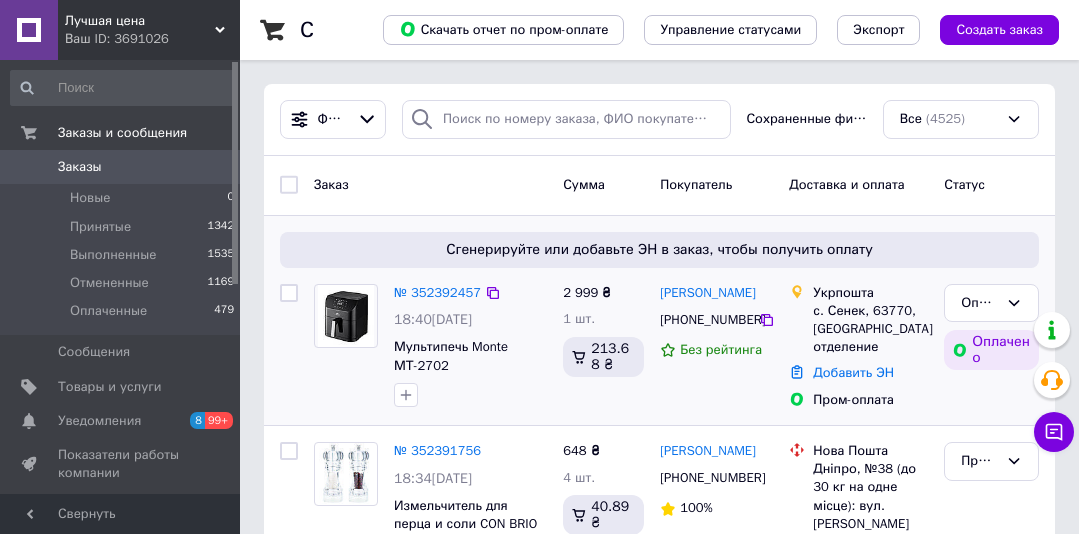 scroll, scrollTop: 0, scrollLeft: 0, axis: both 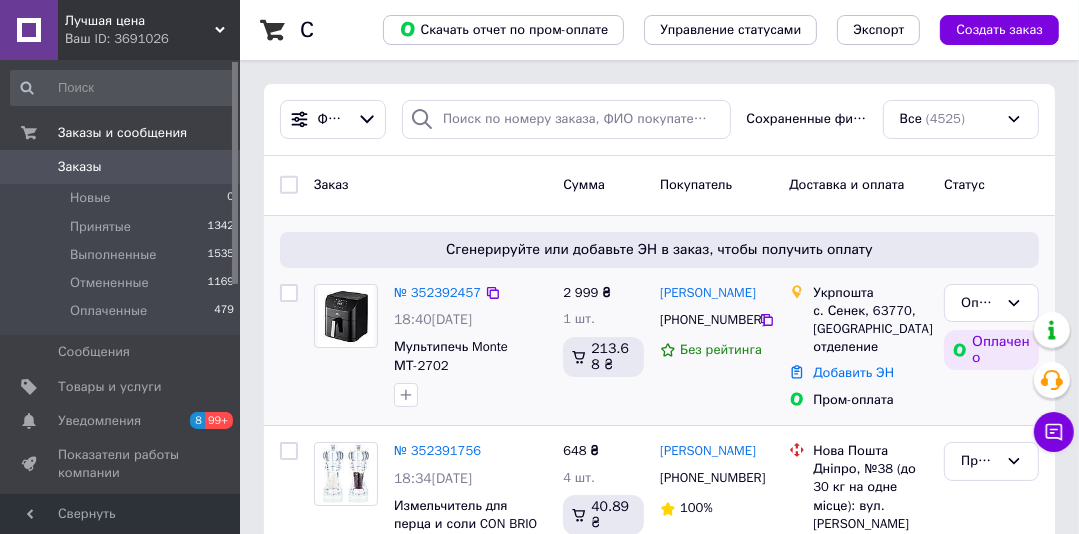 drag, startPoint x: 757, startPoint y: 323, endPoint x: 668, endPoint y: 304, distance: 91.00549 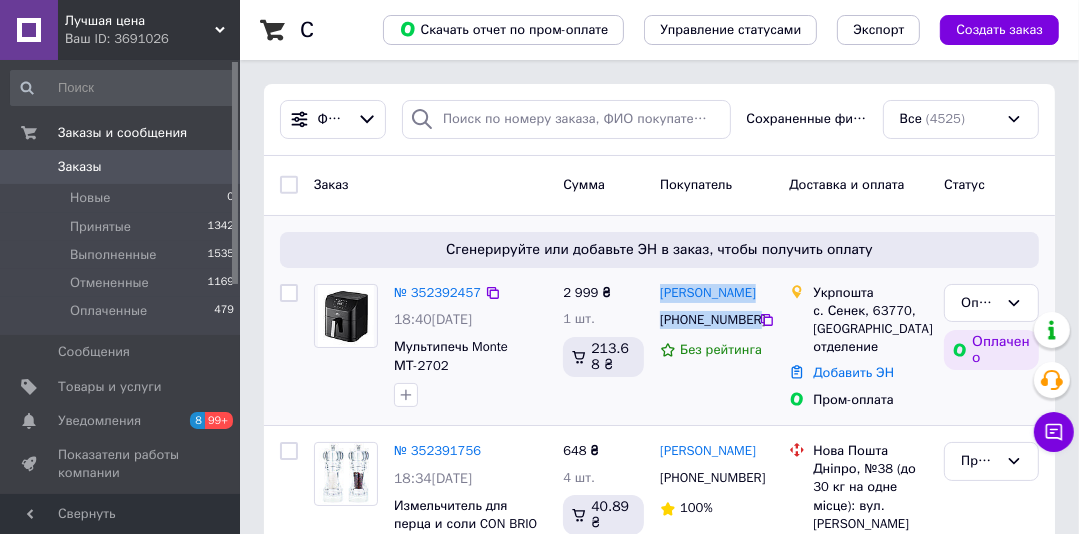 drag, startPoint x: 655, startPoint y: 277, endPoint x: 750, endPoint y: 319, distance: 103.87011 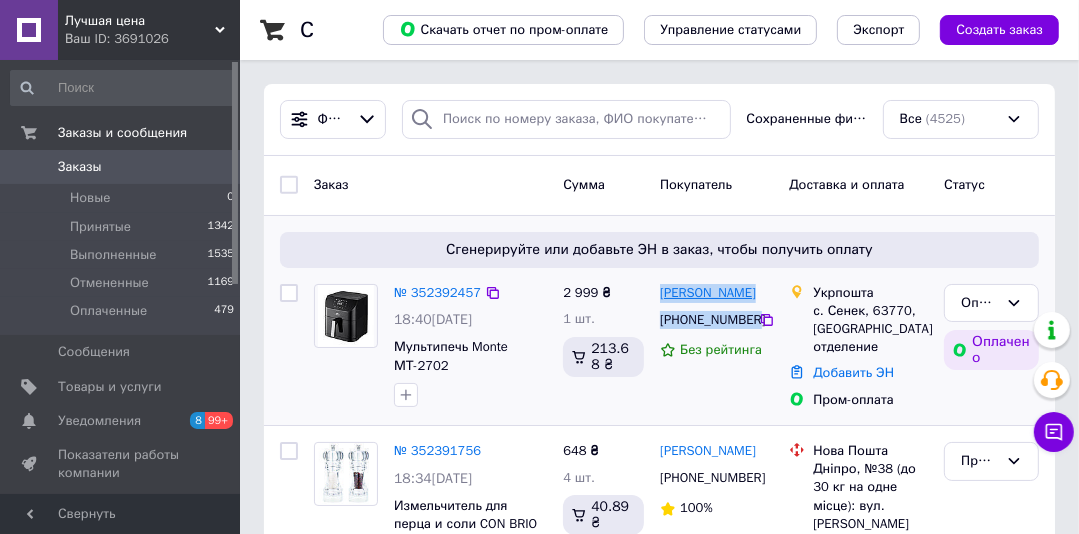 copy on "Нина Третяк +380668925992" 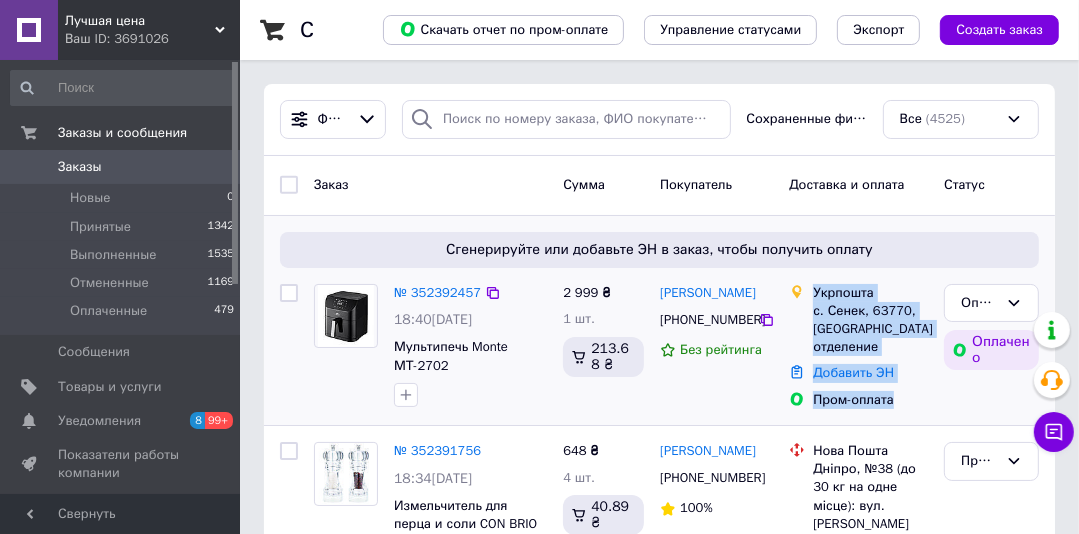 drag, startPoint x: 904, startPoint y: 404, endPoint x: 813, endPoint y: 292, distance: 144.3087 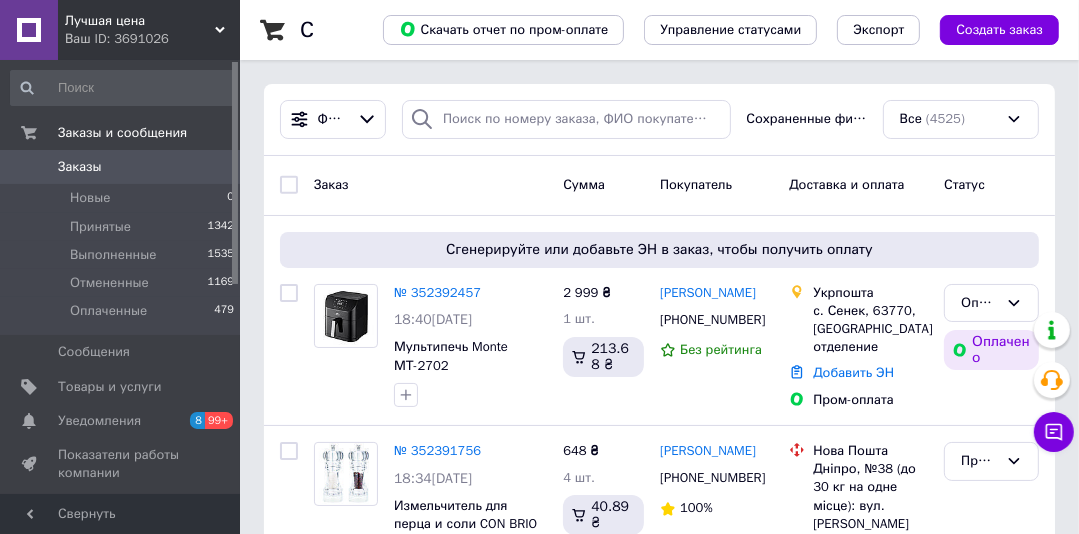 click on "Лучшая цена" at bounding box center [140, 21] 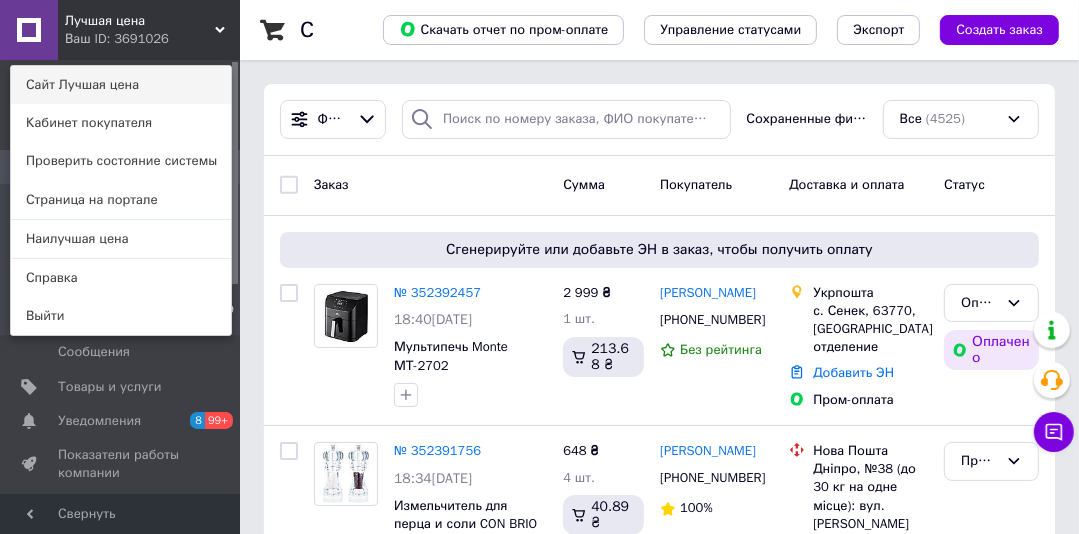 click on "Сайт Лучшая цена" at bounding box center (121, 85) 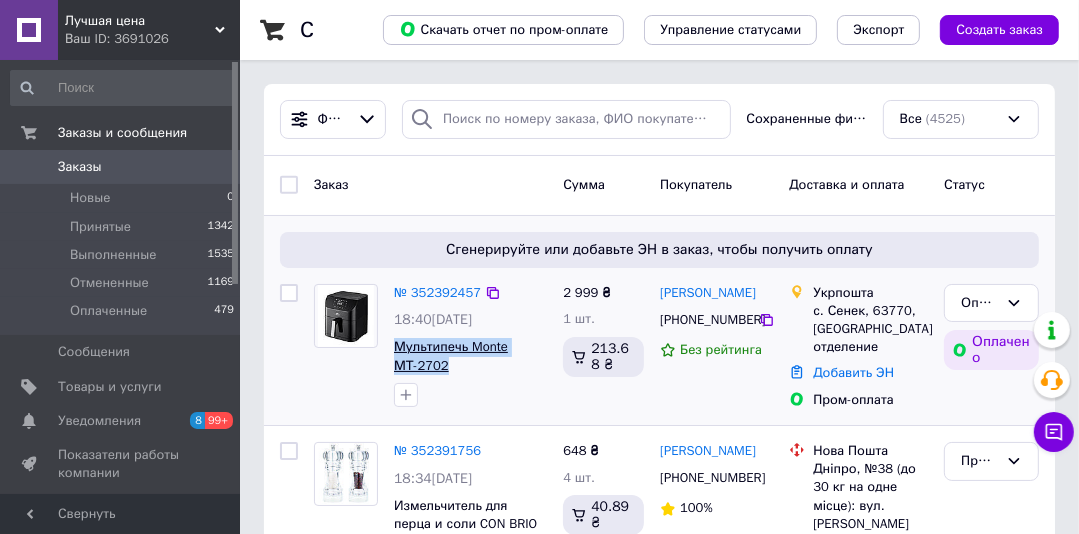 drag, startPoint x: 470, startPoint y: 368, endPoint x: 397, endPoint y: 344, distance: 76.843994 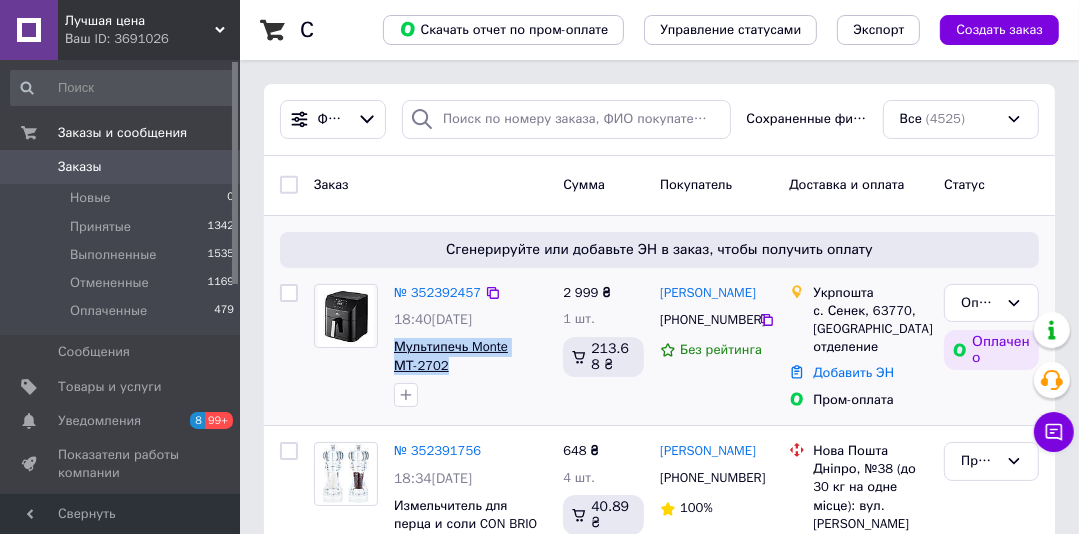 copy on "Мультипечь Monte МТ-2702" 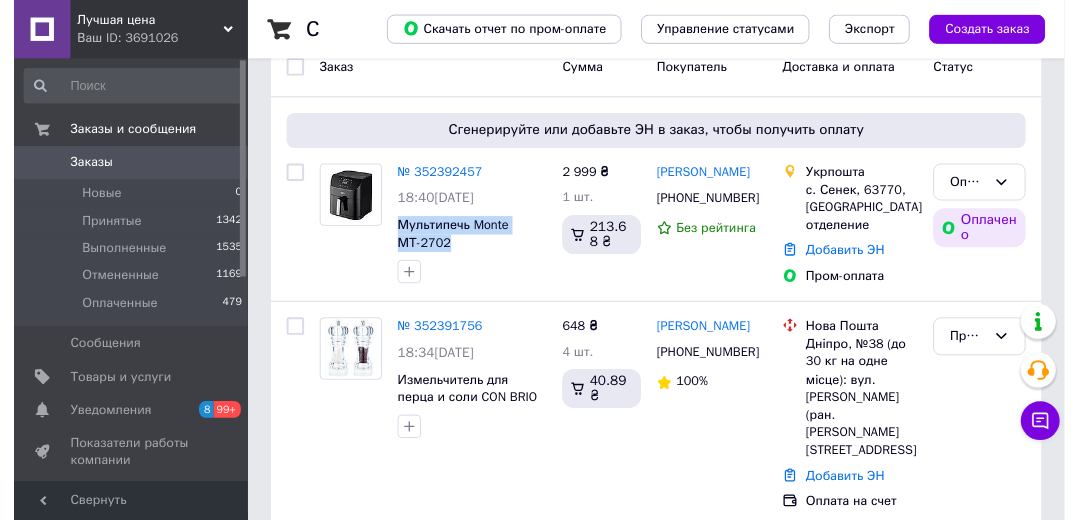 scroll, scrollTop: 194, scrollLeft: 0, axis: vertical 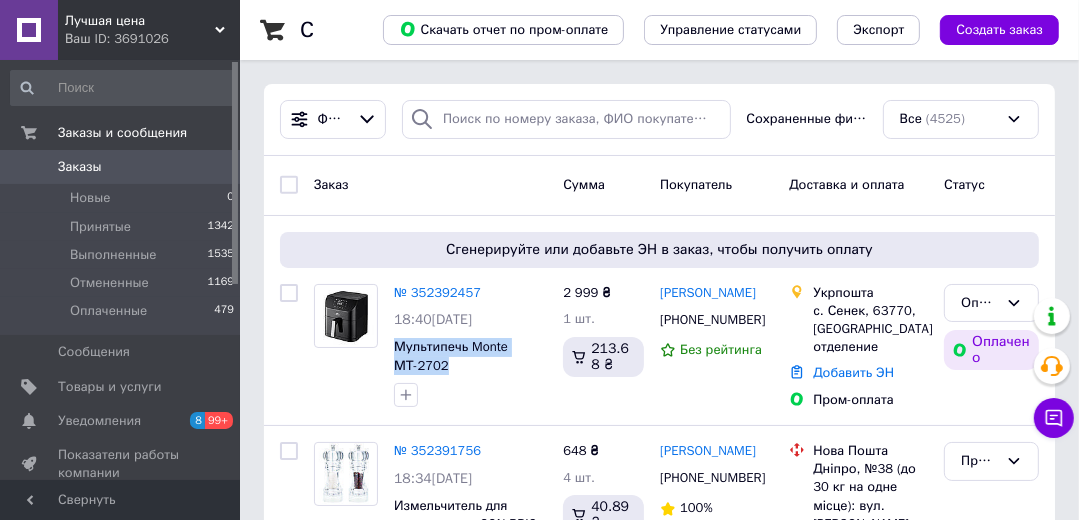 click on "Лучшая цена" at bounding box center [140, 21] 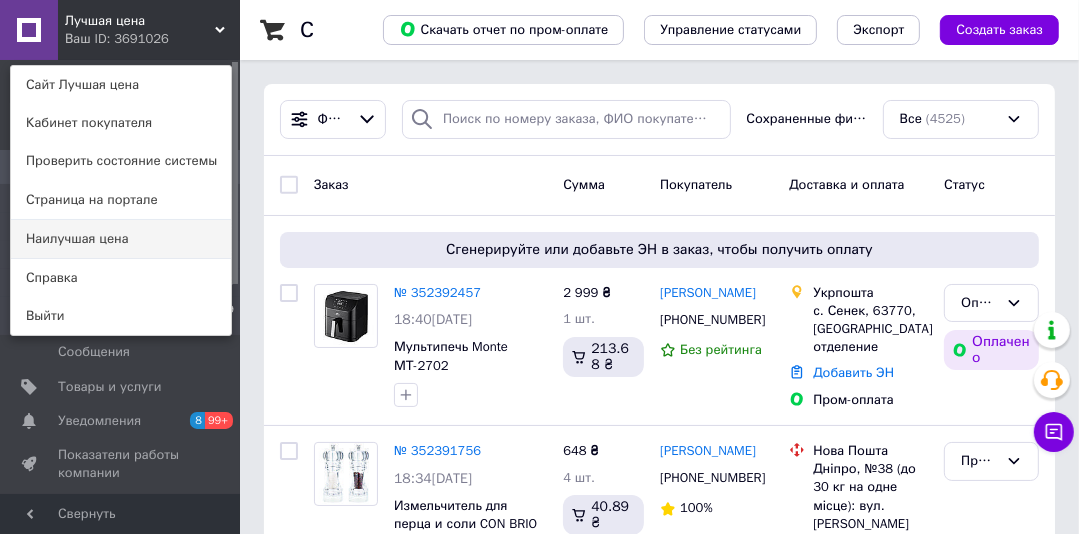 click on "Наилучшая цена" at bounding box center (121, 239) 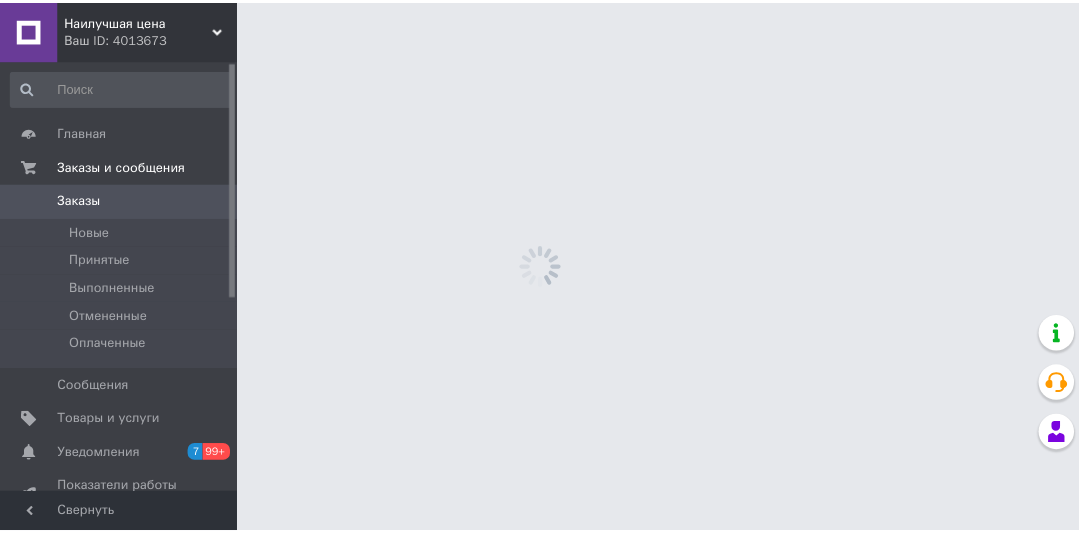scroll, scrollTop: 0, scrollLeft: 0, axis: both 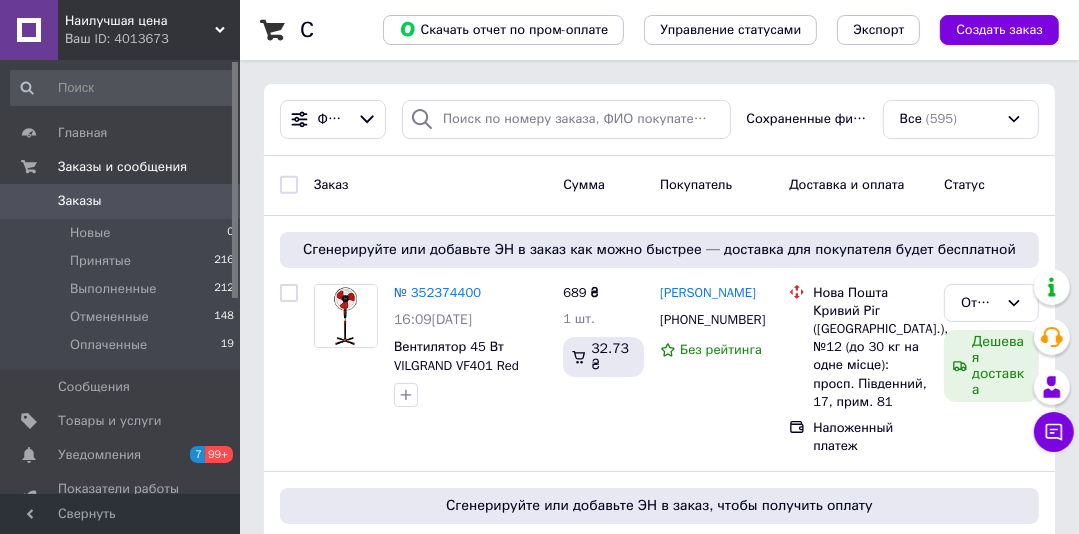 click on "Наилучшая цена" at bounding box center (140, 21) 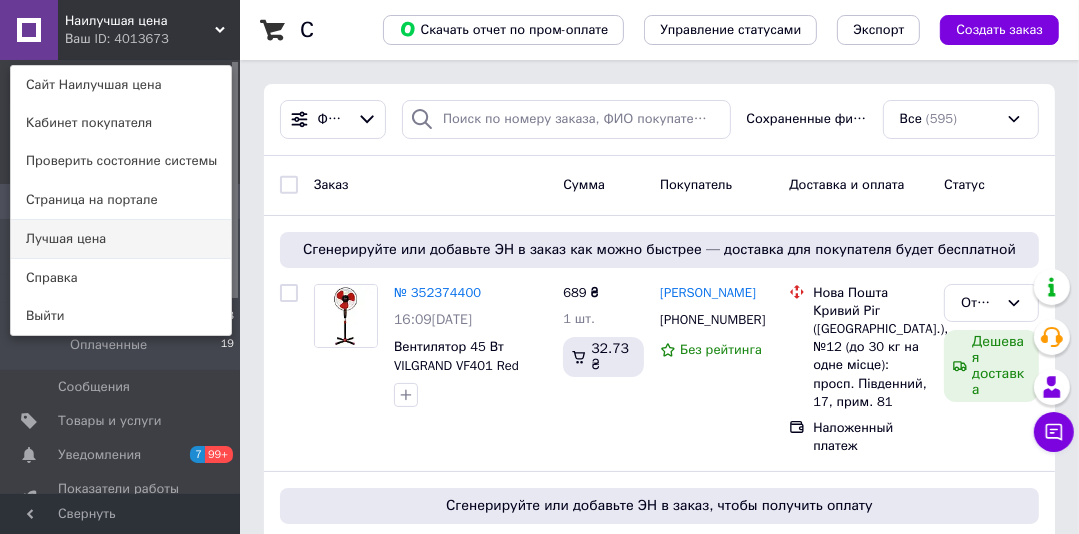 click on "Лучшая цена" at bounding box center [121, 239] 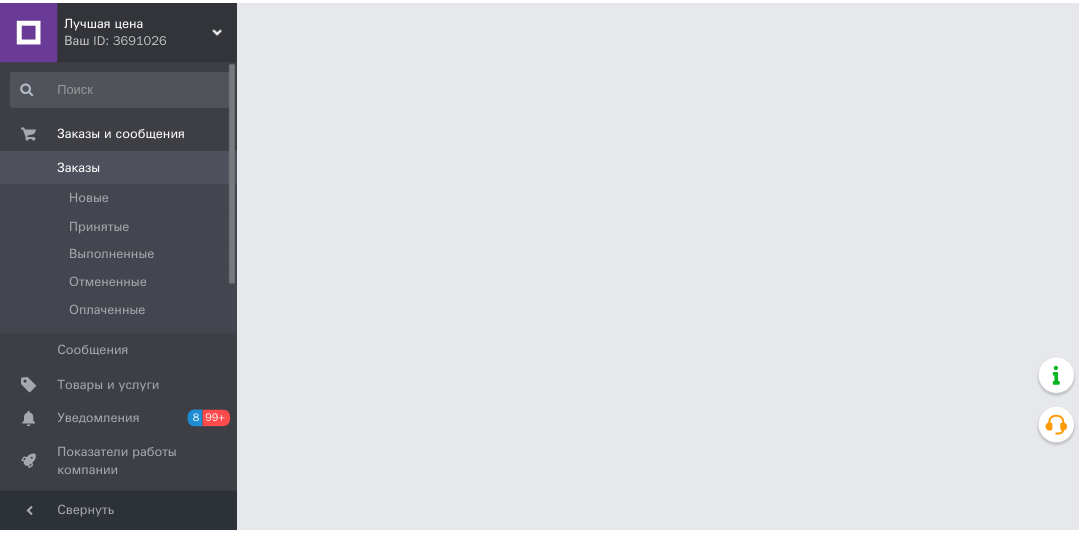 scroll, scrollTop: 0, scrollLeft: 0, axis: both 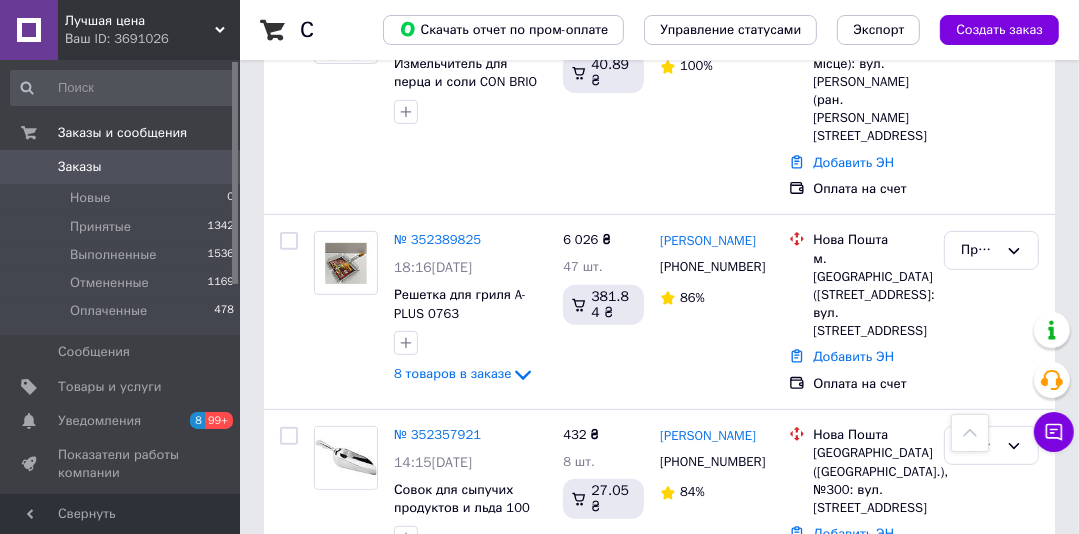 click on "Заказы" at bounding box center [80, 167] 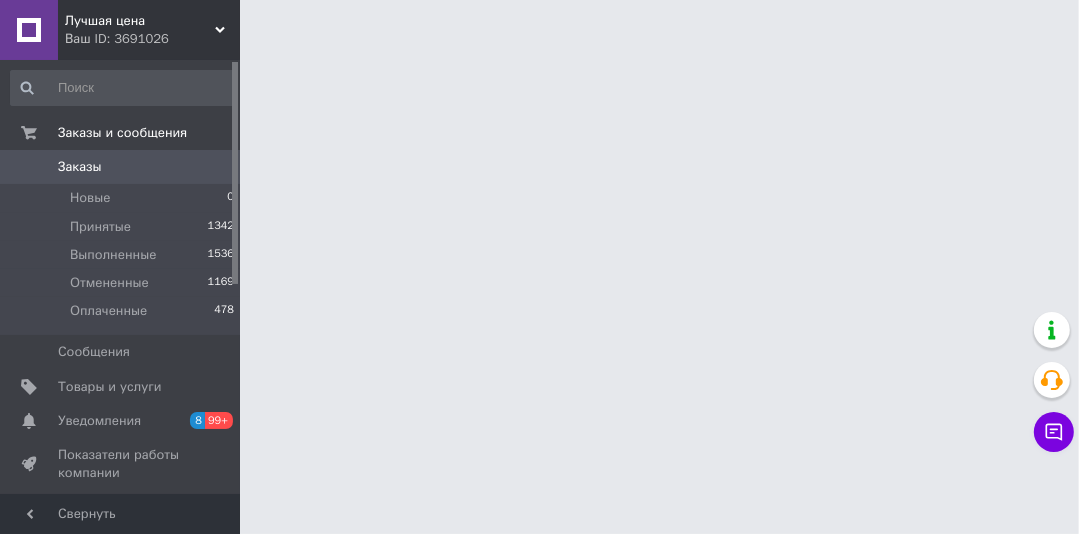 scroll, scrollTop: 0, scrollLeft: 0, axis: both 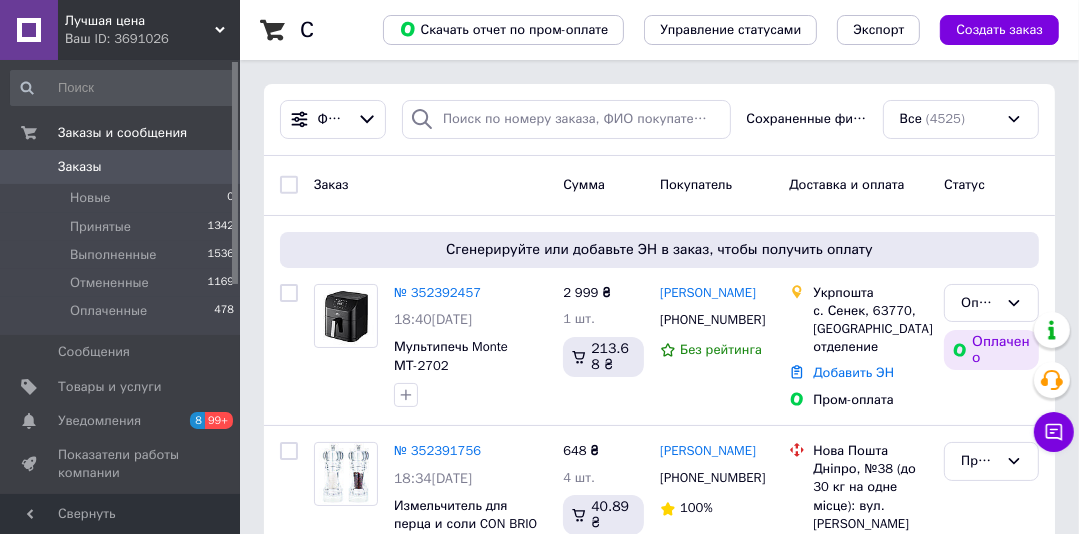 click on "Заказы 0" at bounding box center [123, 167] 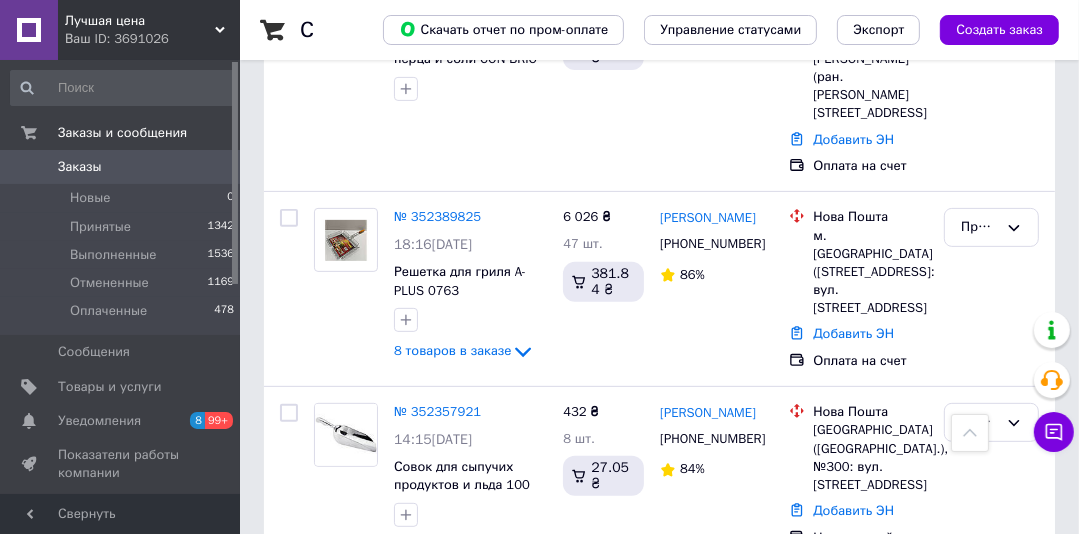 scroll, scrollTop: 480, scrollLeft: 0, axis: vertical 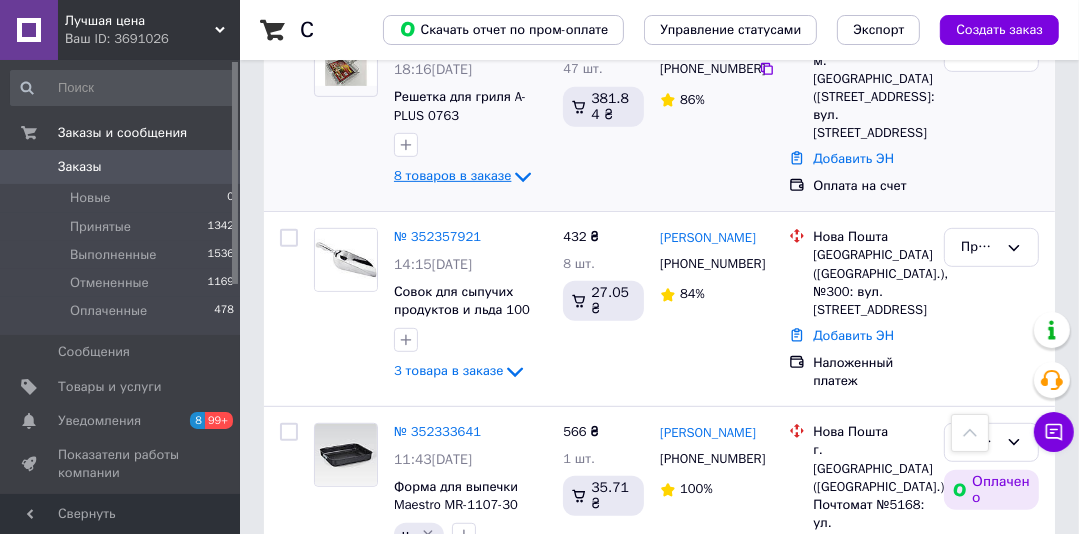 click on "8 товаров в заказе" at bounding box center [452, 176] 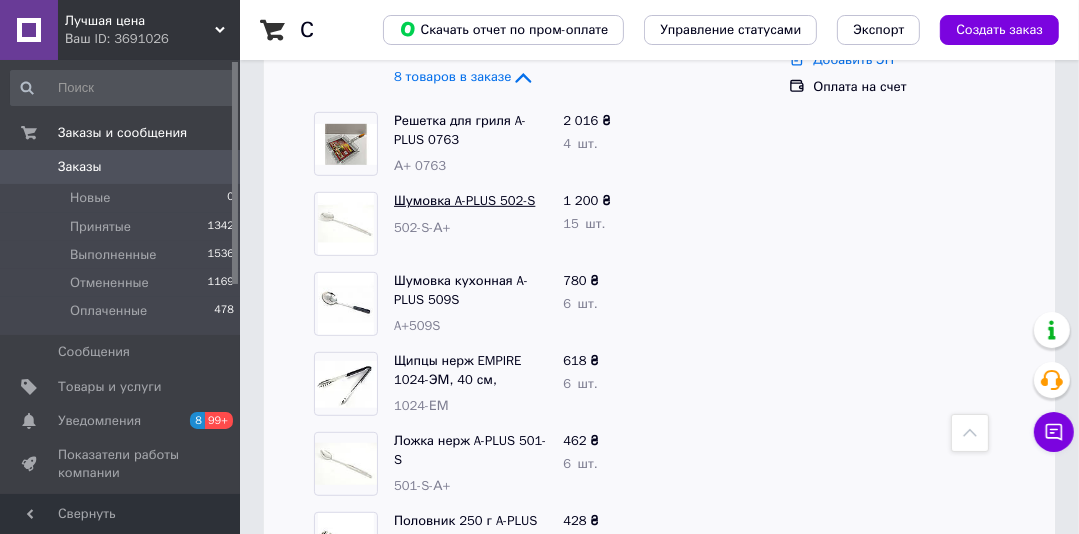 scroll, scrollTop: 720, scrollLeft: 0, axis: vertical 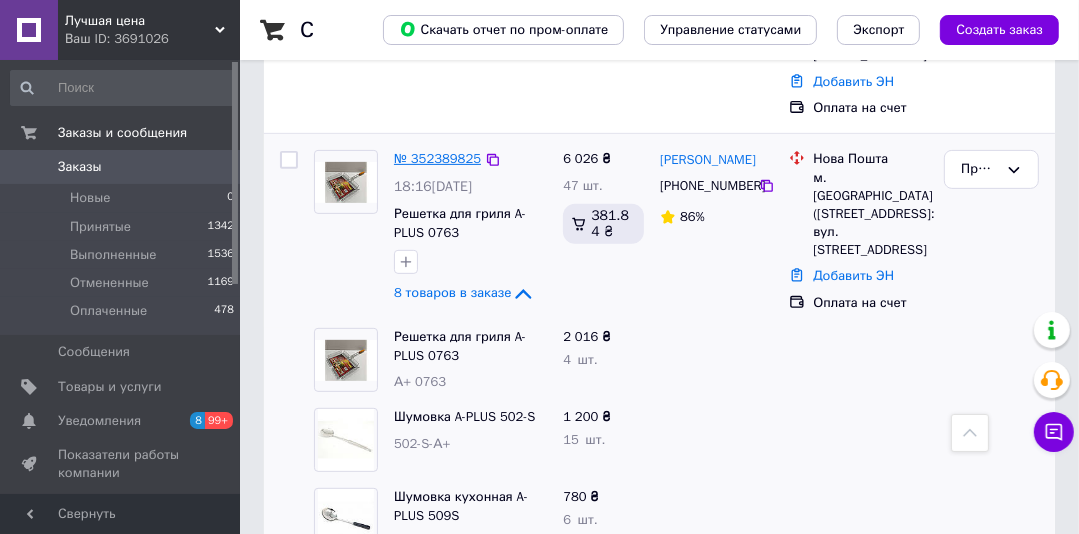 click on "№ 352389825" at bounding box center [437, 158] 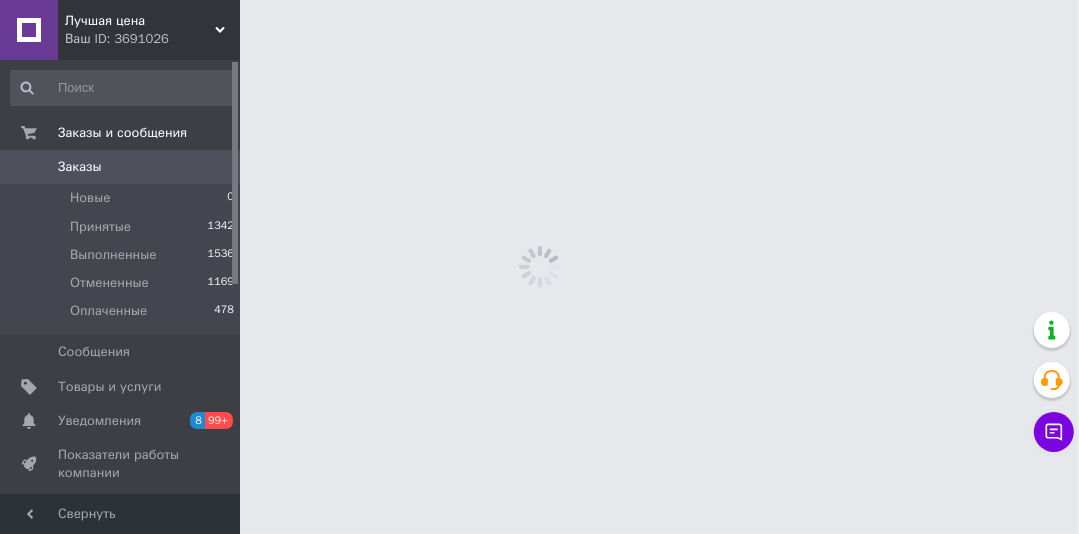 scroll, scrollTop: 0, scrollLeft: 0, axis: both 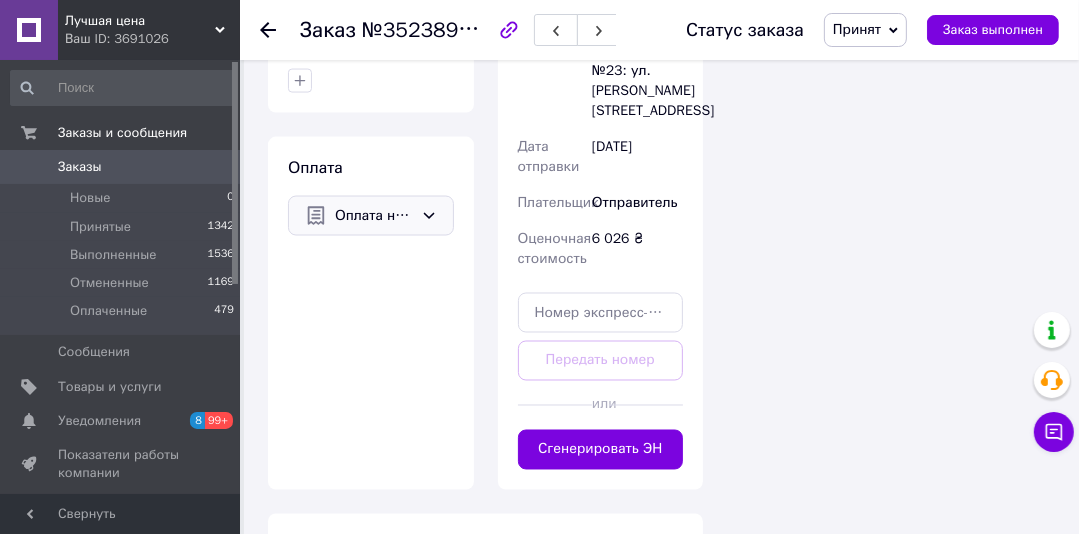 click 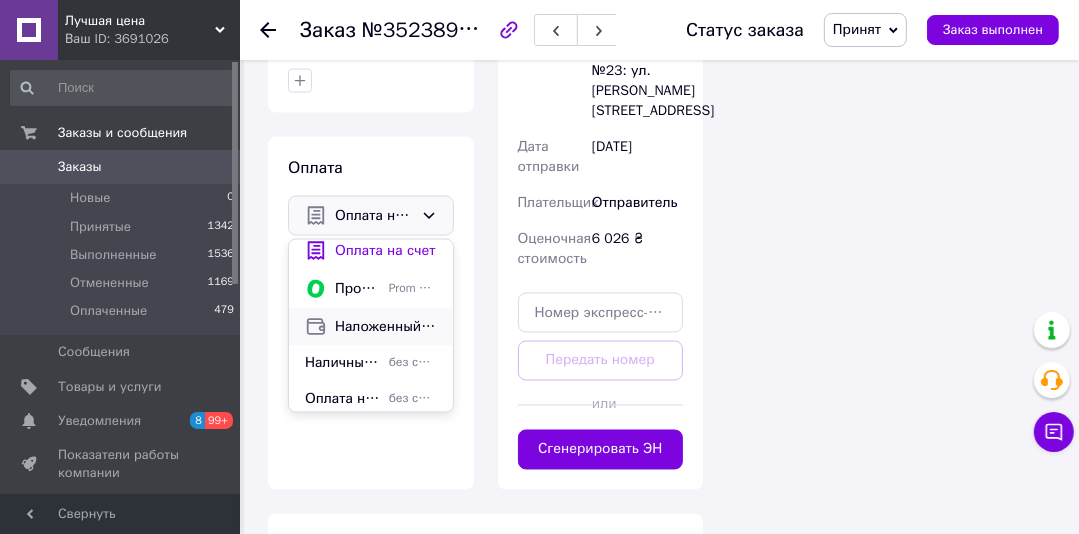 scroll, scrollTop: 13, scrollLeft: 0, axis: vertical 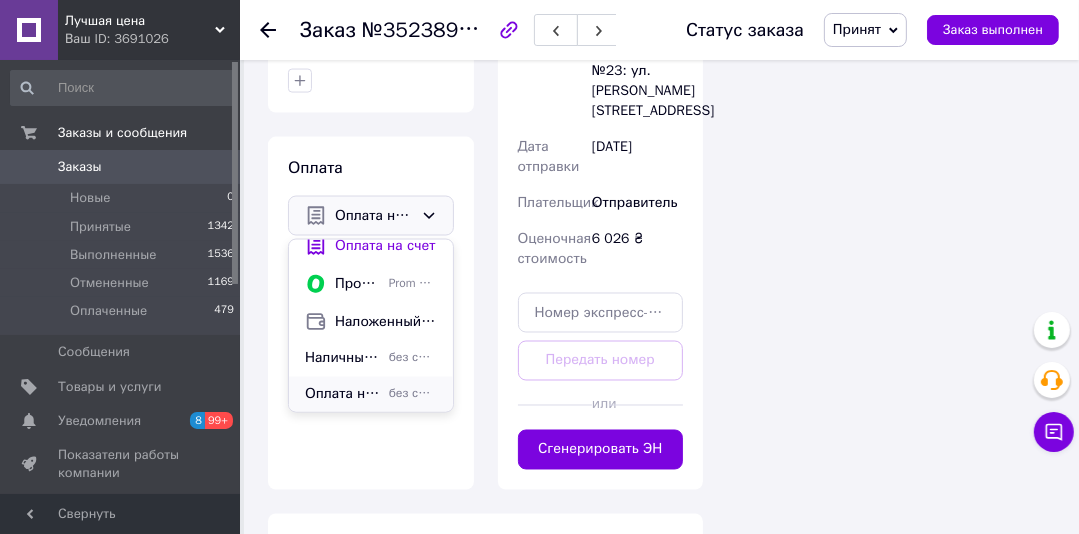 click on "Оплата на карту Приват или Моно" at bounding box center (343, 395) 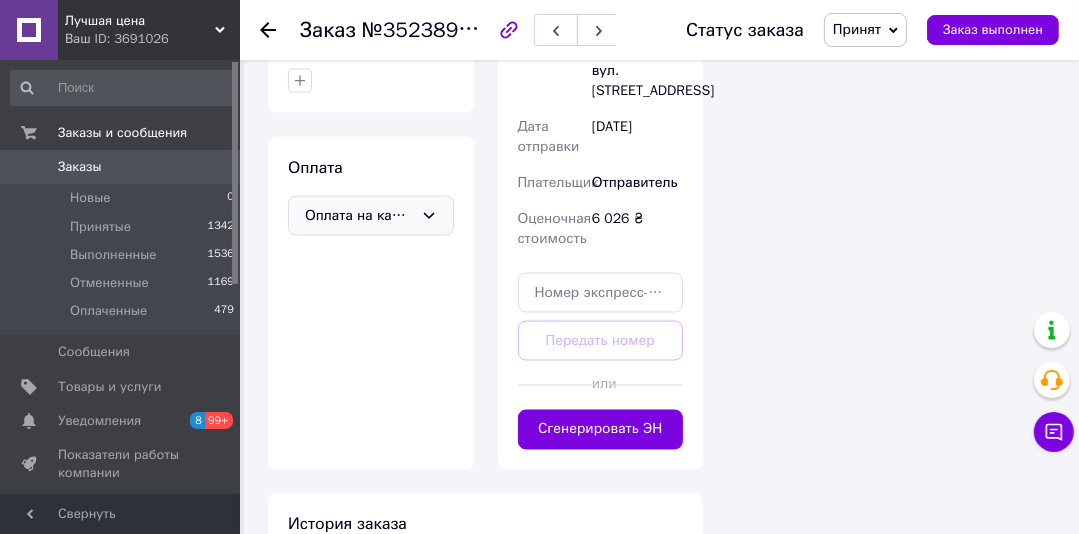 click on "Заказы" at bounding box center [80, 167] 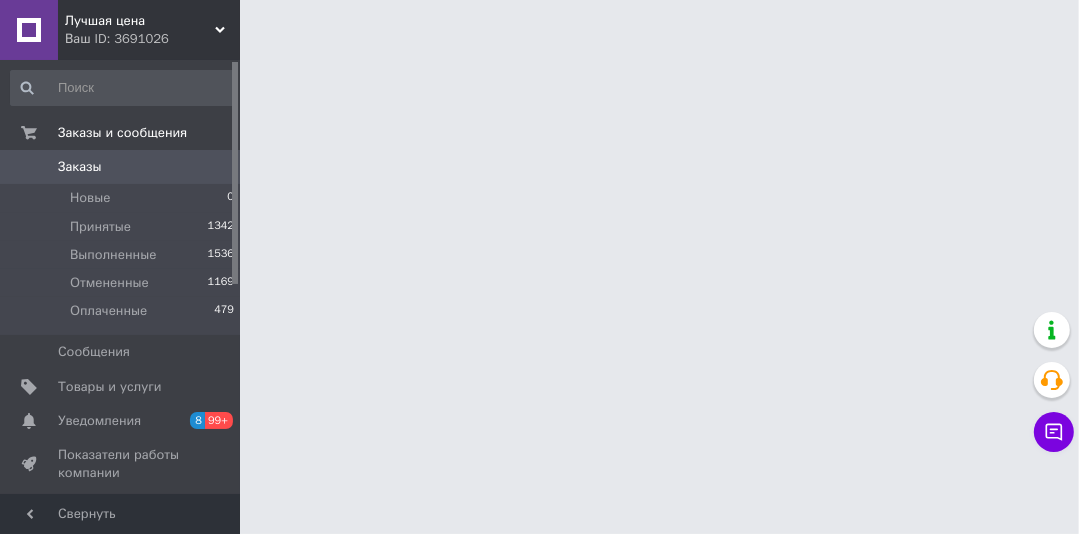 scroll, scrollTop: 0, scrollLeft: 0, axis: both 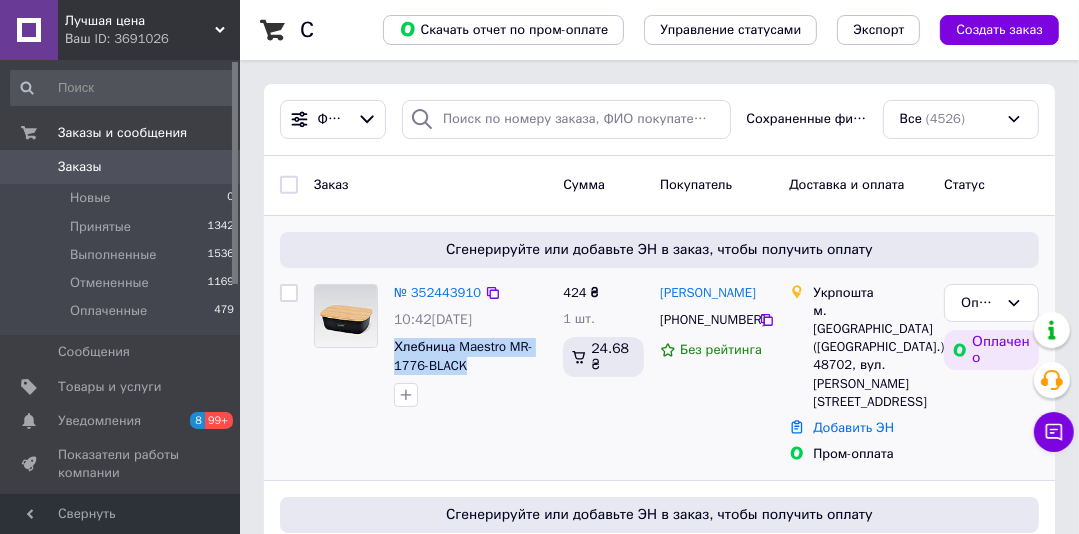 drag, startPoint x: 488, startPoint y: 364, endPoint x: 385, endPoint y: 350, distance: 103.947105 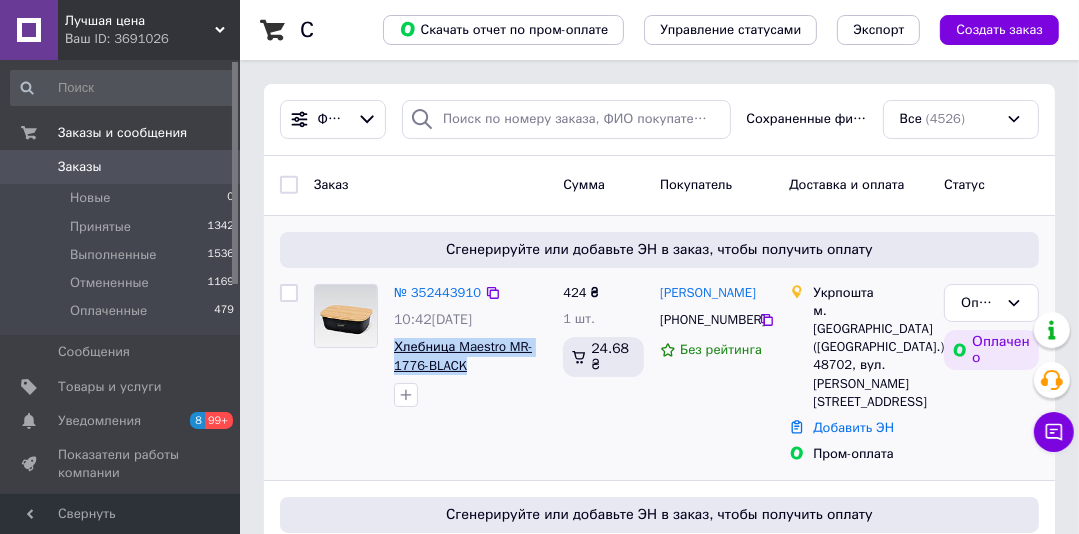 copy on "Хлебница Maestro MR-1776-BLACK" 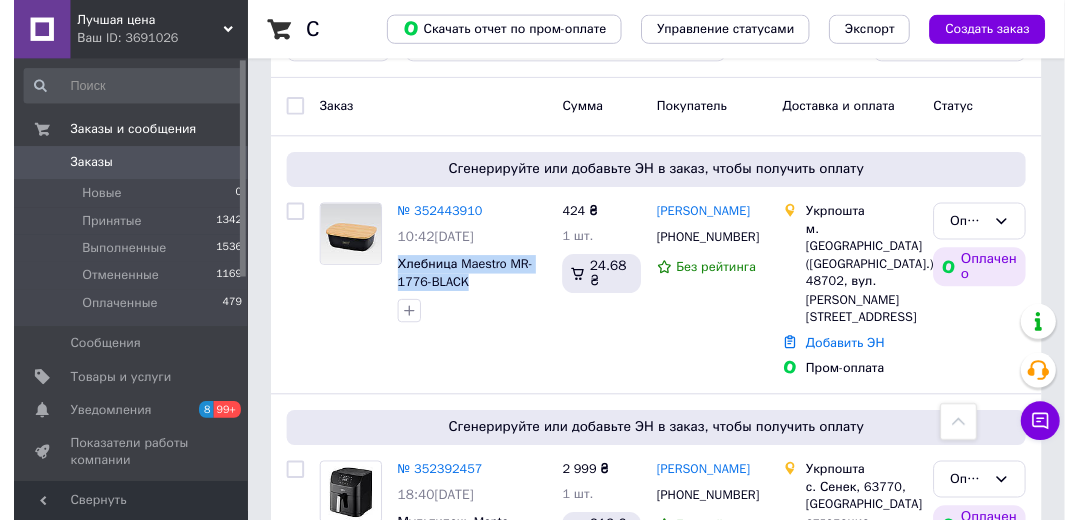 scroll, scrollTop: 0, scrollLeft: 0, axis: both 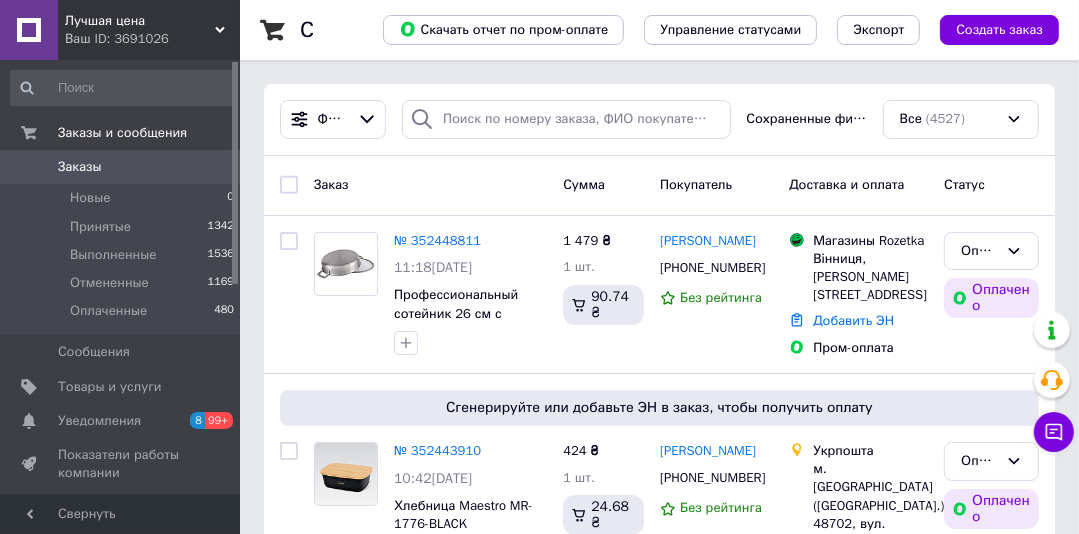 click on "Заказы" at bounding box center [80, 167] 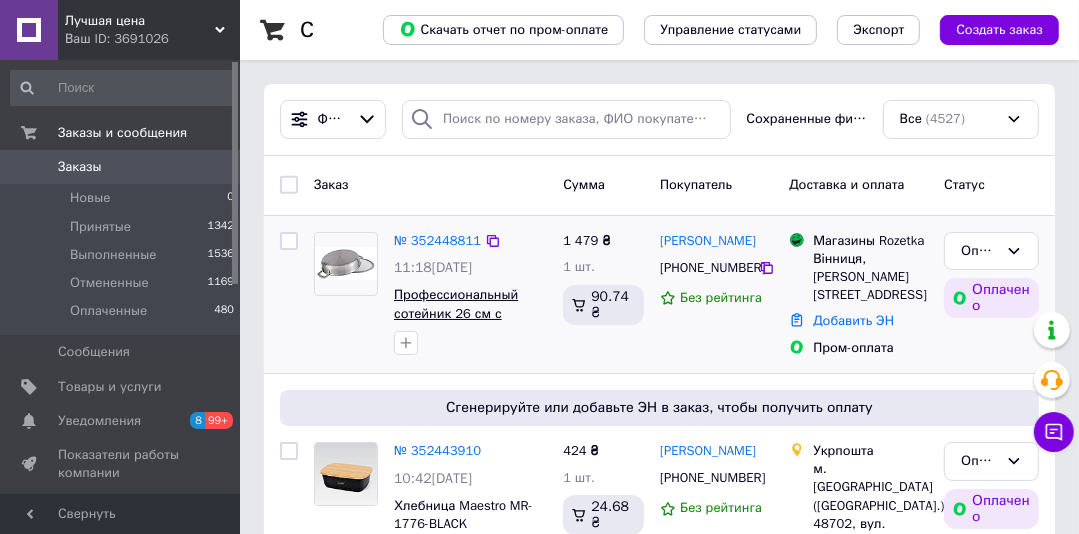 click on "Профессиональный сотейник 26 см с крышкой Edenberg EB-13077" at bounding box center [462, 322] 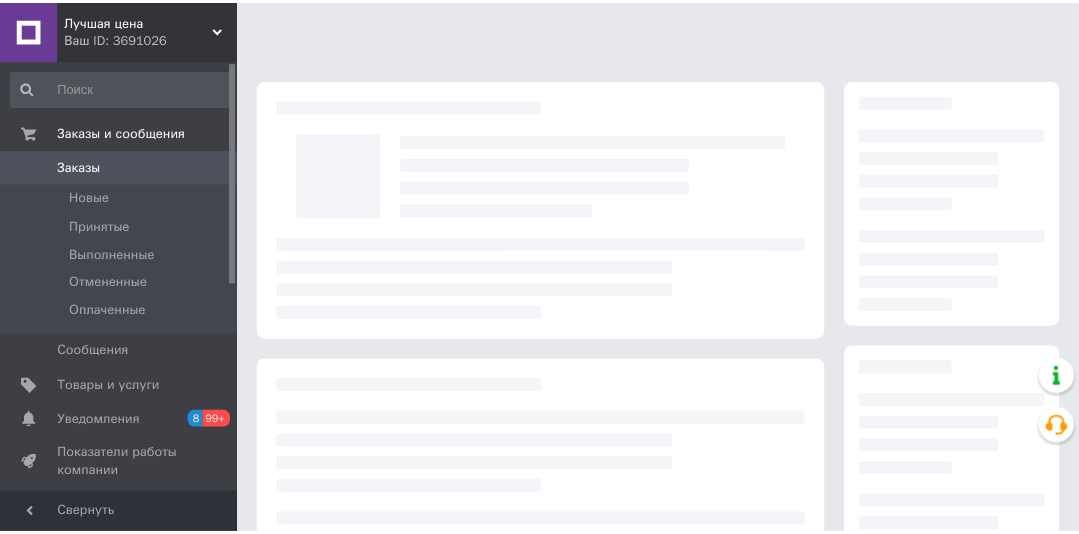 scroll, scrollTop: 0, scrollLeft: 0, axis: both 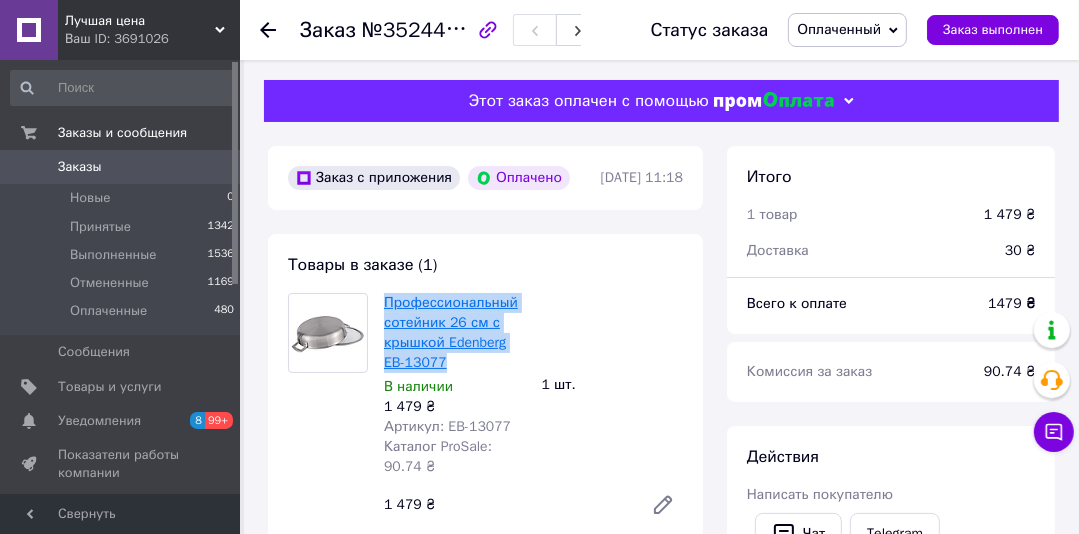 drag, startPoint x: 448, startPoint y: 366, endPoint x: 384, endPoint y: 312, distance: 83.737686 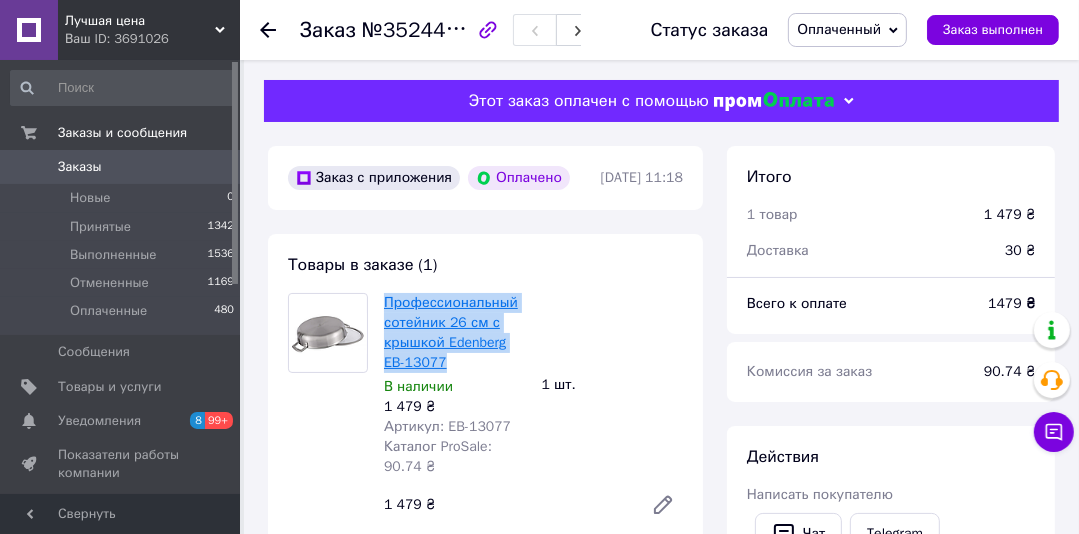 copy on "Профессиональный сотейник 26 см с крышкой Edenberg EB-13077" 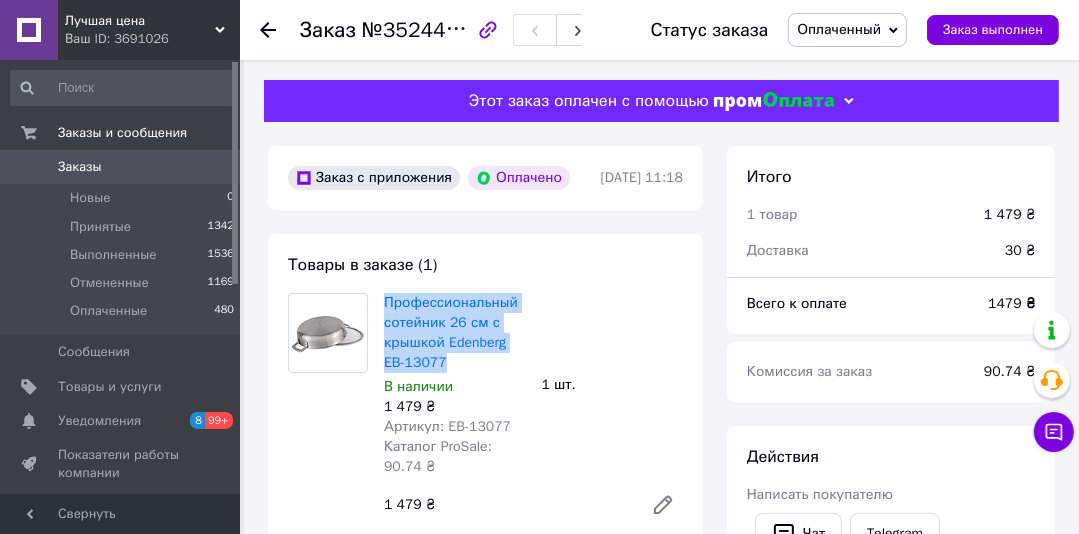 click on "Заказы 0" at bounding box center (123, 167) 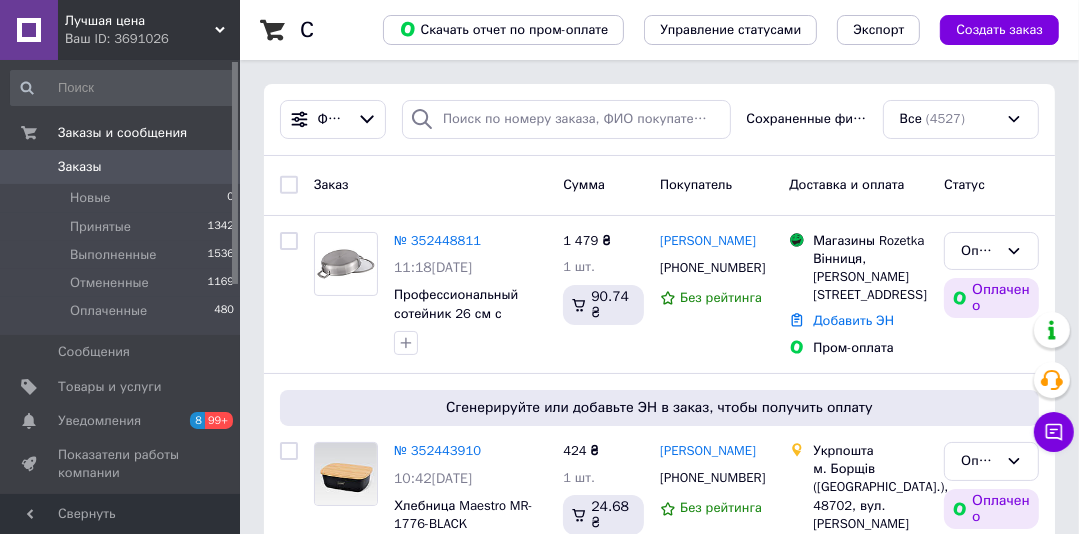 click on "Ваш ID: 3691026" at bounding box center (152, 39) 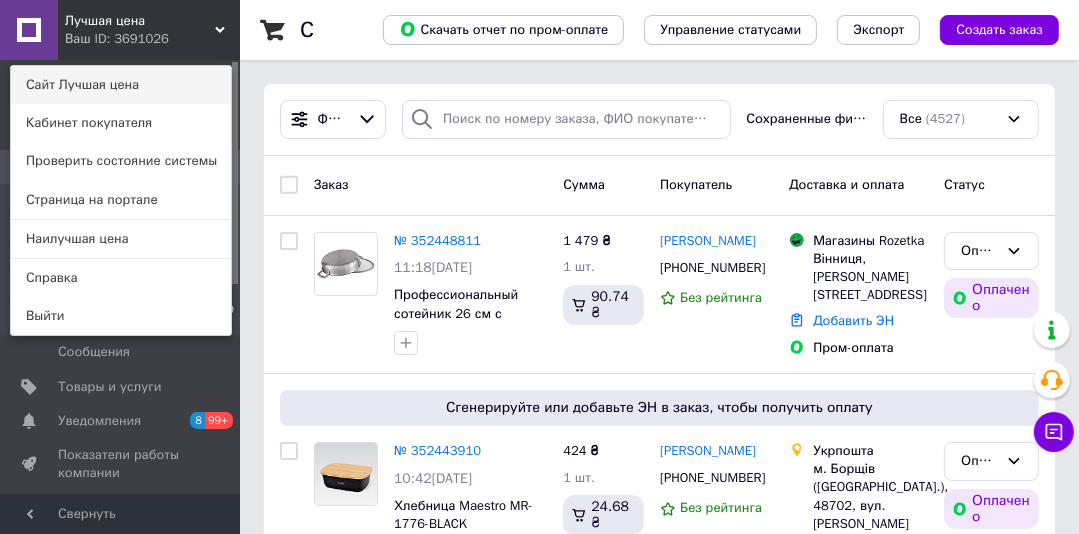 click on "Сайт Лучшая цена" at bounding box center (121, 85) 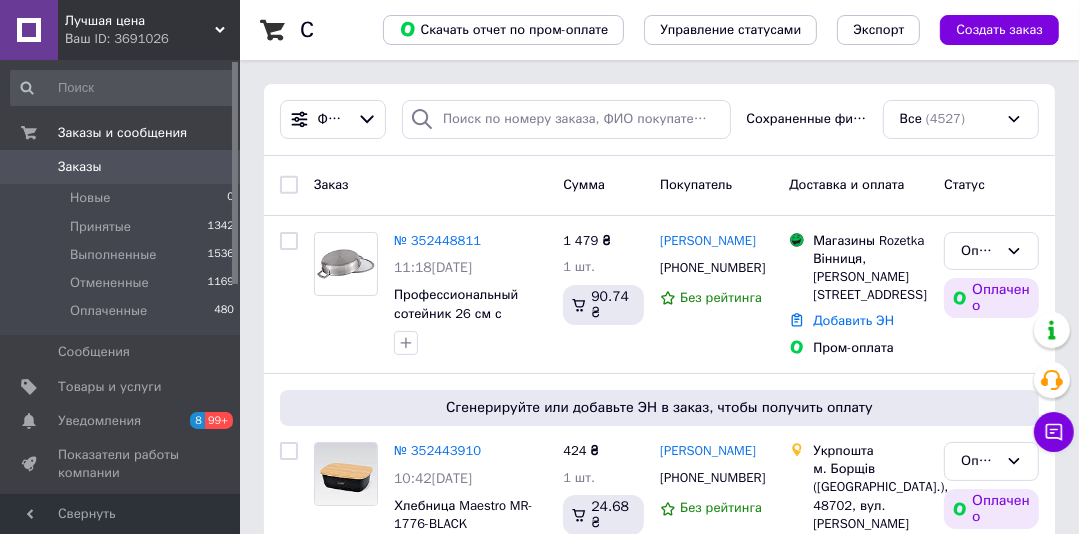 click on "Лучшая цена" at bounding box center (140, 21) 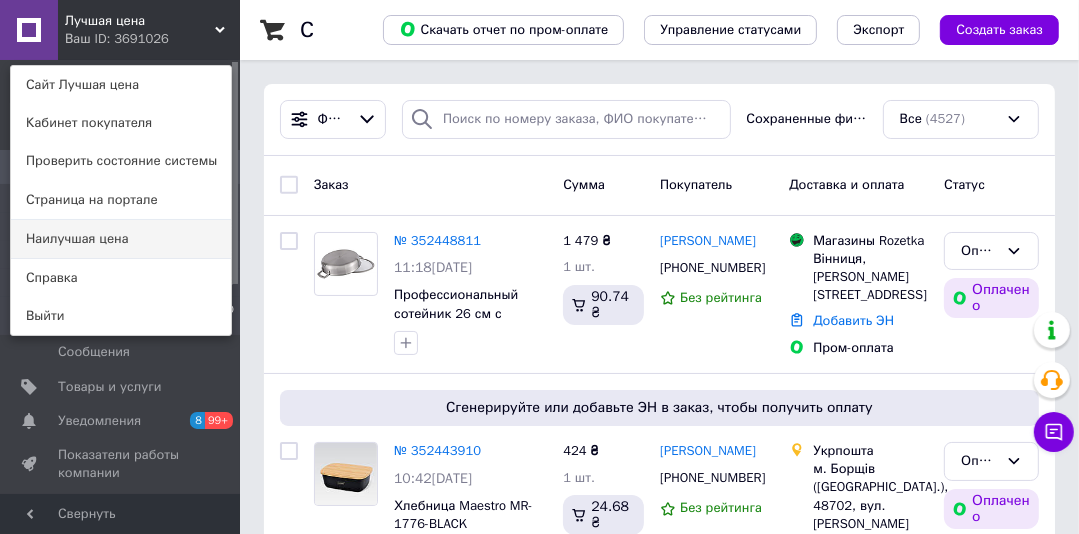 click on "Наилучшая цена" at bounding box center (121, 239) 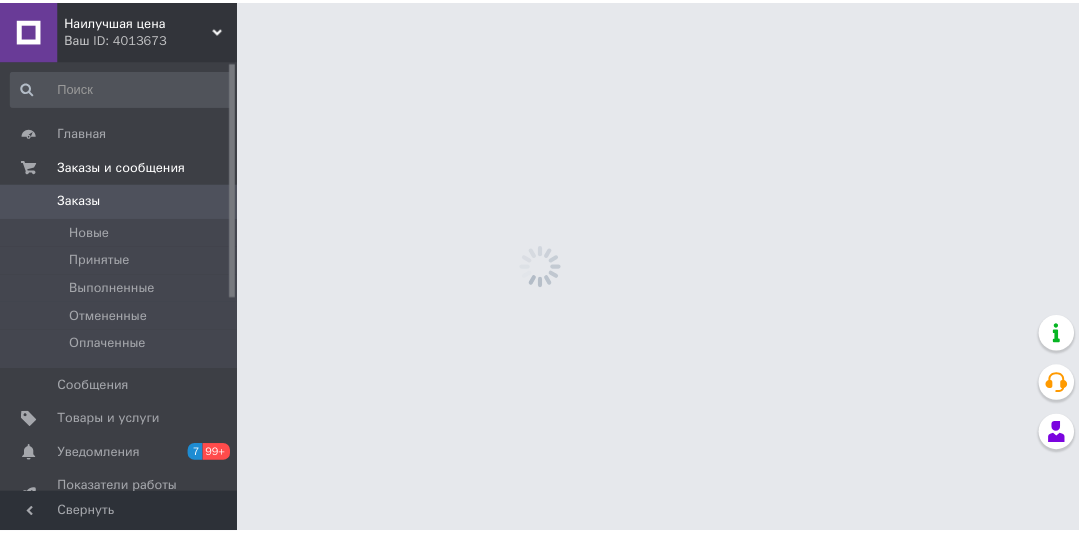 scroll, scrollTop: 0, scrollLeft: 0, axis: both 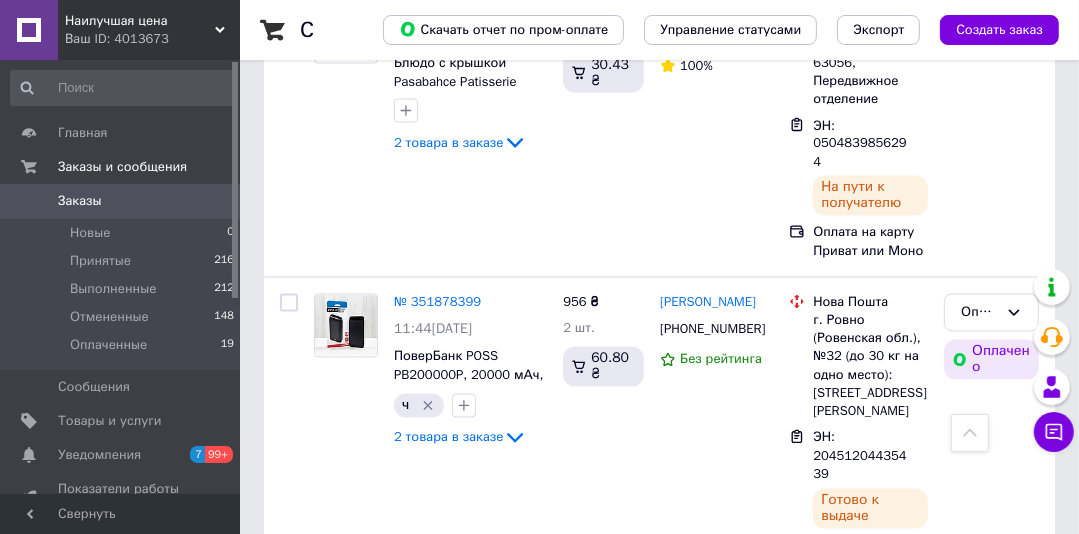click on "Наилучшая цена" at bounding box center [140, 21] 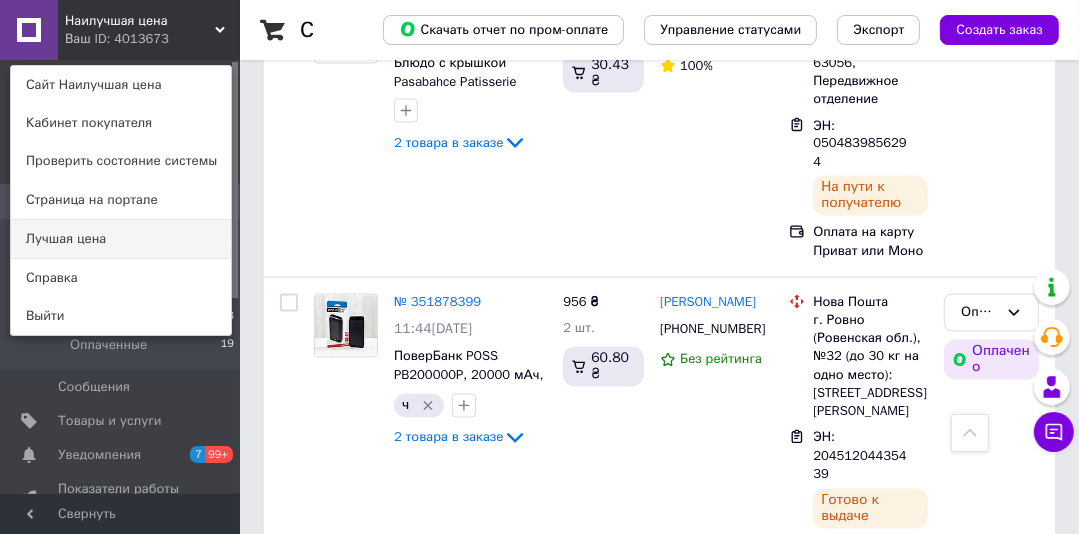 click on "Лучшая цена" at bounding box center (121, 239) 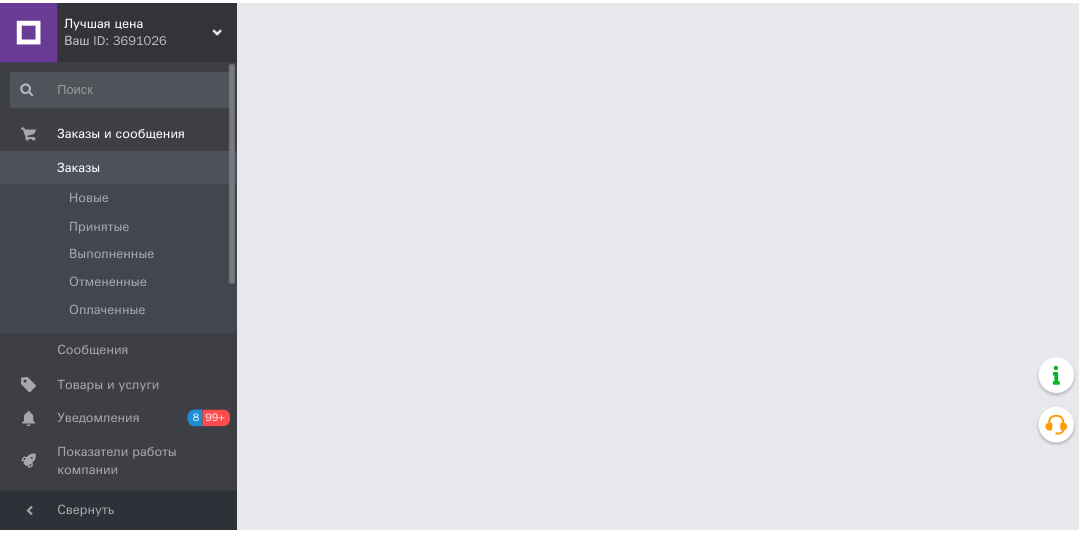 scroll, scrollTop: 0, scrollLeft: 0, axis: both 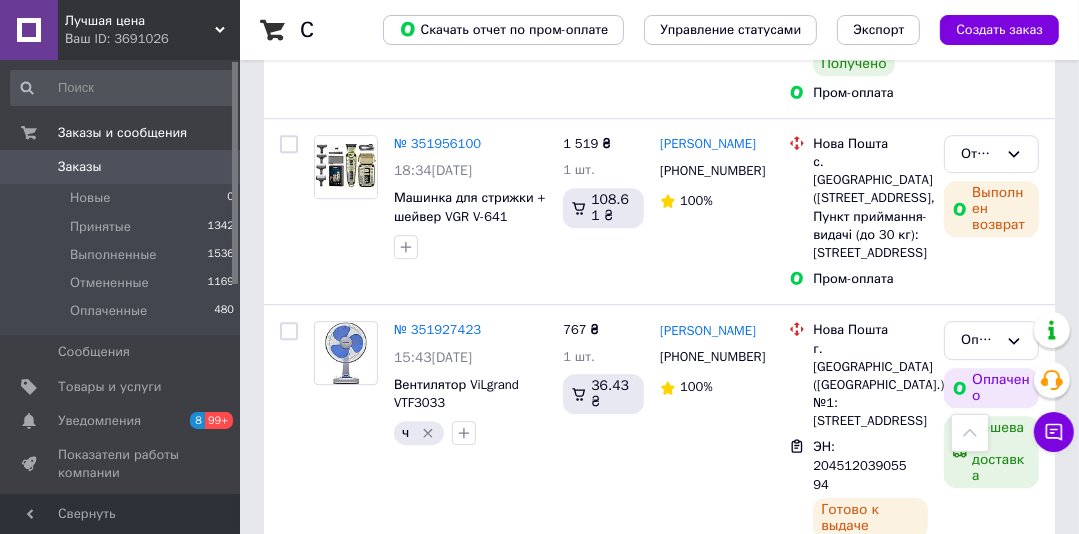click on "2" at bounding box center [327, 883] 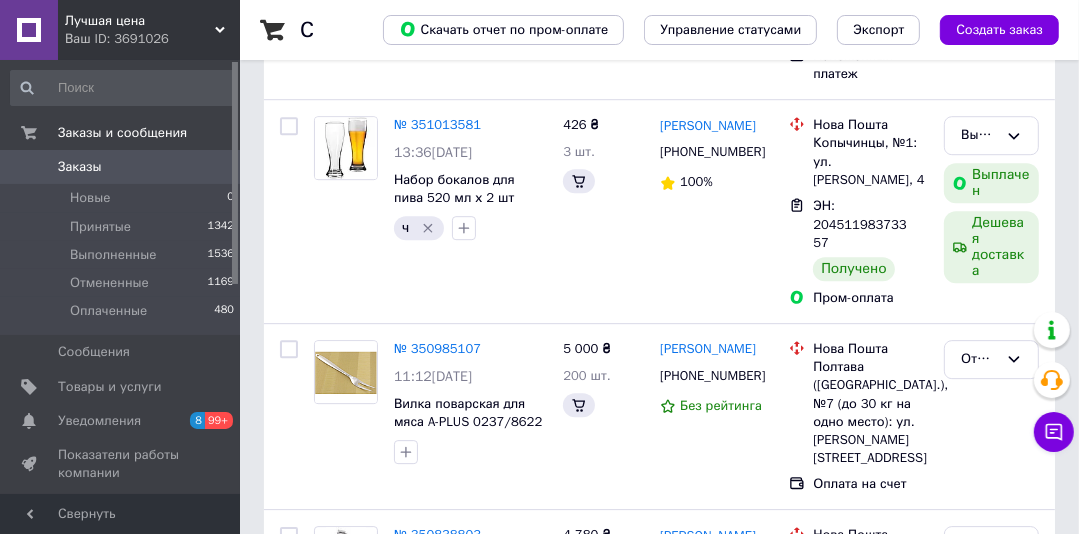 scroll, scrollTop: 0, scrollLeft: 0, axis: both 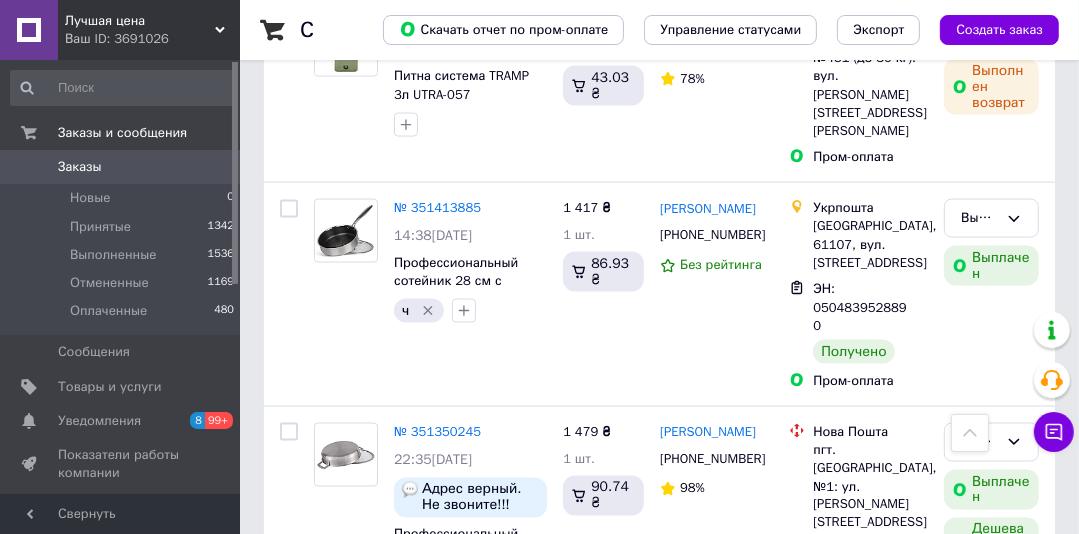 click on "Заказы" at bounding box center (80, 167) 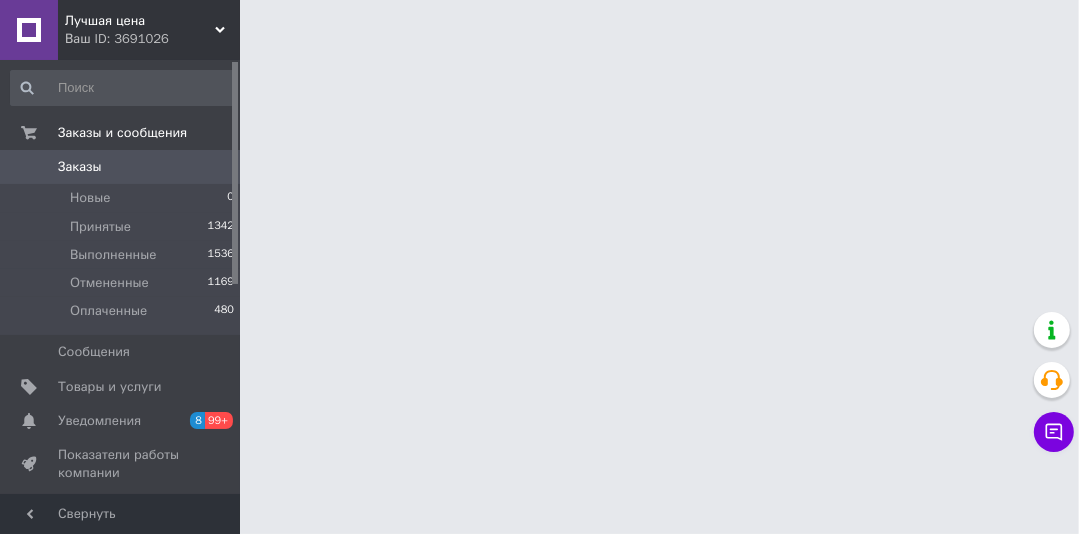 scroll, scrollTop: 0, scrollLeft: 0, axis: both 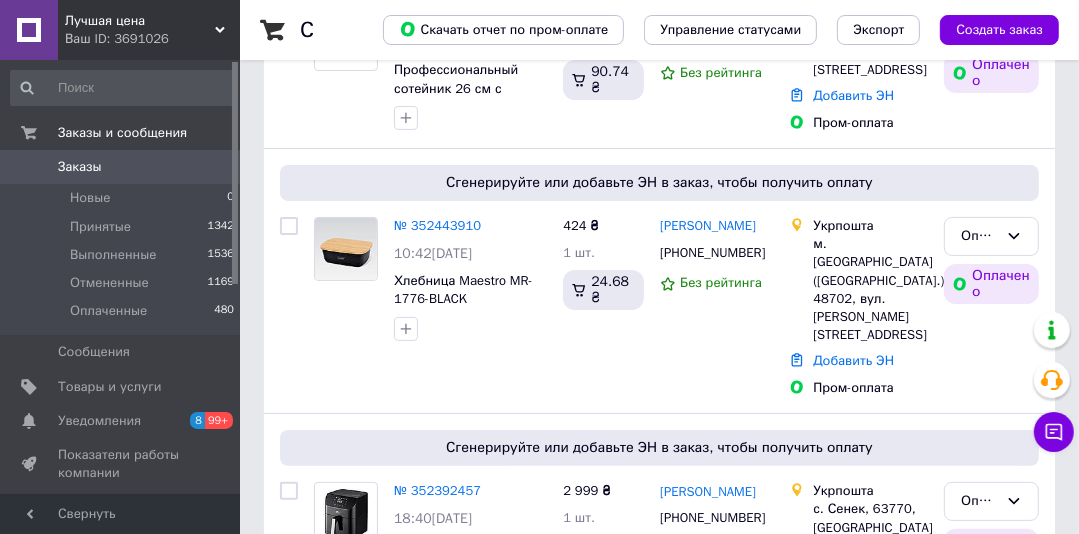click on "Заказы" at bounding box center (80, 167) 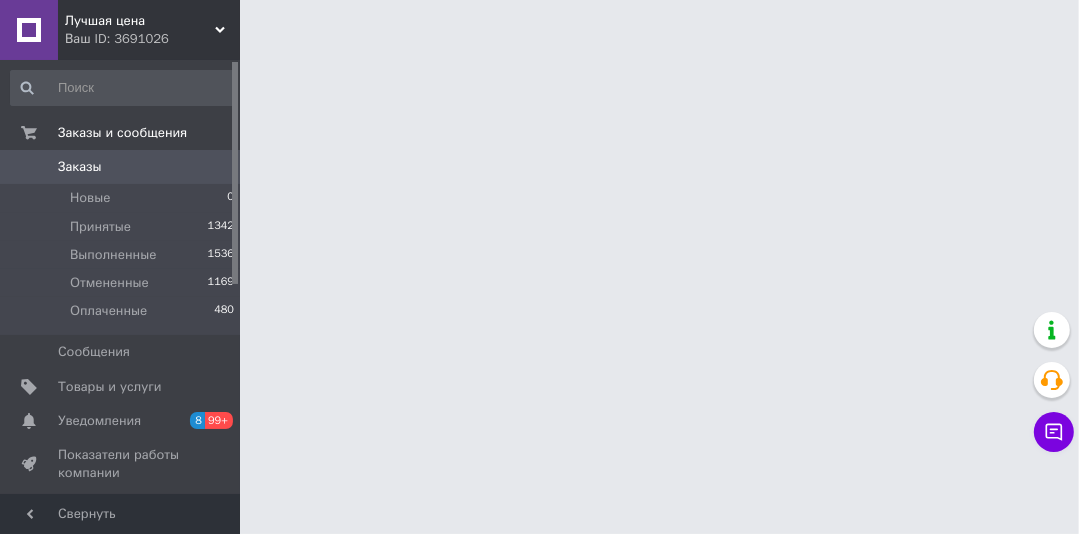 scroll, scrollTop: 0, scrollLeft: 0, axis: both 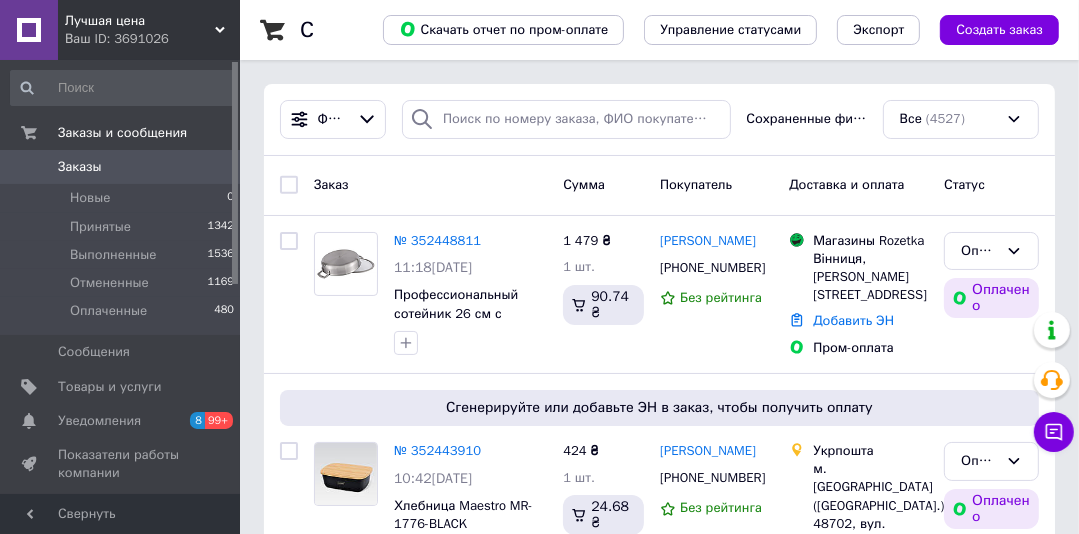 click on "Лучшая цена" at bounding box center (140, 21) 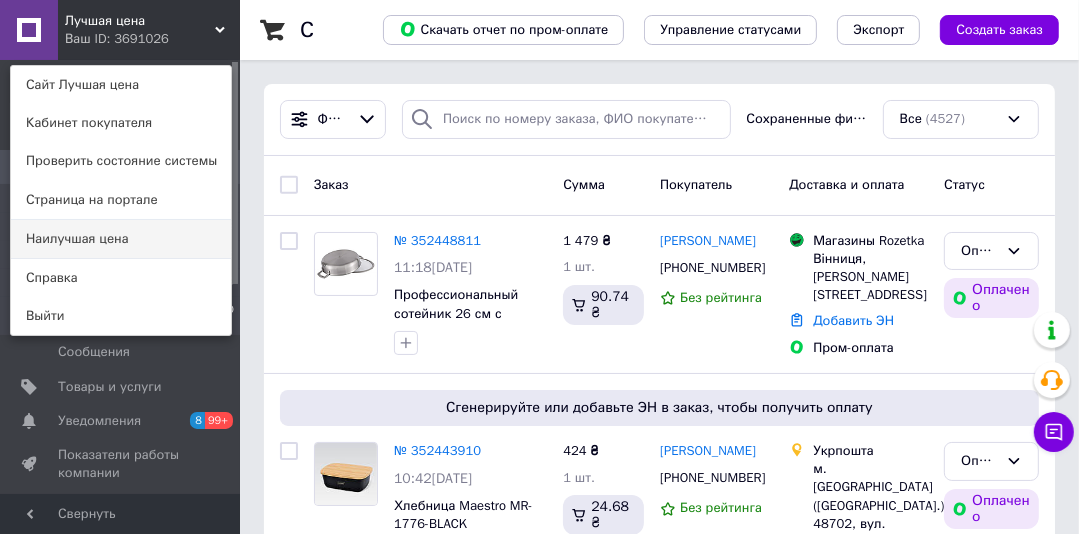 click on "Наилучшая цена" at bounding box center [121, 239] 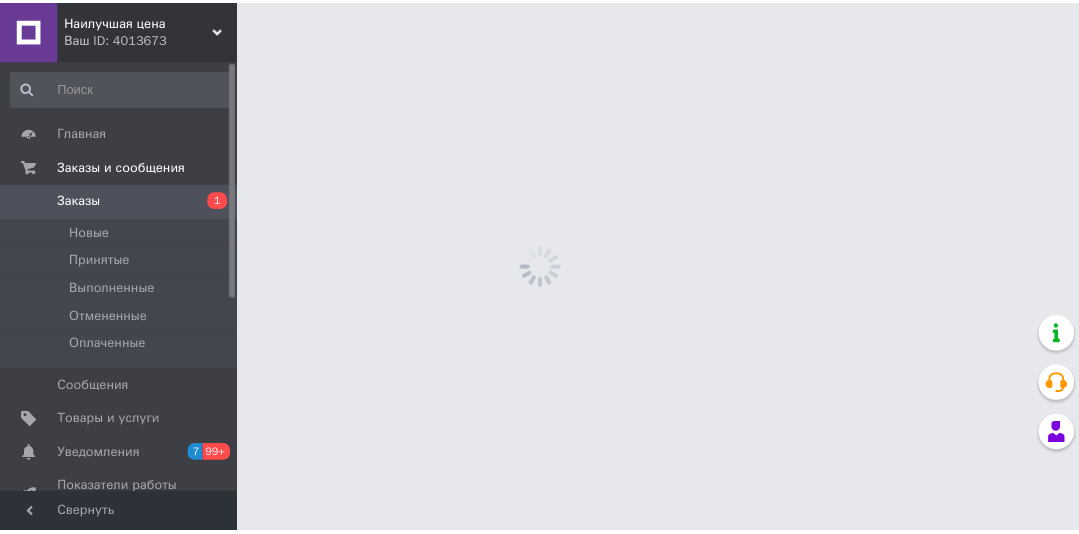scroll, scrollTop: 0, scrollLeft: 0, axis: both 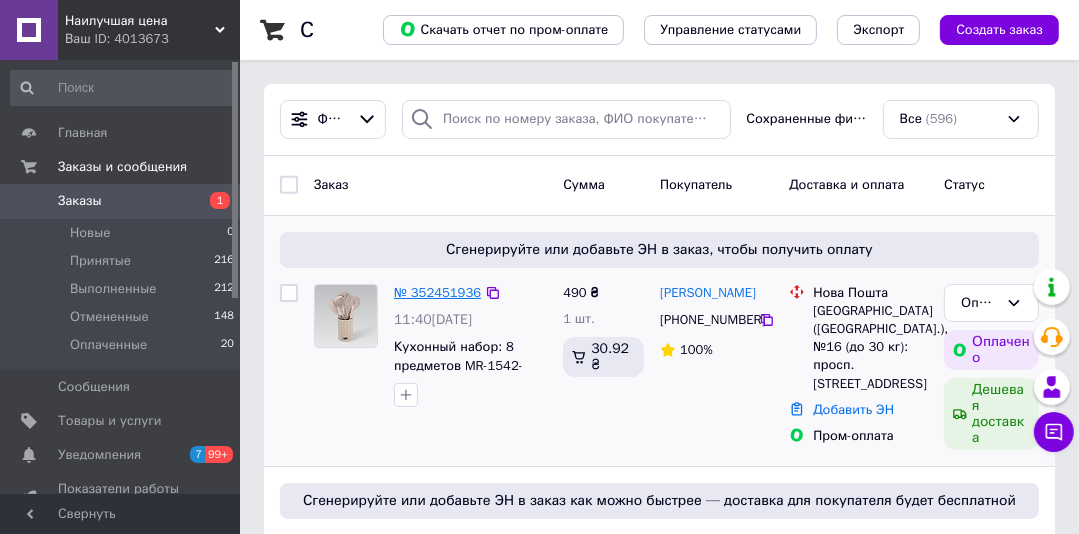 click on "№ 352451936" at bounding box center [437, 292] 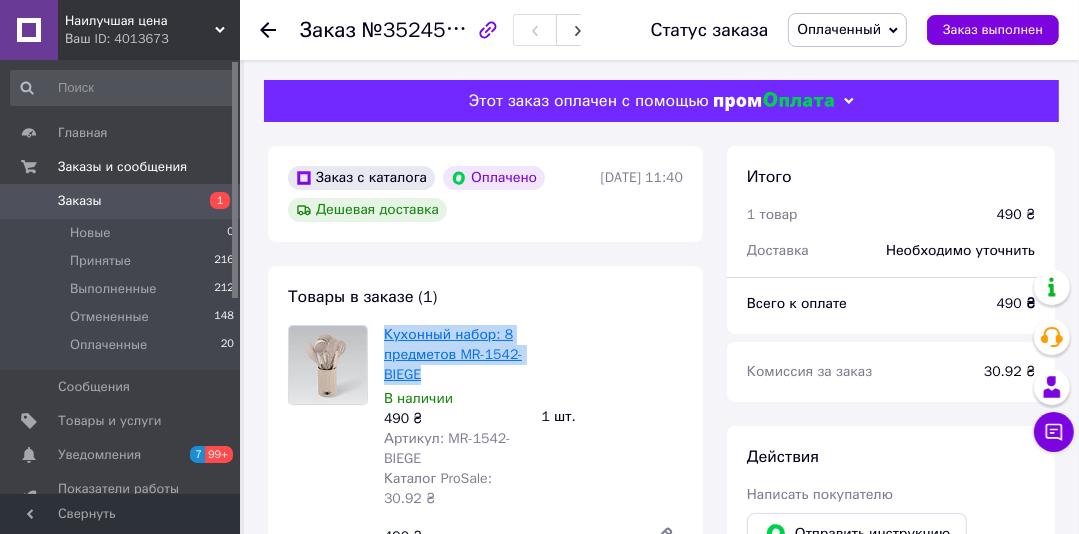 drag, startPoint x: 430, startPoint y: 374, endPoint x: 384, endPoint y: 342, distance: 56.0357 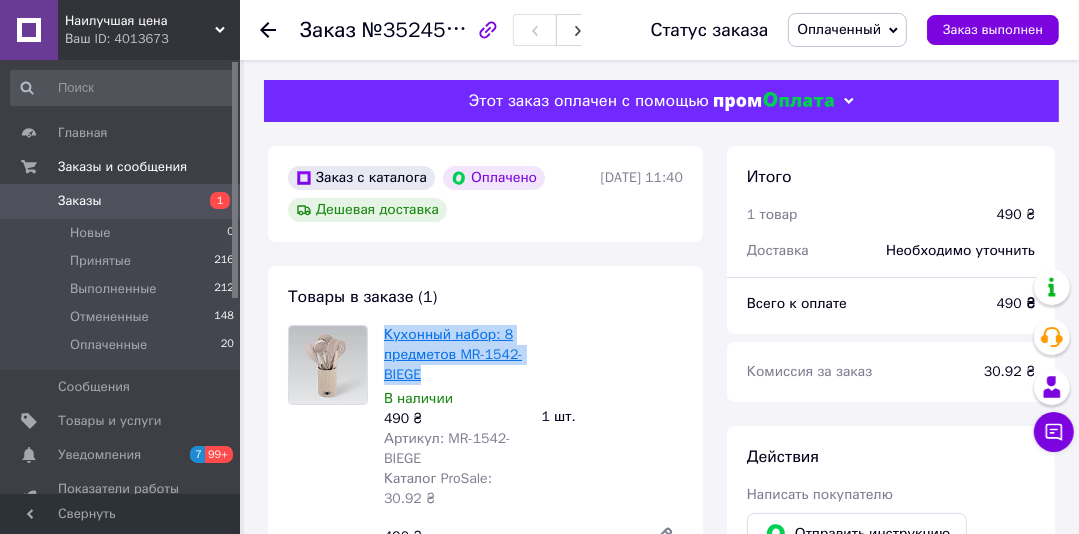 copy on "Кухонный набор: 8 предметов MR-1542-BIEGE" 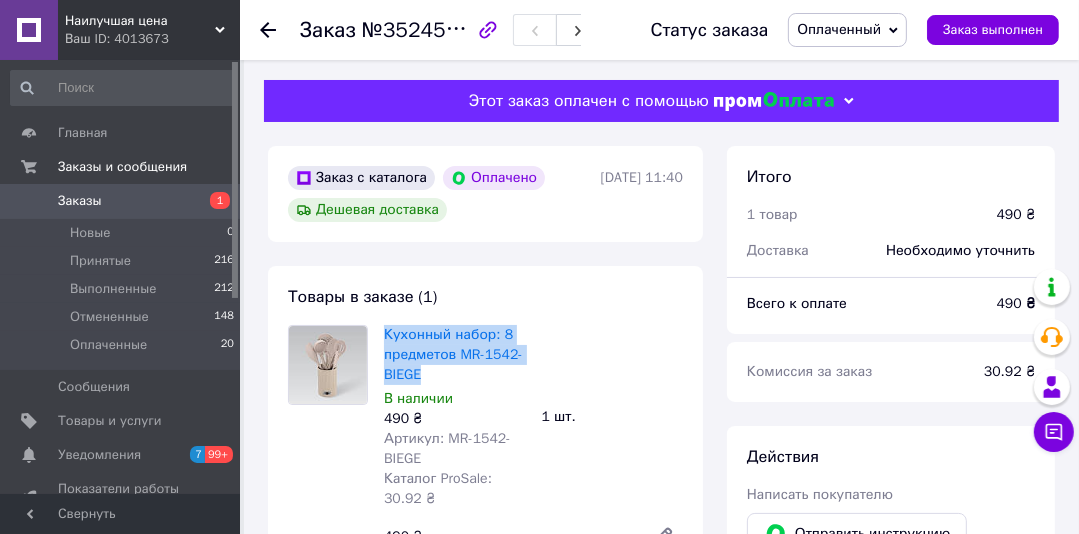 click on "Заказы" at bounding box center (80, 201) 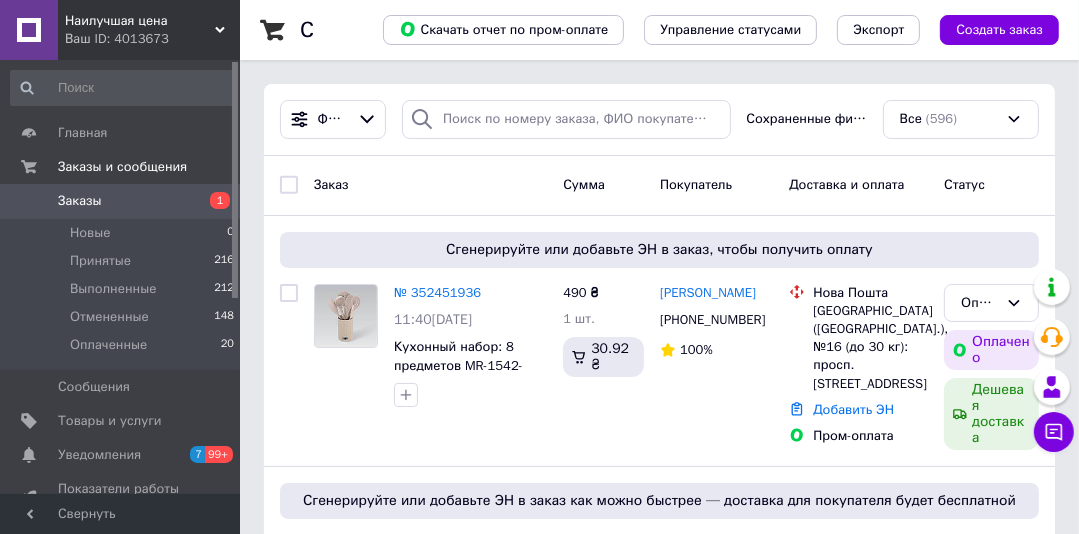 click on "Наилучшая цена" at bounding box center [140, 21] 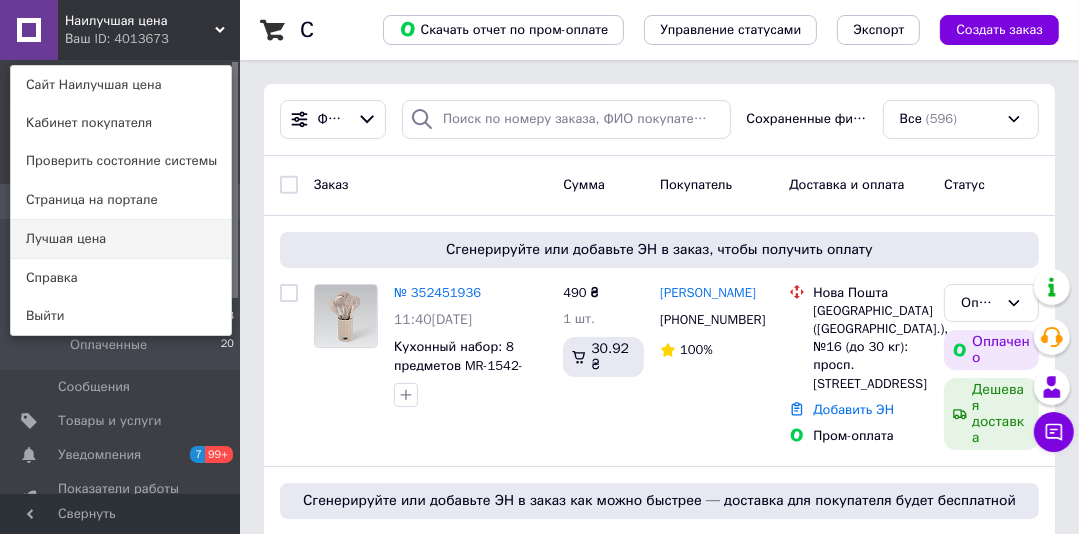 click on "Лучшая цена" at bounding box center [121, 239] 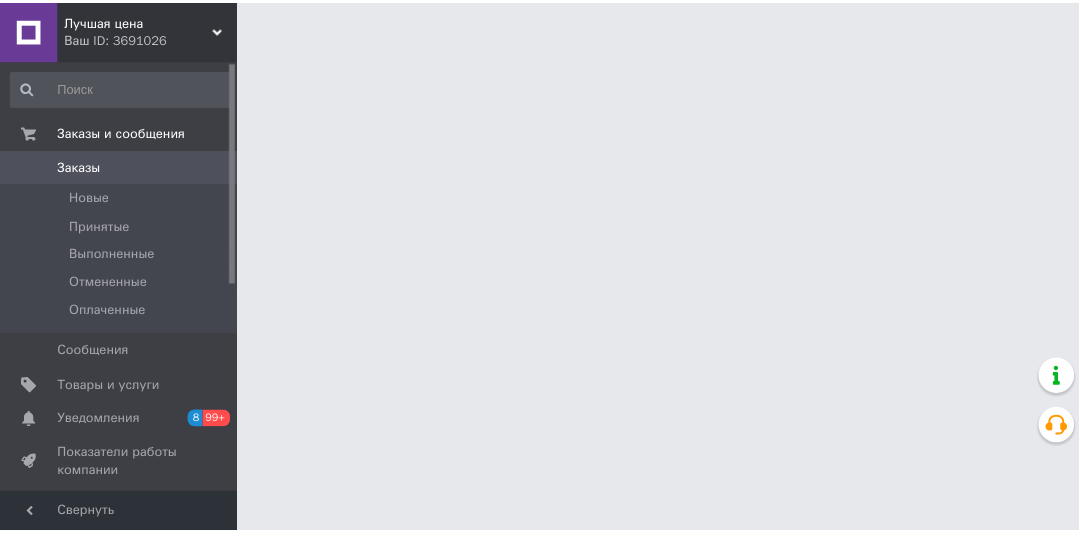 scroll, scrollTop: 0, scrollLeft: 0, axis: both 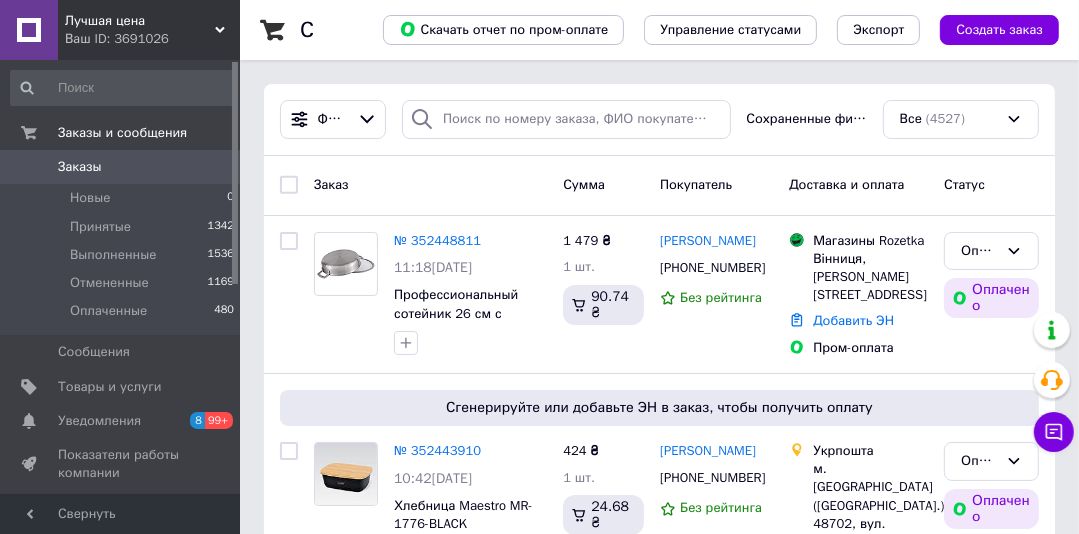 click on "Заказы 0" at bounding box center (123, 167) 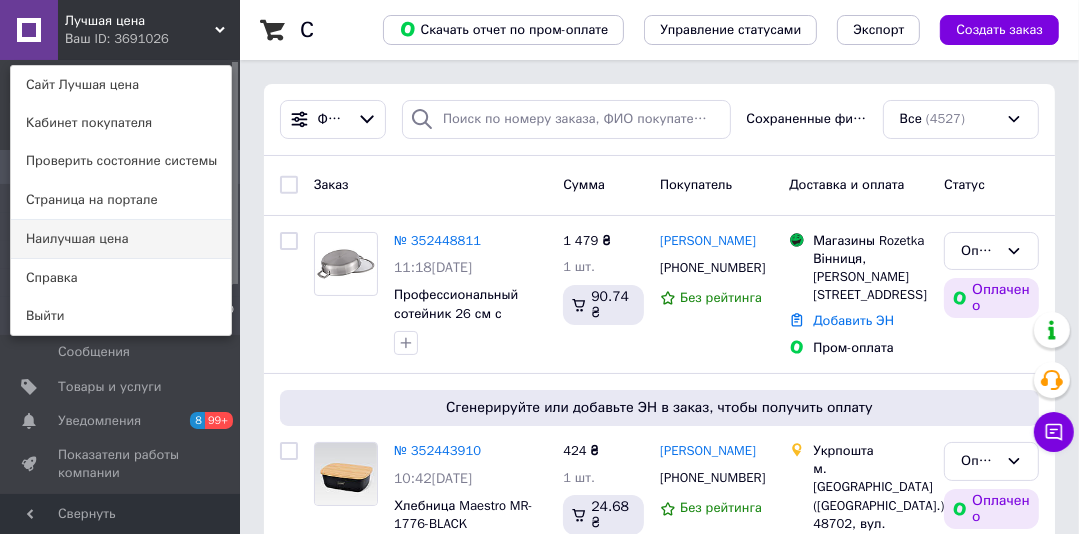 click on "Наилучшая цена" at bounding box center [121, 239] 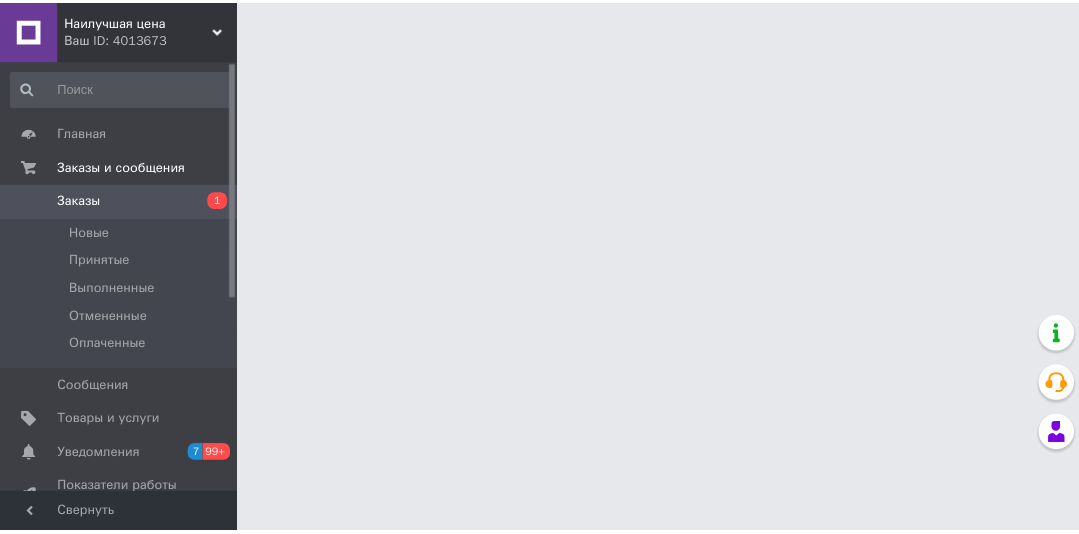 scroll, scrollTop: 0, scrollLeft: 0, axis: both 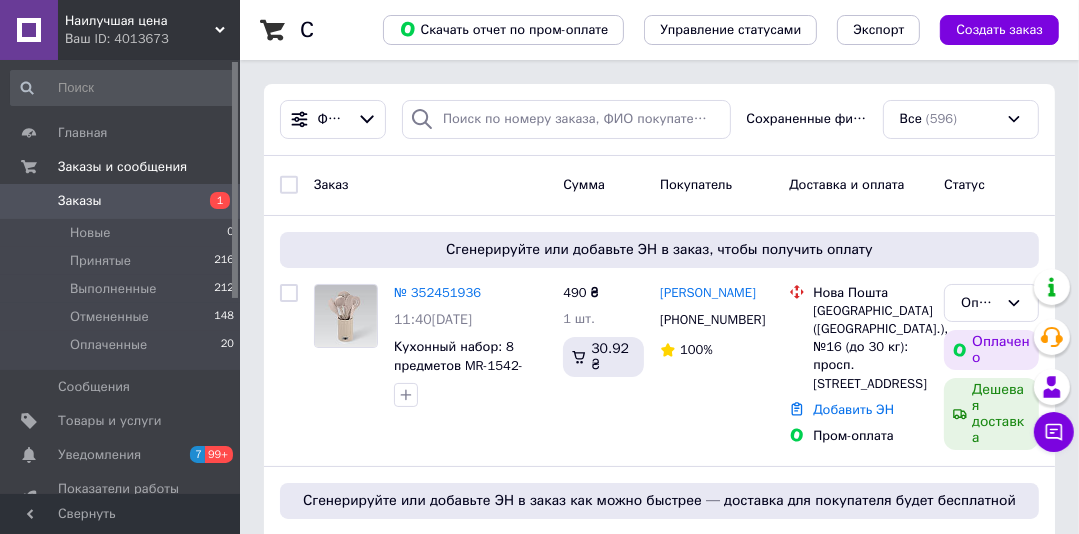 click on "Наилучшая цена" at bounding box center [140, 21] 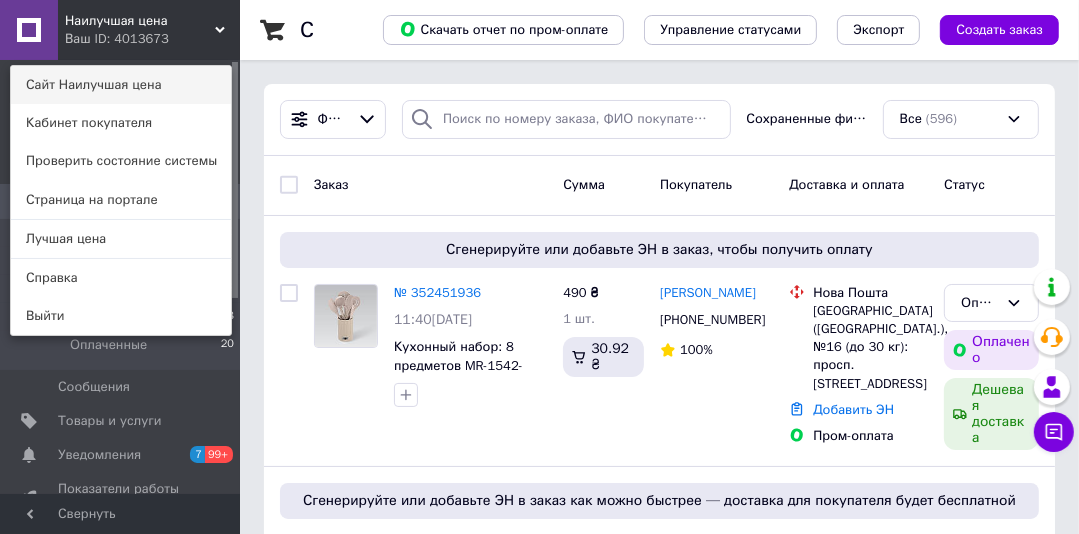 click on "Сайт Наилучшая цена" at bounding box center (121, 85) 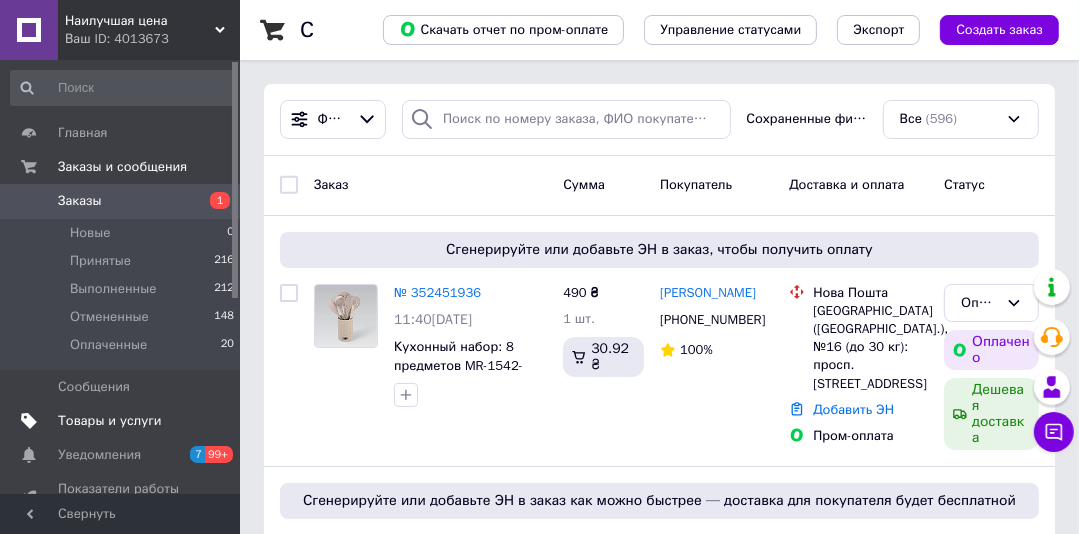 click on "Товары и услуги" at bounding box center (110, 421) 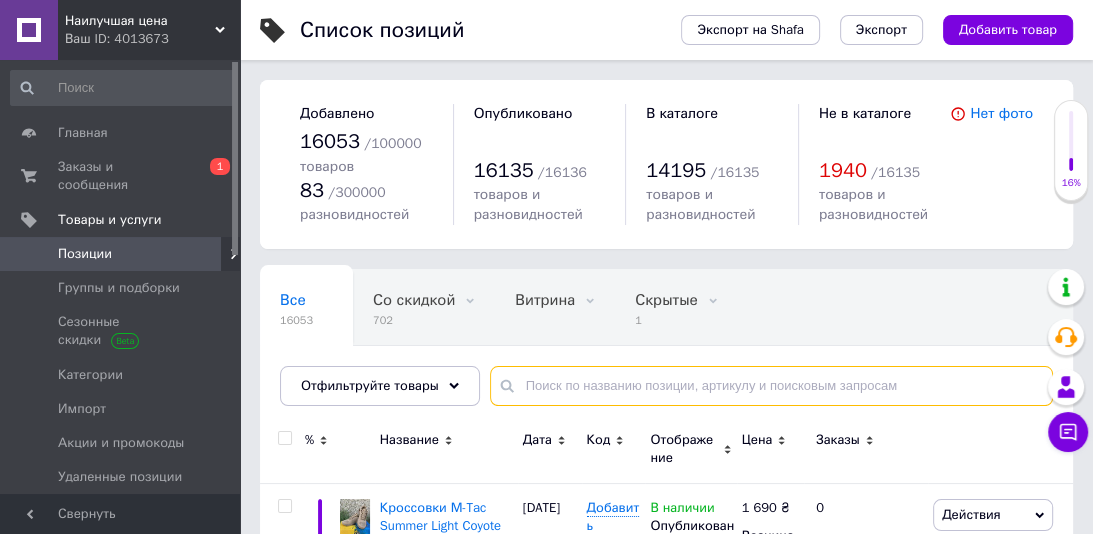 click at bounding box center [771, 386] 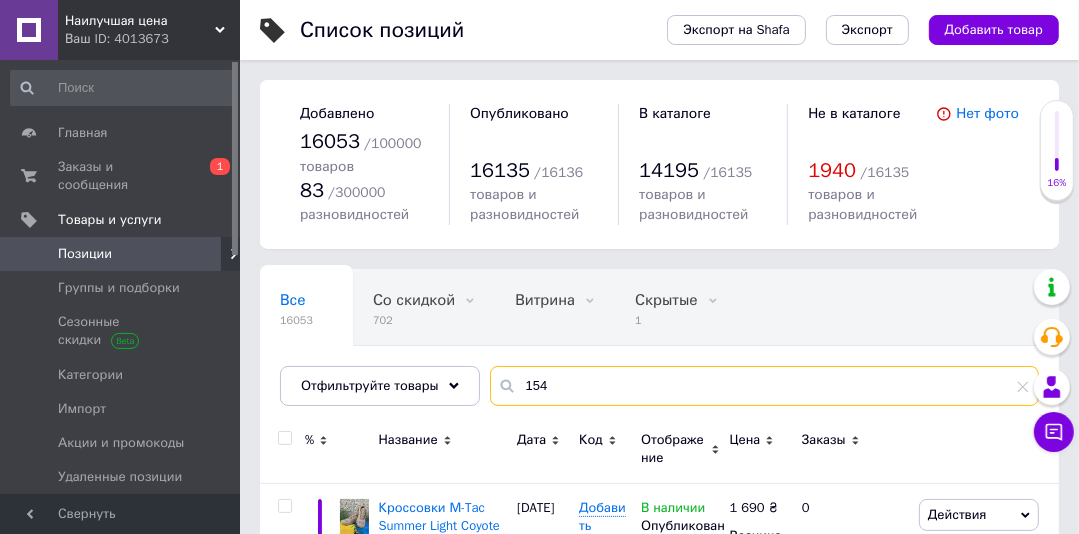 type on "1542" 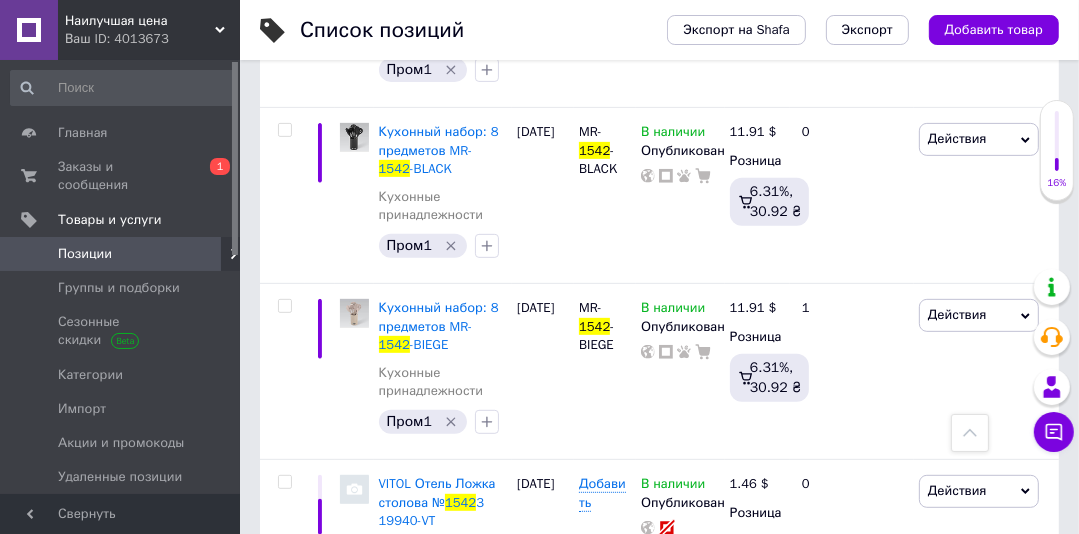 scroll, scrollTop: 555, scrollLeft: 0, axis: vertical 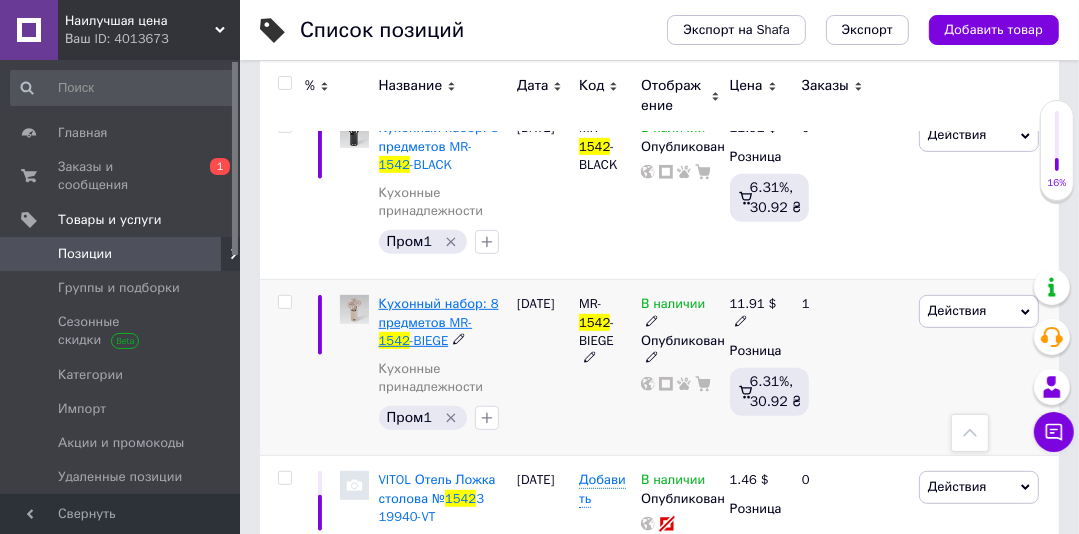 click on "Кухонный набор: 8 предметов MR-" at bounding box center [439, 312] 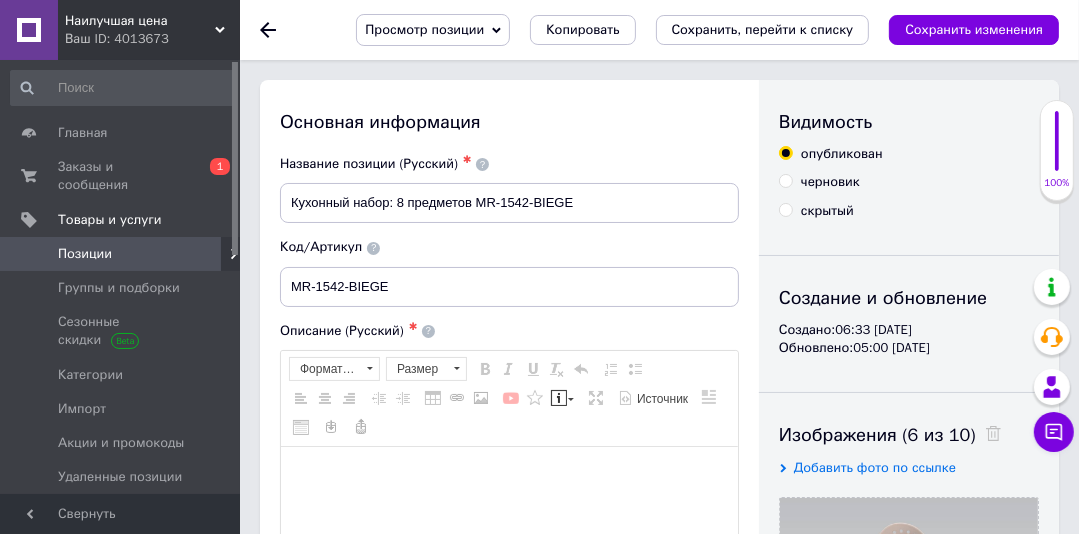 scroll, scrollTop: 610, scrollLeft: 0, axis: vertical 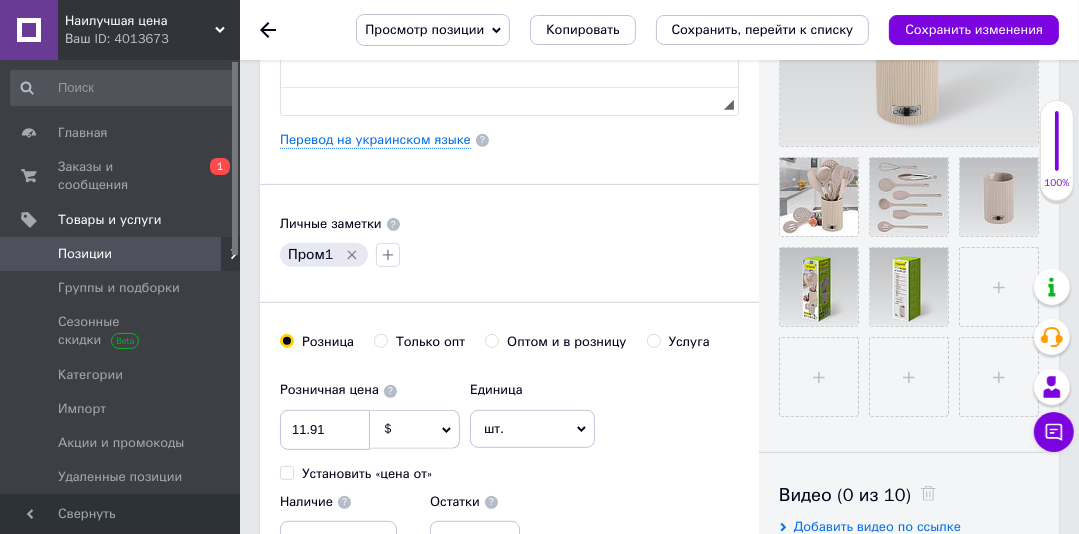 click on "Основная информация Название позиции (Русский) ✱ Кухонный набор: 8 предметов MR-1542-BIEGE Код/Артикул MR-1542-BIEGE Описание (Русский) ✱ Rich Text Editor, DA5F9265-68FF-498E-A5C7-785284FF8CCA Панели инструментов редактора Форматирование Форматирование Размер Размер   Полужирный  Комбинация клавиш Ctrl+B   Курсив  Комбинация клавиш Ctrl+I   Подчеркнутый  Комбинация клавиш Ctrl+U   Убрать форматирование   Отменить  Комбинация клавиш Ctrl+Z   Вставить / удалить нумерованный список   Вставить / удалить маркированный список   По левому краю   По центру   По правому краю   Уменьшить отступ     Таблица" at bounding box center (509, 112) 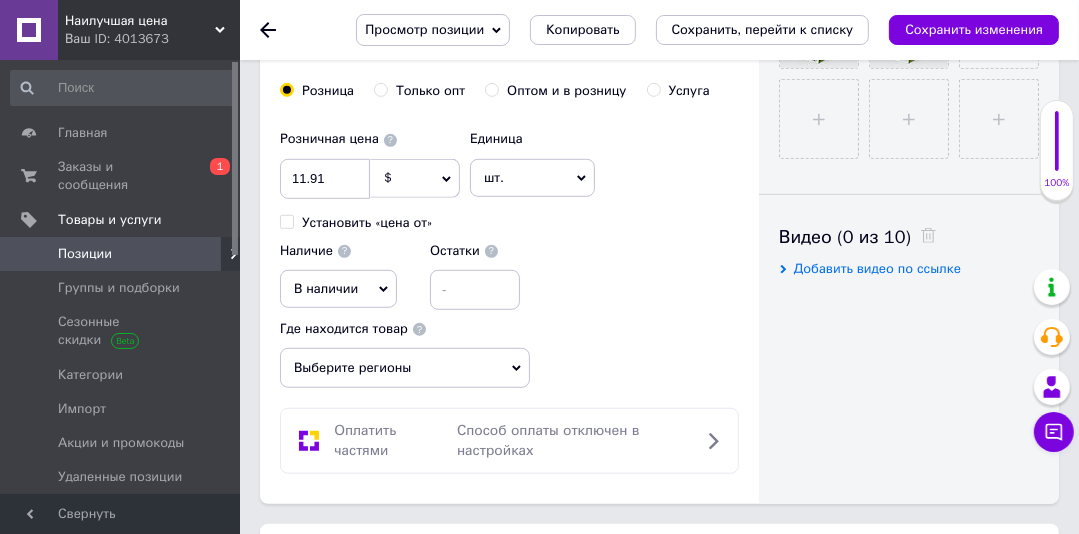 scroll, scrollTop: 0, scrollLeft: 0, axis: both 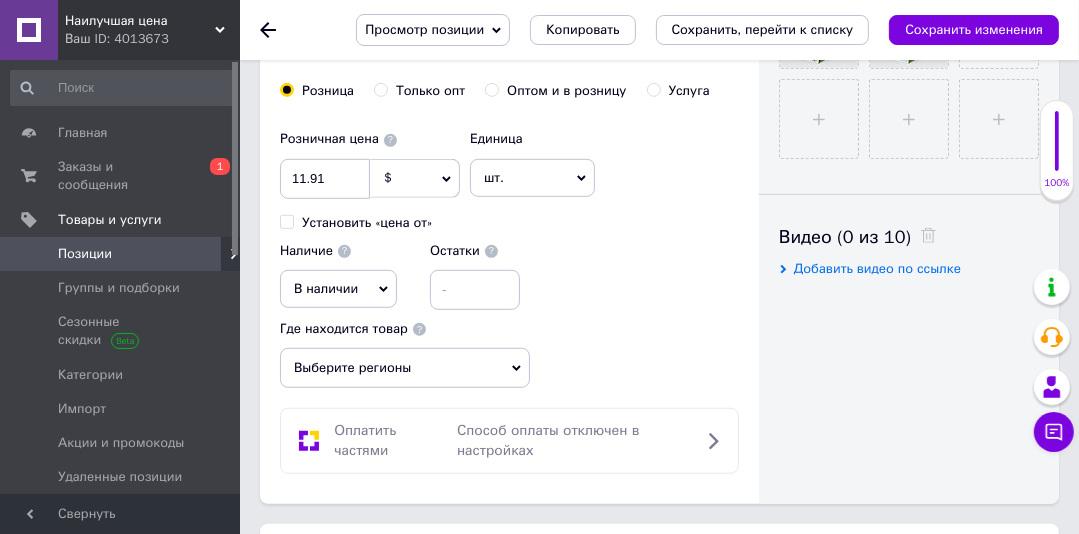 click 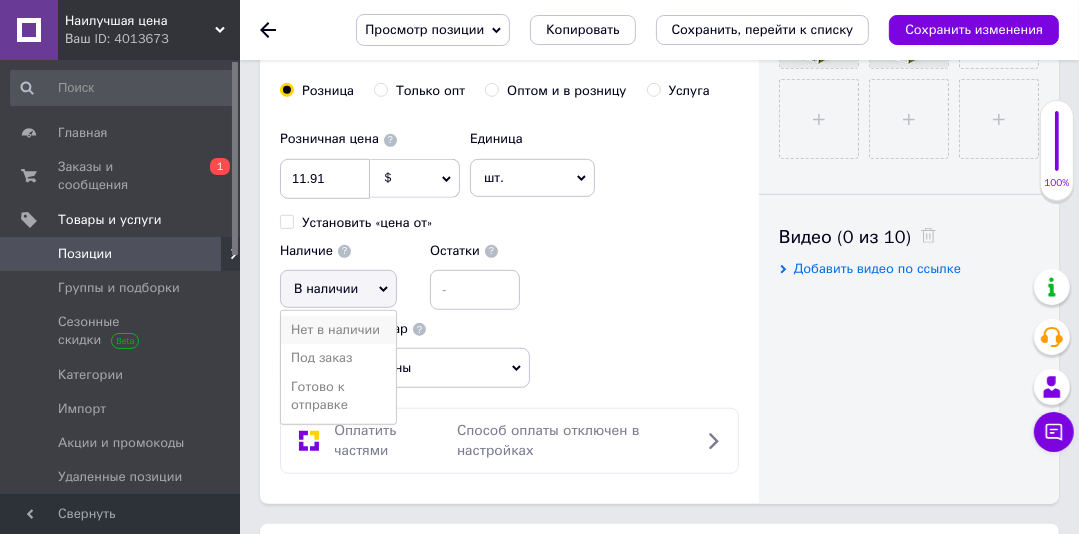 click on "Нет в наличии" at bounding box center [338, 330] 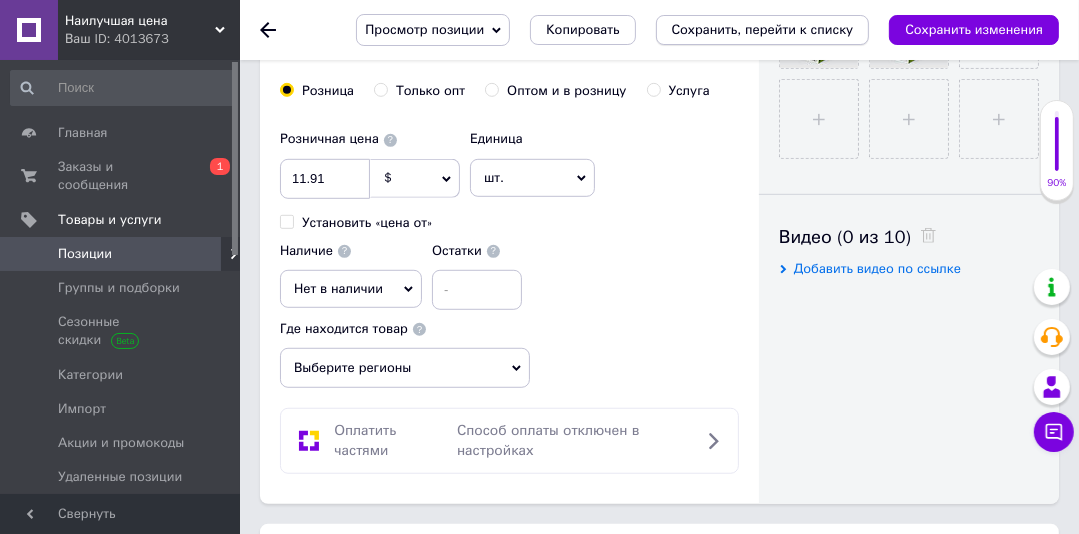 click on "Сохранить, перейти к списку" at bounding box center [763, 29] 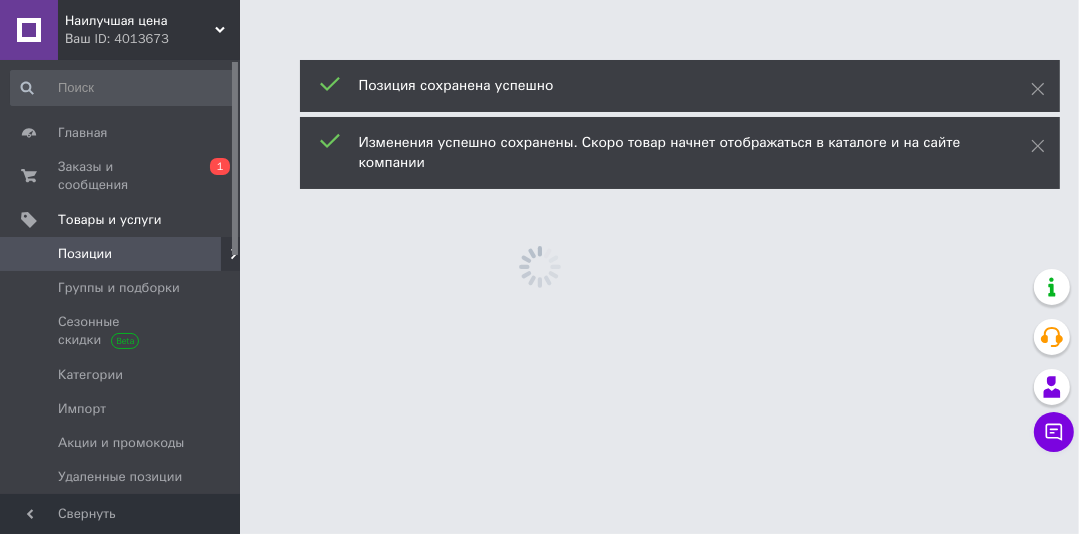 scroll, scrollTop: 0, scrollLeft: 0, axis: both 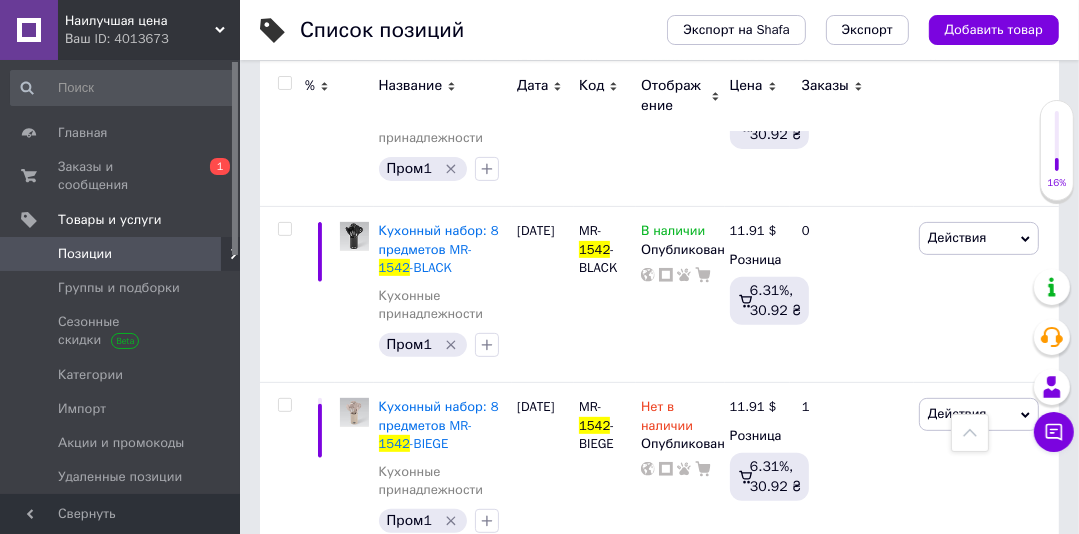 click on "Наилучшая цена" at bounding box center (140, 21) 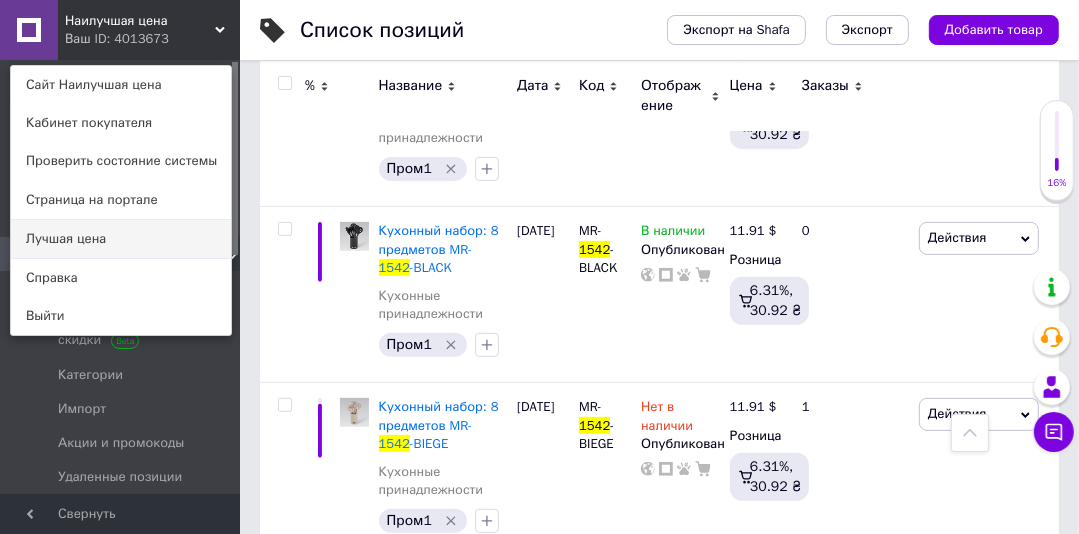 click on "Лучшая цена" at bounding box center (121, 239) 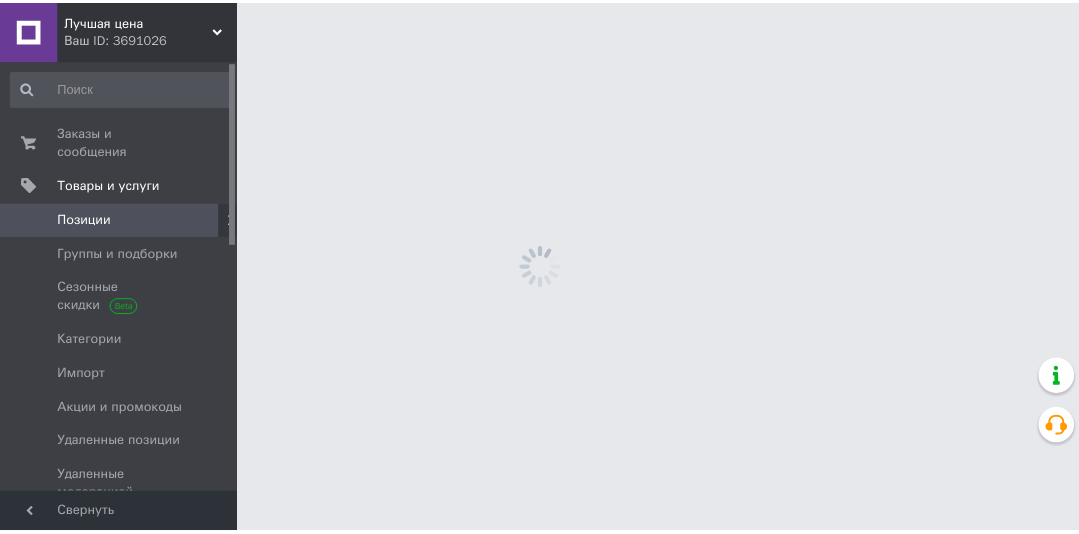 scroll, scrollTop: 0, scrollLeft: 0, axis: both 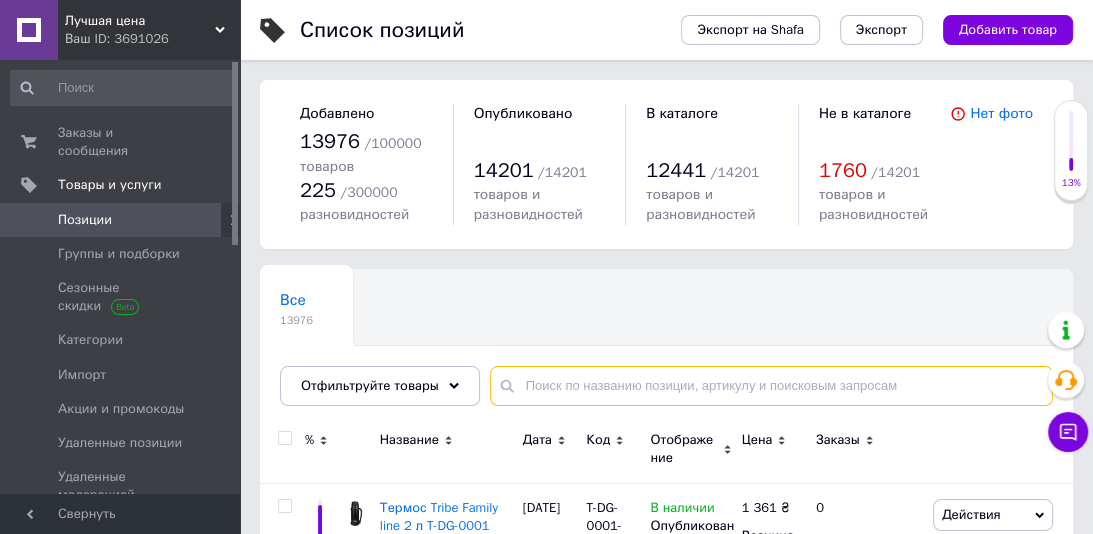 click at bounding box center [771, 386] 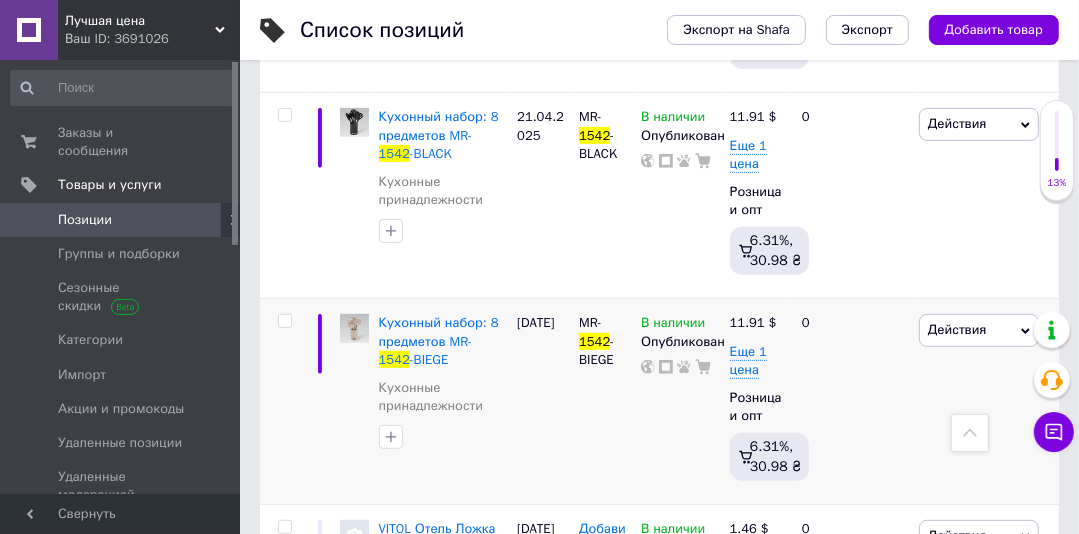 scroll, scrollTop: 612, scrollLeft: 0, axis: vertical 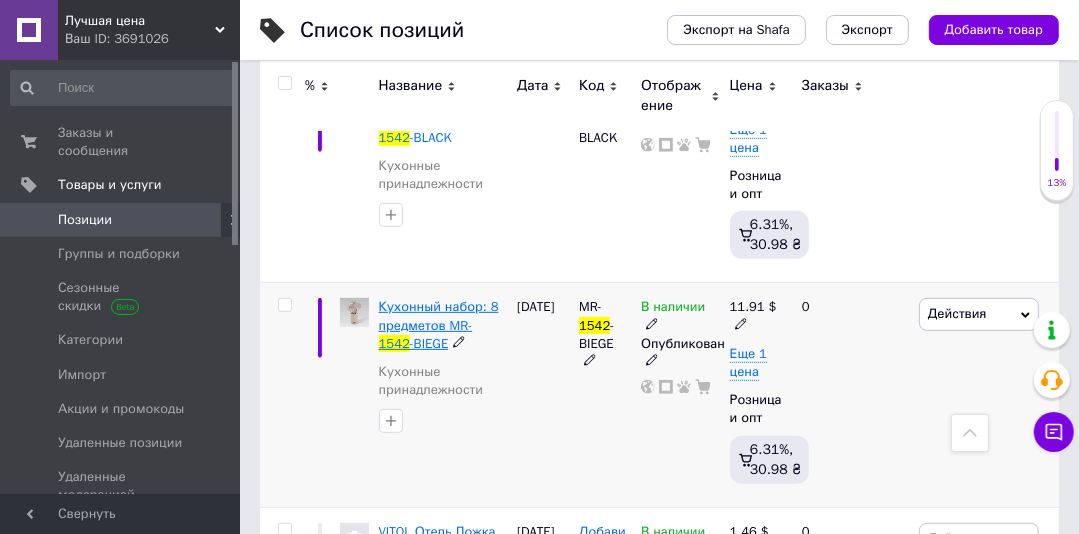 type on "1542" 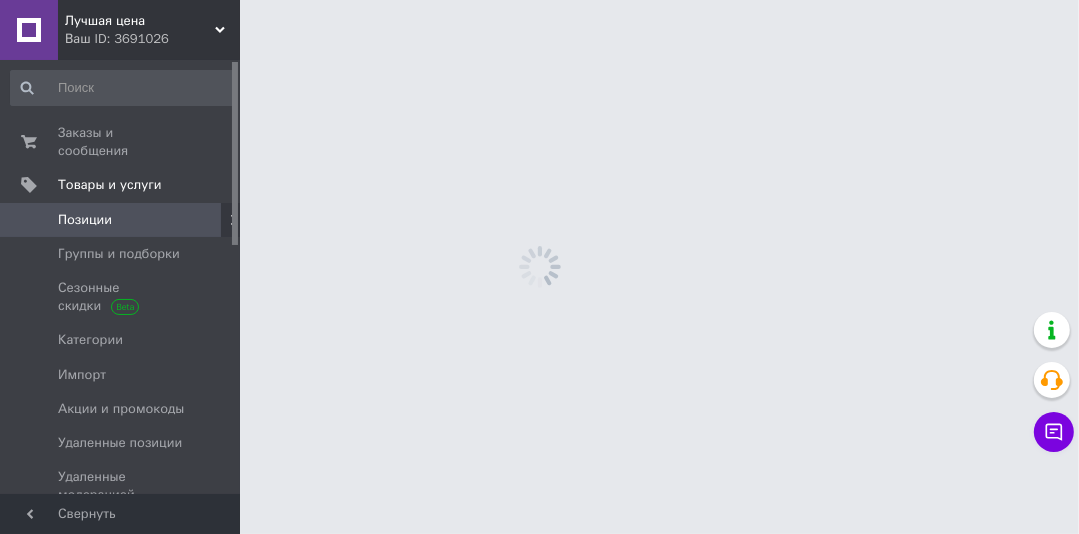 scroll, scrollTop: 0, scrollLeft: 0, axis: both 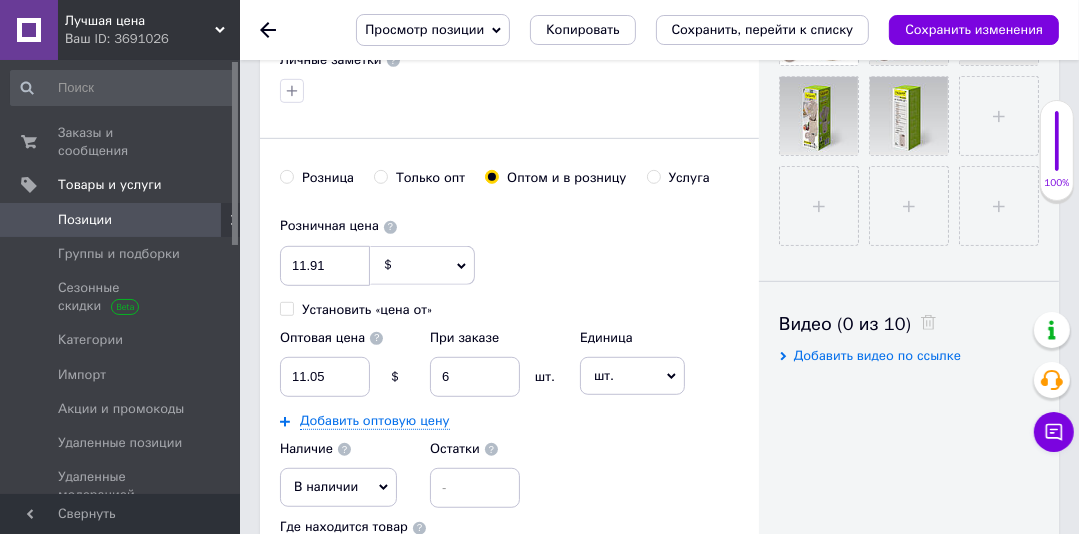 click 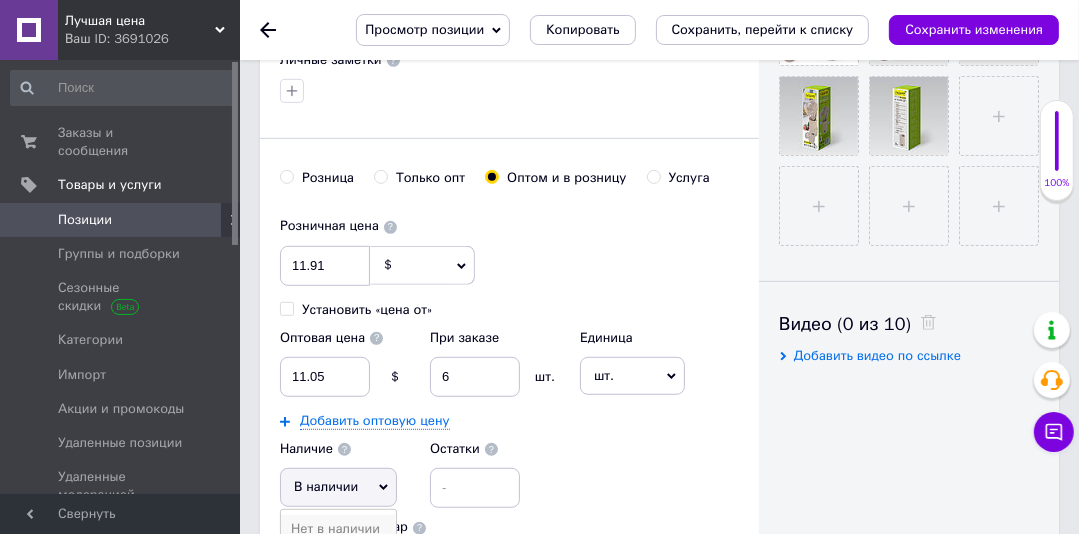 scroll, scrollTop: 0, scrollLeft: 0, axis: both 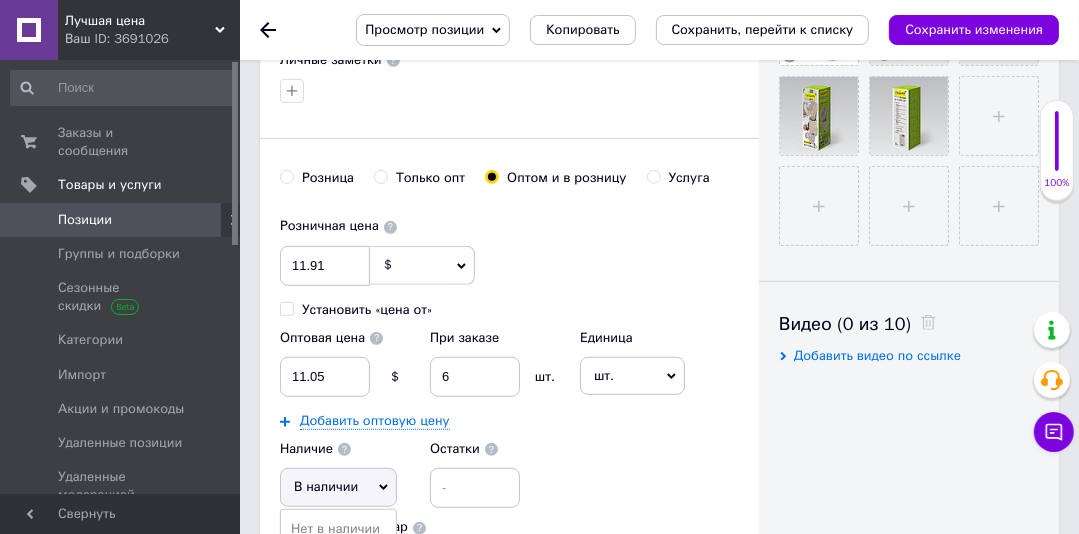 drag, startPoint x: 350, startPoint y: 528, endPoint x: 578, endPoint y: 300, distance: 322.4407 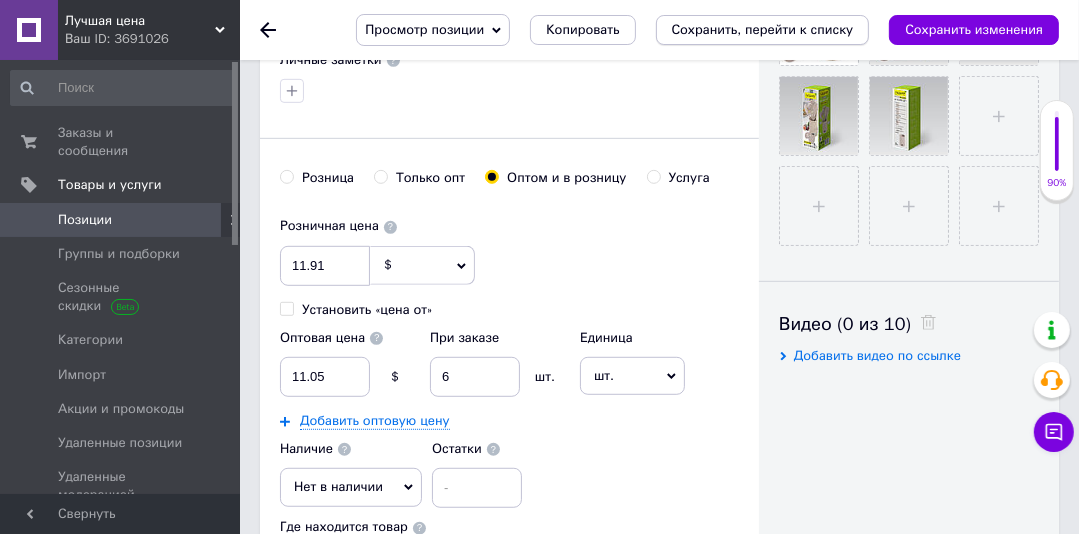 click on "Сохранить, перейти к списку" at bounding box center (763, 29) 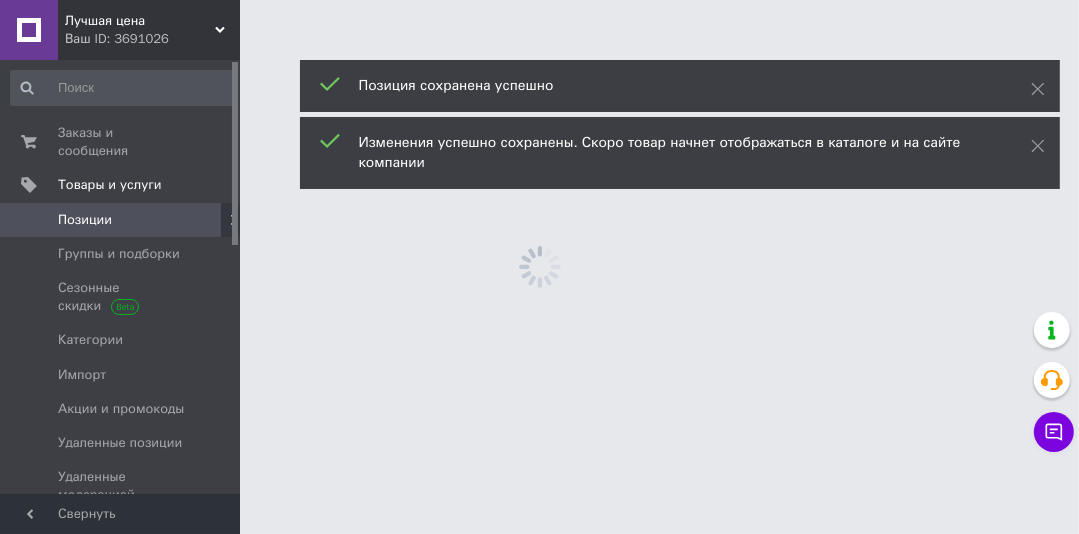 scroll, scrollTop: 0, scrollLeft: 0, axis: both 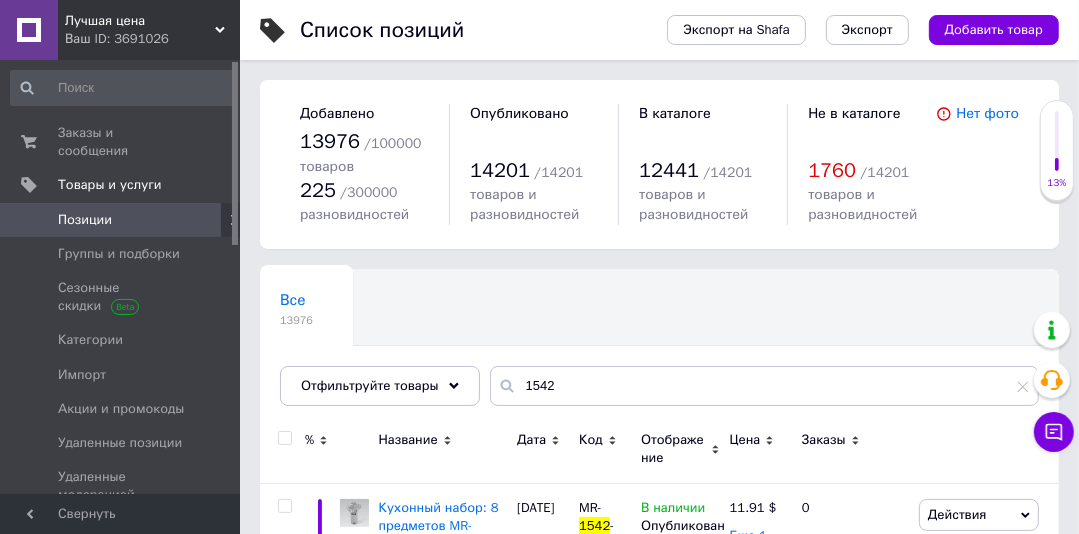 click on "Лучшая цена Ваш ID: 3691026" at bounding box center (149, 30) 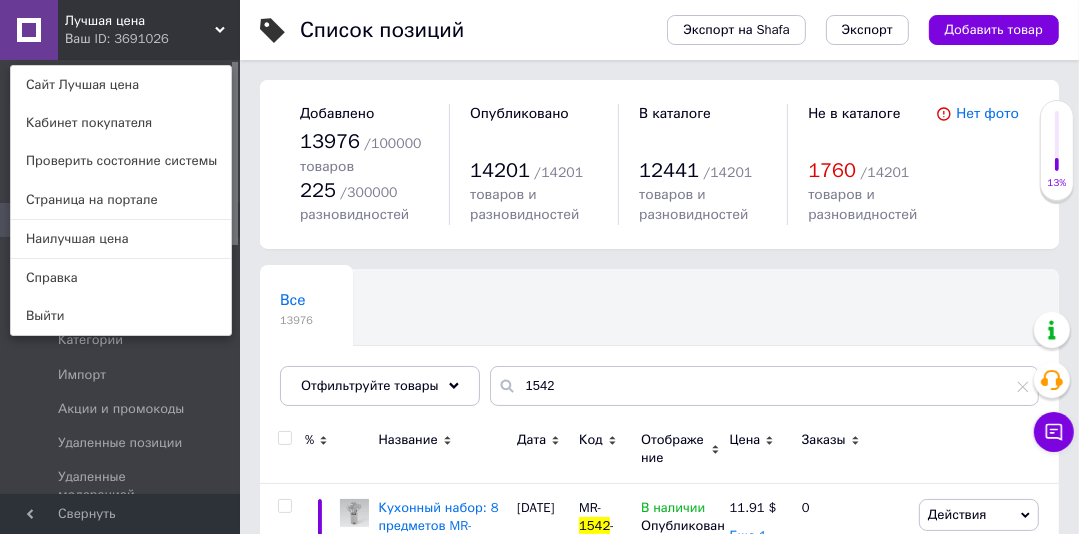 click on "Наилучшая цена" at bounding box center [121, 239] 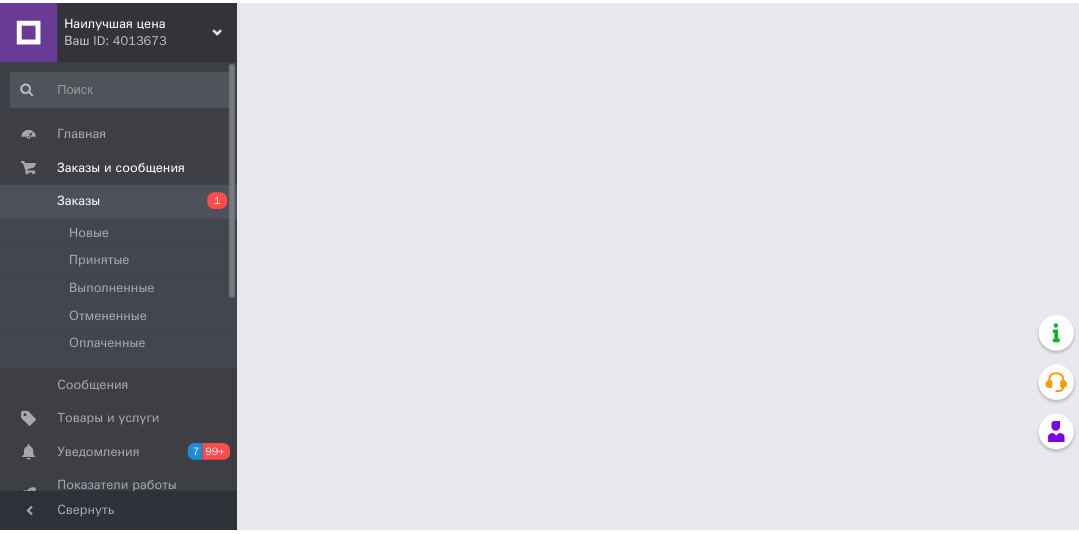 scroll, scrollTop: 0, scrollLeft: 0, axis: both 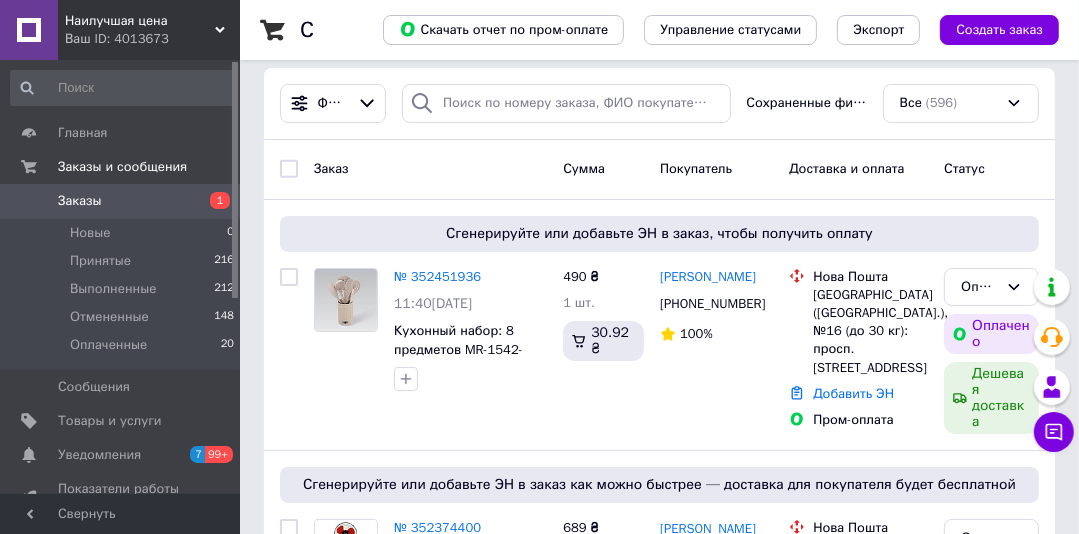 click on "Наилучшая цена" at bounding box center [140, 21] 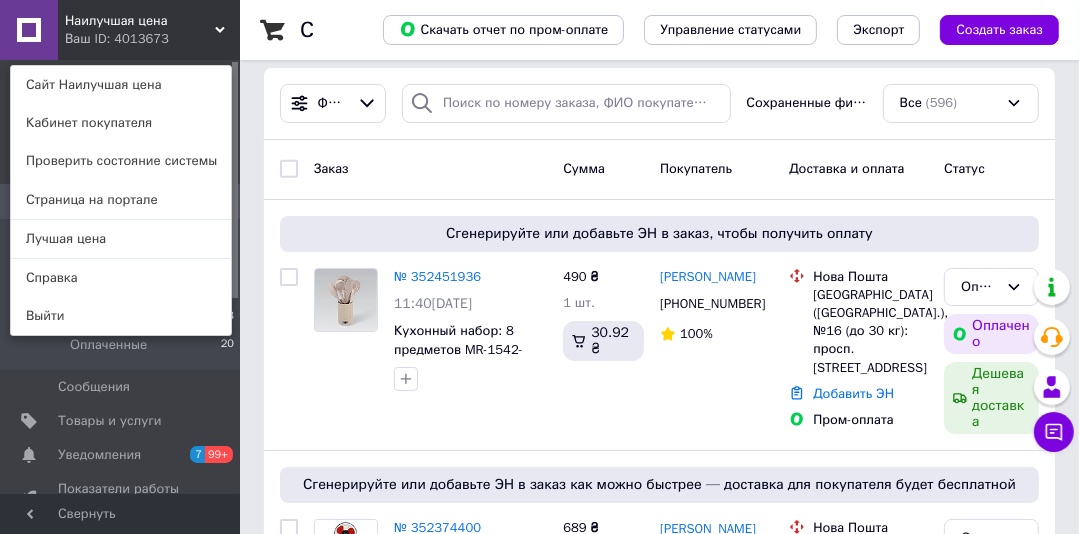 click on "Лучшая цена" at bounding box center [121, 239] 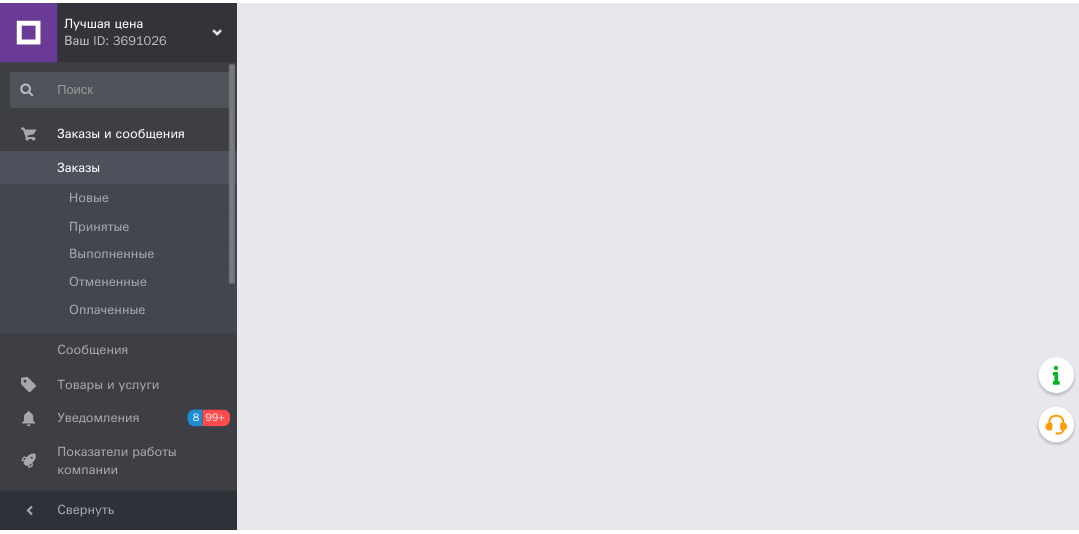 scroll, scrollTop: 0, scrollLeft: 0, axis: both 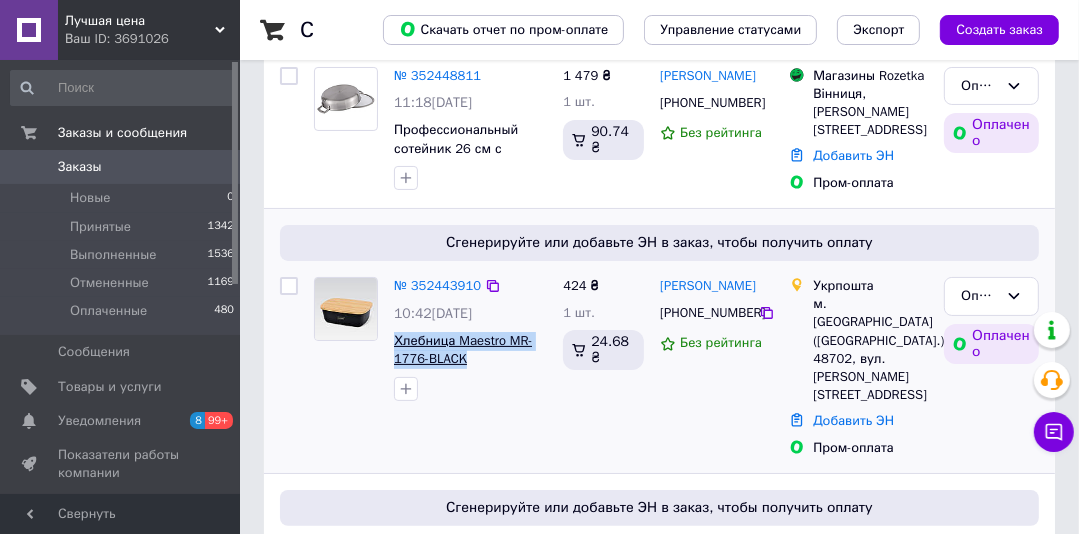 drag, startPoint x: 487, startPoint y: 356, endPoint x: 396, endPoint y: 342, distance: 92.070625 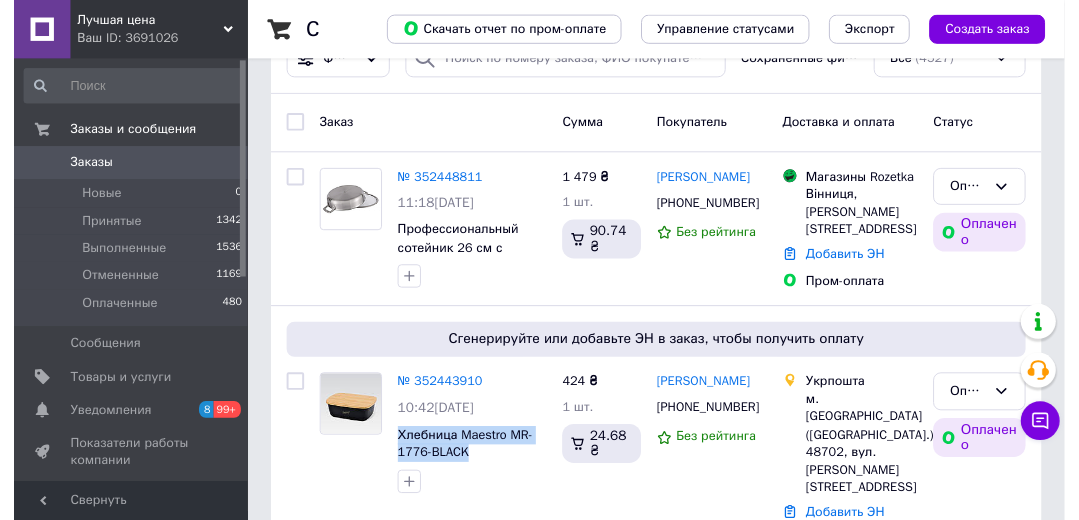scroll, scrollTop: 22, scrollLeft: 0, axis: vertical 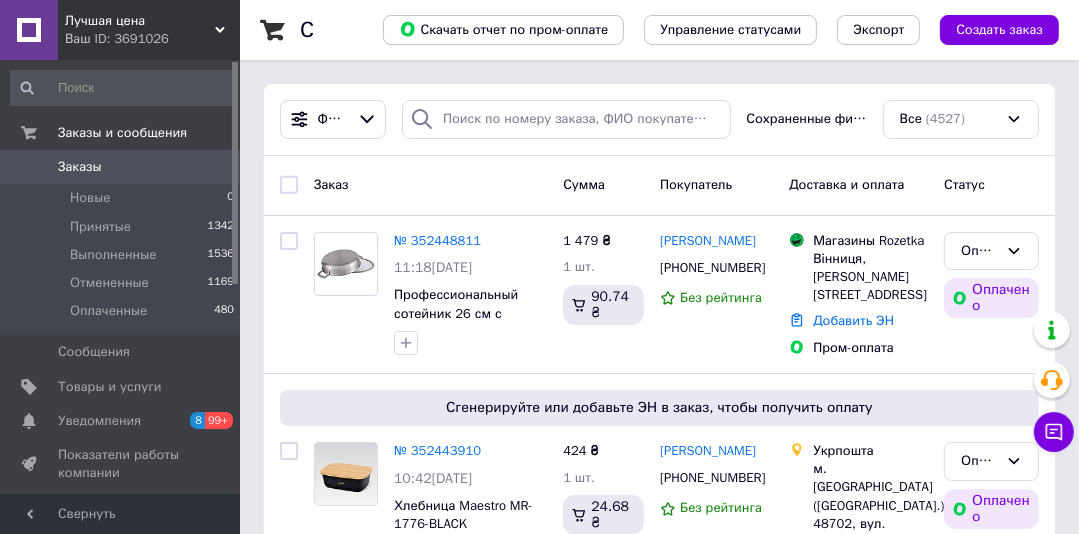 click on "Лучшая цена" at bounding box center (140, 21) 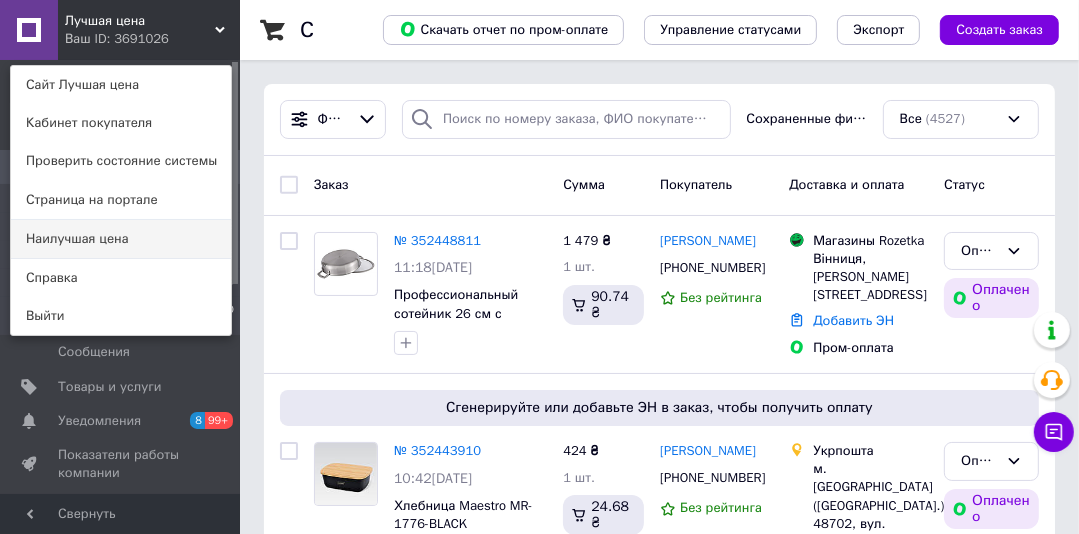click on "Наилучшая цена" at bounding box center [121, 239] 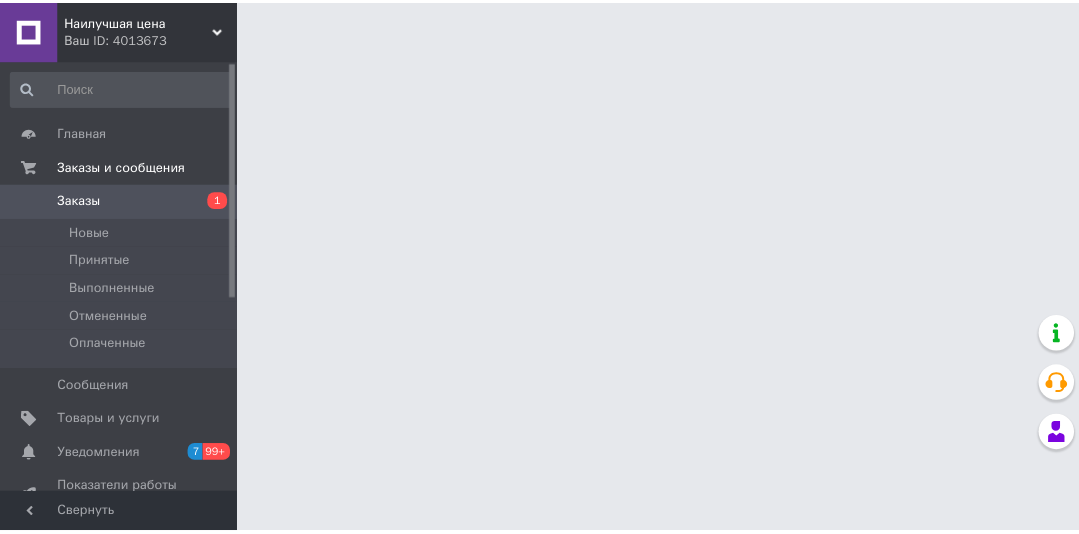 scroll, scrollTop: 0, scrollLeft: 0, axis: both 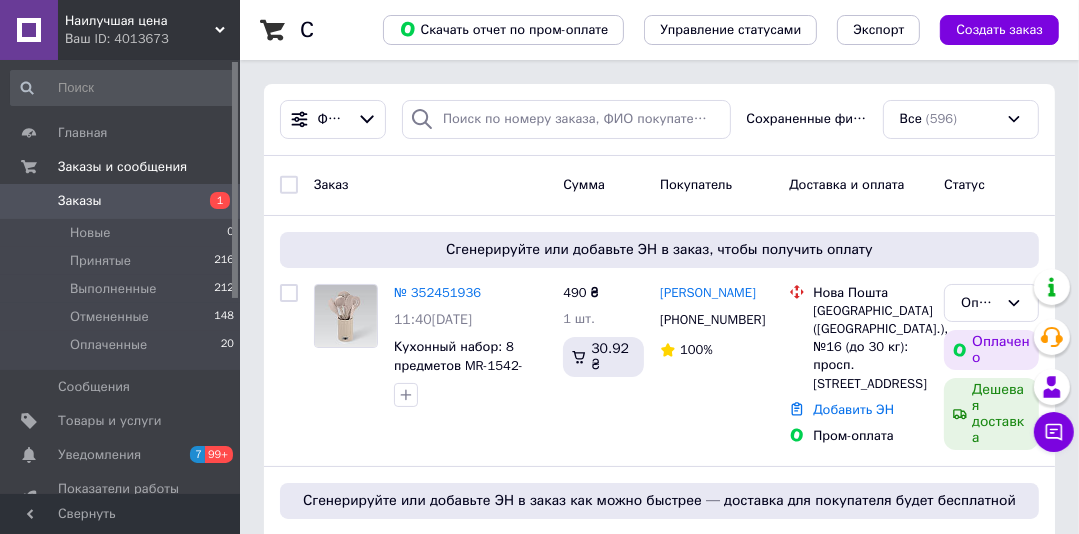 click on "Наилучшая цена" at bounding box center (140, 21) 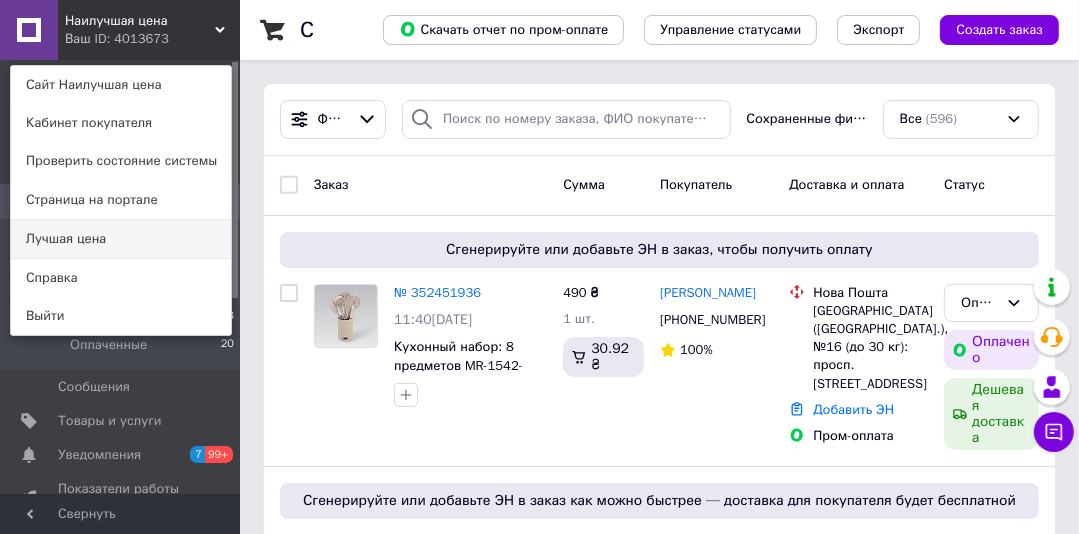 click on "Лучшая цена" at bounding box center (121, 239) 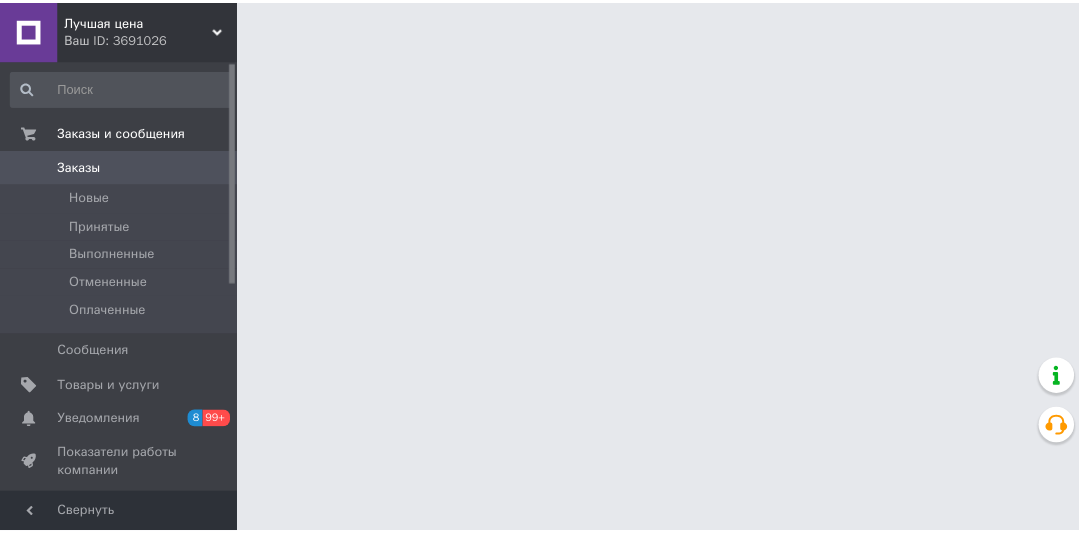 scroll, scrollTop: 0, scrollLeft: 0, axis: both 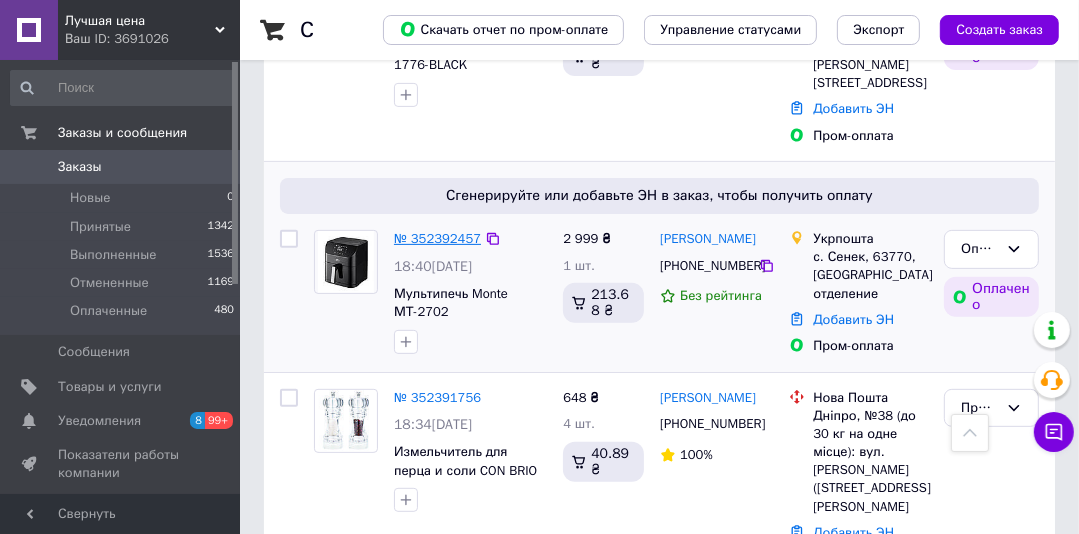 click on "№ 352392457" at bounding box center (437, 238) 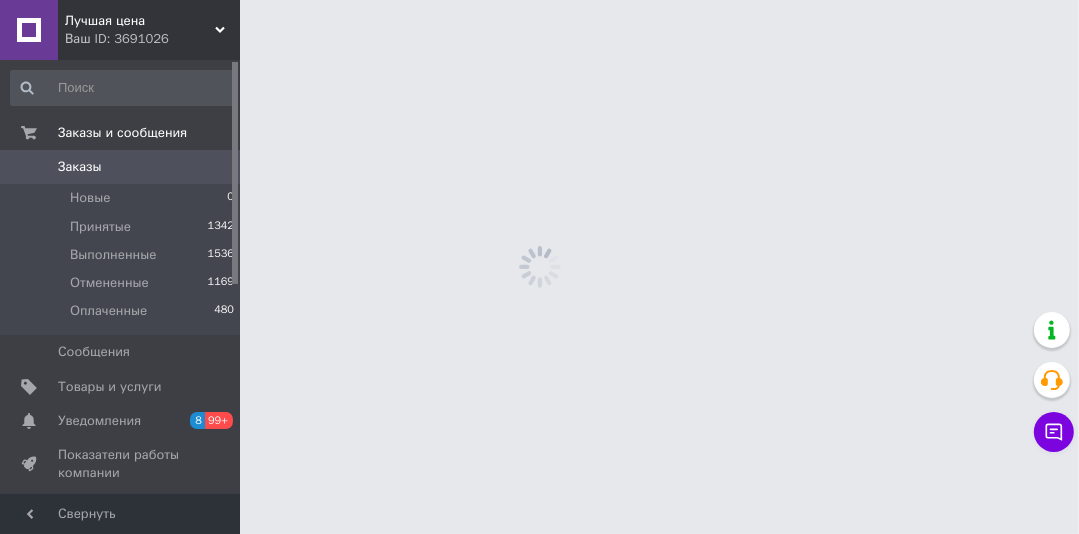 scroll, scrollTop: 0, scrollLeft: 0, axis: both 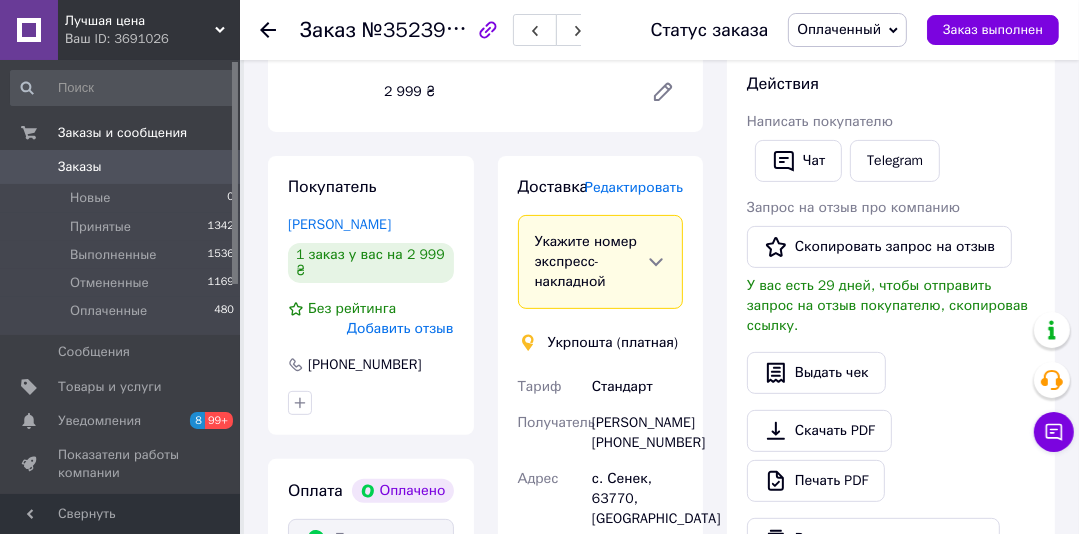 click on "Редактировать" at bounding box center [634, 187] 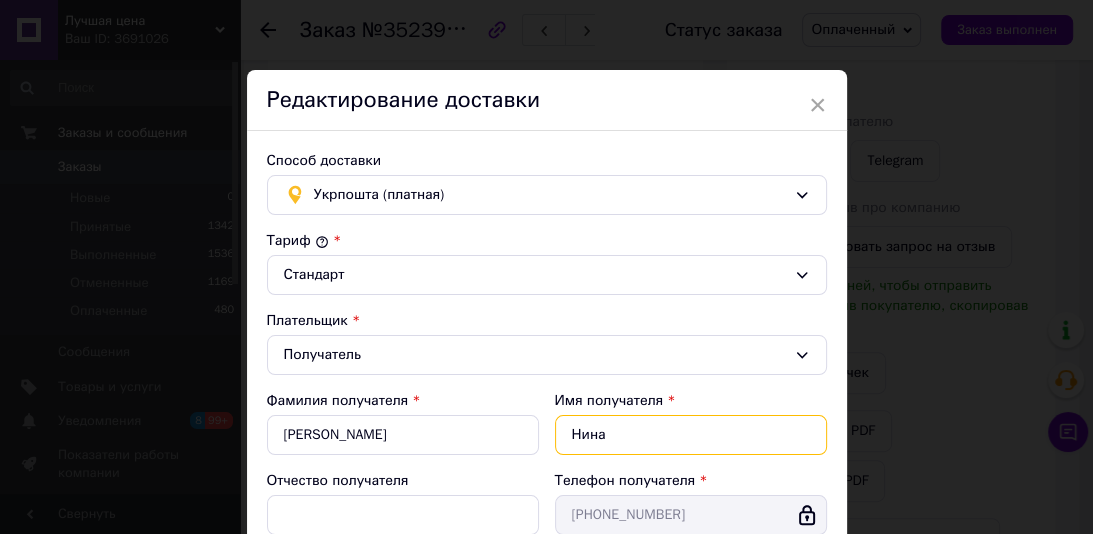 click on "Нина" at bounding box center (691, 435) 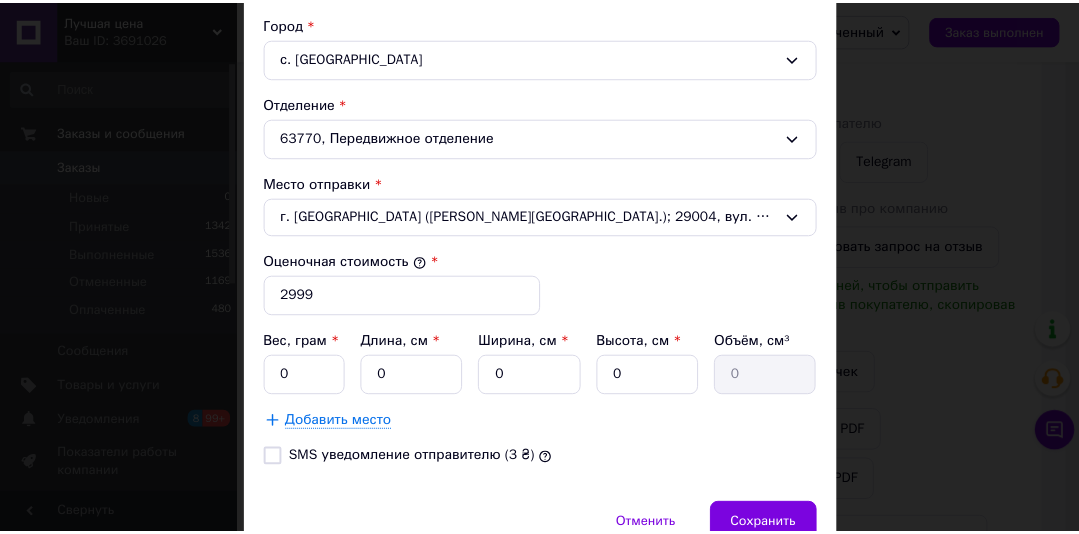 scroll, scrollTop: 619, scrollLeft: 0, axis: vertical 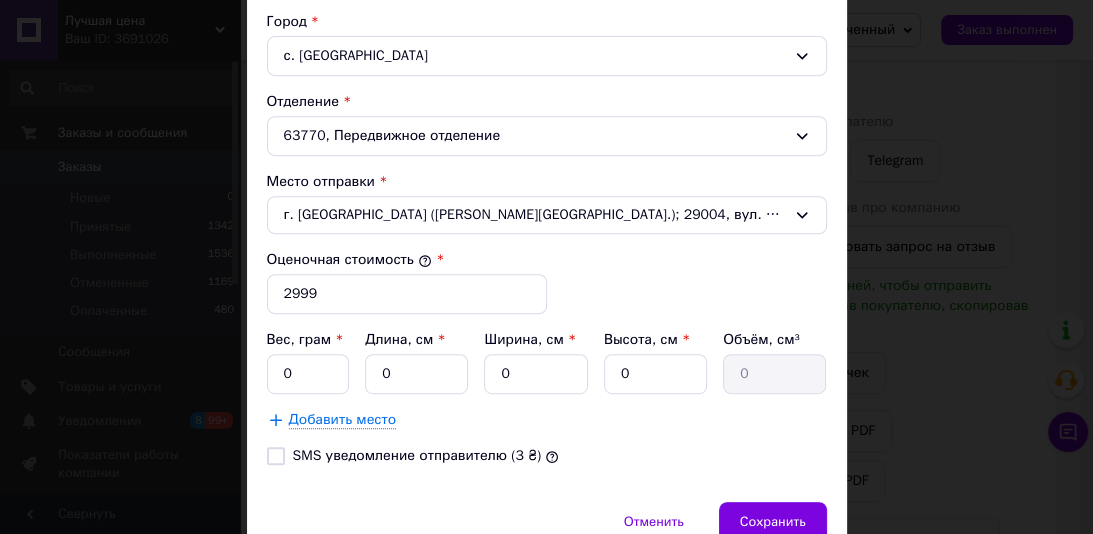 type on "Ніна" 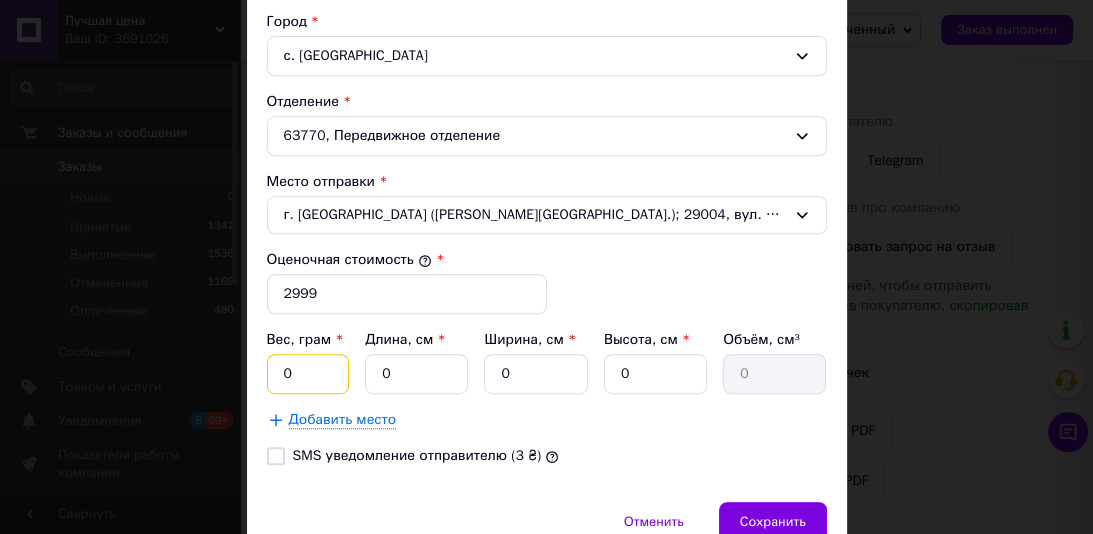 click on "0" at bounding box center (308, 374) 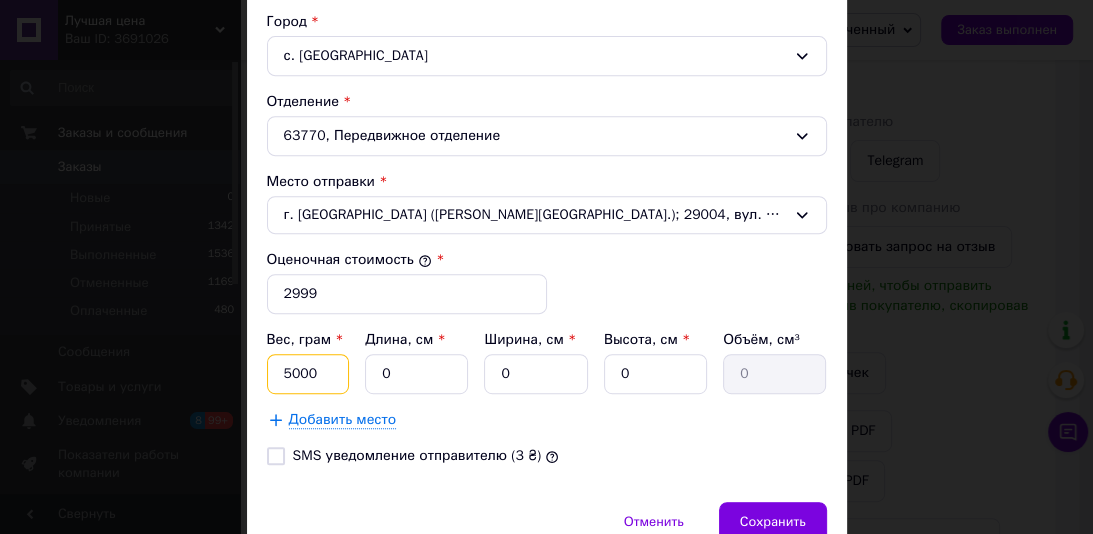 type on "5000" 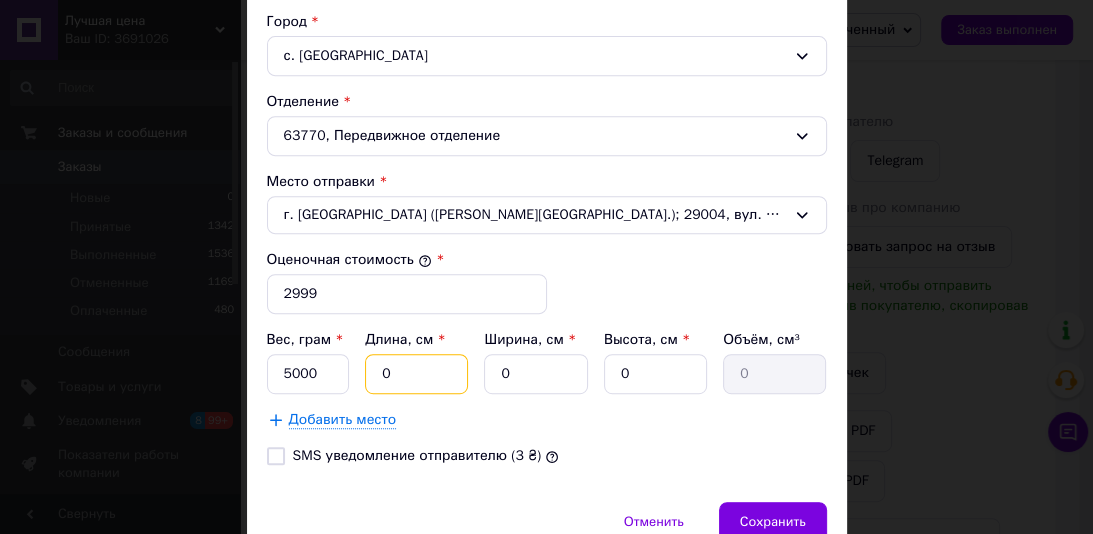 click on "0" at bounding box center (416, 374) 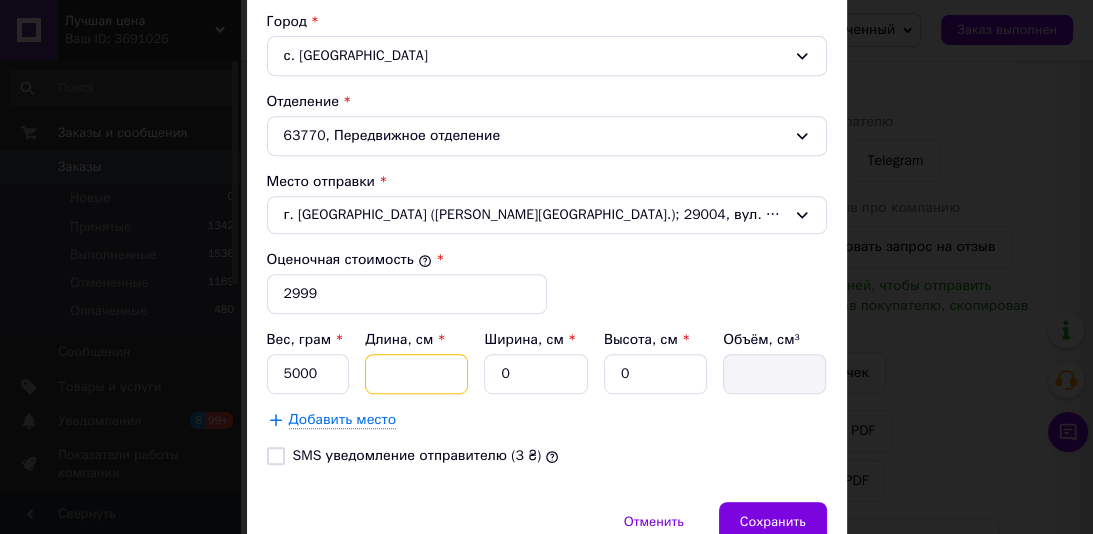 type on "4" 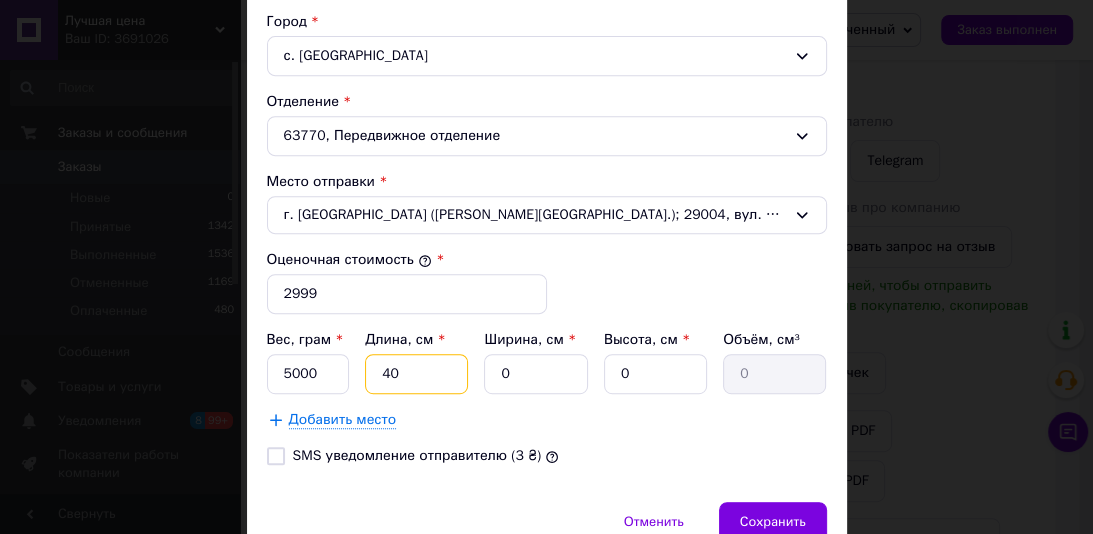 type on "40" 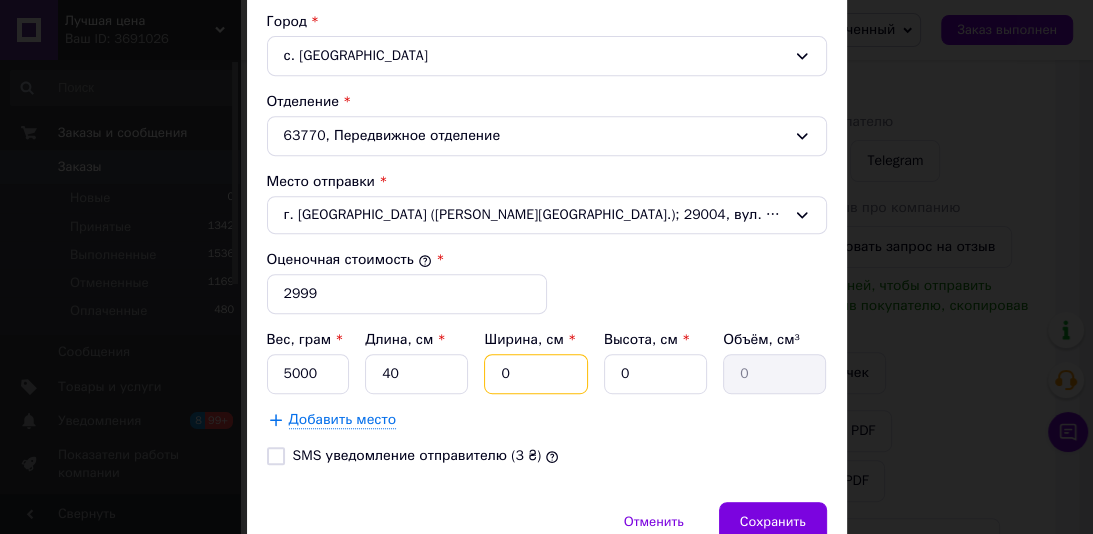 click on "0" at bounding box center [535, 374] 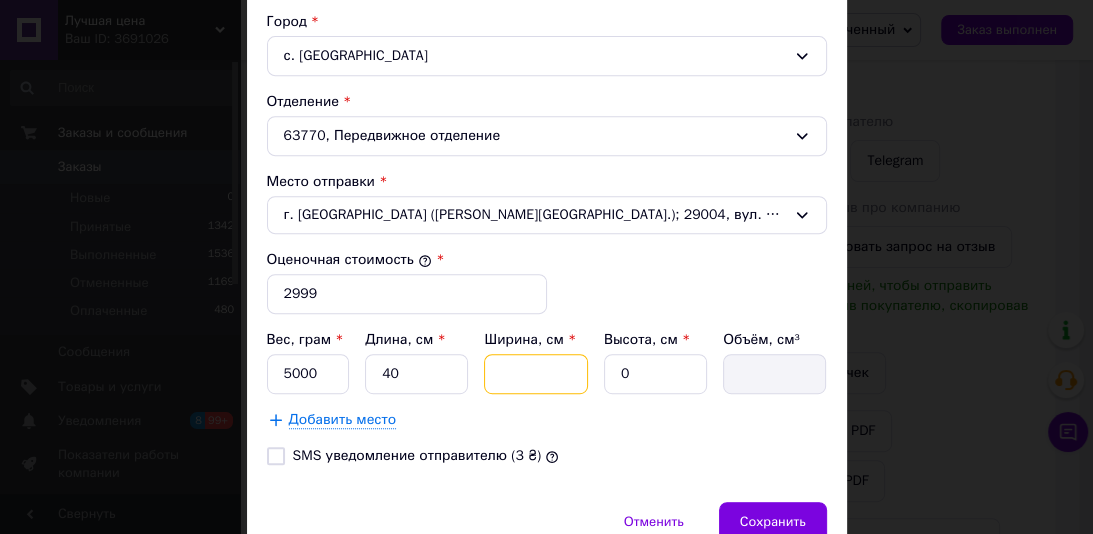 type on "3" 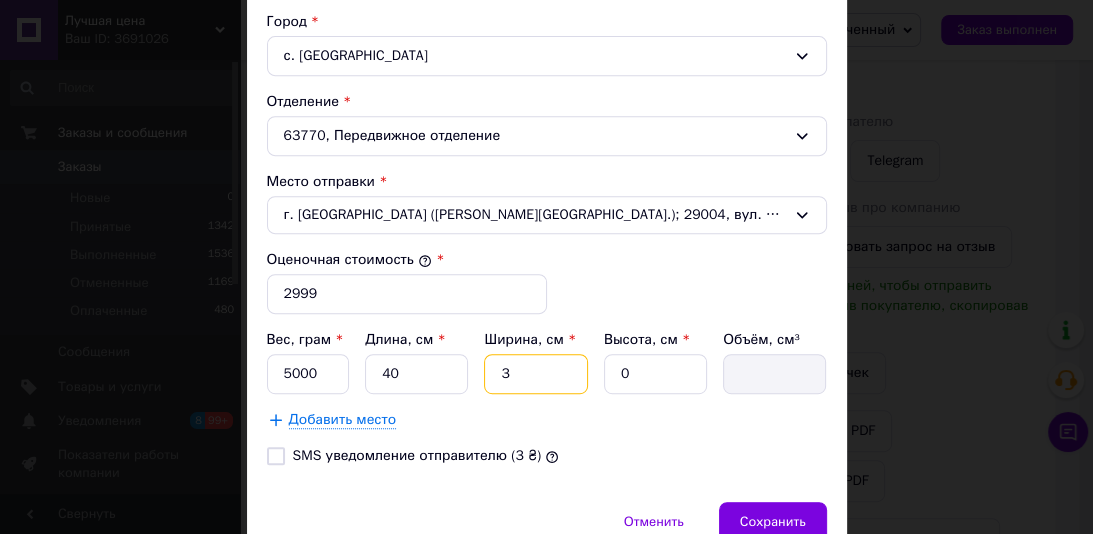 type on "0" 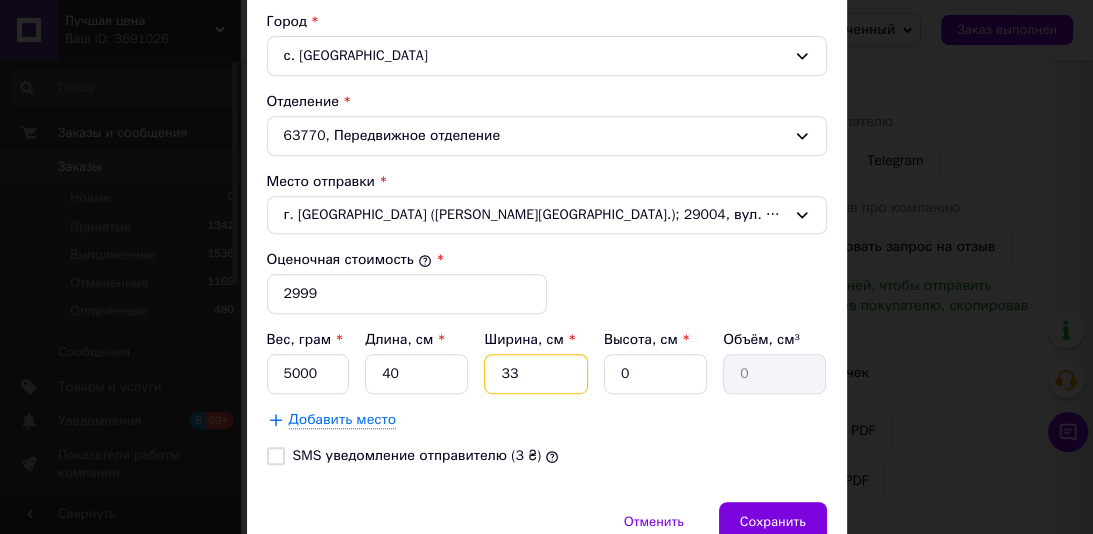 type on "33" 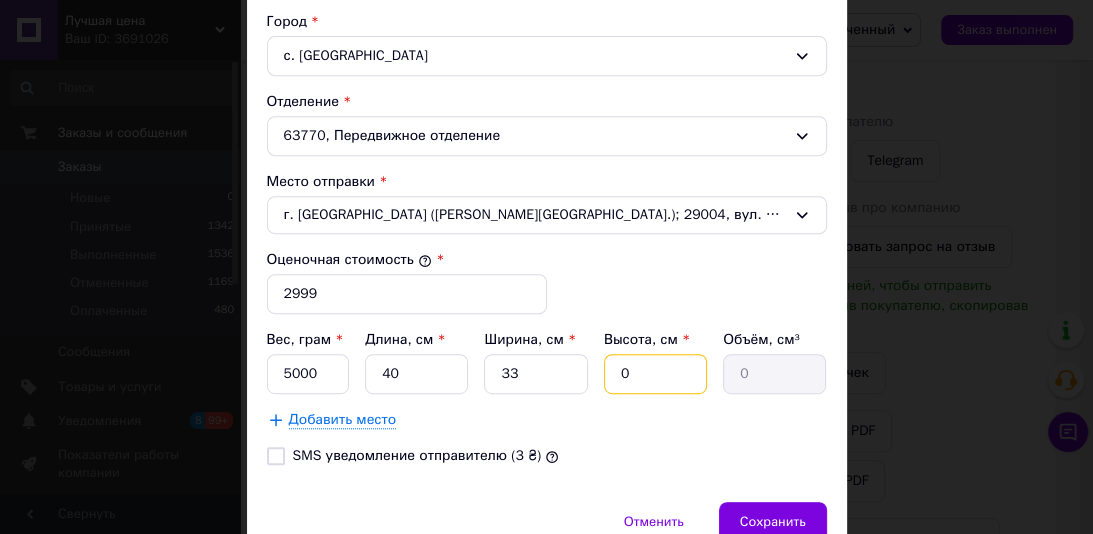 click on "0" at bounding box center [655, 374] 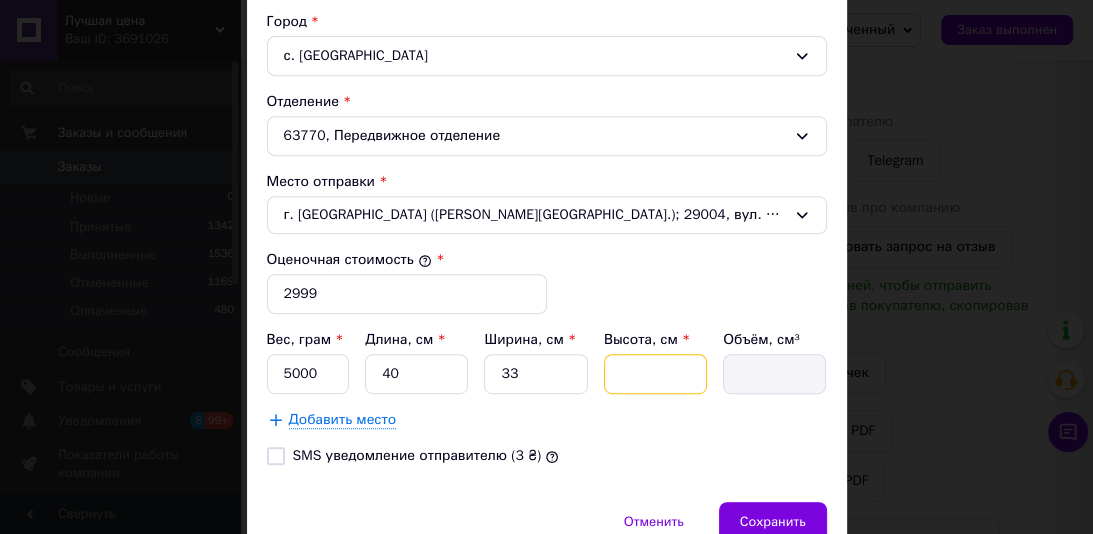 type on "4" 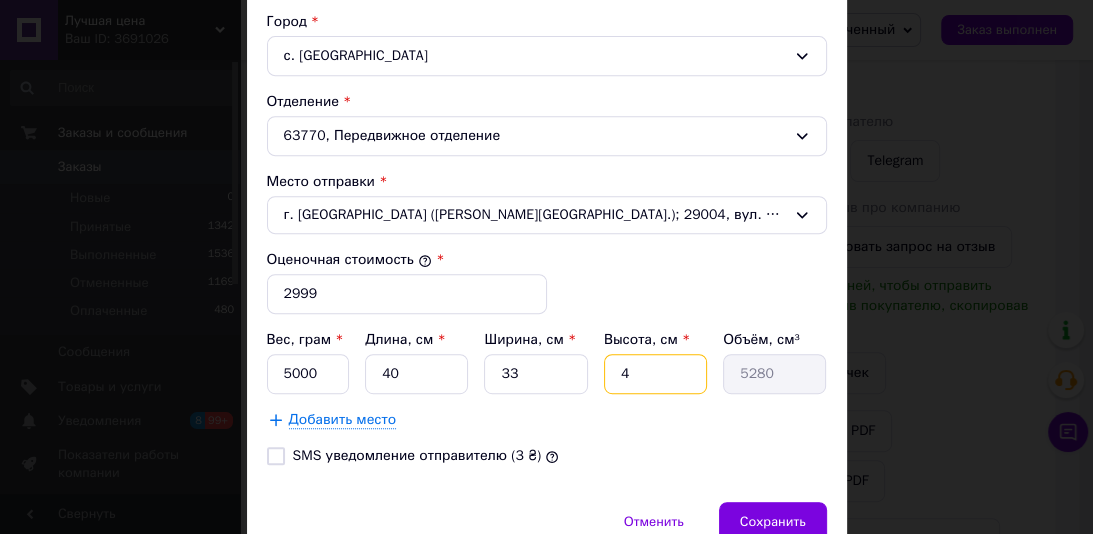 type on "40" 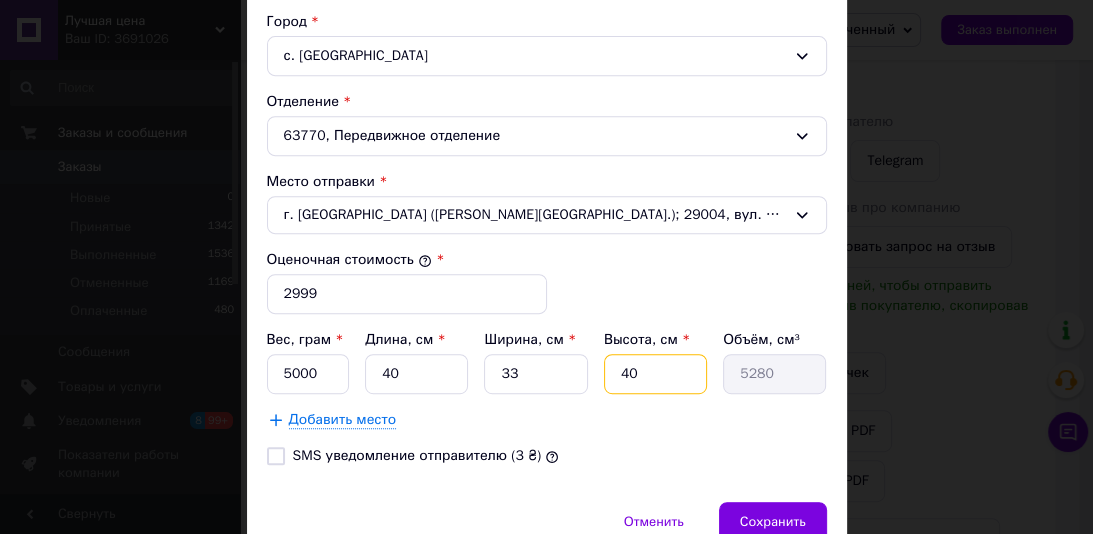 type on "52800" 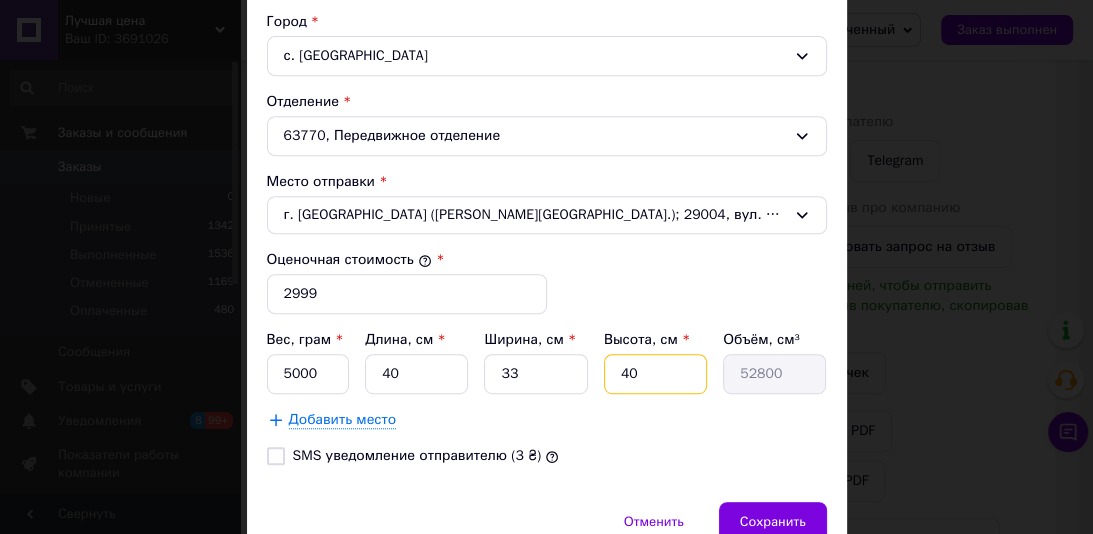 type on "40" 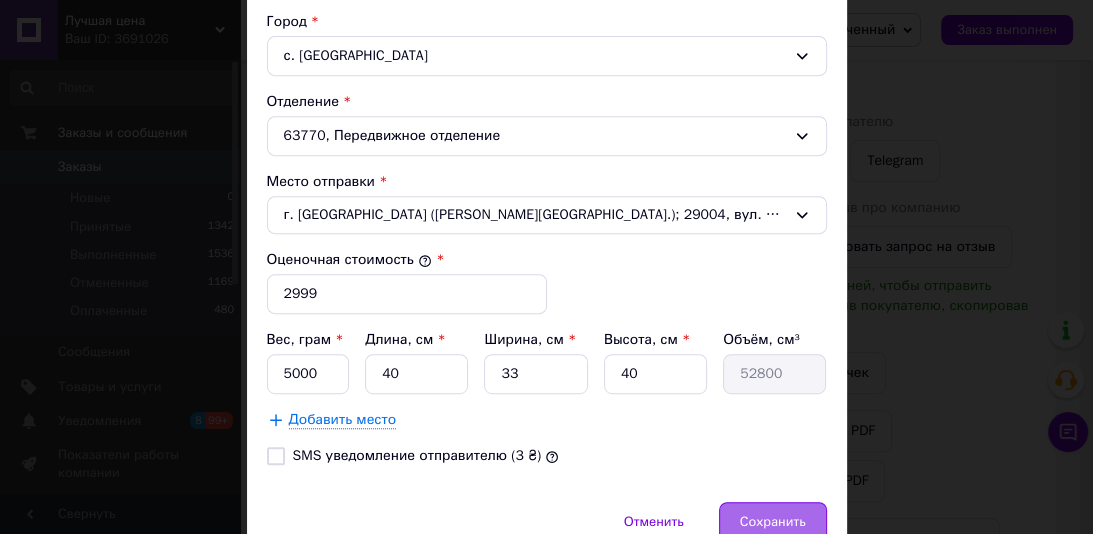 click on "Сохранить" at bounding box center [773, 522] 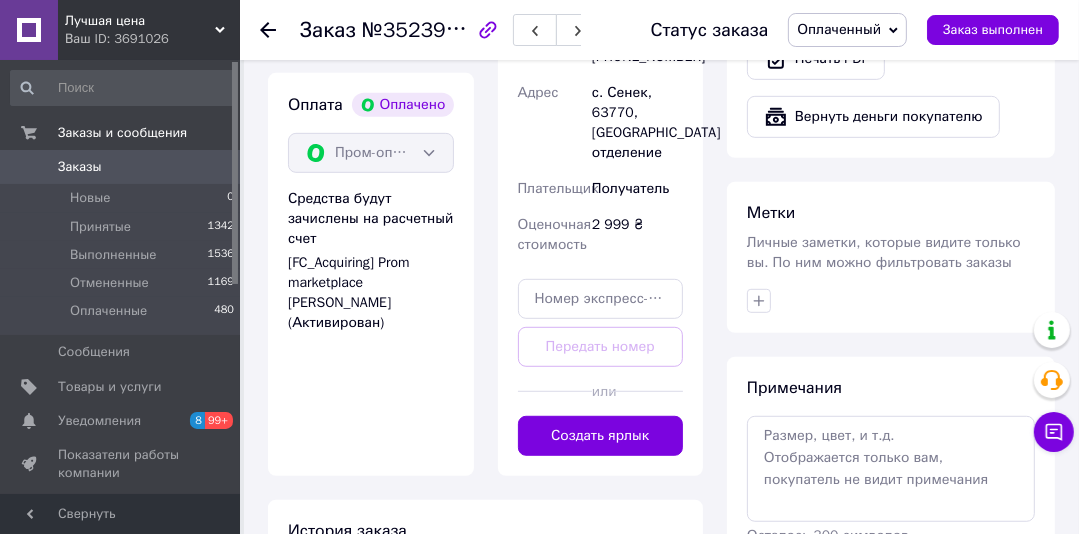 scroll, scrollTop: 786, scrollLeft: 0, axis: vertical 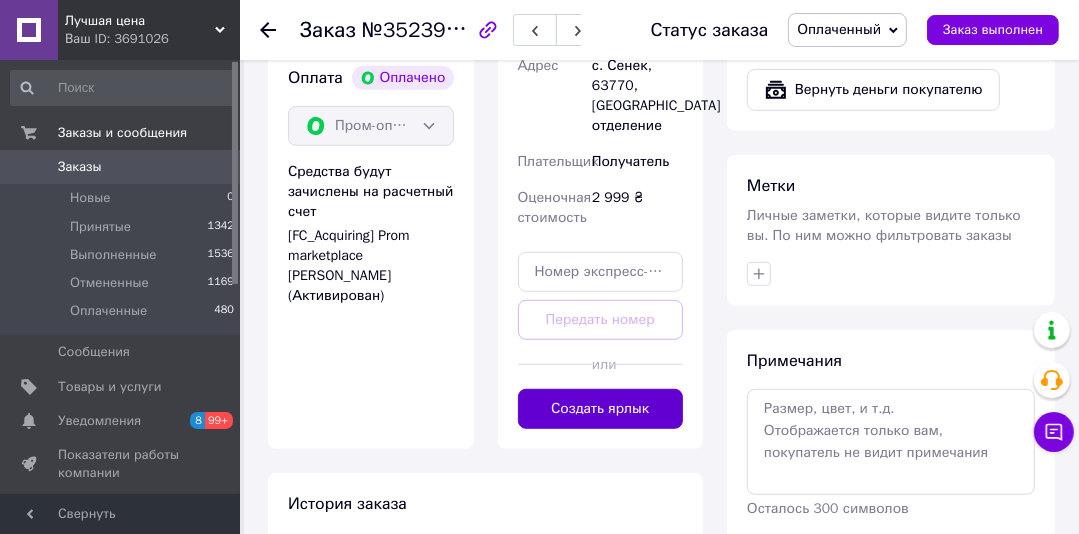 click on "Создать ярлык" at bounding box center [601, 409] 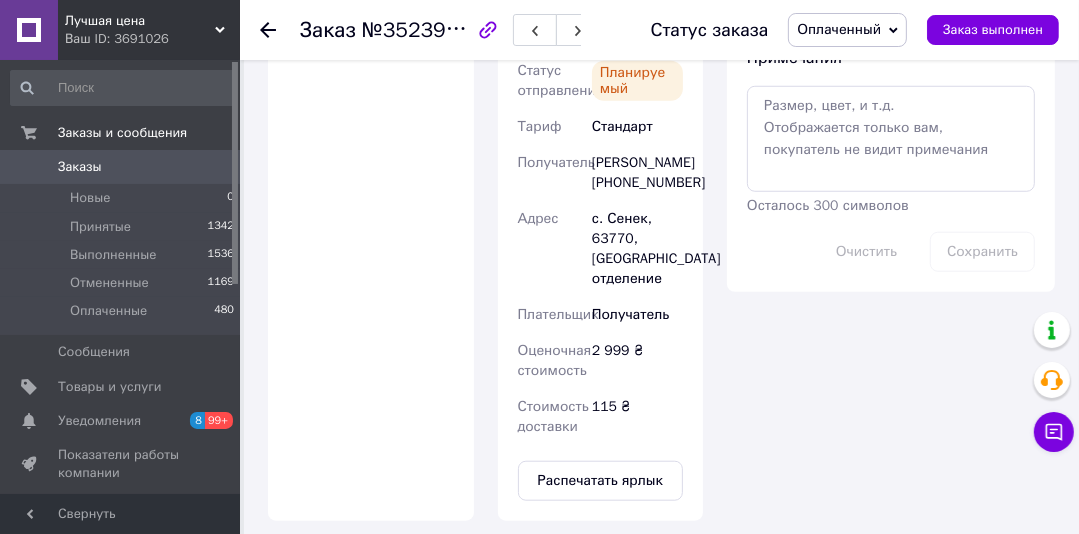 scroll, scrollTop: 1132, scrollLeft: 0, axis: vertical 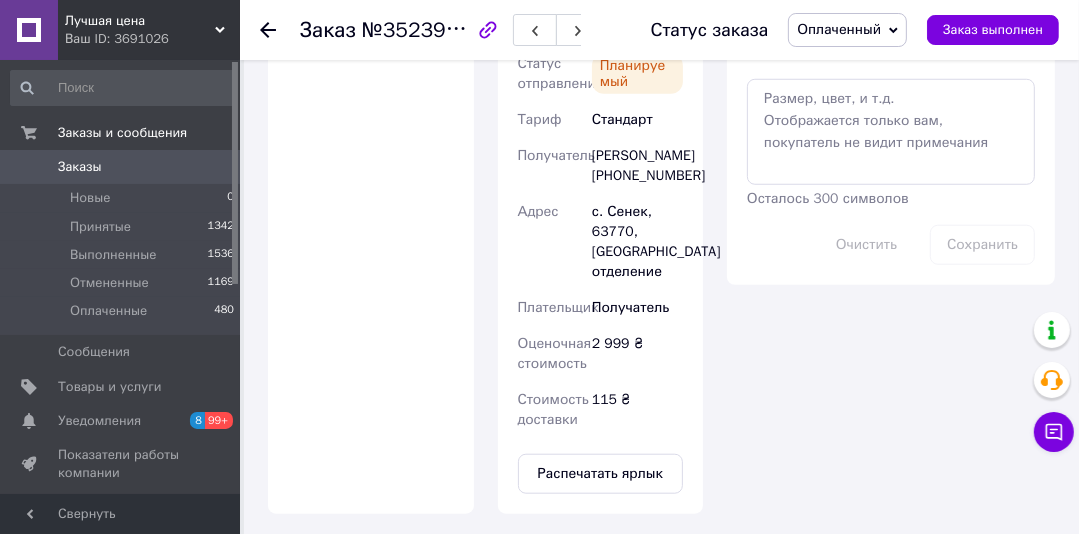 click on "Заказы" at bounding box center [80, 167] 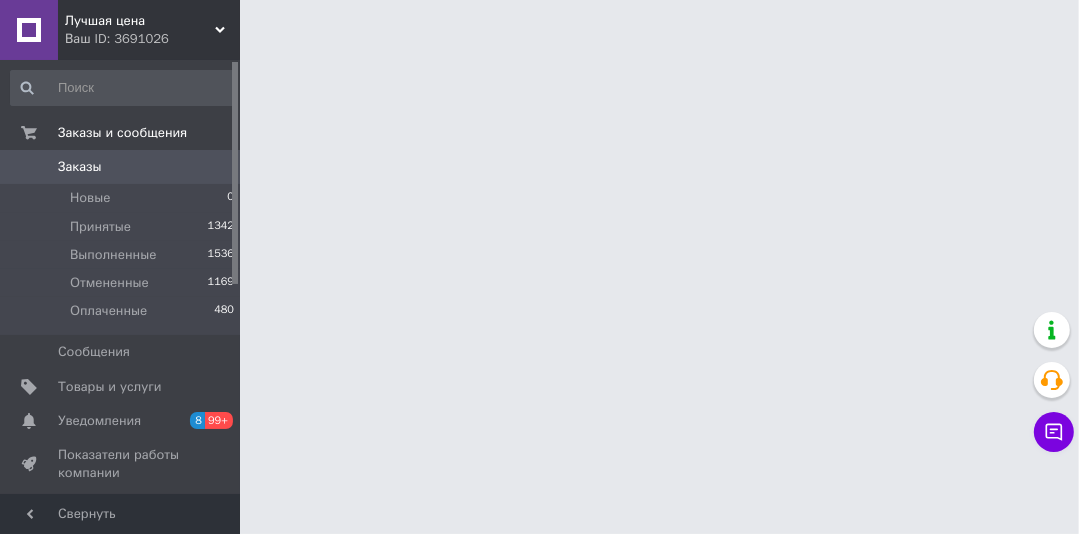 scroll, scrollTop: 0, scrollLeft: 0, axis: both 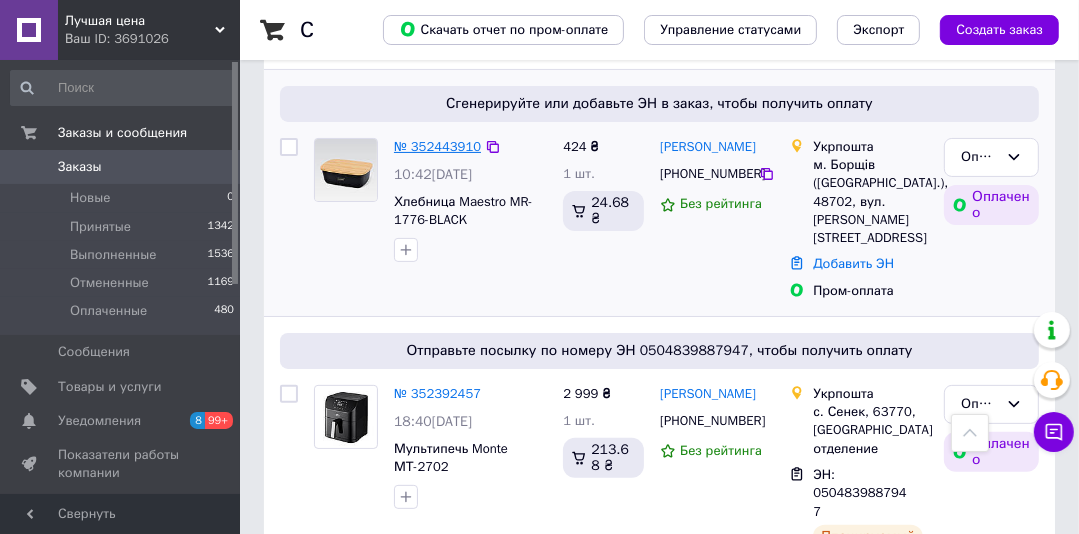 click on "№ 352443910" at bounding box center (437, 146) 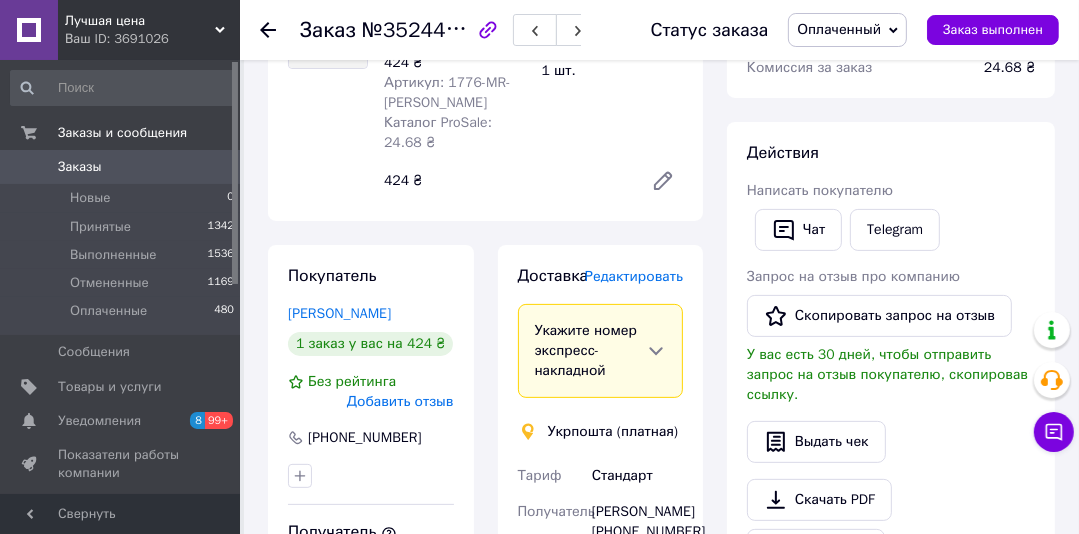 click on "Редактировать" at bounding box center (634, 276) 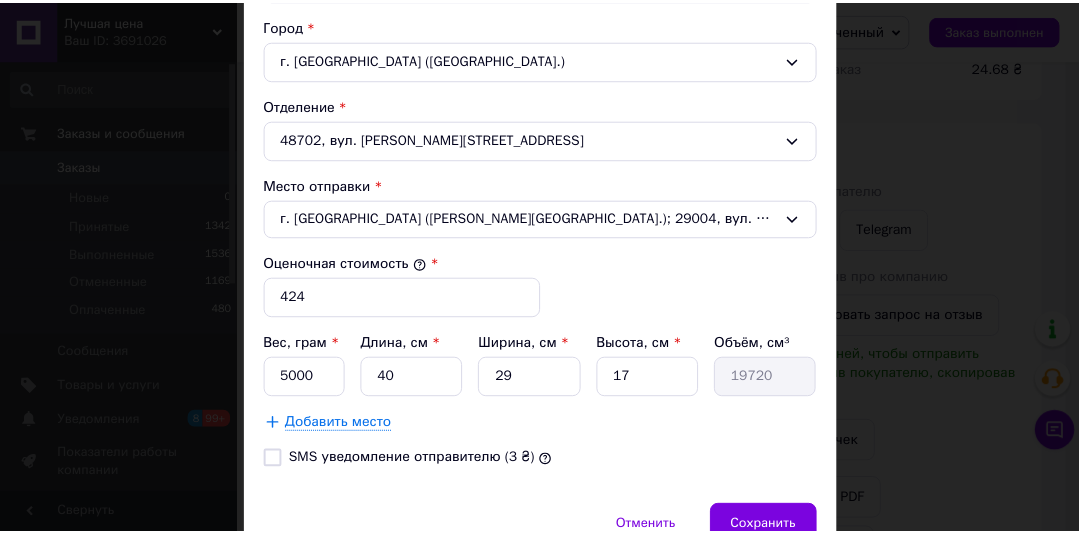 scroll, scrollTop: 654, scrollLeft: 0, axis: vertical 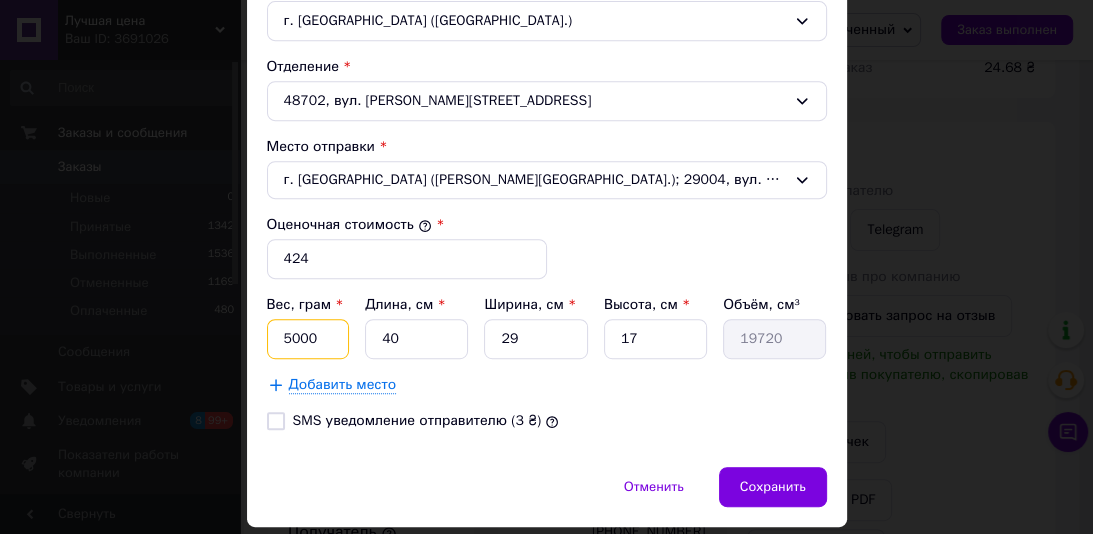 click on "5000" at bounding box center [308, 339] 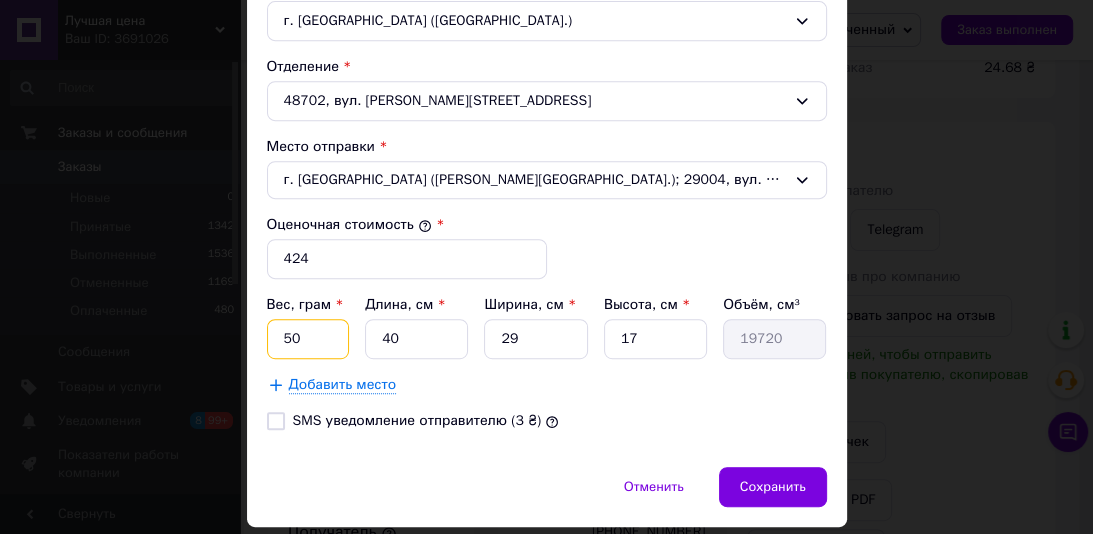 type on "5" 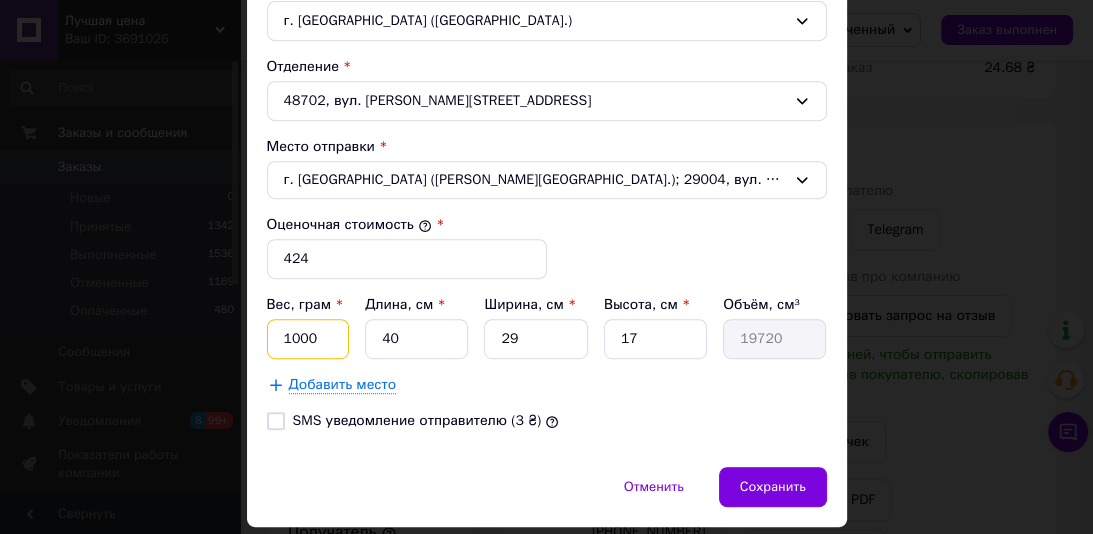 type on "1000" 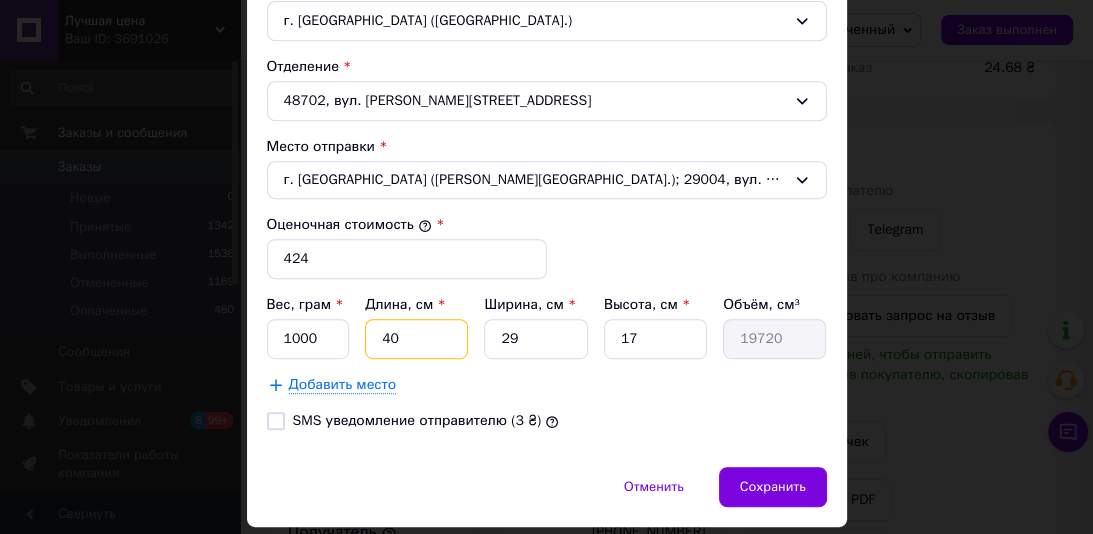 click on "40" at bounding box center [416, 339] 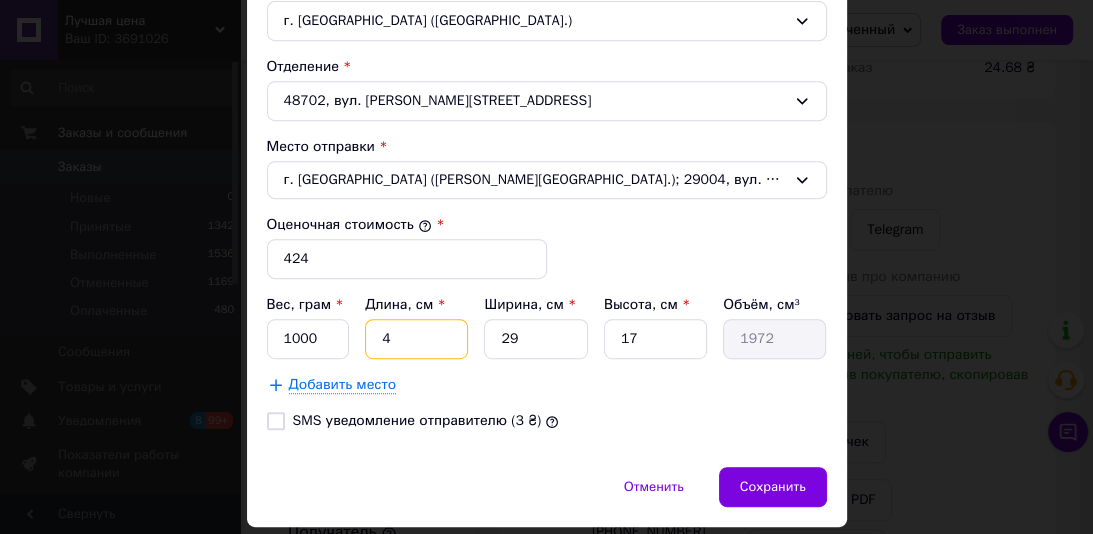 type 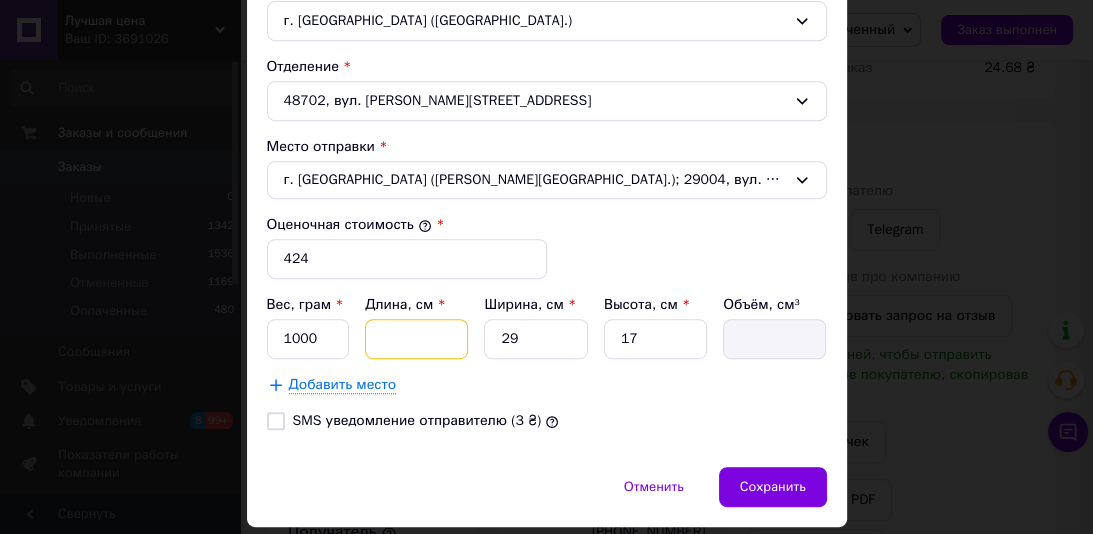 type on "3" 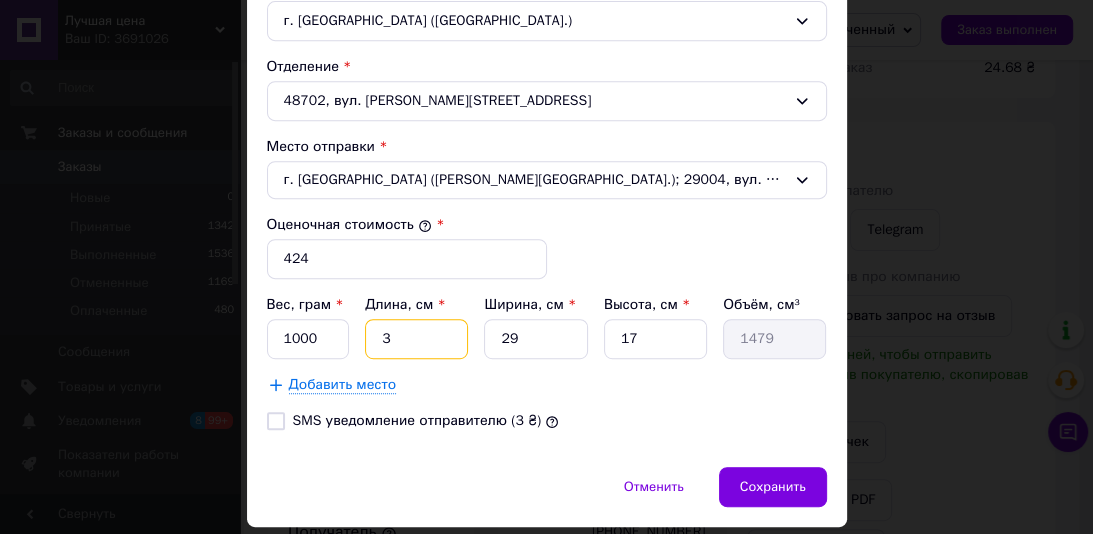 type on "37" 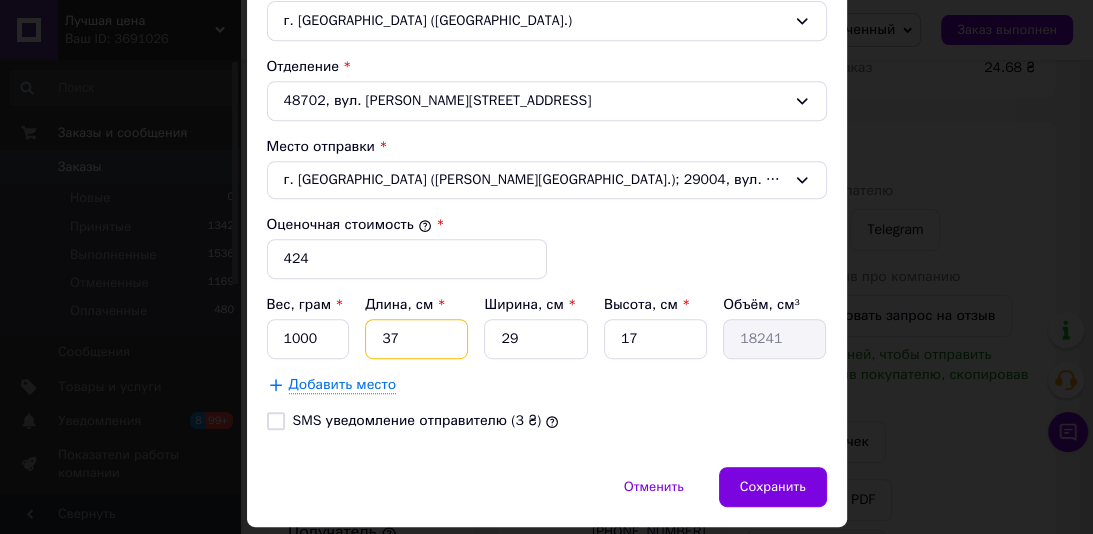 type on "37" 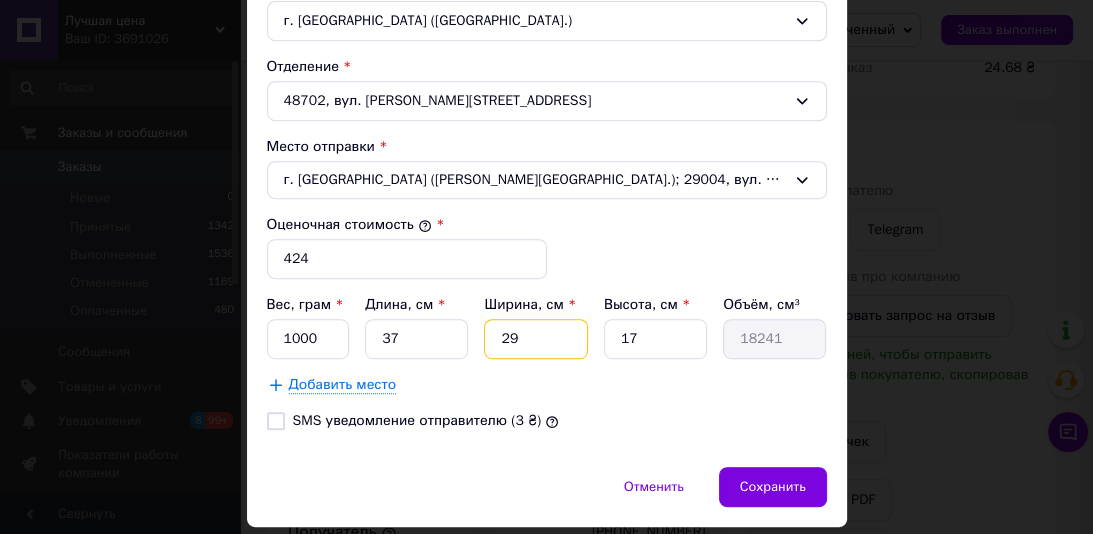 click on "29" at bounding box center [535, 339] 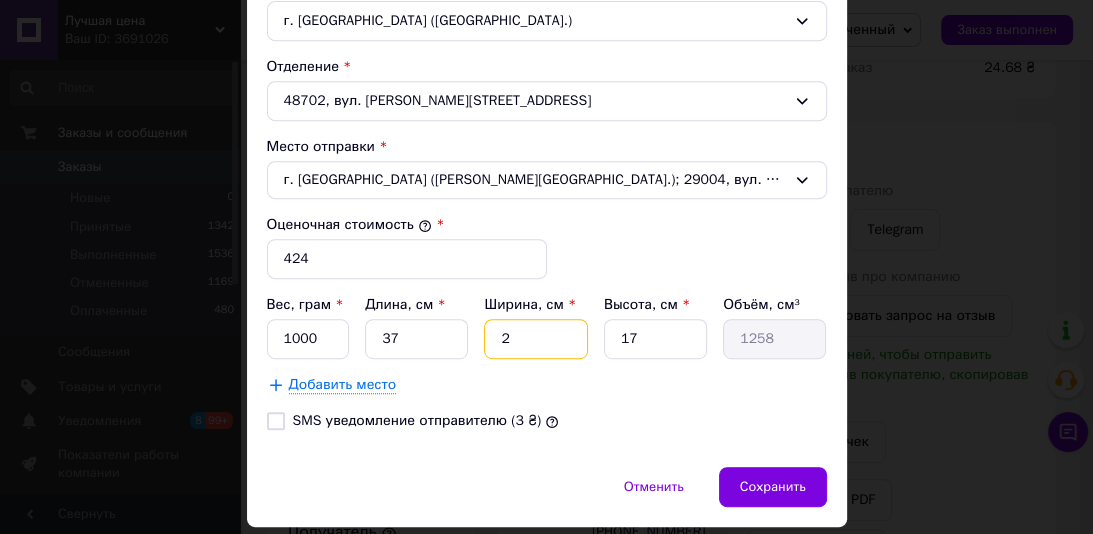 type on "26" 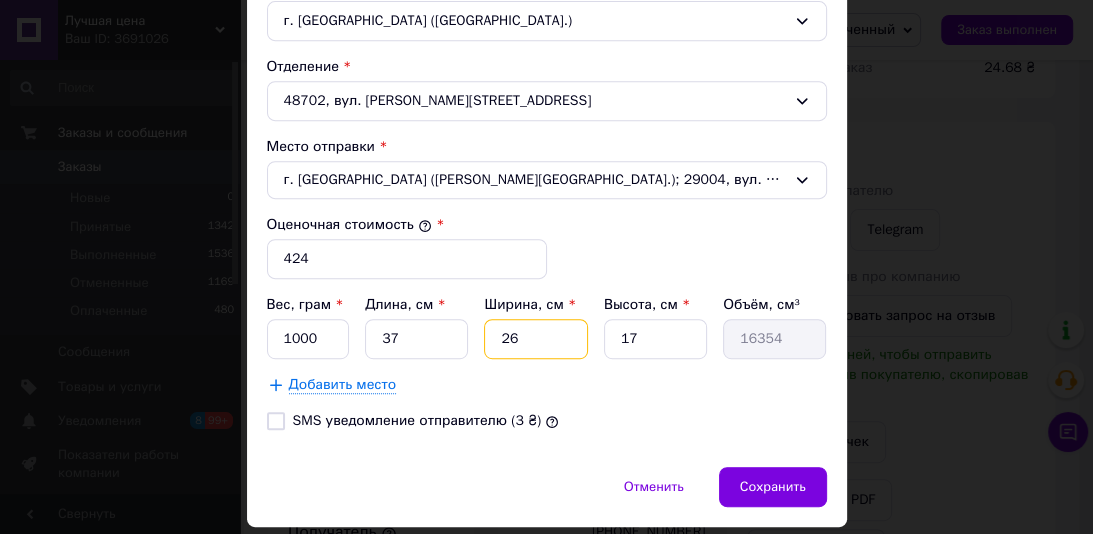 type on "26" 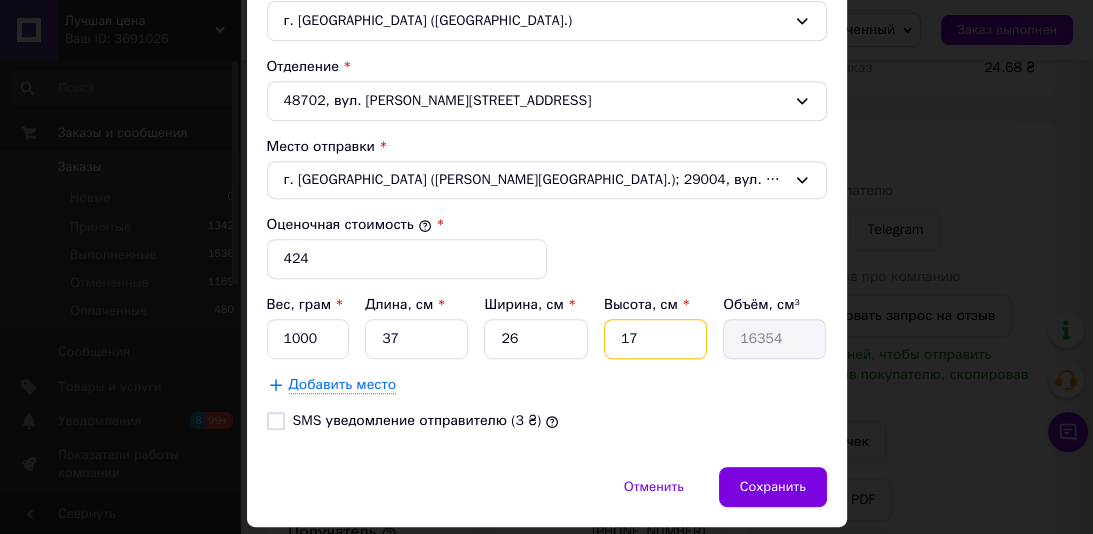 click on "17" at bounding box center [655, 339] 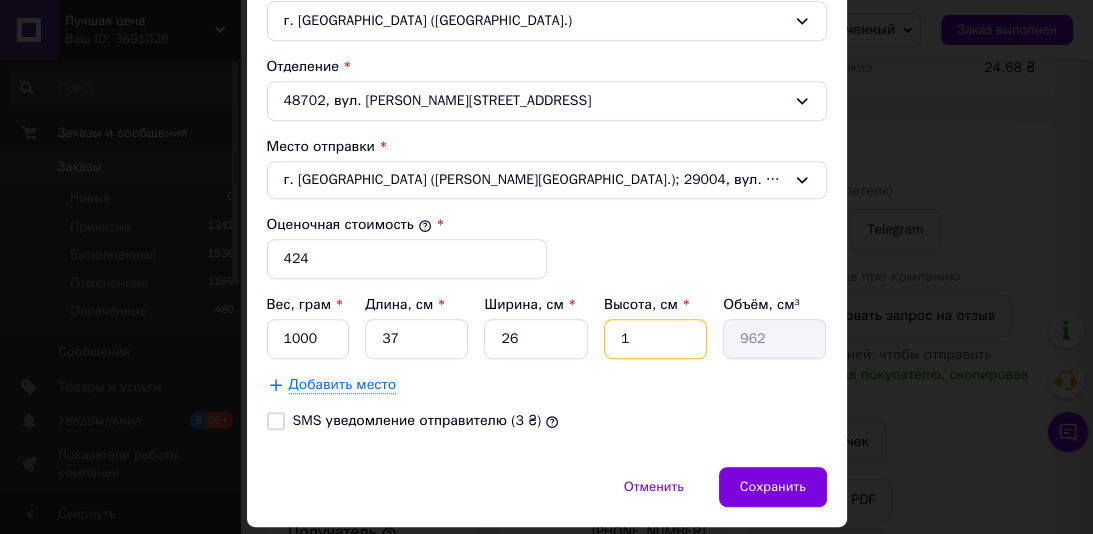 type on "14" 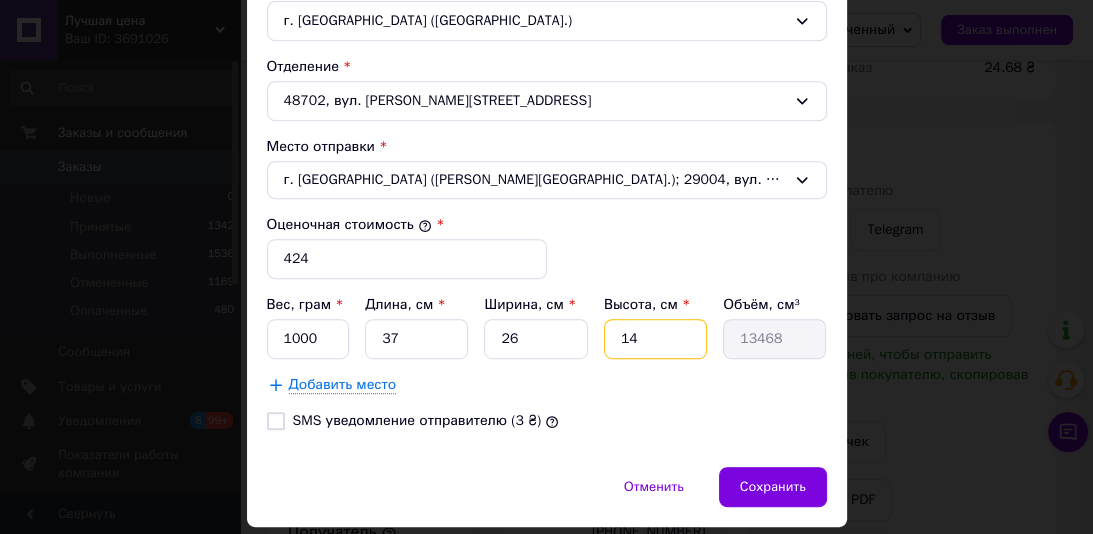 type on "14" 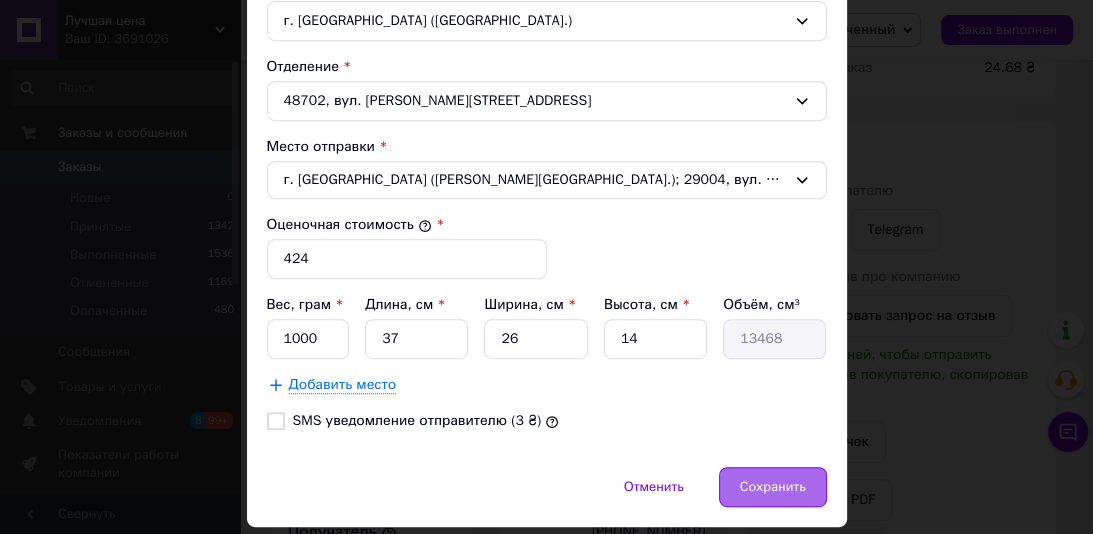 click on "Сохранить" at bounding box center [773, 487] 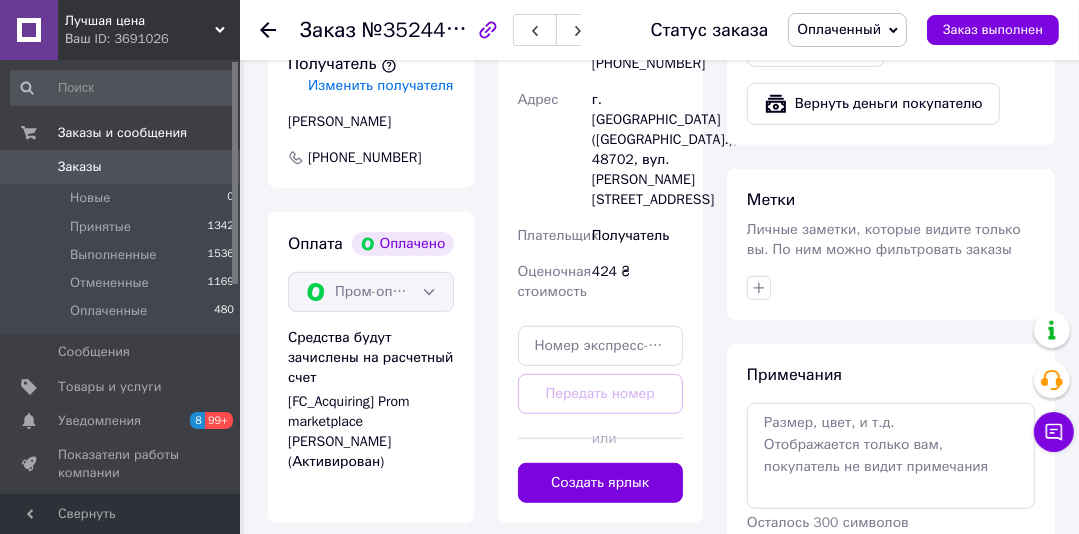 scroll, scrollTop: 830, scrollLeft: 0, axis: vertical 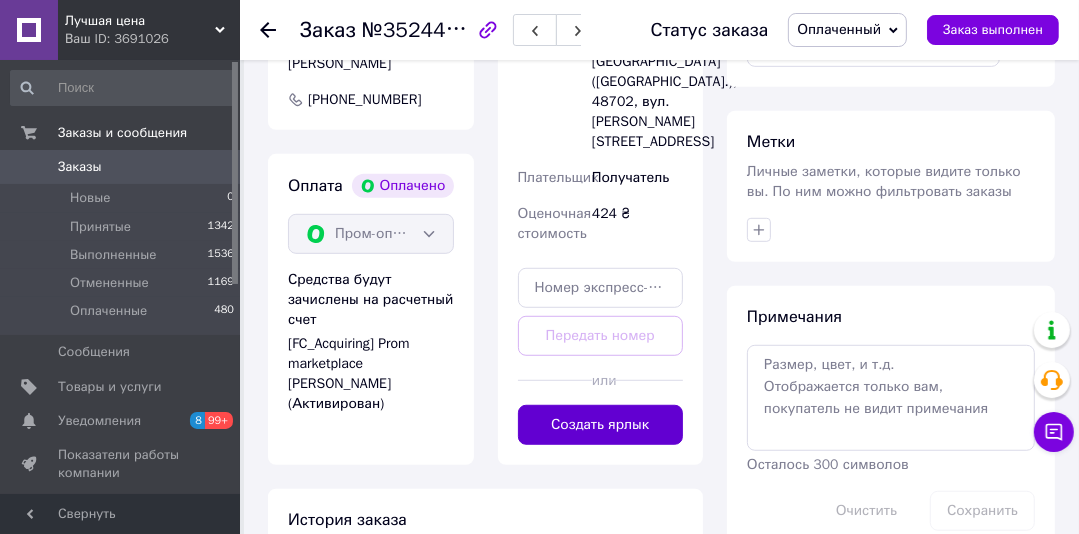 click on "Создать ярлык" at bounding box center (601, 425) 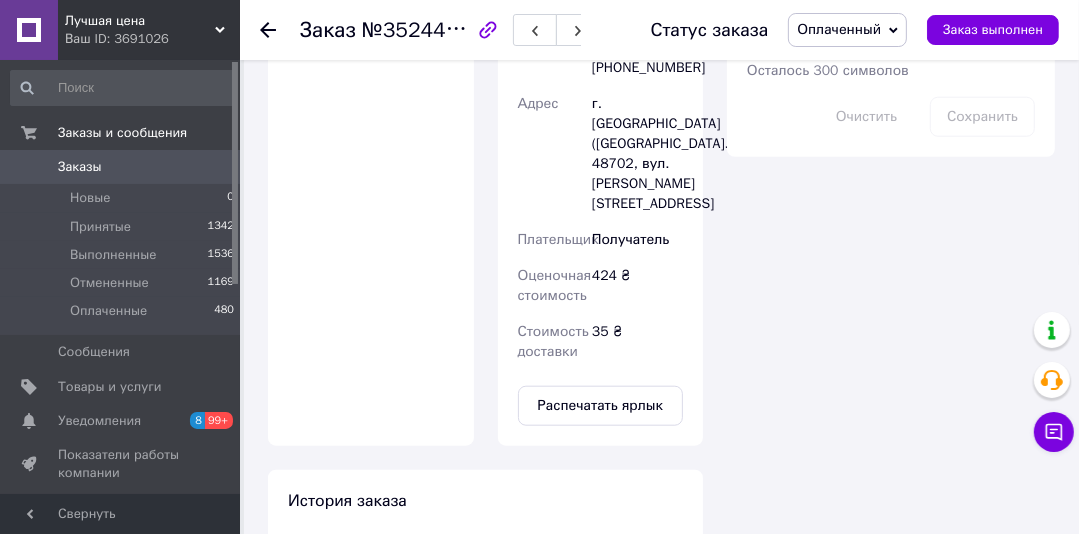 scroll, scrollTop: 1276, scrollLeft: 0, axis: vertical 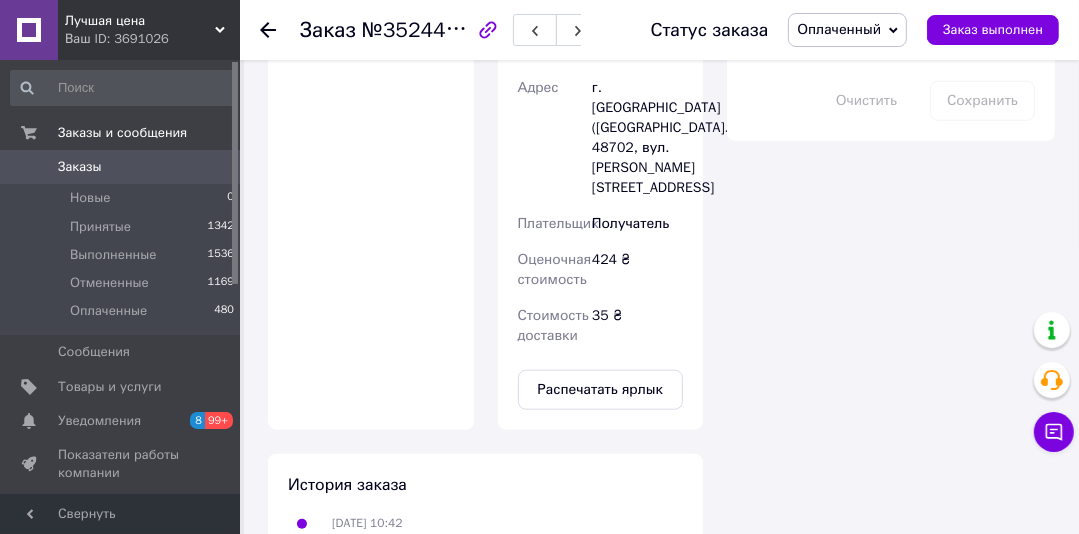 click on "Заказы 0" at bounding box center (123, 167) 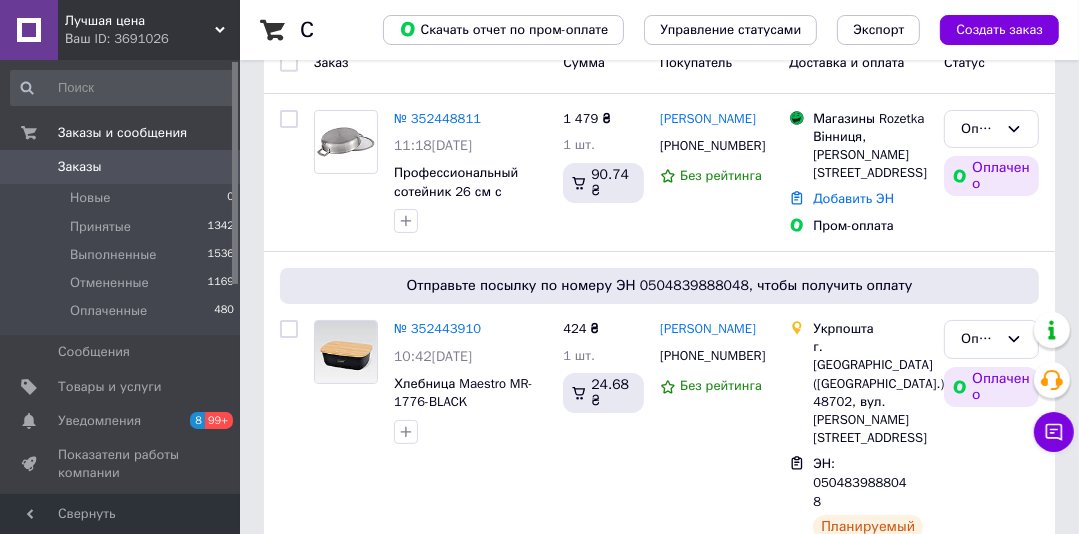scroll, scrollTop: 207, scrollLeft: 0, axis: vertical 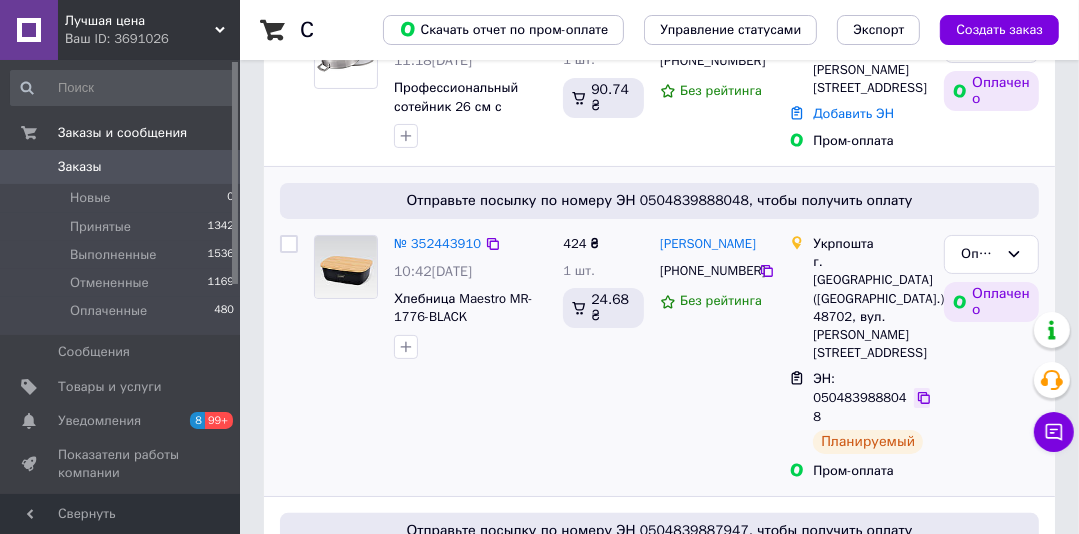 click 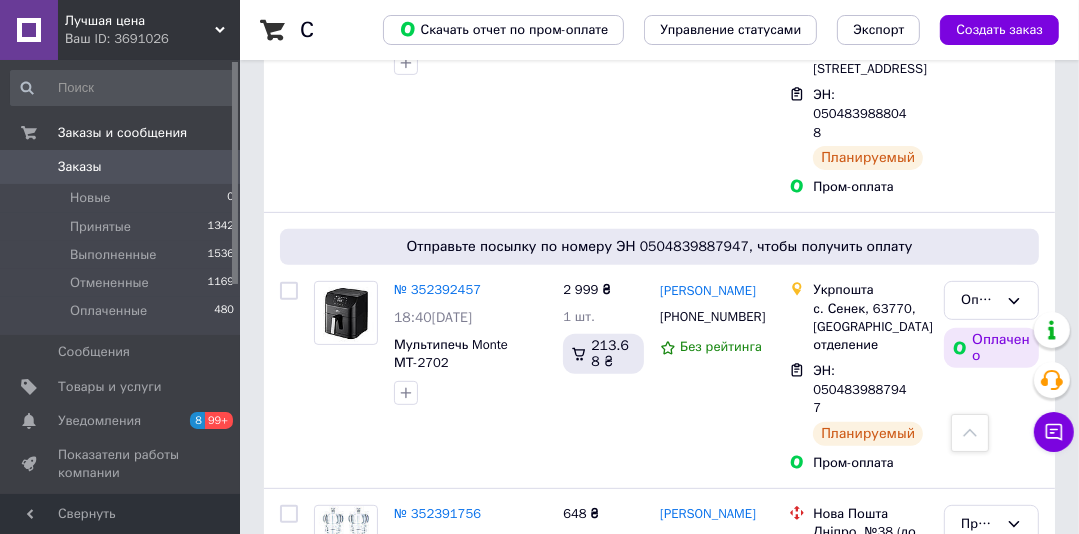 scroll, scrollTop: 499, scrollLeft: 0, axis: vertical 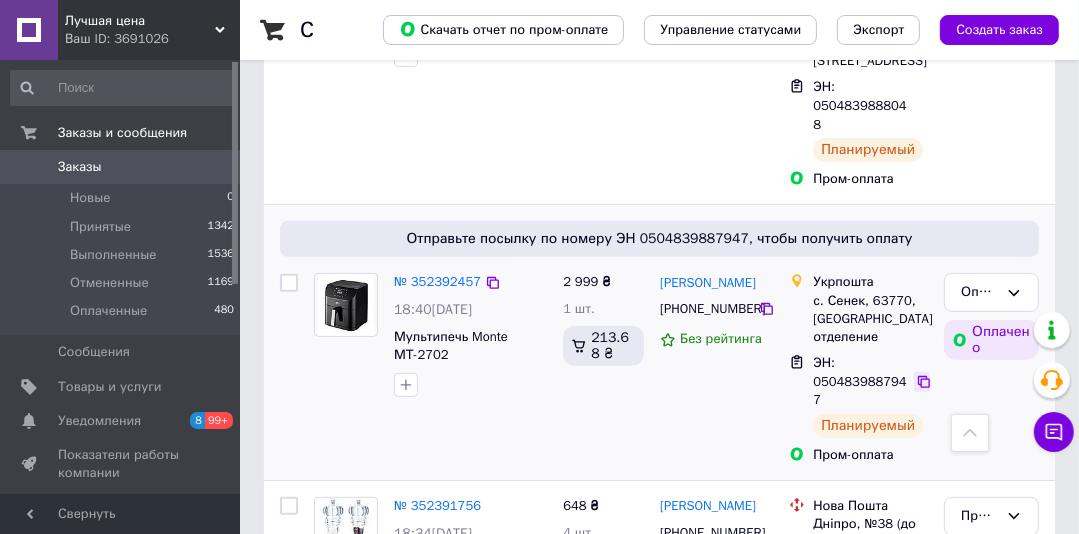 click 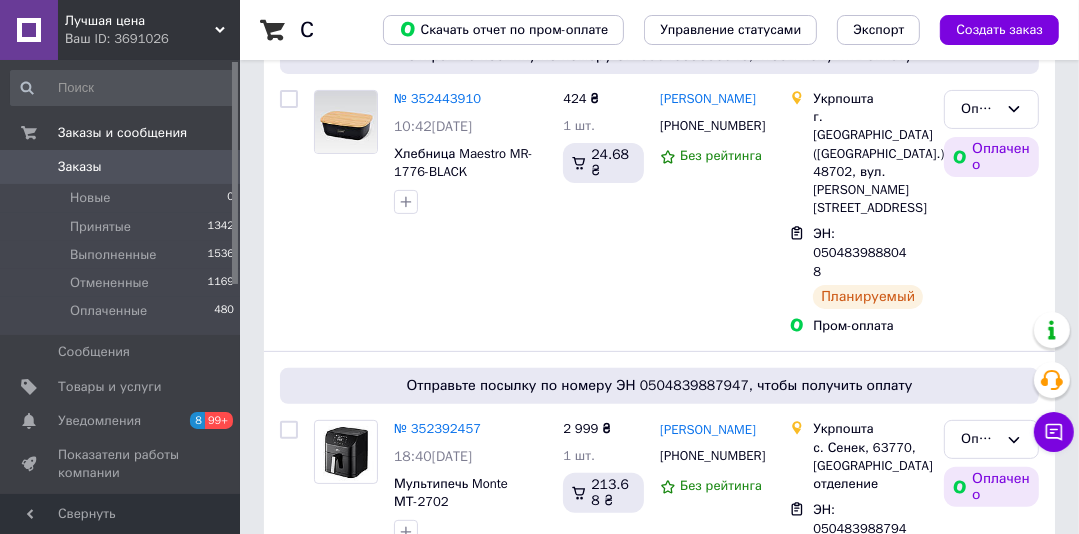 scroll, scrollTop: 399, scrollLeft: 0, axis: vertical 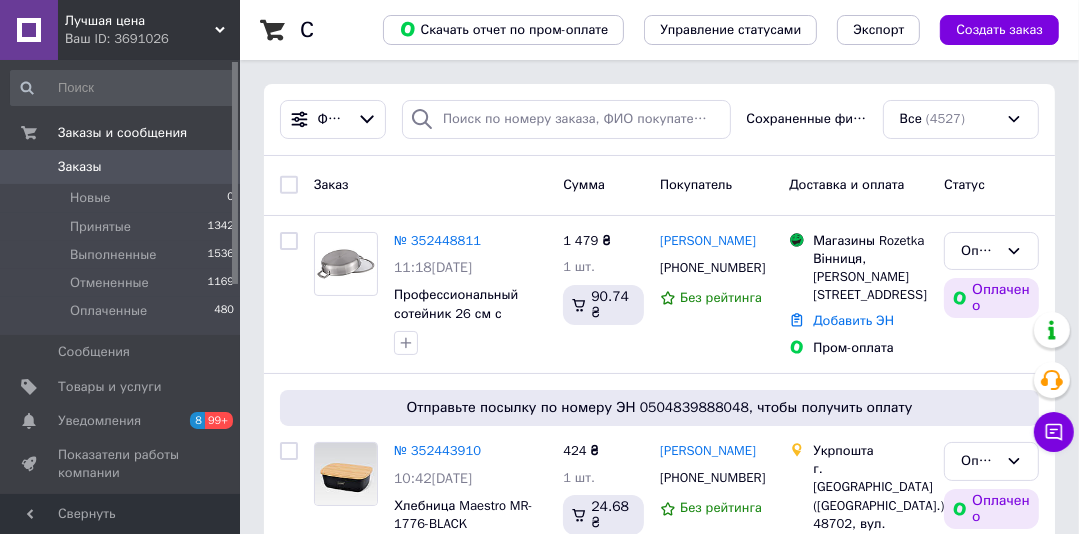click on "Лучшая цена Ваш ID: 3691026" at bounding box center [149, 30] 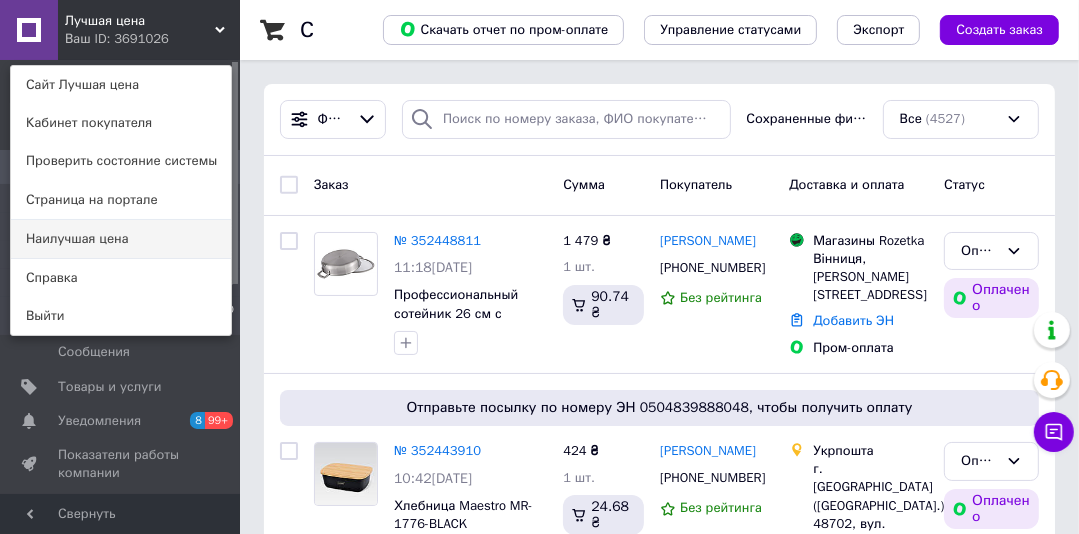 click on "Наилучшая цена" at bounding box center [121, 239] 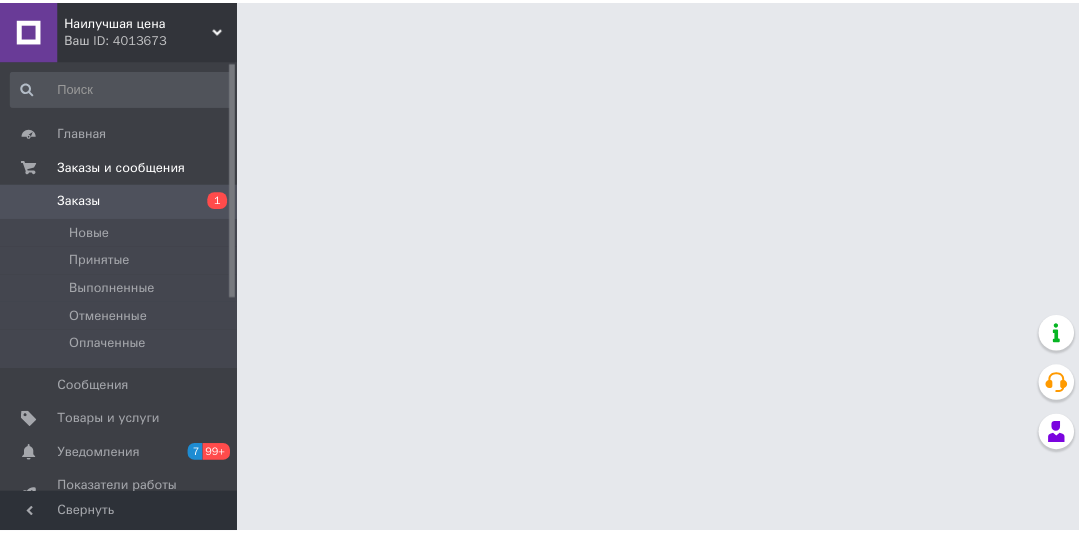 scroll, scrollTop: 0, scrollLeft: 0, axis: both 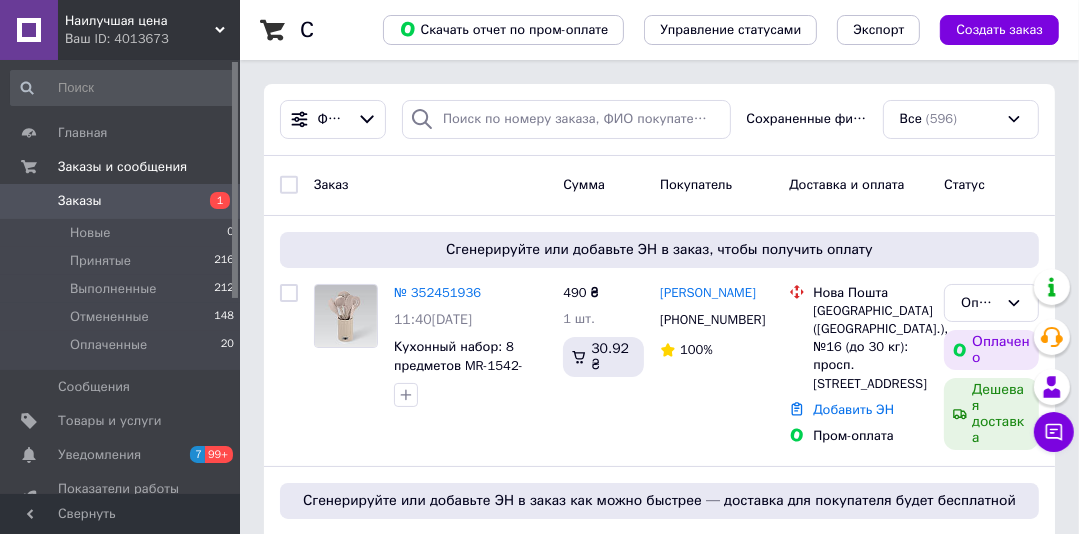 click on "Заказы" at bounding box center (80, 201) 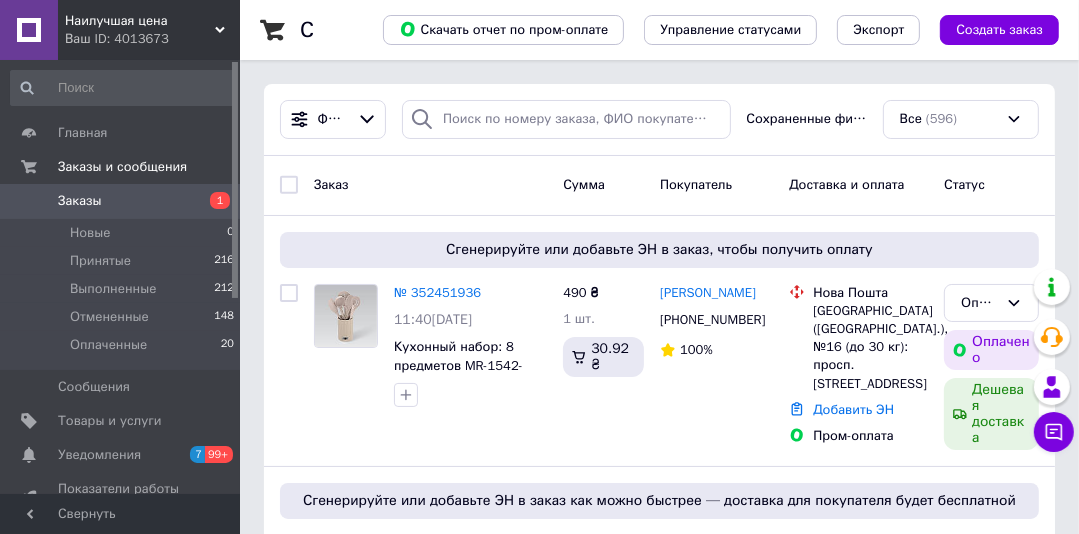 click on "Заказы" at bounding box center (80, 201) 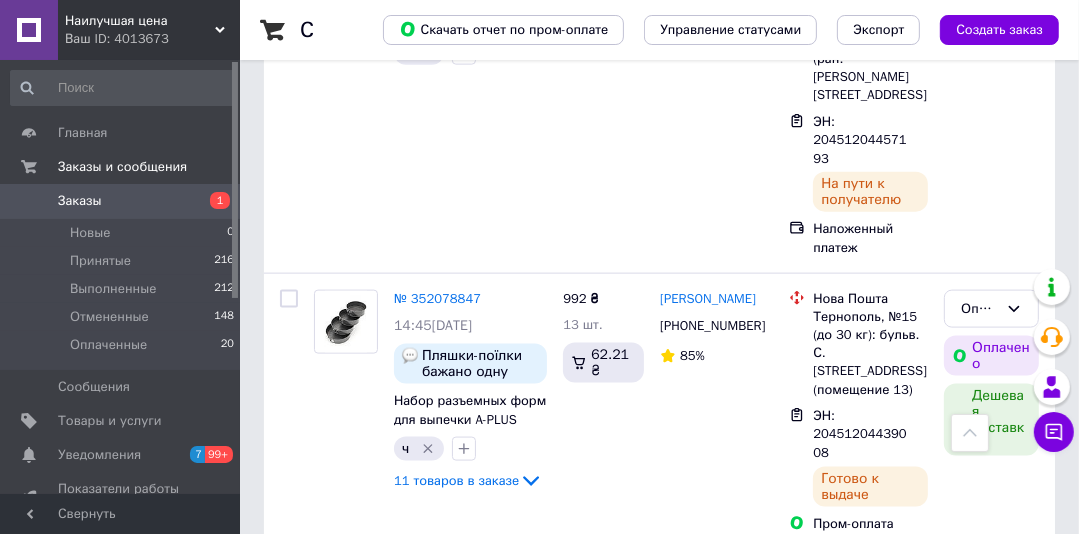 scroll, scrollTop: 1825, scrollLeft: 0, axis: vertical 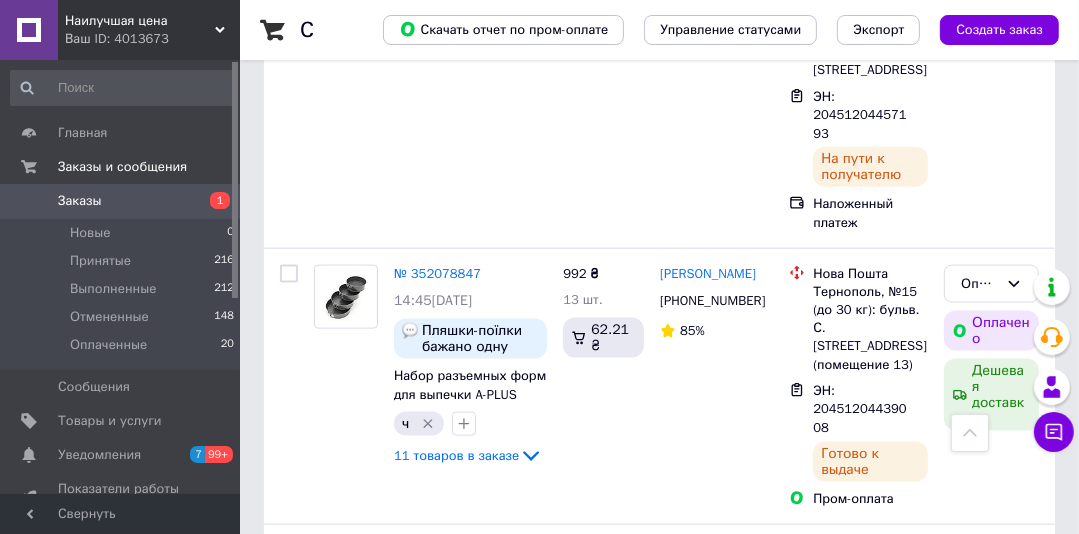 click on "Наилучшая цена" at bounding box center (140, 21) 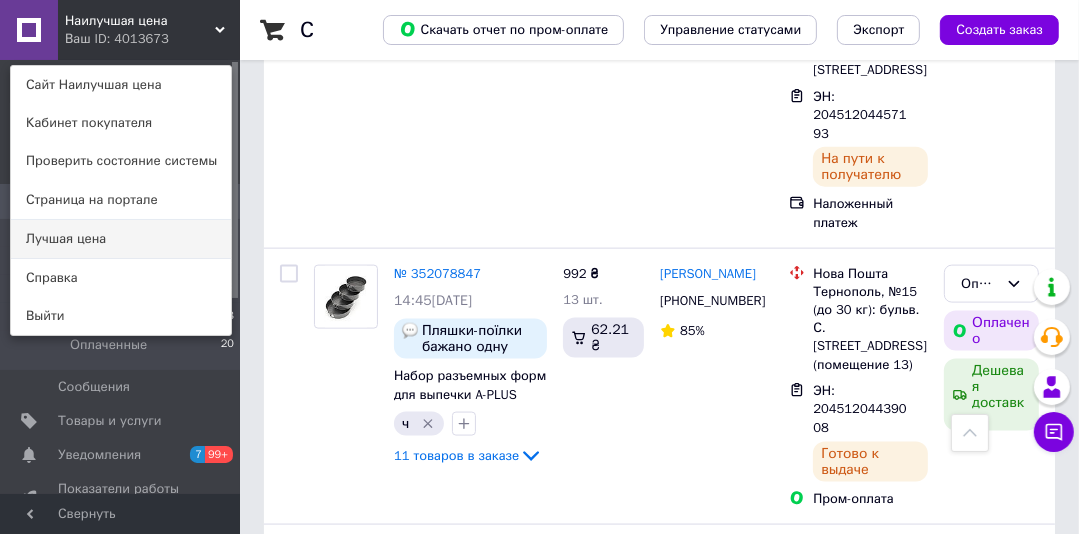click on "Лучшая цена" at bounding box center [121, 239] 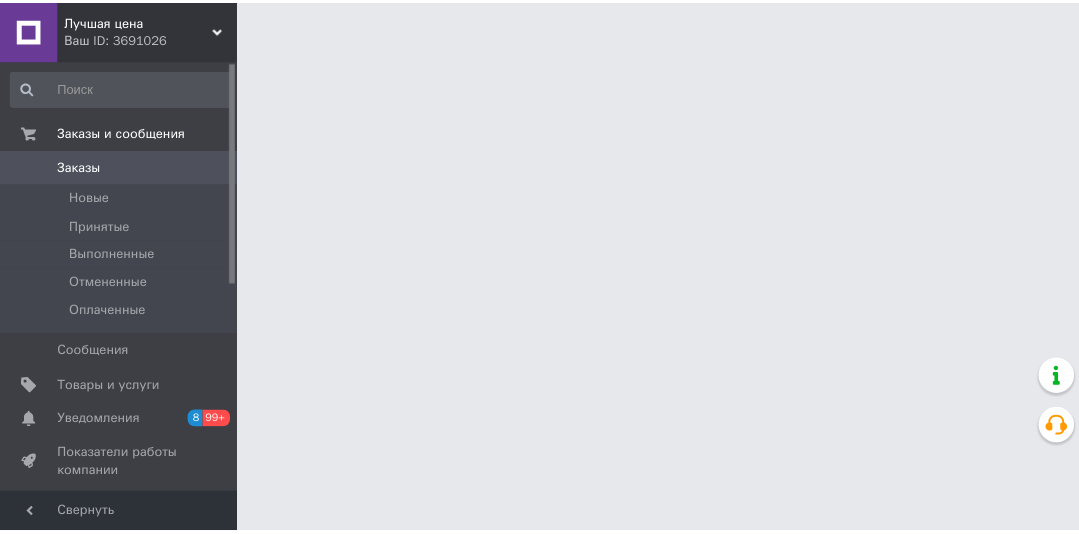 scroll, scrollTop: 0, scrollLeft: 0, axis: both 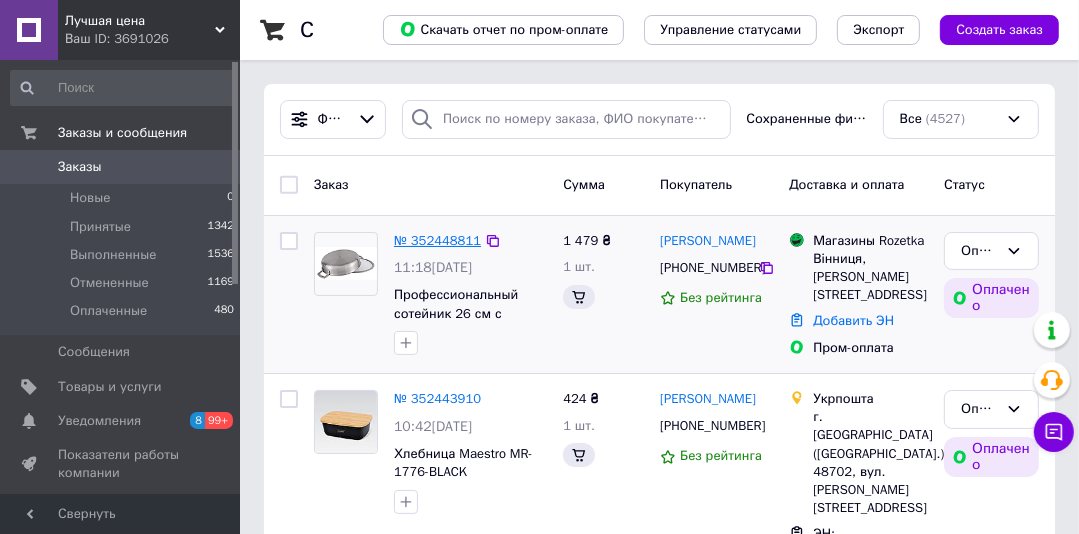 click on "№ 352448811" at bounding box center (437, 240) 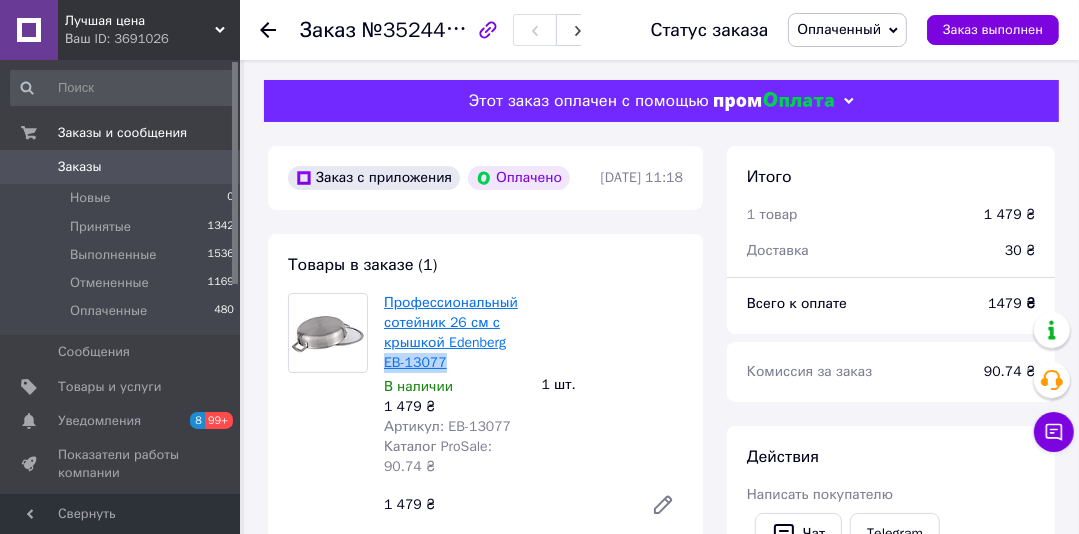 drag, startPoint x: 454, startPoint y: 367, endPoint x: 387, endPoint y: 365, distance: 67.02985 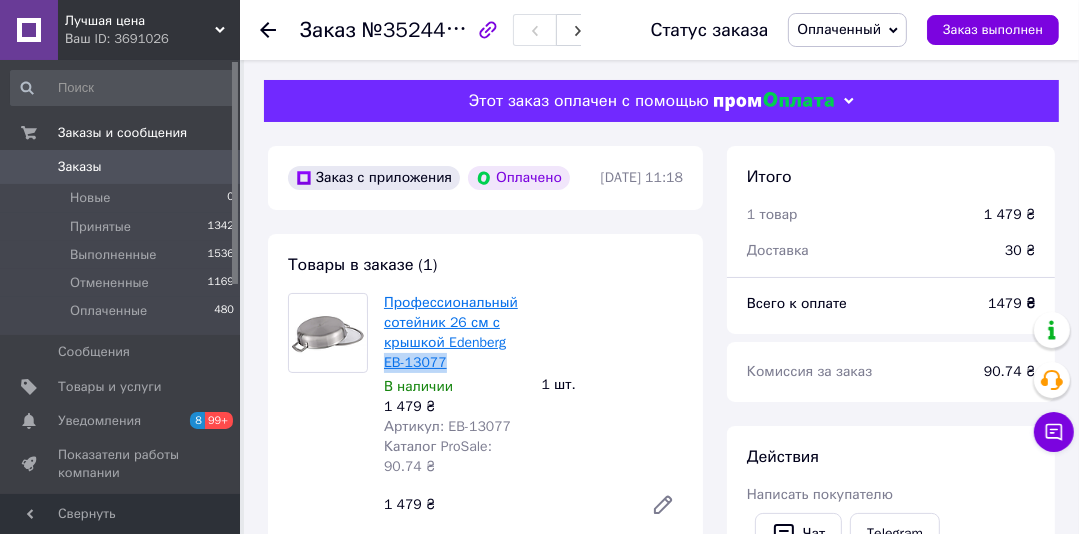 copy on "EB-13077" 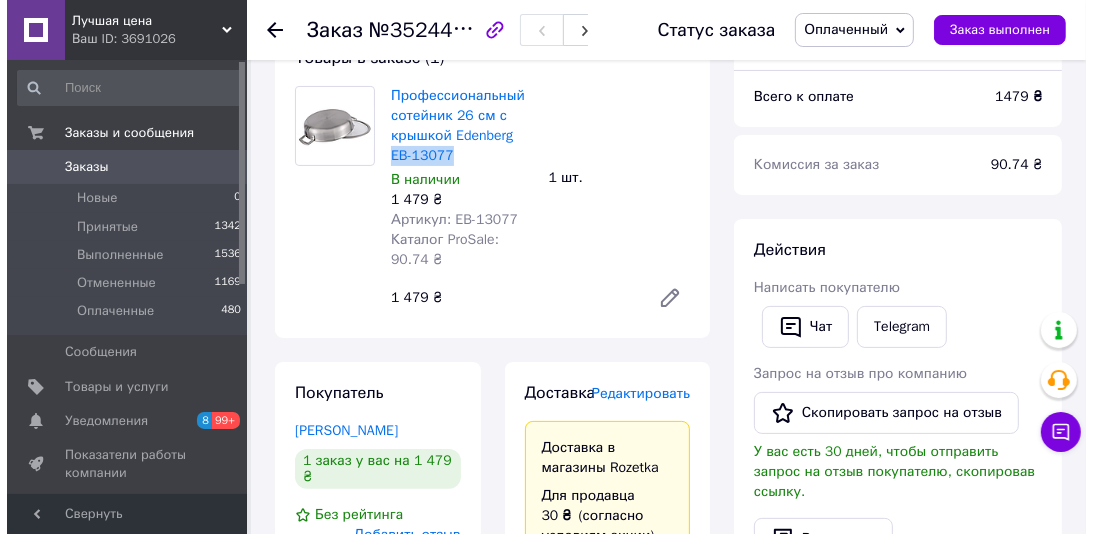 scroll, scrollTop: 302, scrollLeft: 0, axis: vertical 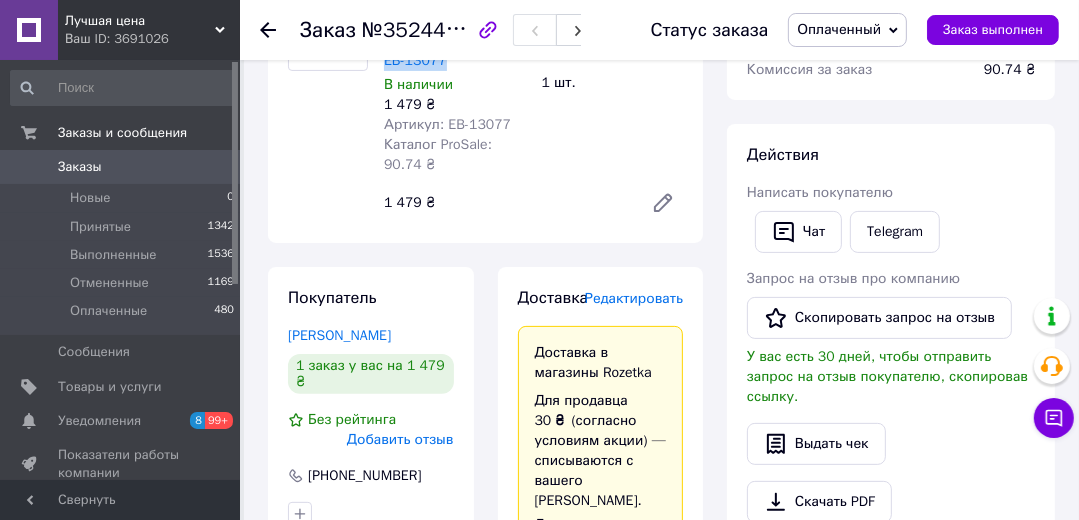 click on "Редактировать" at bounding box center (634, 298) 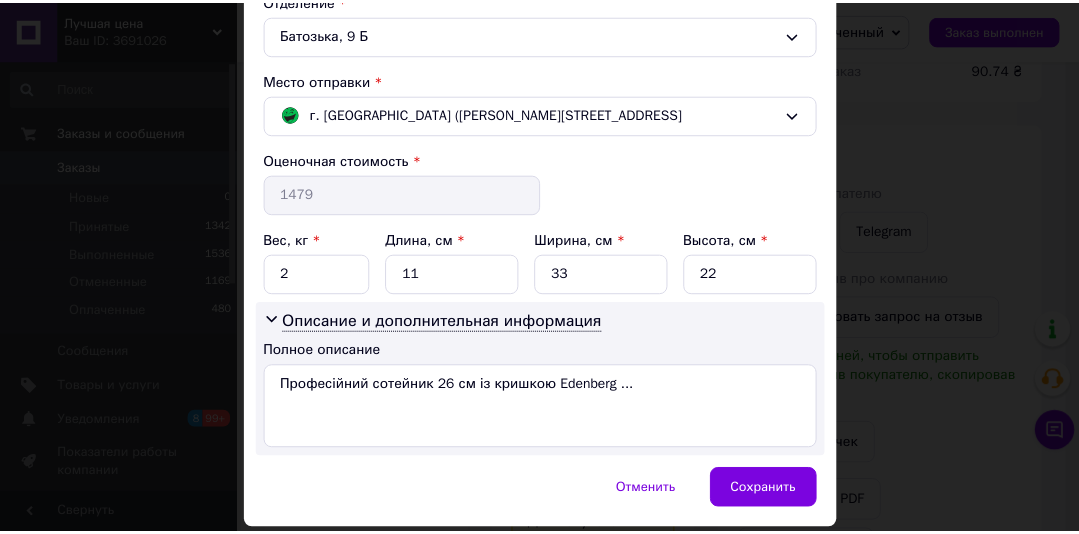 scroll, scrollTop: 646, scrollLeft: 0, axis: vertical 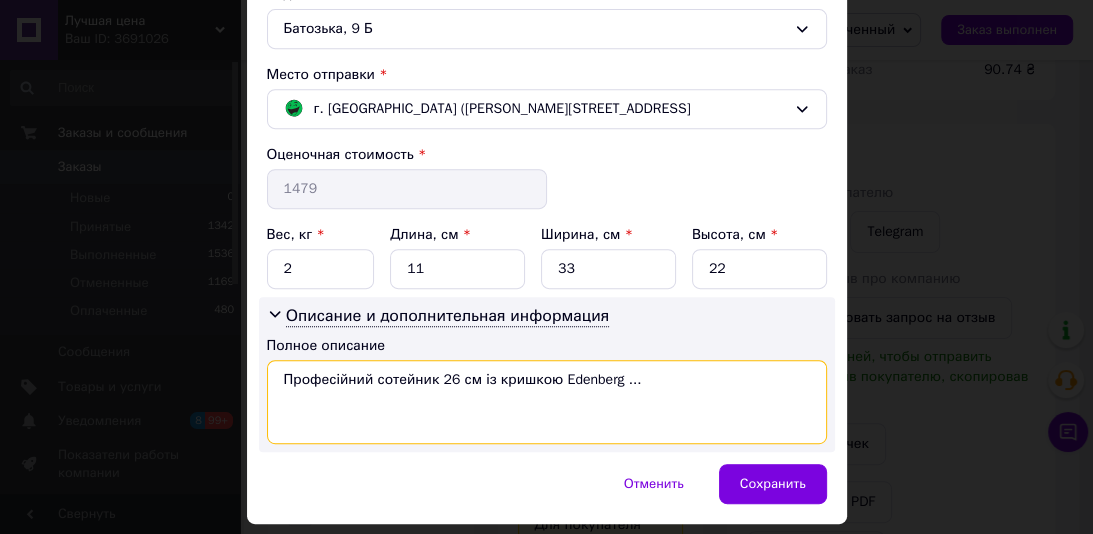 drag, startPoint x: 536, startPoint y: 376, endPoint x: 279, endPoint y: 373, distance: 257.01752 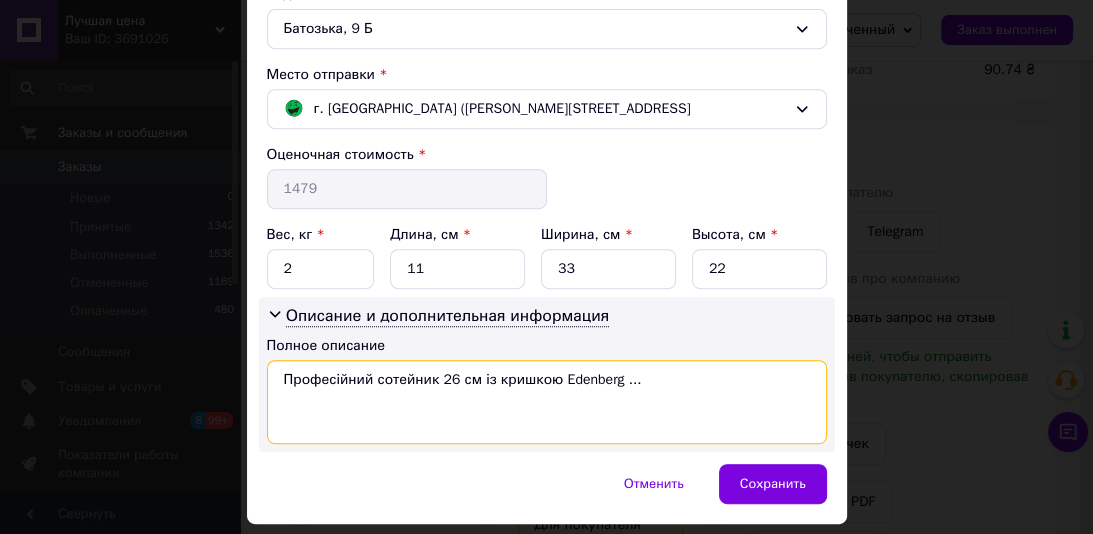 click on "Професійний сотейник 26 см із кришкою Edenberg ..." at bounding box center [547, 402] 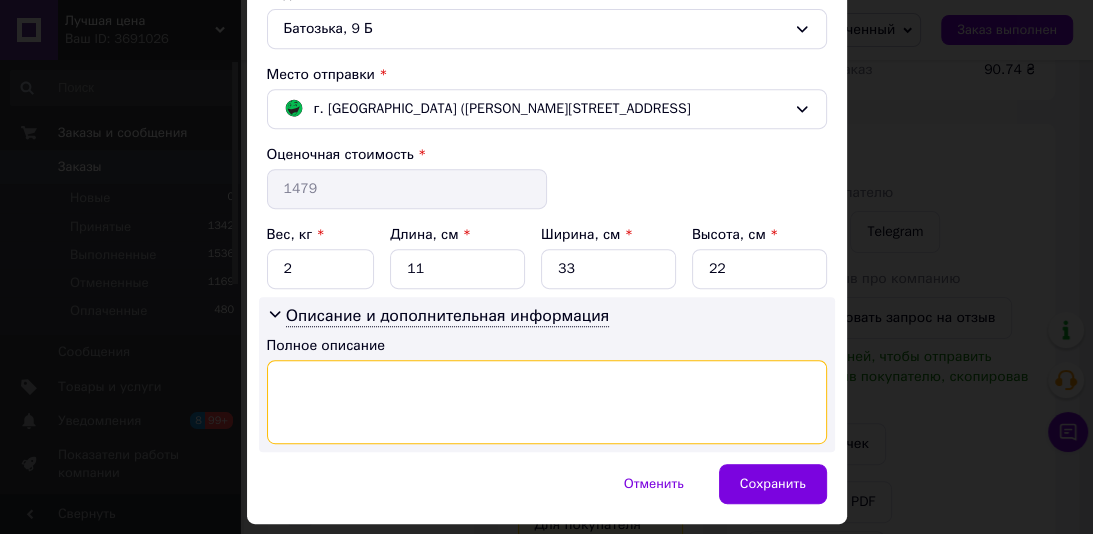 paste on "EB-13077" 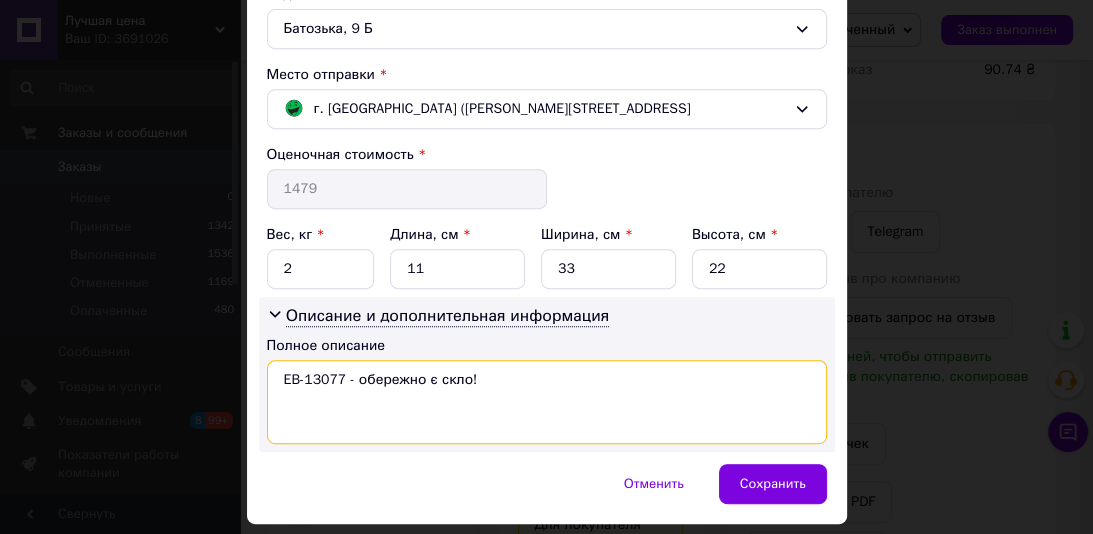 type on "EB-13077 - обережно є скло!" 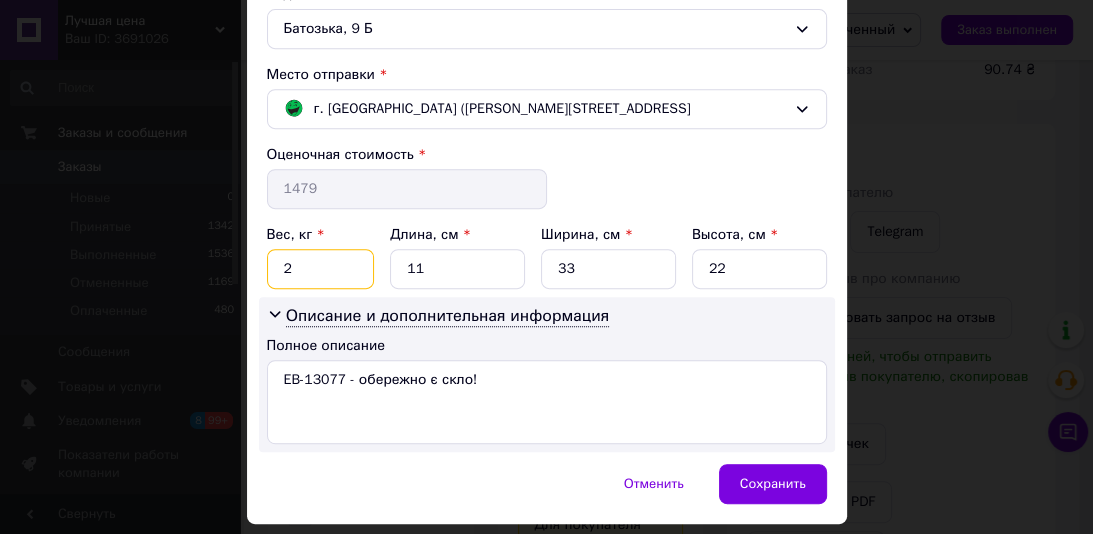 click on "2" at bounding box center [321, 269] 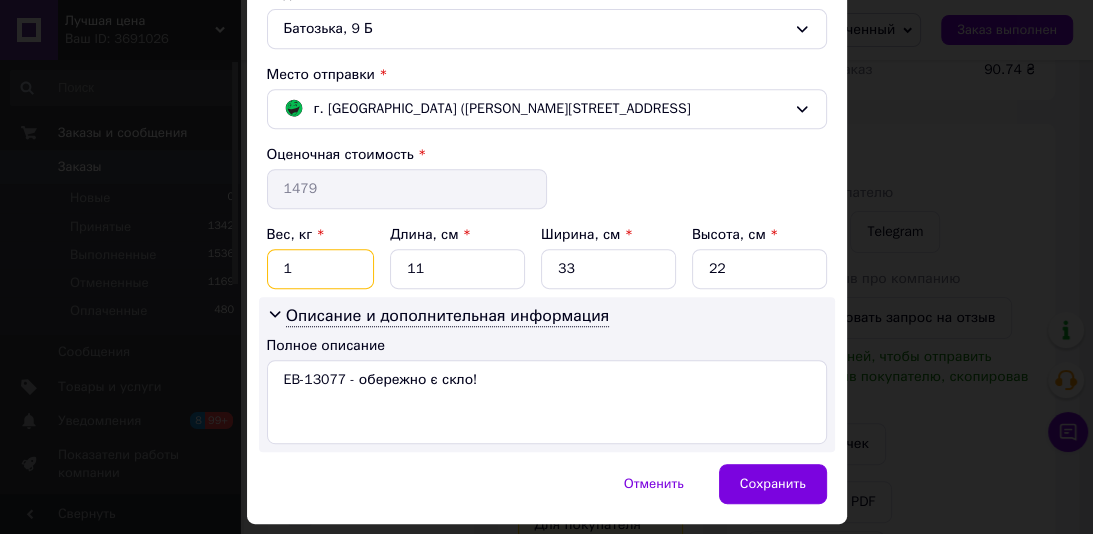 type on "1" 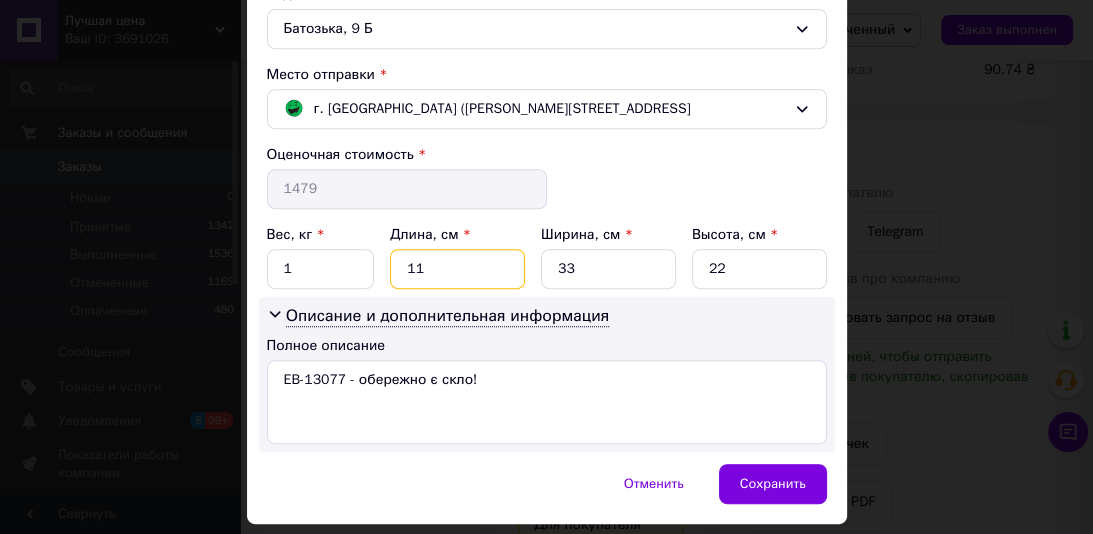 click on "11" at bounding box center (457, 269) 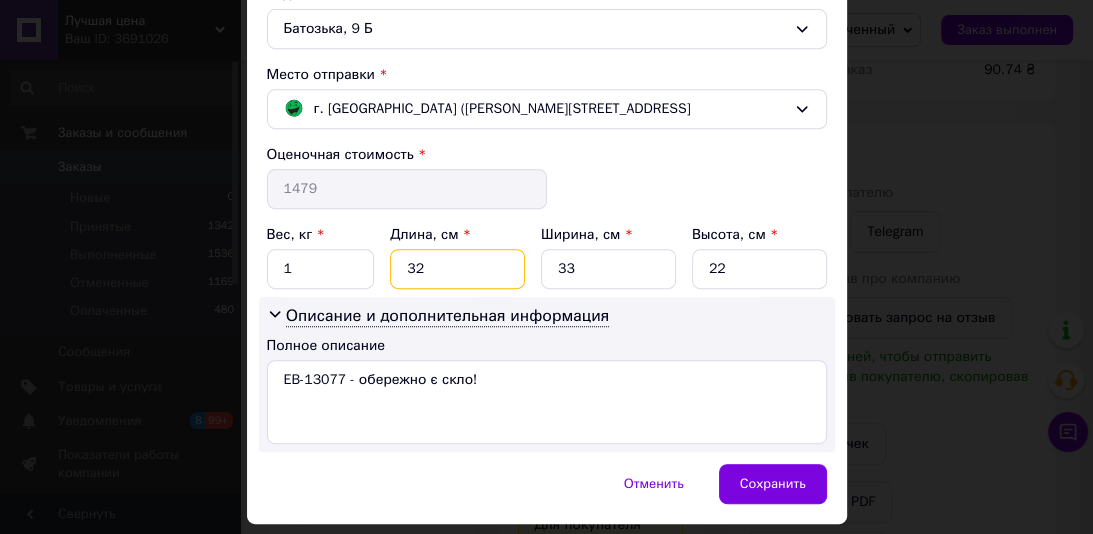 type on "32" 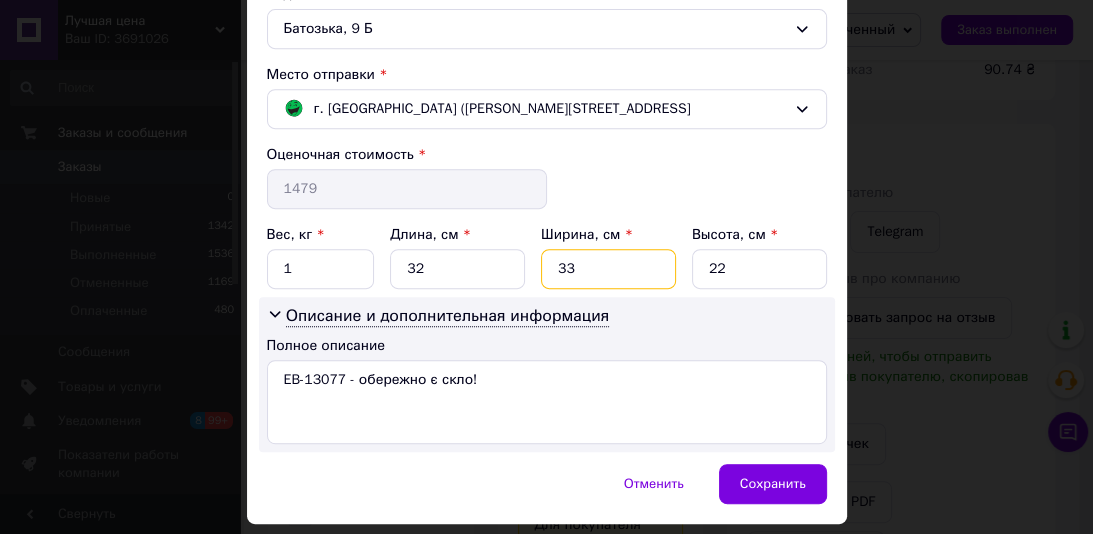 click on "33" at bounding box center [608, 269] 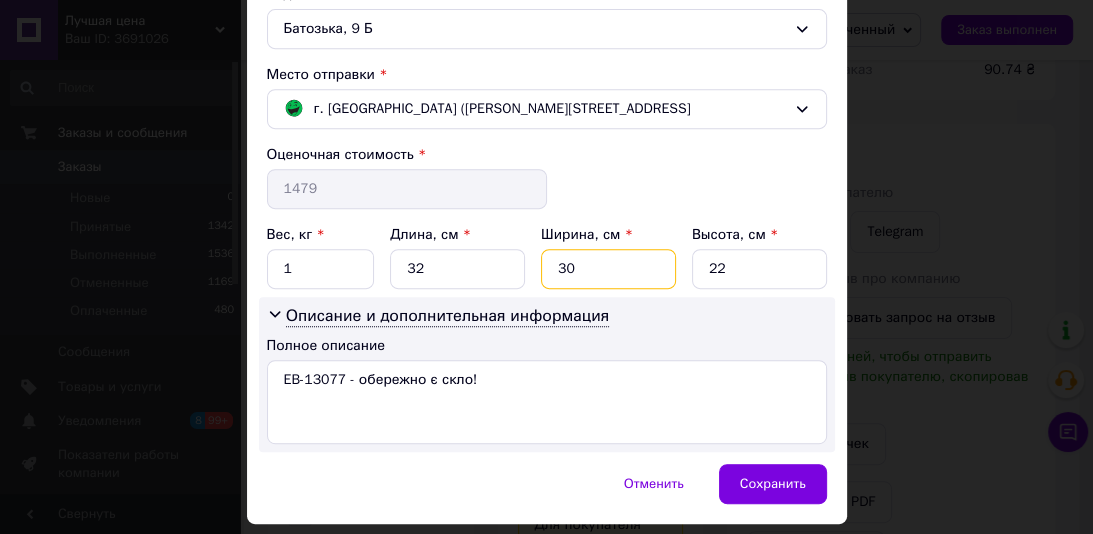 type on "30" 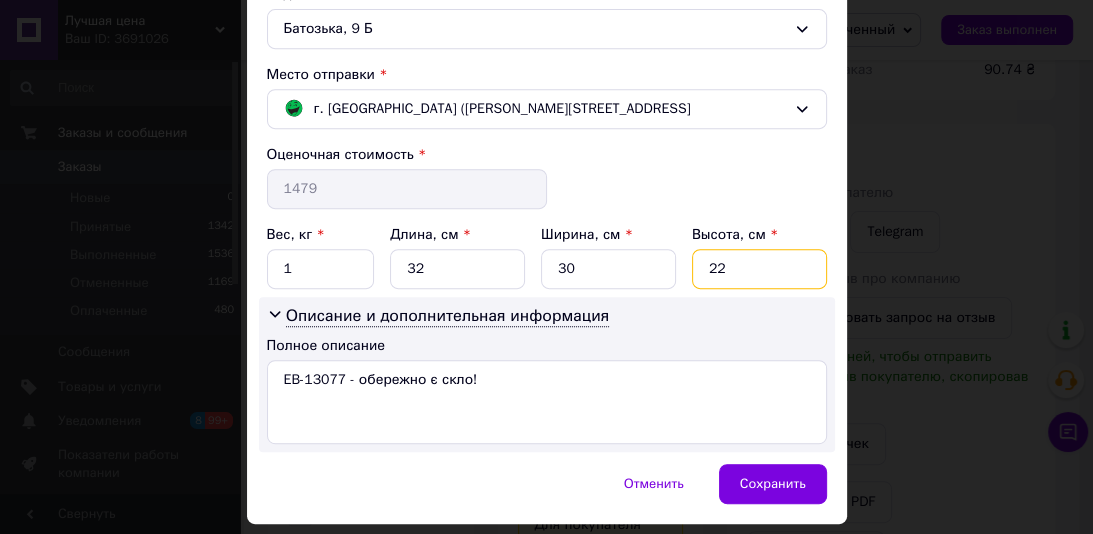 click on "22" at bounding box center (759, 269) 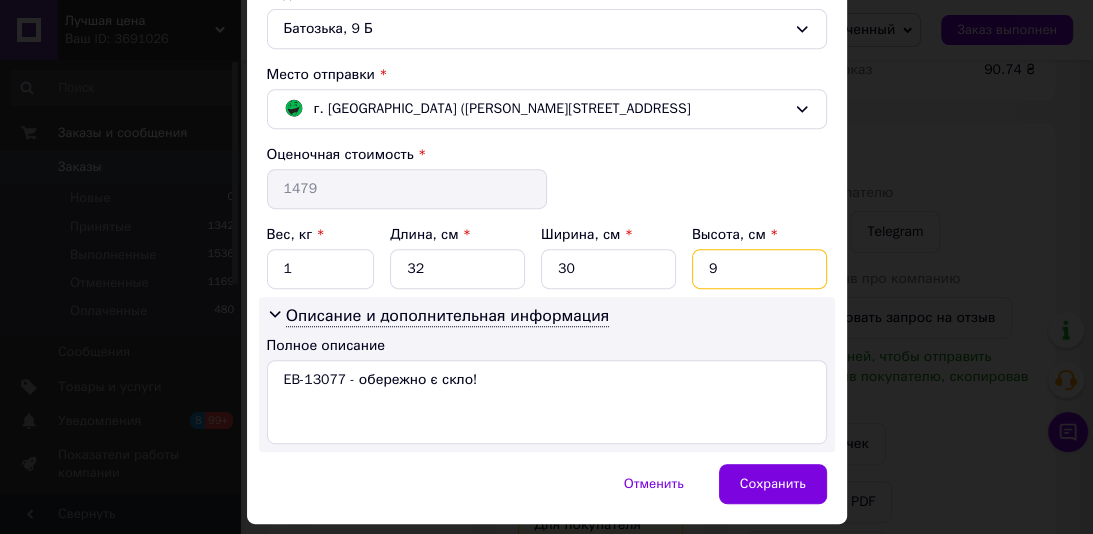 type on "9" 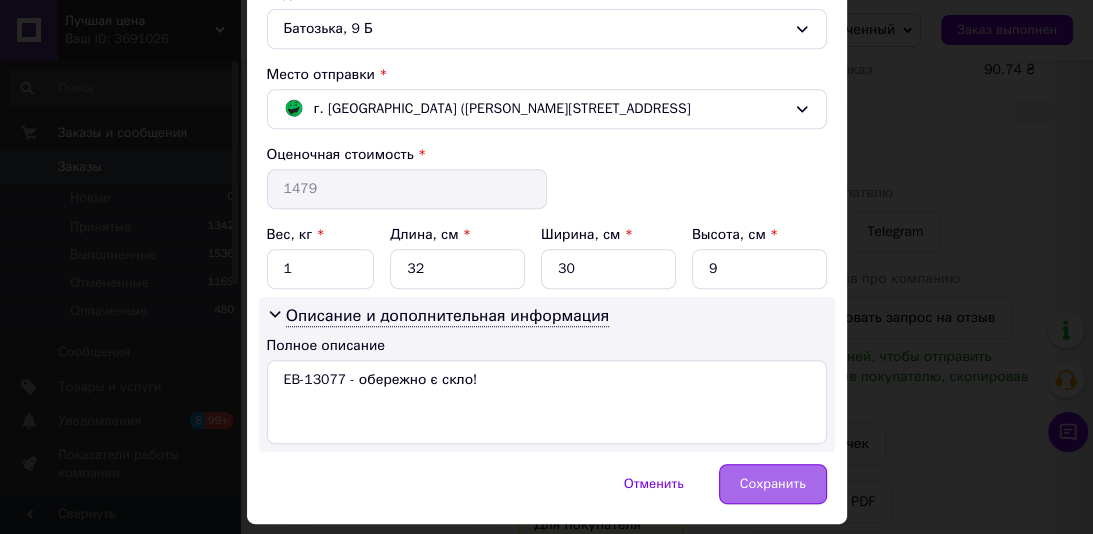 click on "Сохранить" at bounding box center [773, 484] 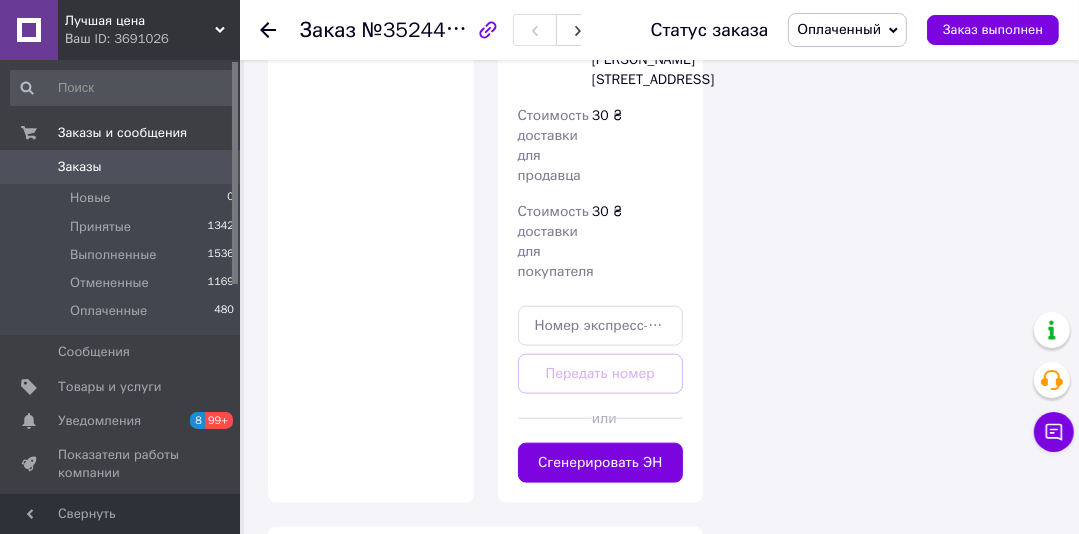 scroll, scrollTop: 1592, scrollLeft: 0, axis: vertical 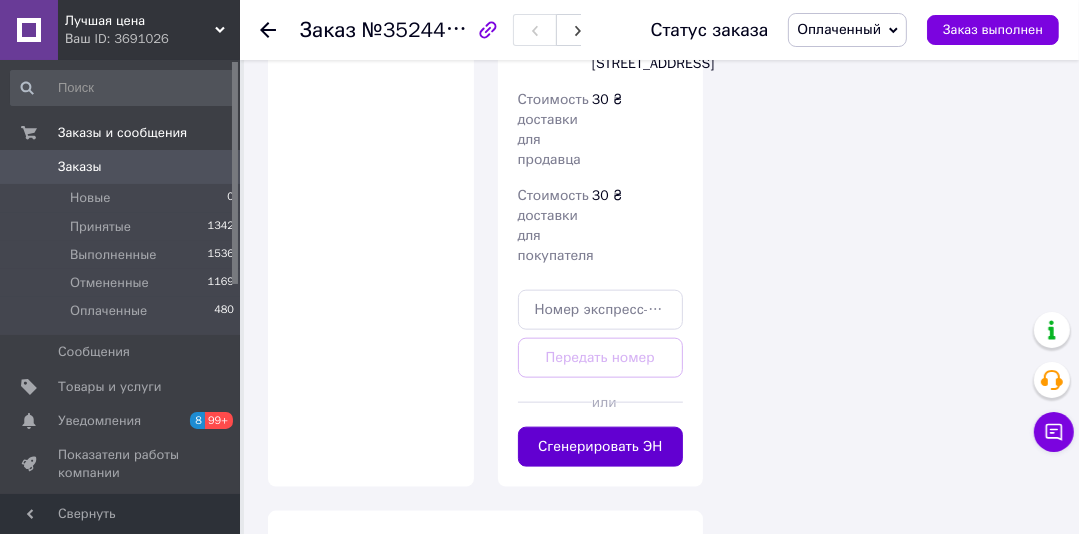 click on "Сгенерировать ЭН" at bounding box center (601, 447) 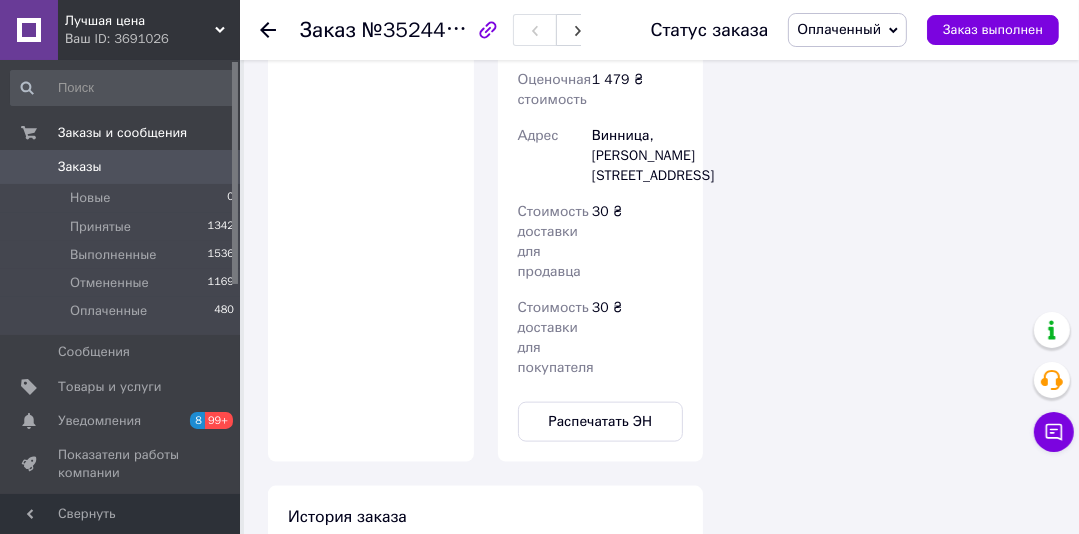 click on "Заказы" at bounding box center (80, 167) 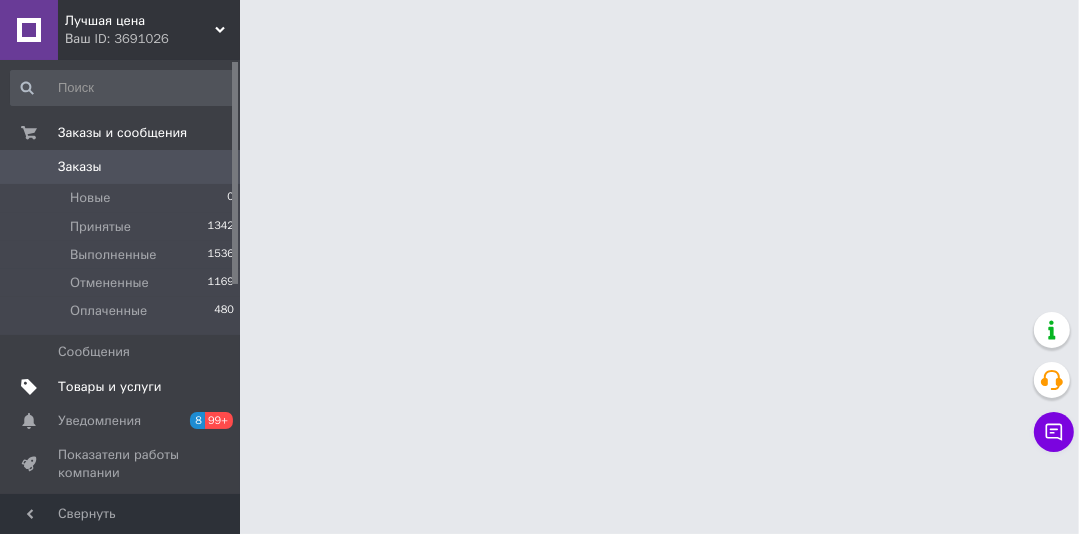 scroll, scrollTop: 0, scrollLeft: 0, axis: both 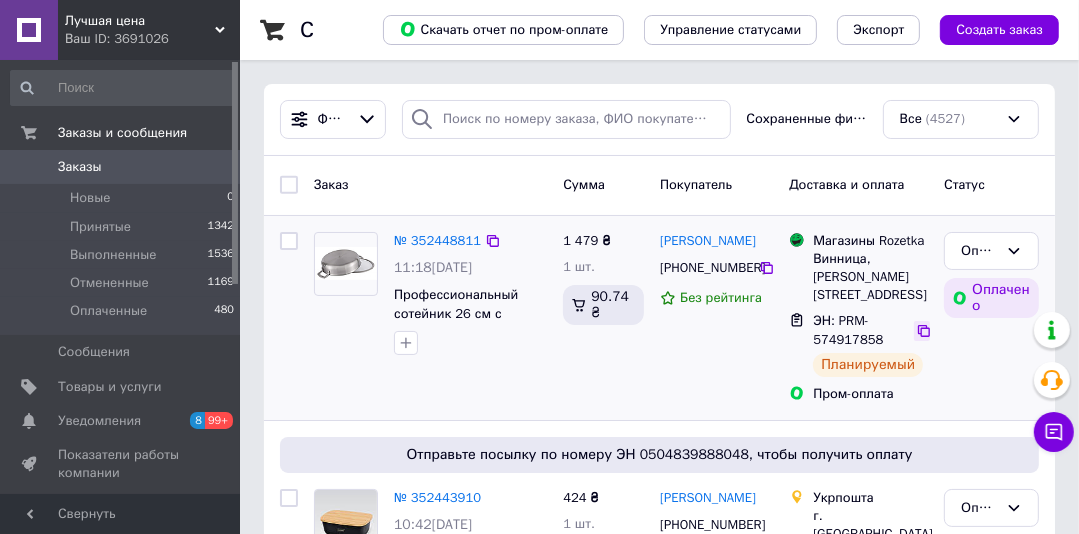 click 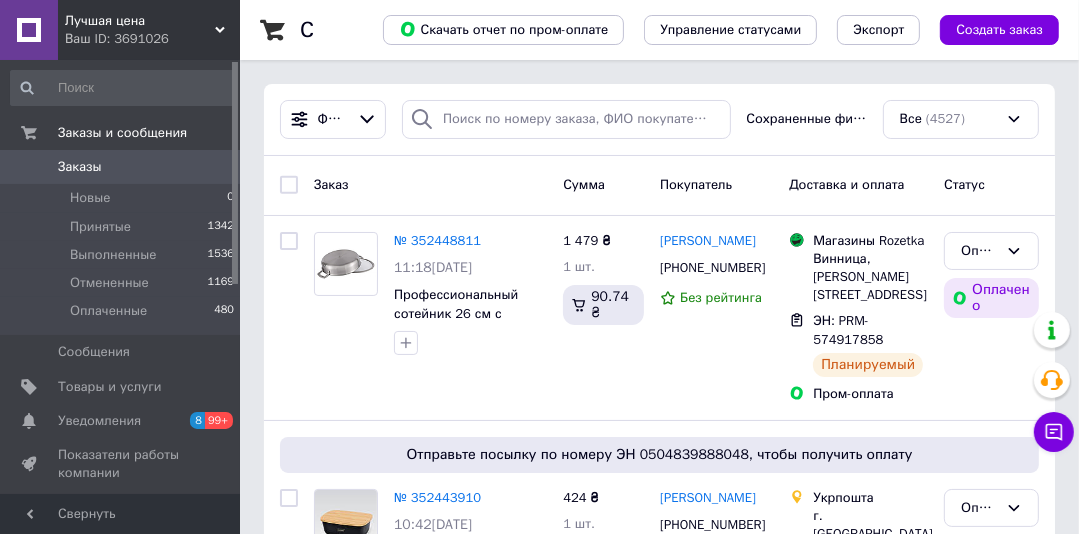 click on "Заказы" at bounding box center (80, 167) 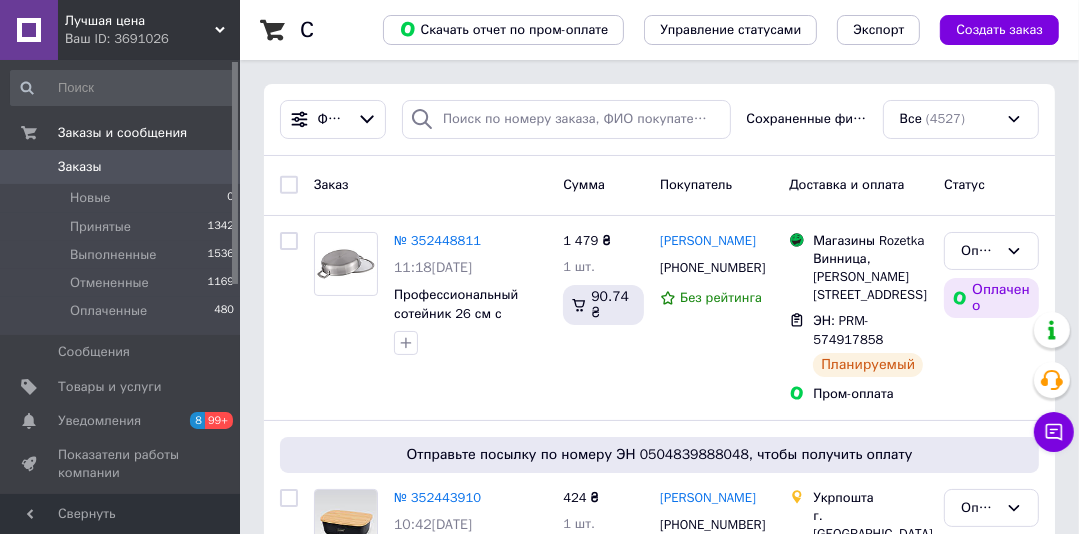 click on "Заказы" at bounding box center [80, 167] 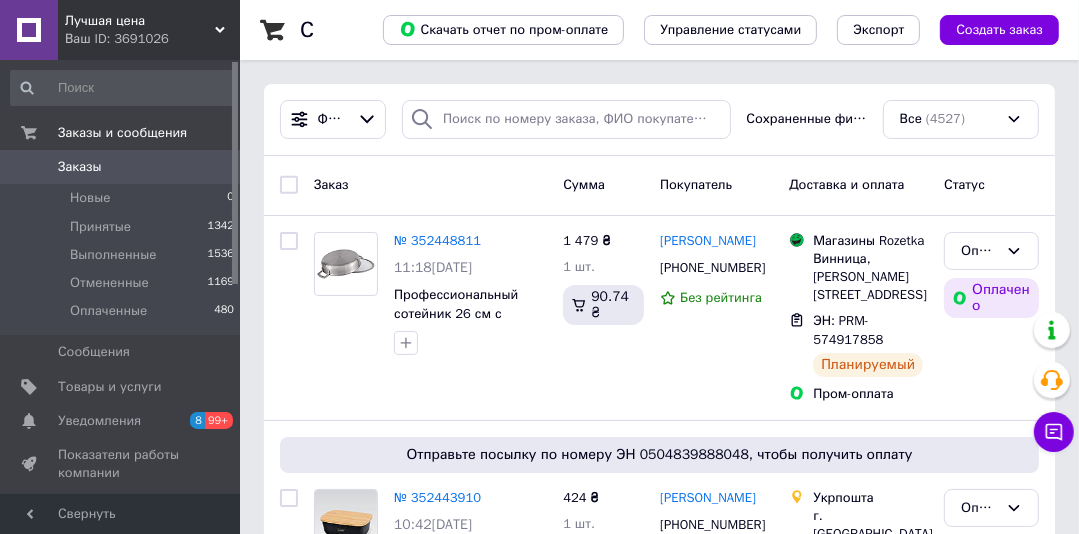 click on "Заказы" at bounding box center [80, 167] 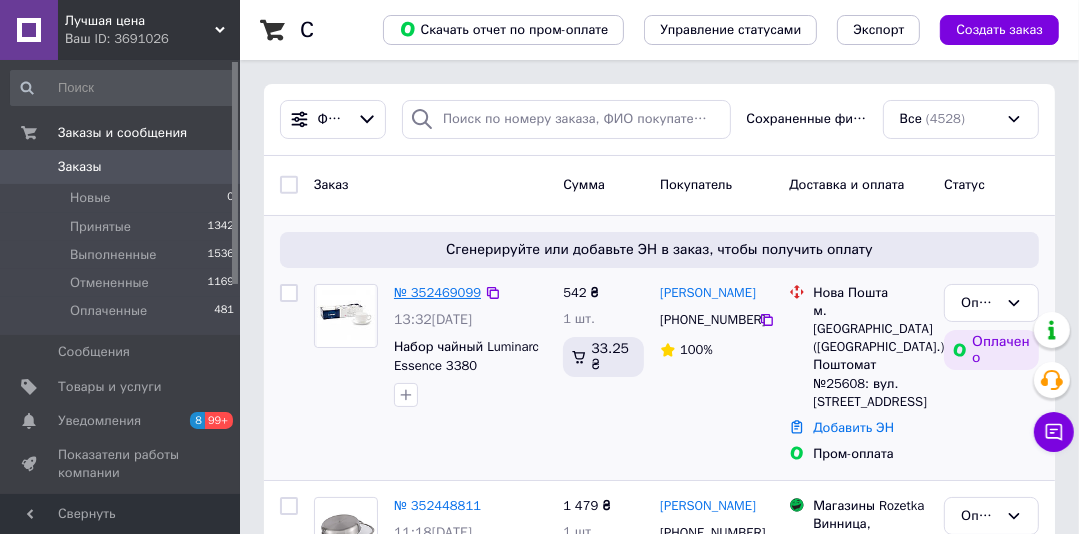 click on "№ 352469099" at bounding box center (437, 292) 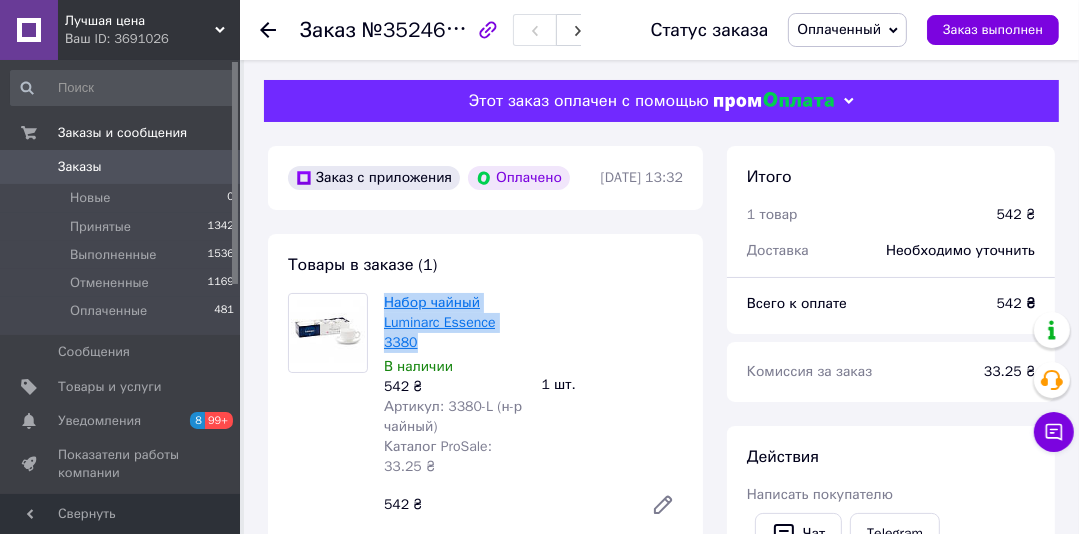 drag, startPoint x: 436, startPoint y: 346, endPoint x: 391, endPoint y: 308, distance: 58.898216 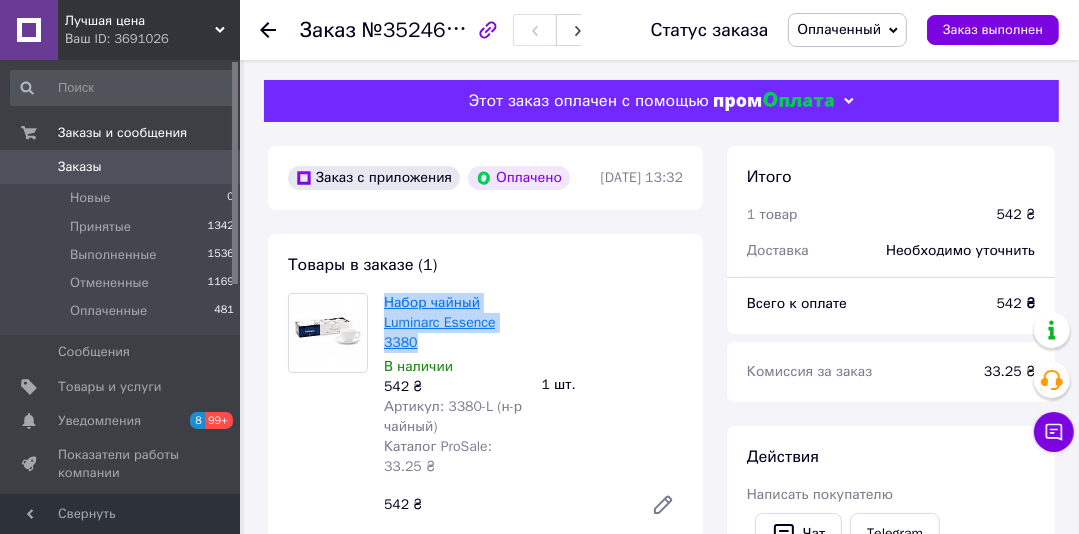 copy on "Набор чайный Luminarc Essence 3380" 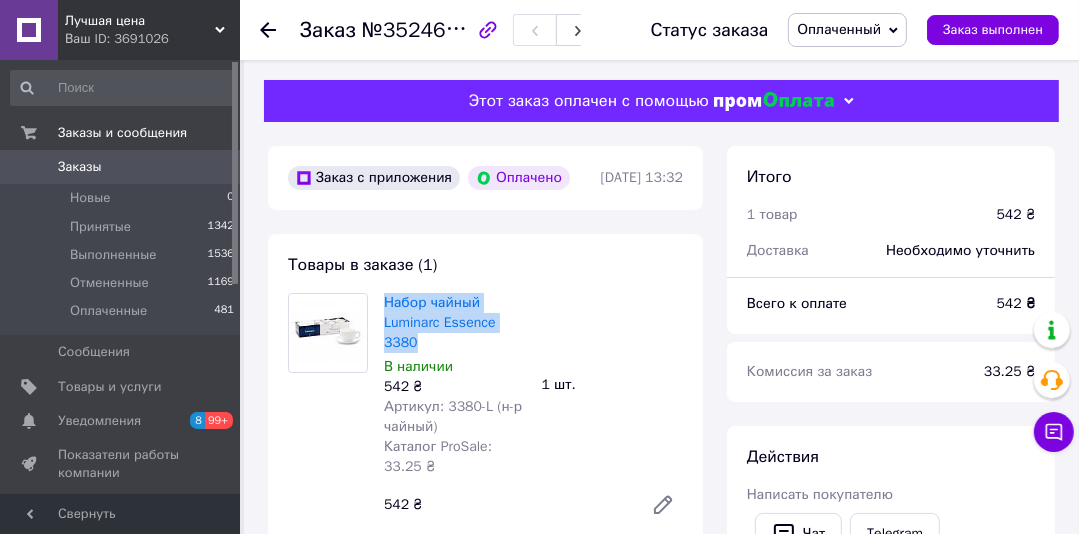 click on "Заказы" at bounding box center (80, 167) 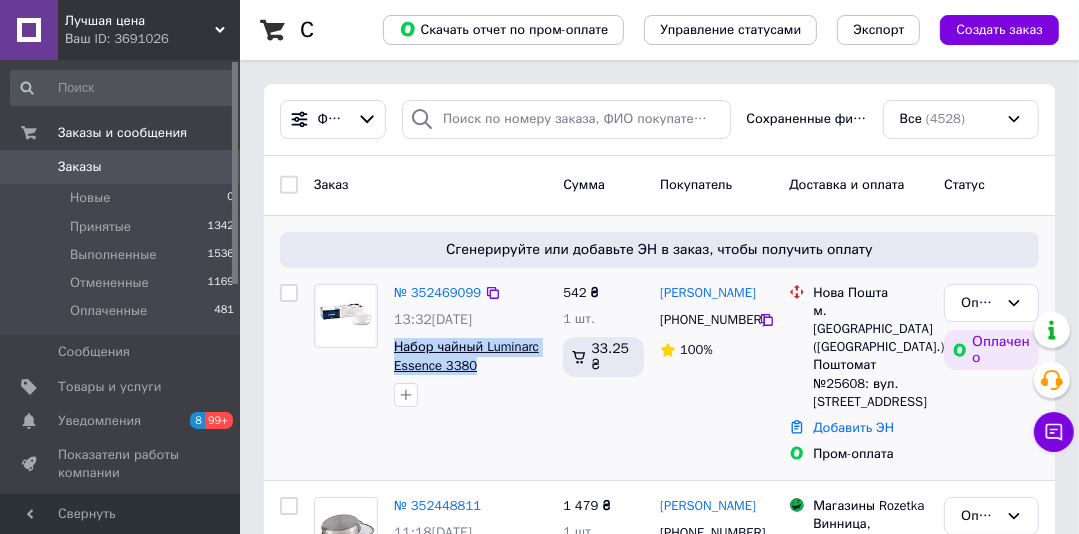 drag, startPoint x: 481, startPoint y: 362, endPoint x: 397, endPoint y: 348, distance: 85.158676 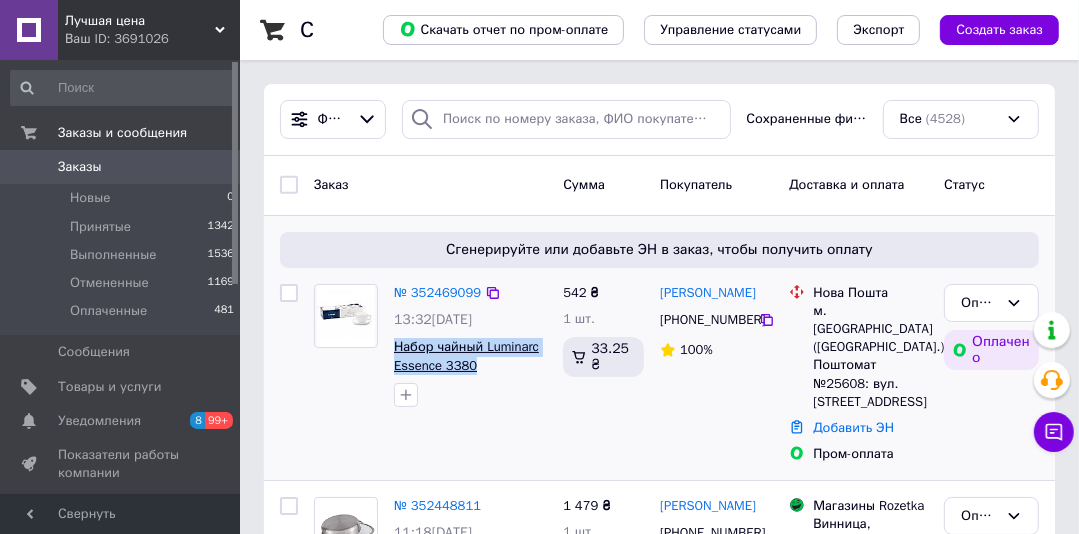 copy on "Набор чайный Luminarc Essence 3380" 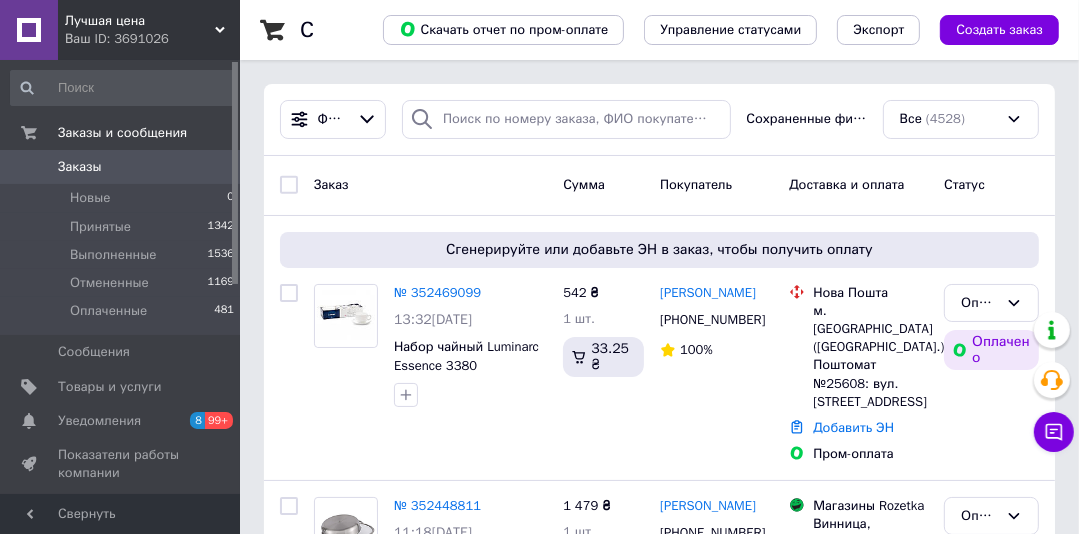 click on "Лучшая цена Ваш ID: 3691026 Сайт Лучшая цена Кабинет покупателя Проверить состояние системы Страница на портале Наилучшая цена Справка Выйти Заказы и сообщения Заказы 0 Новые 0 Принятые 1342 Выполненные 1536 Отмененные 1169 Оплаченные 481 Сообщения 0 Товары и услуги Уведомления 8 99+ Показатели работы компании Панель управления Отзывы Покупатели Каталог ProSale Аналитика Инструменты вебмастера и SEO Управление сайтом Кошелек компании Маркет Настройки Тарифы и счета Prom топ Свернуть
Список заказов   Экспорт 86%" at bounding box center [539, 2623] 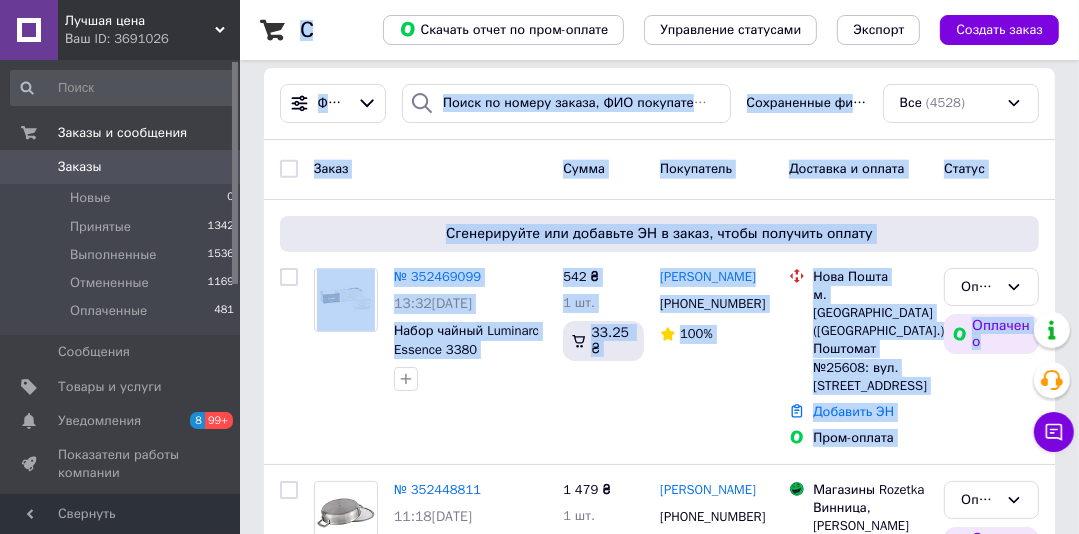 click on "Заказы" at bounding box center (80, 167) 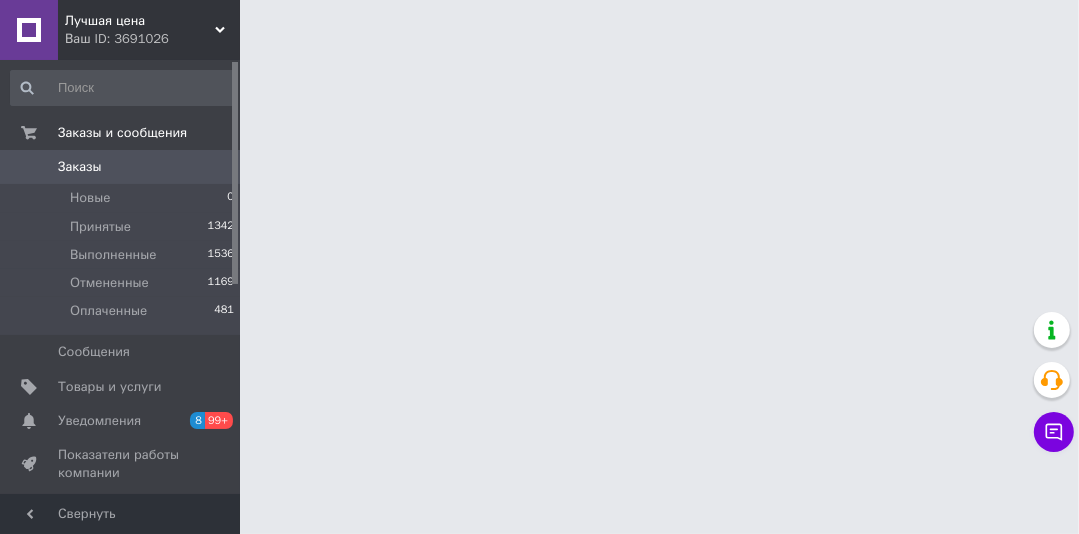 scroll, scrollTop: 0, scrollLeft: 0, axis: both 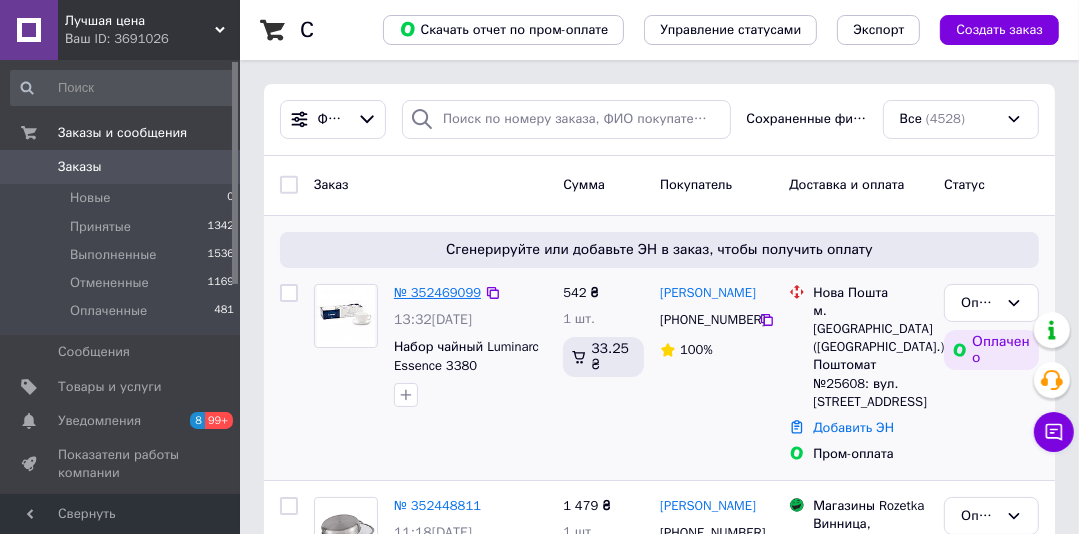 click on "№ 352469099" at bounding box center (437, 292) 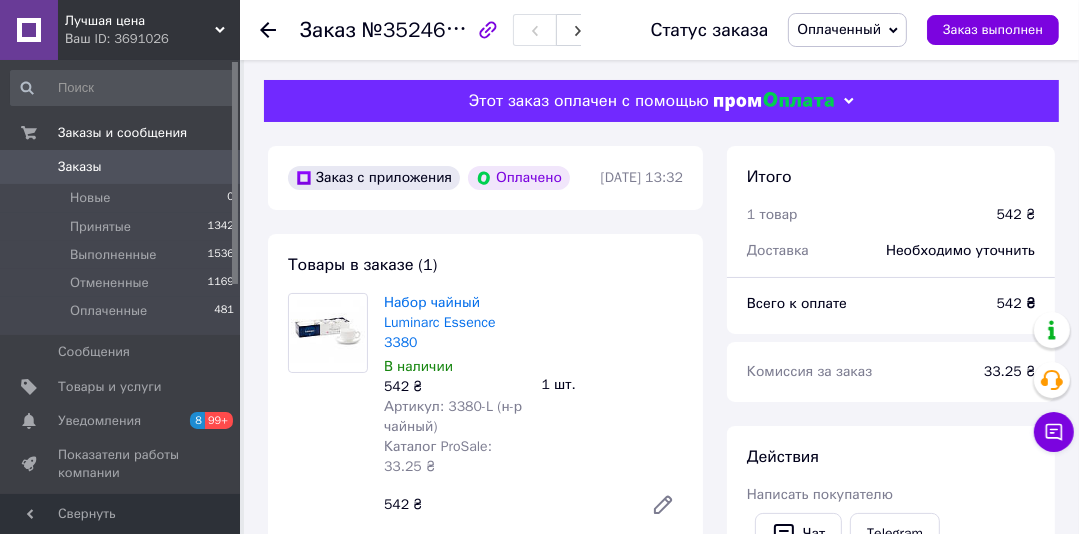 click on "Заказы" at bounding box center (80, 167) 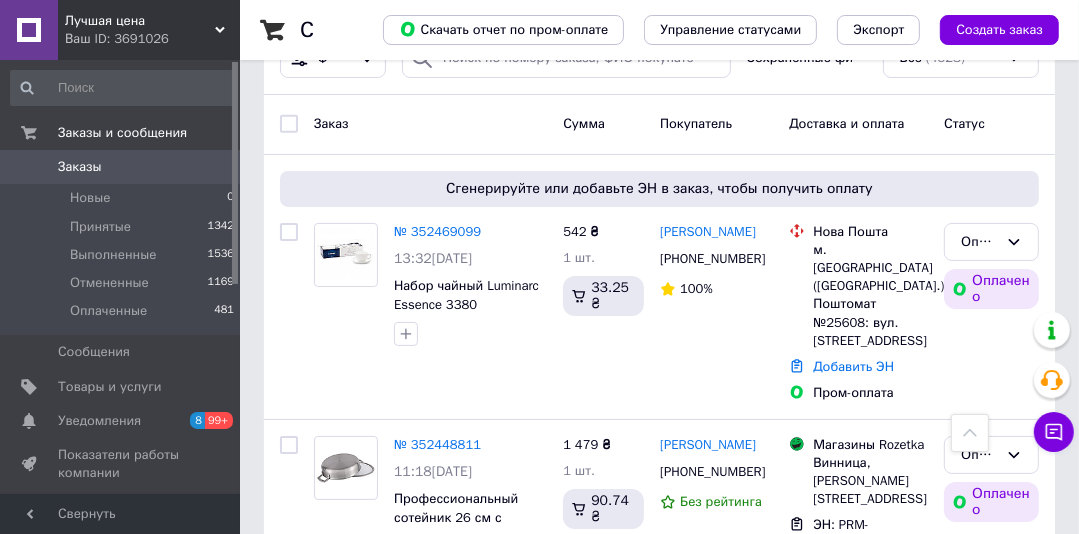 scroll, scrollTop: 0, scrollLeft: 0, axis: both 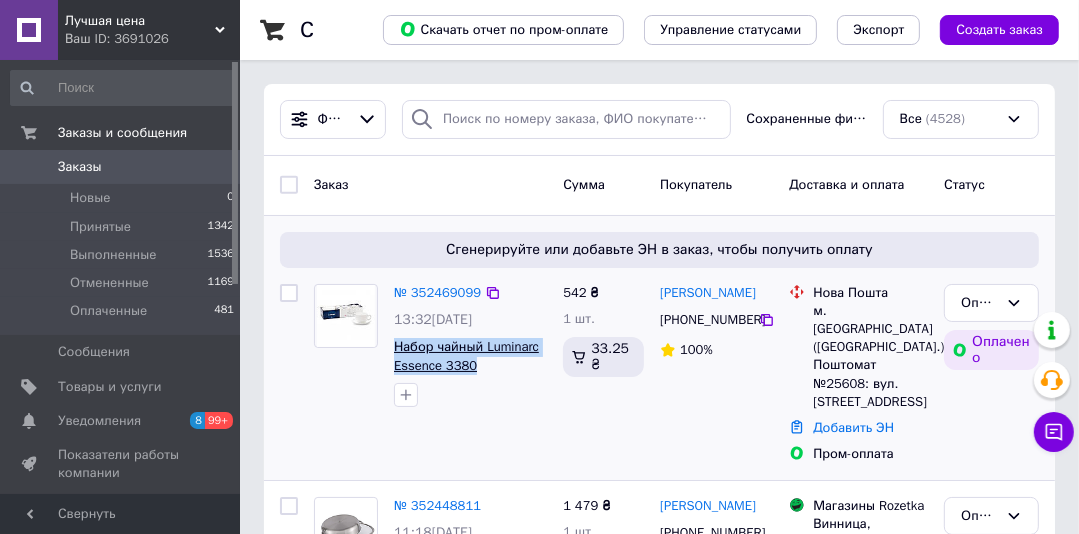 drag, startPoint x: 484, startPoint y: 367, endPoint x: 396, endPoint y: 348, distance: 90.02777 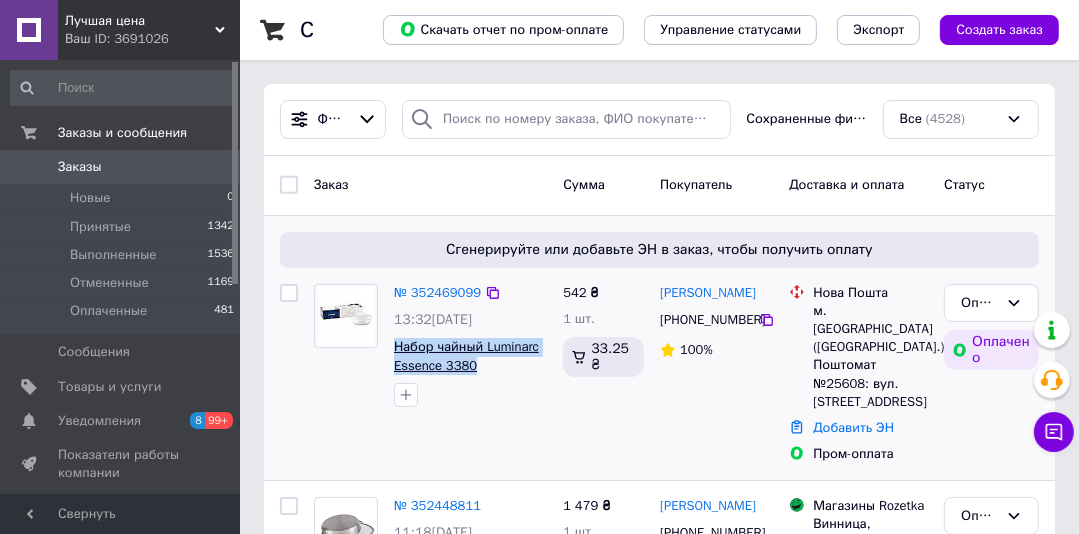 copy on "Набор чайный Luminarc Essence 3380" 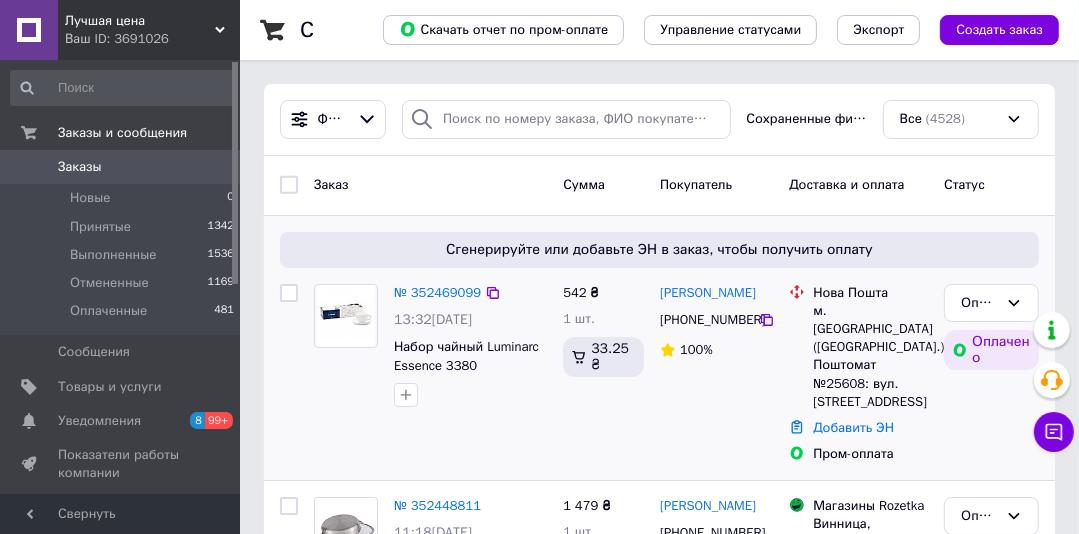 click on "542 ₴ 1 шт. 33.25 ₴" at bounding box center (603, 374) 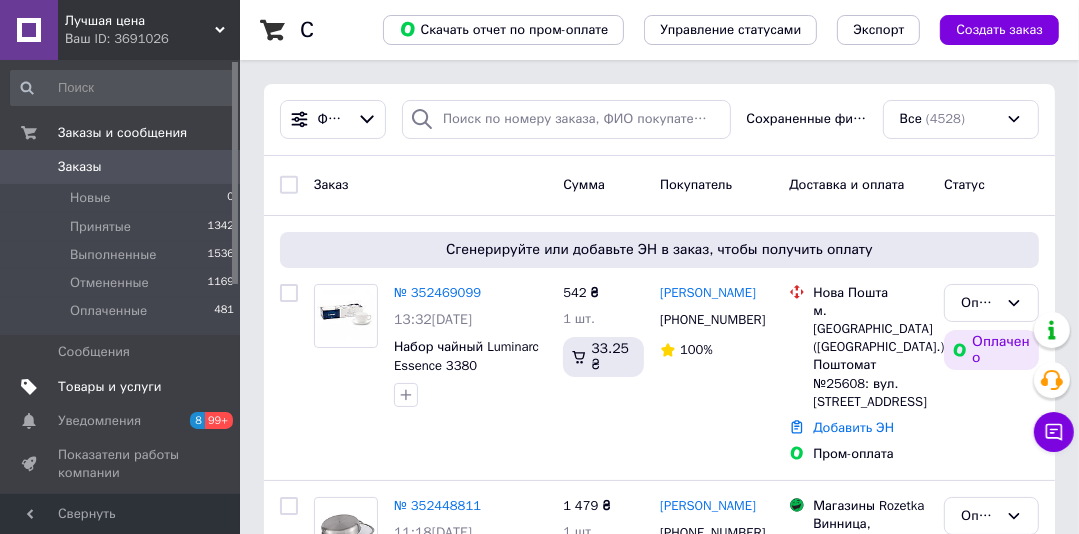 click on "Товары и услуги" at bounding box center (110, 387) 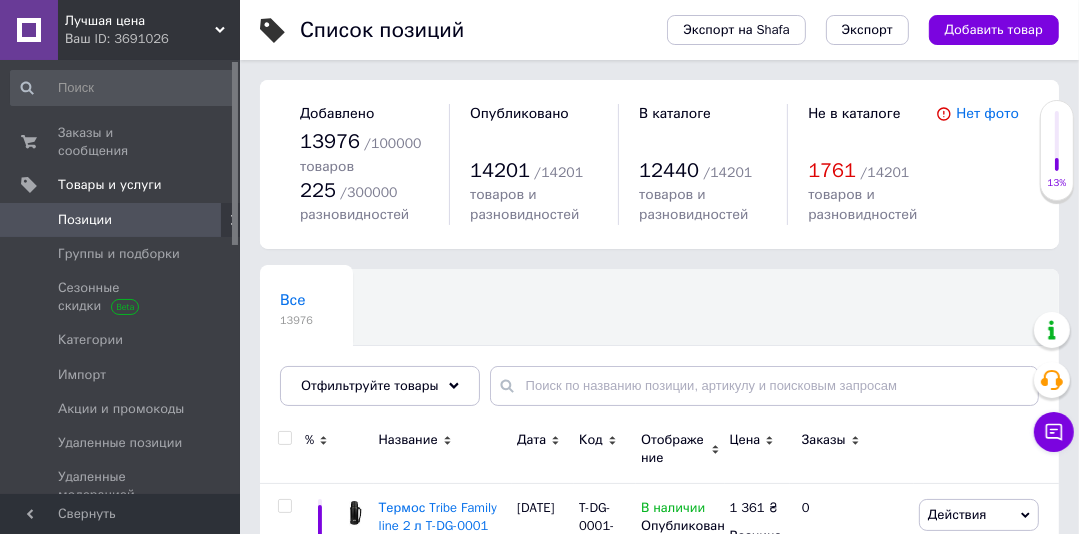 click on "Лучшая цена" at bounding box center [140, 21] 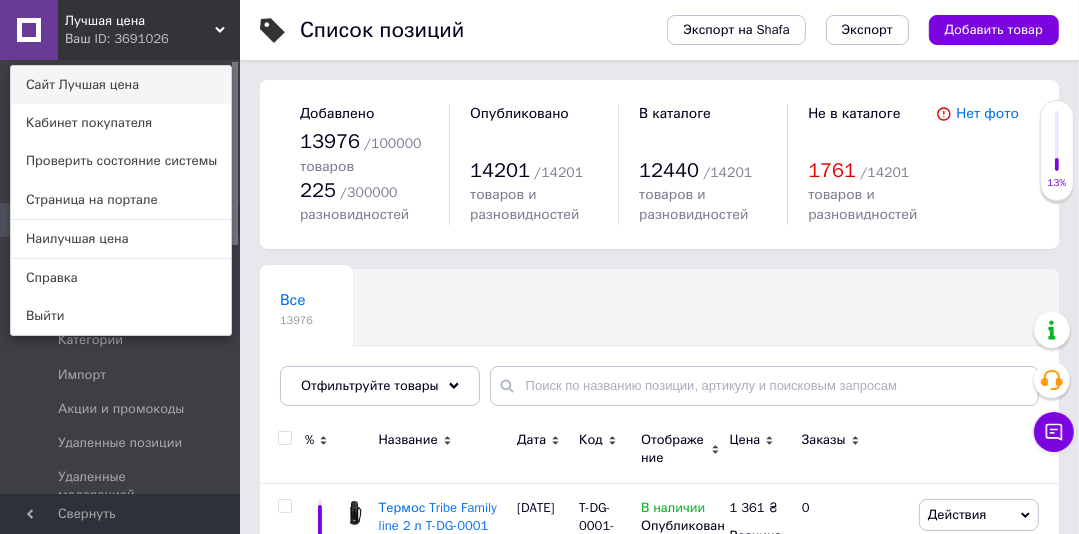 click on "Сайт Лучшая цена" at bounding box center (121, 85) 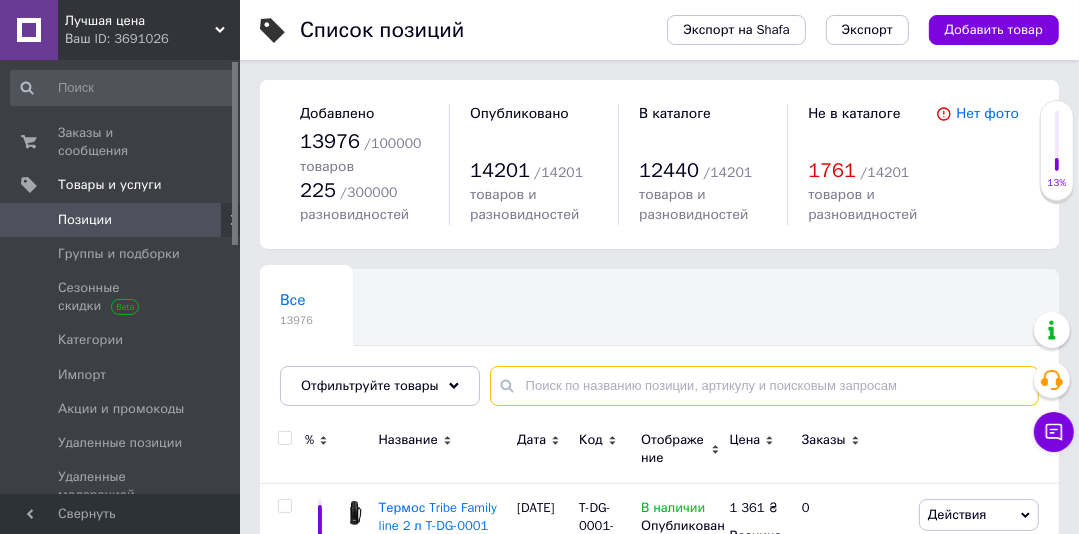 paste on "[PHONE_NUMBER]" 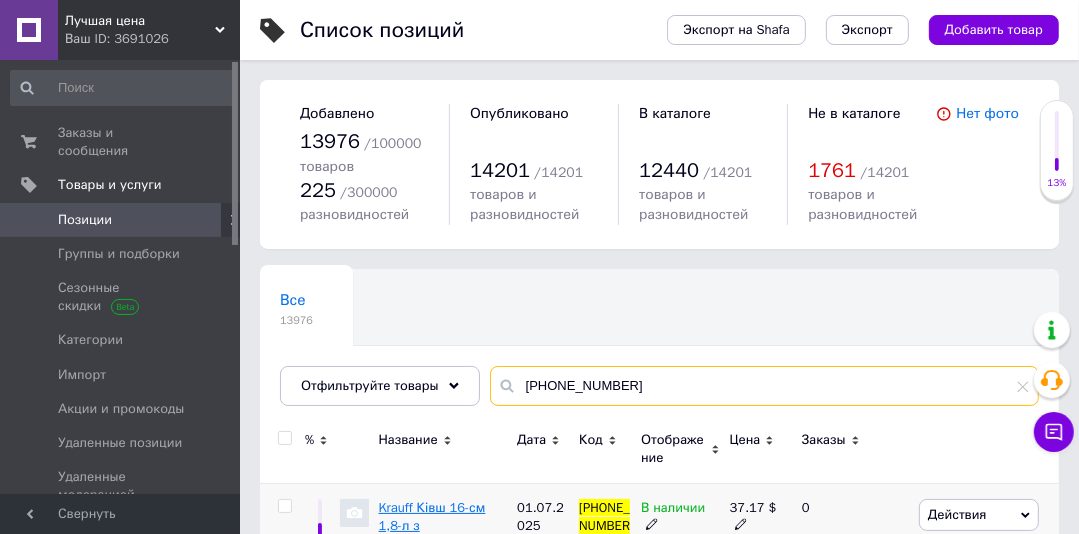 type on "[PHONE_NUMBER]" 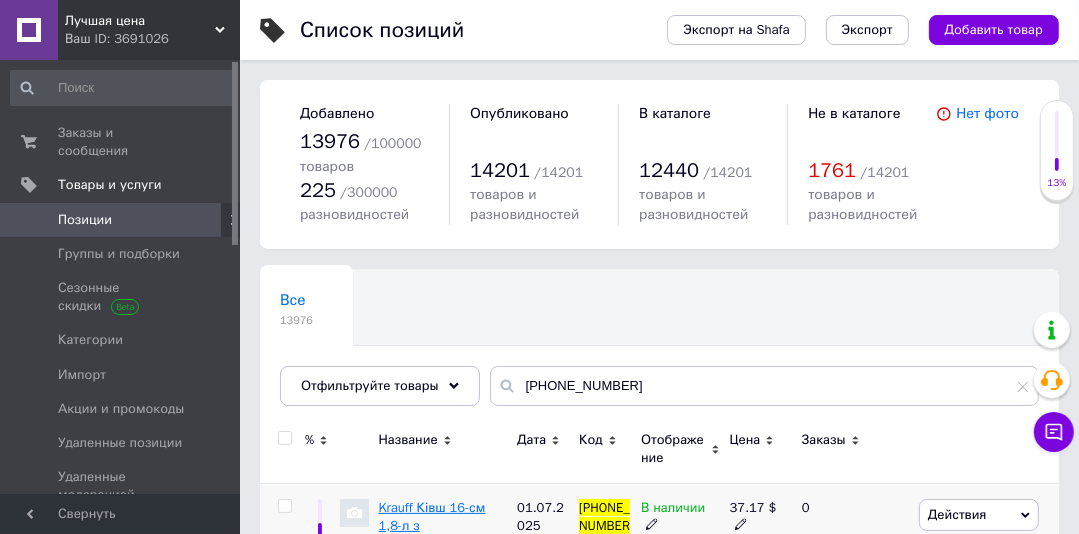 click on "Krauff Ківш 16-см 1,8-л з кришкою" at bounding box center [432, 525] 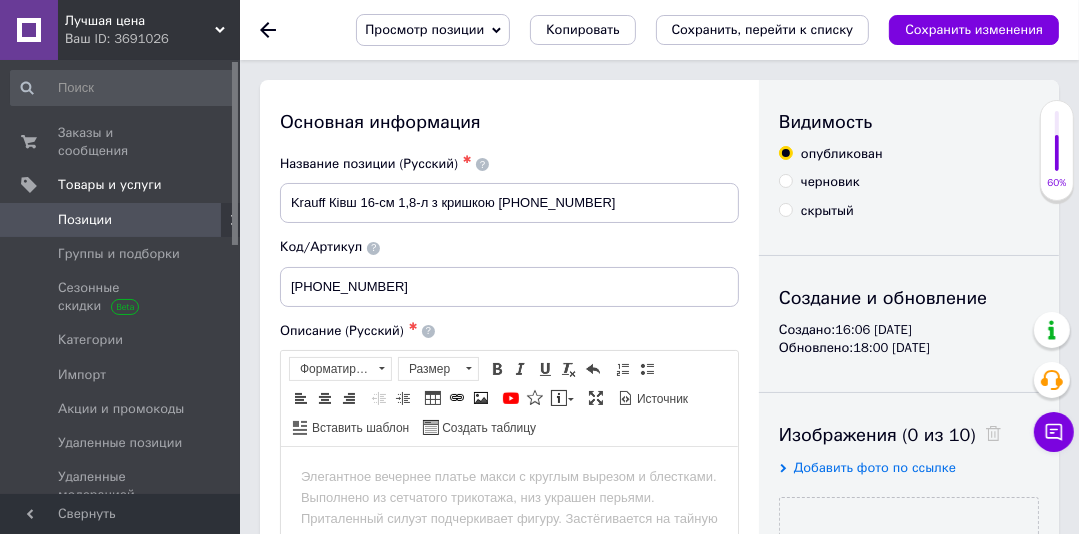 scroll, scrollTop: 0, scrollLeft: 0, axis: both 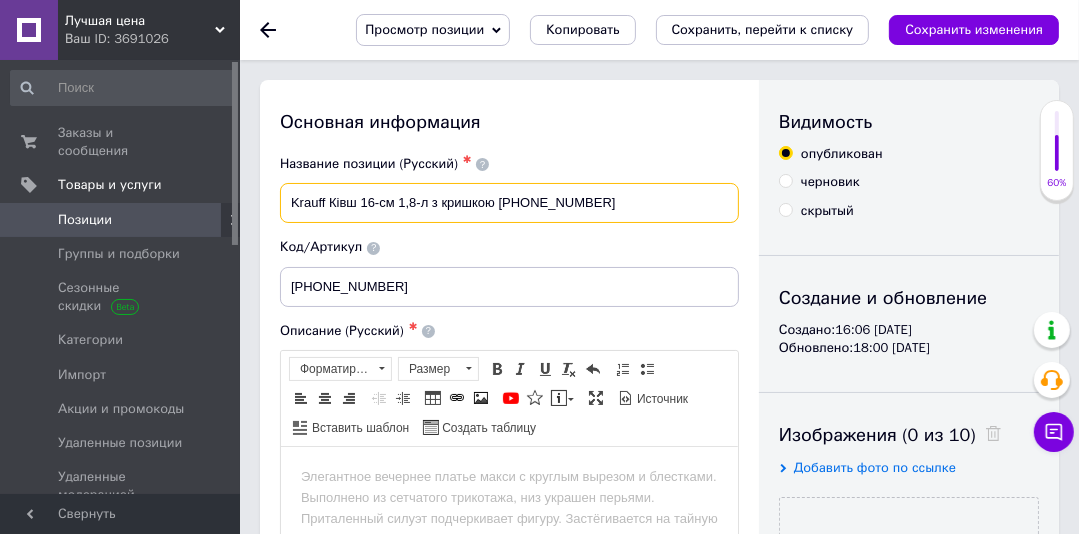 click on "Krauff Ківш 16-см 1,8-л з кришкою [PHONE_NUMBER]" at bounding box center (509, 203) 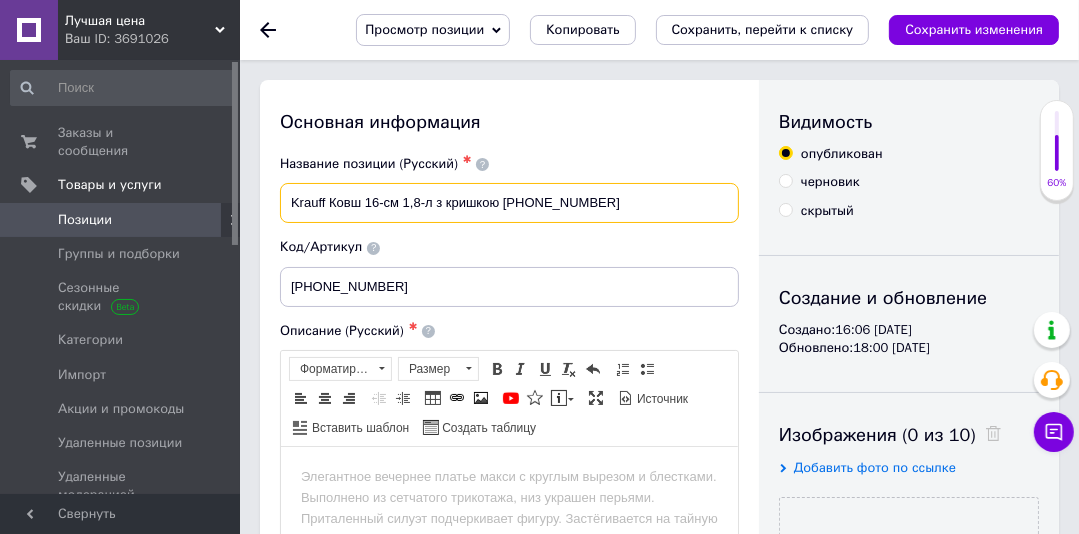 click on "Krauff Ковш 16-см 1,8-л з кришкою [PHONE_NUMBER]" at bounding box center (509, 203) 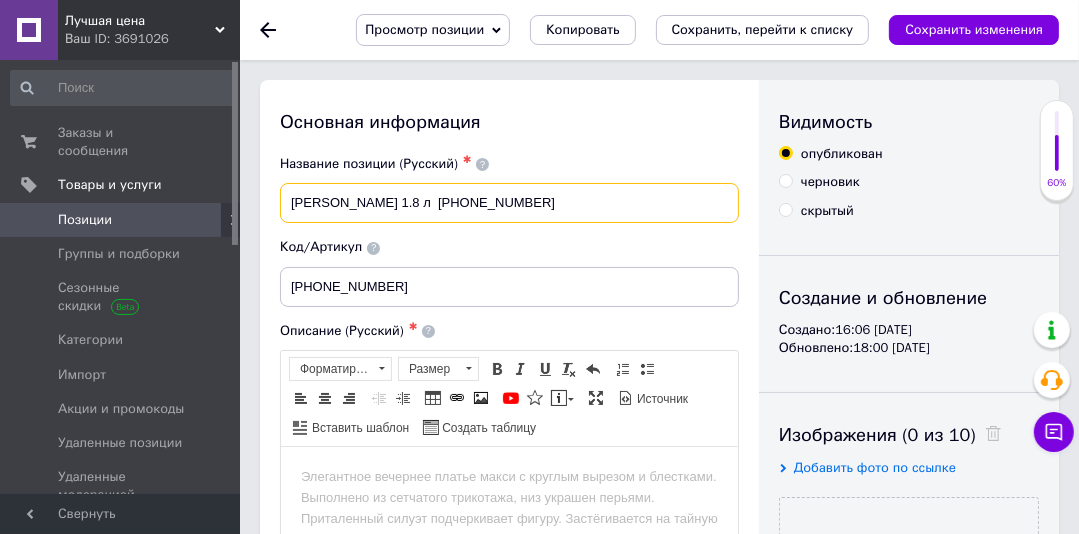 drag, startPoint x: 324, startPoint y: 202, endPoint x: 290, endPoint y: 198, distance: 34.234486 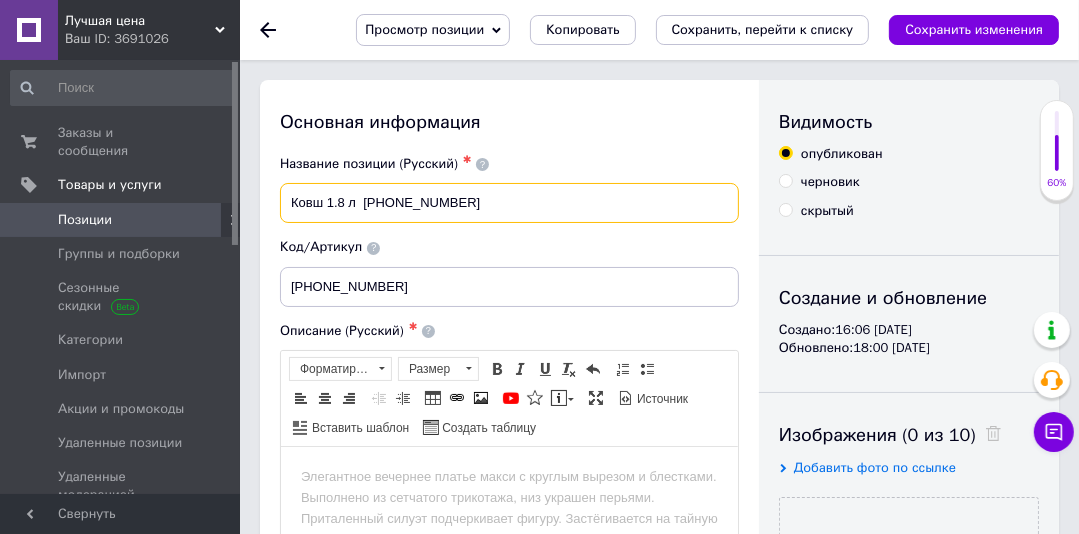 click on "Ковш 1.8 л  [PHONE_NUMBER]" at bounding box center [509, 203] 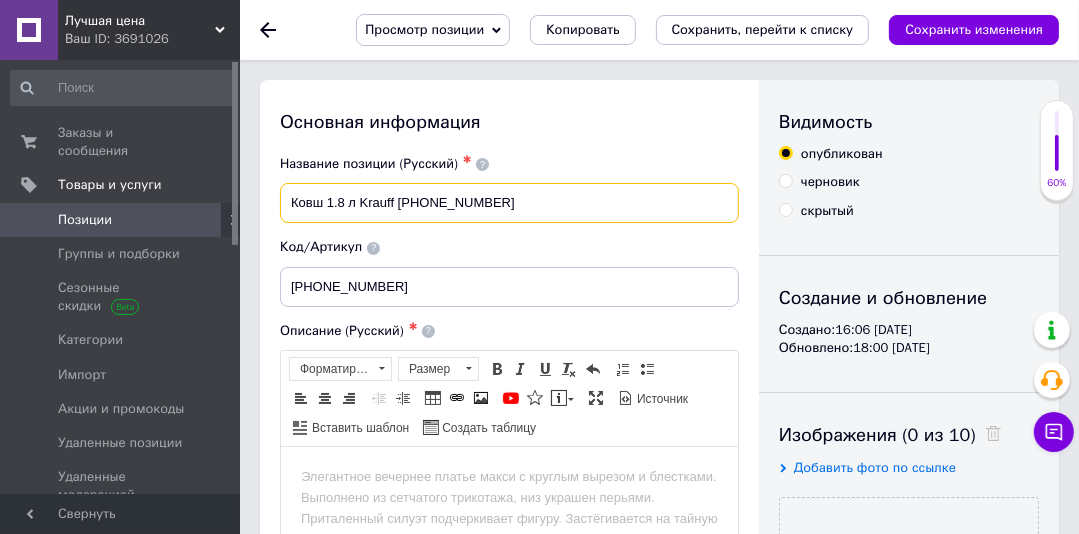type on "Ковш 1.8 л Krauff [PHONE_NUMBER]" 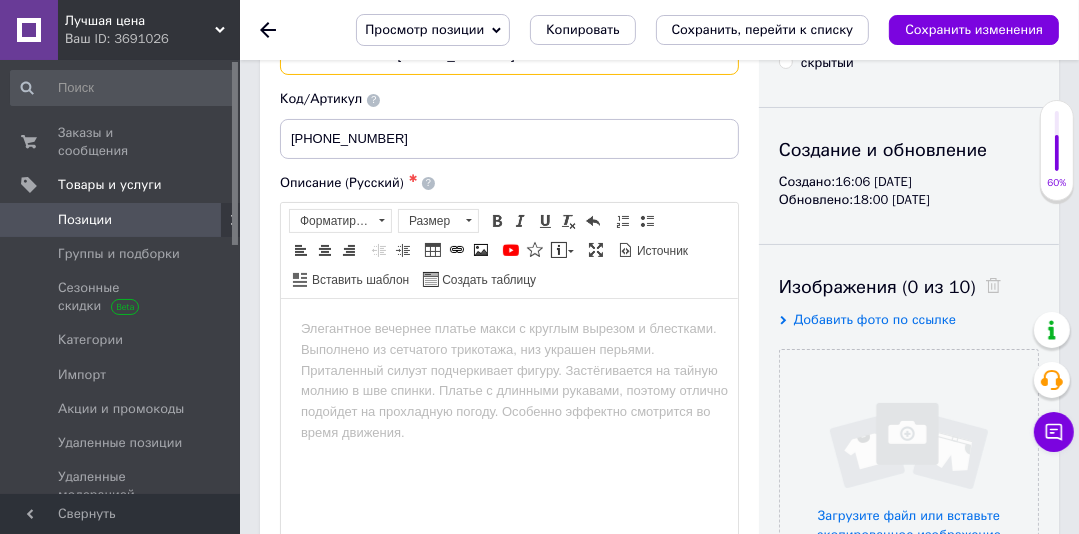scroll, scrollTop: 254, scrollLeft: 0, axis: vertical 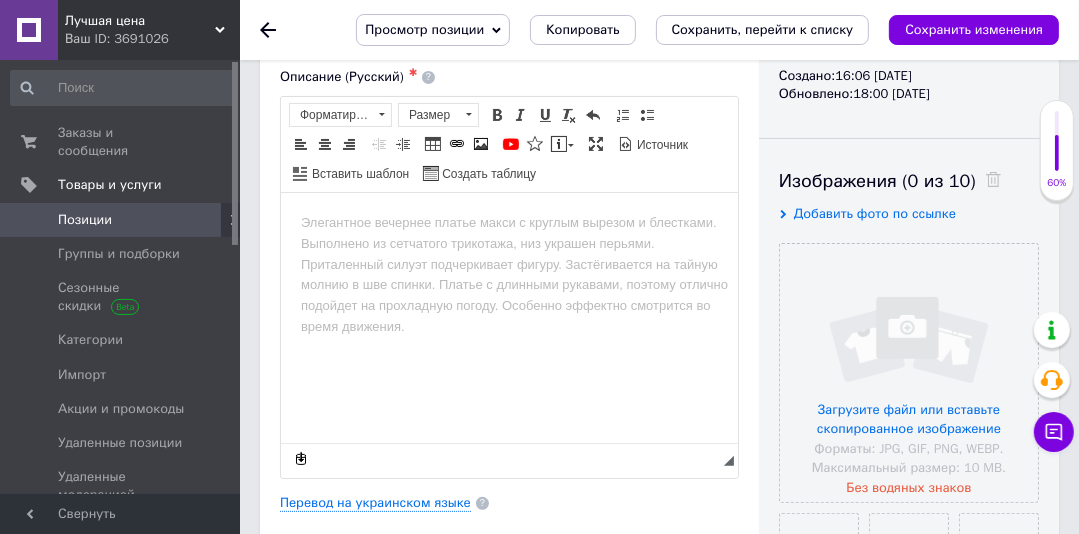 click on "Добавить фото по ссылке" at bounding box center [875, 213] 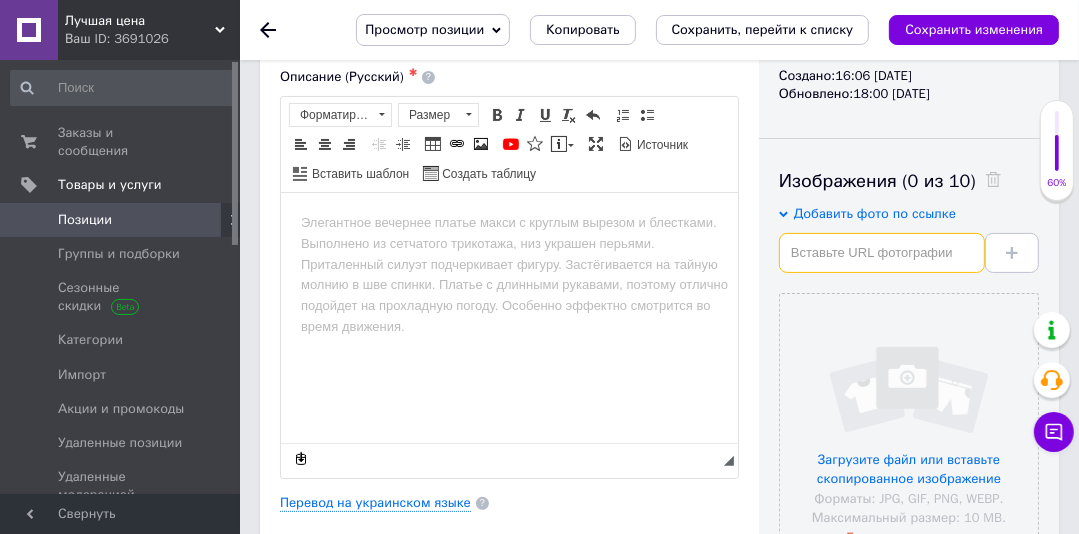 click at bounding box center [882, 253] 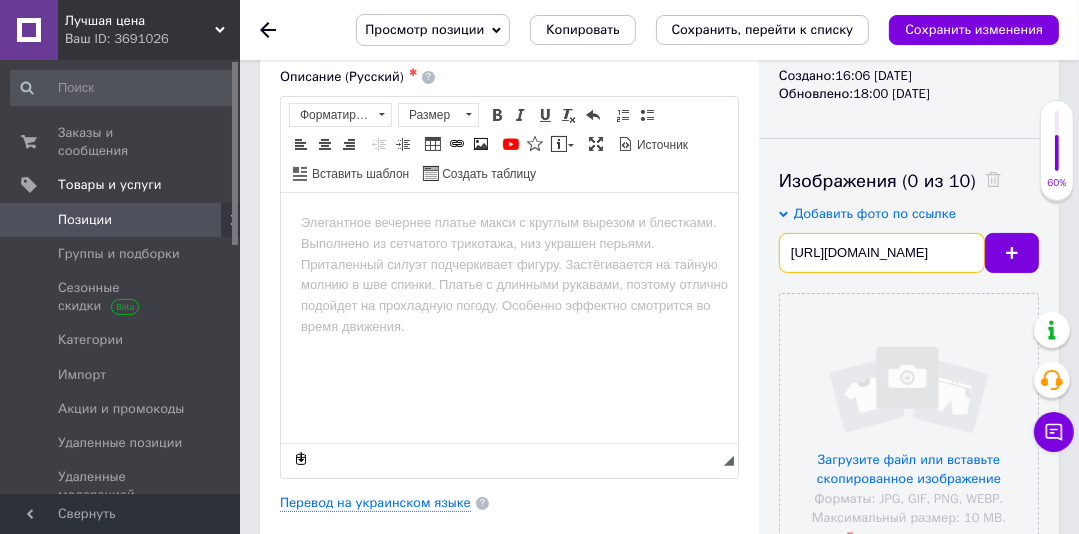 scroll, scrollTop: 0, scrollLeft: 529, axis: horizontal 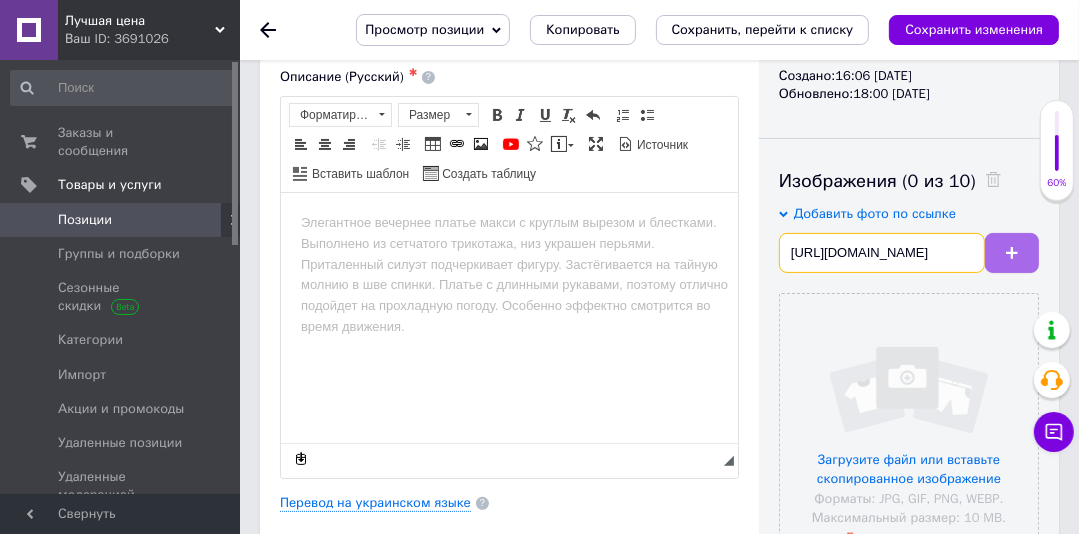 type on "[URL][DOMAIN_NAME]" 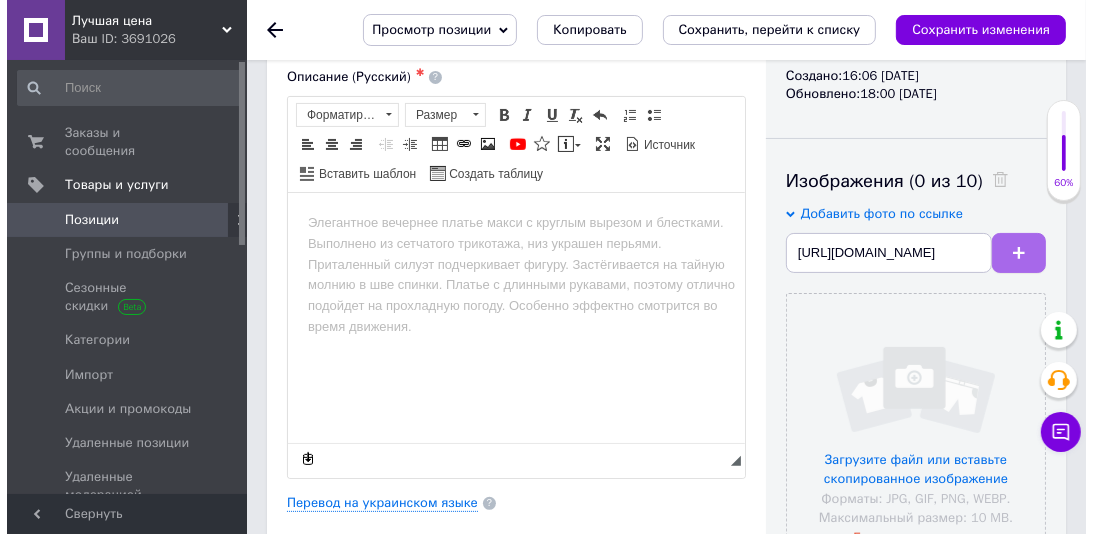 scroll, scrollTop: 0, scrollLeft: 0, axis: both 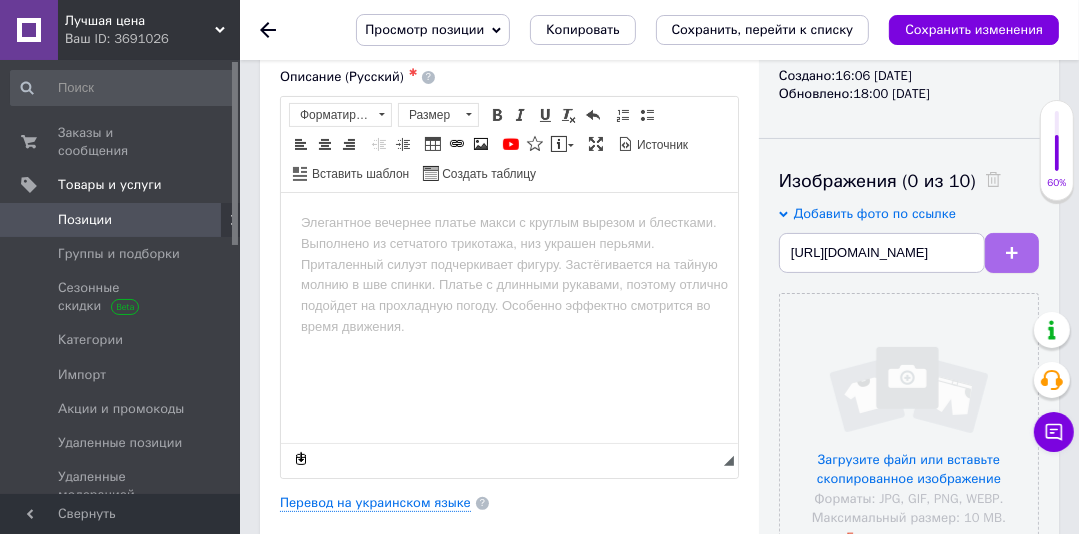 click 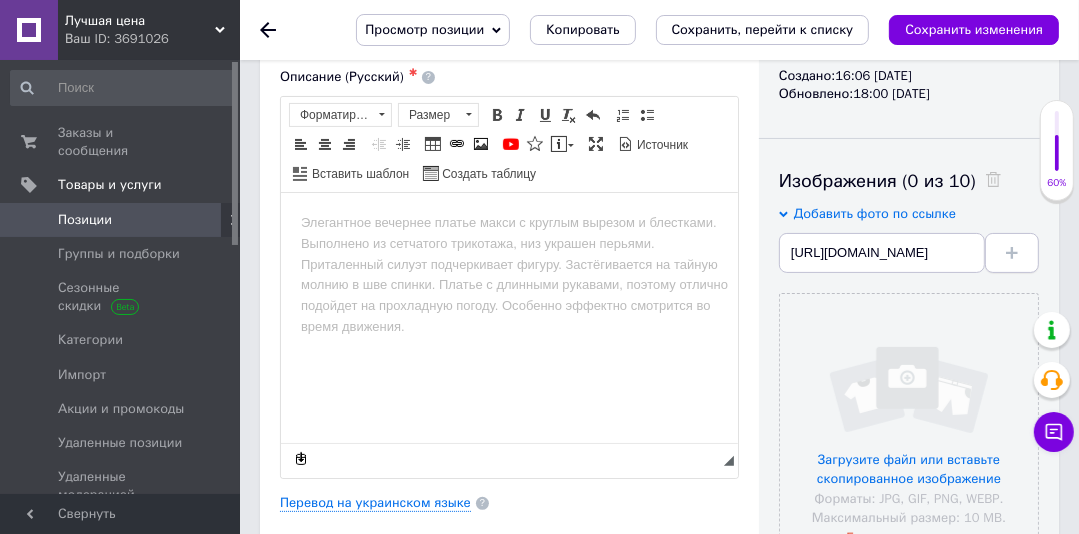 type 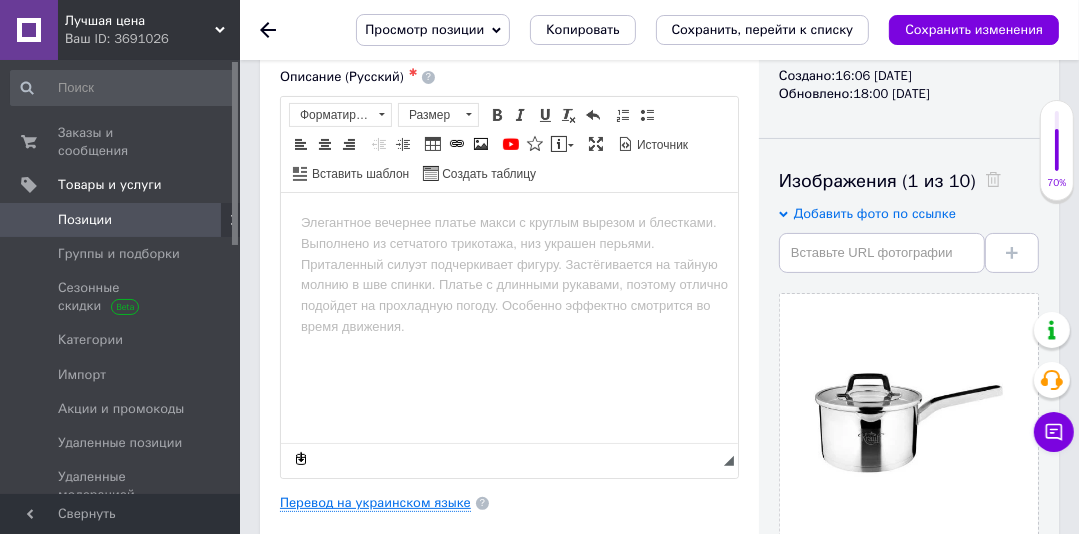 click on "Перевод на украинском языке" at bounding box center [375, 503] 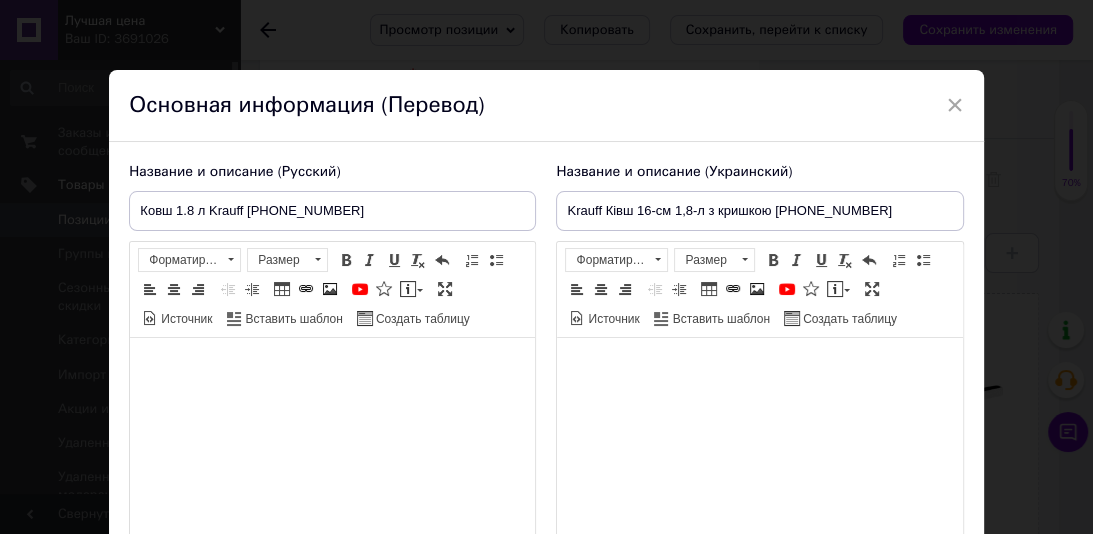 scroll, scrollTop: 0, scrollLeft: 0, axis: both 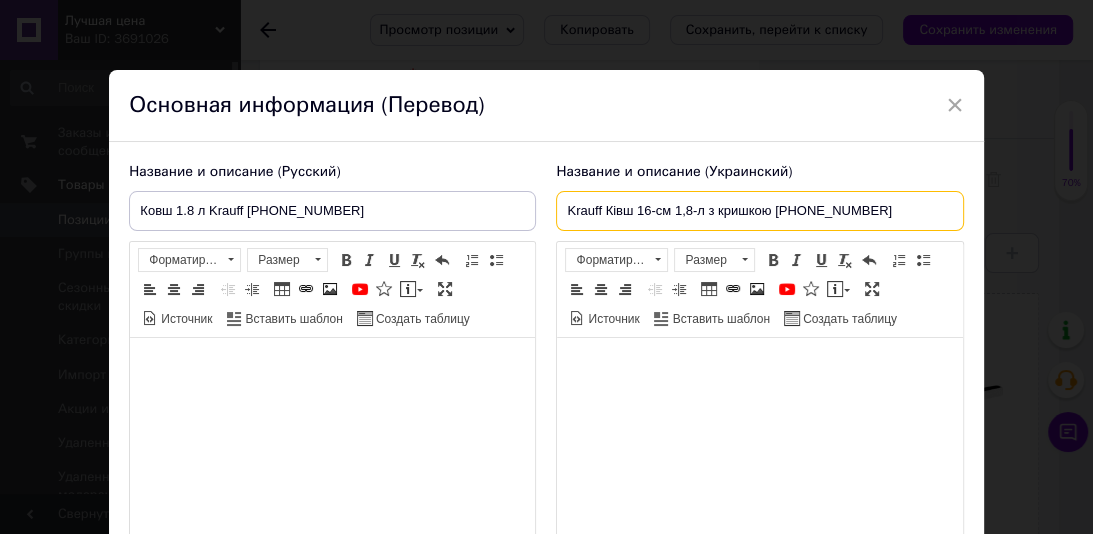 drag, startPoint x: 597, startPoint y: 214, endPoint x: 544, endPoint y: 204, distance: 53.935146 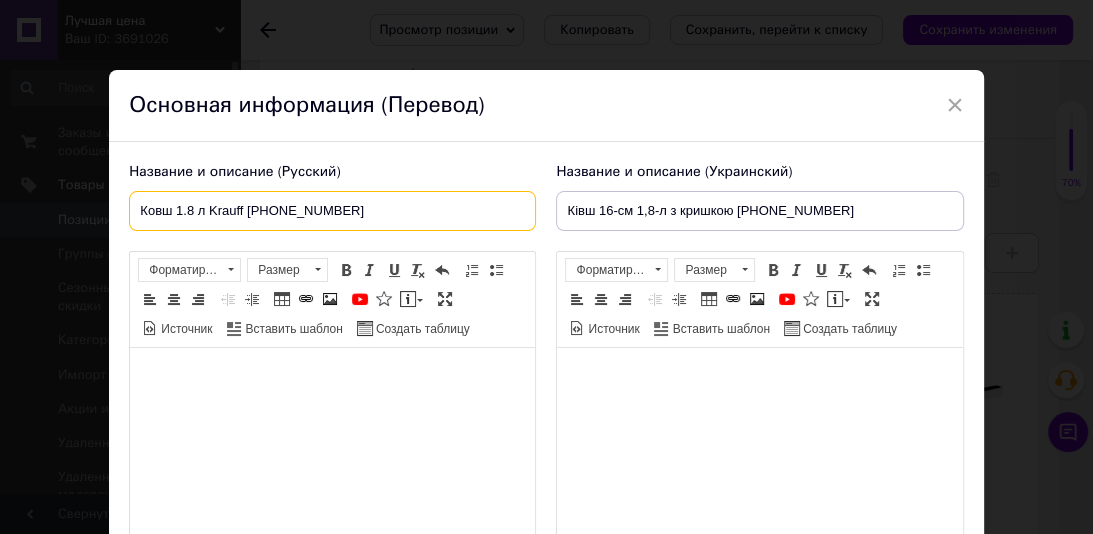 drag, startPoint x: 178, startPoint y: 210, endPoint x: 300, endPoint y: 206, distance: 122.06556 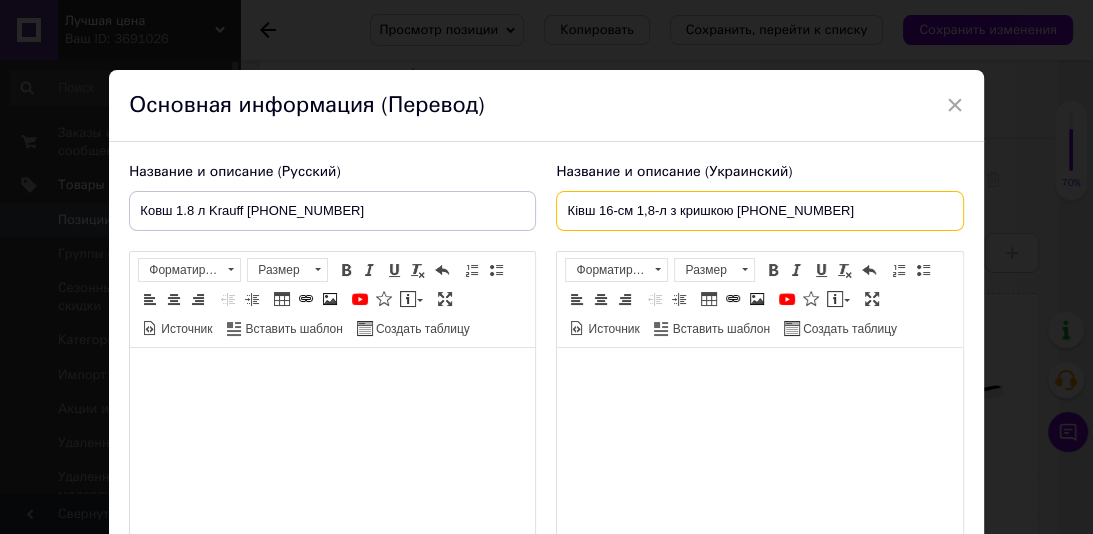 drag, startPoint x: 601, startPoint y: 208, endPoint x: 844, endPoint y: 209, distance: 243.00206 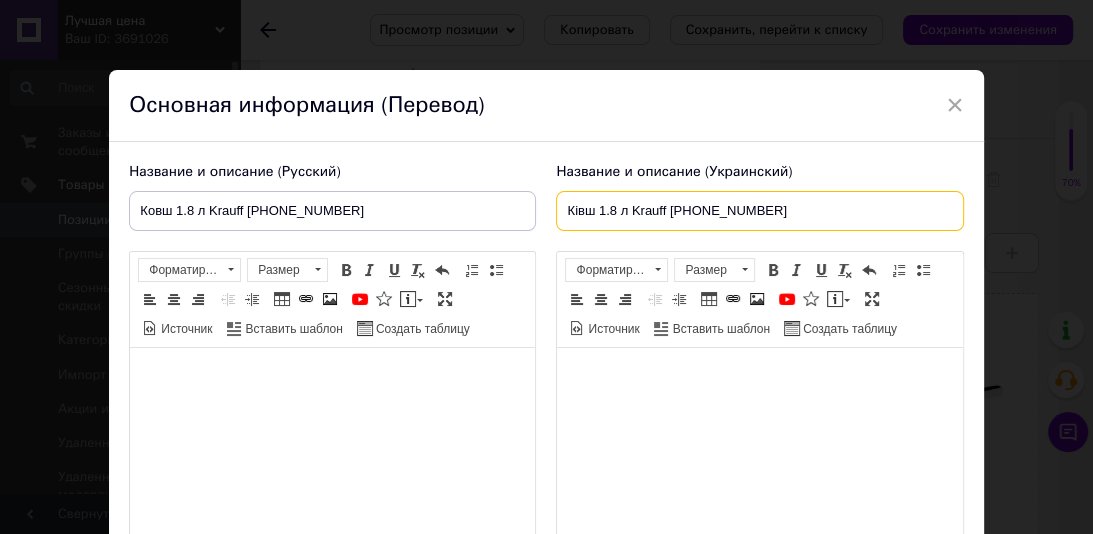 type on "Ківш 1.8 л Krauff [PHONE_NUMBER]" 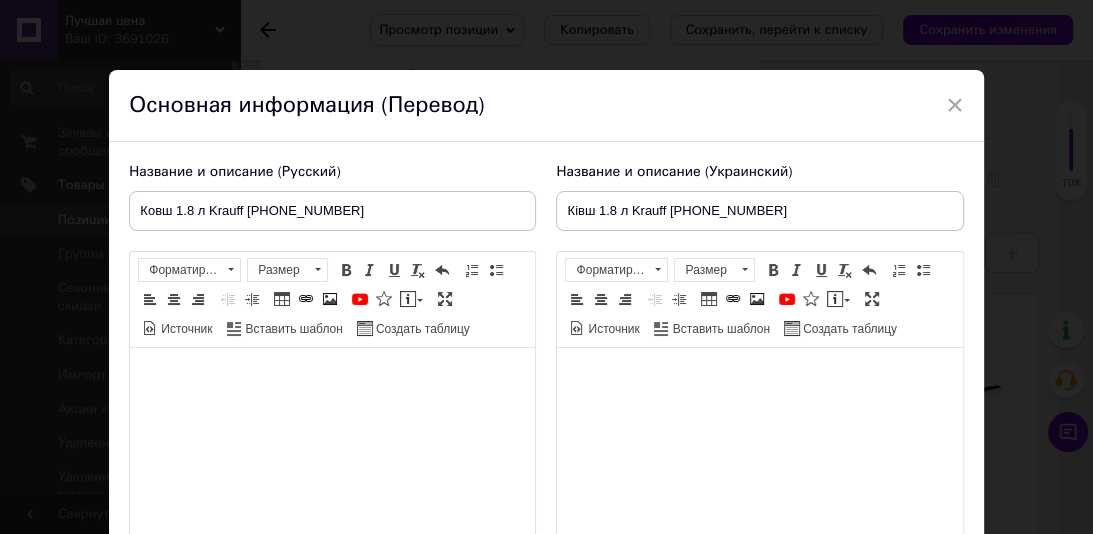 click at bounding box center (332, 378) 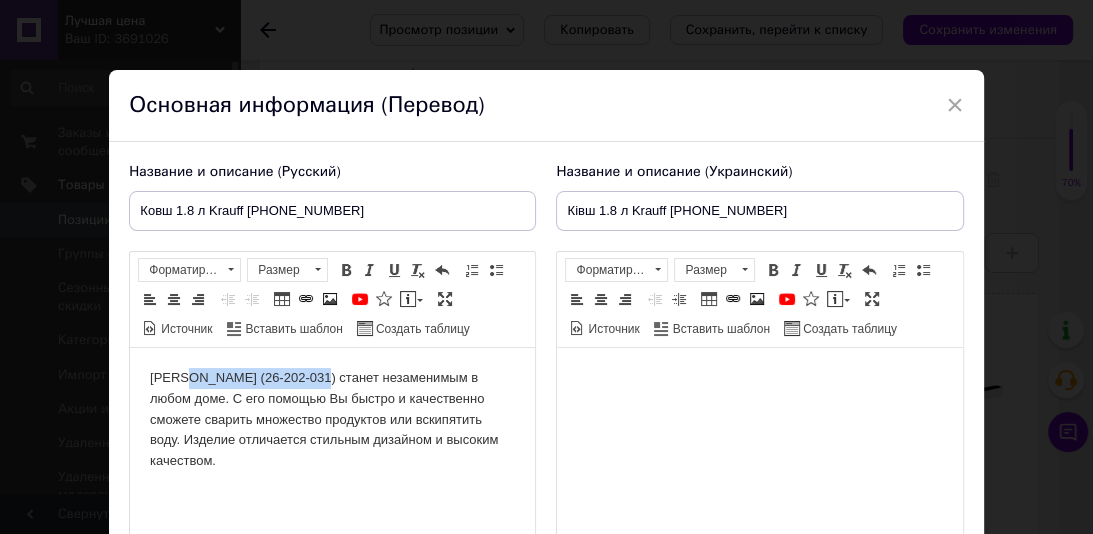 drag, startPoint x: 303, startPoint y: 374, endPoint x: 185, endPoint y: 379, distance: 118.10589 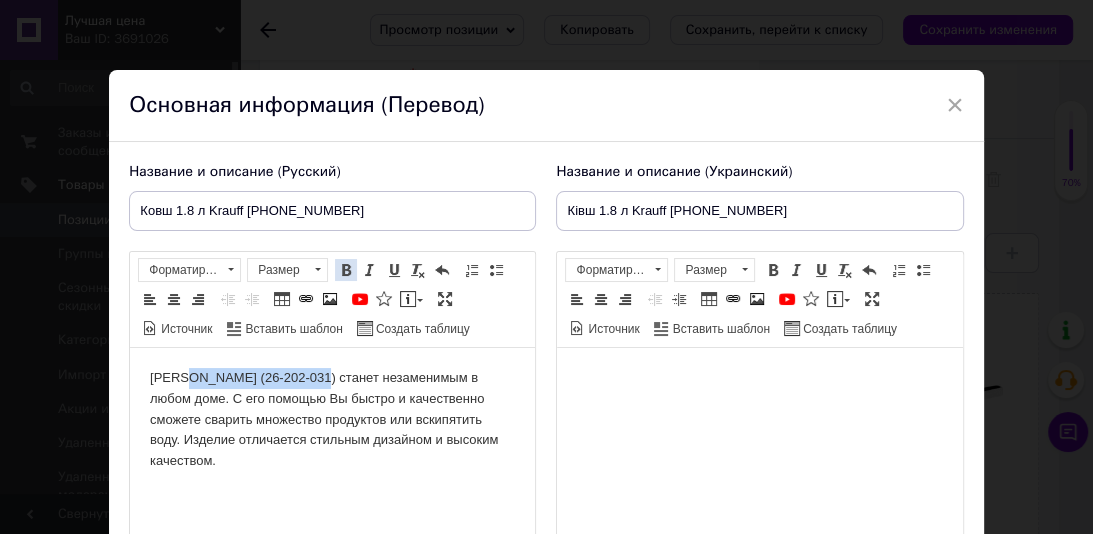 click at bounding box center (346, 270) 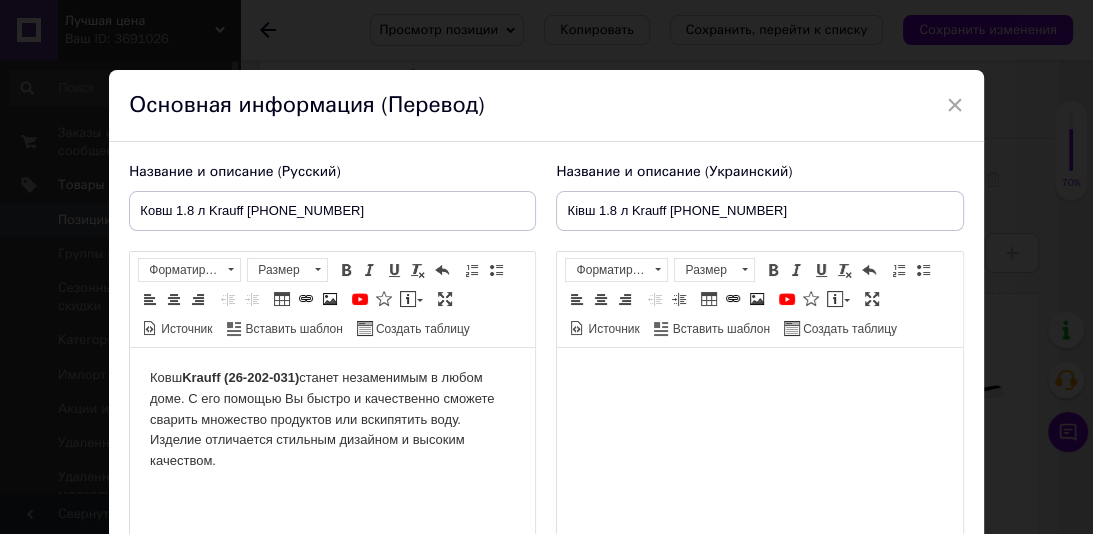 click on "[PERSON_NAME] (26-202-031)  станет незаменимым в любом доме. С его помощью Вы быстро и качественно сможете сварить множество продуктов или вскипятить воду. Изделие отличается стильным дизайном и высоким качеством." at bounding box center (332, 420) 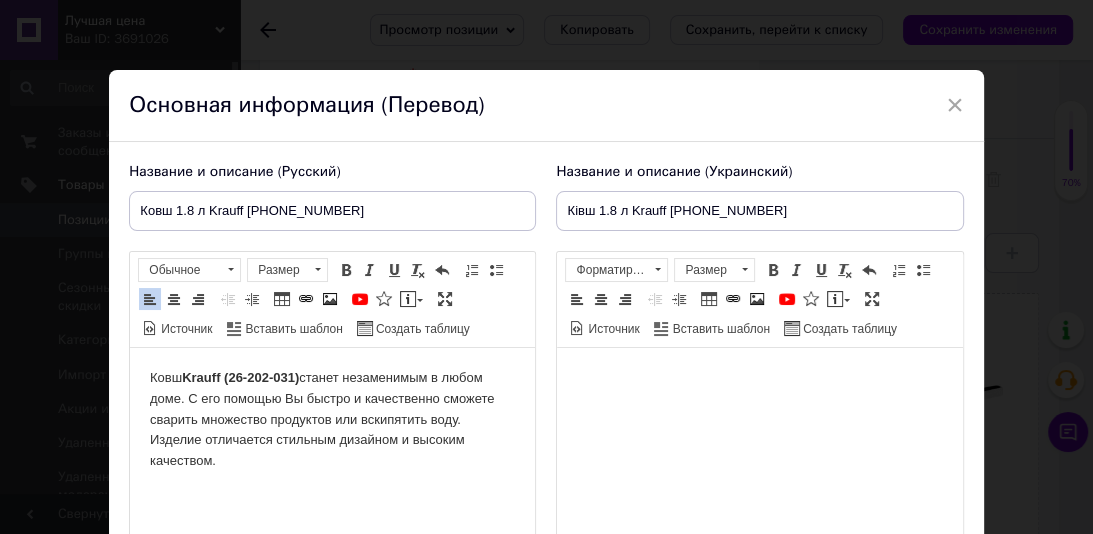paste 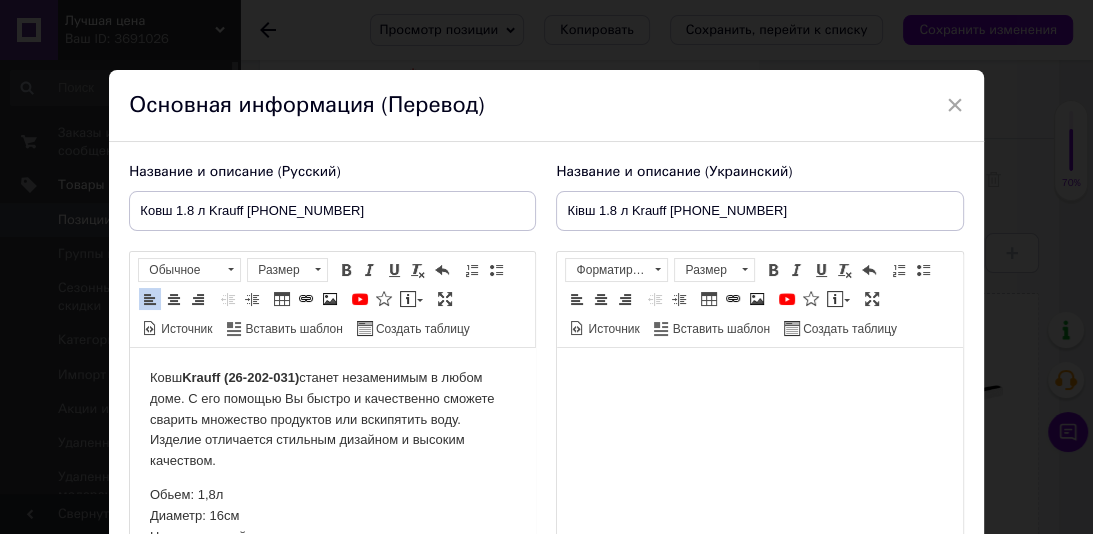 scroll, scrollTop: 91, scrollLeft: 0, axis: vertical 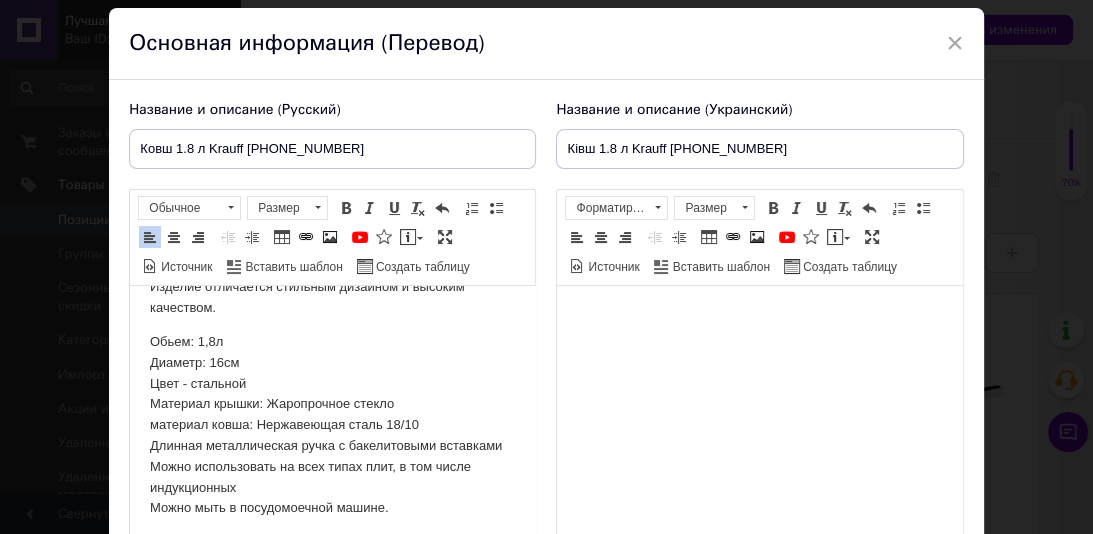 click on "Обьем: 1,8л Диаметр: 16см Цвет - стальной Материал крышки: Жаропрочное стекло материал ковша: Нержавеющая сталь 18/10 Длинная металлическая ручка с бакелитовыми вставками Можно использовать на всех типах плит, в том числе индукционных Можно мыть в посудомоечной машине." at bounding box center [332, 425] 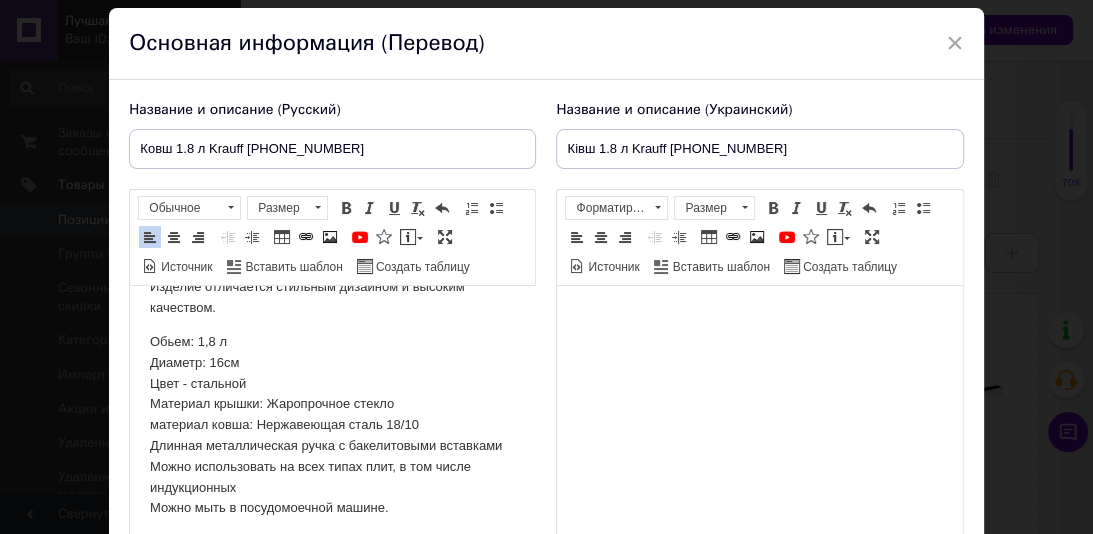 click on "Обьем: 1,8 л Диаметр: 16см Цвет - стальной Материал крышки: Жаропрочное стекло материал ковша: Нержавеющая сталь 18/10 Длинная металлическая ручка с бакелитовыми вставками Можно использовать на всех типах плит, в том числе индукционных Можно мыть в посудомоечной машине." at bounding box center [332, 425] 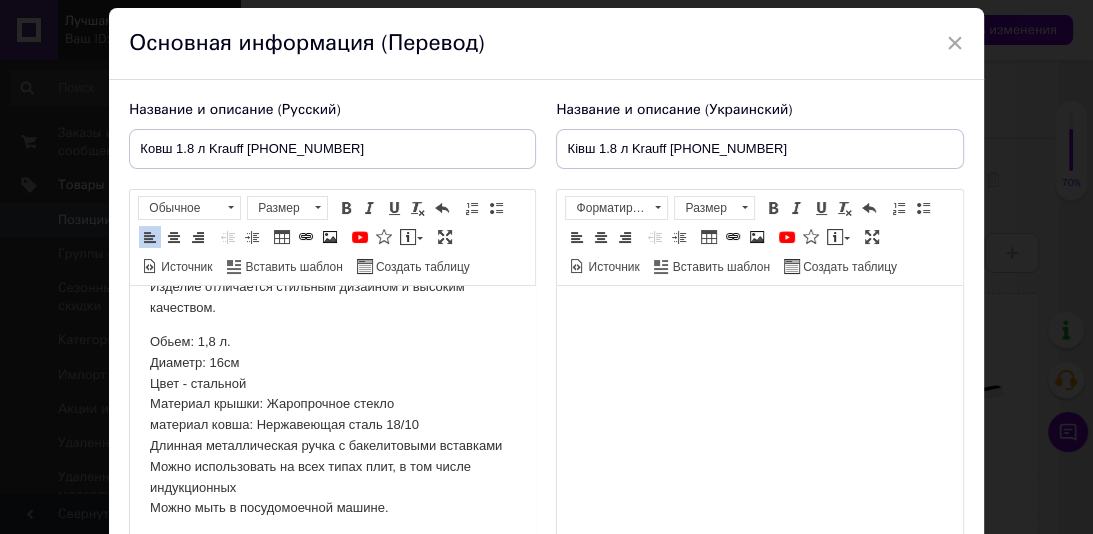 click on "Обьем: 1,8 л. Диаметр: 16см Цвет - стальной Материал крышки: Жаропрочное стекло материал ковша: Нержавеющая сталь 18/10 Длинная металлическая ручка с бакелитовыми вставками Можно использовать на всех типах плит, в том числе индукционных Можно мыть в посудомоечной машине." at bounding box center (332, 425) 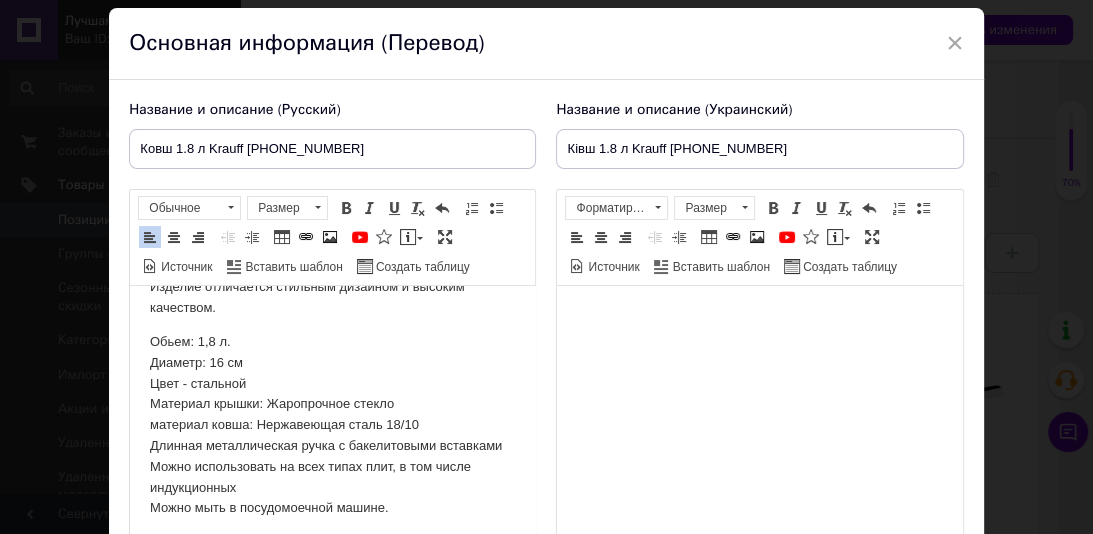 click on "Обьем: 1,8 л. Диаметр: 16 см Цвет - стальной Материал крышки: Жаропрочное стекло материал ковша: Нержавеющая сталь 18/10 Длинная металлическая ручка с бакелитовыми вставками Можно использовать на всех типах плит, в том числе индукционных Можно мыть в посудомоечной машине." at bounding box center [332, 425] 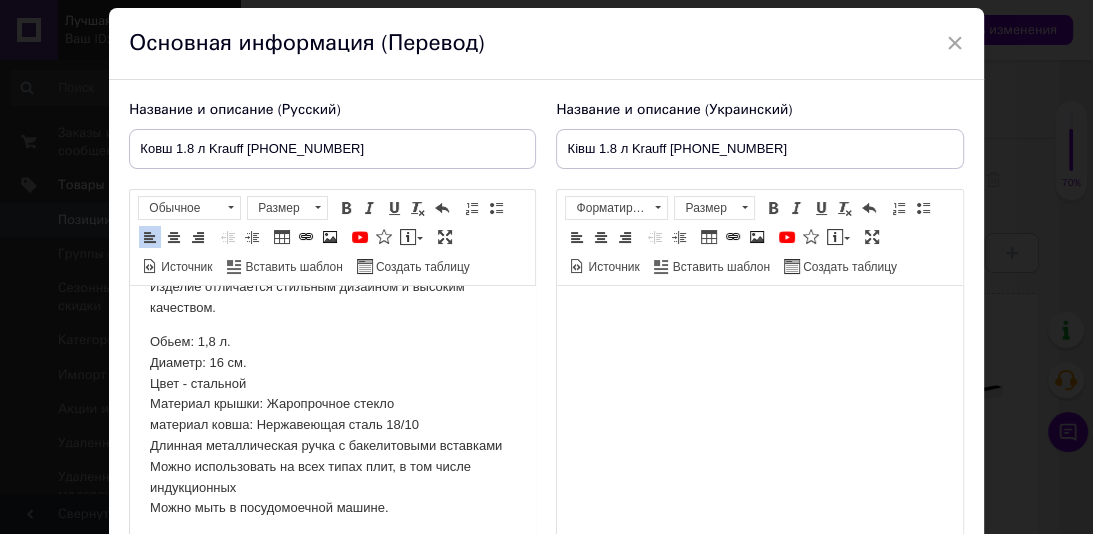 click on "Обьем: 1,8 л. Диаметр: 16 см. Цвет - стальной Материал крышки: Жаропрочное стекло материал ковша: Нержавеющая сталь 18/10 Длинная металлическая ручка с бакелитовыми вставками Можно использовать на всех типах плит, в том числе индукционных Можно мыть в посудомоечной машине." at bounding box center [332, 425] 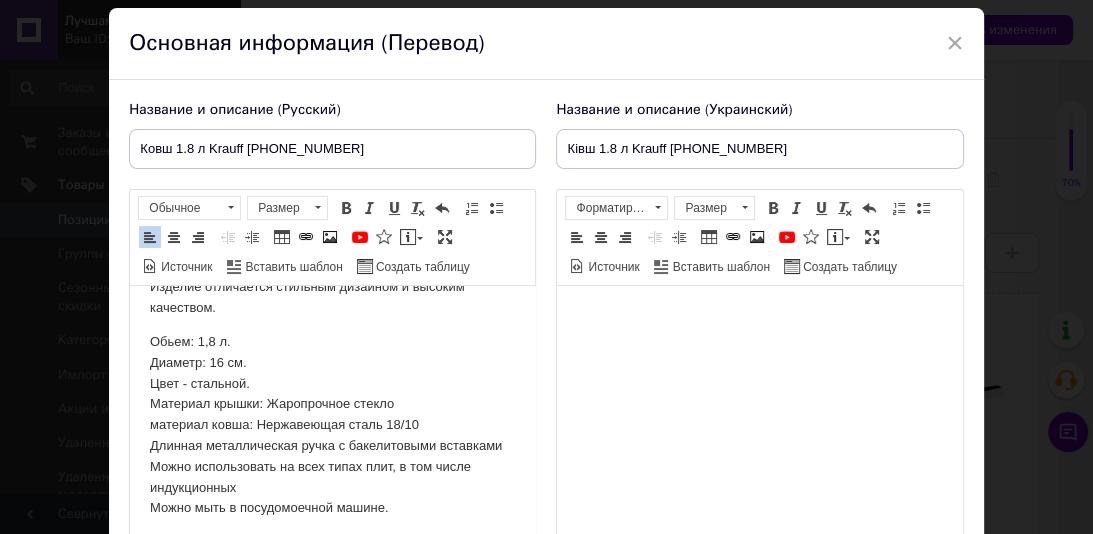 click on "Обьем: 1,8 л. Диаметр: 16 см. Цвет - стальной. Материал крышки: Жаропрочное стекло материал ковша: Нержавеющая сталь 18/10 Длинная металлическая ручка с бакелитовыми вставками Можно использовать на всех типах плит, в том числе индукционных Можно мыть в посудомоечной машине." at bounding box center [332, 425] 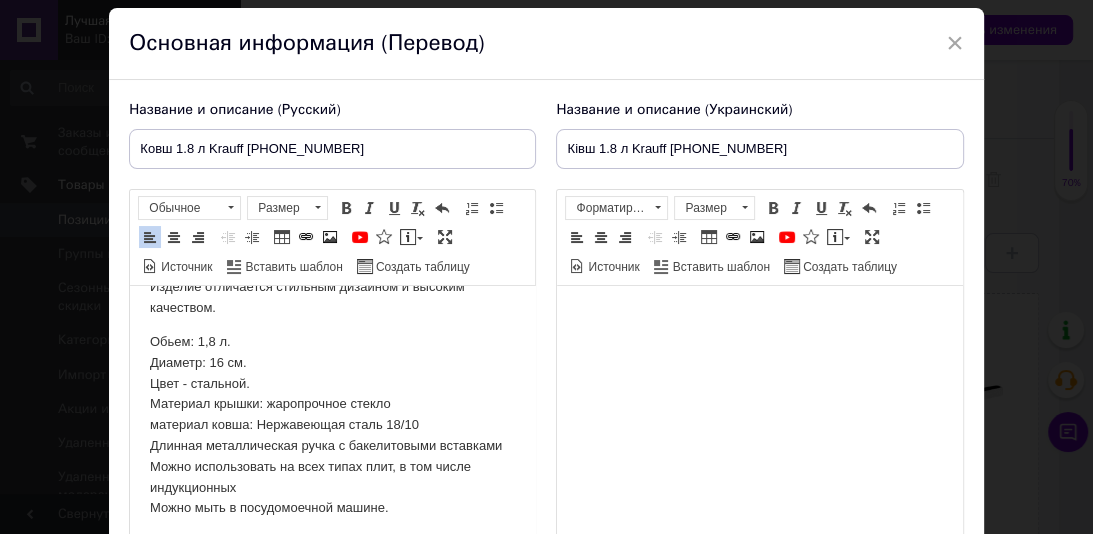 click on "Обьем: 1,8 л. Диаметр: 16 см. Цвет - стальной. Материал крышки: жаропрочное стекло материал ковша: Нержавеющая сталь 18/10 Длинная металлическая ручка с бакелитовыми вставками Можно использовать на всех типах плит, в том числе индукционных Можно мыть в посудомоечной машине." at bounding box center [332, 425] 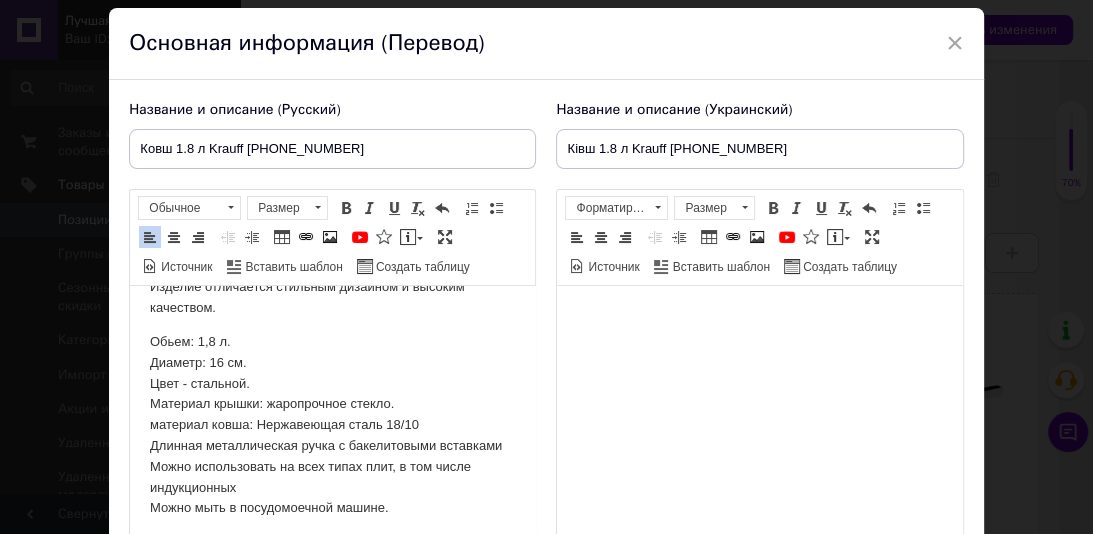 drag, startPoint x: 154, startPoint y: 423, endPoint x: 166, endPoint y: 434, distance: 16.27882 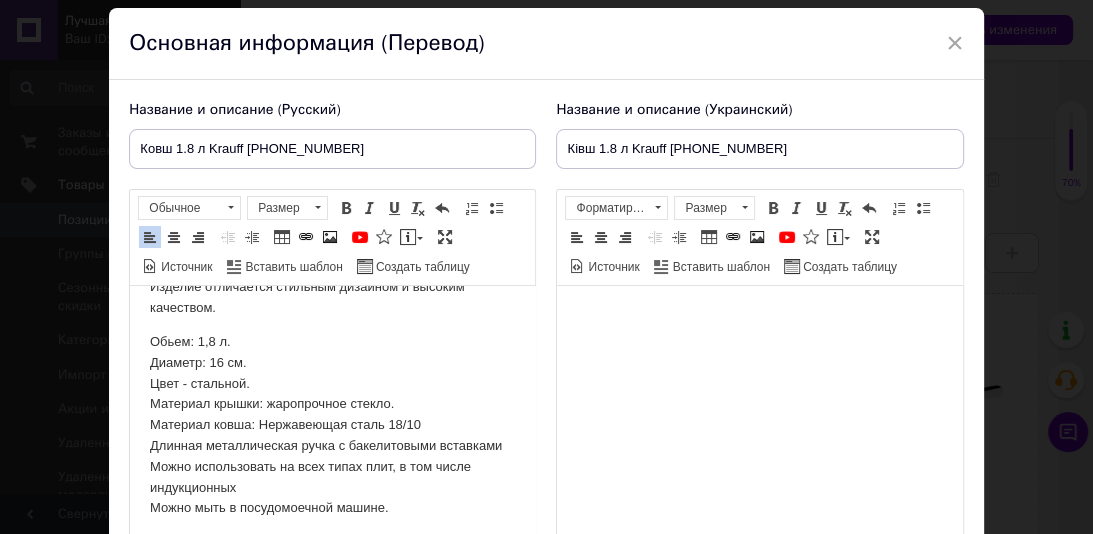click on "Обьем: 1,8 л. Диаметр: 16 см. Цвет - стальной. Материал крышки: жаропрочное стекло. Материал ковша: Нержавеющая сталь 18/10 Длинная металлическая ручка с бакелитовыми вставками Можно использовать на всех типах плит, в том числе индукционных Можно мыть в посудомоечной машине." at bounding box center [332, 425] 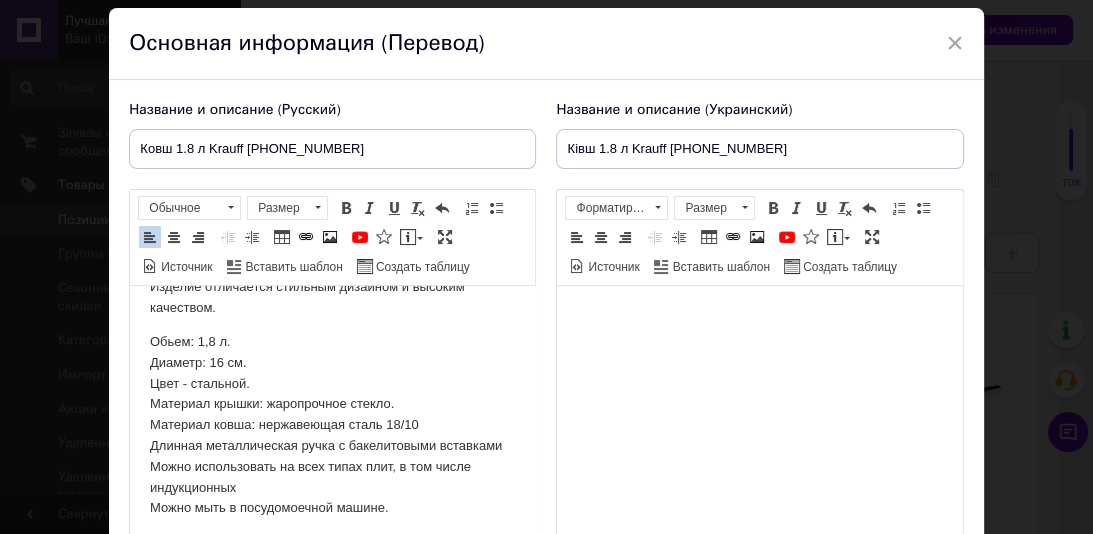 click on "Обьем: 1,8 л. Диаметр: 16 см. Цвет - стальной. Материал крышки: жаропрочное стекло. Материал ковша: нержавеющая сталь 18/10 Длинная металлическая ручка с бакелитовыми вставками Можно использовать на всех типах плит, в том числе индукционных Можно мыть в посудомоечной машине." at bounding box center (332, 425) 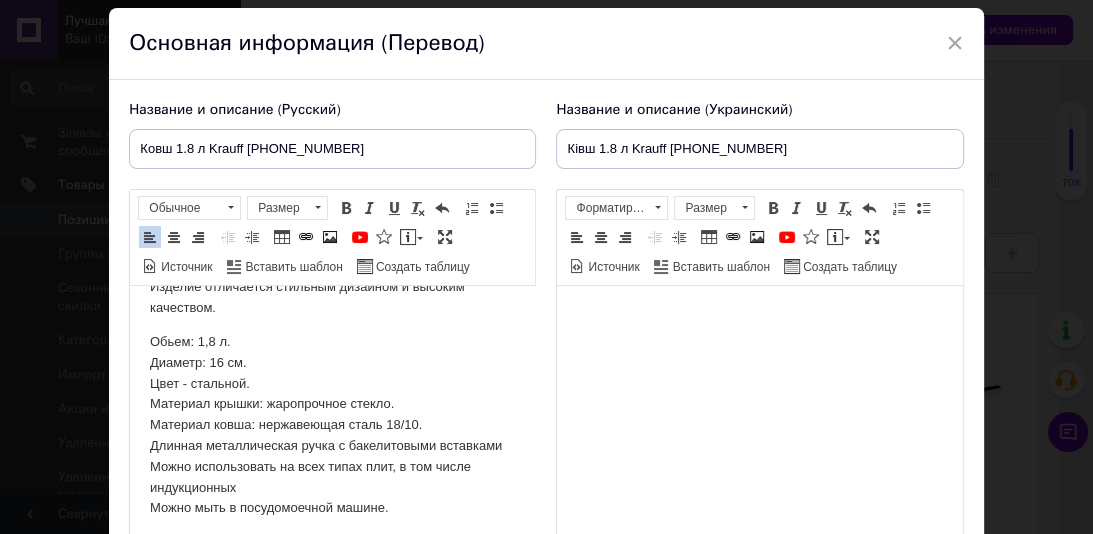 click on "Обьем: 1,8 л. Диаметр: 16 см. Цвет - стальной. Материал крышки: жаропрочное стекло. Материал ковша: нержавеющая сталь 18/10. Длинная металлическая ручка с бакелитовыми вставками Можно использовать на всех типах плит, в том числе индукционных Можно мыть в посудомоечной машине." at bounding box center [332, 425] 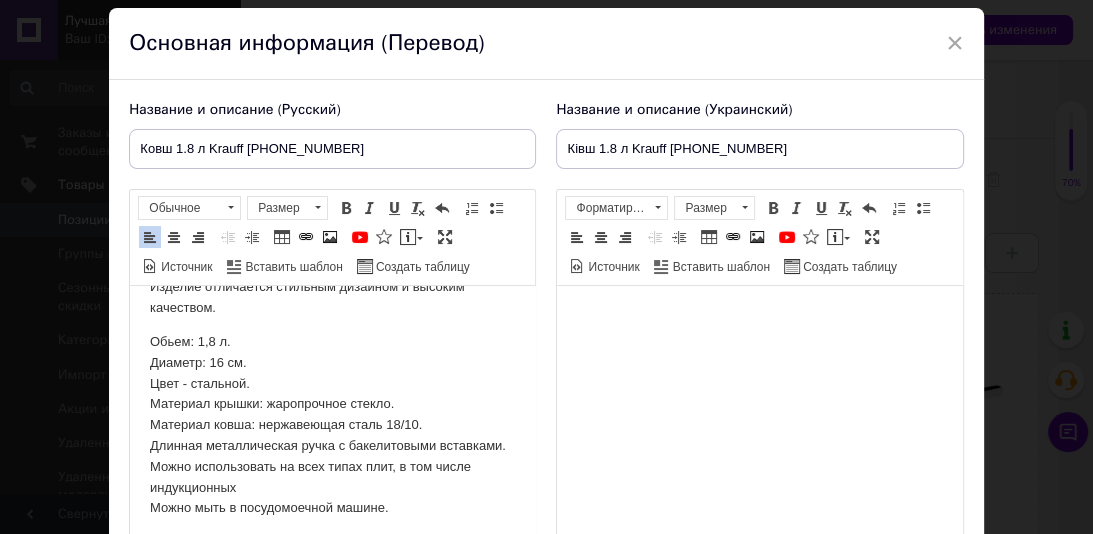 click on "Обьем: 1,8 л. Диаметр: 16 см. Цвет - стальной. Материал крышки: жаропрочное стекло. Материал ковша: нержавеющая сталь 18/10. Длинная металлическая ручка с бакелитовыми вставками. Можно использовать на всех типах плит, в том числе индукционных Можно мыть в посудомоечной машине." at bounding box center (332, 425) 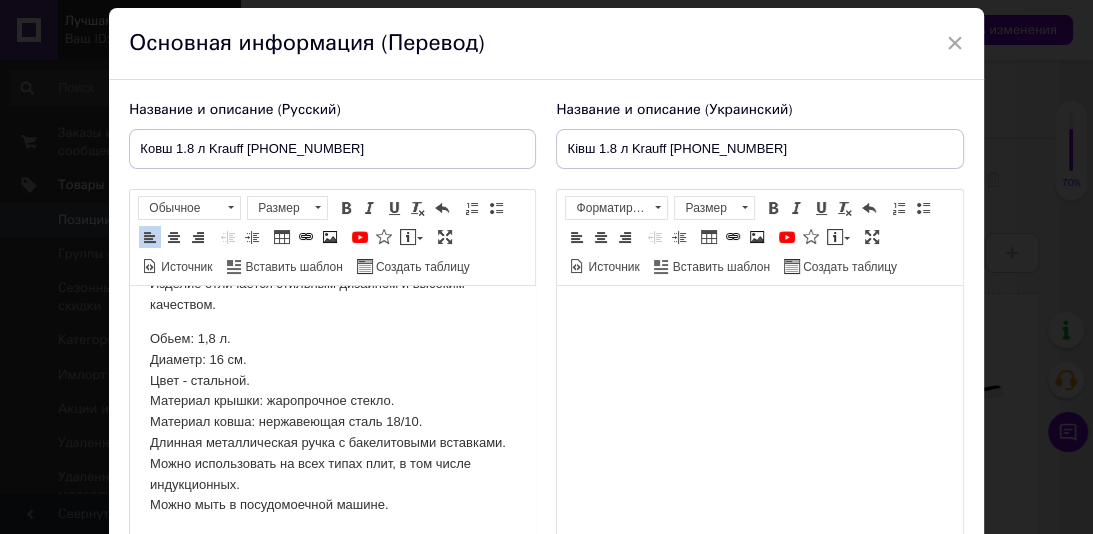 scroll, scrollTop: 112, scrollLeft: 0, axis: vertical 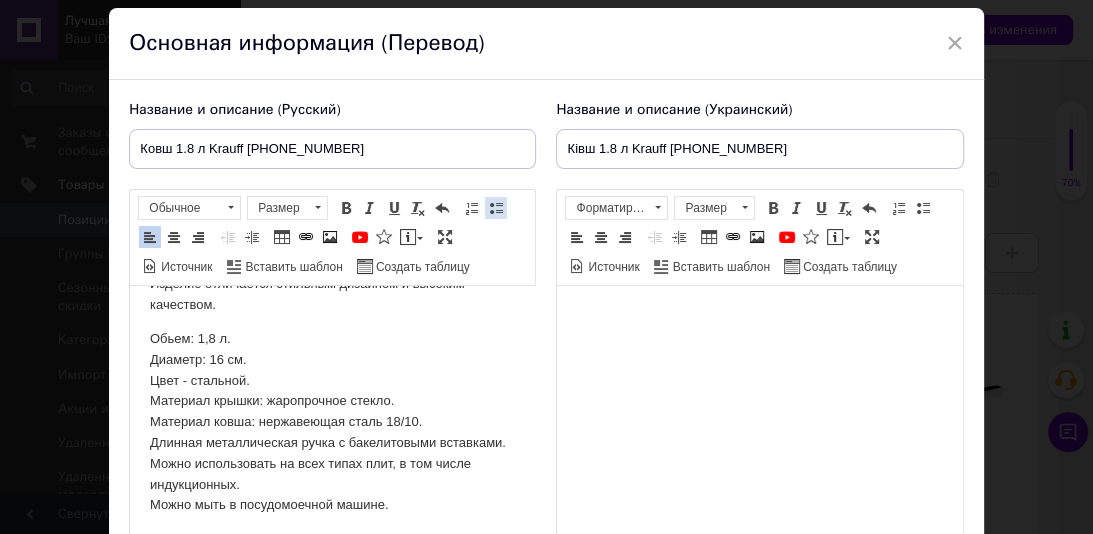 drag, startPoint x: 487, startPoint y: 211, endPoint x: 31, endPoint y: 57, distance: 481.3024 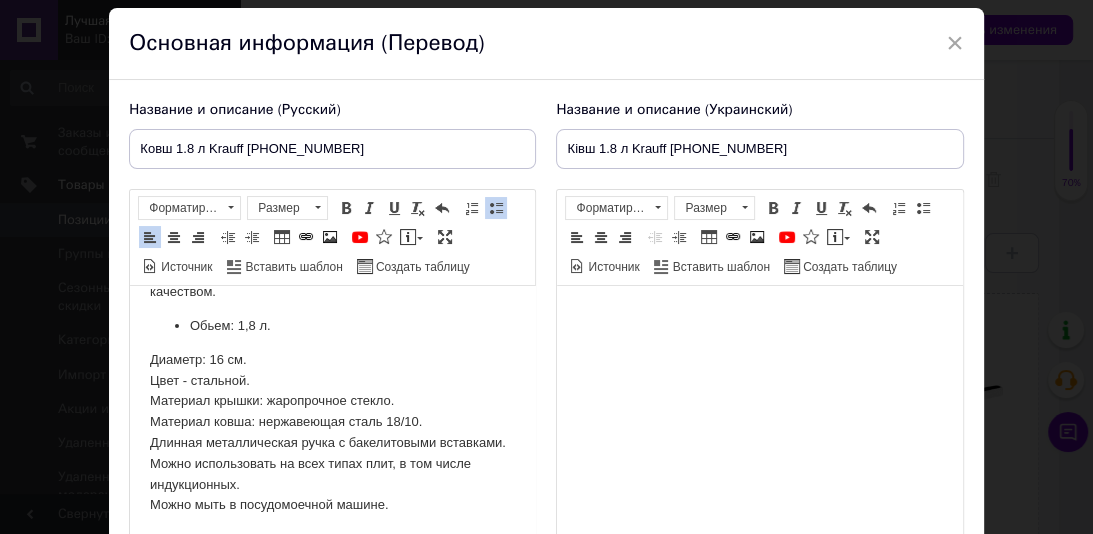 click on "Диаметр: 16 см. Цвет - стальной. Материал крышки: жаропрочное стекло. Материал ковша: нержавеющая сталь 18/10. Длинная металлическая ручка с бакелитовыми вставками. Можно использовать на всех типах плит, в том числе индукционных. Можно мыть в посудомоечной машине." at bounding box center (332, 433) 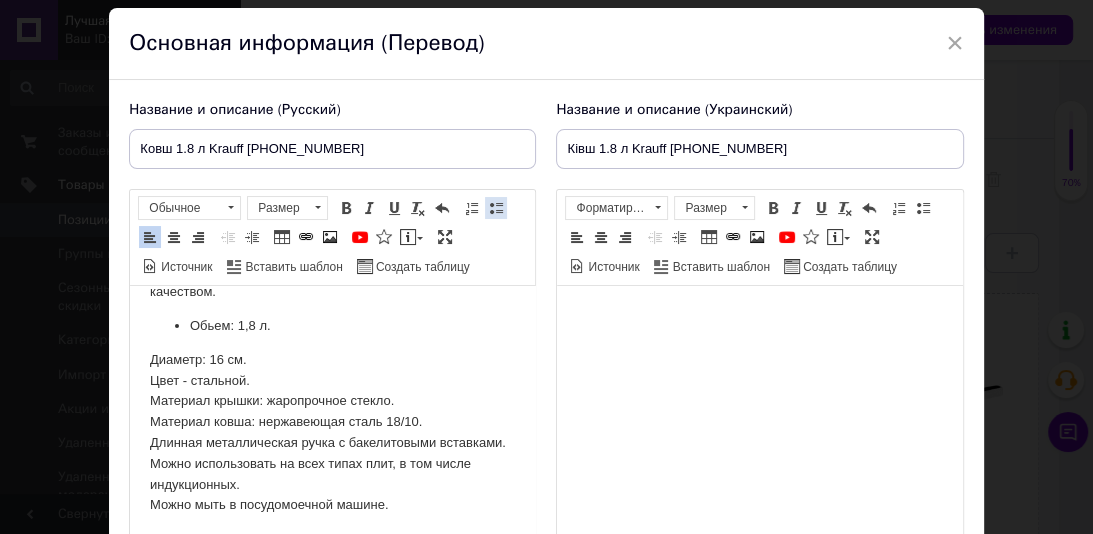 drag, startPoint x: 486, startPoint y: 212, endPoint x: 204, endPoint y: 89, distance: 307.6573 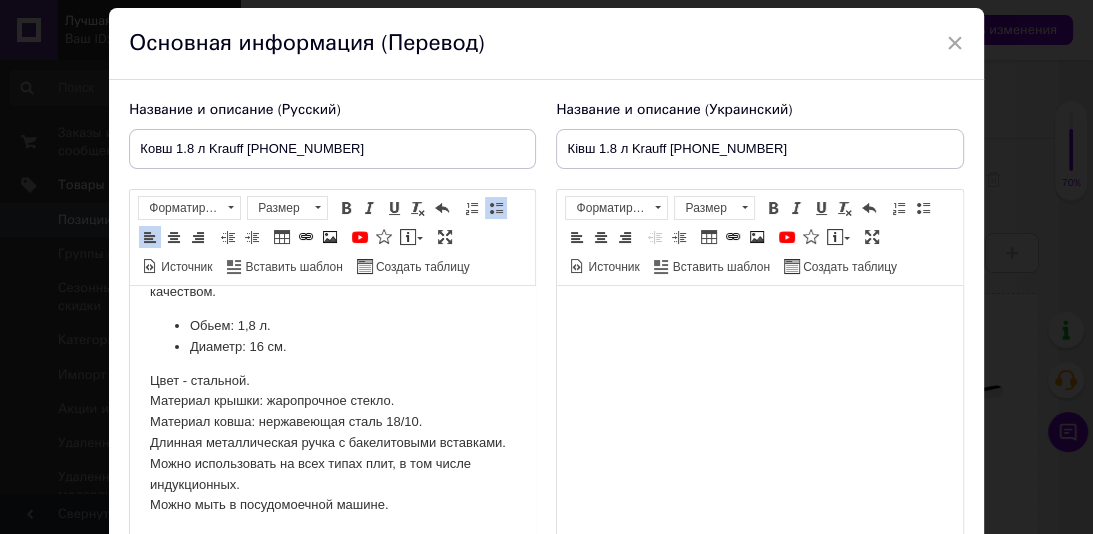 click on "Цвет - стальной. Материал крышки: жаропрочное стекло. Материал ковша: нержавеющая сталь 18/10. Длинная металлическая ручка с бакелитовыми вставками. Можно использовать на всех типах плит, в том числе индукционных. Можно мыть в посудомоечной машине." at bounding box center (332, 444) 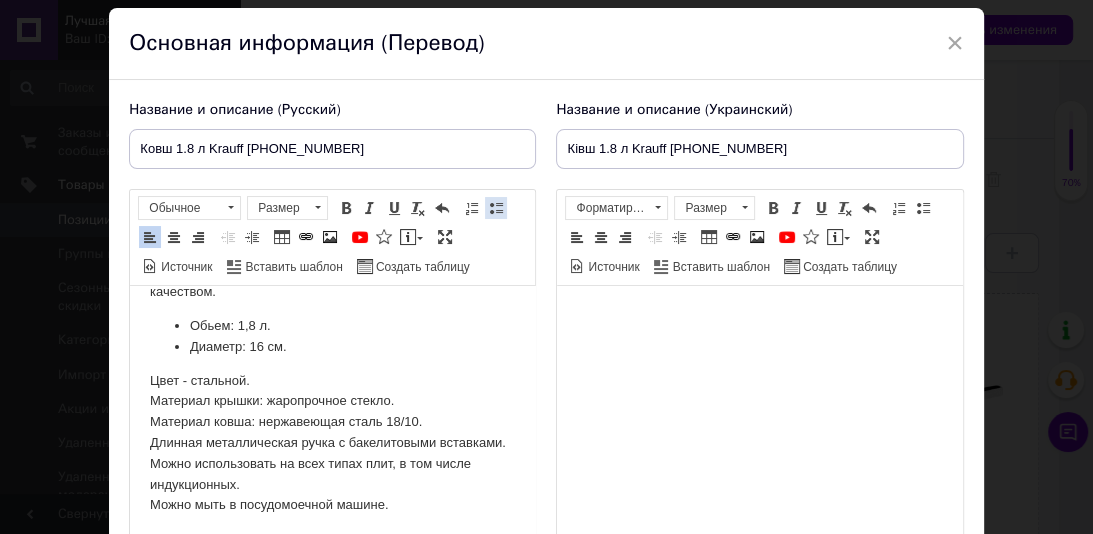 click at bounding box center (496, 208) 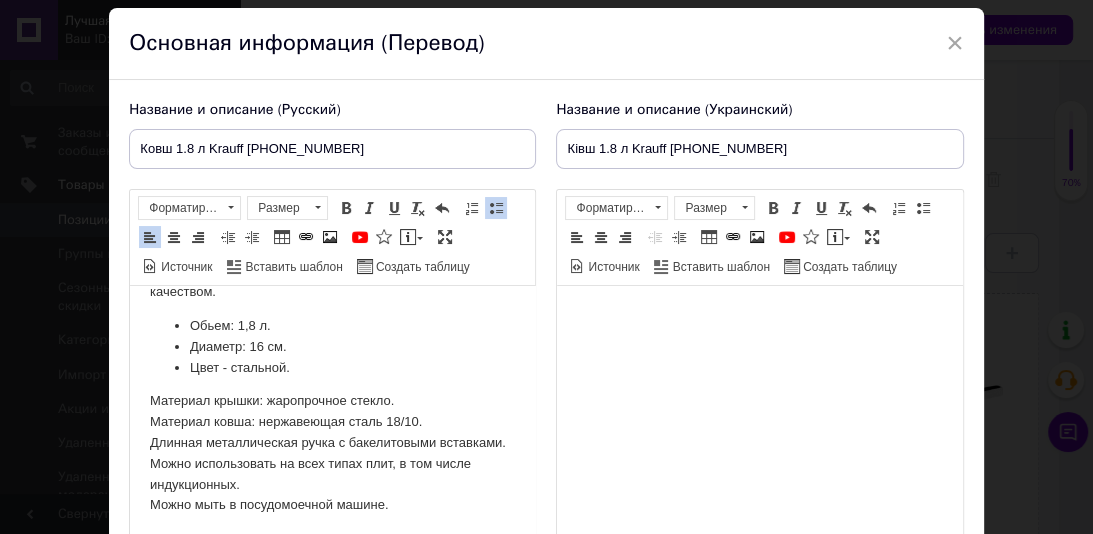 click on "Материал крышки: жаропрочное стекло. Материал ковша: нержавеющая сталь 18/10. Длинная металлическая ручка с бакелитовыми вставками. Можно использовать на всех типах плит, в том числе индукционных. Можно мыть в посудомоечной машине." at bounding box center [332, 453] 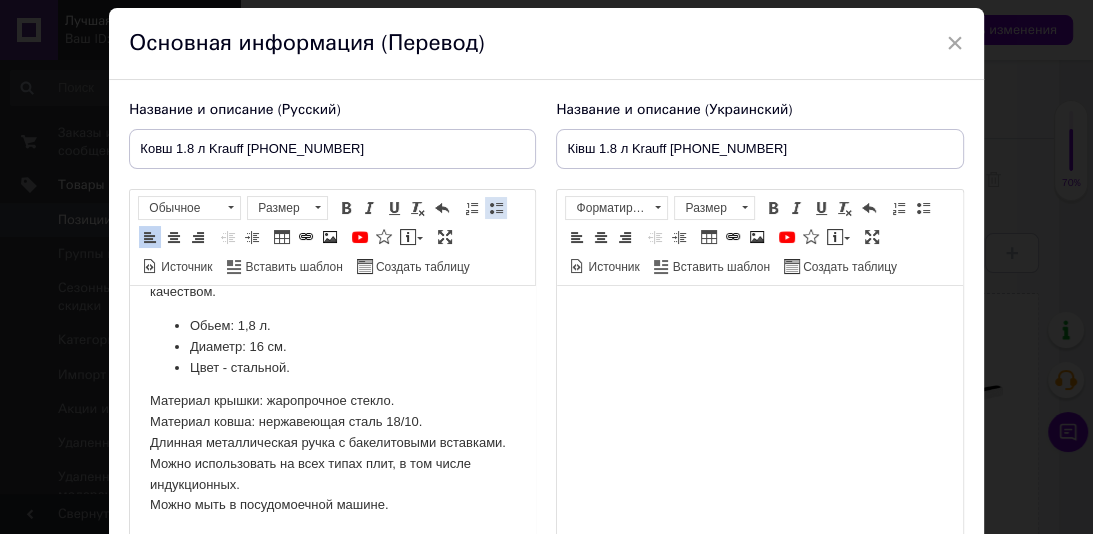 click at bounding box center (496, 208) 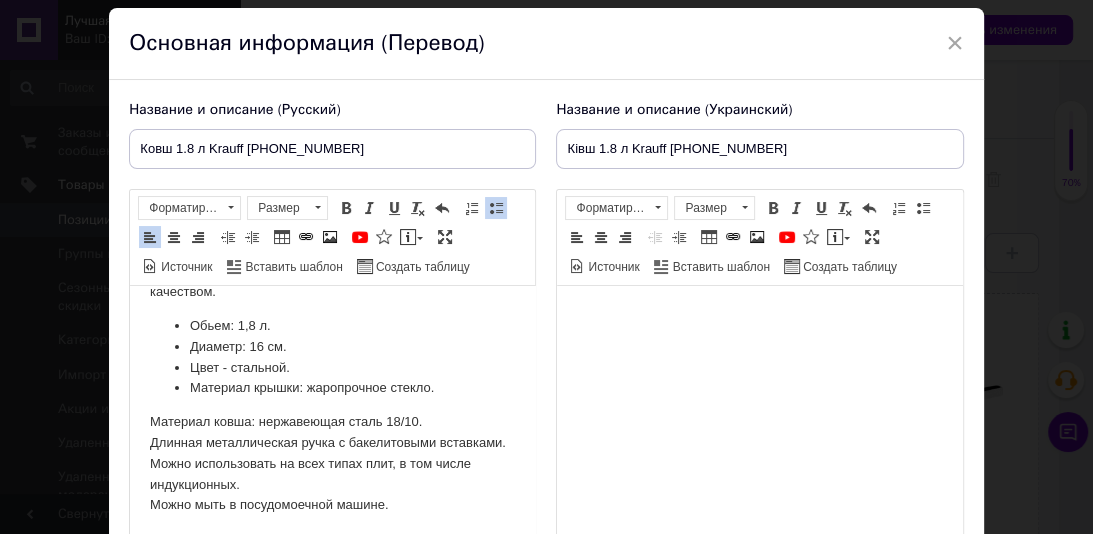 click on "Материал ковша: нержавеющая сталь 18/10. Длинная металлическая ручка с бакелитовыми вставками. Можно использовать на всех типах плит, в том числе индукционных. Можно мыть в посудомоечной машине." at bounding box center [332, 464] 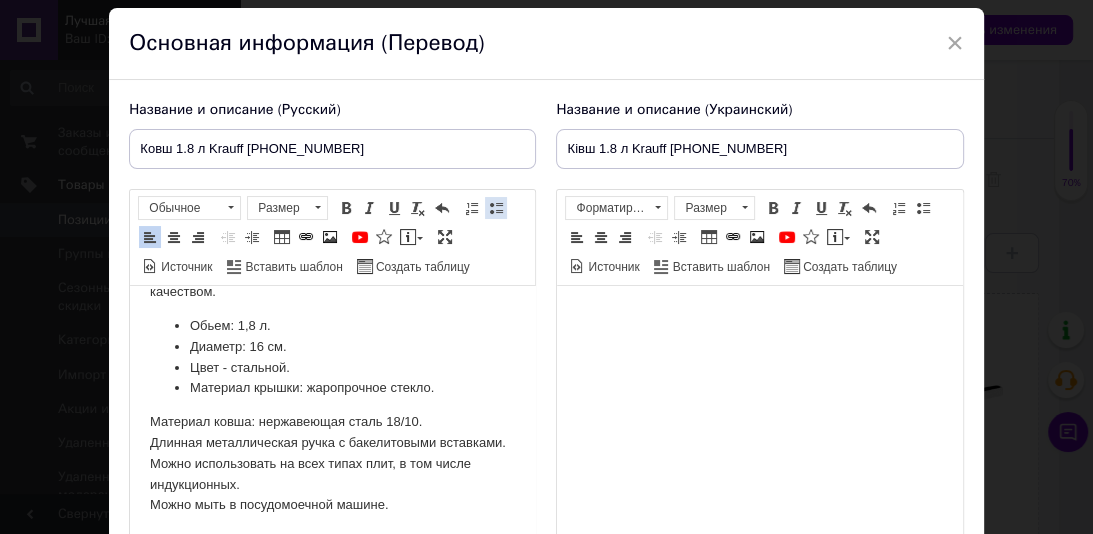 click at bounding box center [496, 208] 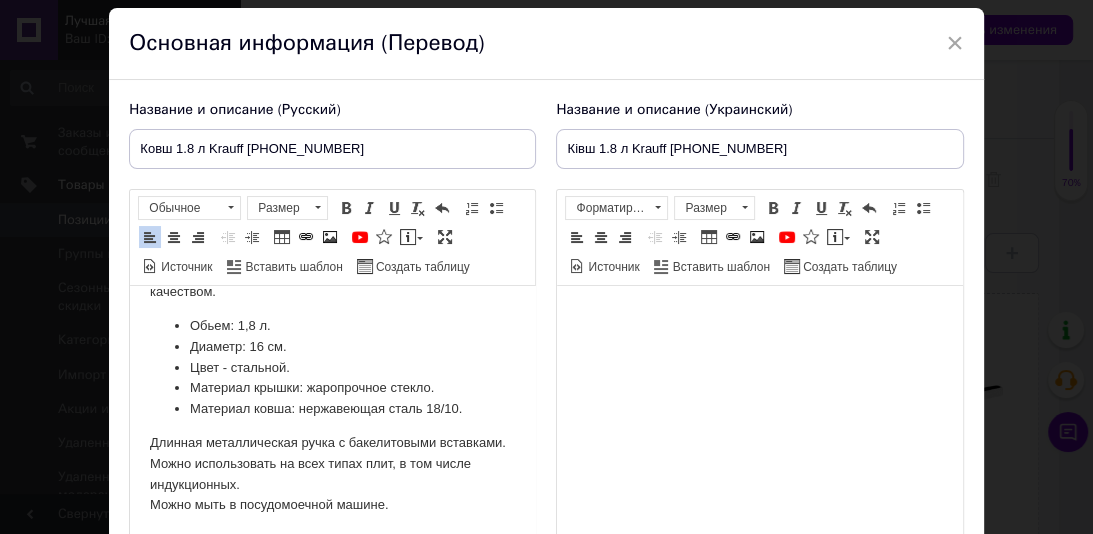 click on "[PERSON_NAME] (26-202-031)  станет незаменимым в любом доме. С его помощью Вы быстро и качественно сможете сварить множество продуктов или вскипятить воду. Изделие отличается стильным дизайном и высоким качеством. Обьем: 1,8 л. Диаметр: 16 см. Цвет - стальной. Материал крышки: жаропрочное стекло. Материал ковша: нержавеющая сталь 18/10. Длинная металлическая ручка с бакелитовыми вставками. Можно использовать на всех типах плит, в том числе индукционных. Можно мыть в посудомоечной машине." at bounding box center (332, 357) 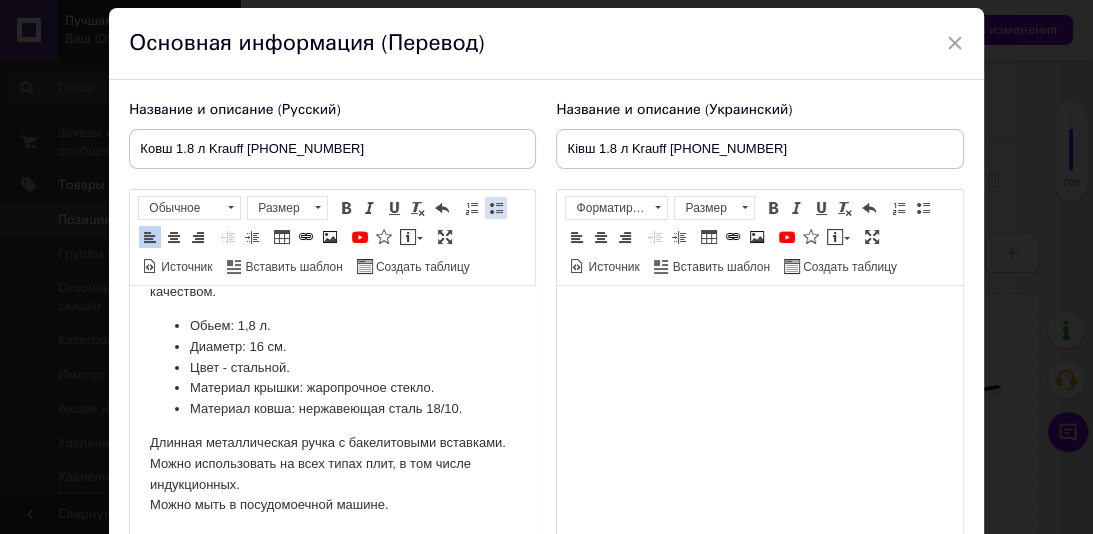 click at bounding box center (496, 208) 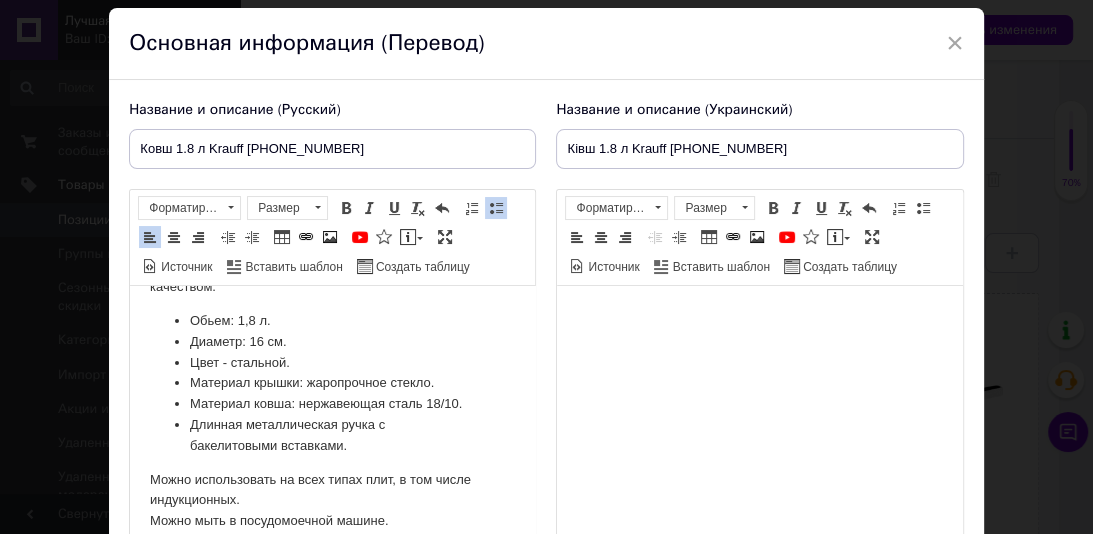 click on "[PERSON_NAME] (26-202-031)  станет незаменимым в любом доме. С его помощью Вы быстро и качественно сможете сварить множество продуктов или вскипятить воду. Изделие отличается стильным дизайном и высоким качеством. Обьем: 1,8 л. Диаметр: 16 см. Цвет - стальной. Материал крышки: жаропрочное стекло. Материал ковша: нержавеющая сталь 18/10. Длинная металлическая ручка с бакелитовыми вставками. Можно использовать на всех типах плит, в том числе индукционных. Можно мыть в посудомоечной машине." at bounding box center [332, 363] 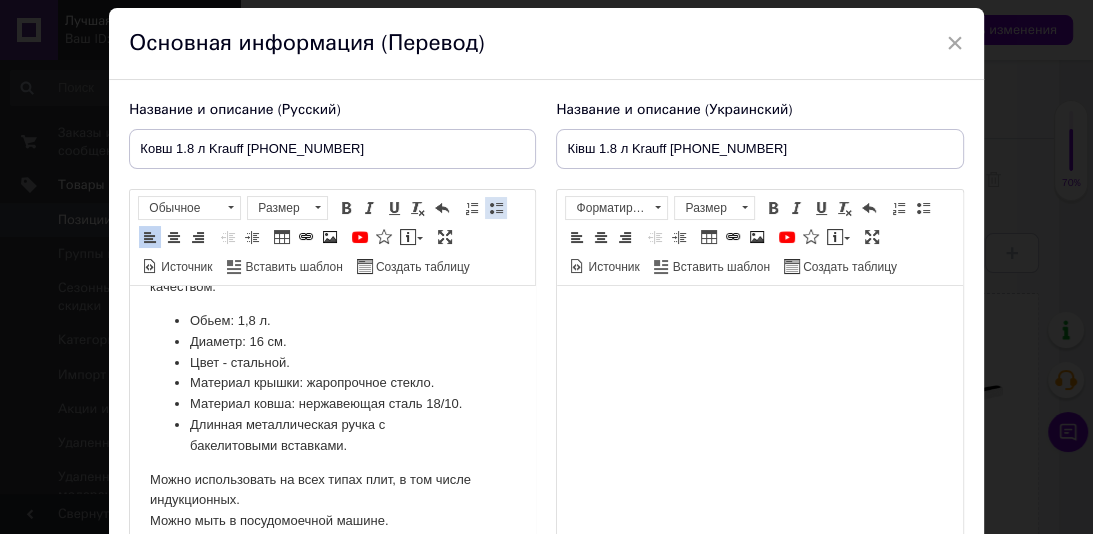 click at bounding box center (496, 208) 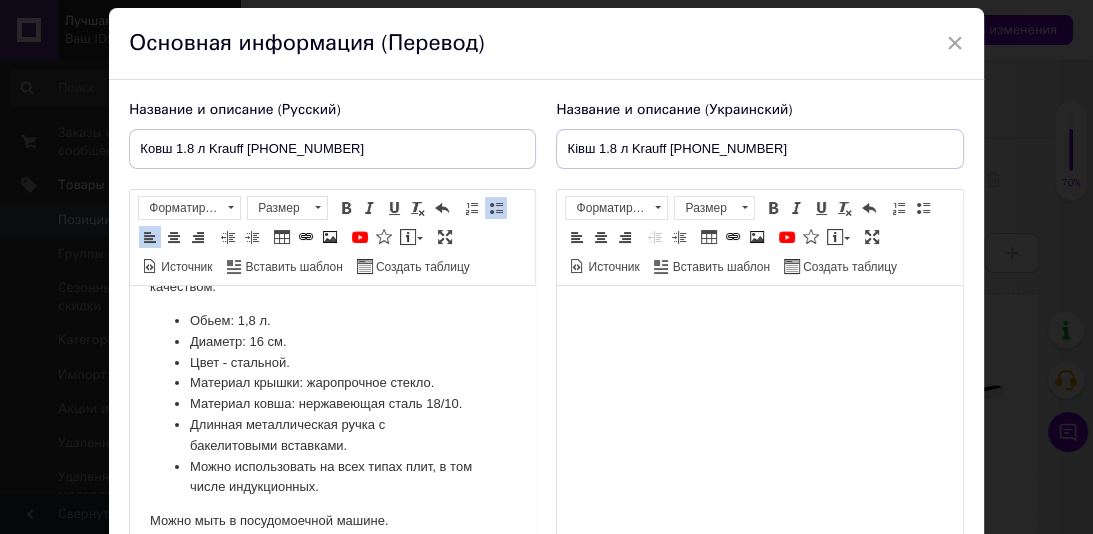 scroll, scrollTop: 148, scrollLeft: 0, axis: vertical 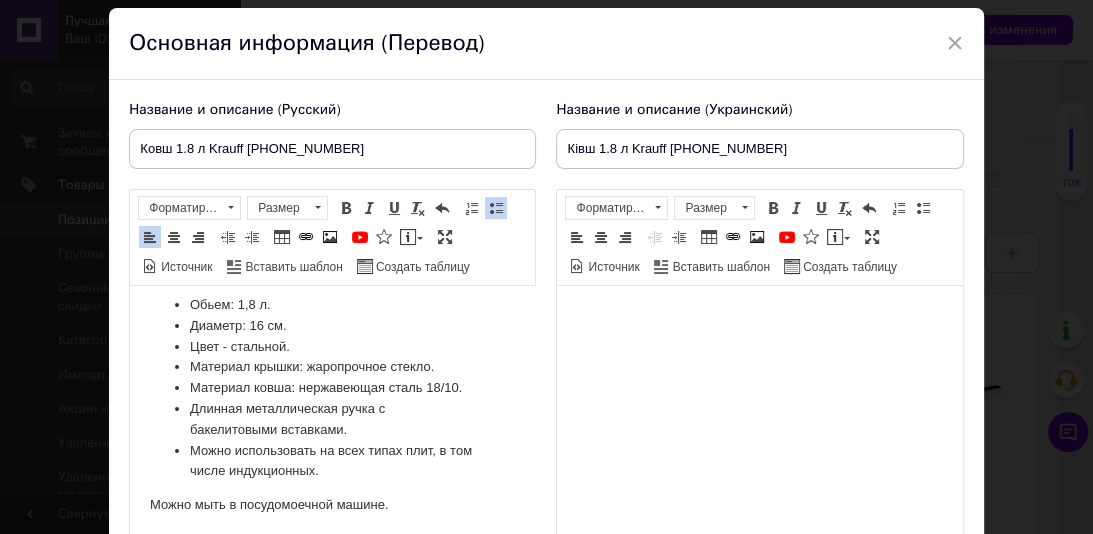 click on "[PERSON_NAME] (26-202-031)  станет незаменимым в любом доме. С его помощью Вы быстро и качественно сможете сварить множество продуктов или вскипятить воду. Изделие отличается стильным дизайном и высоким качеством. Обьем: 1,8 л. Диаметр: 16 см. Цвет - стальной. Материал крышки: жаропрочное стекло. Материал ковша: нержавеющая сталь 18/10. Длинная металлическая ручка с бакелитовыми вставками. Можно использовать на всех типах плит, в том числе индукционных. Можно мыть в посудомоечной машине." at bounding box center [332, 347] 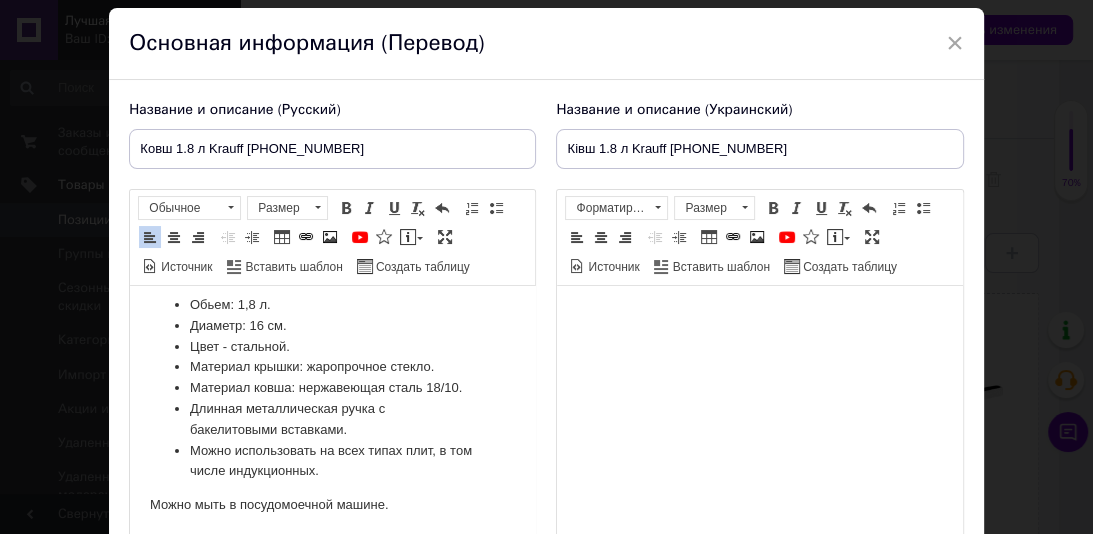 click on "Вставить / удалить нумерованный список   Вставить / удалить маркированный список" at bounding box center (487, 210) 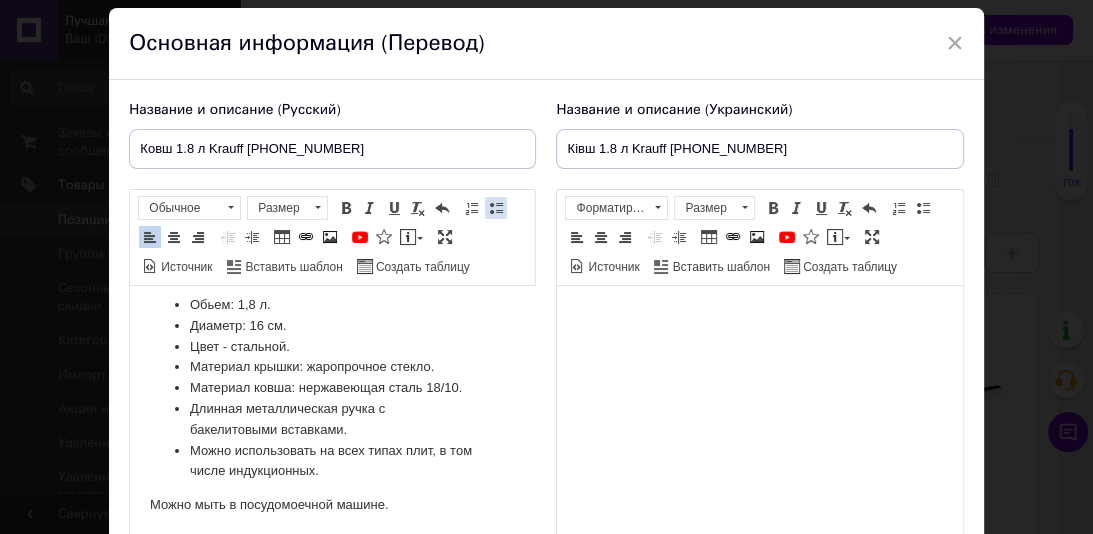 click at bounding box center (496, 208) 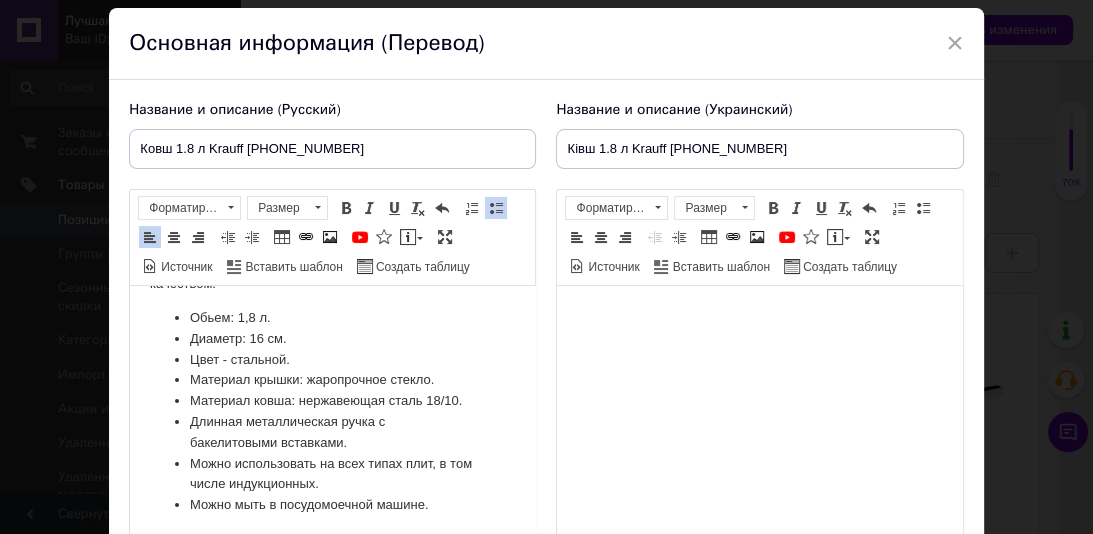 scroll, scrollTop: 0, scrollLeft: 0, axis: both 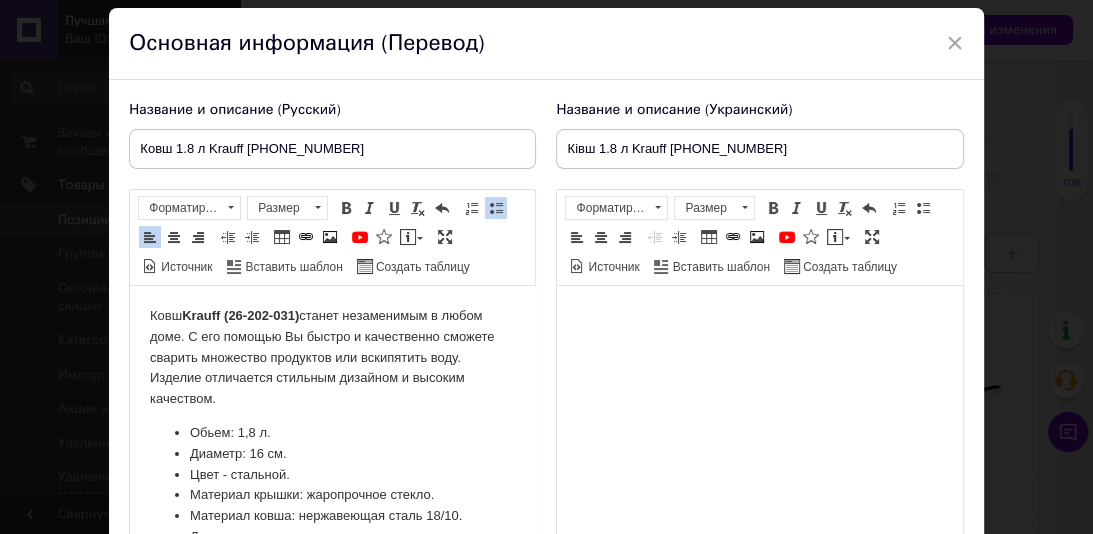 drag, startPoint x: 527, startPoint y: 407, endPoint x: 1222, endPoint y: 292, distance: 704.45013 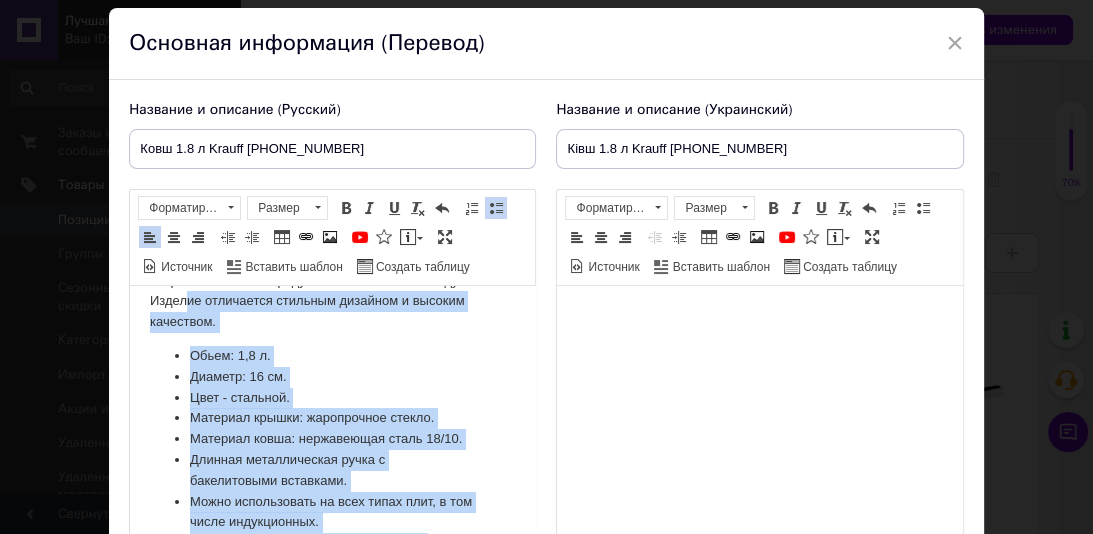 scroll, scrollTop: 0, scrollLeft: 0, axis: both 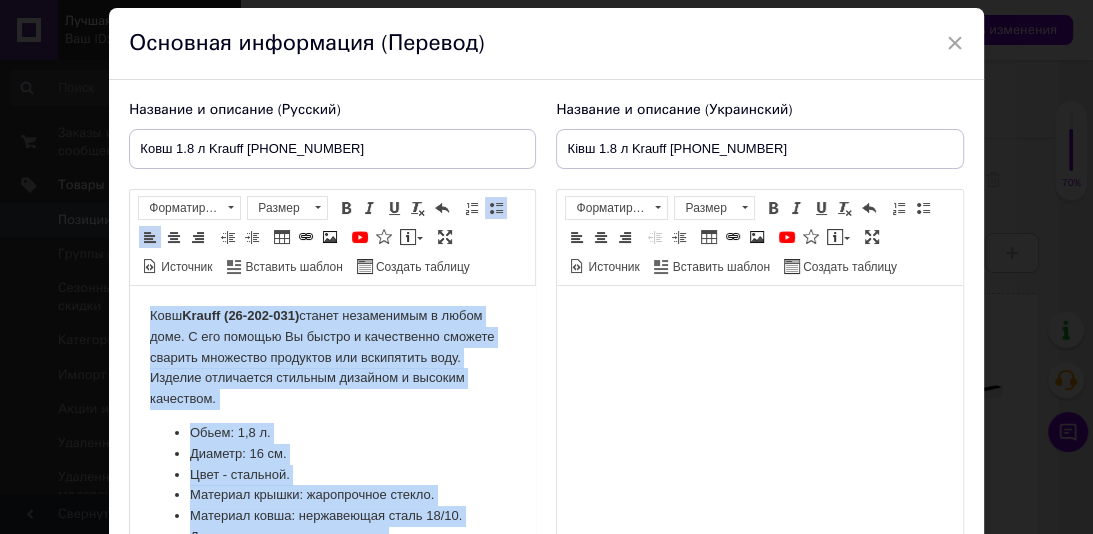 drag, startPoint x: 321, startPoint y: 485, endPoint x: 122, endPoint y: 296, distance: 274.44855 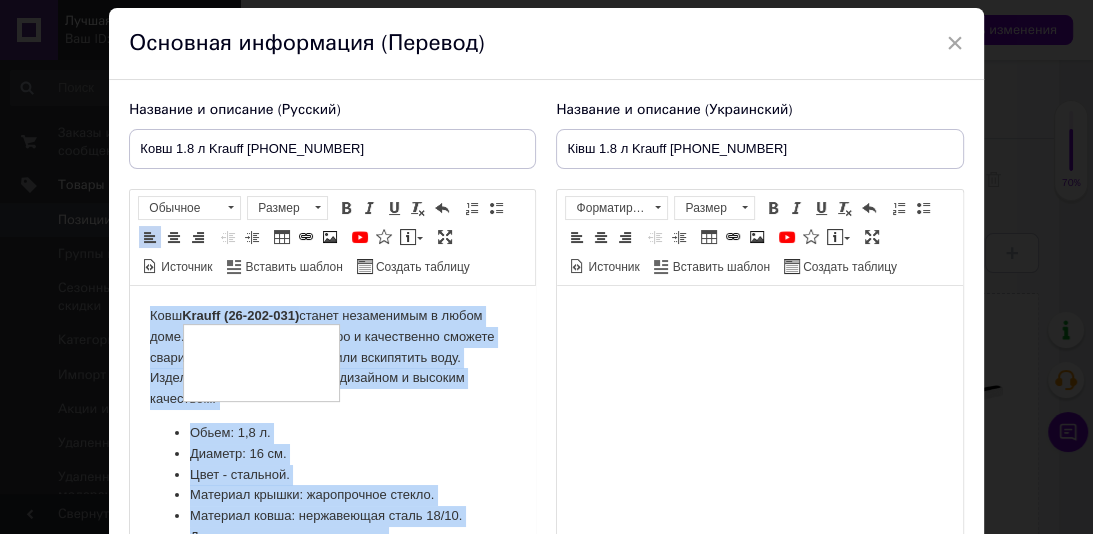 copy on "[PERSON_NAME] (26-202-031)  станет незаменимым в любом доме. С его помощью Вы быстро и качественно сможете сварить множество продуктов или вскипятить воду. Изделие отличается стильным дизайном и высоким качеством. Обьем: 1,8 л. Диаметр: 16 см. Цвет - стальной. Материал крышки: жаропрочное стекло. Материал ковша: нержавеющая сталь 18/10. Длинная металлическая ручка с бакелитовыми вставками. Можно использовать на всех типах плит, в том числе индукционных. Можно мыть в посудомоечной машине." 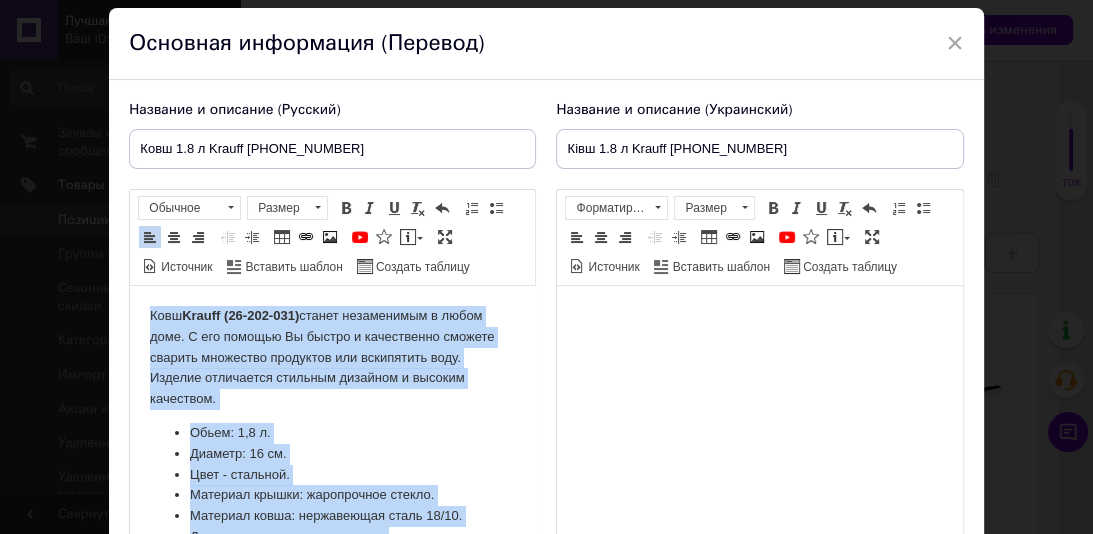 scroll, scrollTop: 0, scrollLeft: 0, axis: both 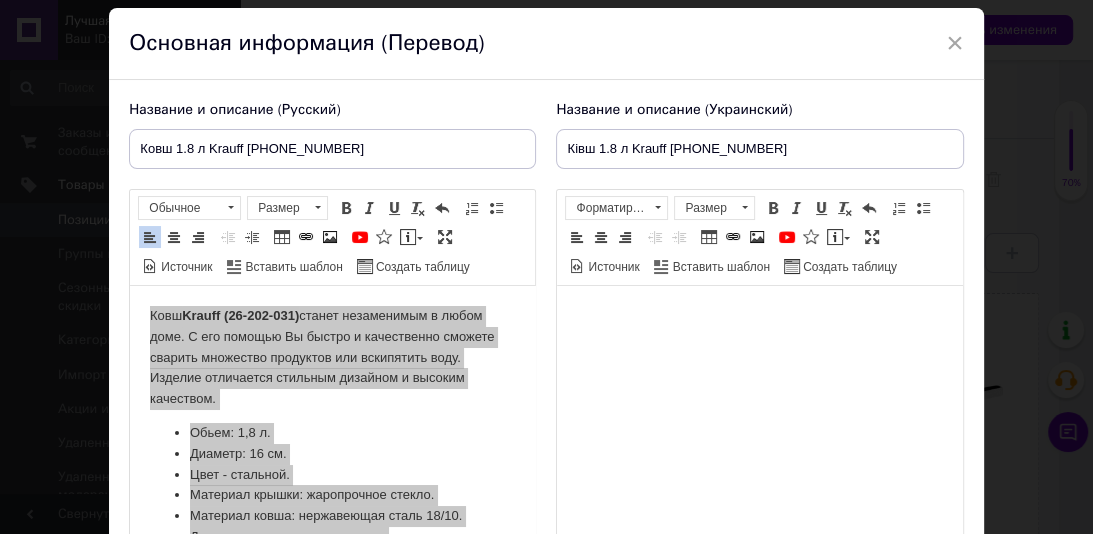 click at bounding box center [759, 316] 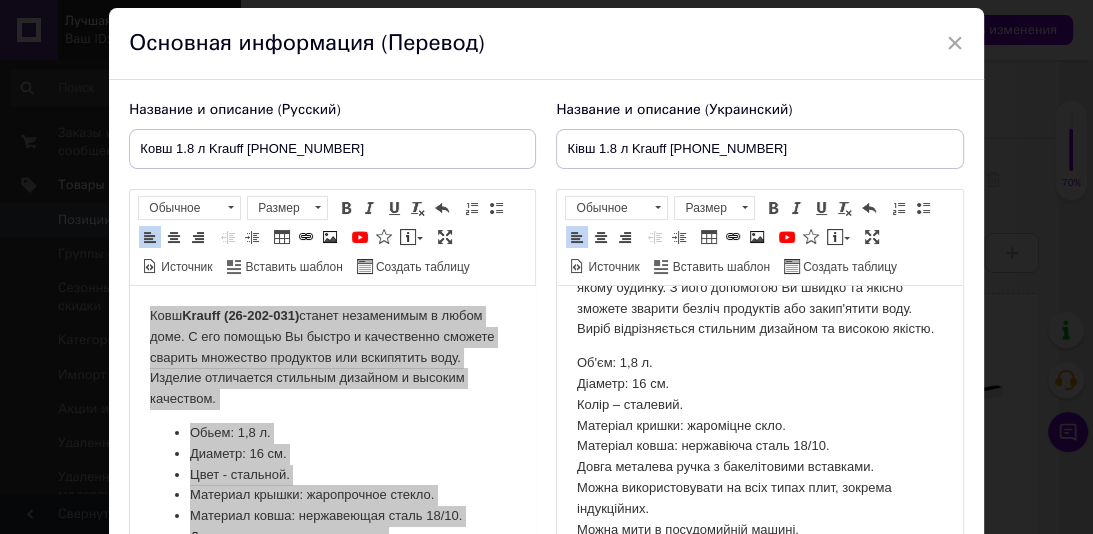 scroll, scrollTop: 0, scrollLeft: 0, axis: both 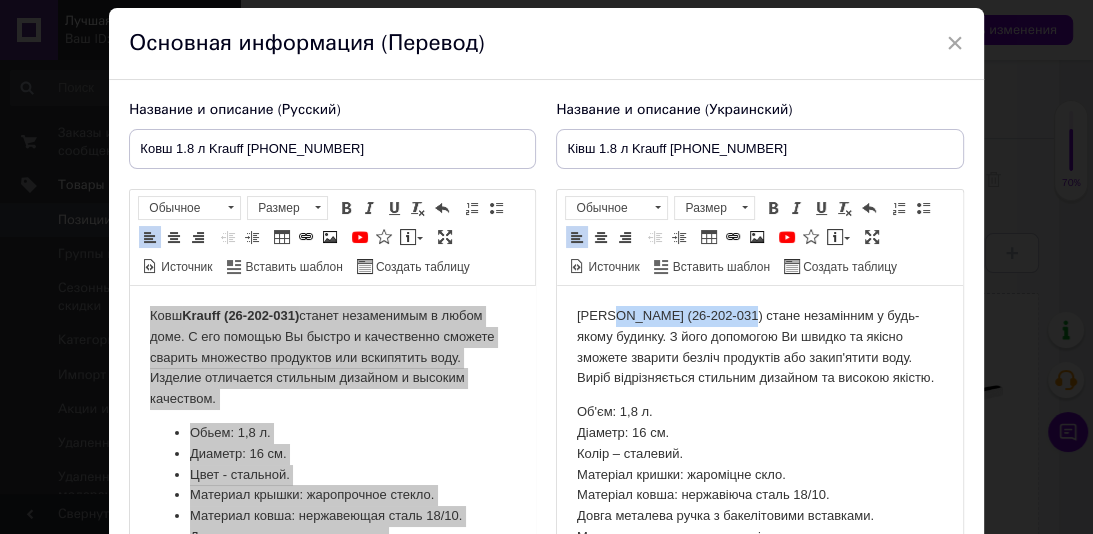 drag, startPoint x: 725, startPoint y: 312, endPoint x: 607, endPoint y: 319, distance: 118.20744 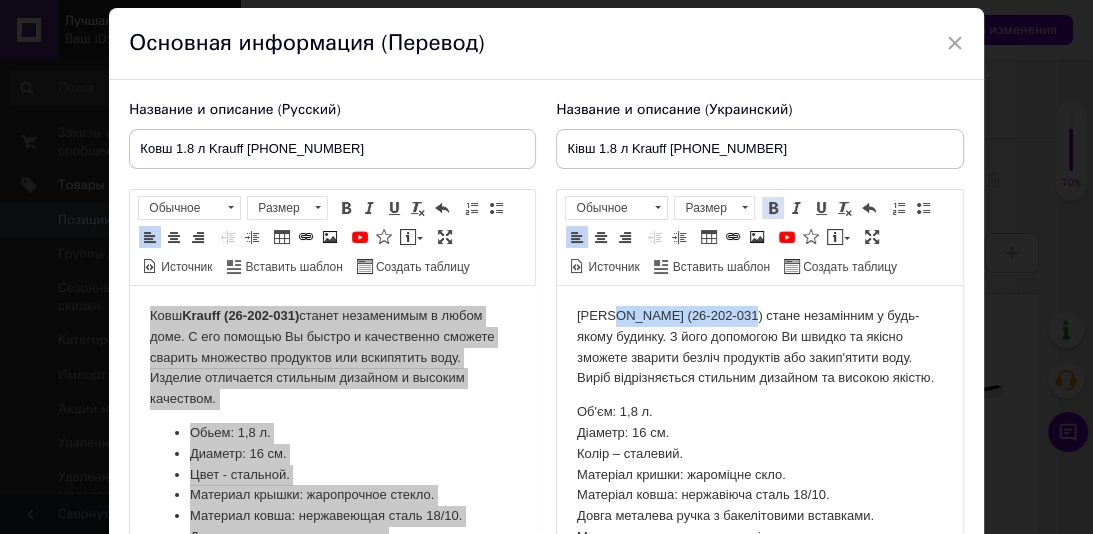 drag, startPoint x: 772, startPoint y: 200, endPoint x: 329, endPoint y: 125, distance: 449.3039 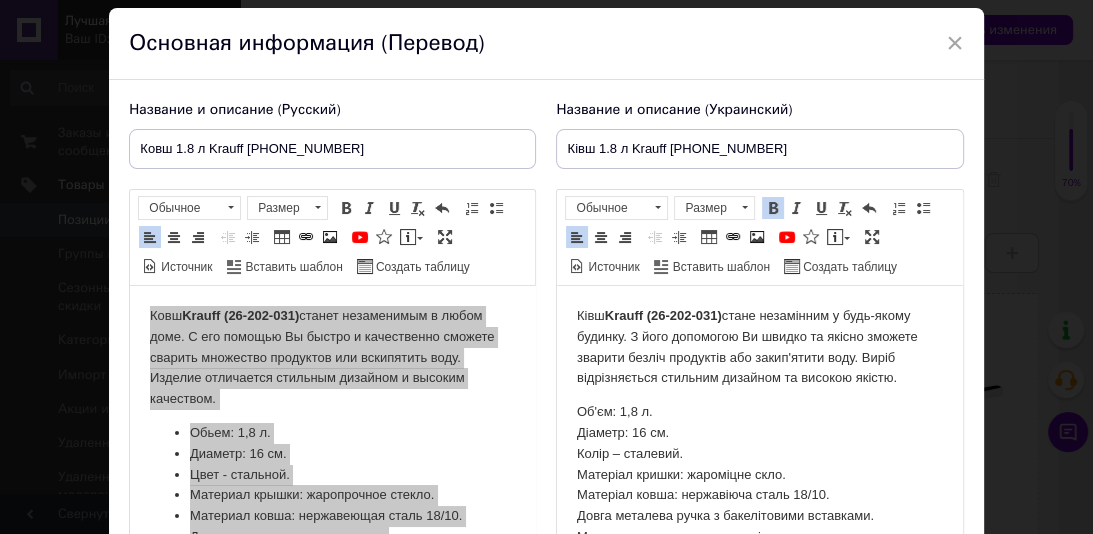 click on "Об'єм: 1,8 л. Діаметр: 16 см. Колір – сталевий. Матеріал кришки: жароміцне скло. Матеріал ковша: нержавіюча сталь 18/10. Довга металева ручка з бакелітовими вставками. Можна використовувати на всіх типах плит, зокрема індукційних. Можна мити в посудомийній машині." at bounding box center (759, 495) 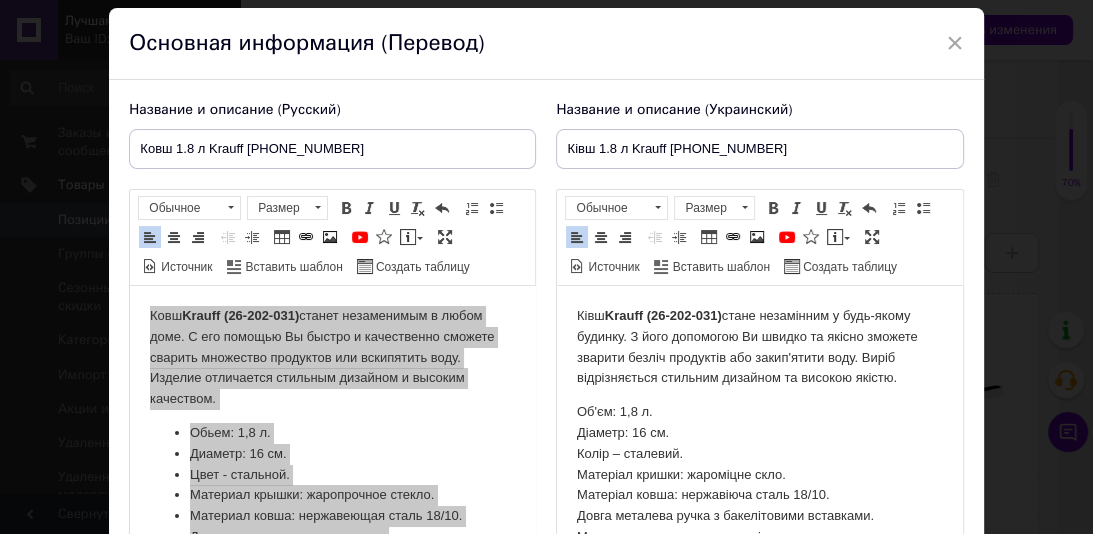 click on "[PERSON_NAME] (26-202-031)  стане незамінним у будь-якому будинку. З його допомогою Ви швидко та якісно зможете зварити безліч продуктів або закип'ятити воду. Виріб відрізняється стильним дизайном та високою якістю. Об'єм: 1,8 л. Діаметр: 16 см. Колір – сталевий. Матеріал кришки: жароміцне скло. Матеріал ковша: нержавіюча сталь 18/10. Довга металева ручка з бакелітовими вставками. Можна використовувати на всіх типах плит, зокрема індукційних. Можна мити в посудомийній машині." at bounding box center [759, 447] 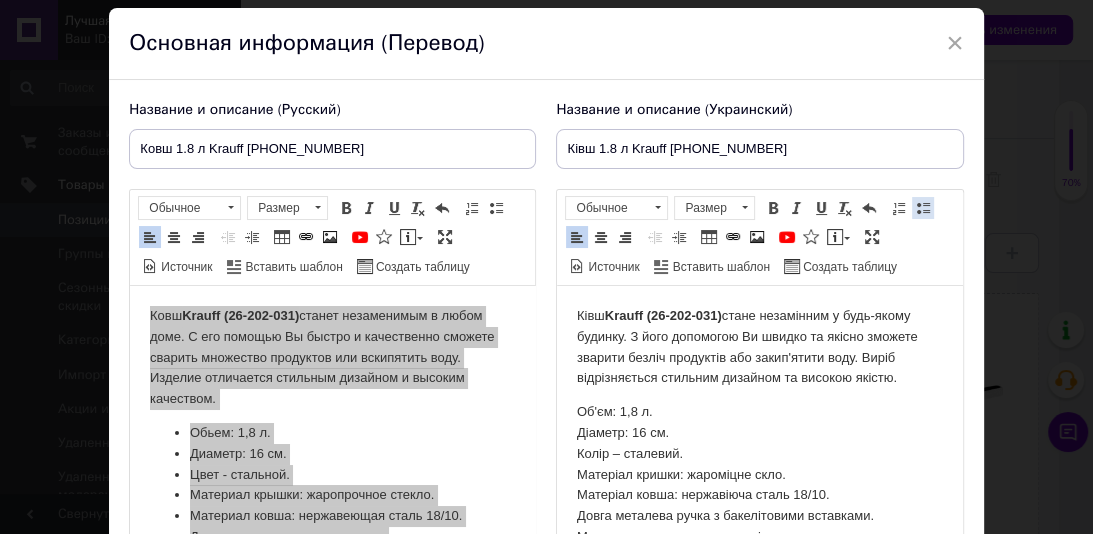 drag, startPoint x: 914, startPoint y: 204, endPoint x: 36, endPoint y: 151, distance: 879.5982 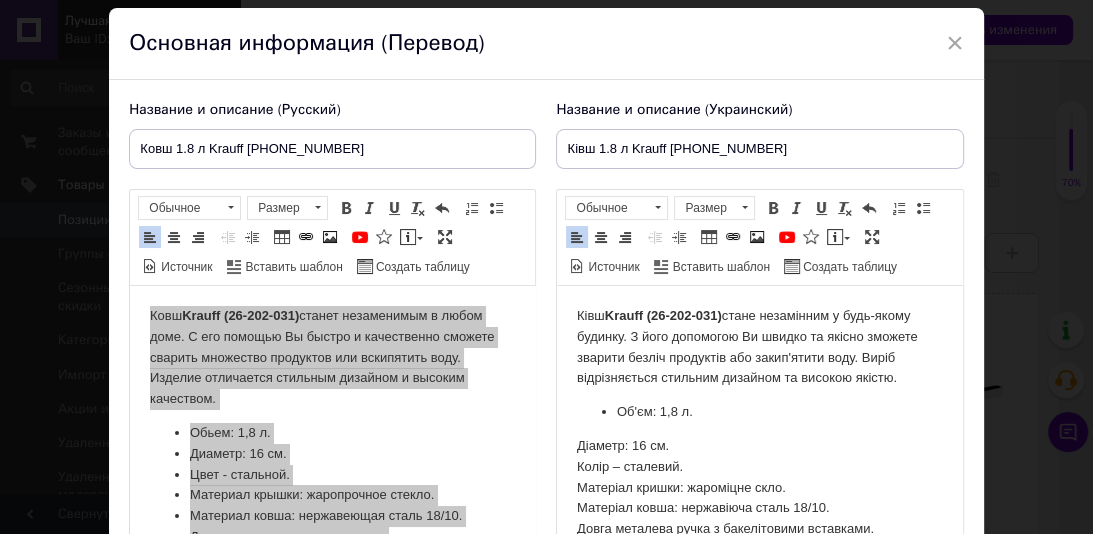 click on "[PERSON_NAME] (26-202-031)  стане незамінним у будь-якому будинку. З його допомогою Ви швидко та якісно зможете зварити безліч продуктів або закип'ятити воду. Виріб відрізняється стильним дизайном та високою якістю. Об'єм: 1,8 л. Діаметр: 16 см. Колір – сталевий. Матеріал кришки: жароміцне скло. Матеріал ковша: нержавіюча сталь 18/10. Довга металева ручка з бакелітовими вставками. Можна використовувати на всіх типах плит, зокрема індукційних. Можна мити в посудомийній машині." at bounding box center (759, 454) 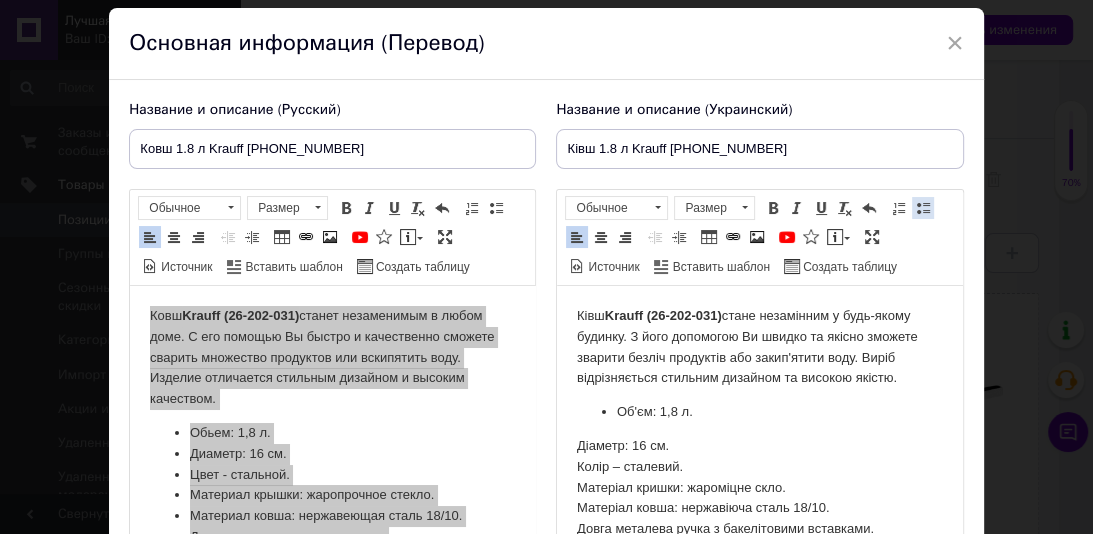 click at bounding box center (923, 208) 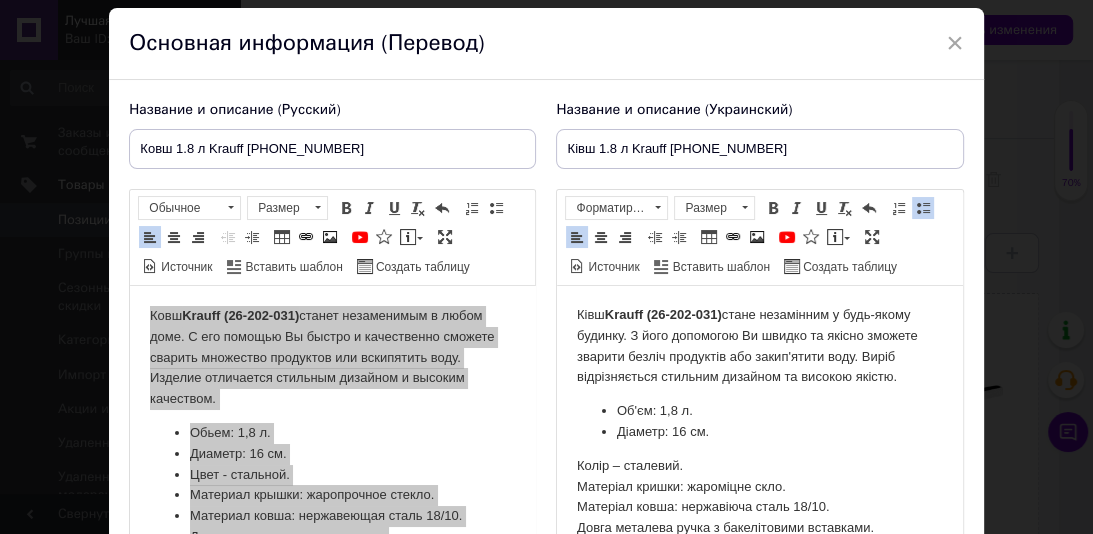 scroll, scrollTop: 80, scrollLeft: 0, axis: vertical 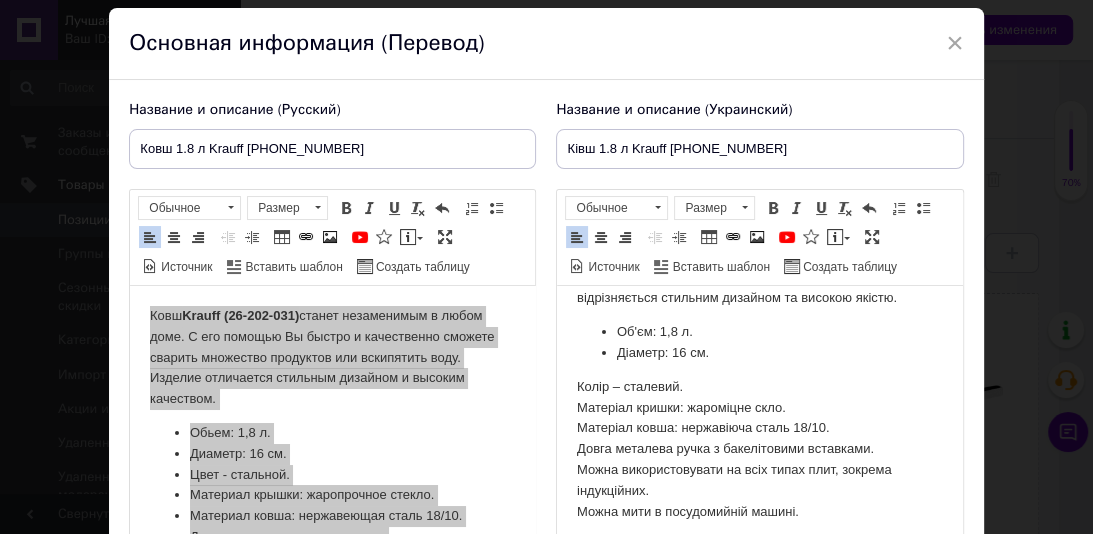 click on "[PERSON_NAME] (26-202-031)  стане незамінним у будь-якому будинку. З його допомогою Ви швидко та якісно зможете зварити безліч продуктів або закип'ятити воду. Виріб відрізняється стильним дизайном та високою якістю. Об'єм: 1,8 л. Діаметр: 16 см. Колір – сталевий. Матеріал кришки: жароміцне скло. Матеріал ковша: нержавіюча сталь 18/10. Довга металева ручка з бакелітовими вставками. Можна використовувати на всіх типах плит, зокрема індукційних. Можна мити в посудомийній машині." at bounding box center (759, 374) 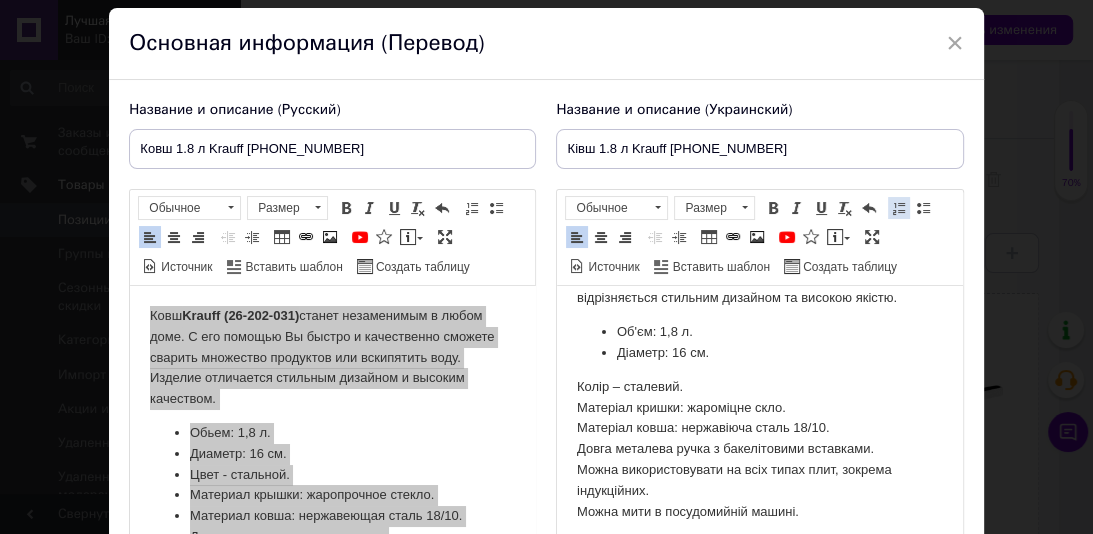 click at bounding box center [899, 208] 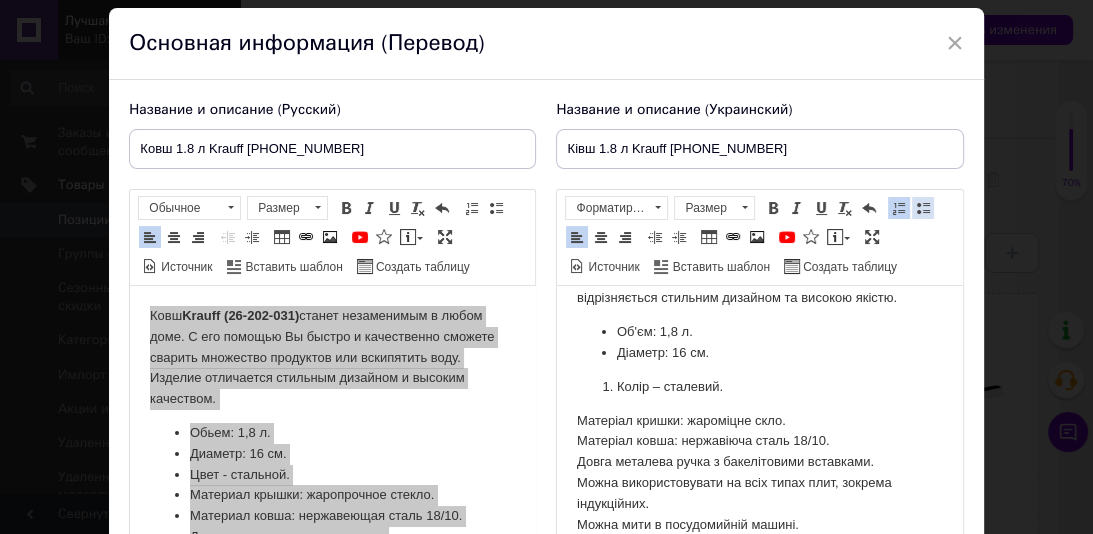 drag, startPoint x: 914, startPoint y: 207, endPoint x: 114, endPoint y: 105, distance: 806.47626 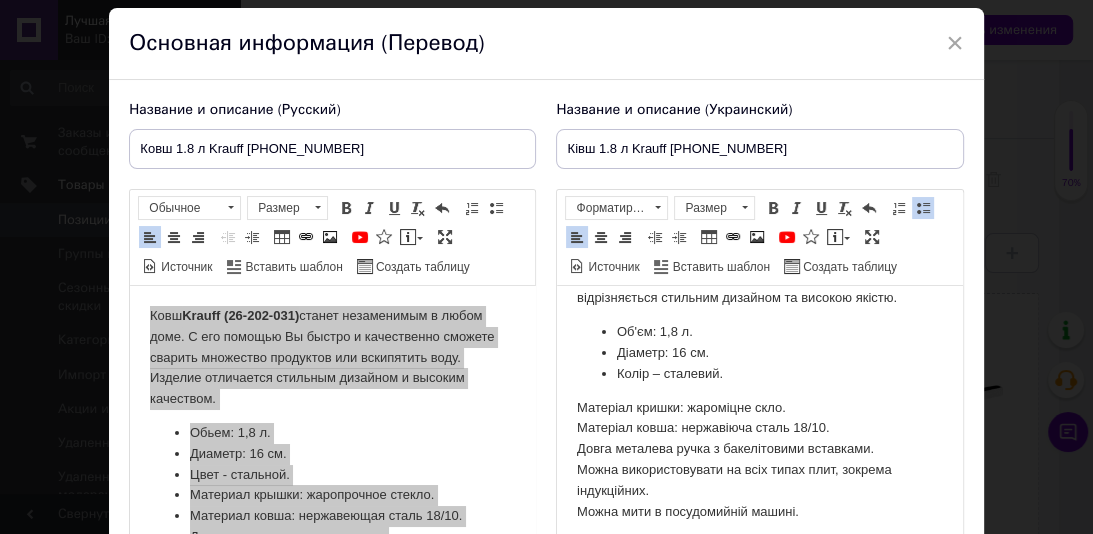 click on "Матеріал кришки: жароміцне скло. Матеріал ковша: нержавіюча сталь 18/10. Довга металева ручка з бакелітовими вставками. Можна використовувати на всіх типах плит, зокрема індукційних. Можна мити в посудомийній машині." at bounding box center [759, 460] 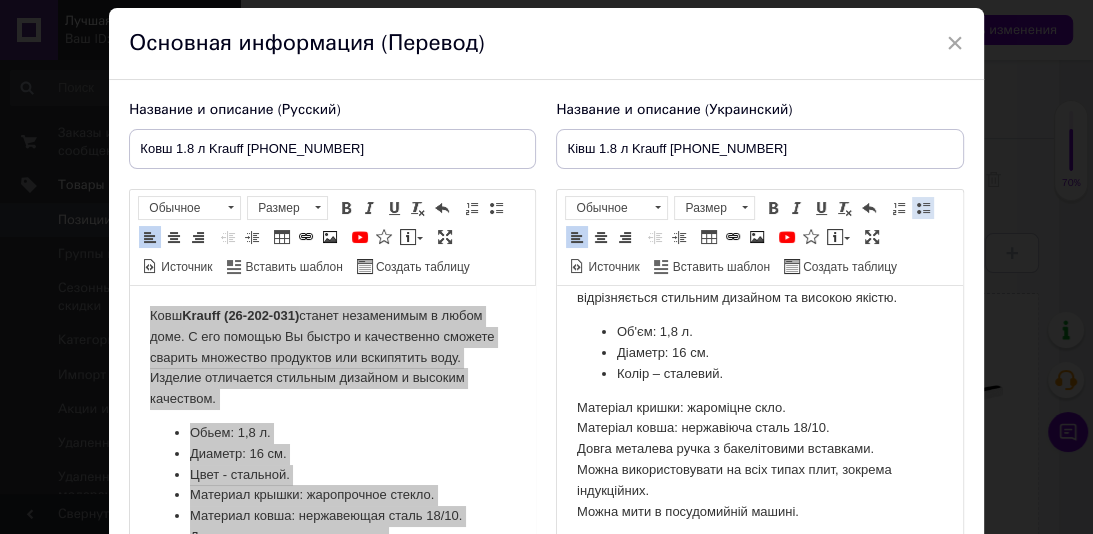 click at bounding box center (923, 208) 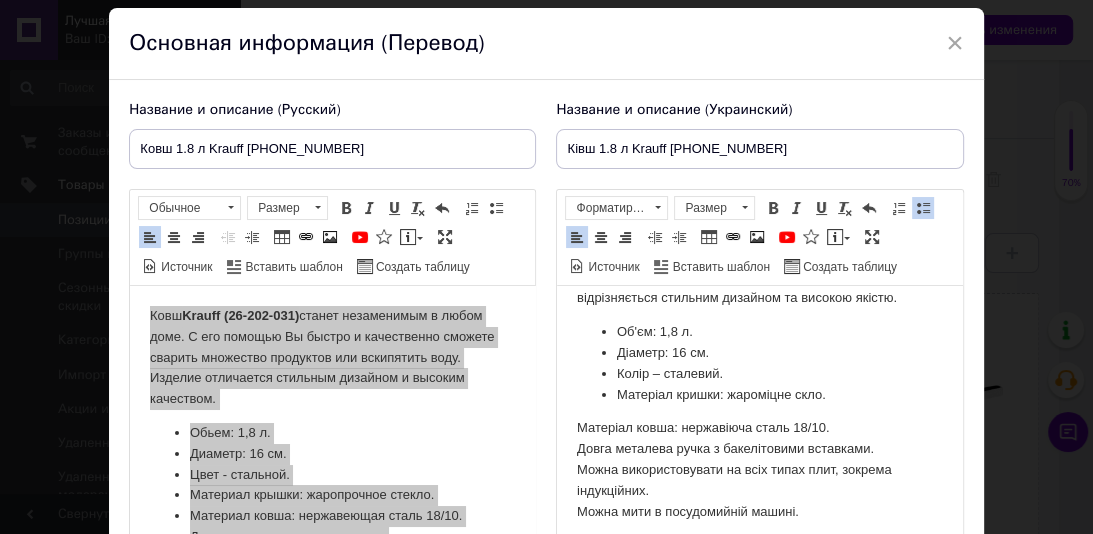 click on "[PERSON_NAME] (26-202-031)  стане незамінним у будь-якому будинку. З його допомогою Ви швидко та якісно зможете зварити безліч продуктів або закип'ятити воду. Виріб відрізняється стильним дизайном та високою якістю. Об'єм: 1,8 л. Діаметр: 16 см. Колір – сталевий. Матеріал кришки: жароміцне скло. Матеріал ковша: нержавіюча сталь 18/10. Довга металева ручка з бакелітовими вставками. Можна використовувати на всіх типах плит, зокрема індукційних. Можна мити в посудомийній машині." at bounding box center [759, 374] 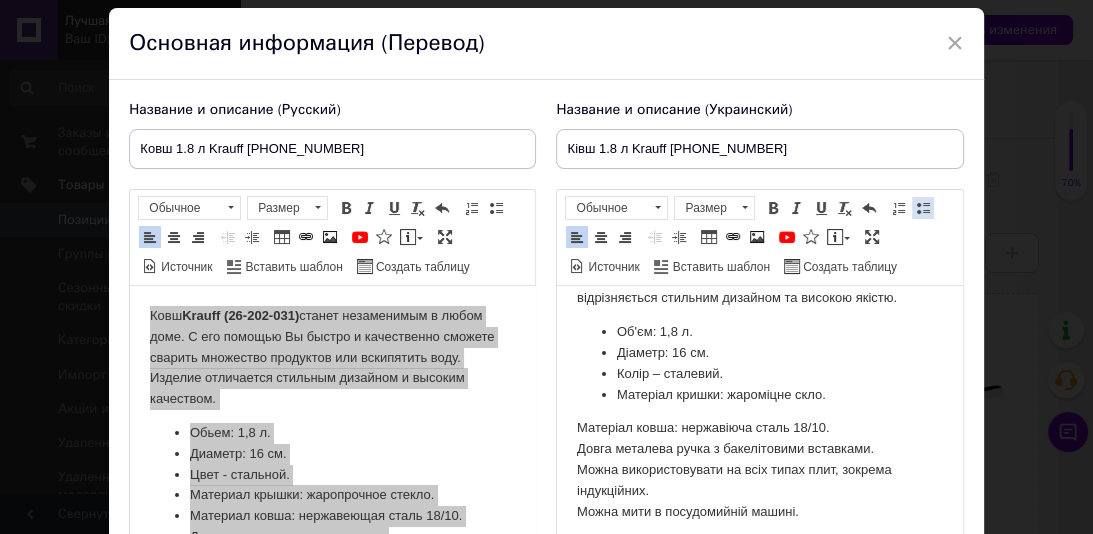 drag, startPoint x: 914, startPoint y: 208, endPoint x: 28, endPoint y: 169, distance: 886.8579 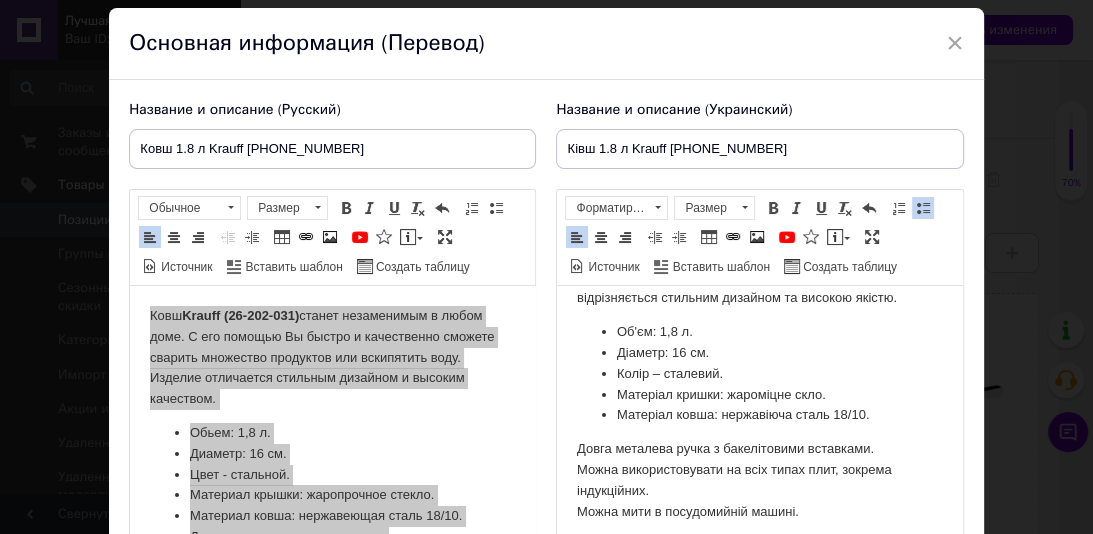 click on "Довга металева ручка з бакелітовими вставками. Можна використовувати на всіх типах плит, зокрема індукційних. Можна мити в посудомийній машині." at bounding box center (759, 480) 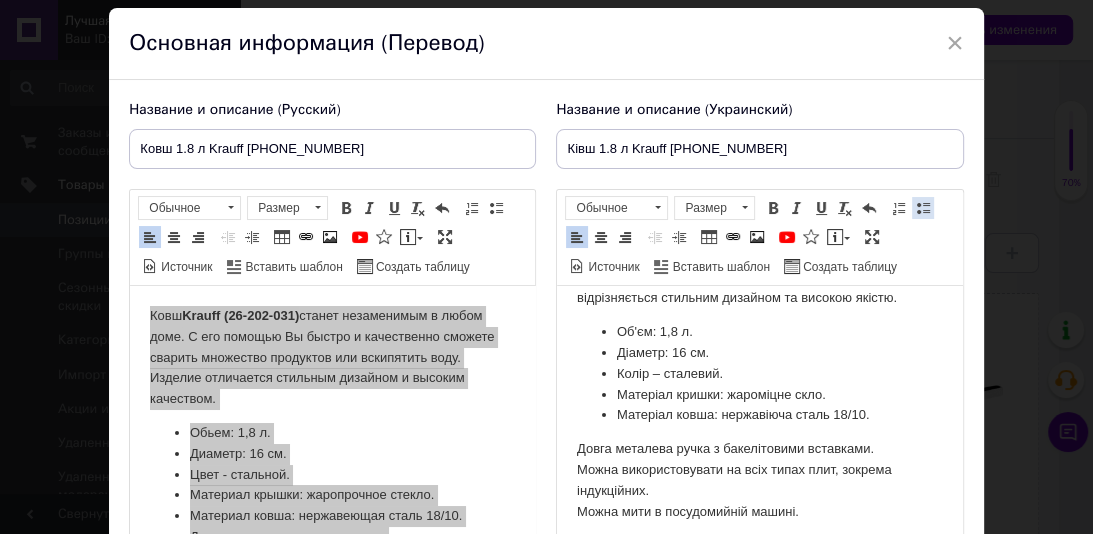 drag, startPoint x: 918, startPoint y: 209, endPoint x: 92, endPoint y: 200, distance: 826.049 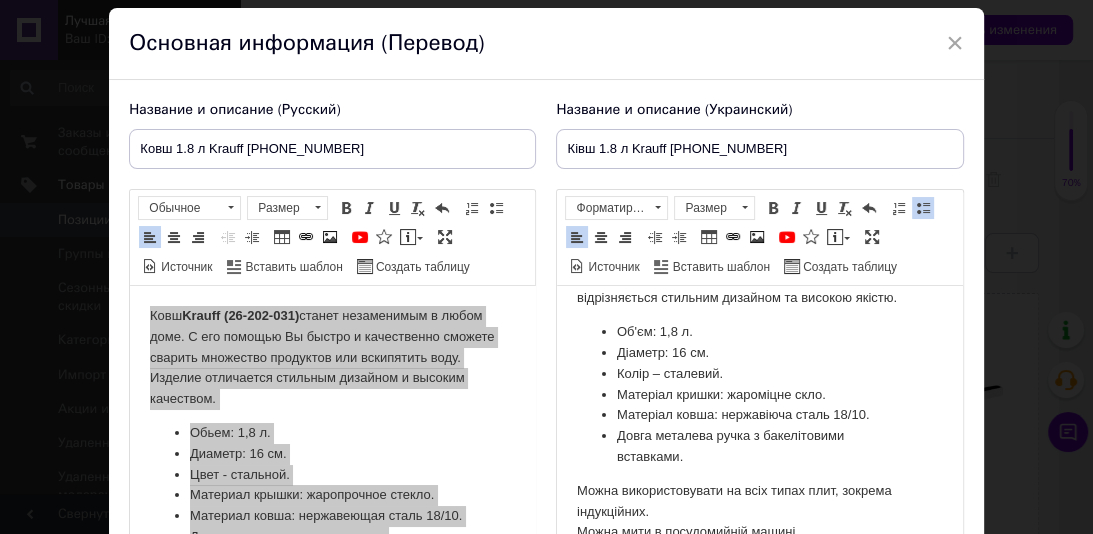 click on "[PERSON_NAME] (26-202-031)  стане незамінним у будь-якому будинку. З його допомогою Ви швидко та якісно зможете зварити безліч продуктів або закип'ятити воду. Виріб відрізняється стильним дизайном та високою якістю. Об'єм: 1,8 л. Діаметр: 16 см. Колір – сталевий. Матеріал кришки: жароміцне скло. Матеріал ковша: нержавіюча сталь 18/10. Довга металева ручка з бакелітовими вставками. Можна використовувати на всіх типах плит, зокрема індукційних. Можна мити в посудомийній машині." at bounding box center (759, 384) 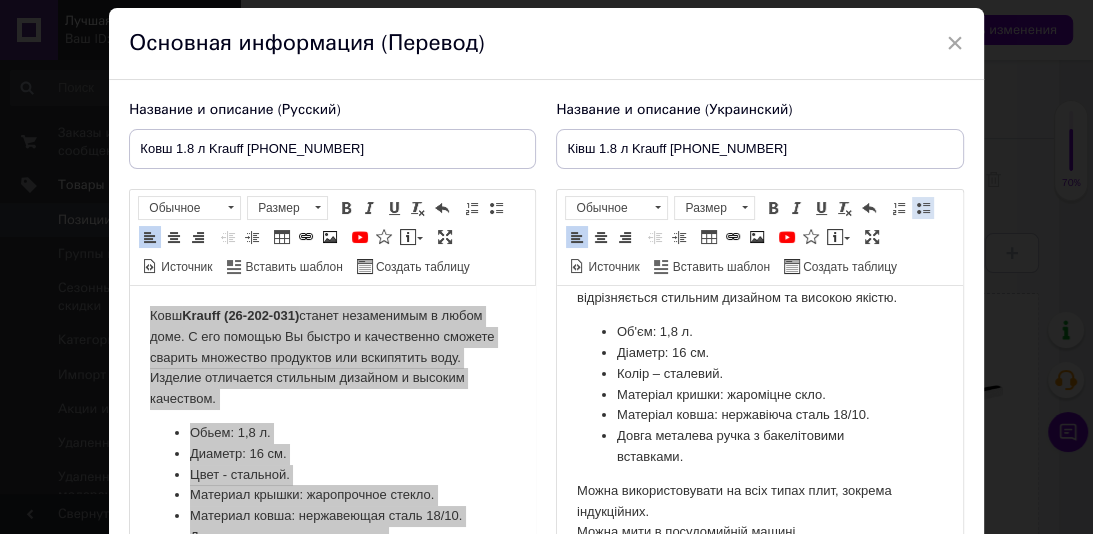 click at bounding box center (923, 208) 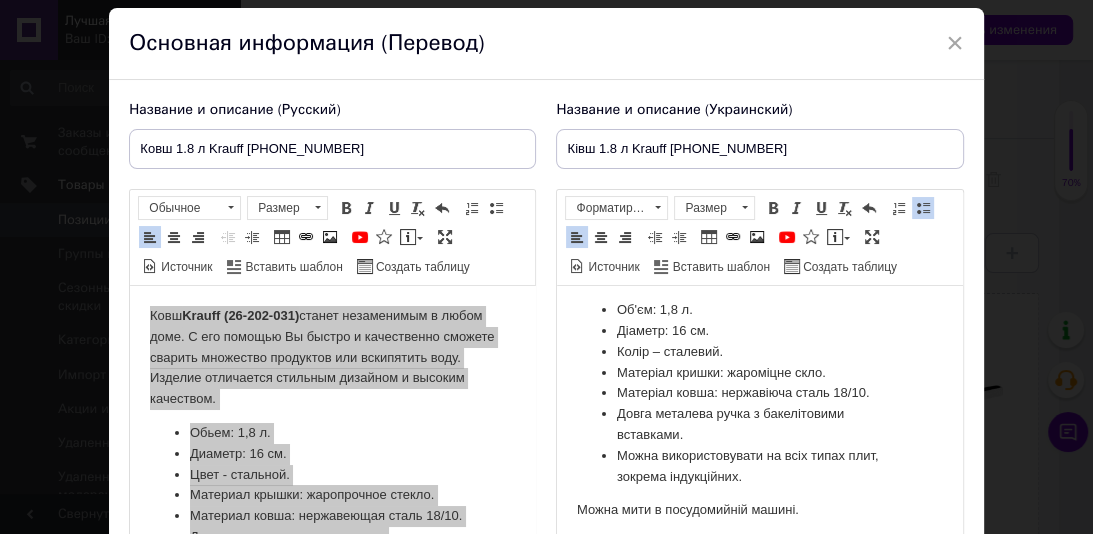 scroll, scrollTop: 107, scrollLeft: 0, axis: vertical 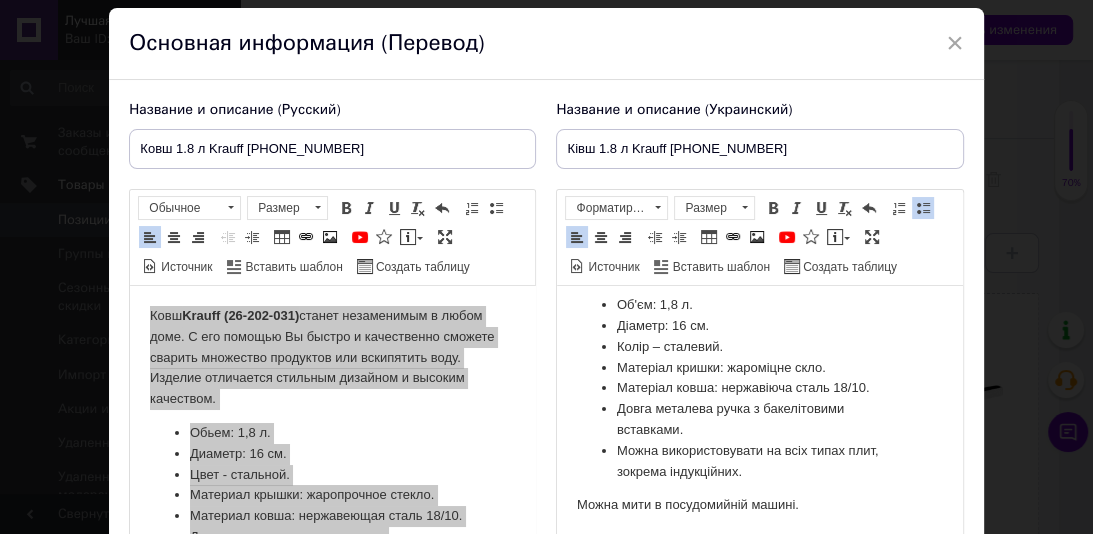 click on "[PERSON_NAME] (26-202-031)  стане незамінним у будь-якому будинку. З його допомогою Ви швидко та якісно зможете зварити безліч продуктів або закип'ятити воду. Виріб відрізняється стильним дизайном та високою якістю. Об'єм: 1,8 л. Діаметр: 16 см. Колір – сталевий. Матеріал кришки: жароміцне скло. Матеріал ковша: нержавіюча сталь 18/10. Довга металева ручка з бакелітовими вставками. Можна використовувати на всіх типах плит, зокрема індукційних. Можна мити в посудомийній машині." at bounding box center (759, 357) 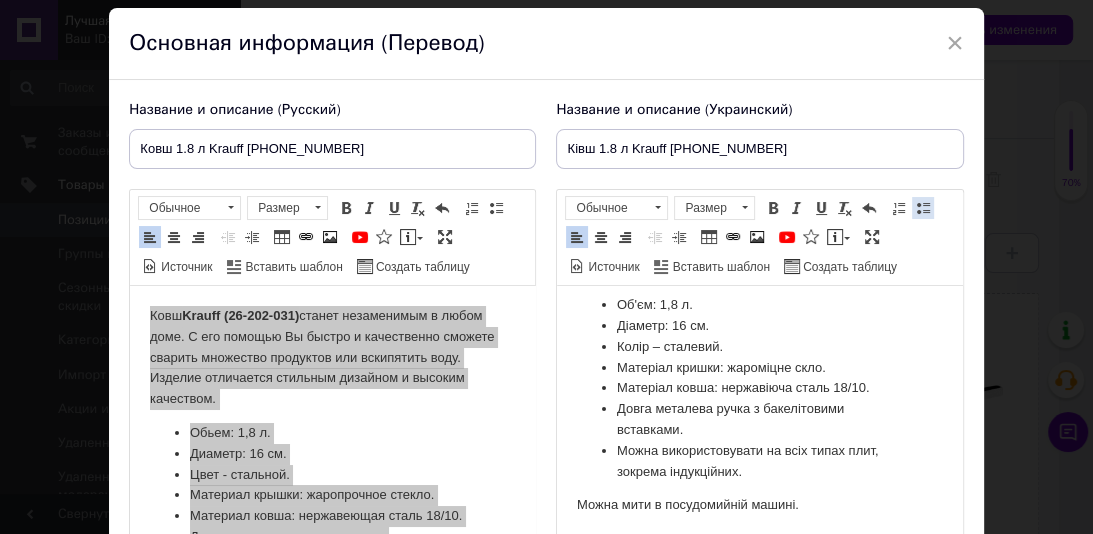 click at bounding box center [923, 208] 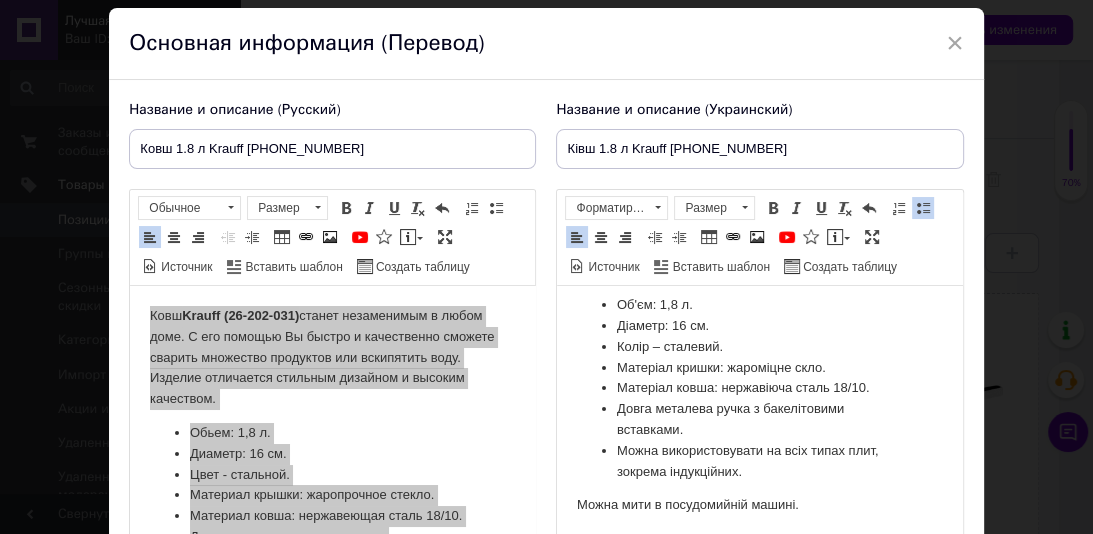 scroll, scrollTop: 93, scrollLeft: 0, axis: vertical 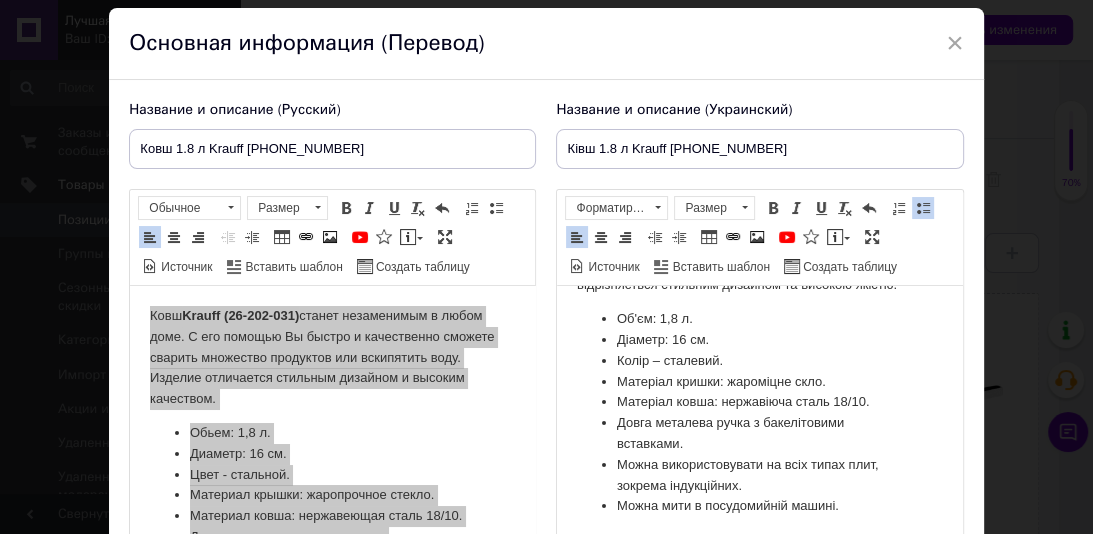 click on "[PERSON_NAME] (26-202-031)  стане незамінним у будь-якому будинку. З його допомогою Ви швидко та якісно зможете зварити безліч продуктів або закип'ятити воду. Виріб відрізняється стильним дизайном та високою якістю. Об'єм: 1,8 л. Діаметр: 16 см. Колір – сталевий. Матеріал кришки: жароміцне скло. Матеріал ковша: нержавіюча сталь 18/10. Довга металева ручка з бакелітовими вставками. Можна використовувати на всіх типах плит, зокрема індукційних. Можна мити в посудомийній машині." at bounding box center (759, 365) 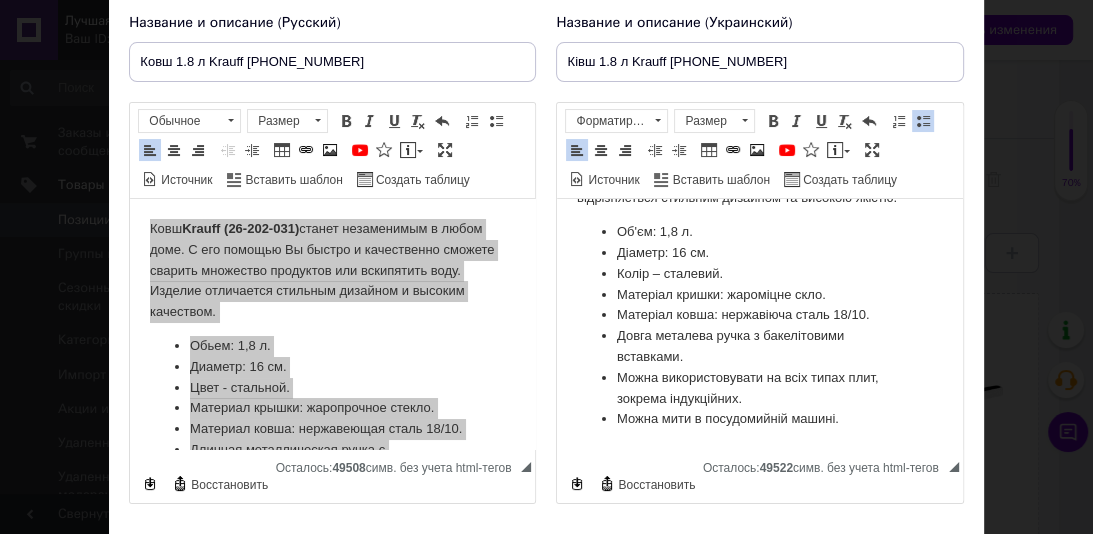 scroll, scrollTop: 162, scrollLeft: 0, axis: vertical 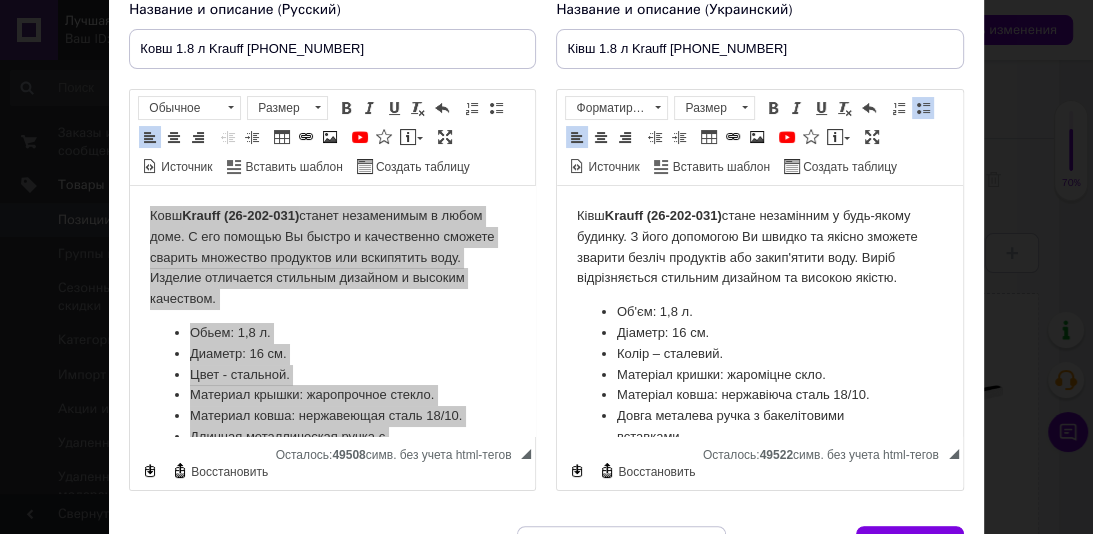 drag, startPoint x: 956, startPoint y: 363, endPoint x: 1533, endPoint y: 417, distance: 579.52136 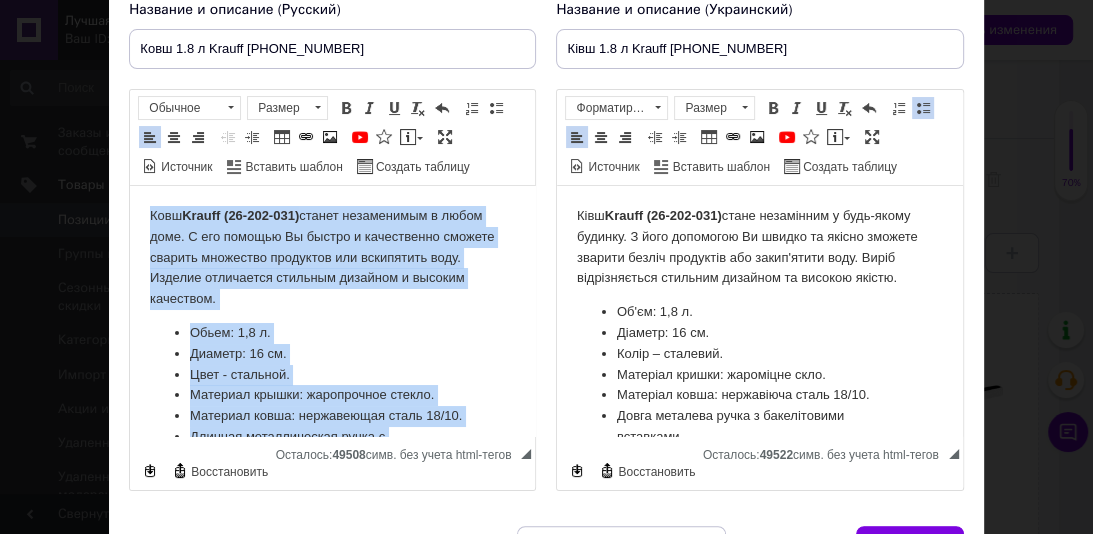 click on "[PERSON_NAME] (26-202-031)  станет незаменимым в любом доме. С его помощью Вы быстро и качественно сможете сварить множество продуктов или вскипятить воду. Изделие отличается стильным дизайном и высоким качеством. Обьем: 1,8 л. Диаметр: 16 см. Цвет - стальной. Материал крышки: жаропрочное стекло. Материал ковша: нержавеющая сталь 18/10. Длинная металлическая ручка с бакелитовыми вставками. Можно использовать на всех типах плит, в том числе индукционных. Можно мыть в посудомоечной машине." at bounding box center (332, 368) 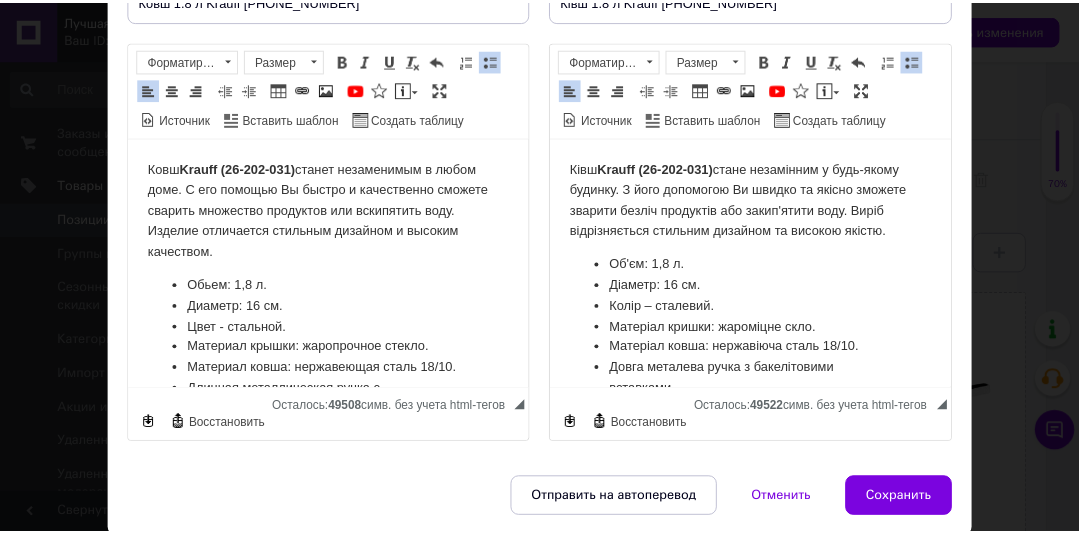 scroll, scrollTop: 212, scrollLeft: 0, axis: vertical 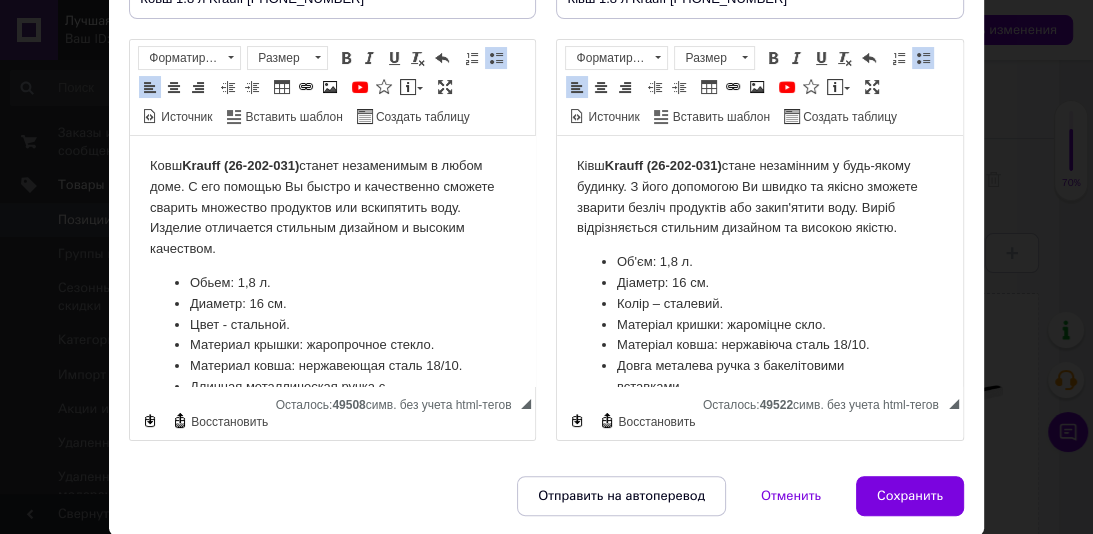 drag, startPoint x: 926, startPoint y: 494, endPoint x: 1092, endPoint y: 175, distance: 359.60672 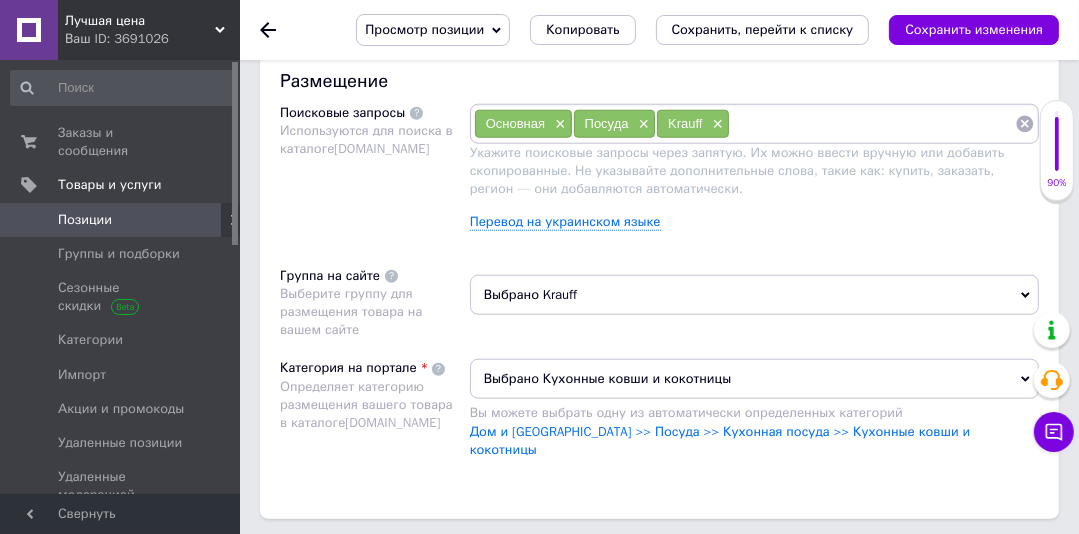 scroll, scrollTop: 1460, scrollLeft: 0, axis: vertical 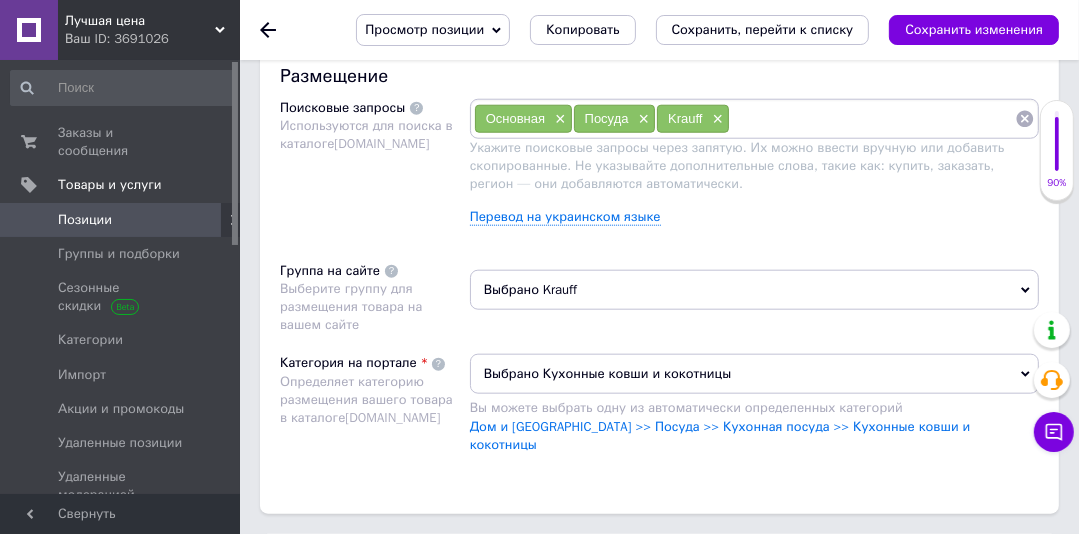 click on "Выбрано Krauff" at bounding box center (754, 290) 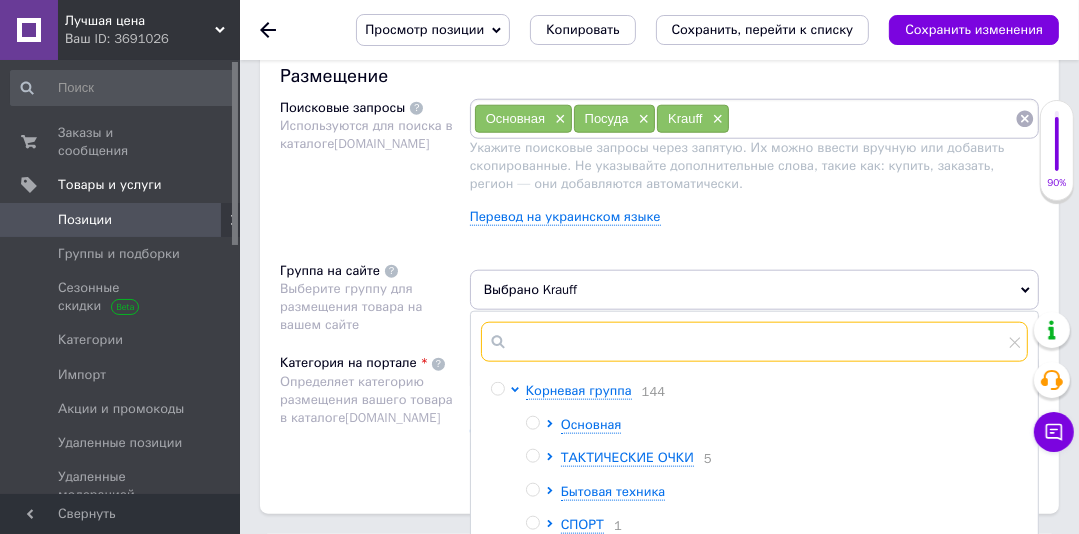 click at bounding box center (754, 342) 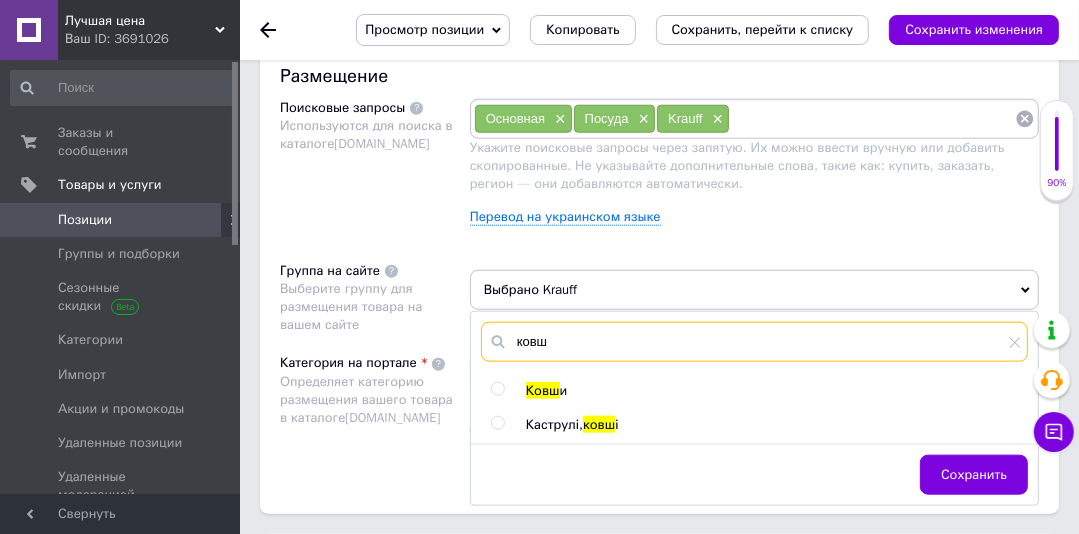 type on "ковш" 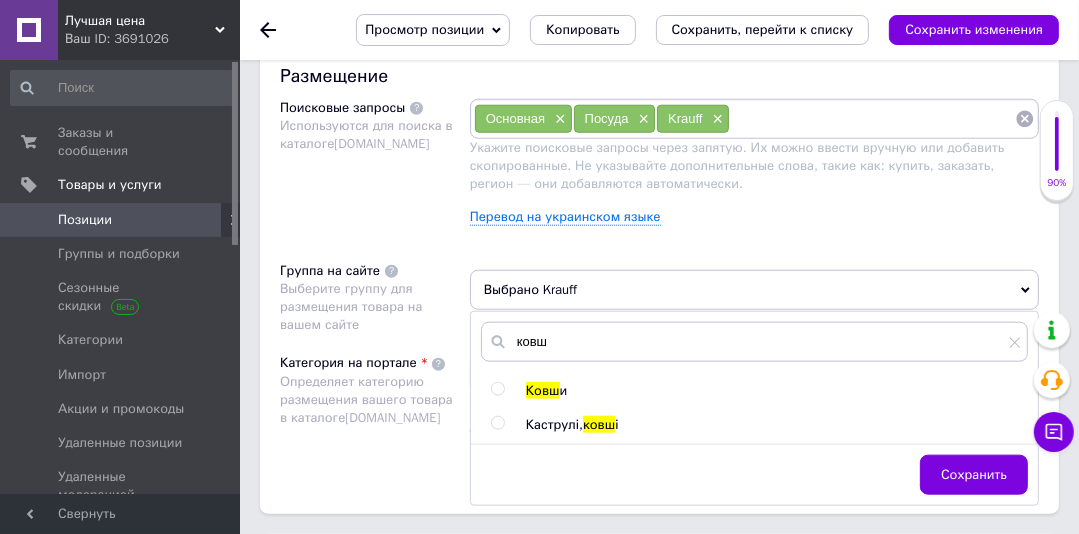 click at bounding box center (497, 389) 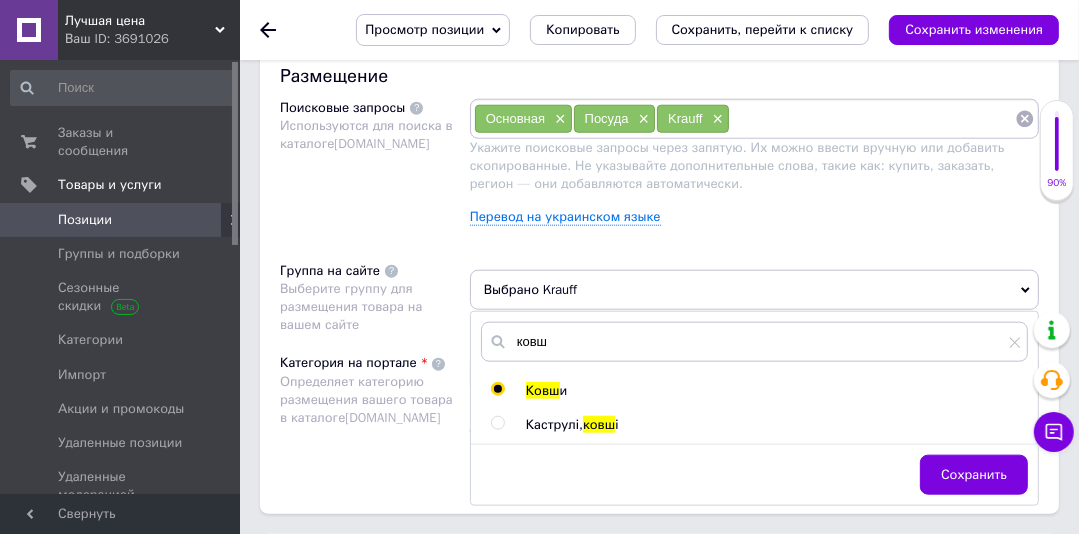 radio on "true" 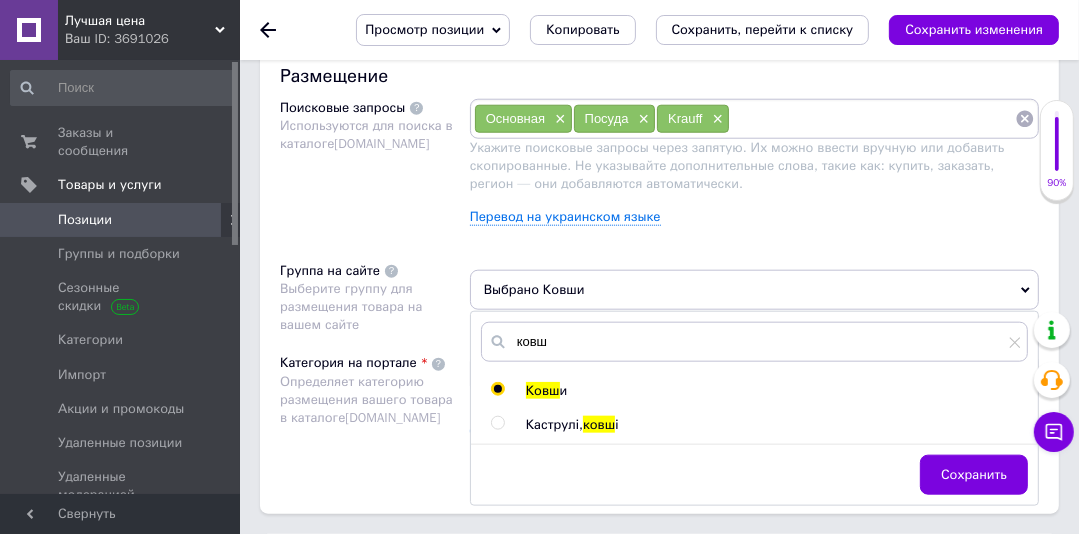 drag, startPoint x: 975, startPoint y: 471, endPoint x: 1060, endPoint y: 400, distance: 110.751976 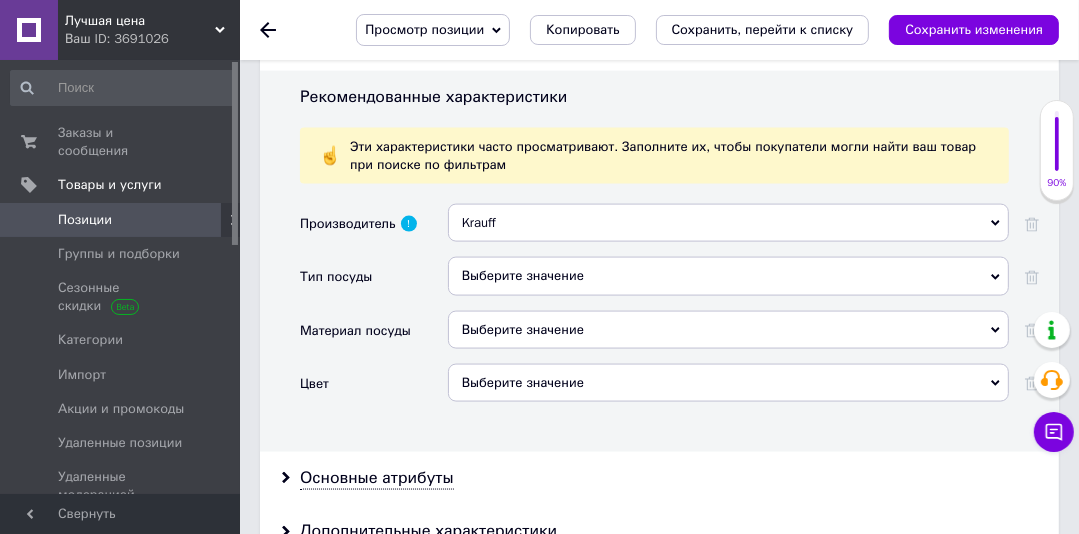 scroll, scrollTop: 2046, scrollLeft: 0, axis: vertical 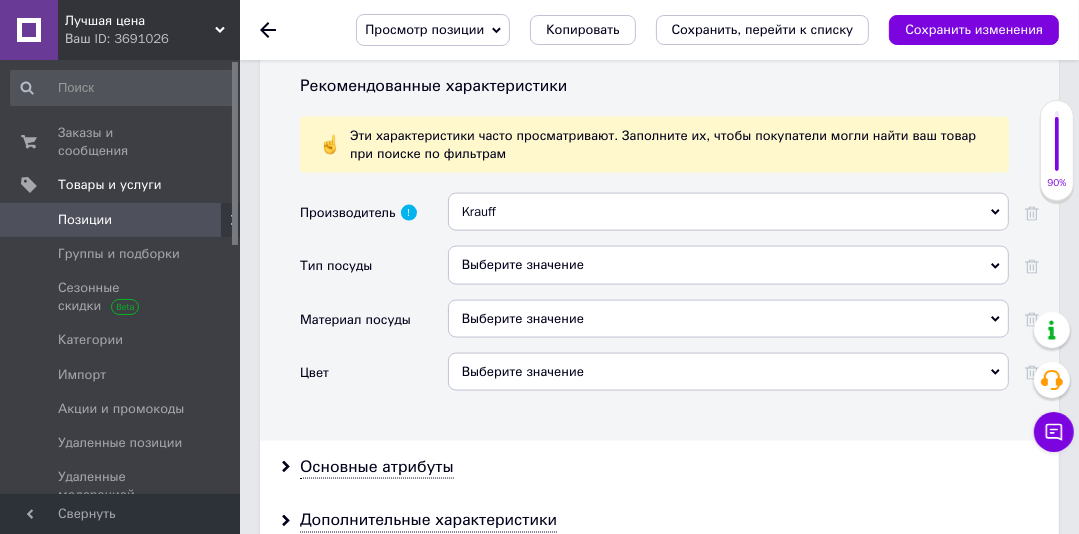 click on "Выберите значение" at bounding box center (728, 265) 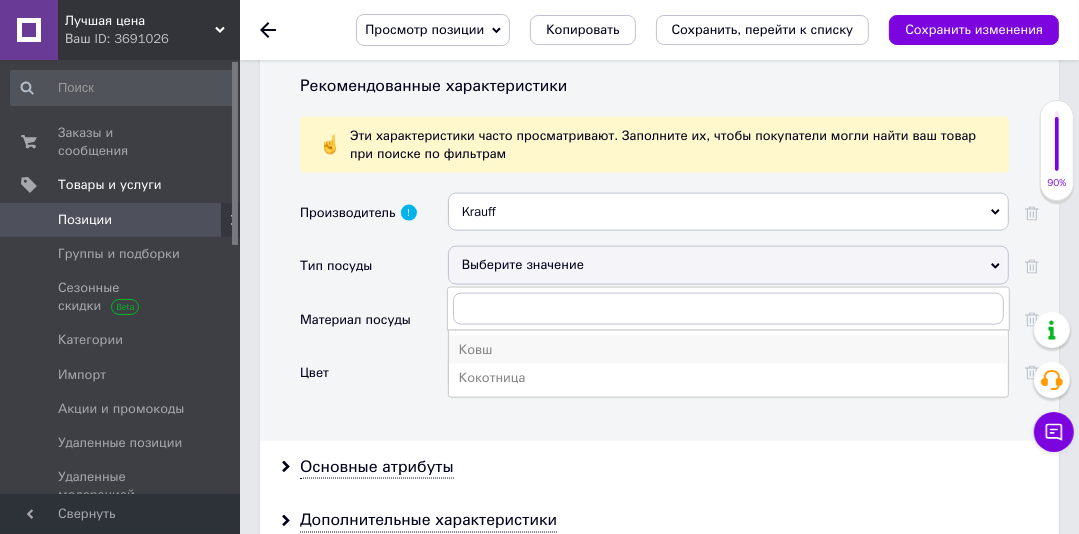 click on "Ковш" at bounding box center (728, 350) 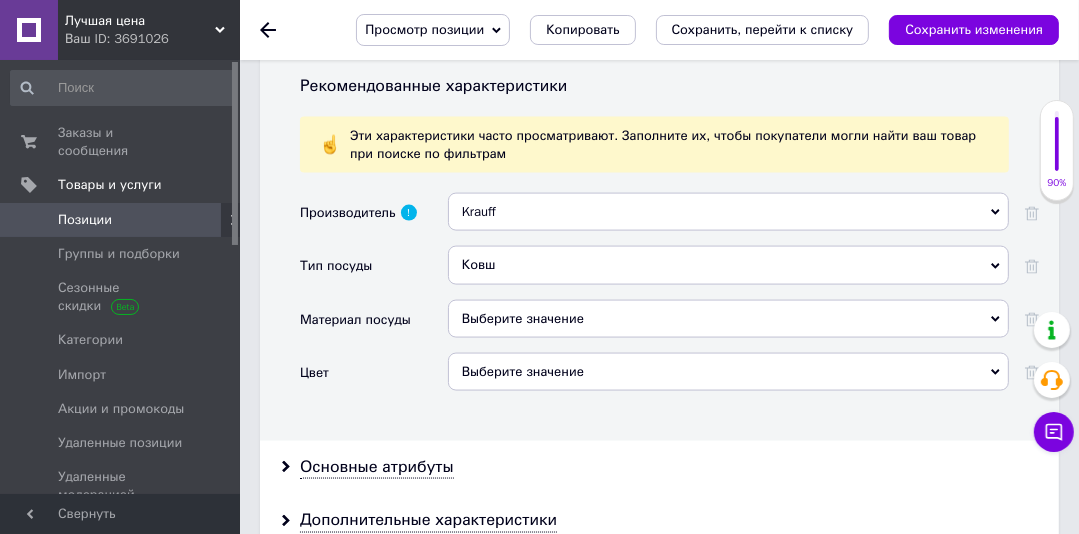 click on "Выберите значение" at bounding box center [728, 319] 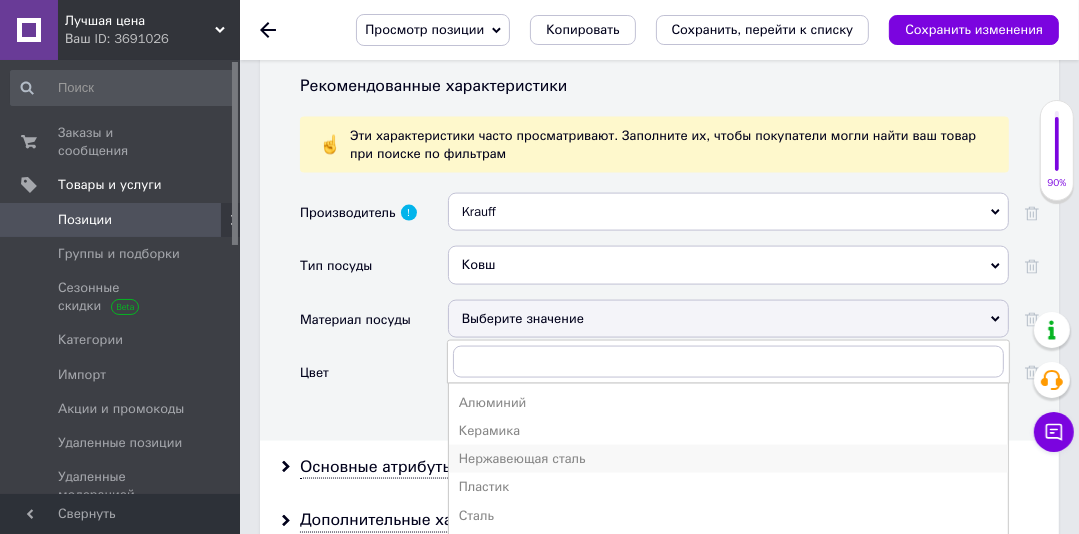 click on "Нержавеющая сталь" at bounding box center [728, 459] 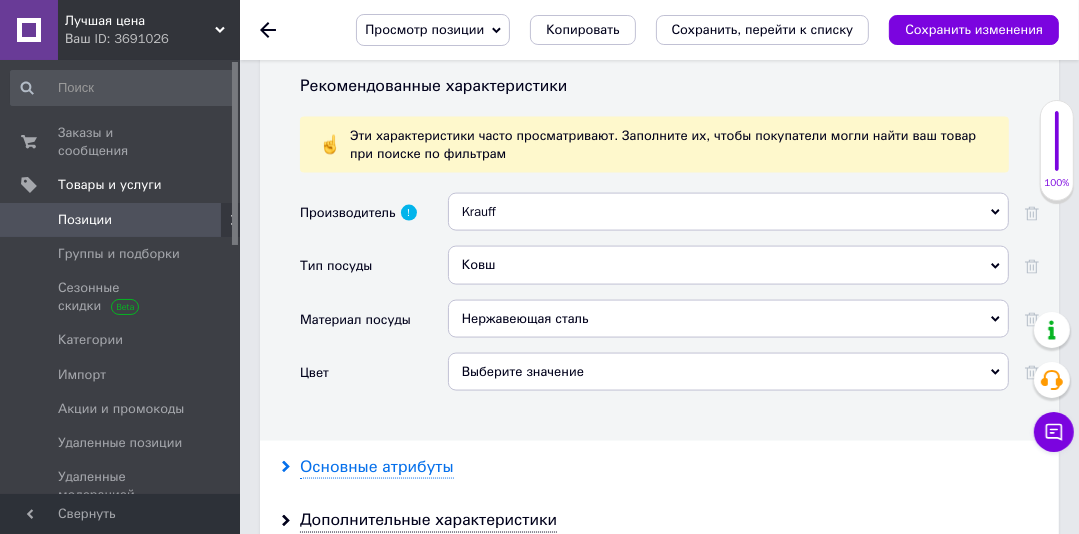 click on "Основные атрибуты" at bounding box center [377, 467] 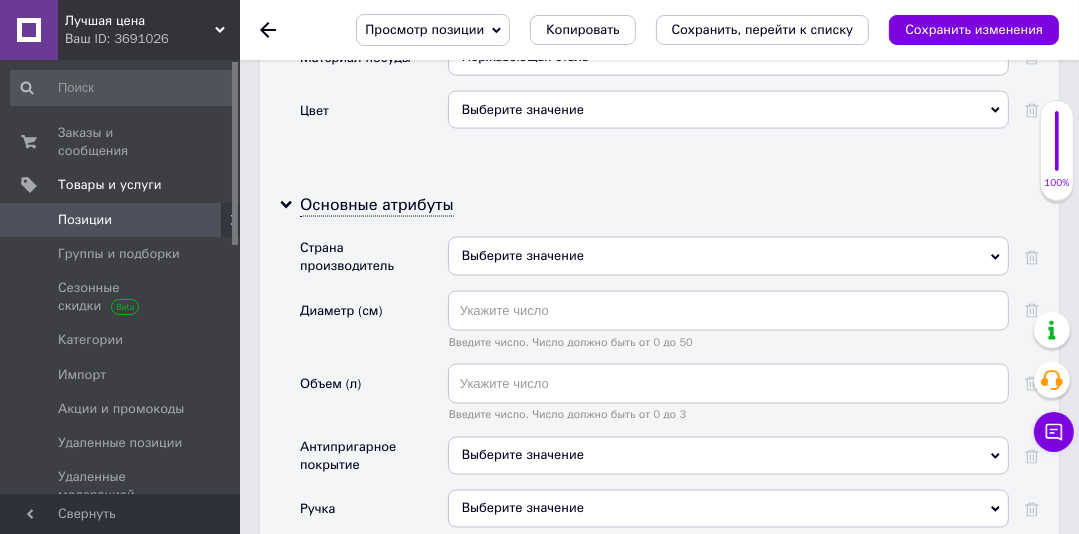 scroll, scrollTop: 2315, scrollLeft: 0, axis: vertical 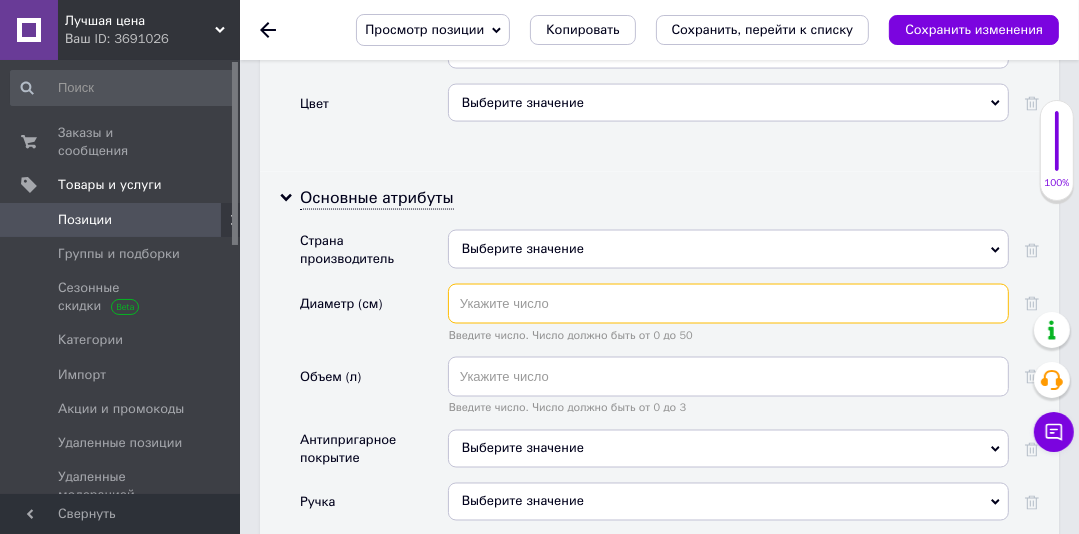 click at bounding box center (728, 304) 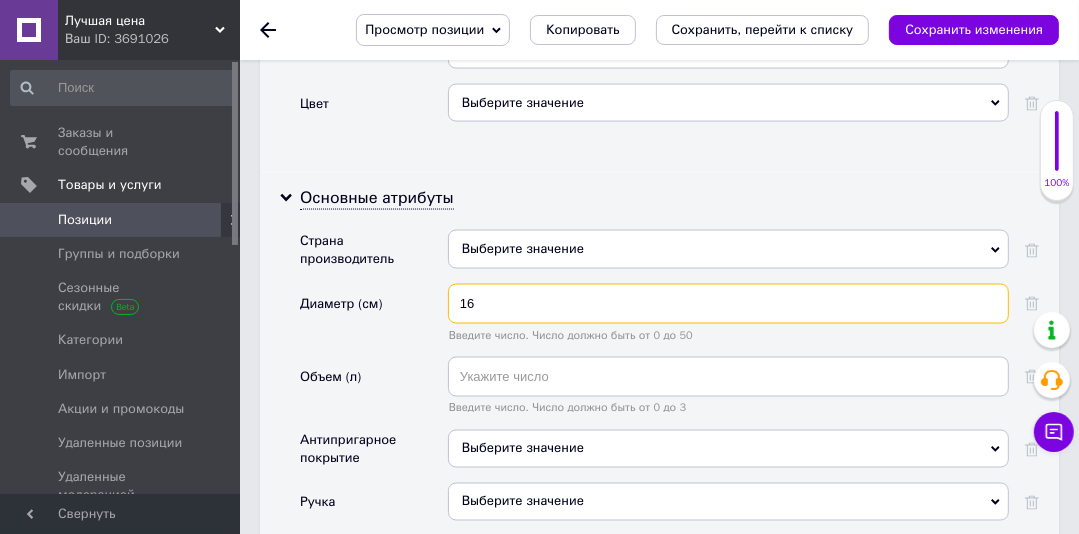 type on "16" 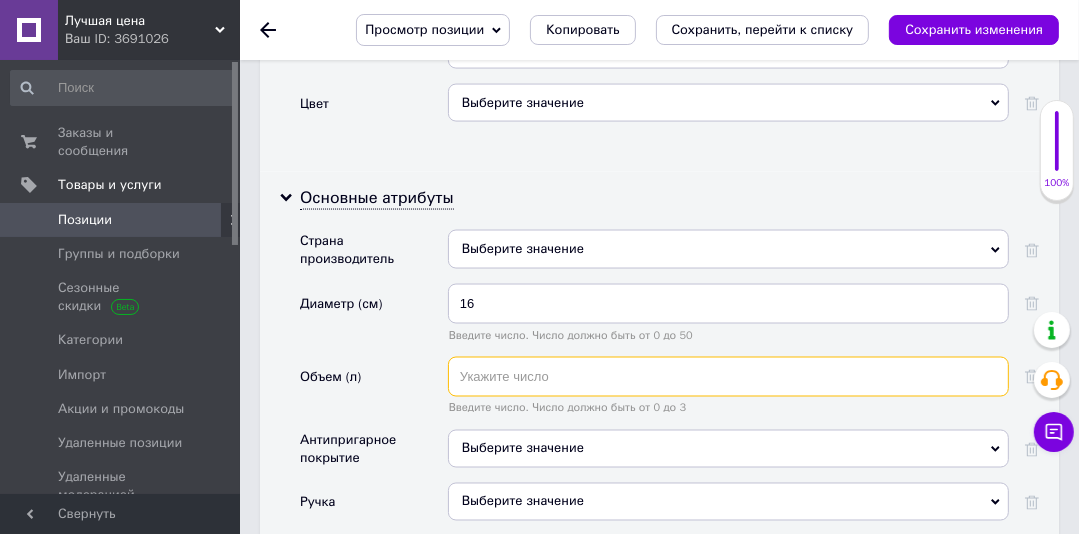 click at bounding box center [728, 377] 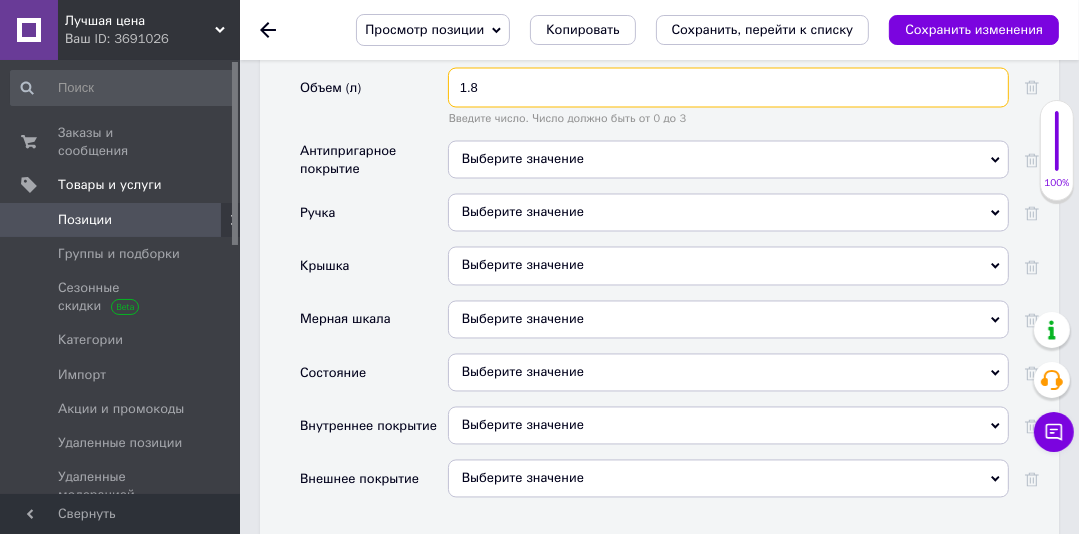 scroll, scrollTop: 2632, scrollLeft: 0, axis: vertical 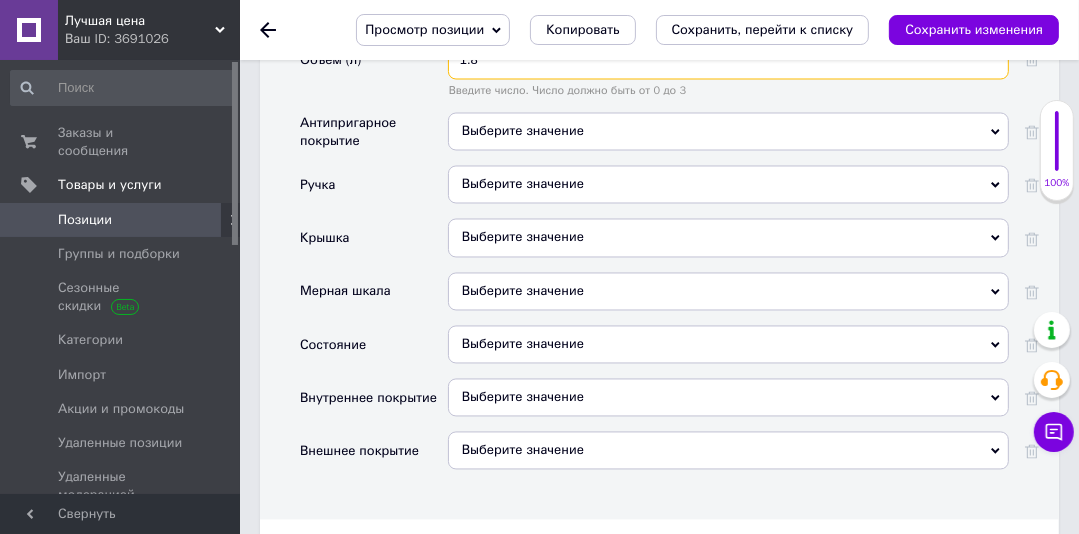 type on "1.8" 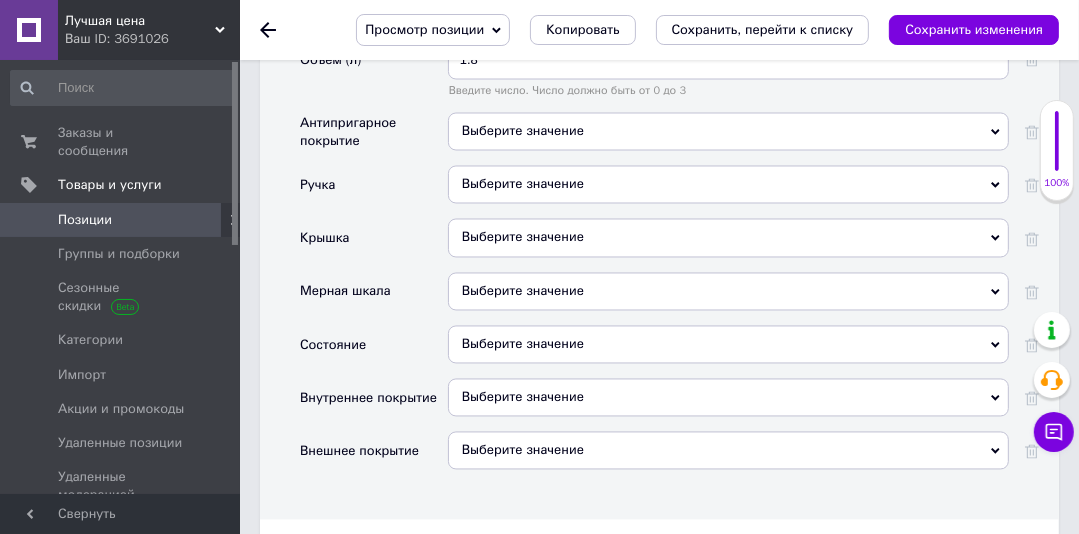 click on "Выберите значение" at bounding box center (728, 345) 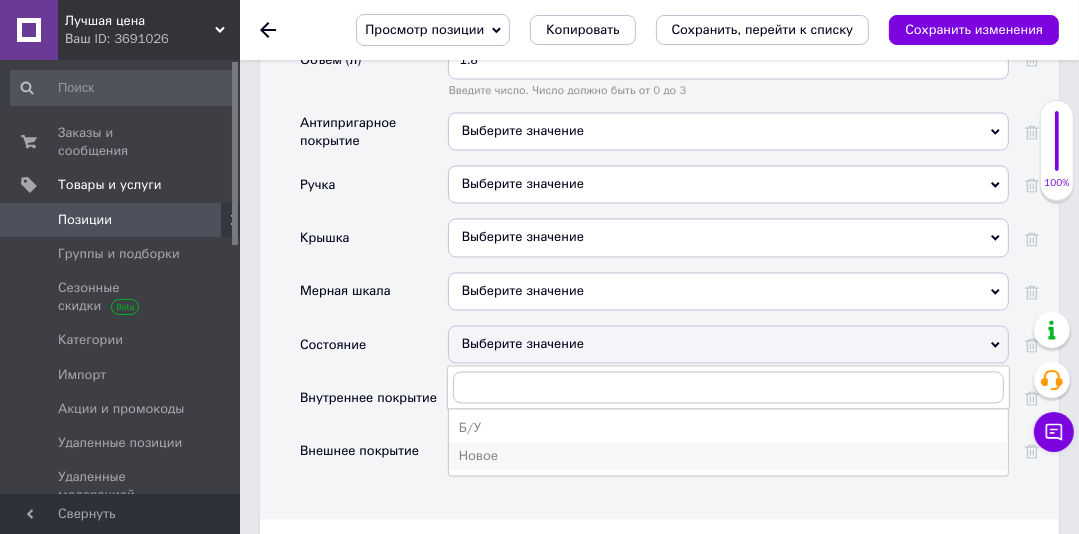 click on "Новое" at bounding box center (728, 457) 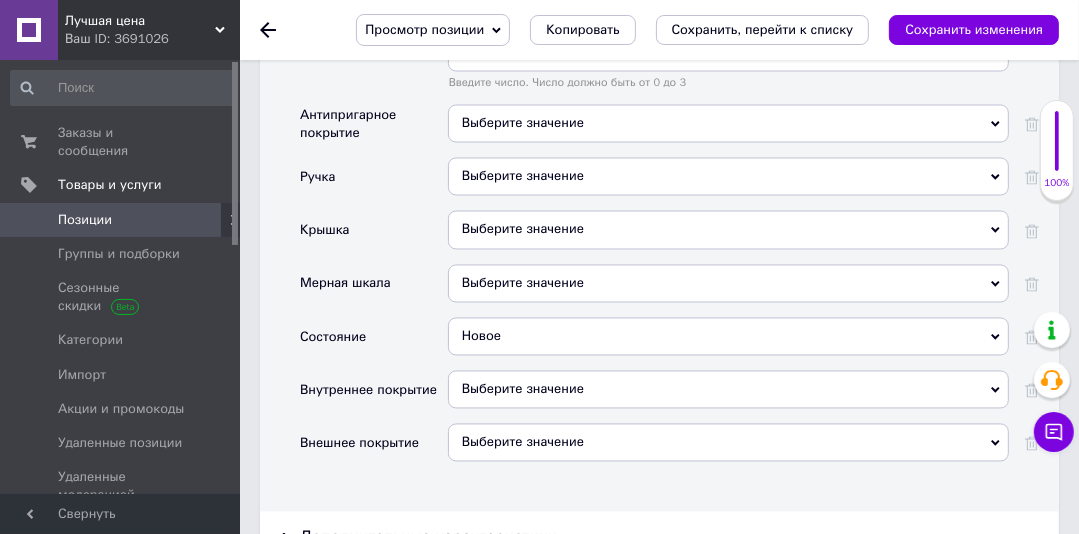 scroll, scrollTop: 2792, scrollLeft: 0, axis: vertical 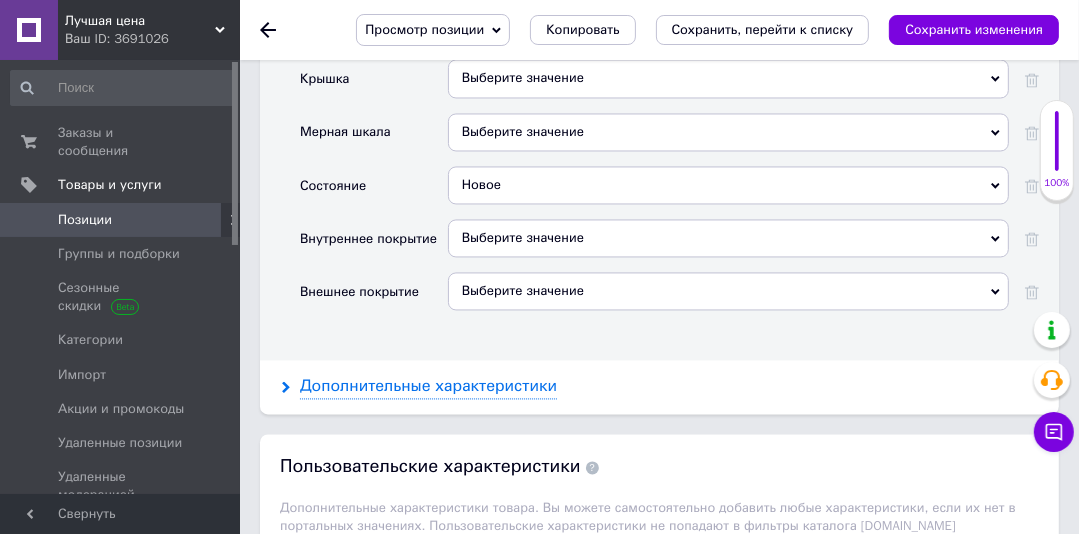 click on "Дополнительные характеристики" at bounding box center (428, 386) 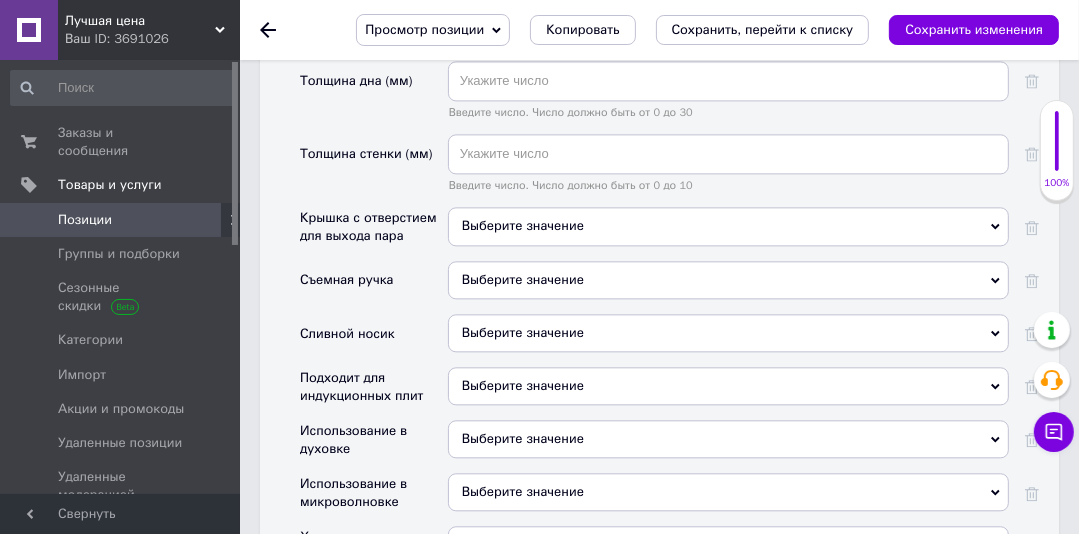 scroll, scrollTop: 3235, scrollLeft: 0, axis: vertical 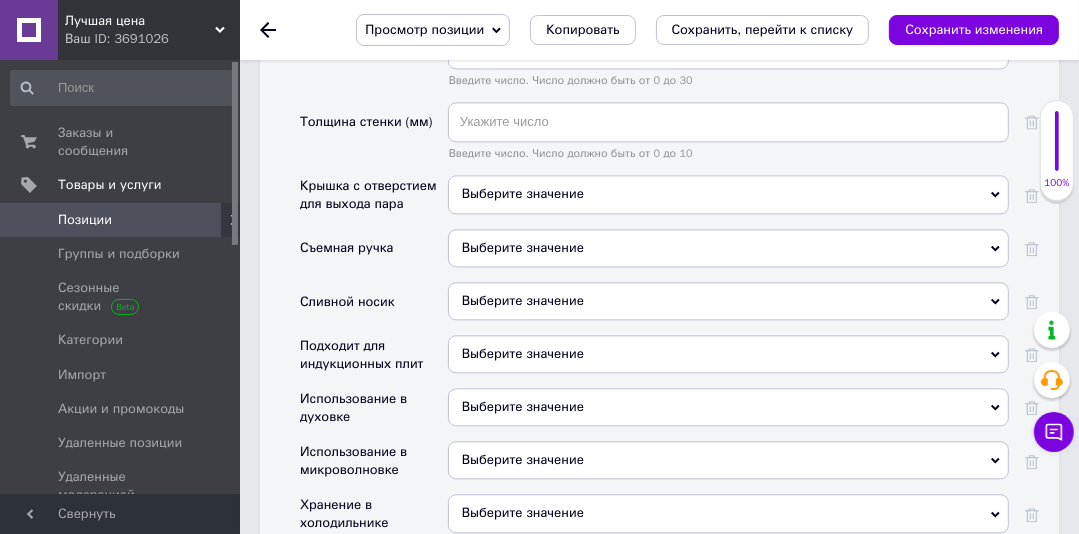 click on "Выберите значение" at bounding box center (523, 353) 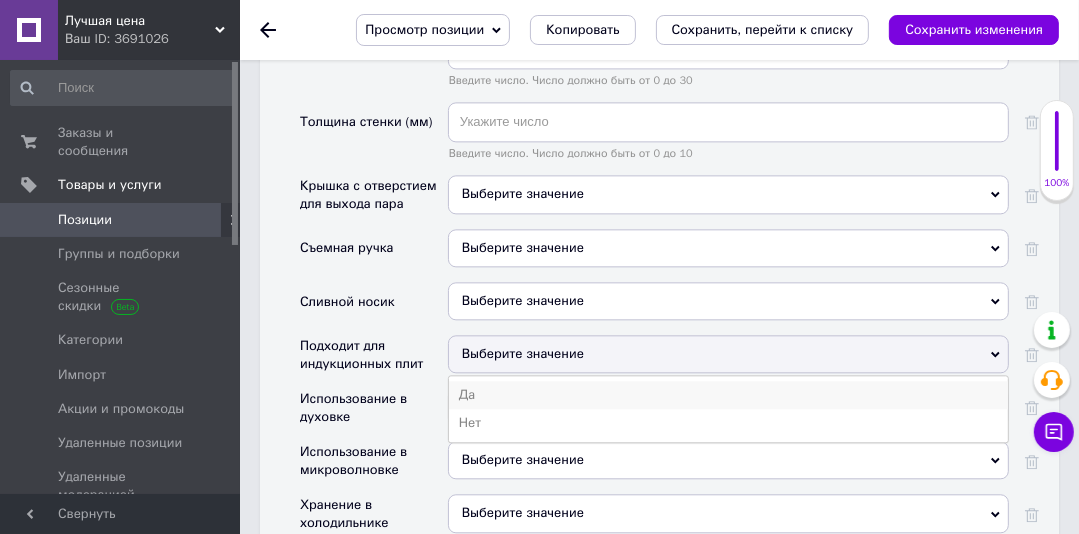 click on "Да" at bounding box center (728, 395) 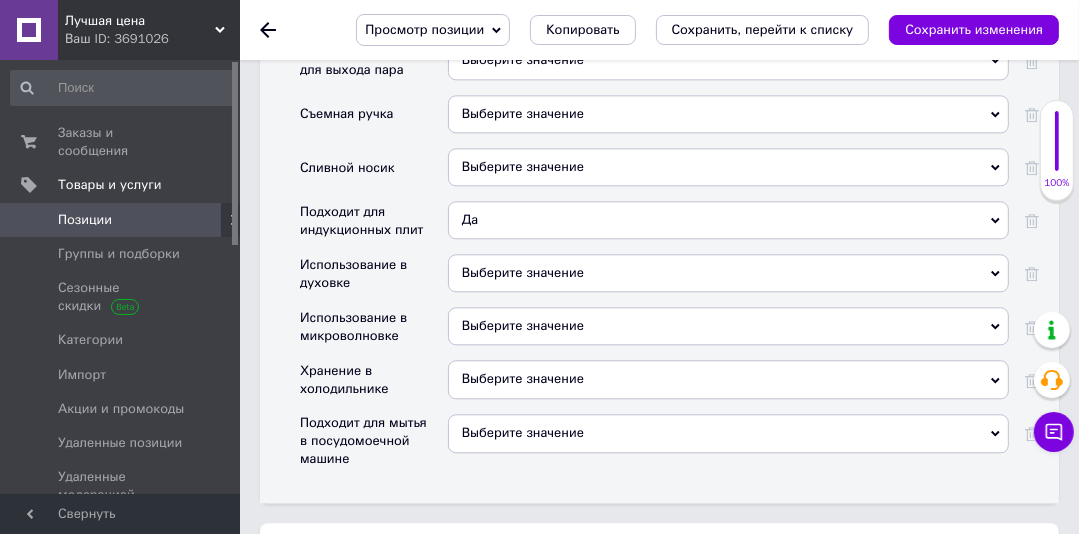 scroll, scrollTop: 3536, scrollLeft: 0, axis: vertical 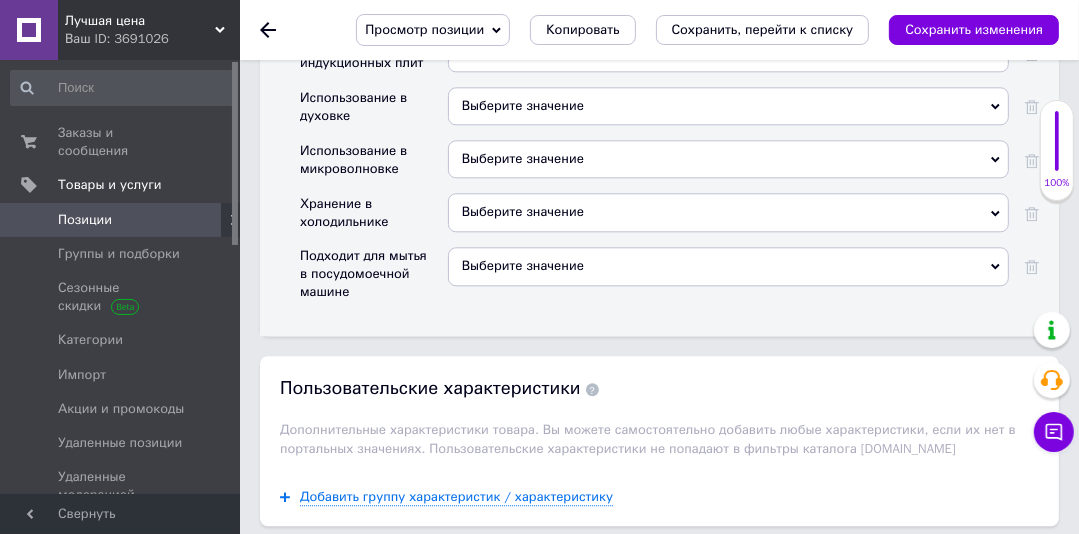 click on "Выберите значение" at bounding box center (728, 266) 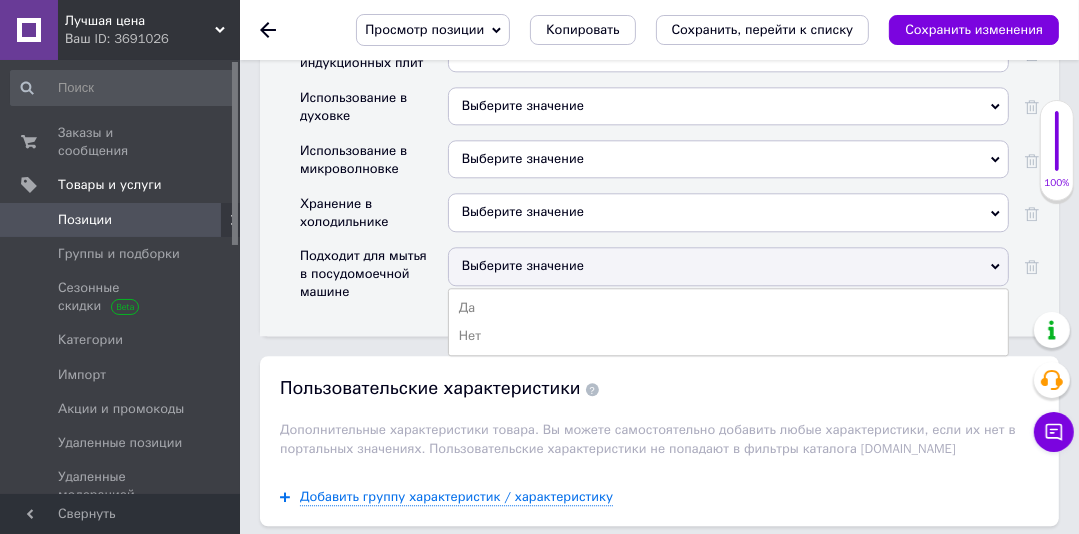 click on "Выберите значение" at bounding box center [523, 265] 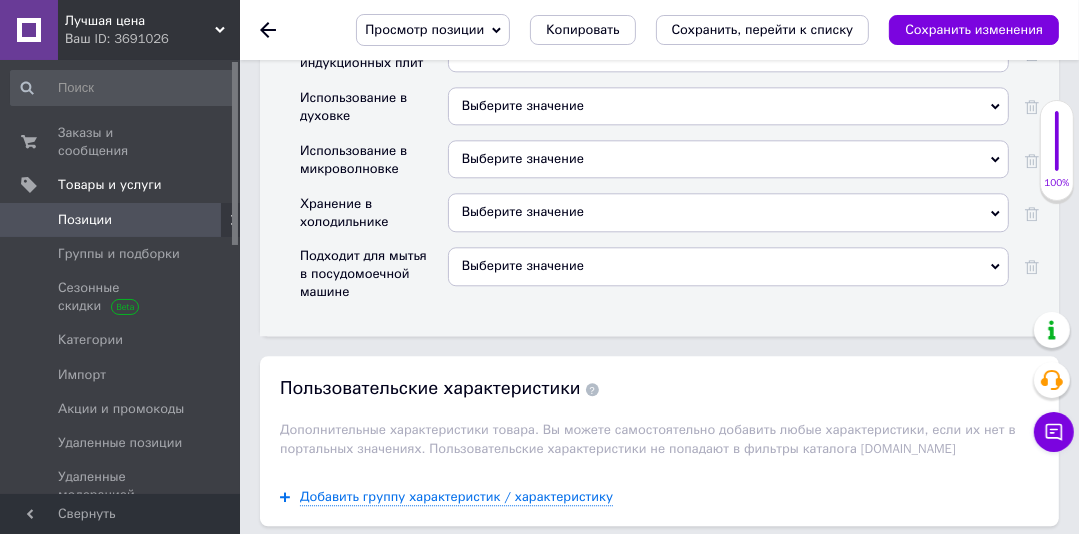 click on "Выберите значение" at bounding box center (523, 265) 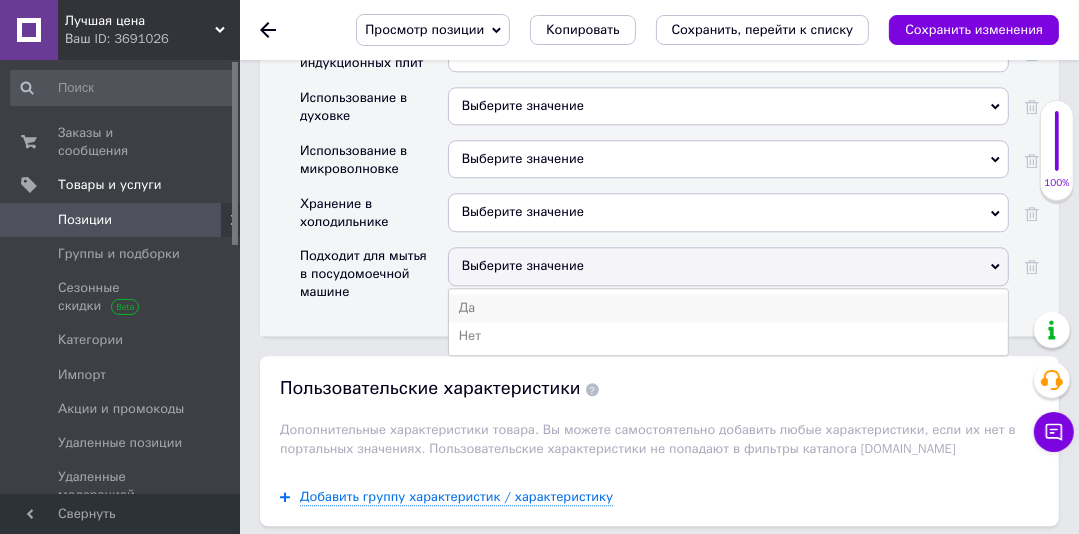 click on "Да" at bounding box center [728, 308] 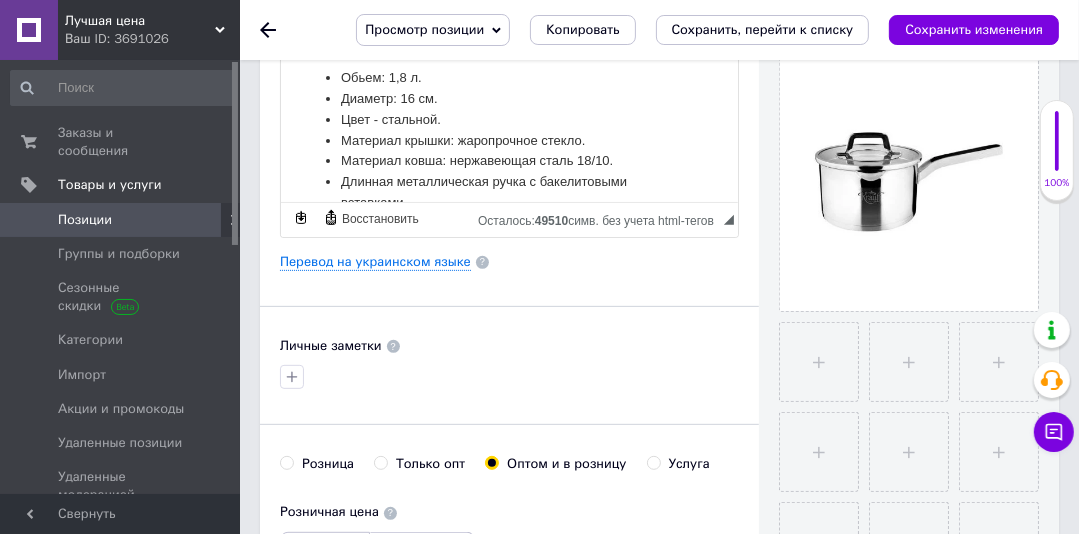 scroll, scrollTop: 0, scrollLeft: 0, axis: both 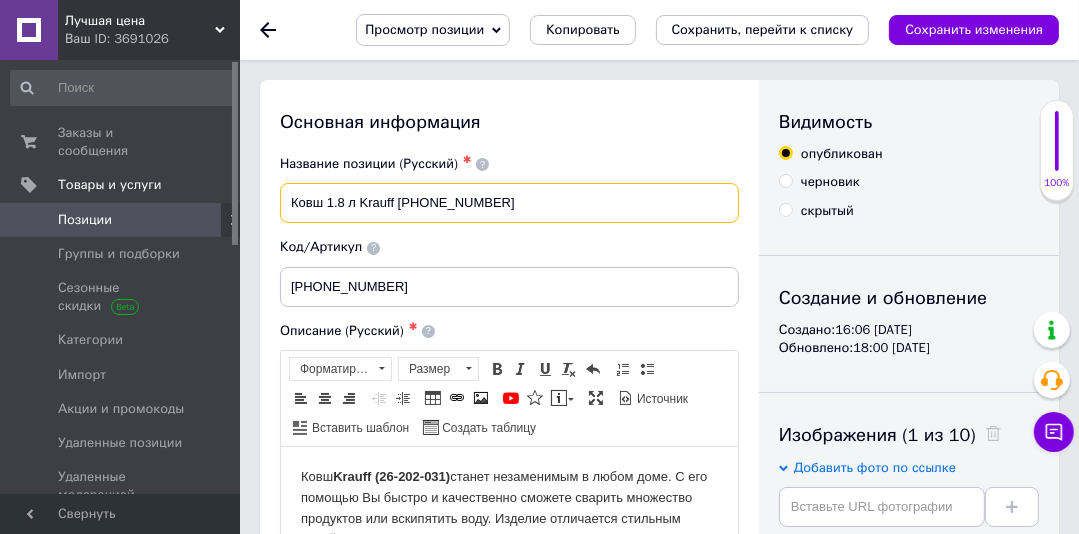 drag, startPoint x: 524, startPoint y: 200, endPoint x: 294, endPoint y: 196, distance: 230.03477 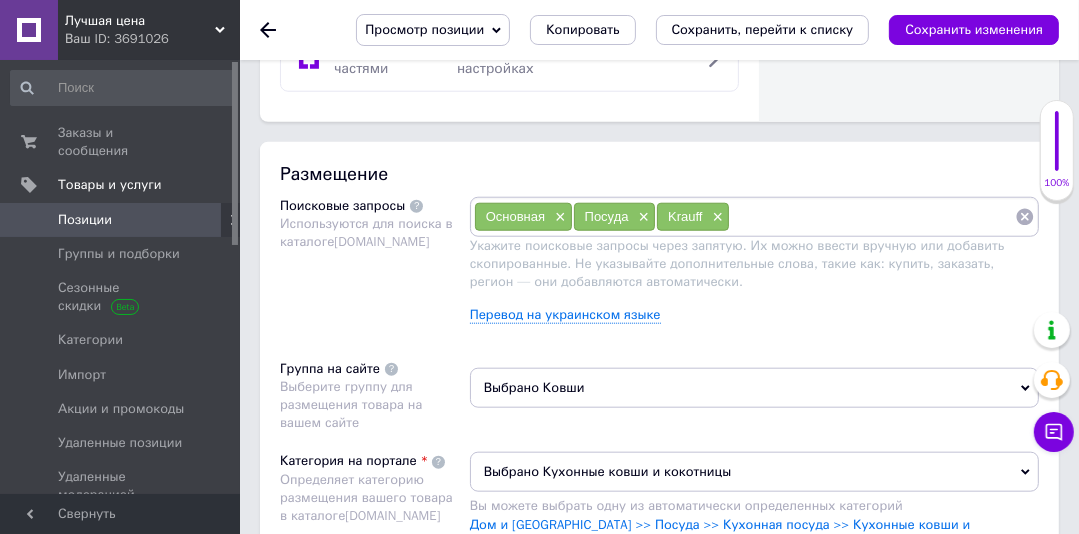 scroll, scrollTop: 1370, scrollLeft: 0, axis: vertical 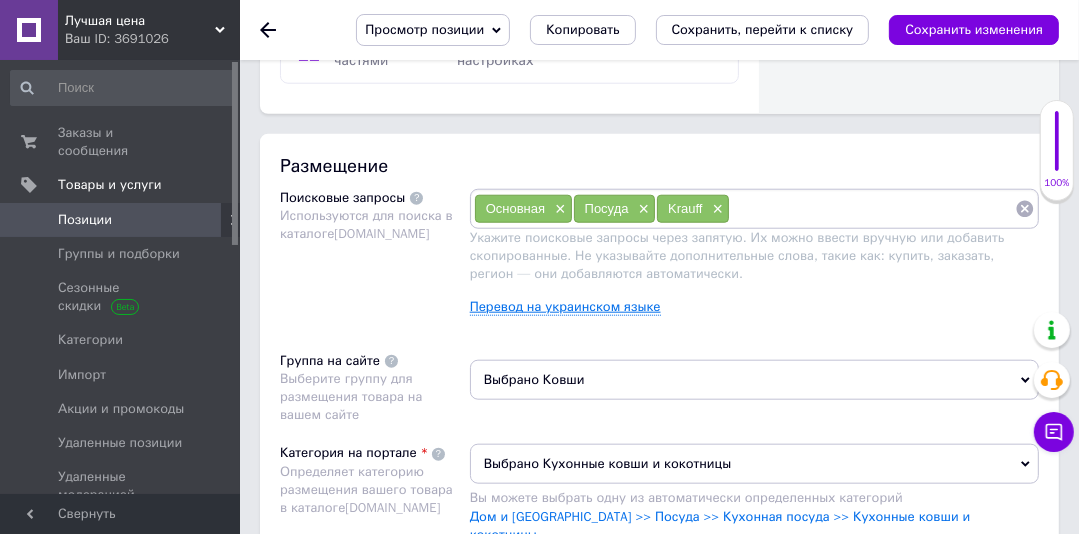 click on "Перевод на украинском языке" at bounding box center [565, 307] 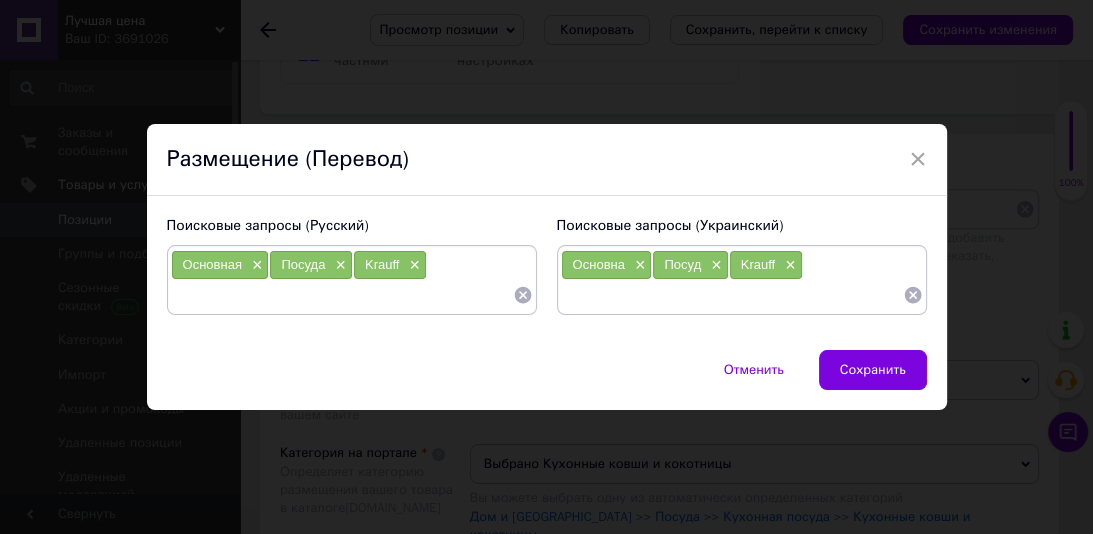 paste on "Ковш 1.8 л Krauff [PHONE_NUMBER]" 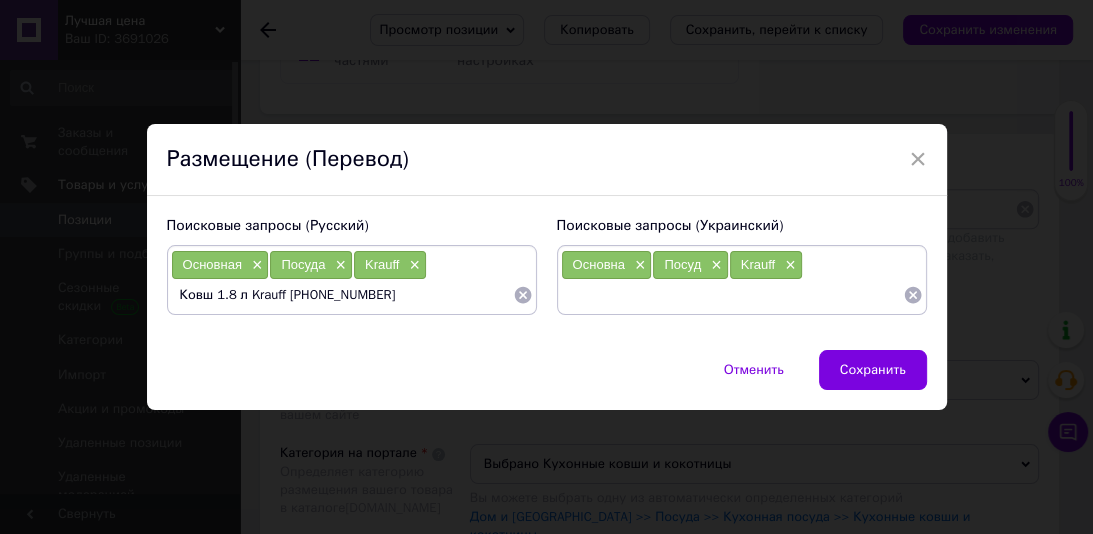 drag, startPoint x: 243, startPoint y: 294, endPoint x: 337, endPoint y: 295, distance: 94.00532 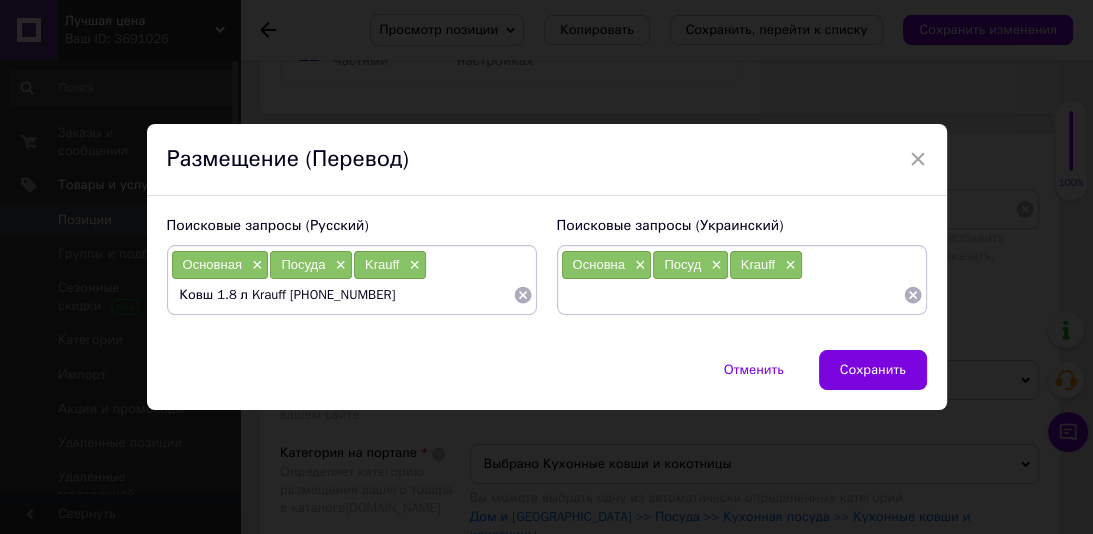 type on "Ковш 1.8 л" 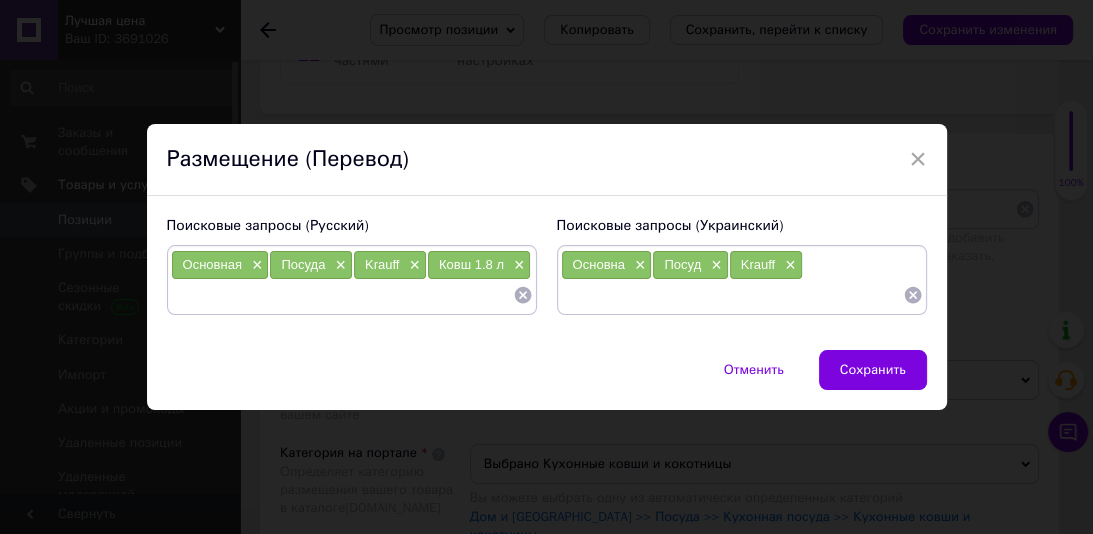 paste on "Krauff [PHONE_NUMBER]" 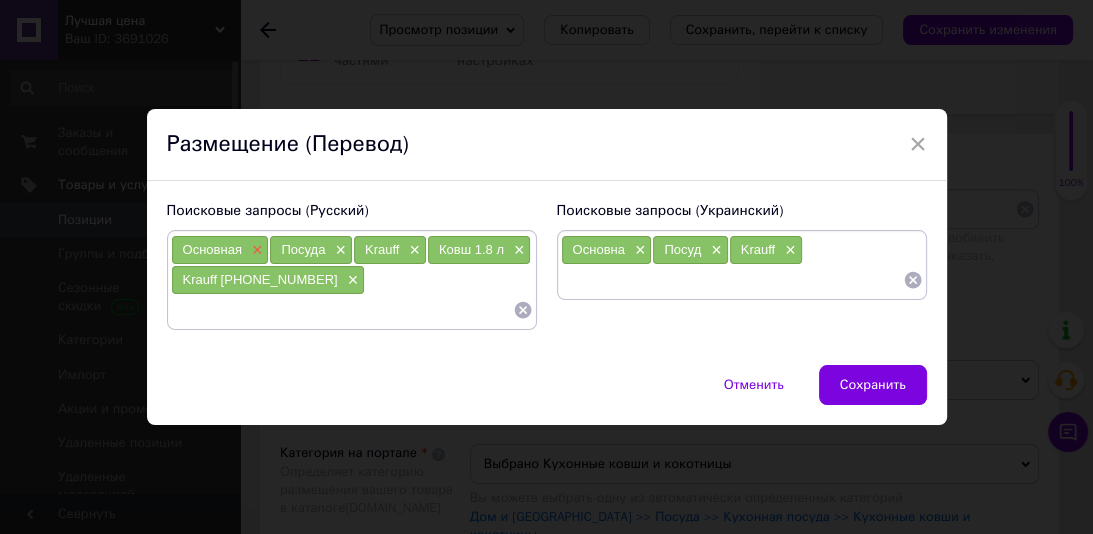 click on "×" at bounding box center [255, 250] 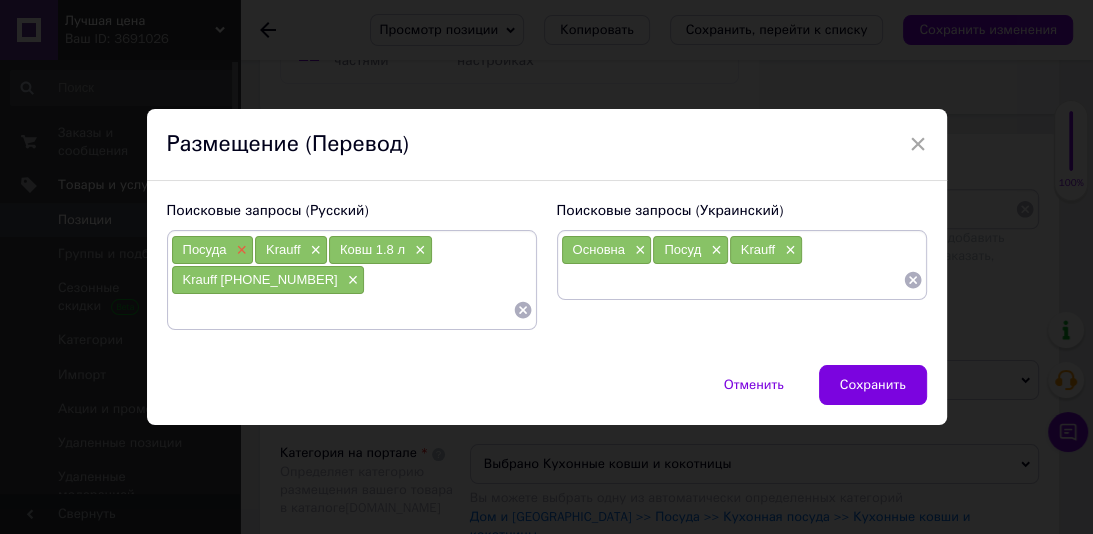 click on "×" at bounding box center [239, 250] 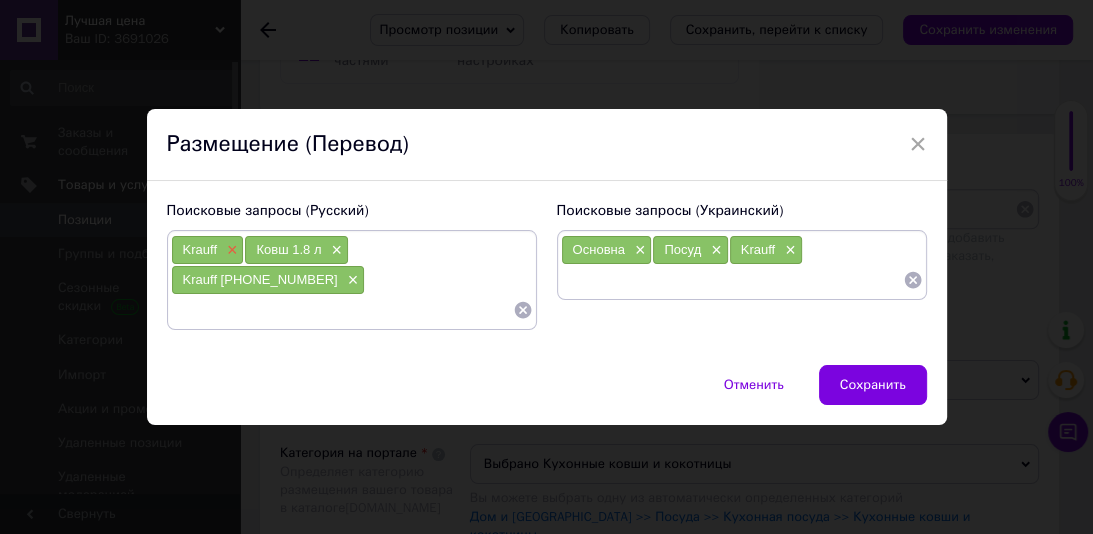 click on "×" at bounding box center (230, 250) 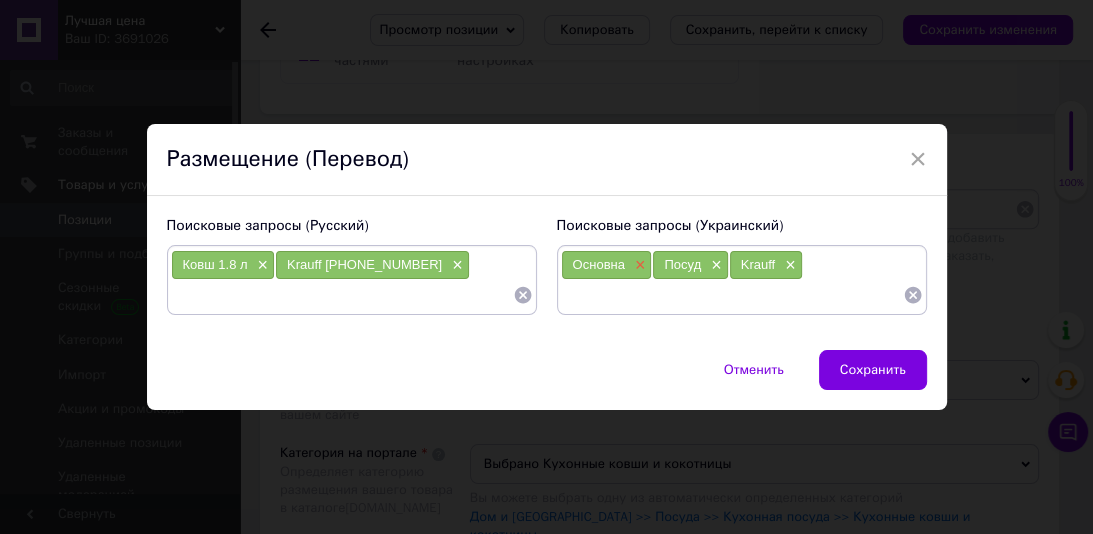 click on "×" at bounding box center (638, 265) 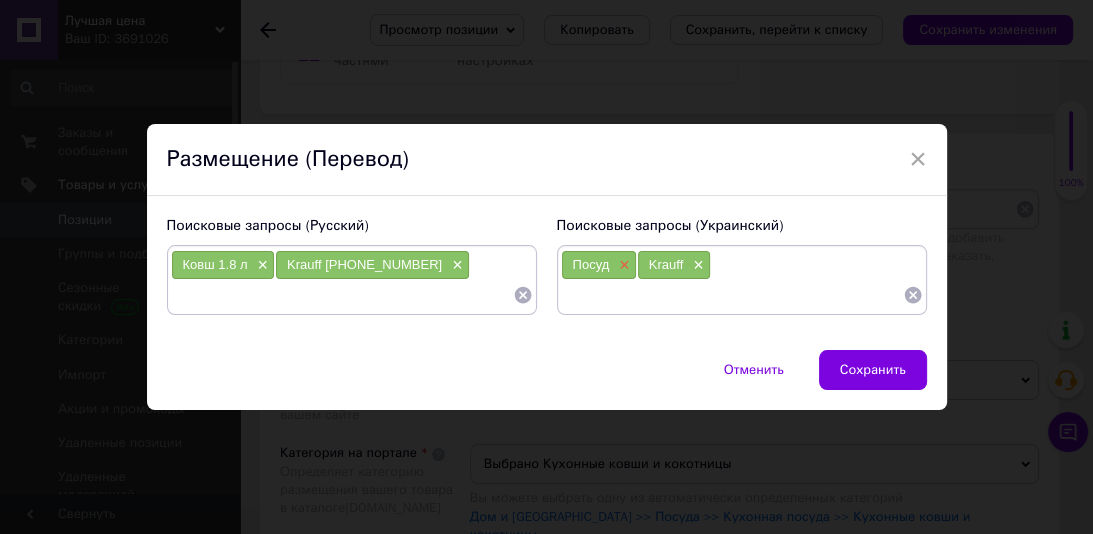 click on "×" at bounding box center (622, 265) 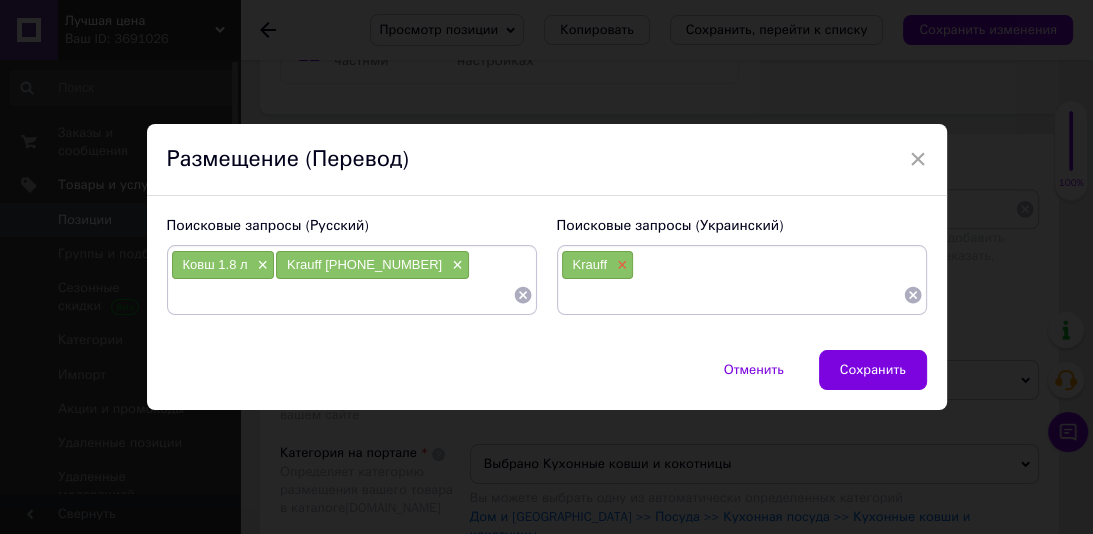 click on "×" at bounding box center (620, 265) 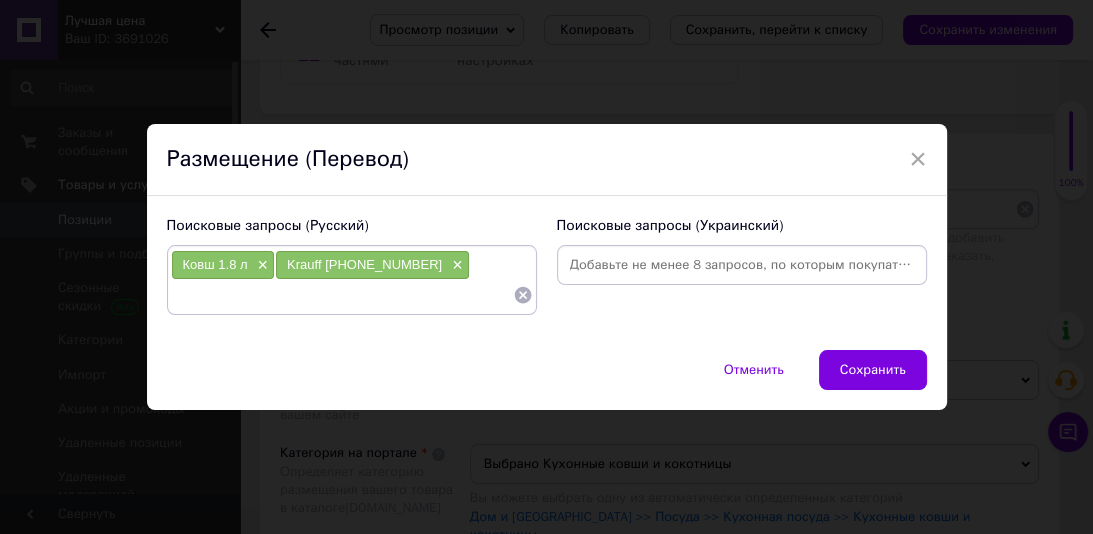 click at bounding box center (342, 295) 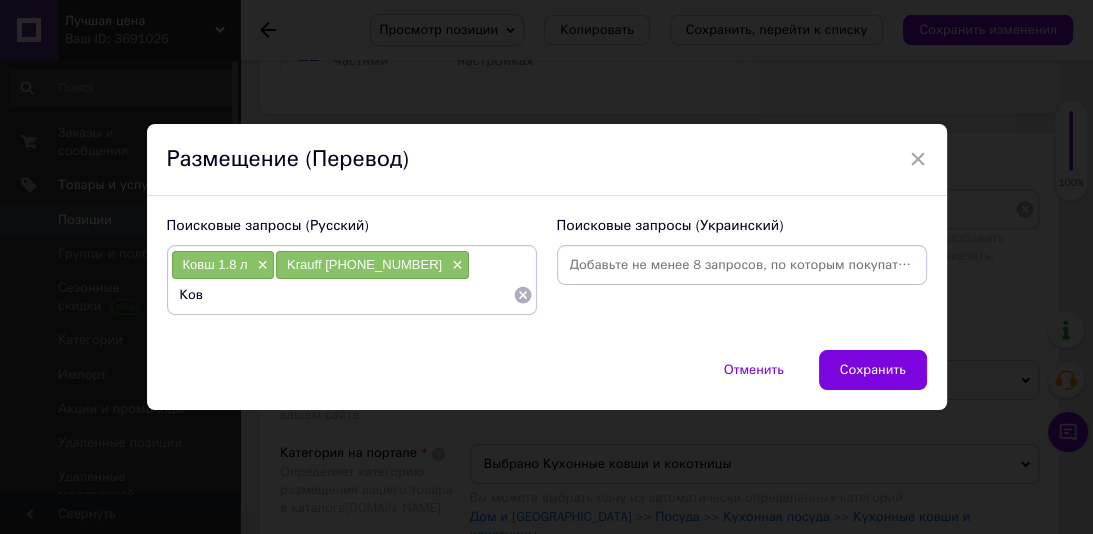 type on "Ковш" 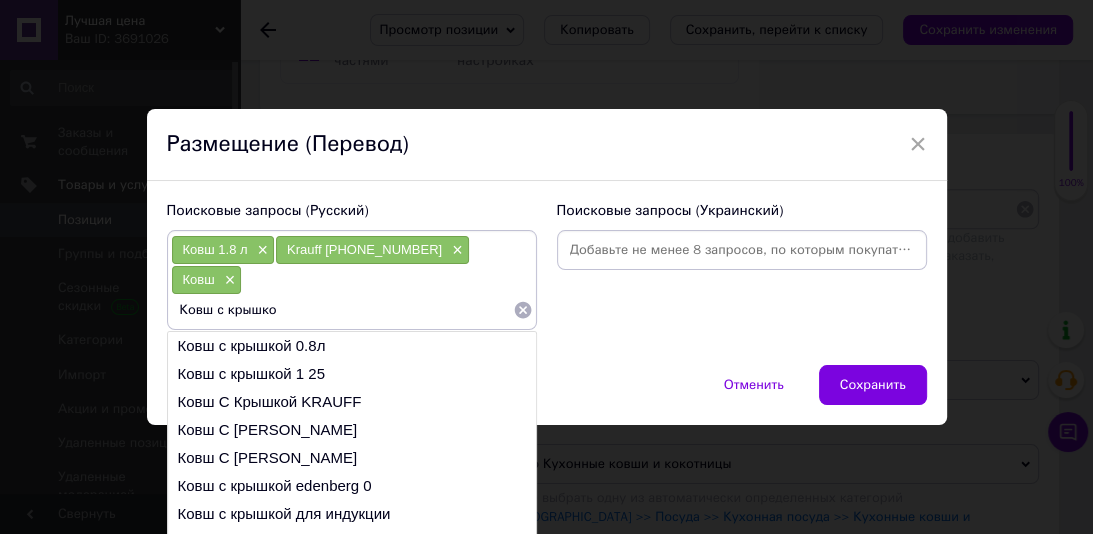 type on "Ковш с крышкой" 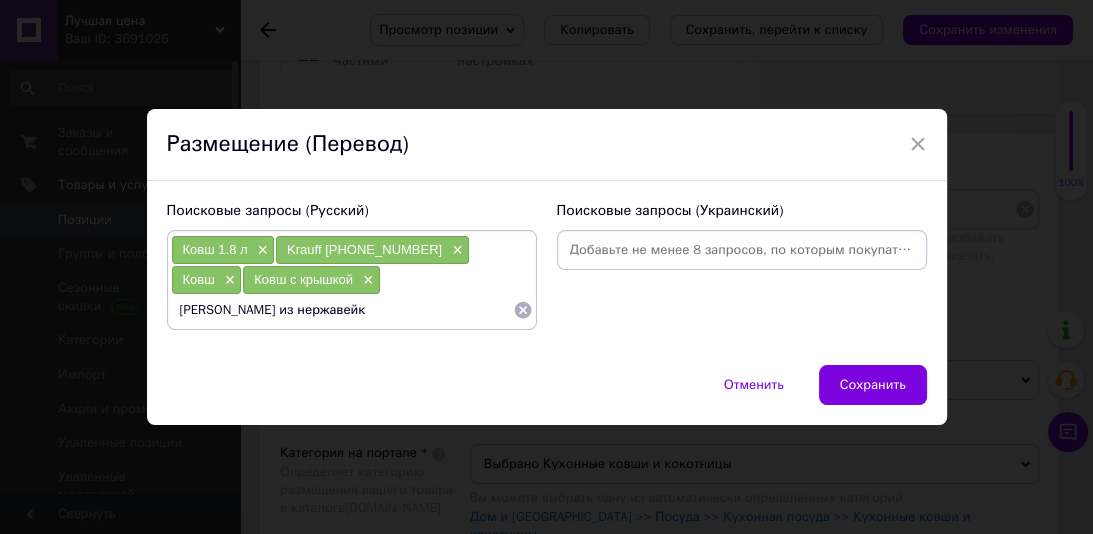 type on "[PERSON_NAME] из нержавейки" 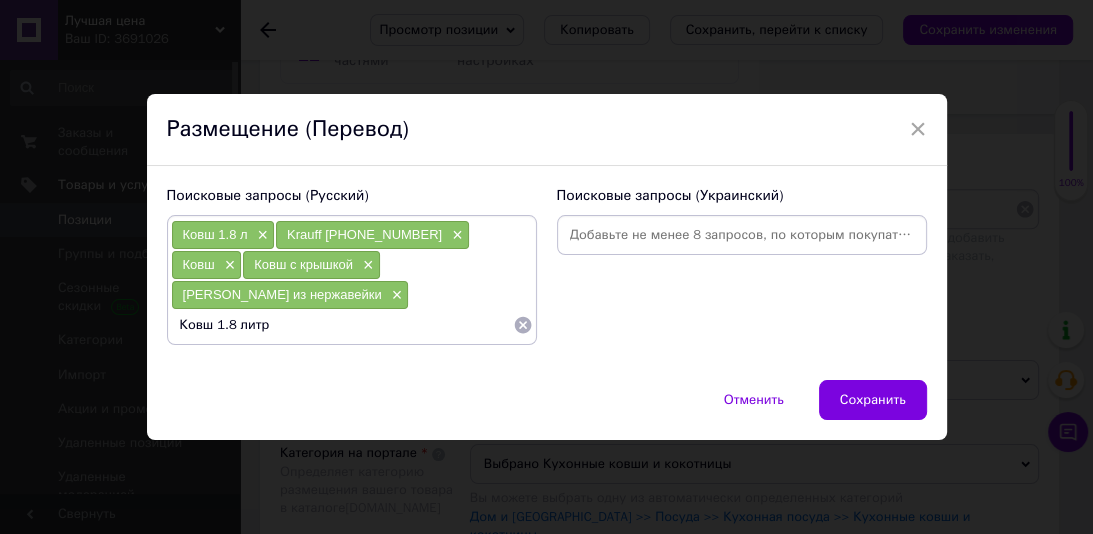type on "Ковш 1.8 литра" 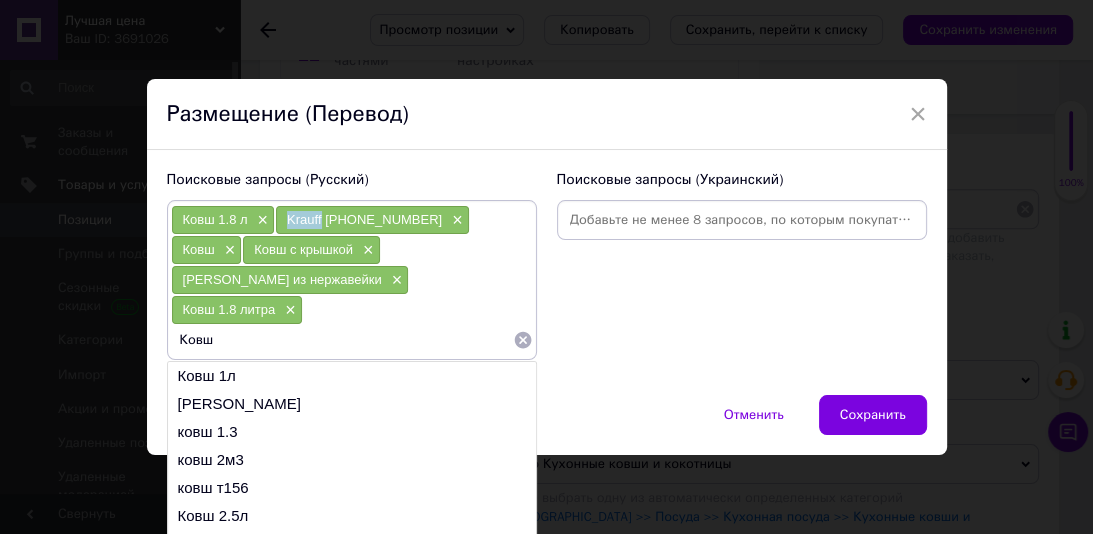 drag, startPoint x: 319, startPoint y: 233, endPoint x: 279, endPoint y: 230, distance: 40.112343 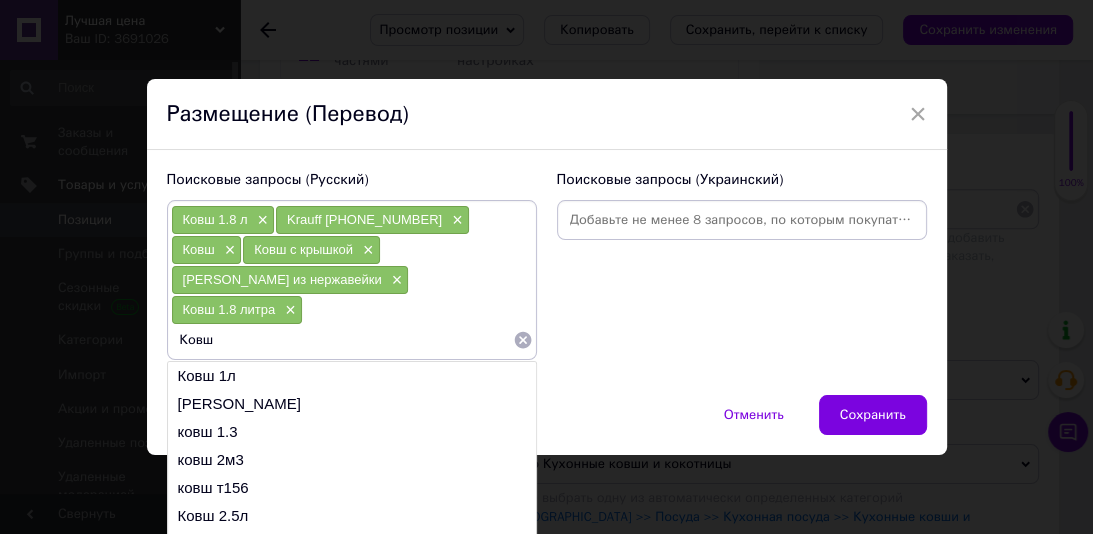 click on "Ковш" at bounding box center [342, 340] 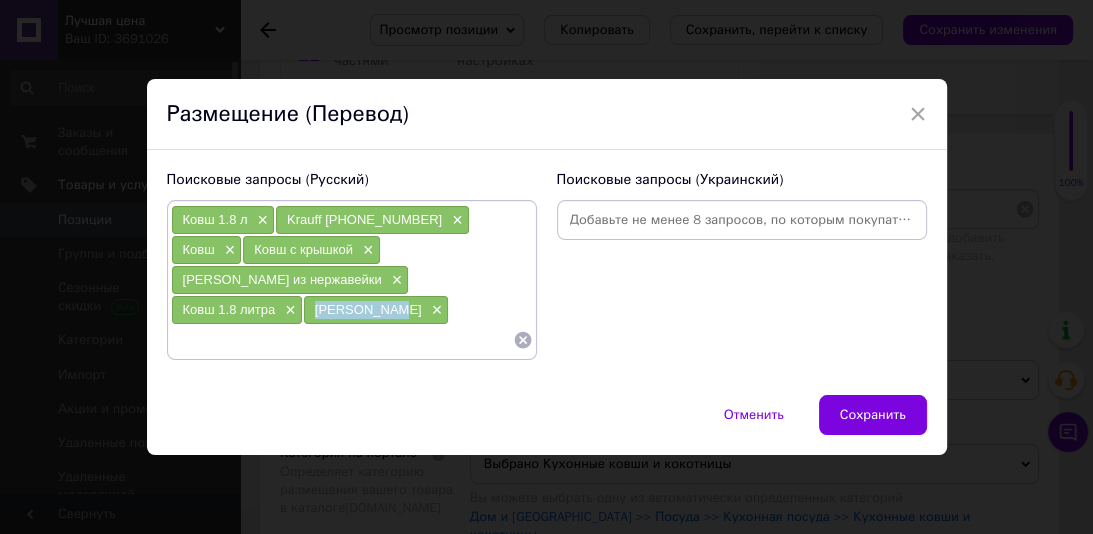 drag, startPoint x: 390, startPoint y: 299, endPoint x: 302, endPoint y: 299, distance: 88 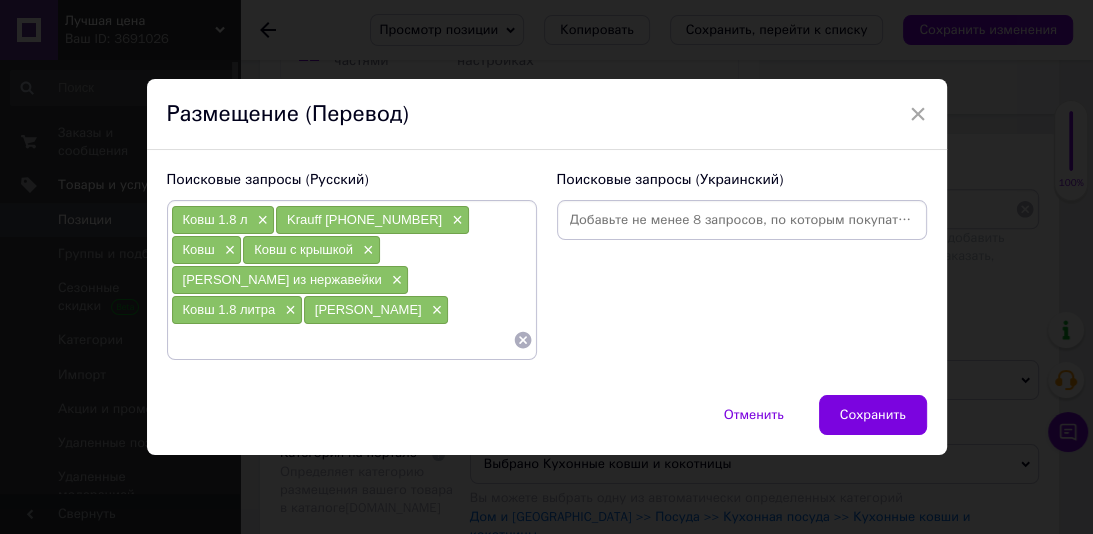 click at bounding box center (342, 340) 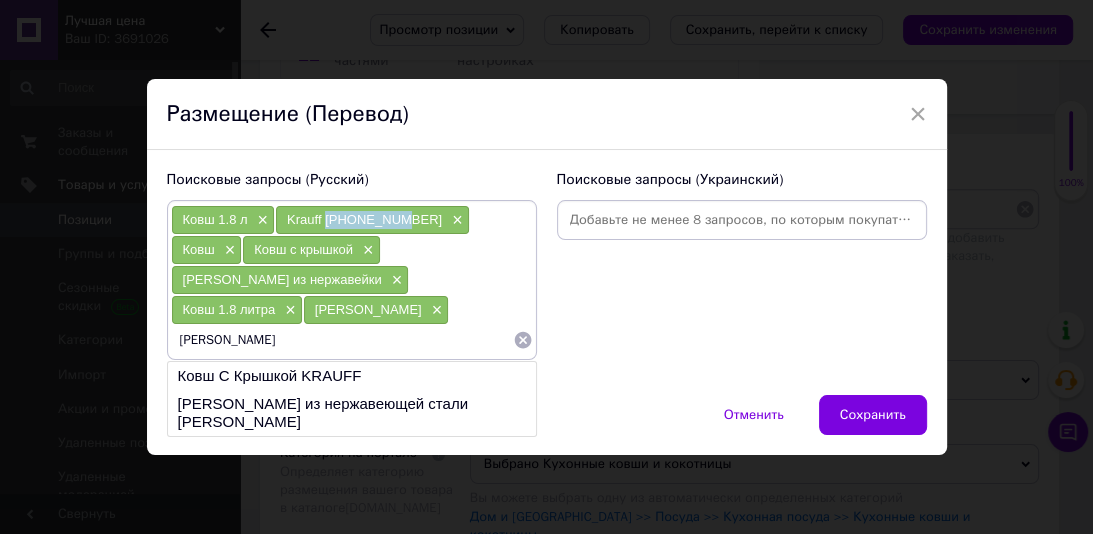 drag, startPoint x: 386, startPoint y: 237, endPoint x: 320, endPoint y: 240, distance: 66.068146 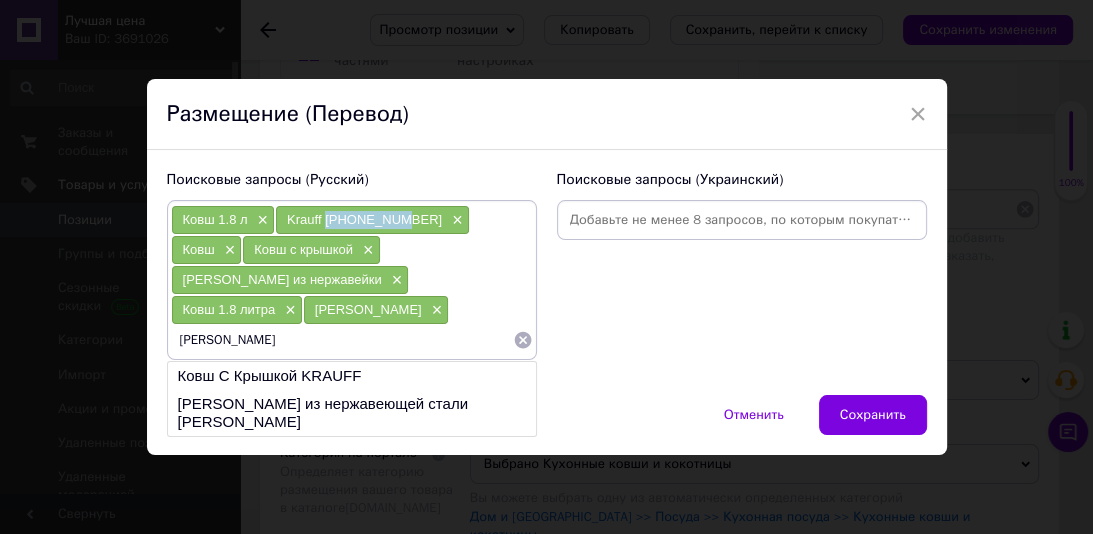 click on "Krauff [PHONE_NUMBER]" at bounding box center (364, 219) 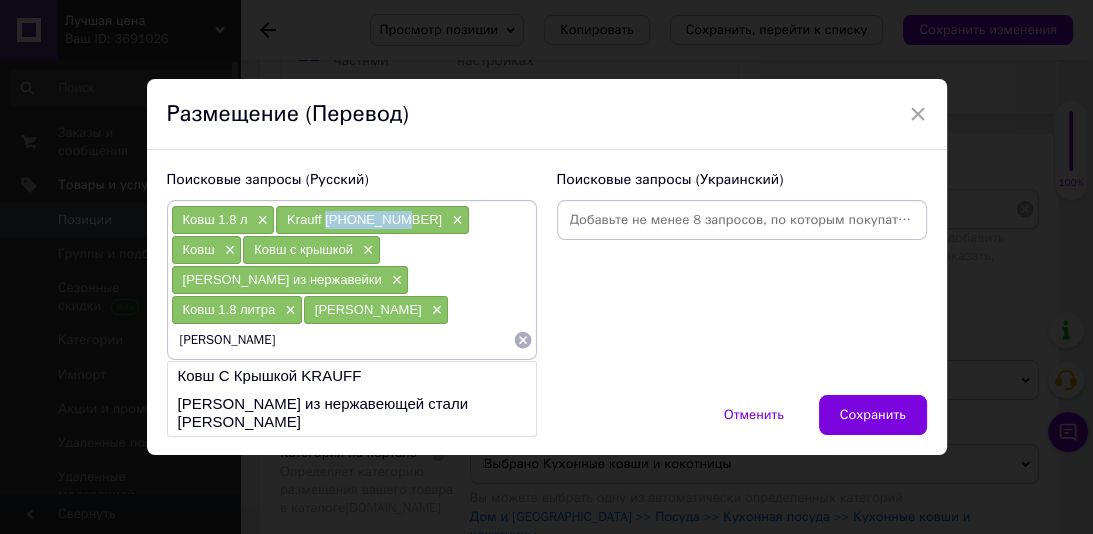 copy on "[PHONE_NUMBER]" 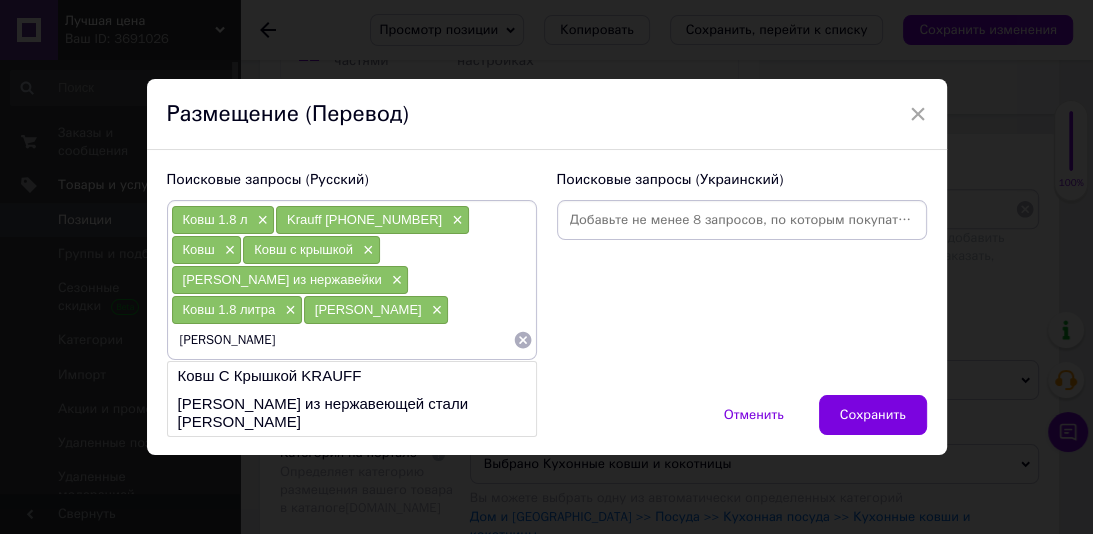 click on "[PERSON_NAME]" at bounding box center [342, 340] 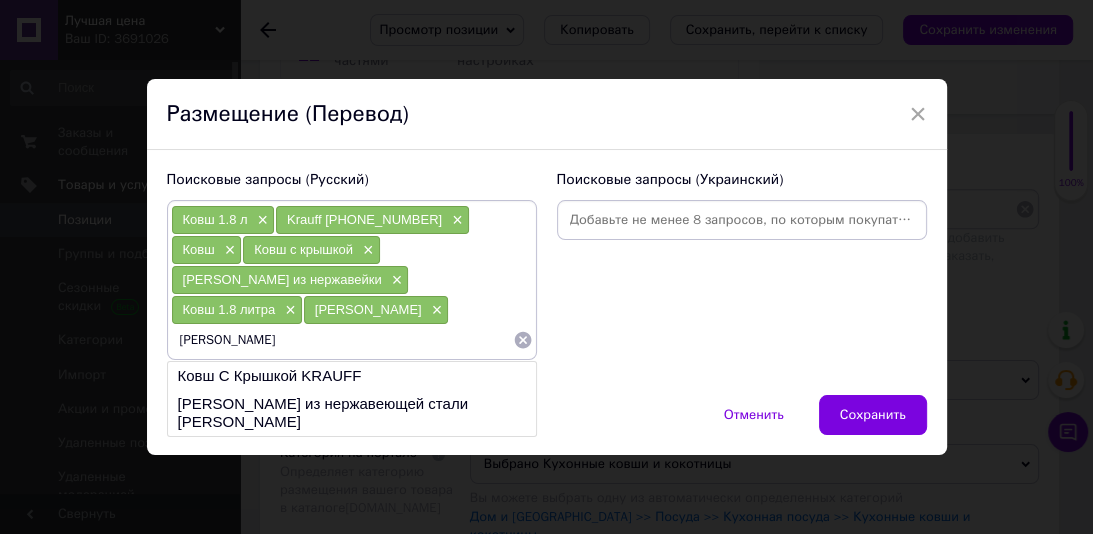 paste on "[PHONE_NUMBER]" 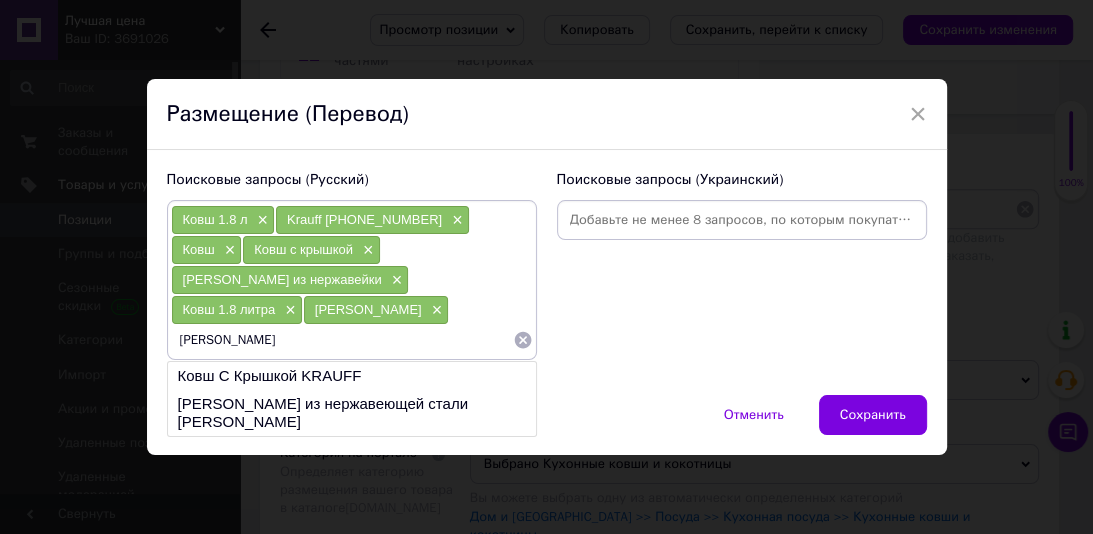 type on "[PERSON_NAME] [PHONE_NUMBER]" 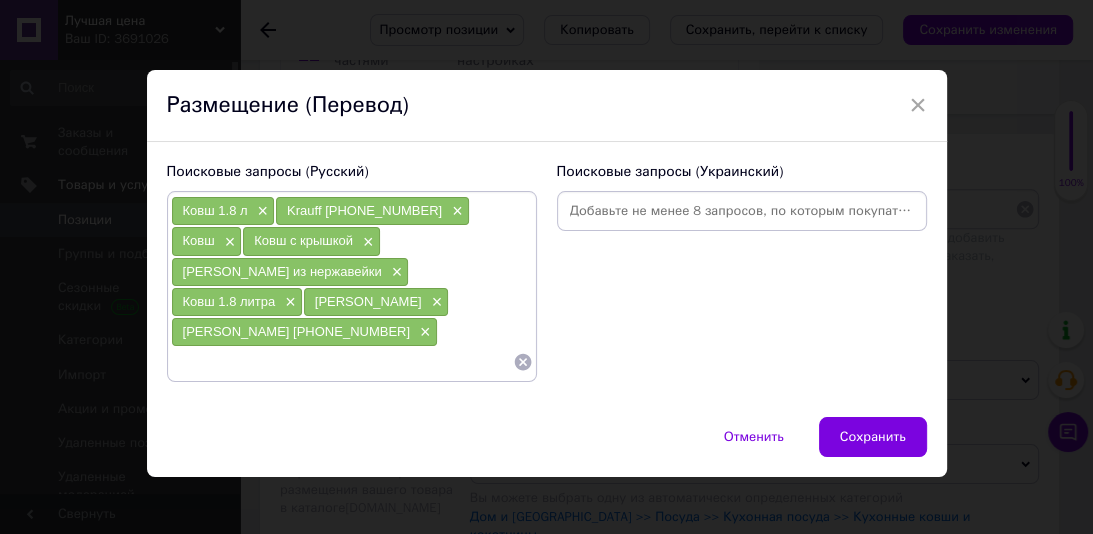 type 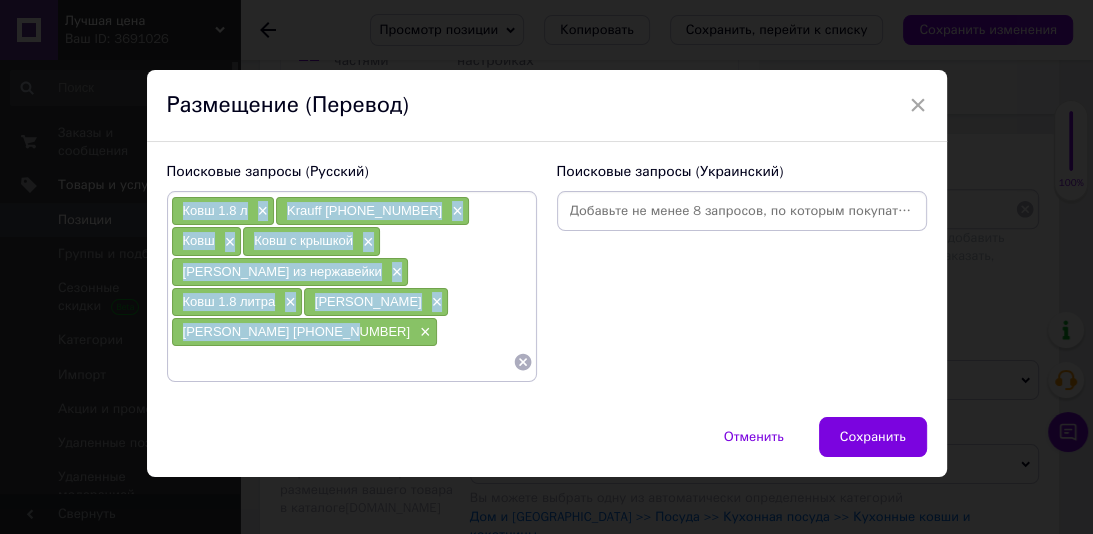 drag, startPoint x: 319, startPoint y: 310, endPoint x: 174, endPoint y: 216, distance: 172.80336 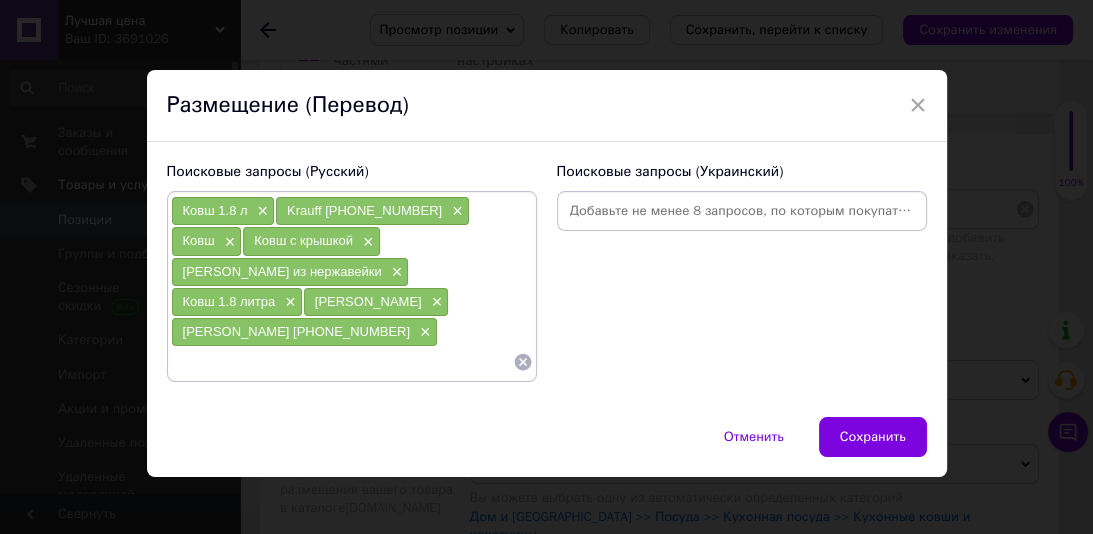 paste on "Ківш 1.8 л×" 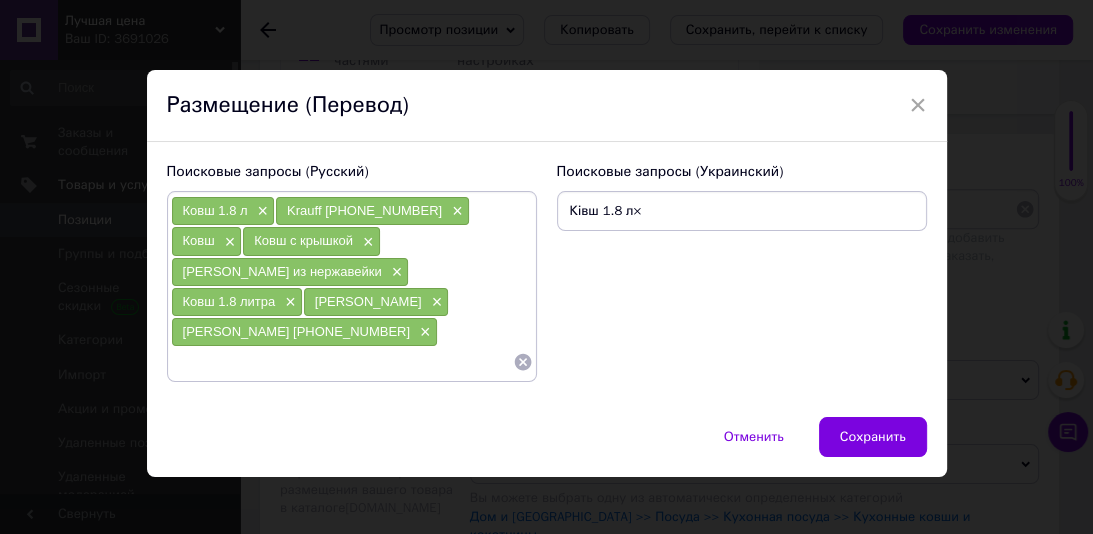 type on "Ківш 1.8 л" 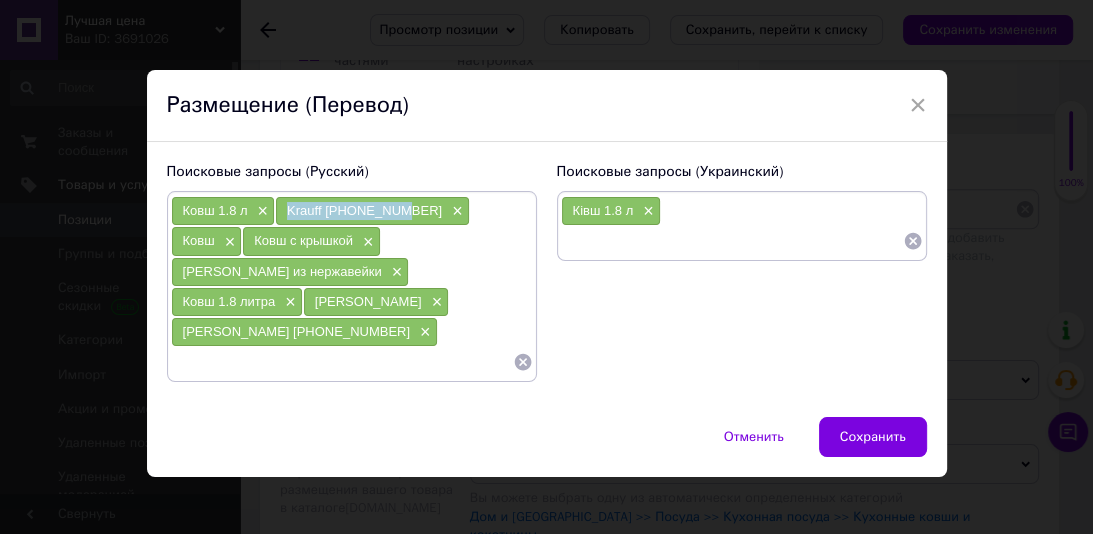 drag, startPoint x: 398, startPoint y: 215, endPoint x: 301, endPoint y: 217, distance: 97.020615 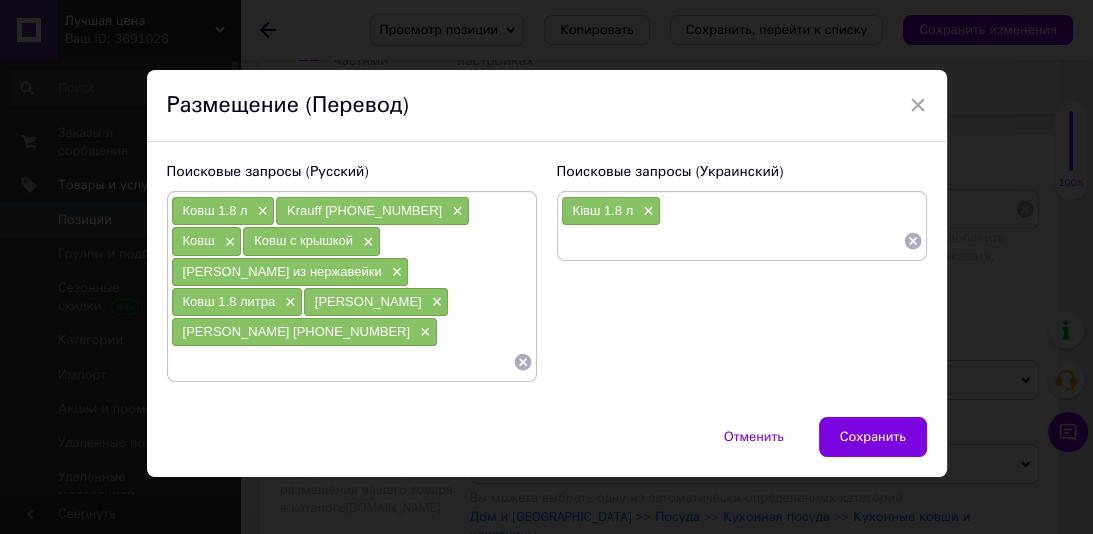 click at bounding box center [732, 241] 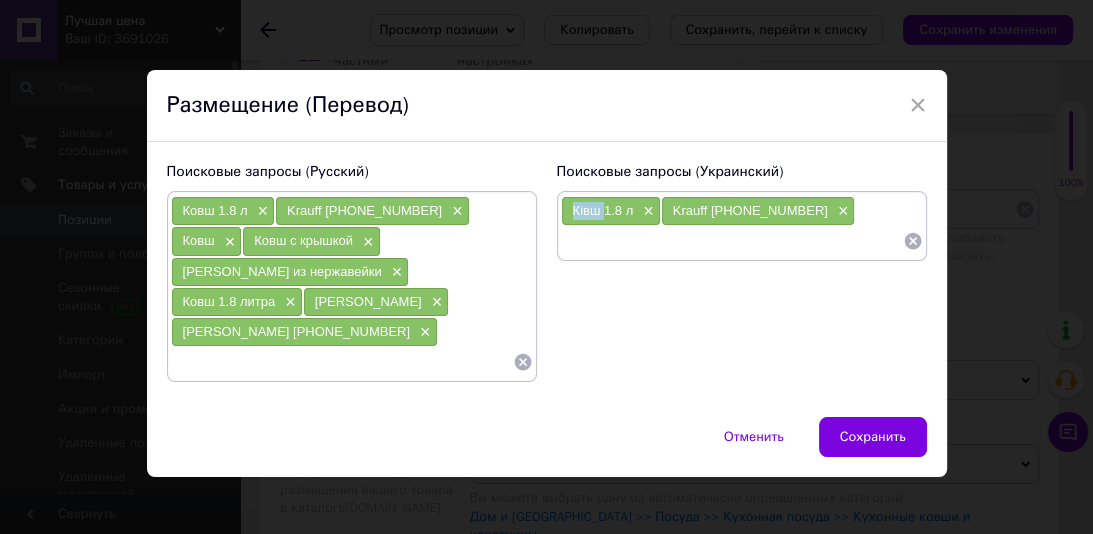 drag, startPoint x: 599, startPoint y: 227, endPoint x: 560, endPoint y: 224, distance: 39.115215 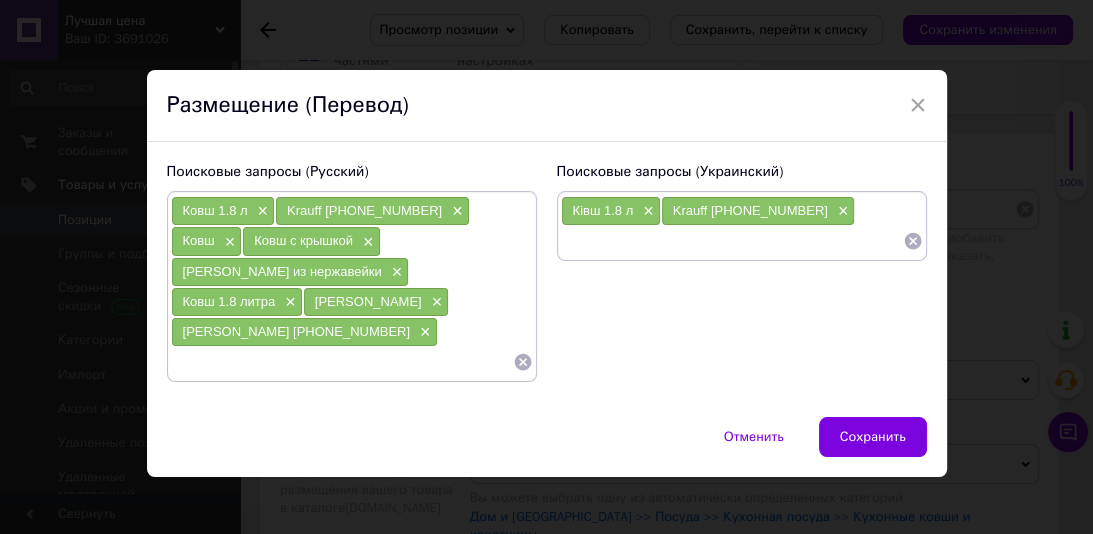 click at bounding box center (732, 241) 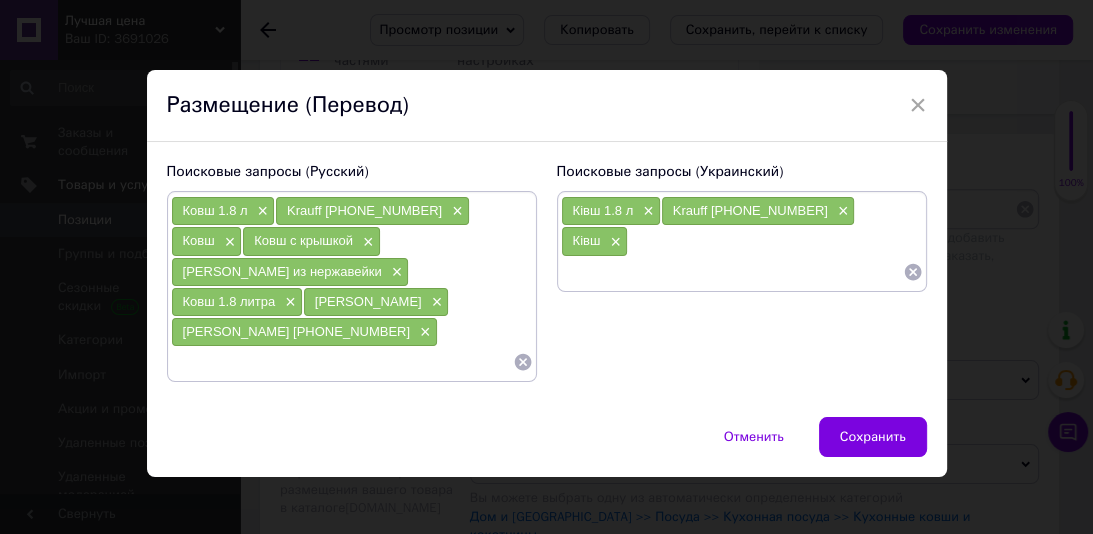 paste on "Ківш із кришкою×" 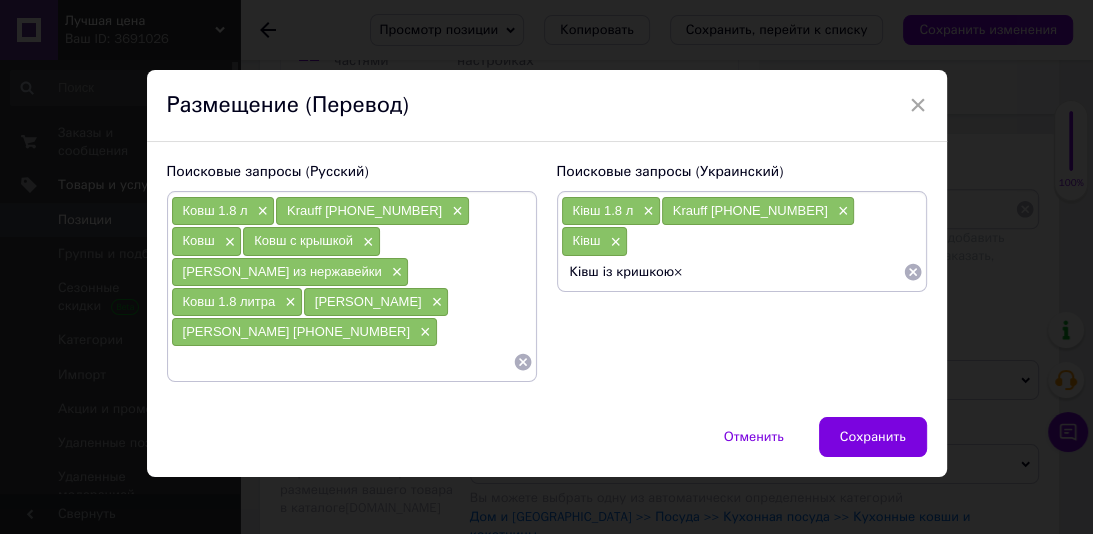 type on "Ківш із кришкою" 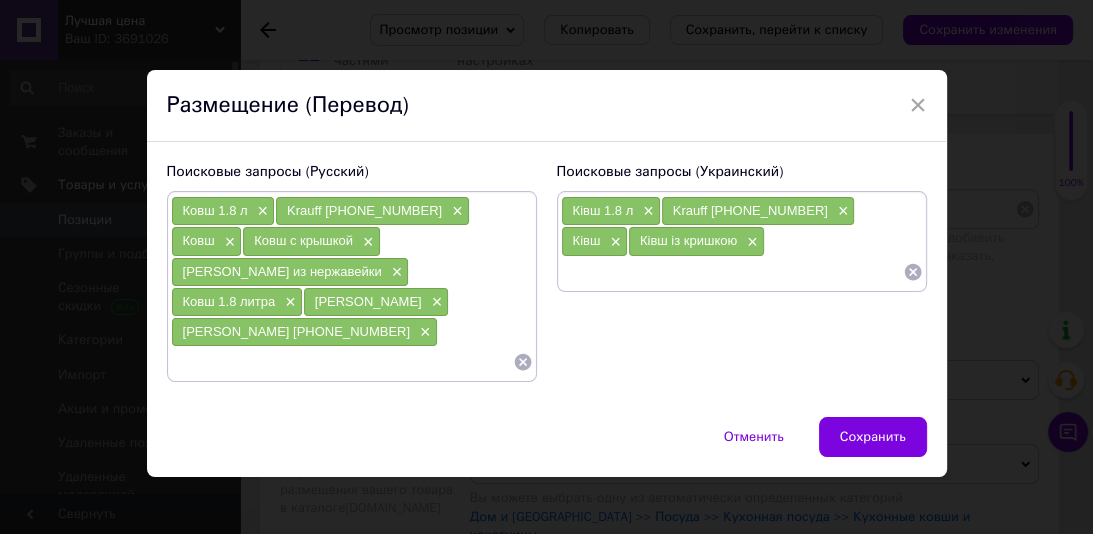 paste on "Ківш із нержавіючої сталі×" 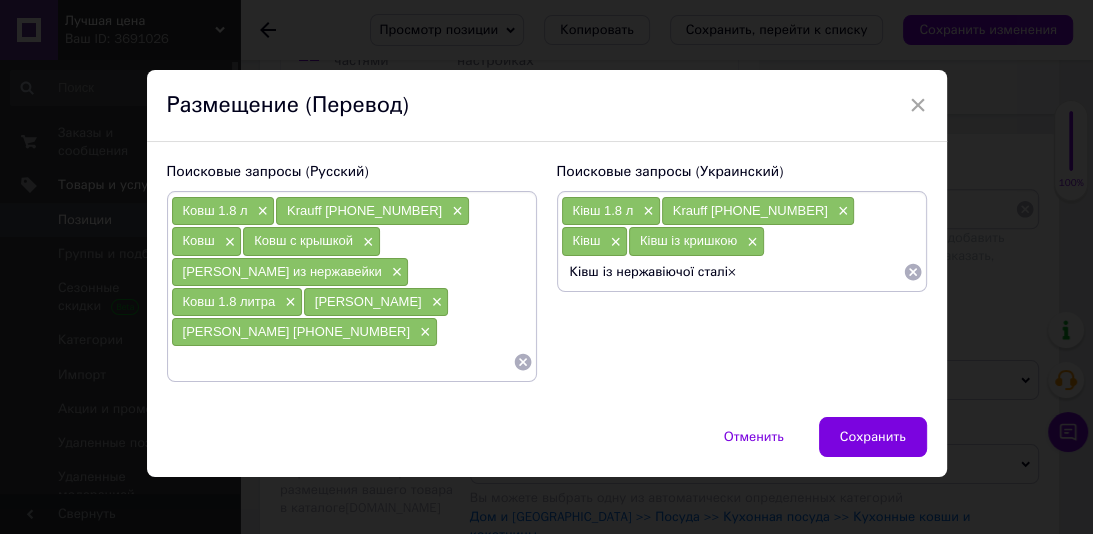 type on "Ківш із нержавіючої сталі" 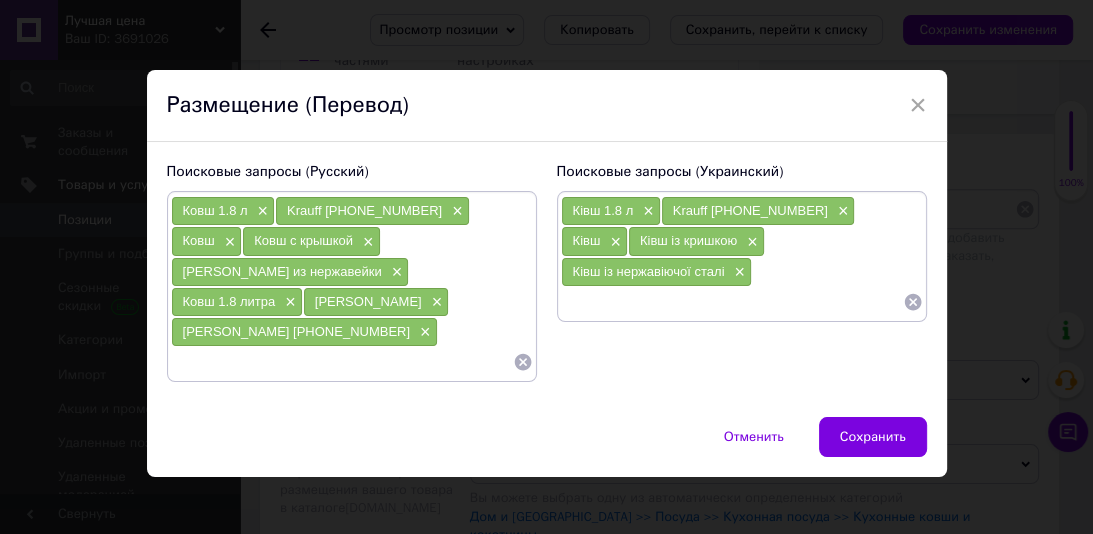 paste on "Ківш 1.8 літра×" 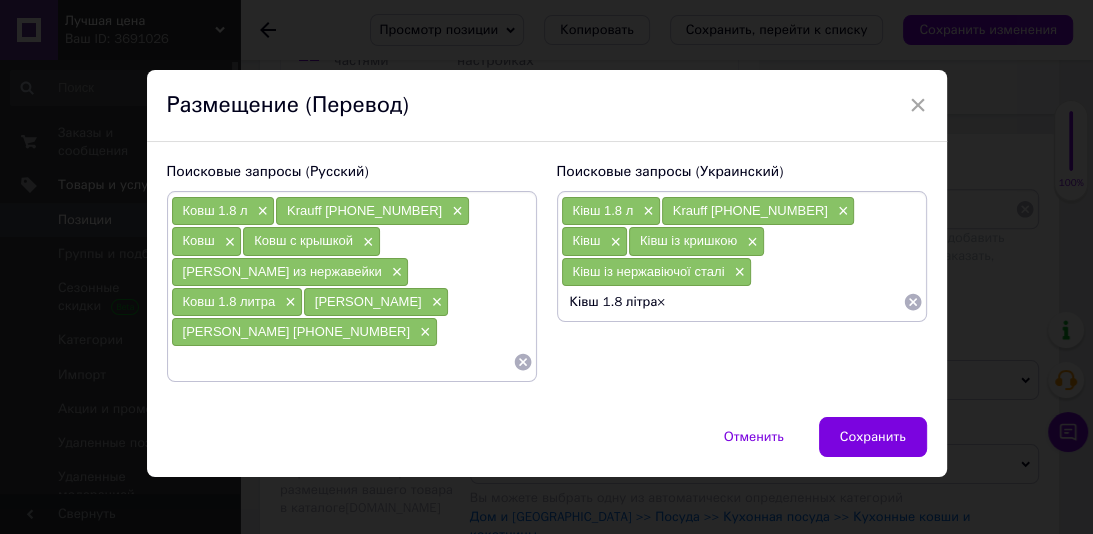 type on "Ківш 1.8 літра" 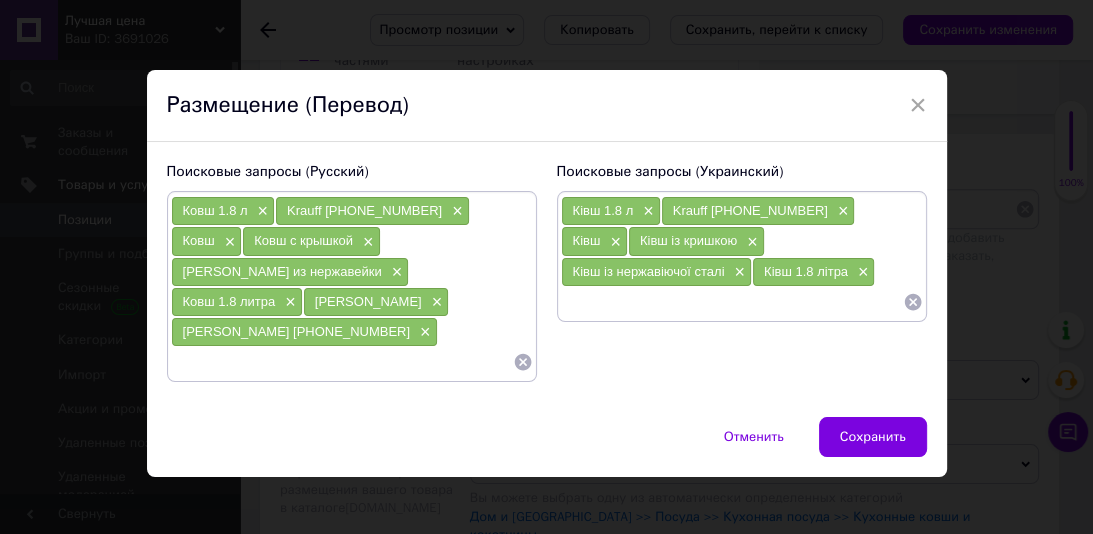 paste on "[PERSON_NAME]×" 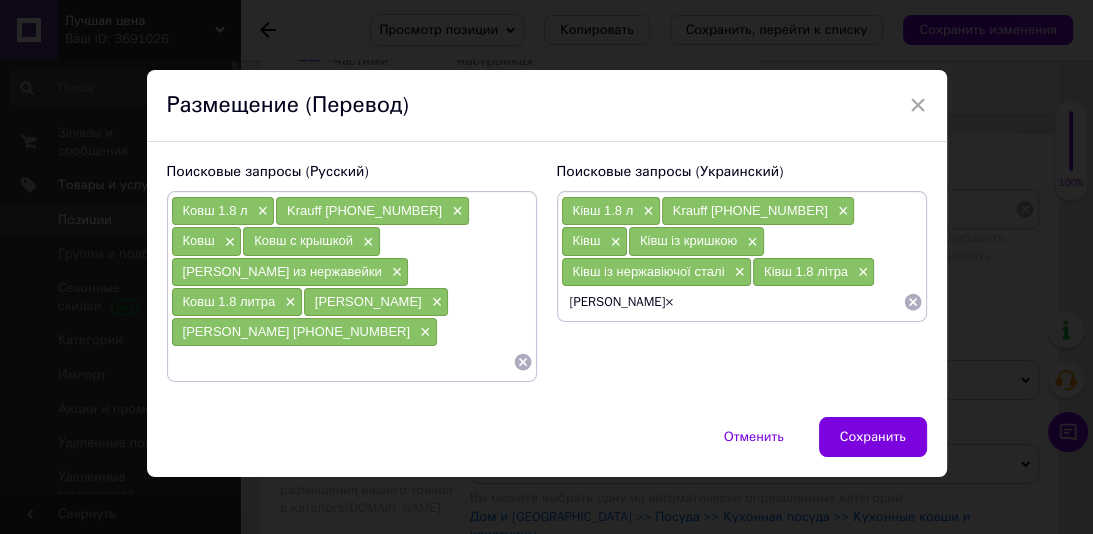 type on "[PERSON_NAME]" 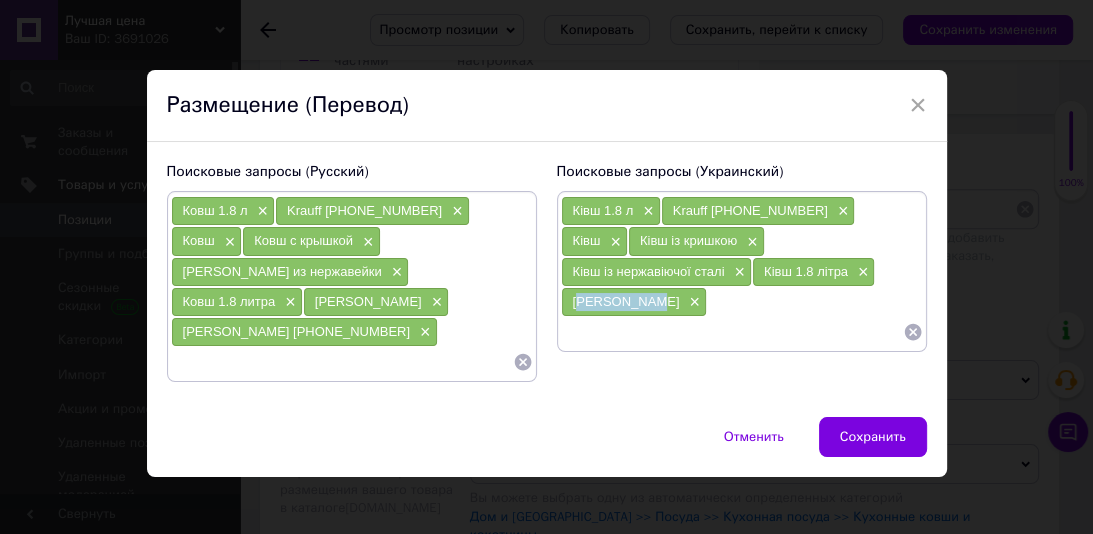 drag, startPoint x: 764, startPoint y: 281, endPoint x: 696, endPoint y: 280, distance: 68.007355 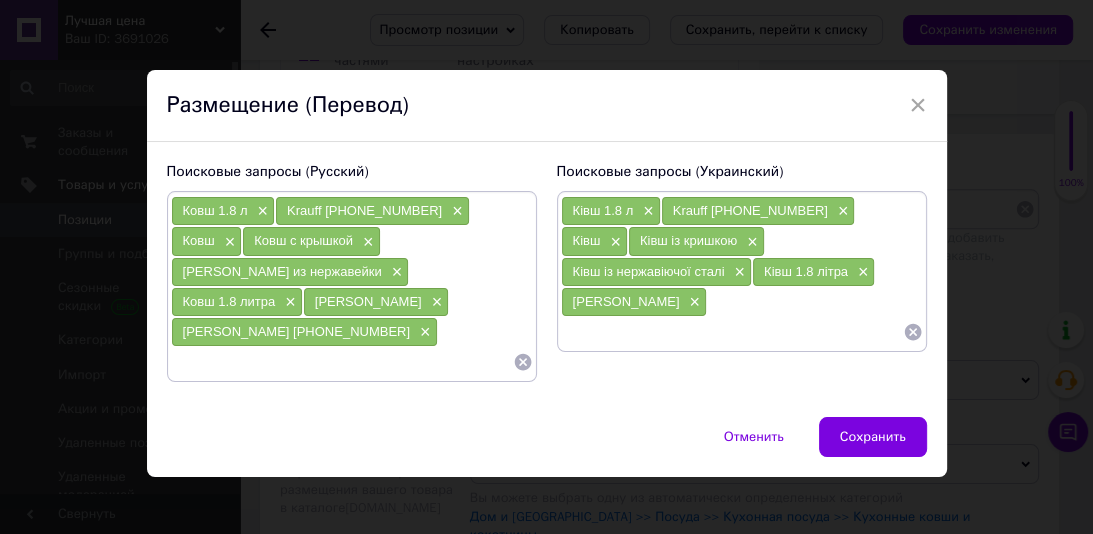 click at bounding box center [732, 332] 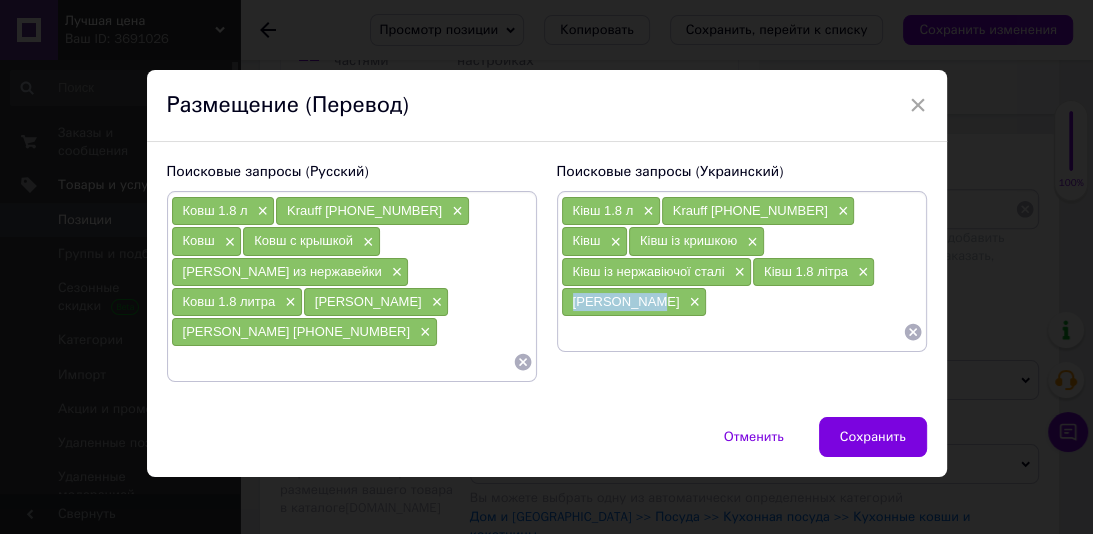 drag, startPoint x: 764, startPoint y: 287, endPoint x: 693, endPoint y: 285, distance: 71.02816 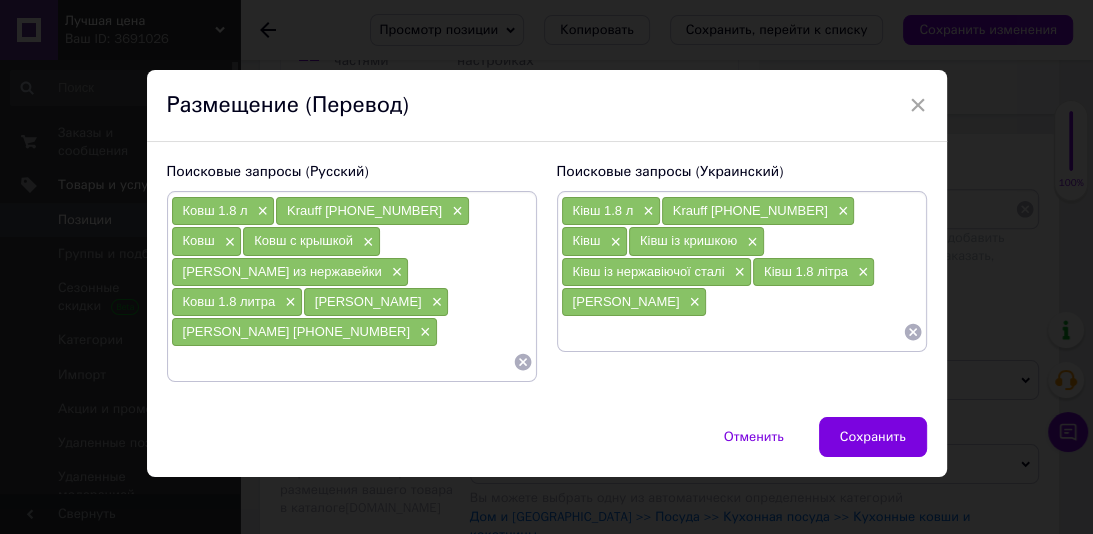 drag, startPoint x: 654, startPoint y: 316, endPoint x: 697, endPoint y: 209, distance: 115.316956 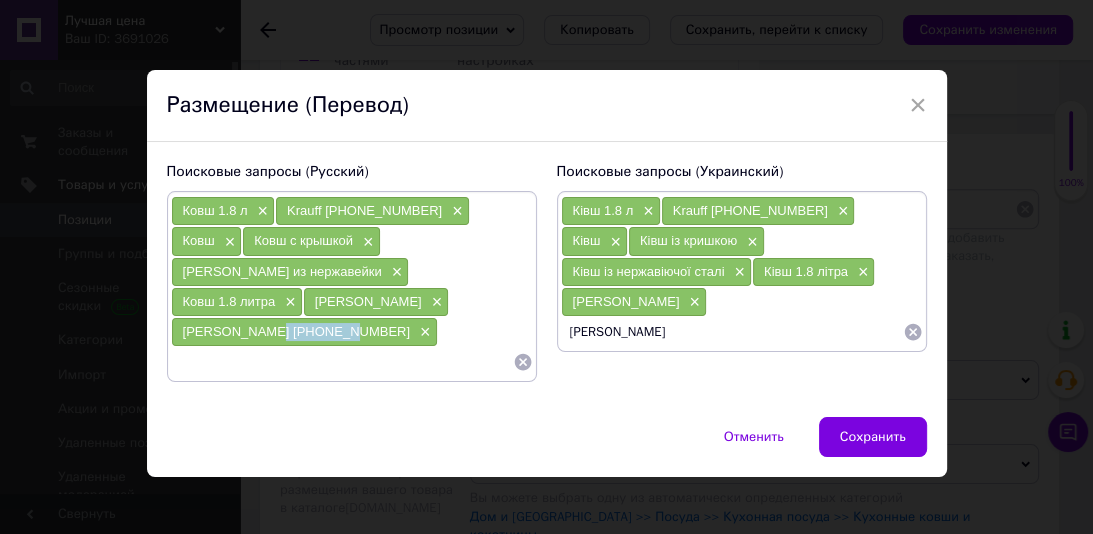 drag, startPoint x: 328, startPoint y: 308, endPoint x: 255, endPoint y: 308, distance: 73 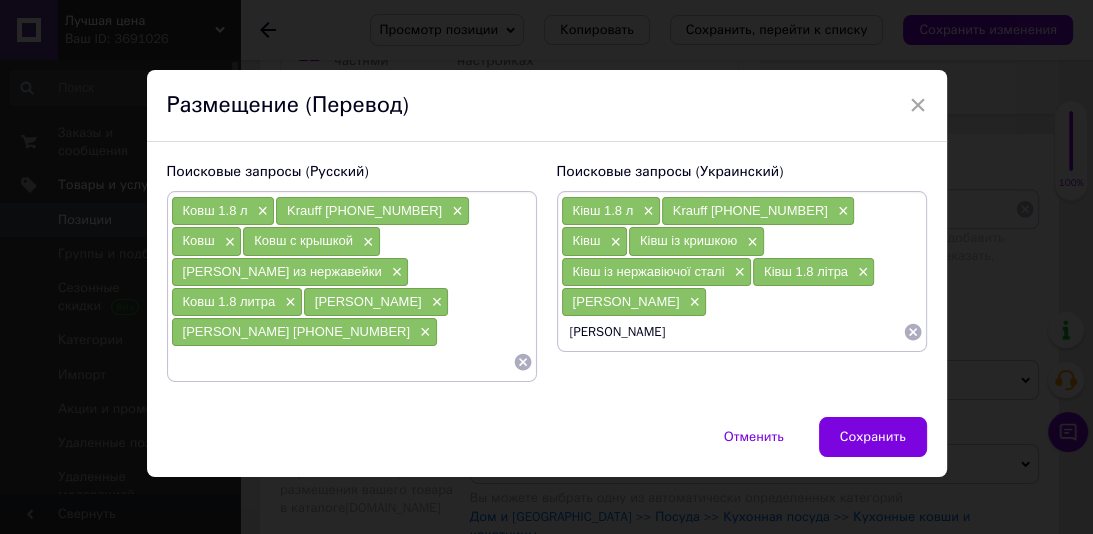 click on "[PERSON_NAME]" at bounding box center (732, 332) 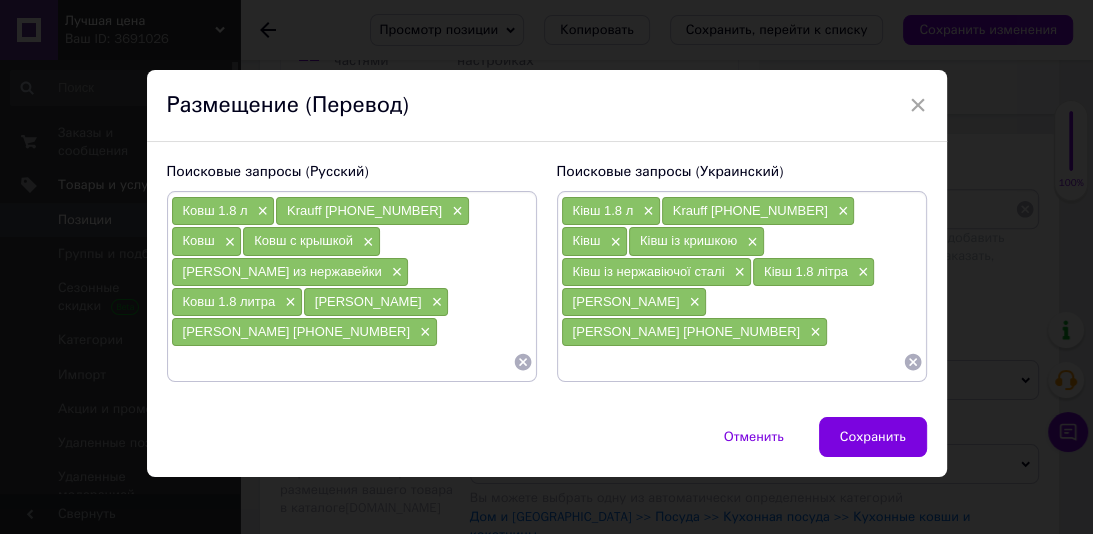 type 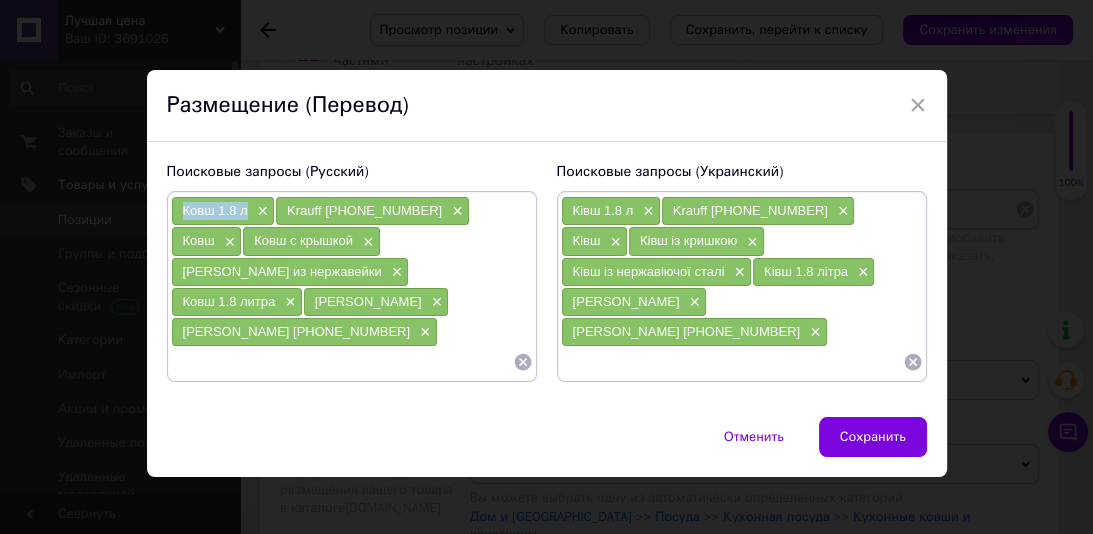 drag, startPoint x: 244, startPoint y: 224, endPoint x: 175, endPoint y: 226, distance: 69.02898 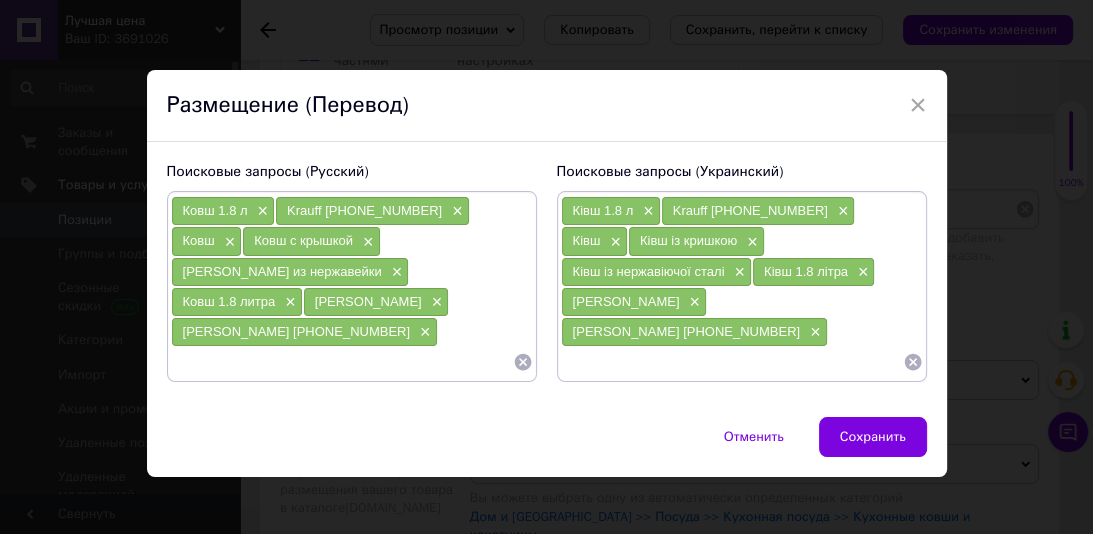 click at bounding box center (342, 362) 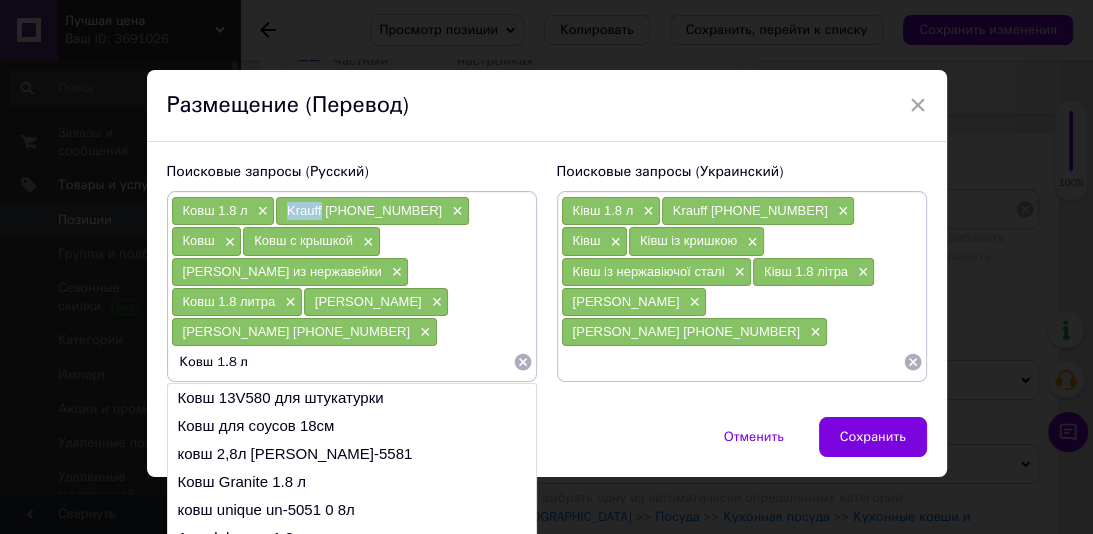 drag, startPoint x: 319, startPoint y: 227, endPoint x: 280, endPoint y: 227, distance: 39 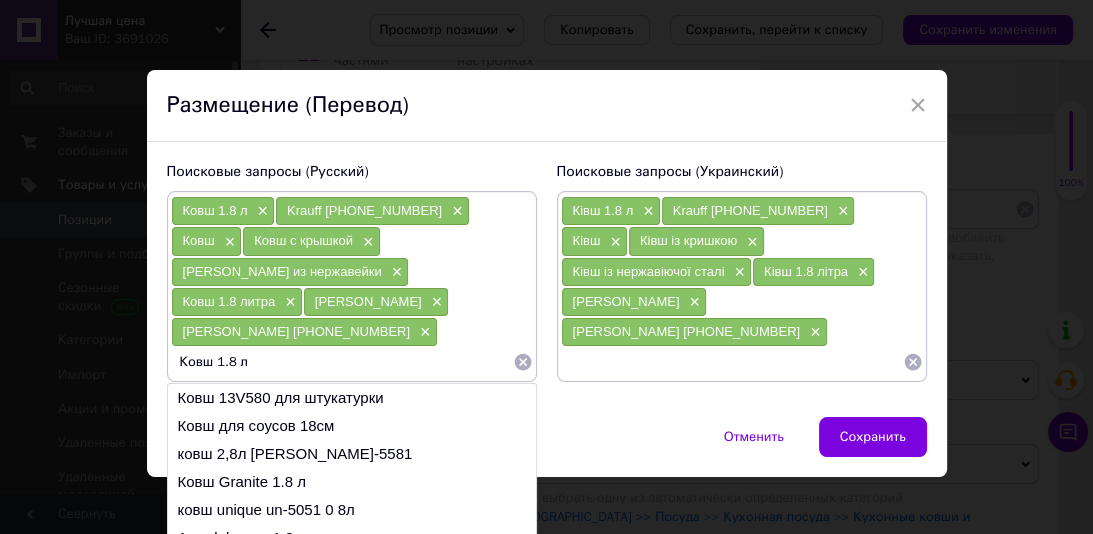 click on "Ковш 1.8 л" at bounding box center (342, 362) 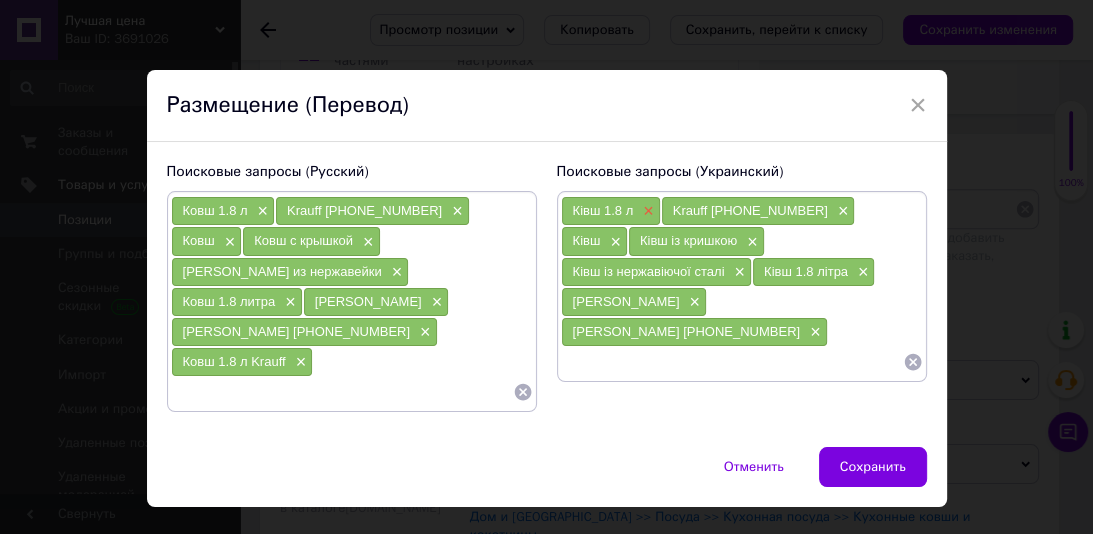 type 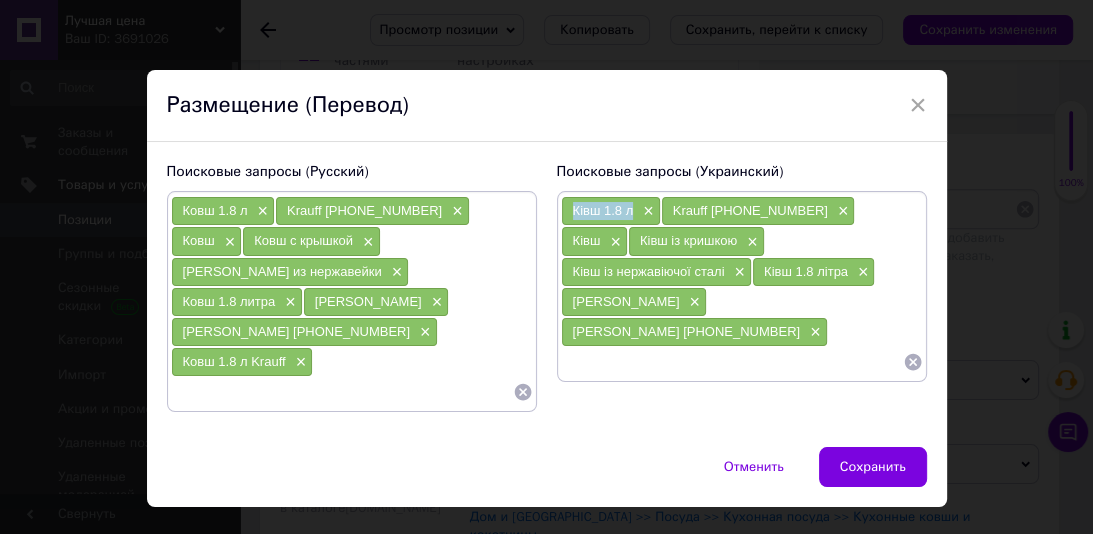 drag, startPoint x: 636, startPoint y: 224, endPoint x: 566, endPoint y: 230, distance: 70.256676 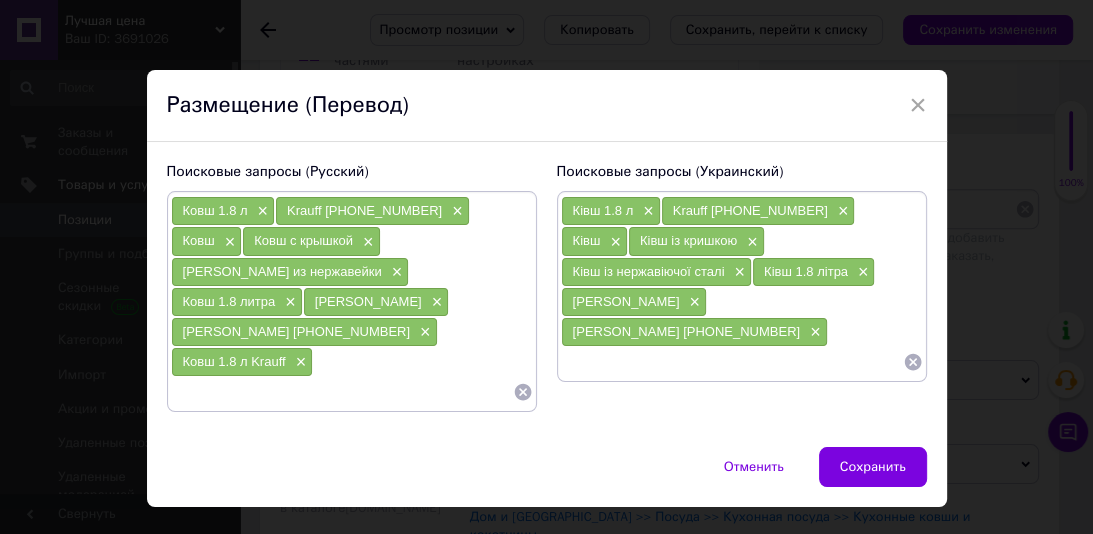 click at bounding box center [732, 362] 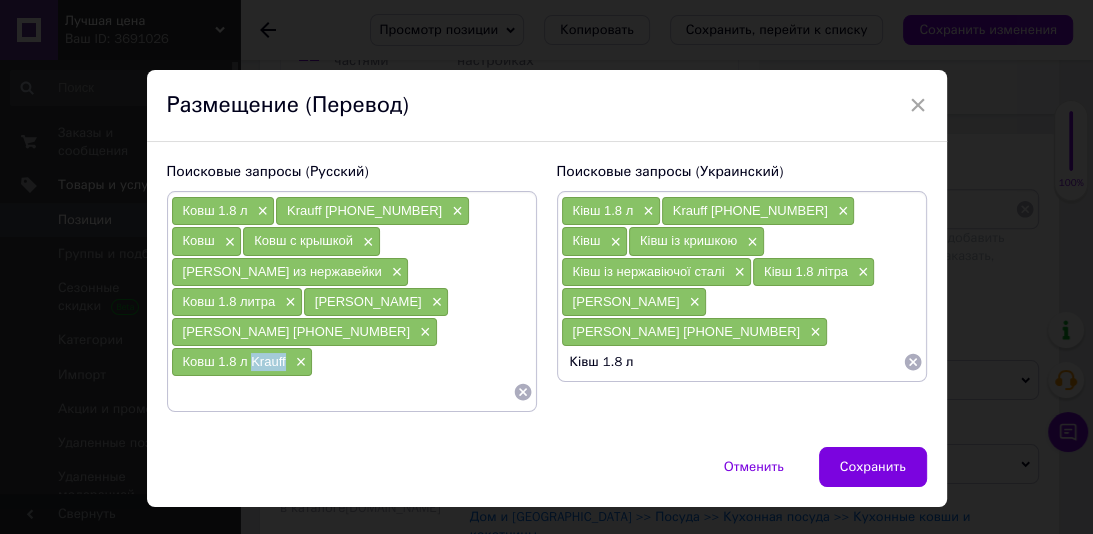 drag, startPoint x: 471, startPoint y: 312, endPoint x: 441, endPoint y: 305, distance: 30.805843 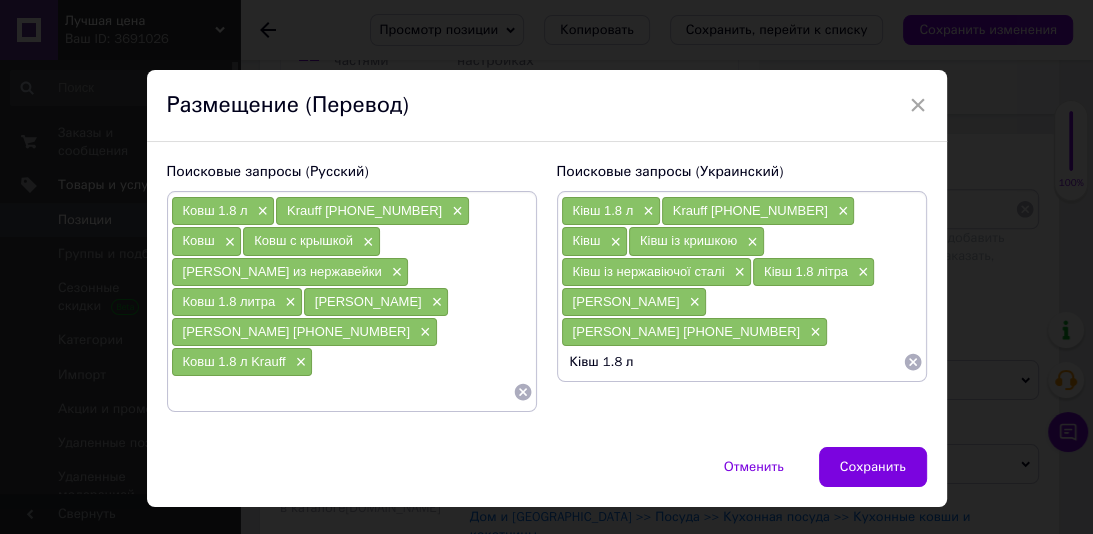 click on "Ківш 1.8 л" at bounding box center [732, 362] 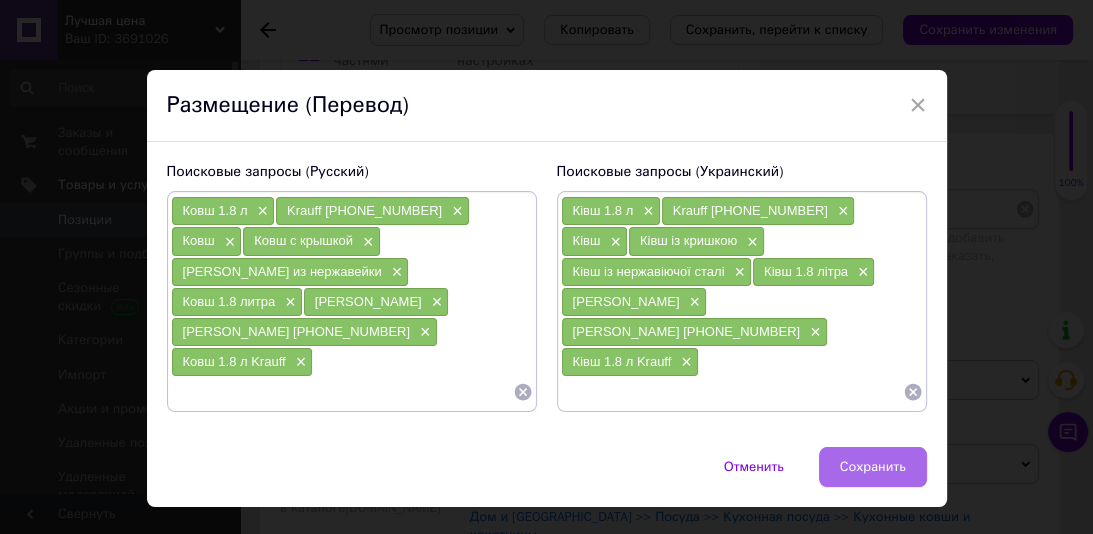 type 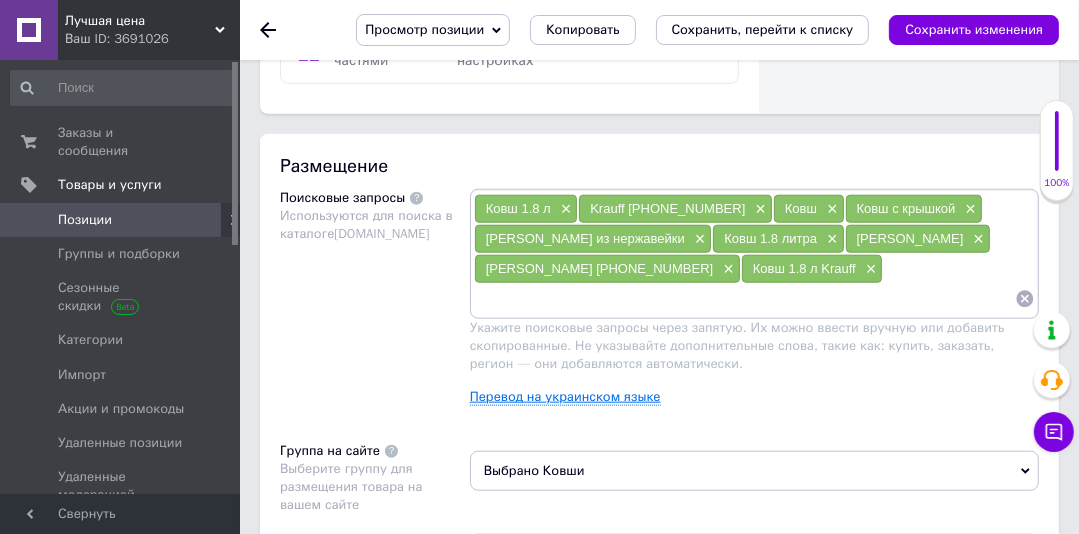 click on "Перевод на украинском языке" at bounding box center [565, 397] 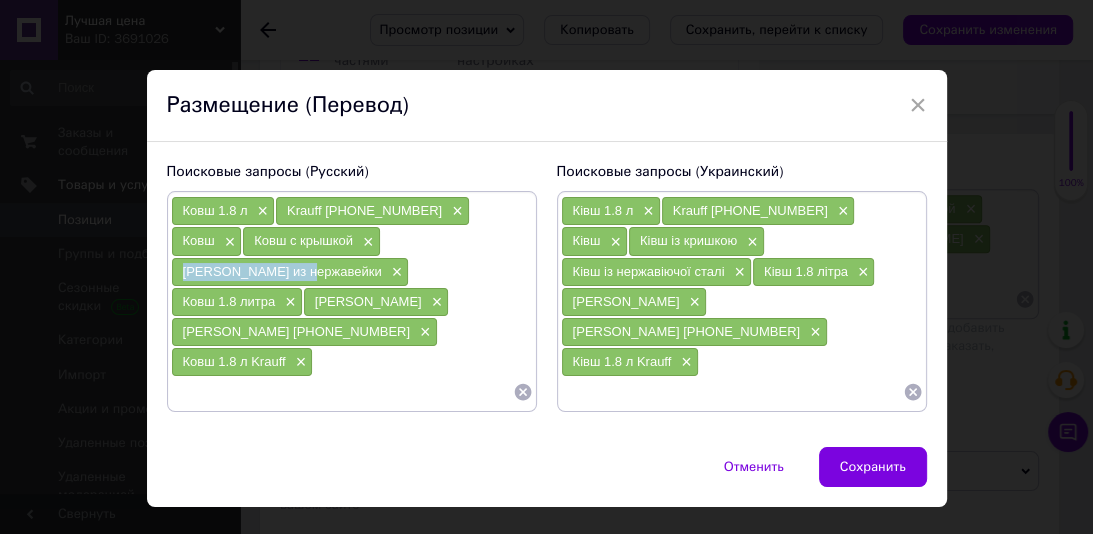 drag, startPoint x: 451, startPoint y: 252, endPoint x: 314, endPoint y: 248, distance: 137.05838 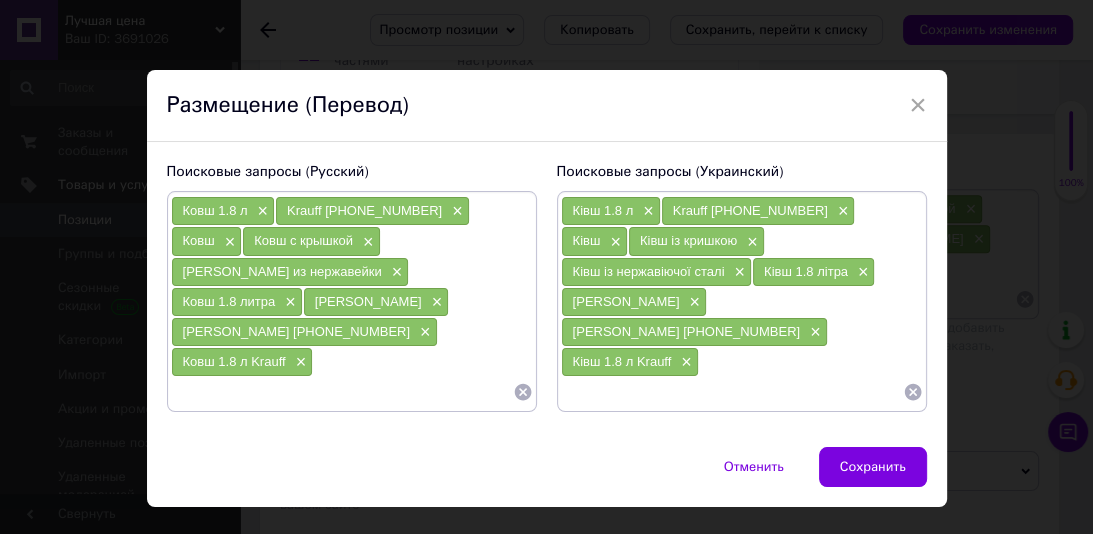 click at bounding box center [342, 392] 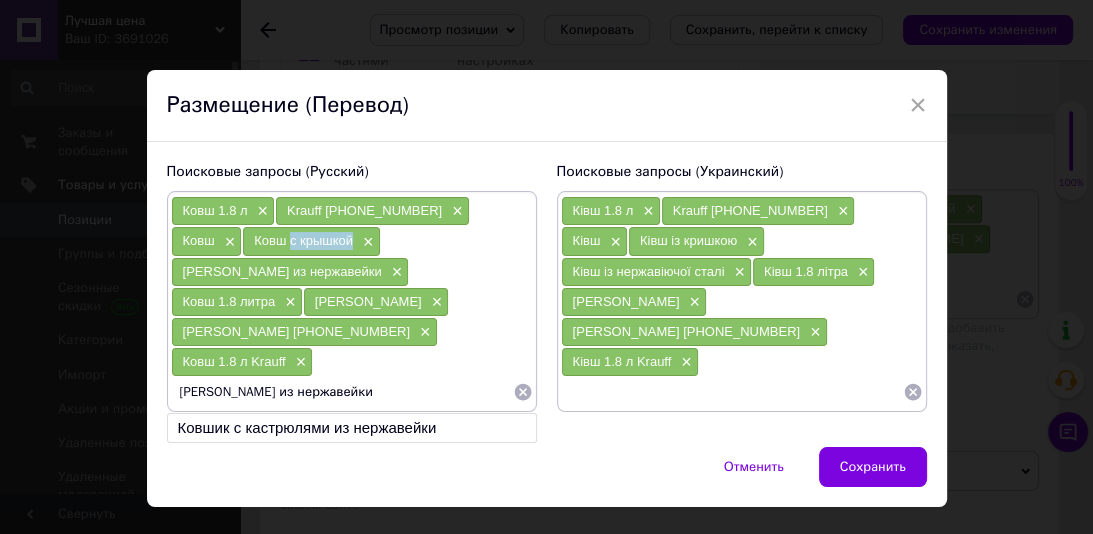 drag, startPoint x: 279, startPoint y: 250, endPoint x: 214, endPoint y: 255, distance: 65.192024 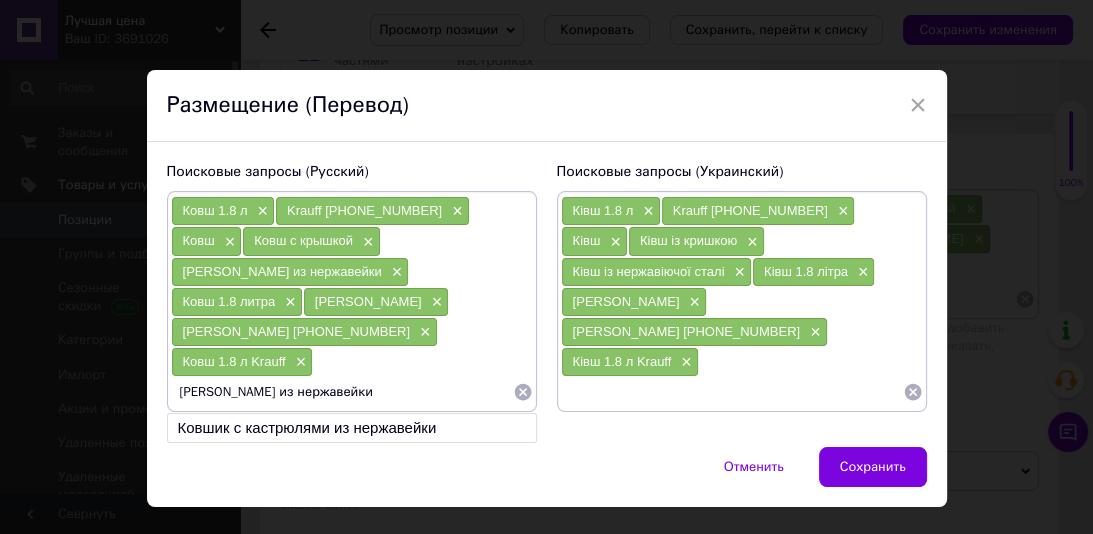 click on "[PERSON_NAME] из нержавейки" at bounding box center (342, 392) 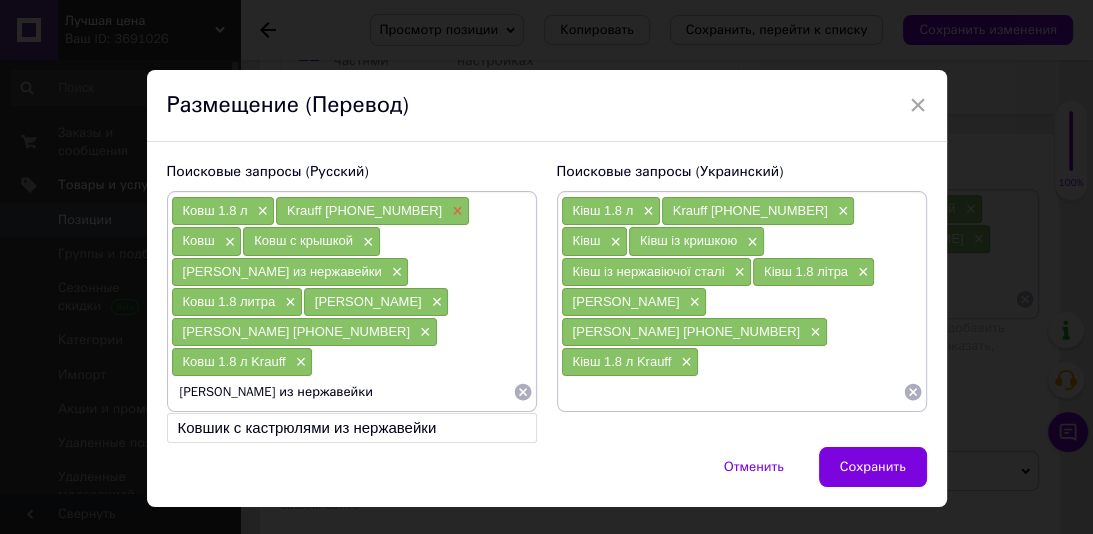 type on "[PERSON_NAME] из нержавейки с крышкой" 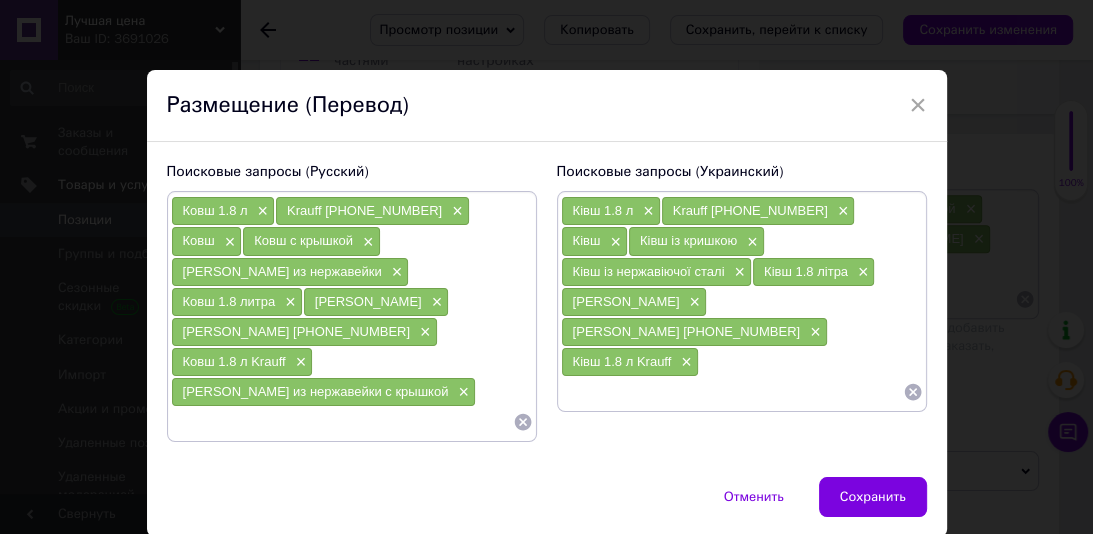type 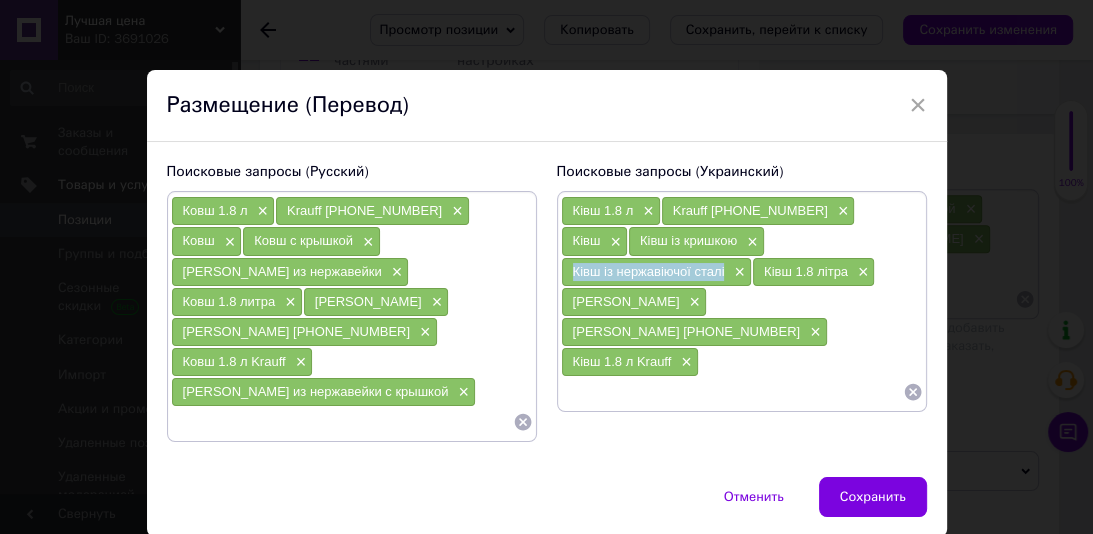 drag, startPoint x: 861, startPoint y: 238, endPoint x: 719, endPoint y: 241, distance: 142.0317 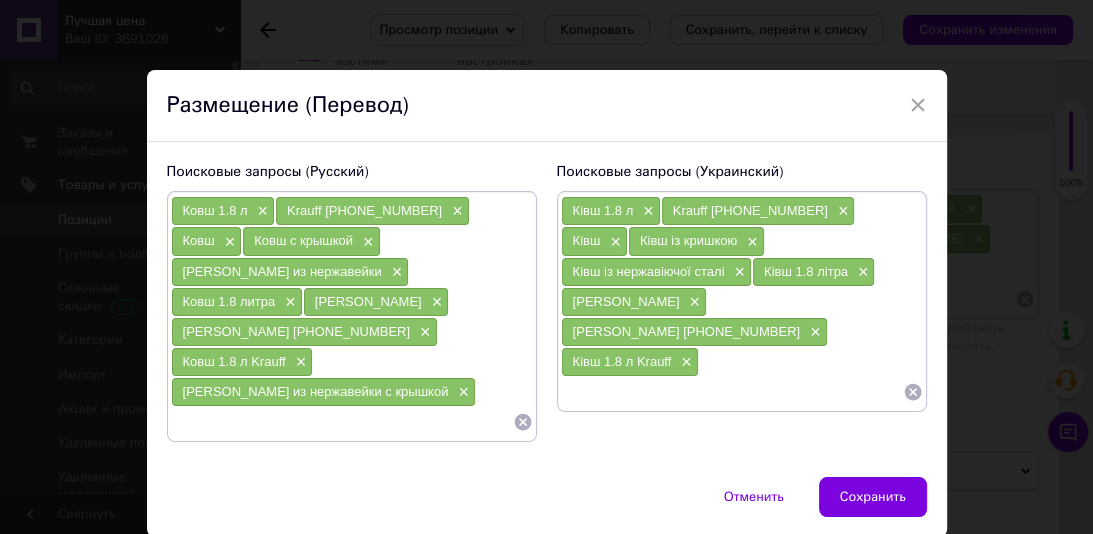 click at bounding box center [732, 392] 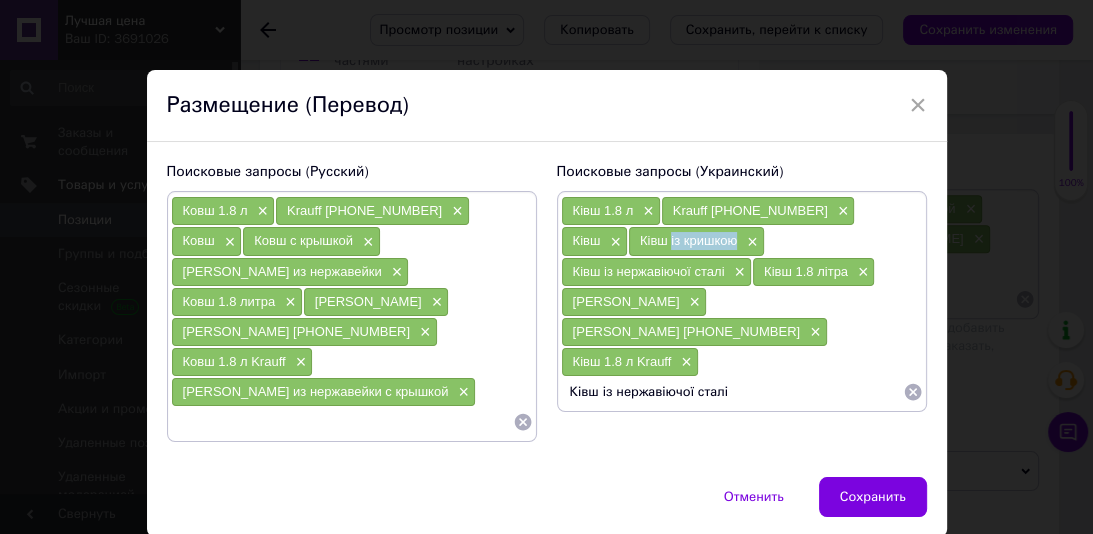 drag, startPoint x: 654, startPoint y: 240, endPoint x: 610, endPoint y: 244, distance: 44.181442 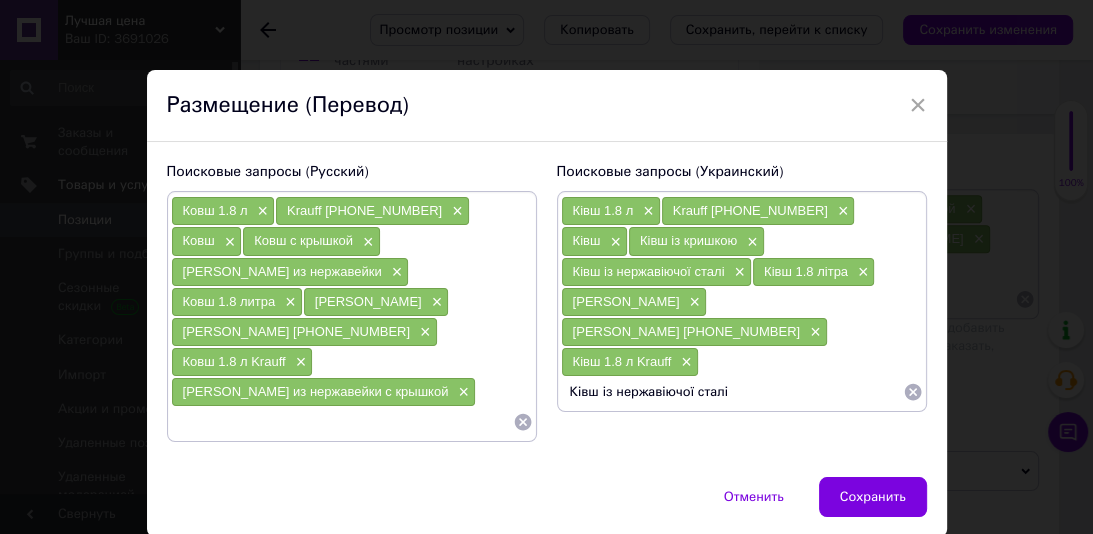 click on "Ківш із нержавіючої сталі" at bounding box center (732, 392) 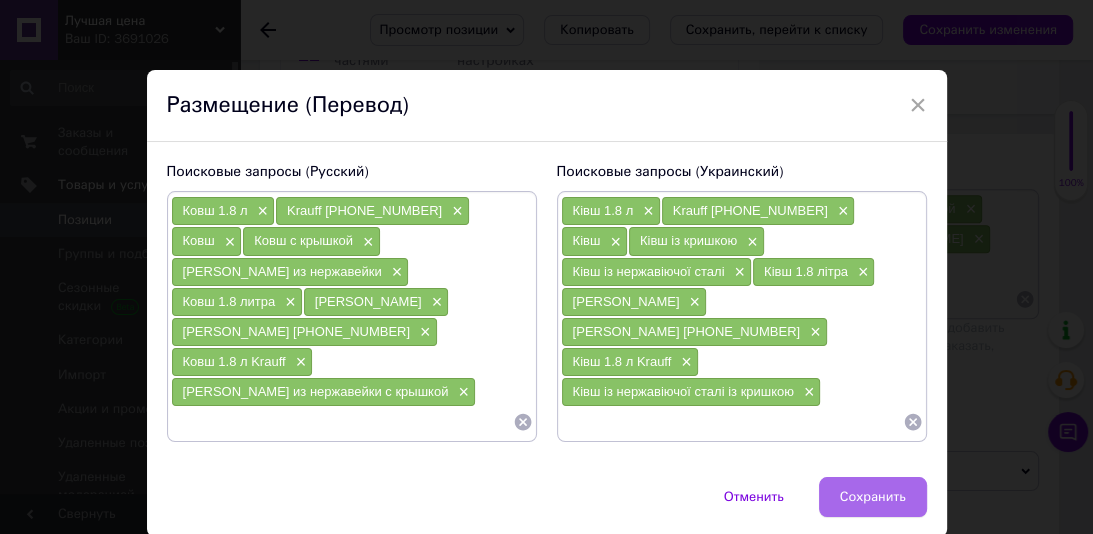 type 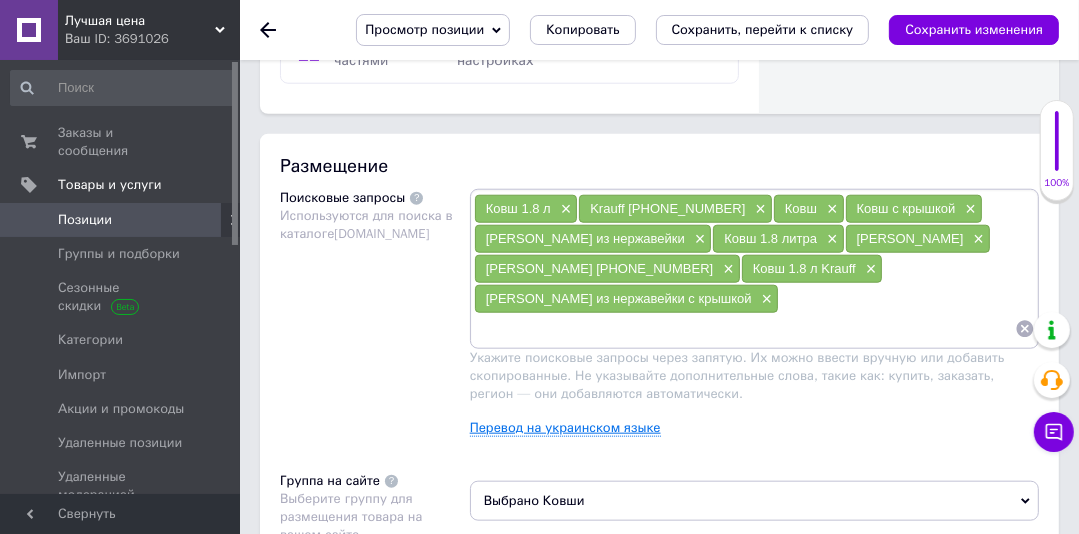 click on "Перевод на украинском языке" at bounding box center [565, 428] 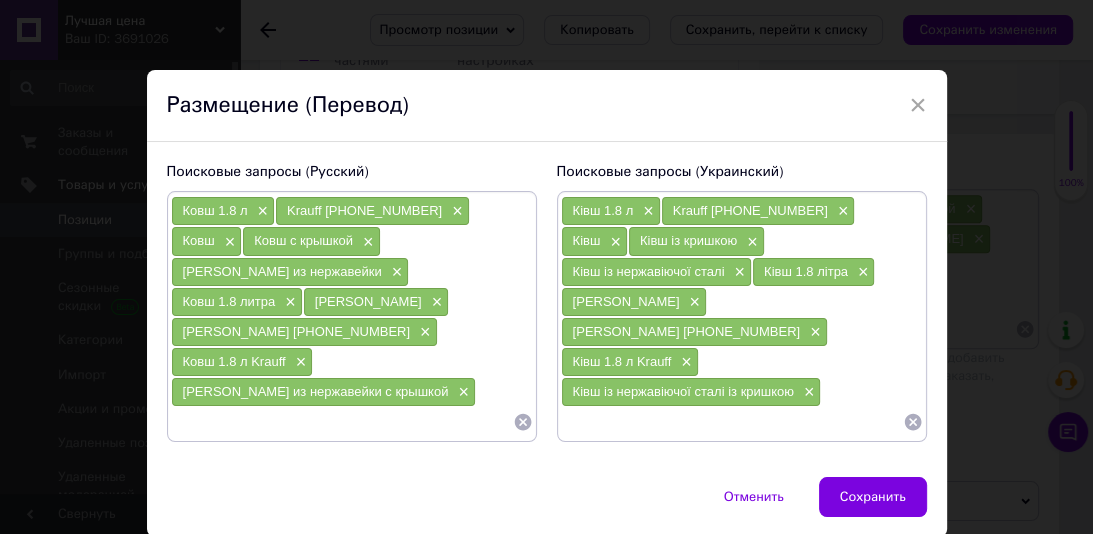click at bounding box center [342, 422] 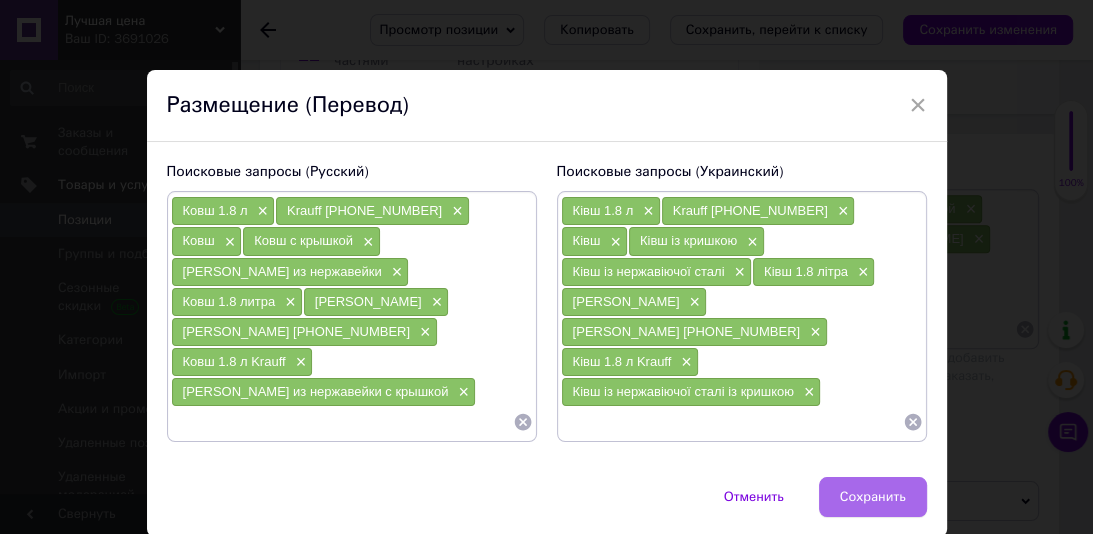 click on "Сохранить" at bounding box center (873, 497) 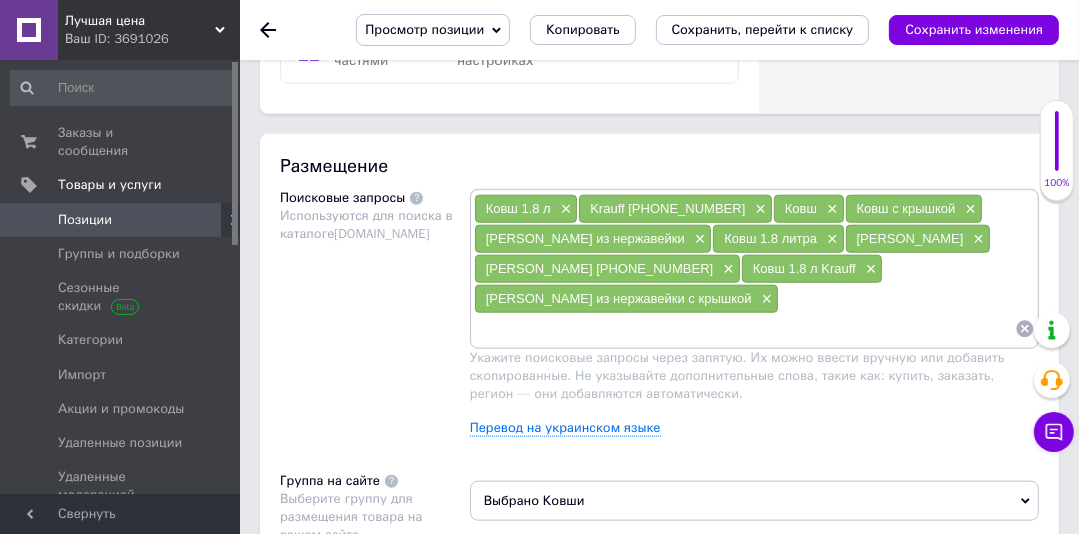 scroll, scrollTop: 1378, scrollLeft: 0, axis: vertical 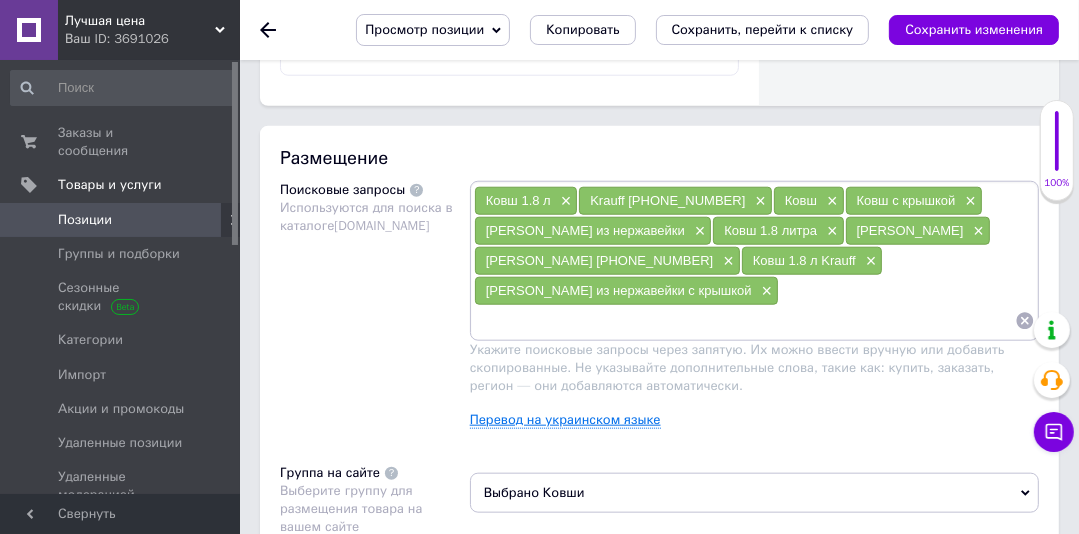 click on "Перевод на украинском языке" at bounding box center [565, 420] 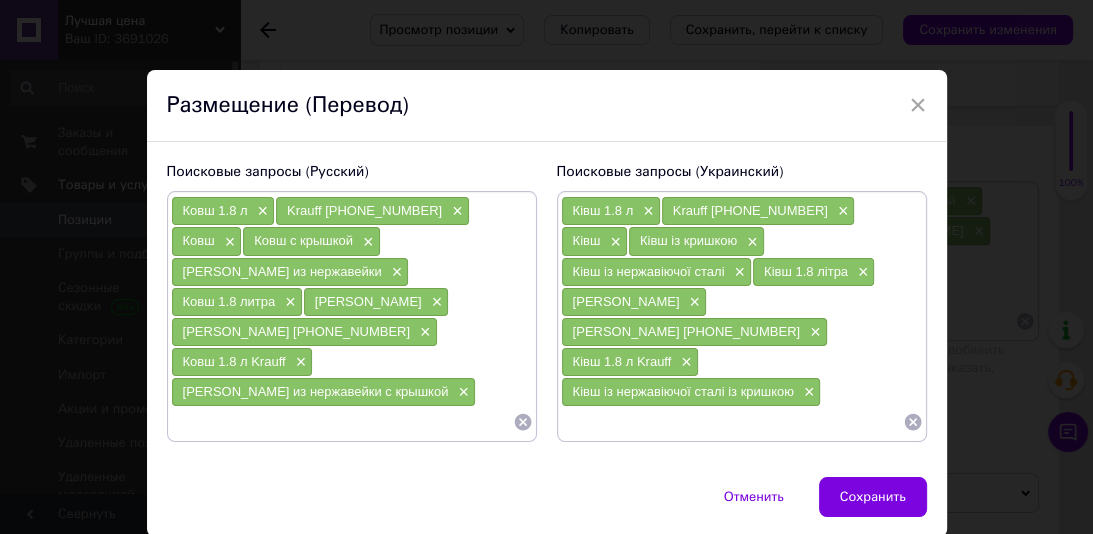 click at bounding box center (342, 422) 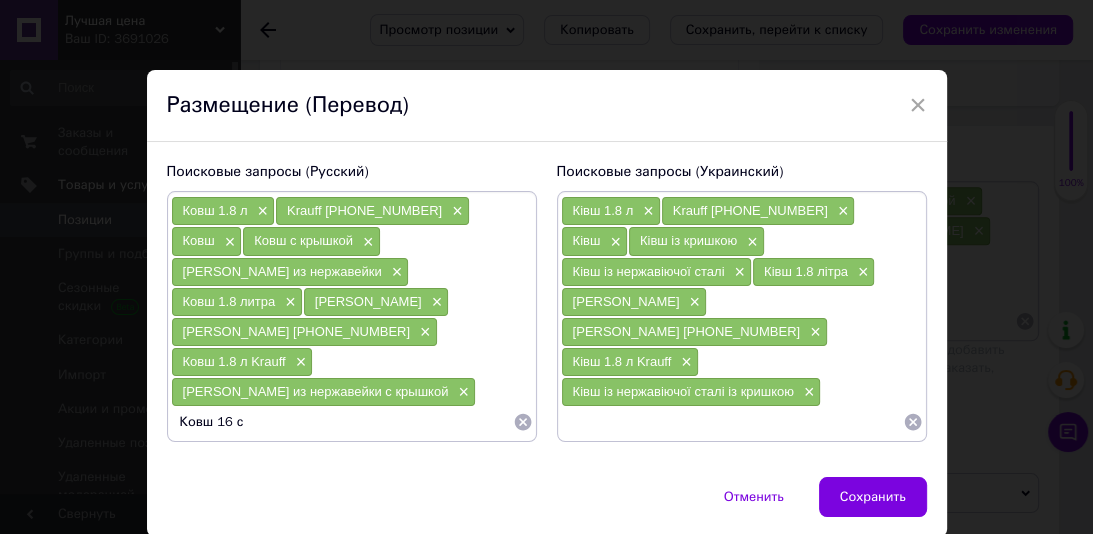 type on "Ковш 16 см" 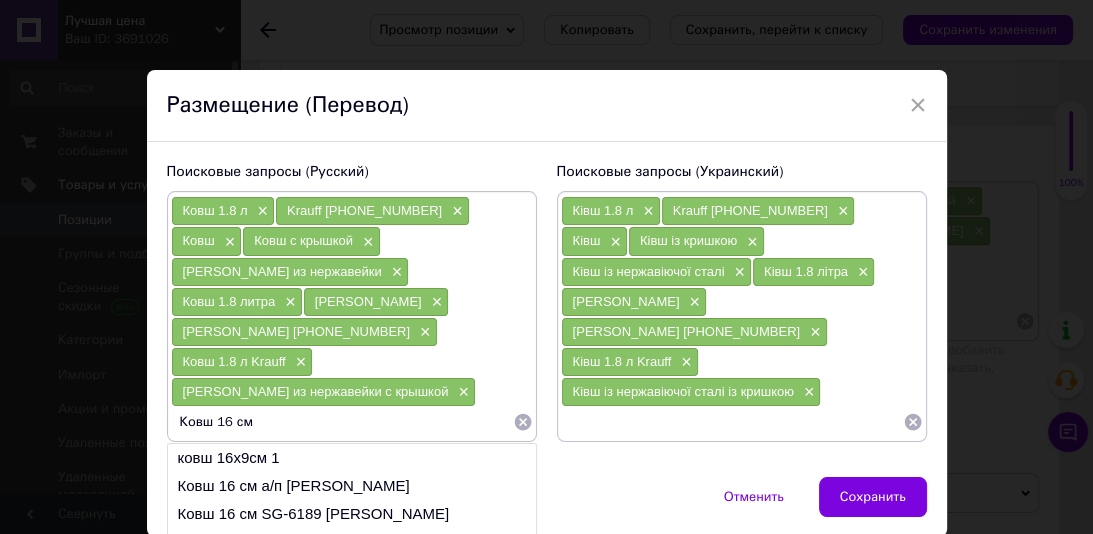 type 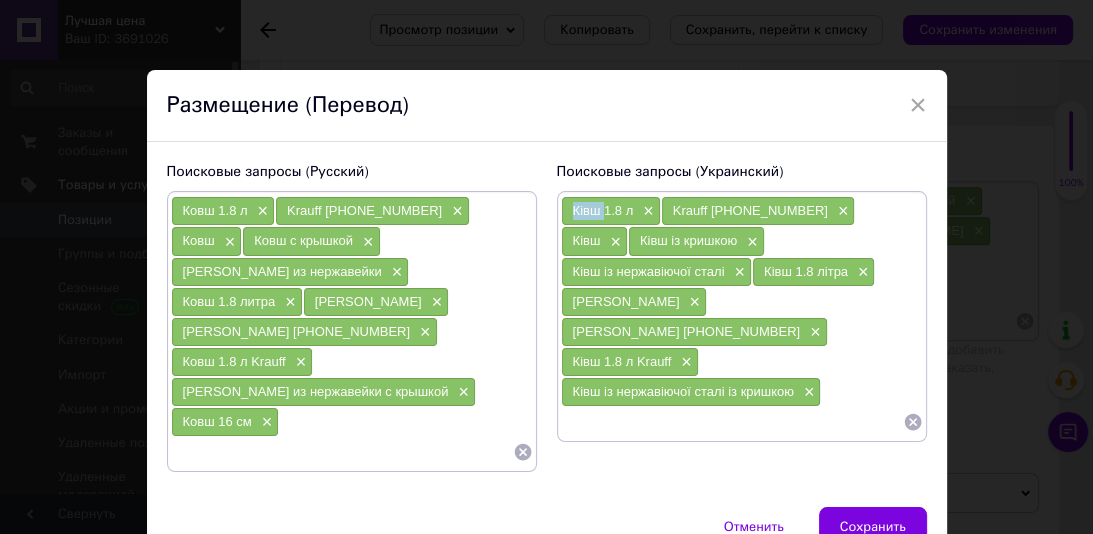 drag, startPoint x: 604, startPoint y: 214, endPoint x: 585, endPoint y: 211, distance: 19.235384 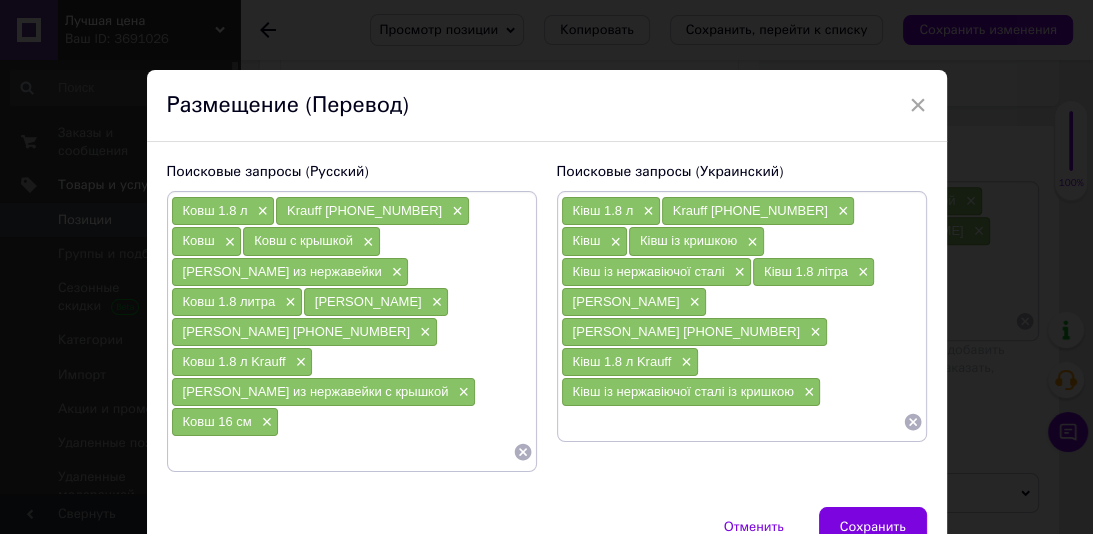 click at bounding box center [732, 422] 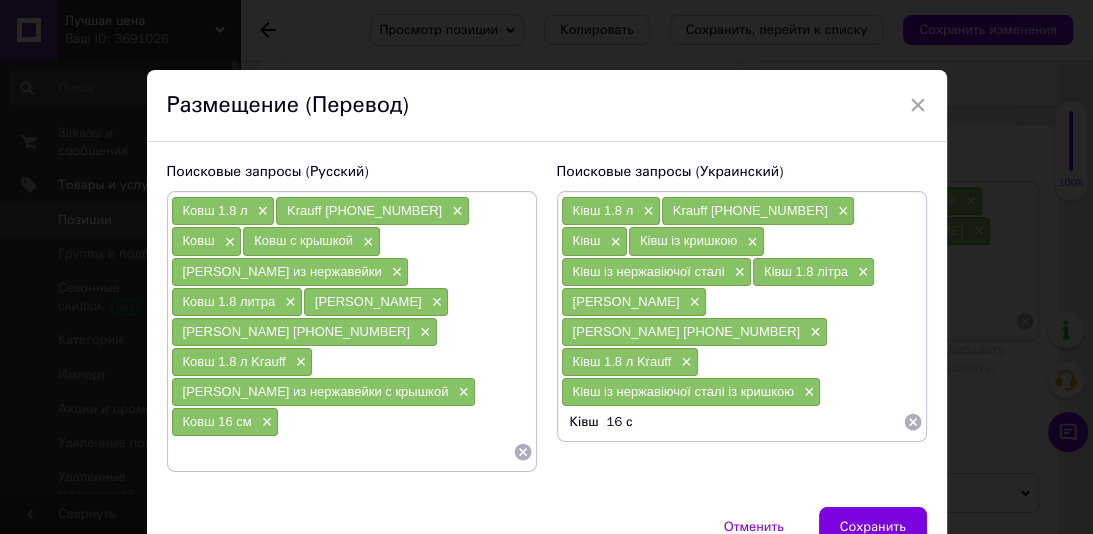 type on "Ківш  16 см" 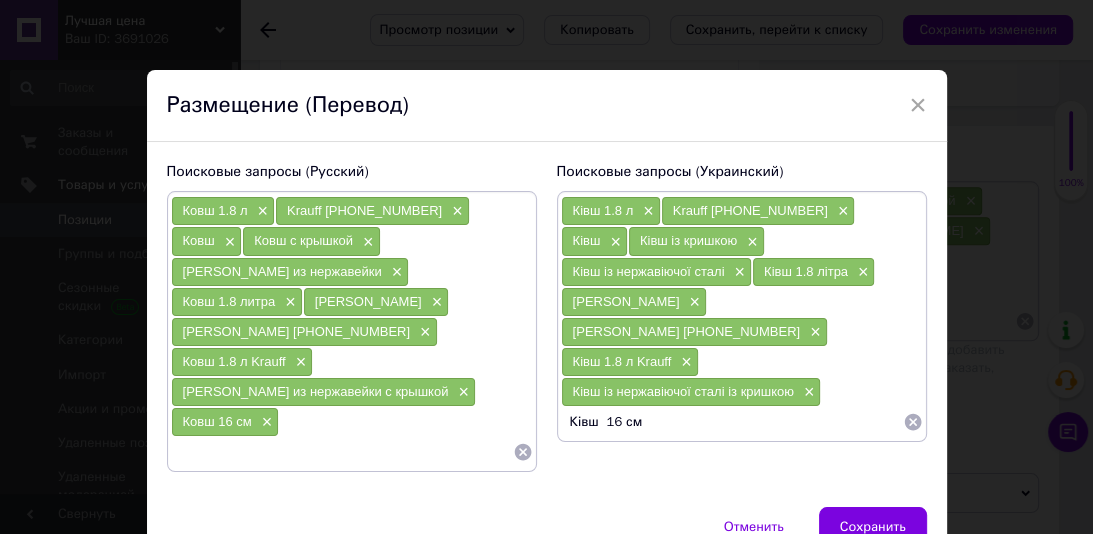 type 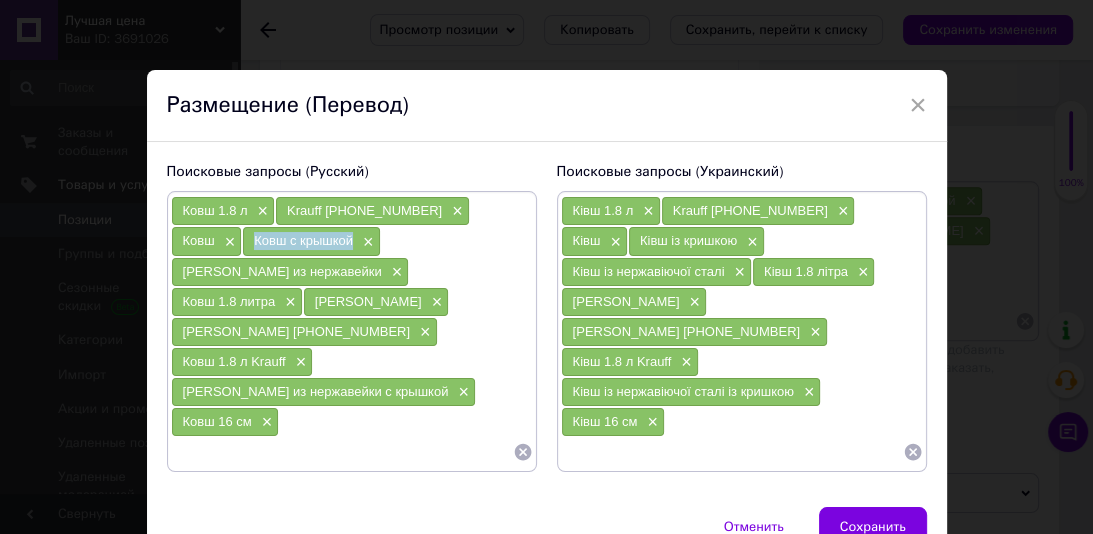 drag, startPoint x: 282, startPoint y: 247, endPoint x: 173, endPoint y: 240, distance: 109.22454 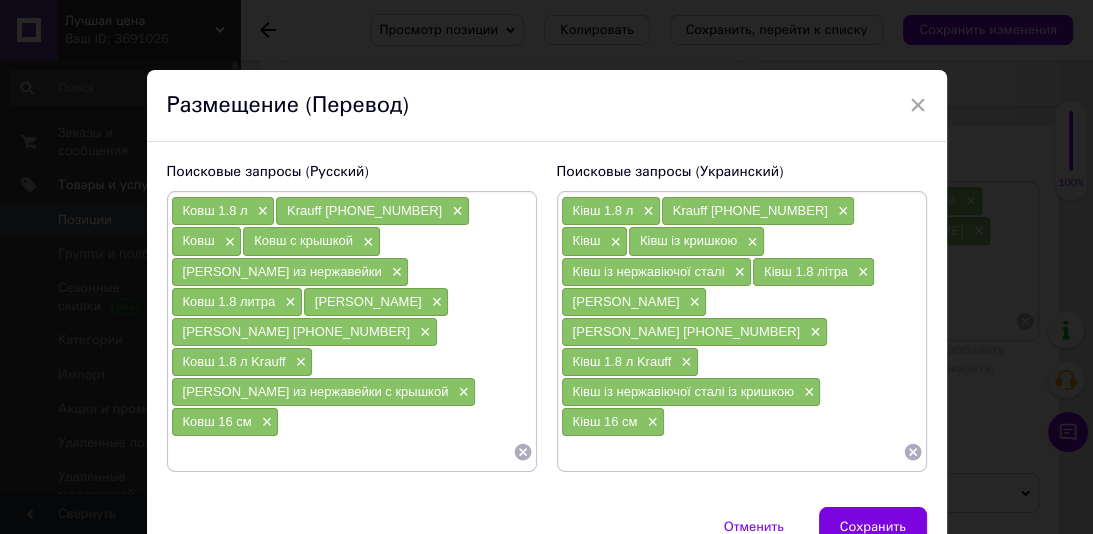 click at bounding box center (342, 452) 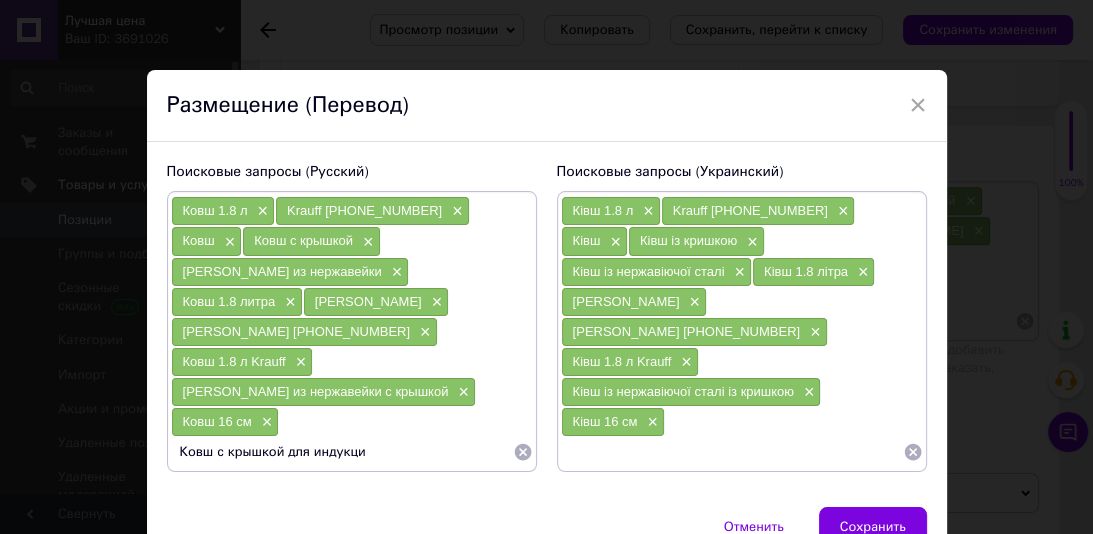 type on "Ковш с крышкой для индукции" 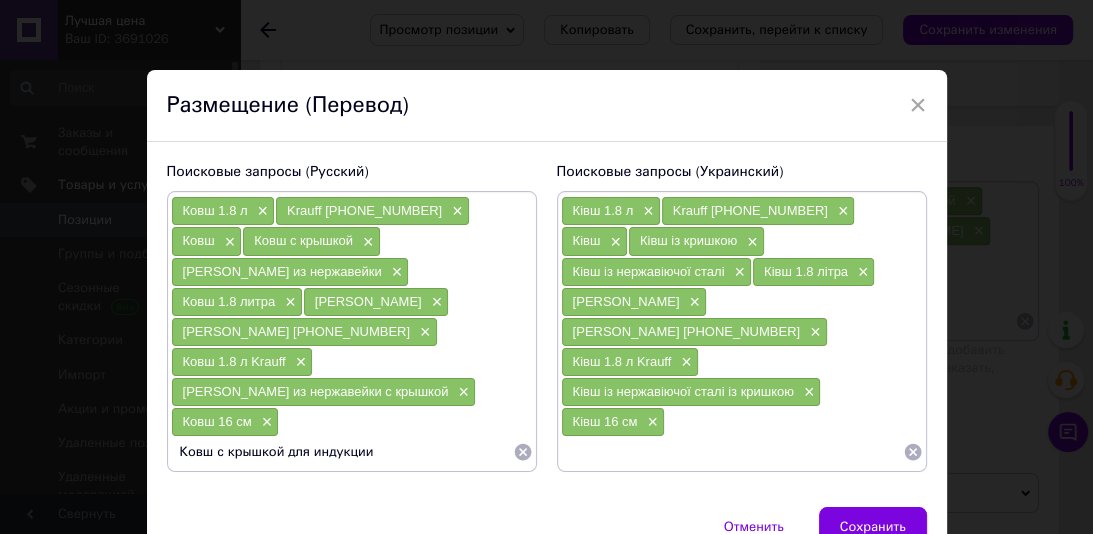 type 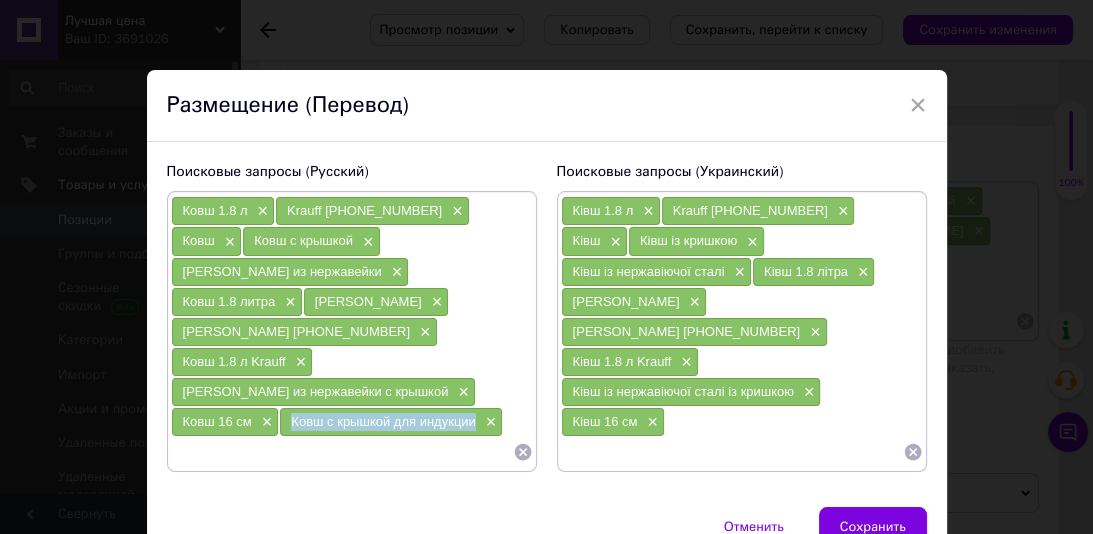 drag, startPoint x: 371, startPoint y: 363, endPoint x: 175, endPoint y: 360, distance: 196.02296 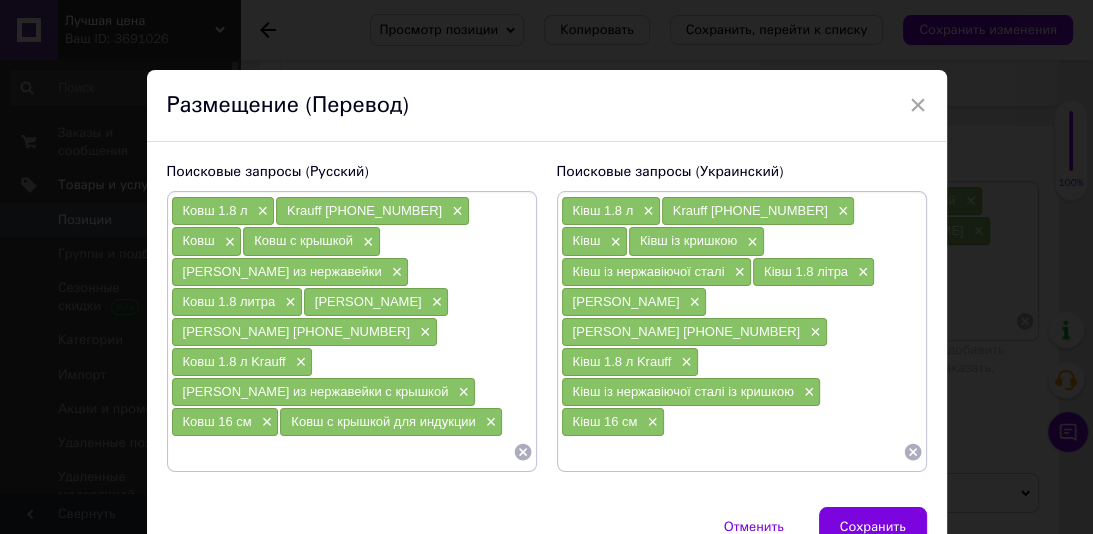 paste on "Ківш із кришкою для індукції" 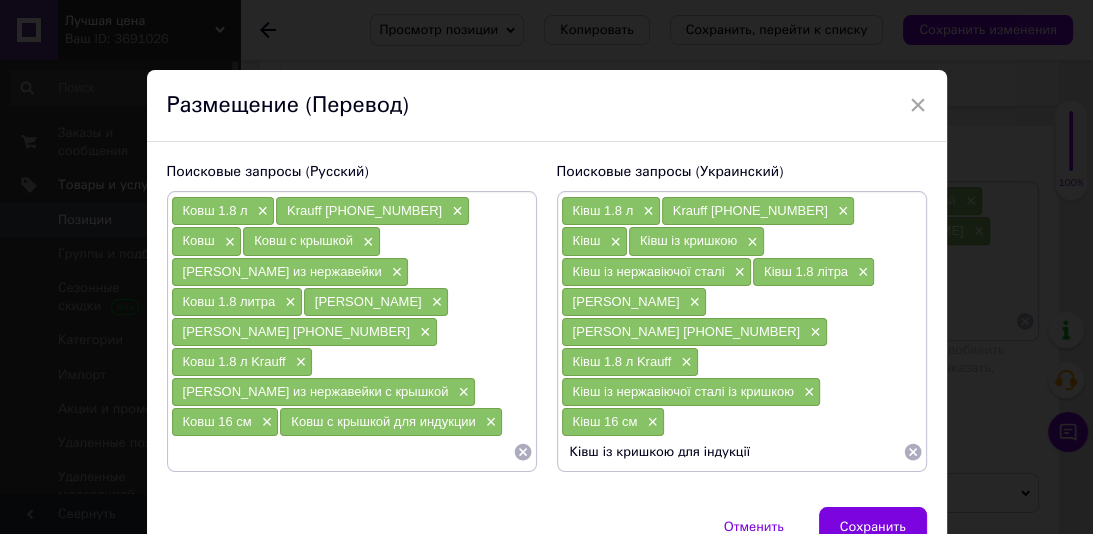 type 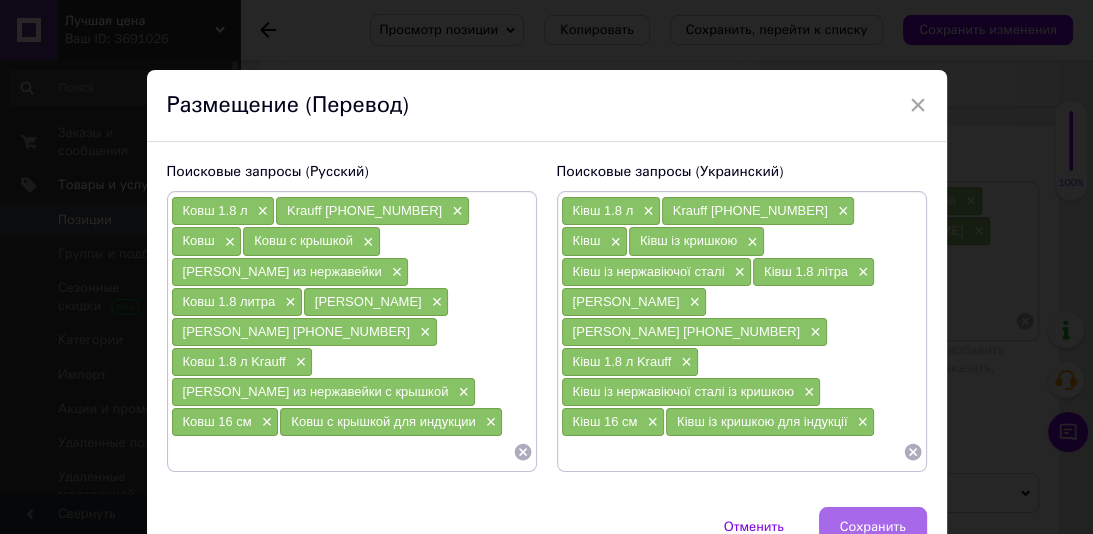 click on "Сохранить" at bounding box center (873, 527) 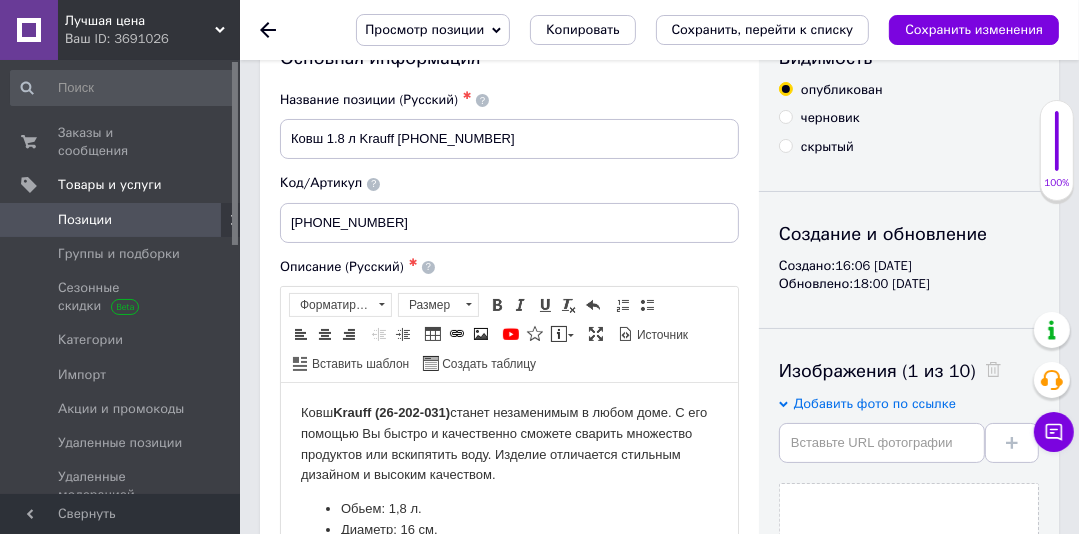 scroll, scrollTop: 0, scrollLeft: 0, axis: both 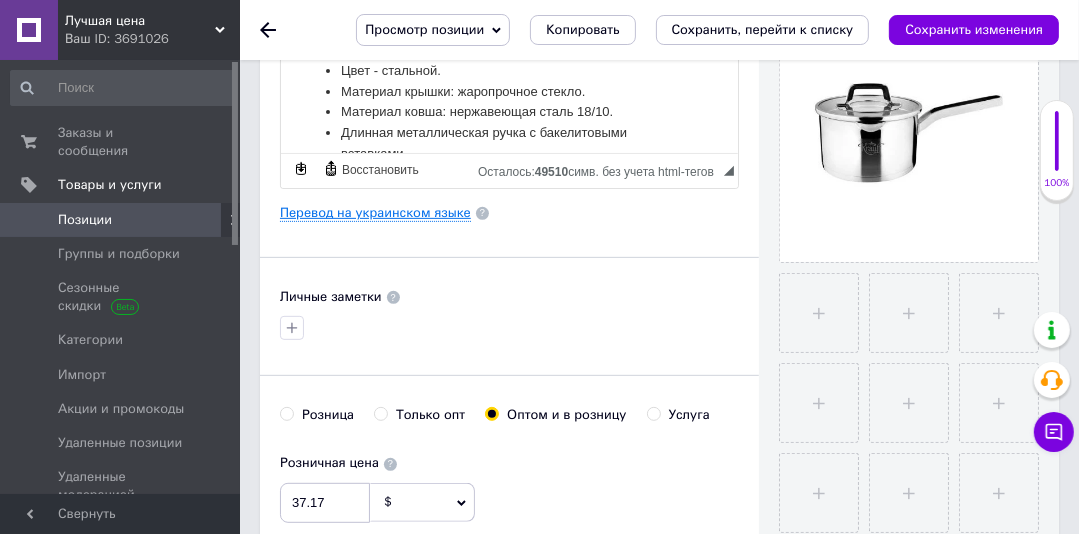 click on "Перевод на украинском языке" at bounding box center [375, 213] 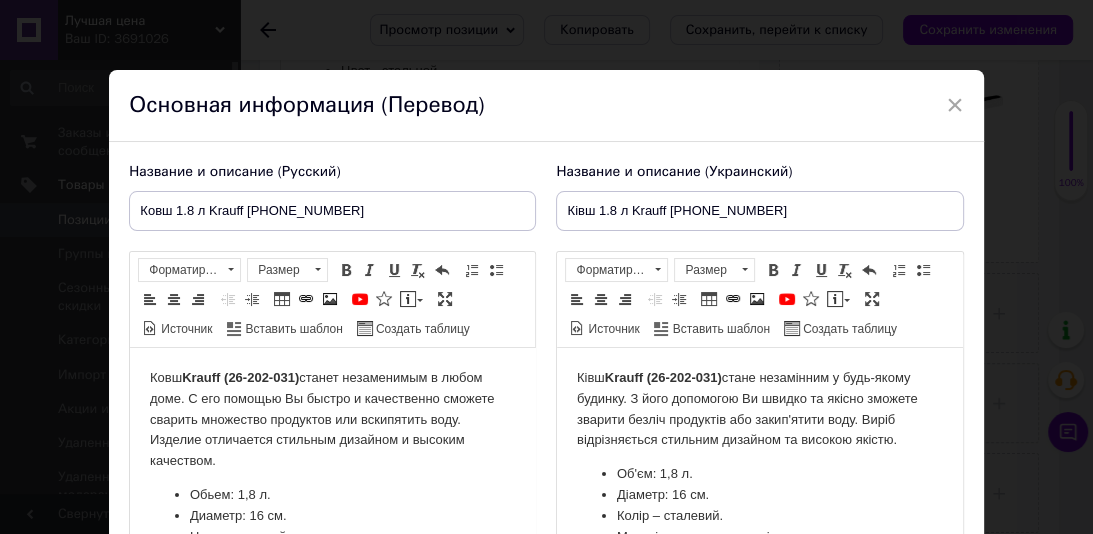 scroll, scrollTop: 0, scrollLeft: 0, axis: both 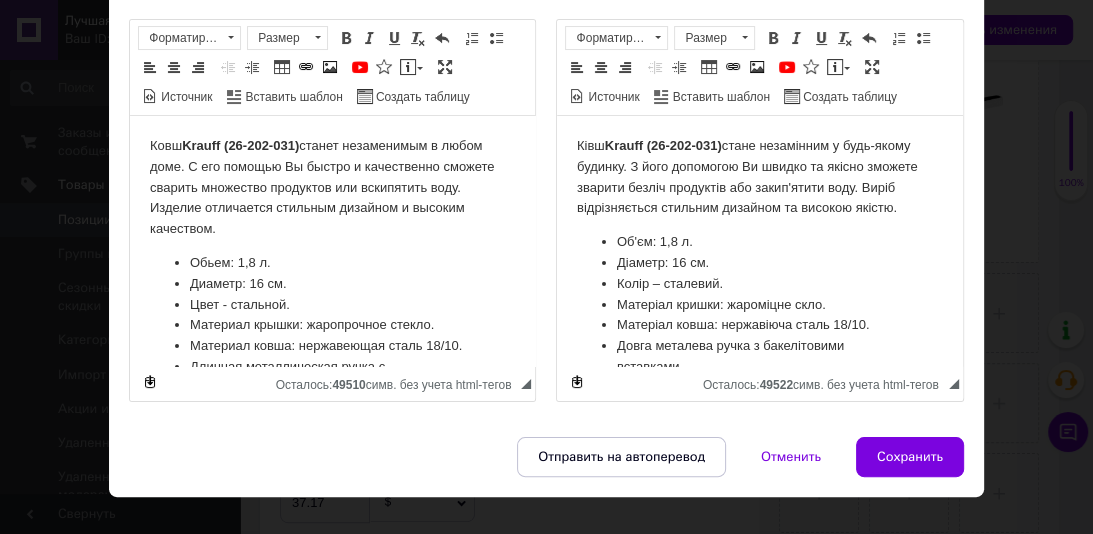drag, startPoint x: 928, startPoint y: 448, endPoint x: 778, endPoint y: 4, distance: 468.65338 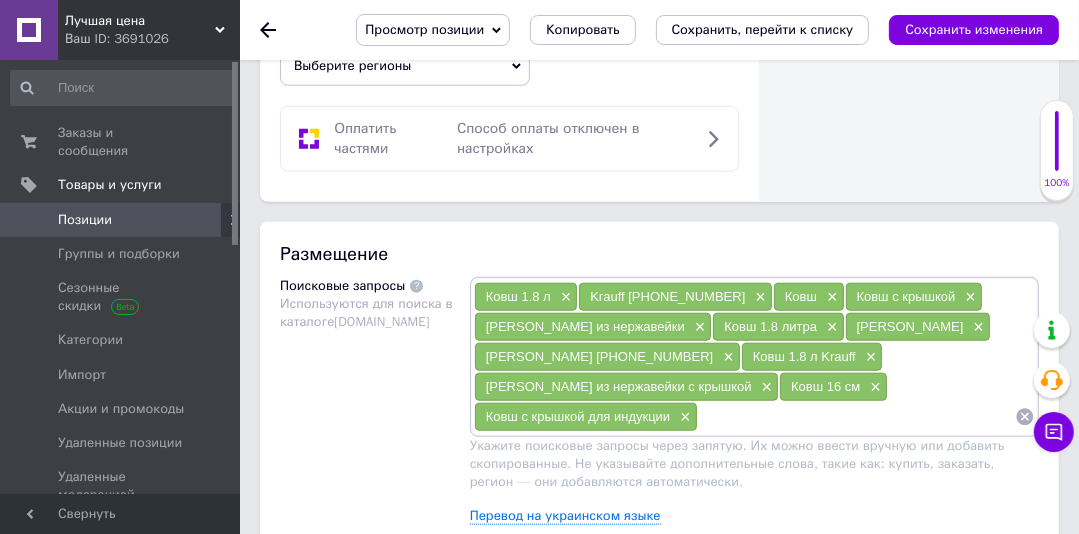 scroll, scrollTop: 1314, scrollLeft: 0, axis: vertical 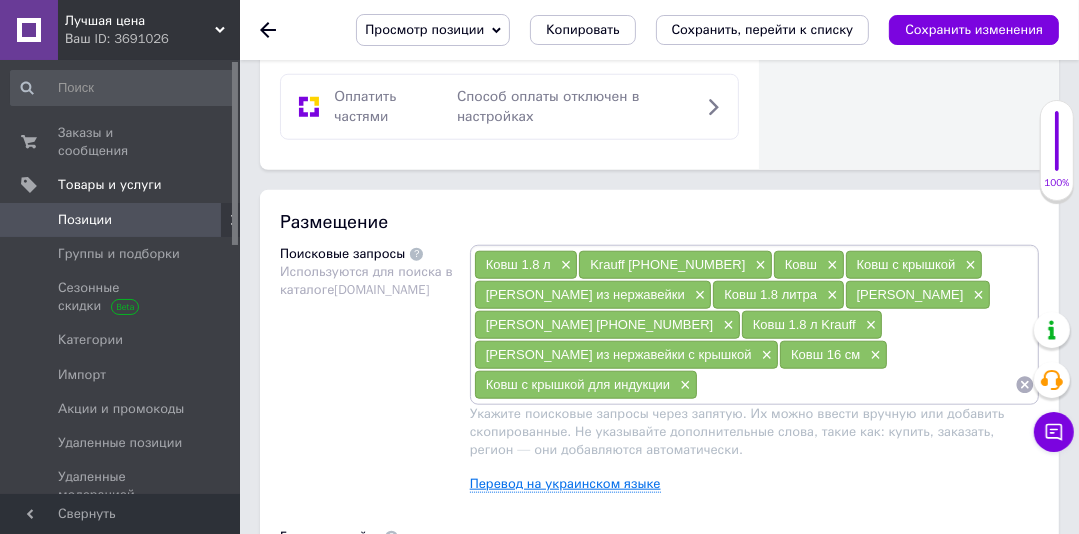 click on "Перевод на украинском языке" at bounding box center [565, 484] 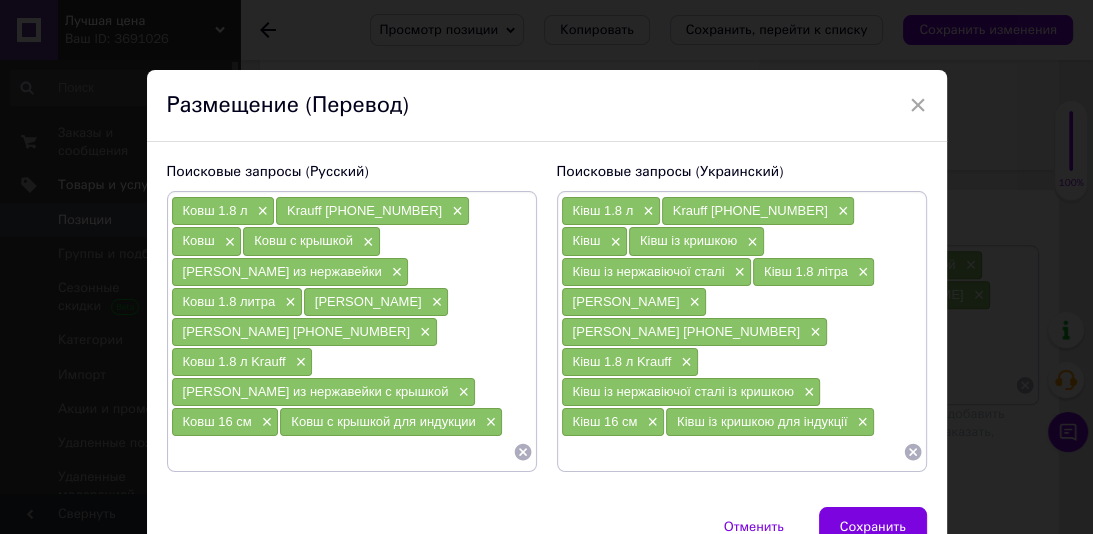 drag, startPoint x: 881, startPoint y: 464, endPoint x: 885, endPoint y: 304, distance: 160.04999 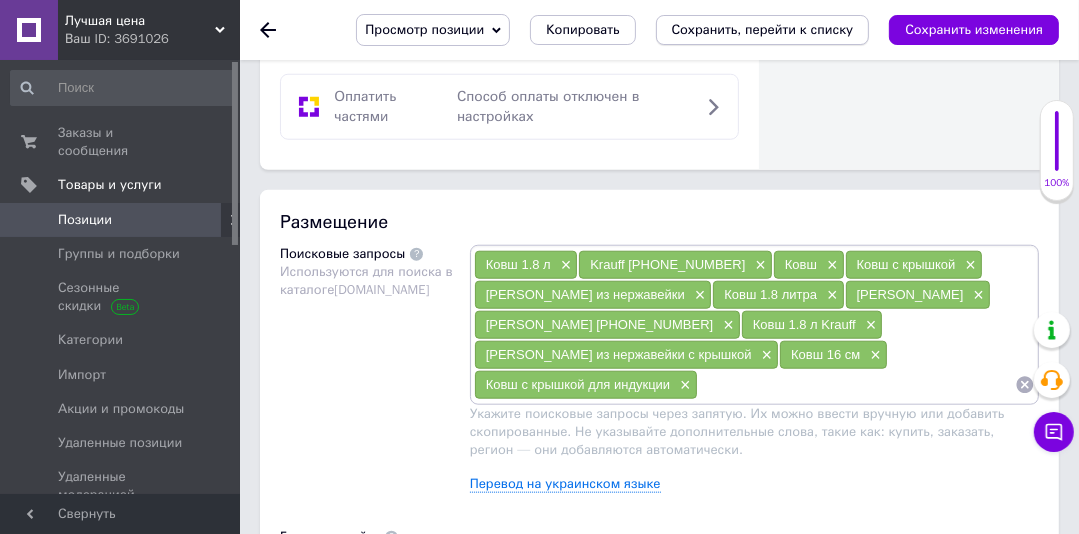 click on "Сохранить, перейти к списку" at bounding box center (763, 29) 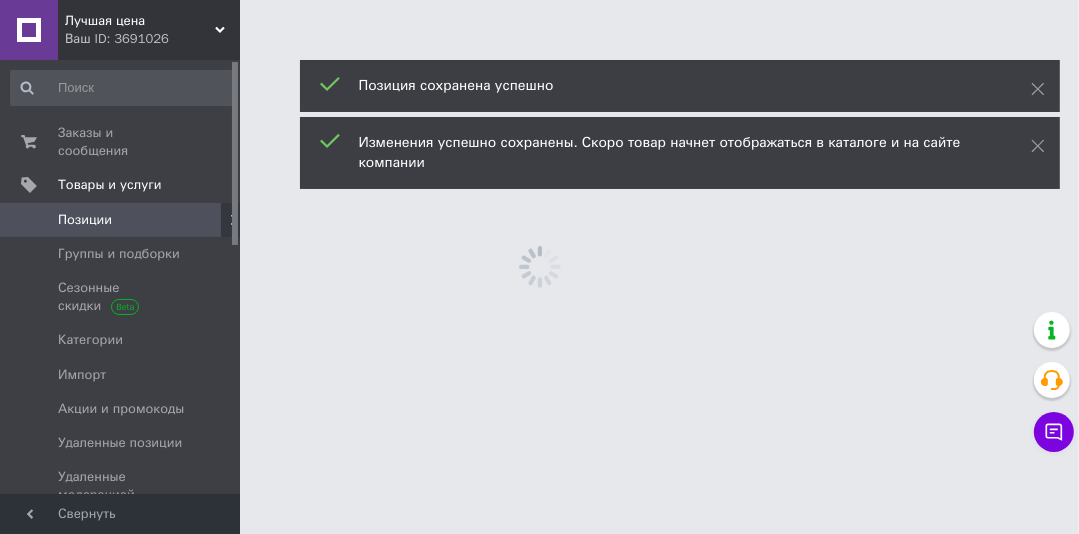 scroll, scrollTop: 0, scrollLeft: 0, axis: both 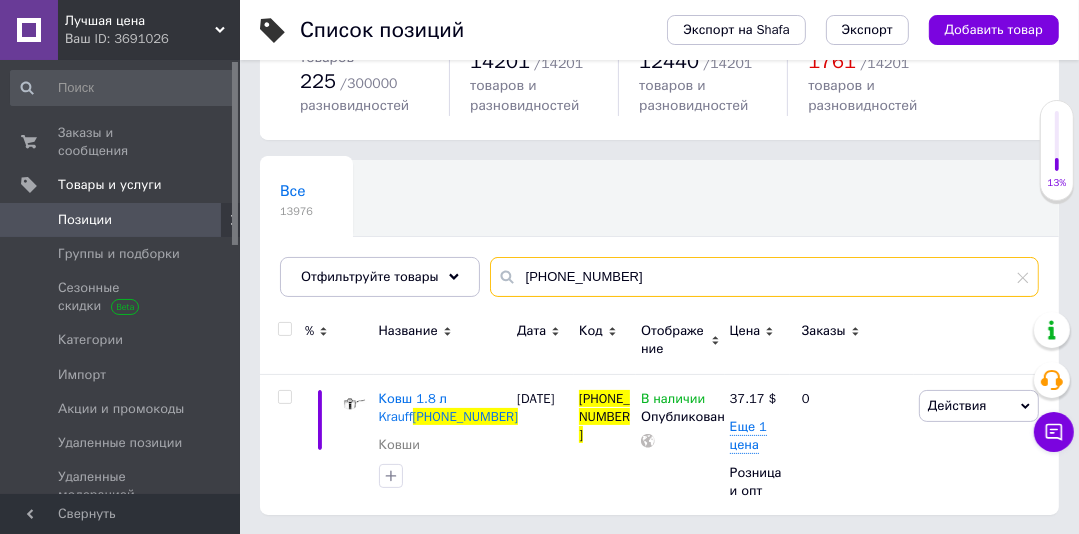 drag, startPoint x: 600, startPoint y: 280, endPoint x: 511, endPoint y: 279, distance: 89.005615 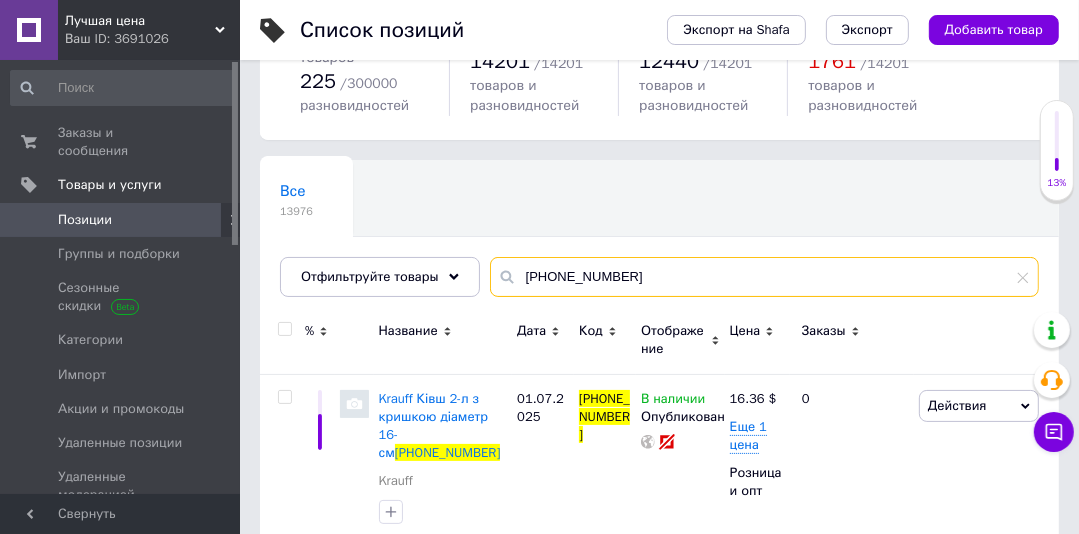 type on "[PHONE_NUMBER]" 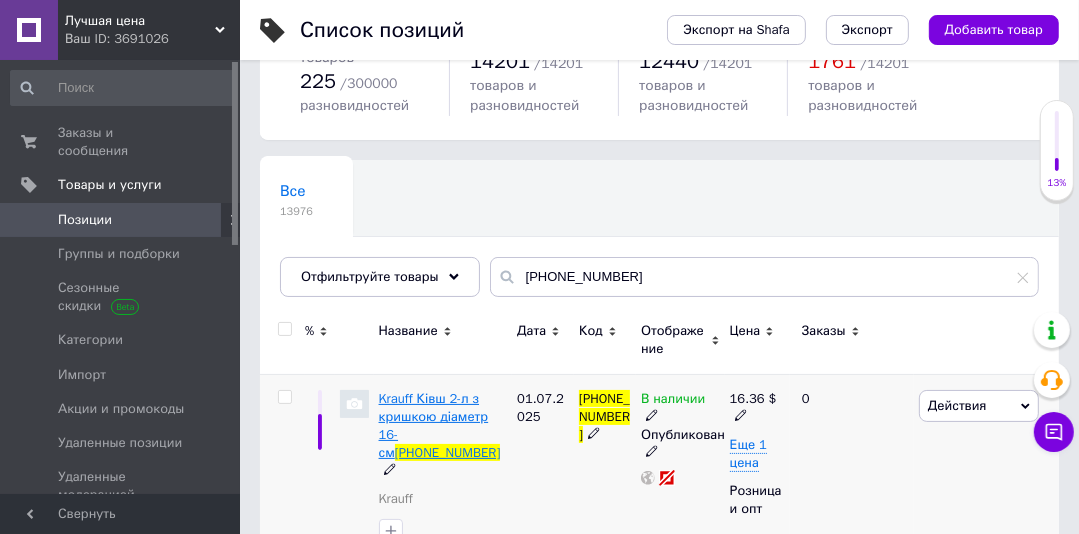 click on "Krauff Ківш 2-л з кришкою діаметр 16-см" at bounding box center (434, 426) 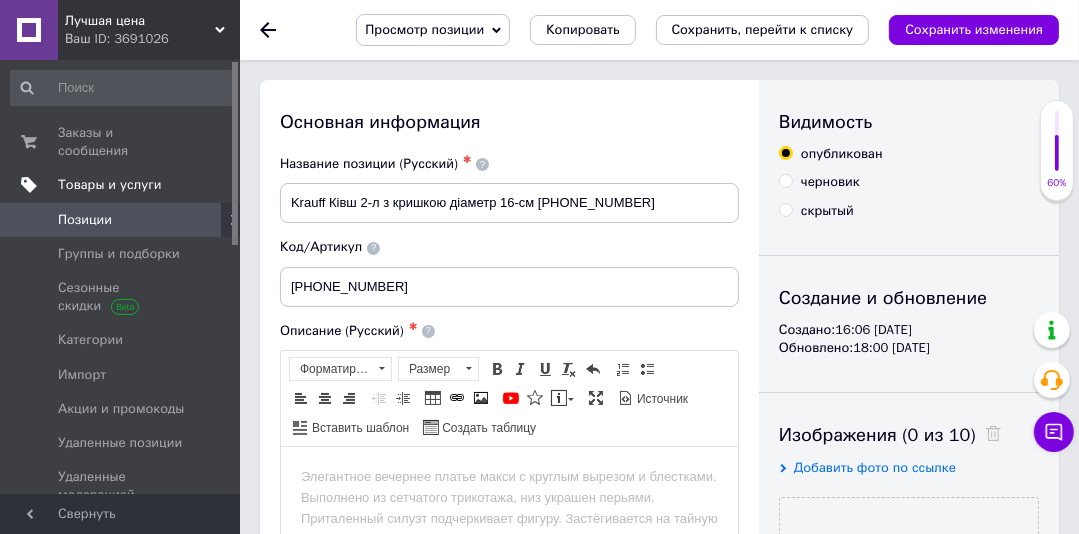 scroll, scrollTop: 0, scrollLeft: 0, axis: both 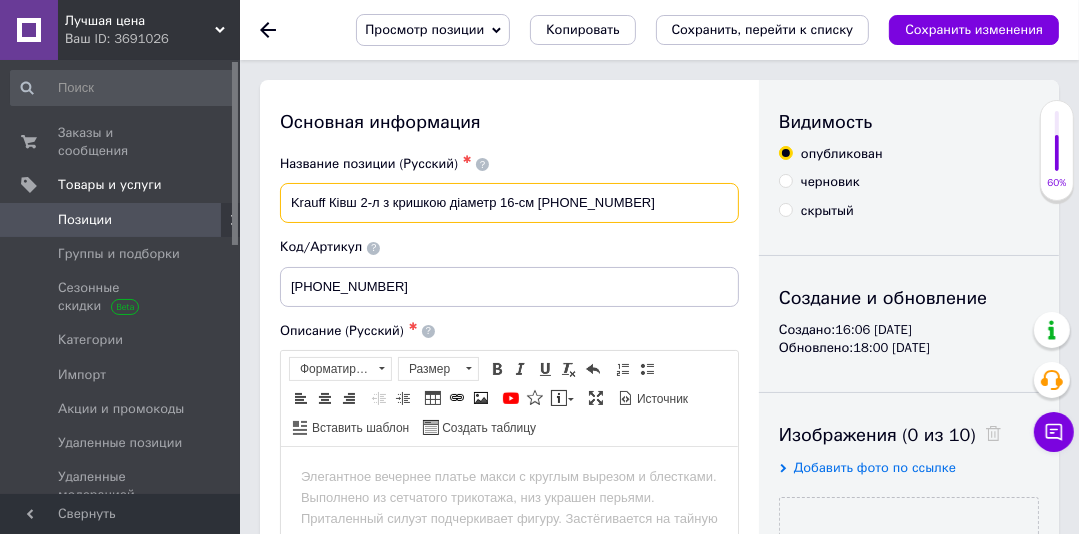 drag, startPoint x: 529, startPoint y: 200, endPoint x: 280, endPoint y: 198, distance: 249.00803 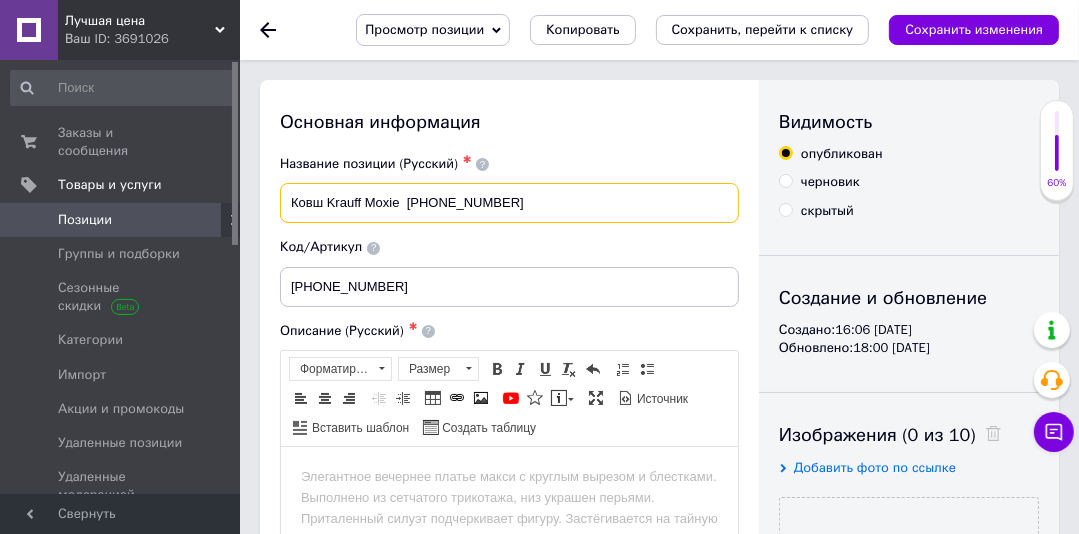 click on "Ковш Krauff Moxie  [PHONE_NUMBER]" at bounding box center [509, 203] 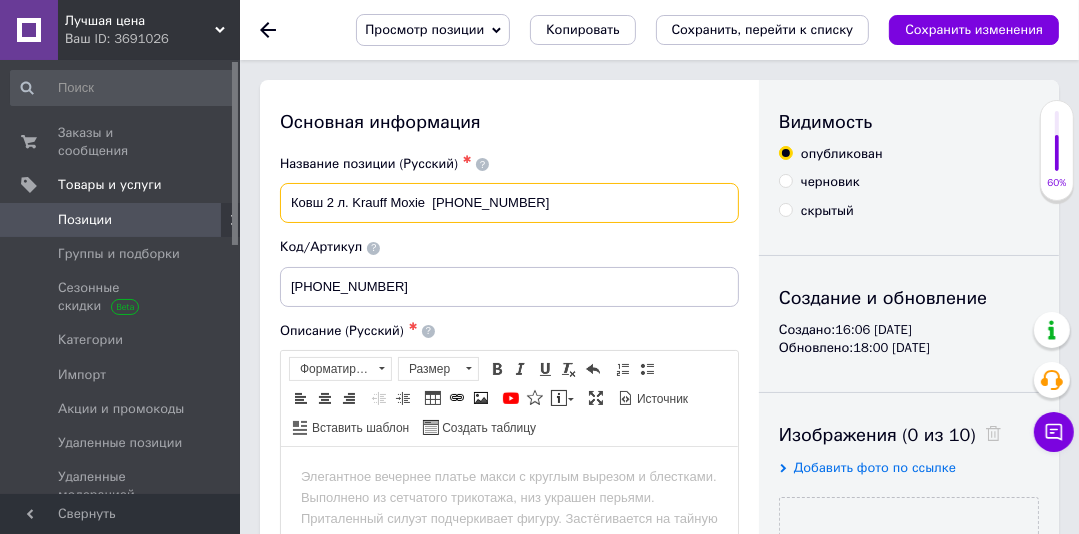 click on "Ковш 2 л. Krauff Moxie  [PHONE_NUMBER]" at bounding box center [509, 203] 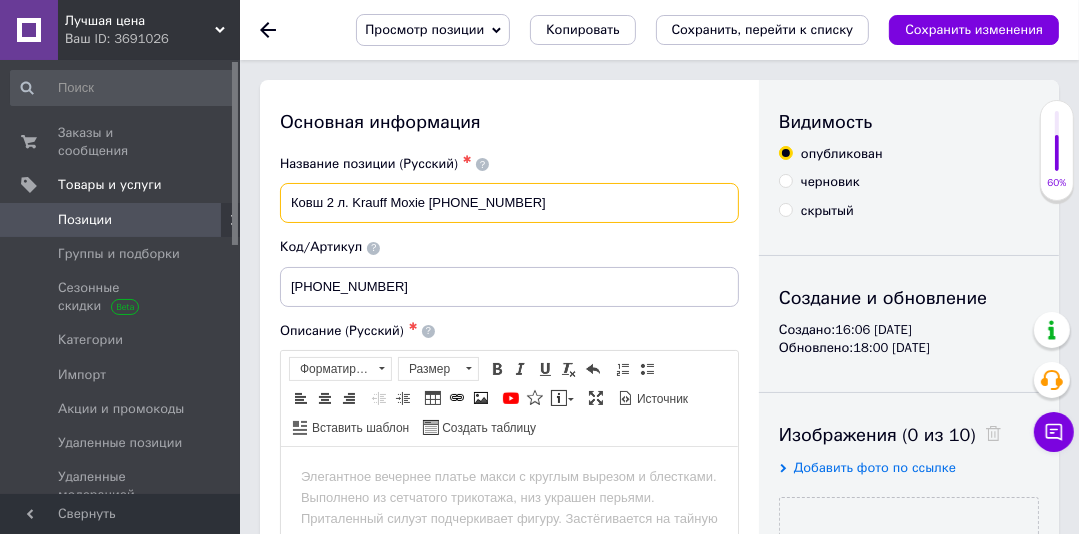 click on "Ковш 2 л. Krauff Moxie [PHONE_NUMBER]" at bounding box center [509, 203] 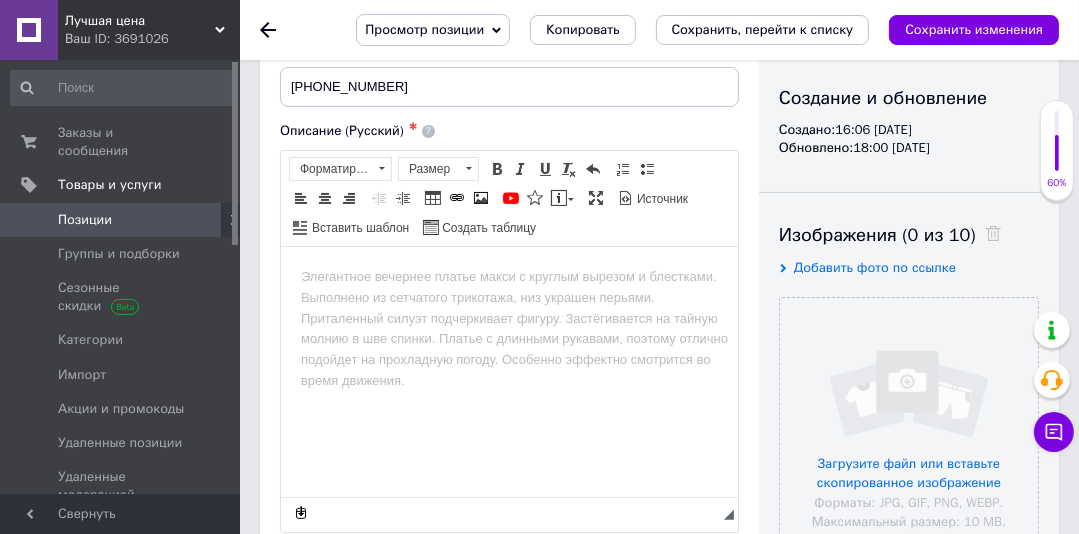 scroll, scrollTop: 212, scrollLeft: 0, axis: vertical 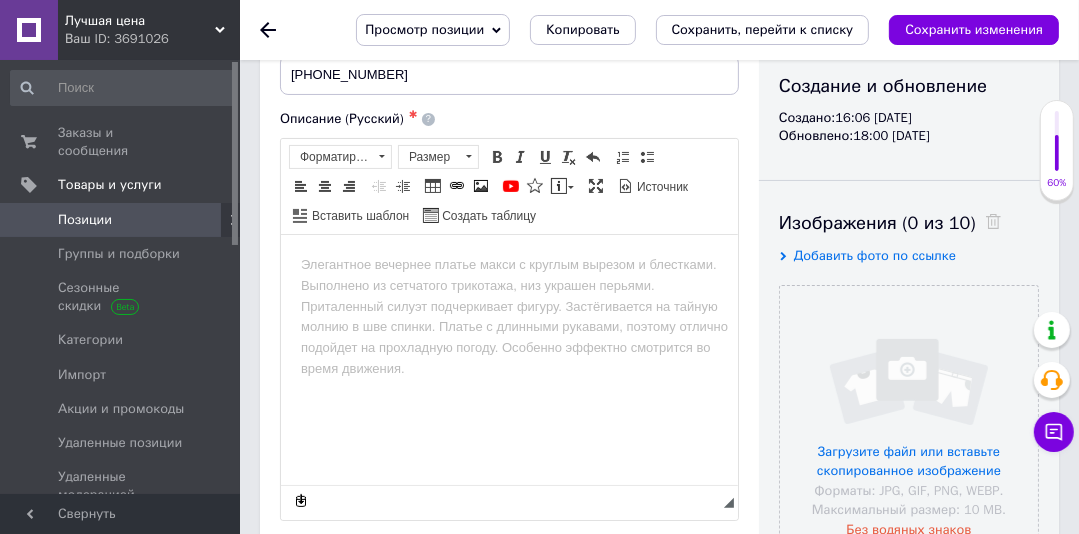 click on "Добавить фото по ссылке" at bounding box center [875, 255] 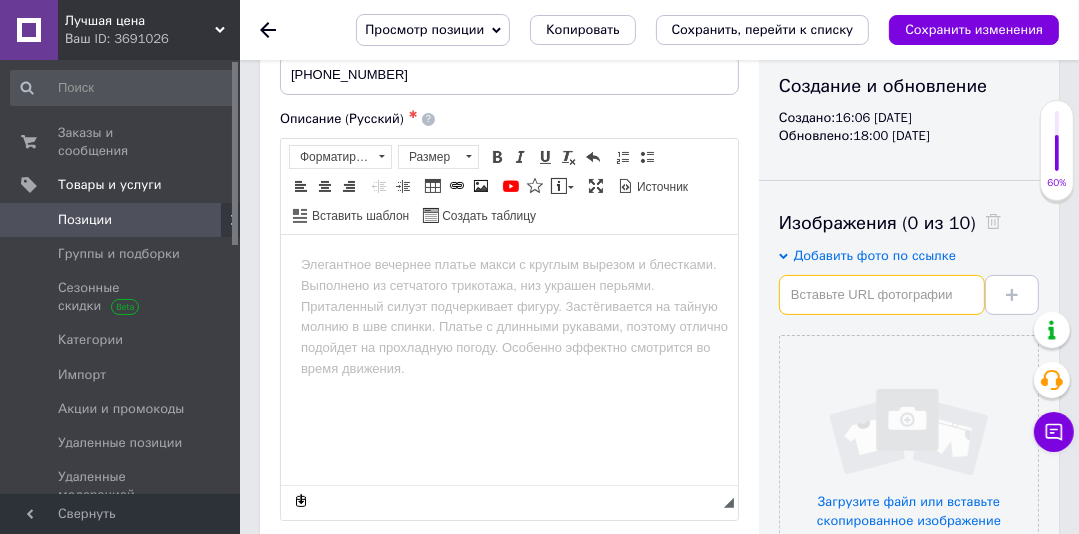 paste on "[URL][DOMAIN_NAME]" 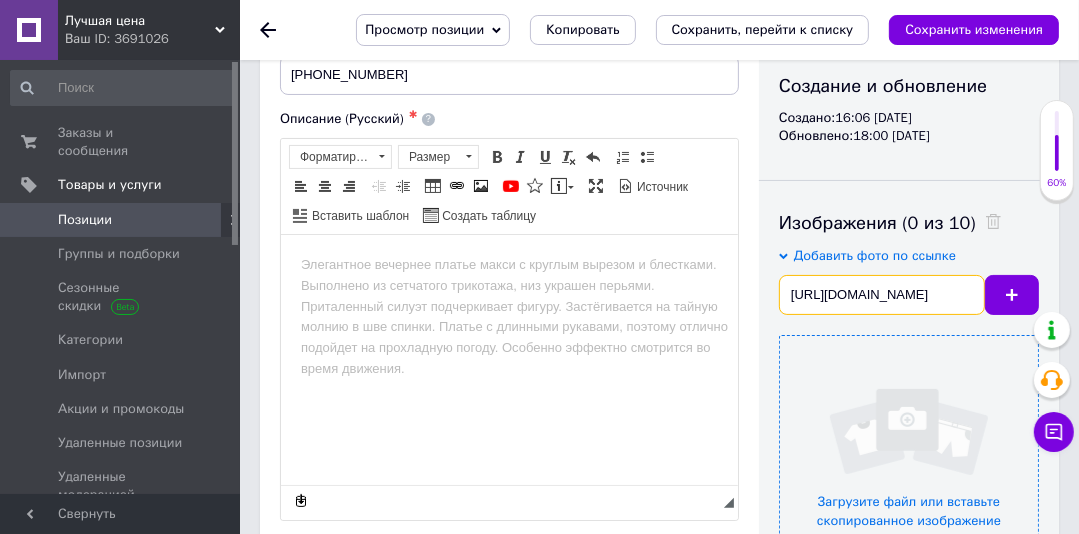 scroll, scrollTop: 0, scrollLeft: 193, axis: horizontal 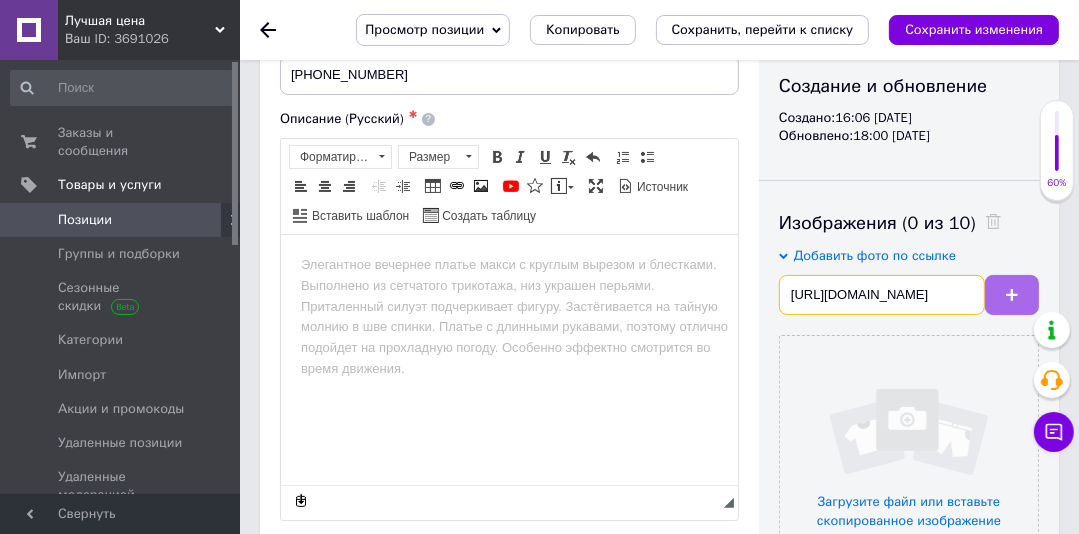 type on "[URL][DOMAIN_NAME]" 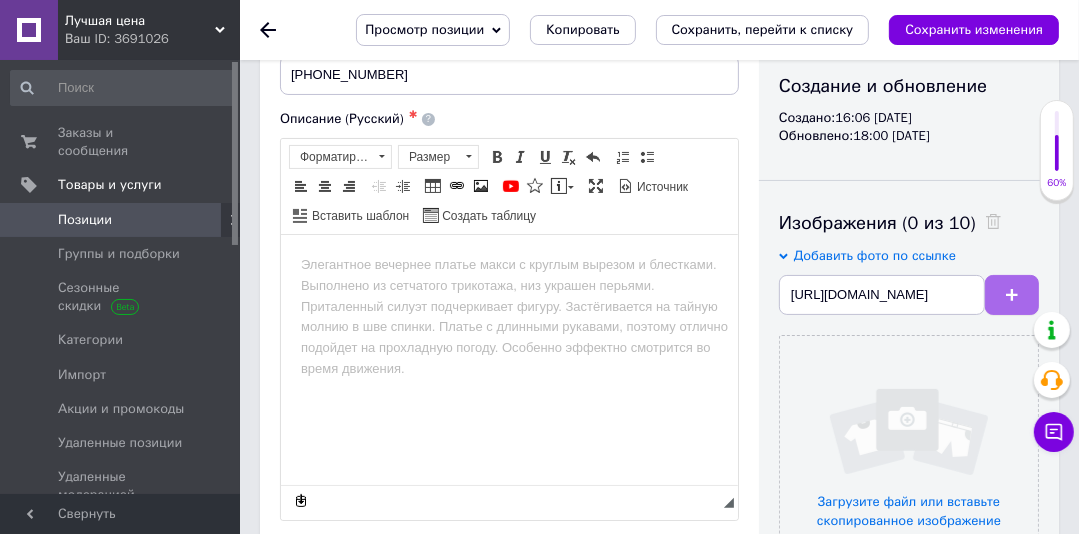 click 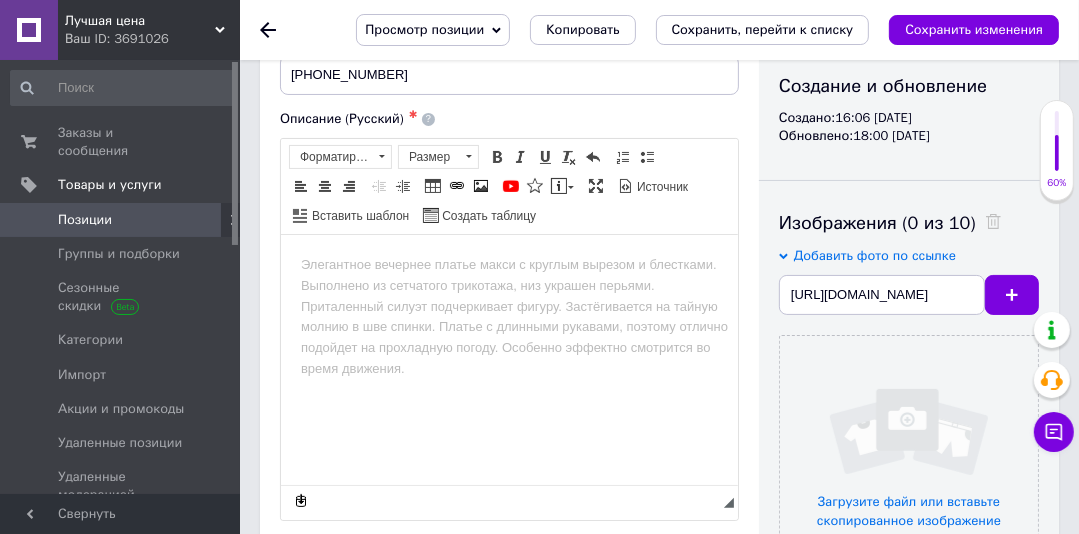 scroll, scrollTop: 0, scrollLeft: 0, axis: both 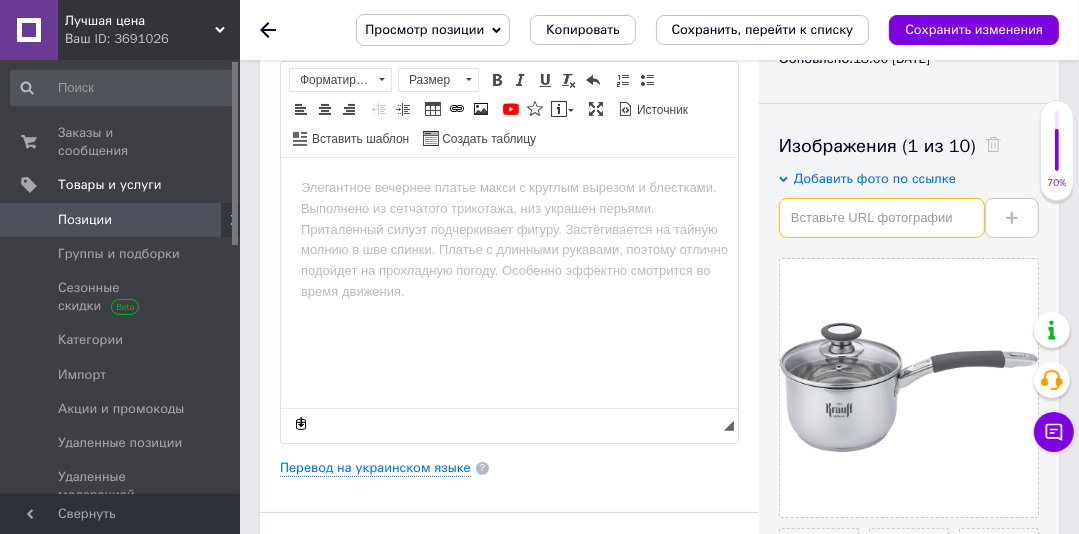 click at bounding box center (882, 218) 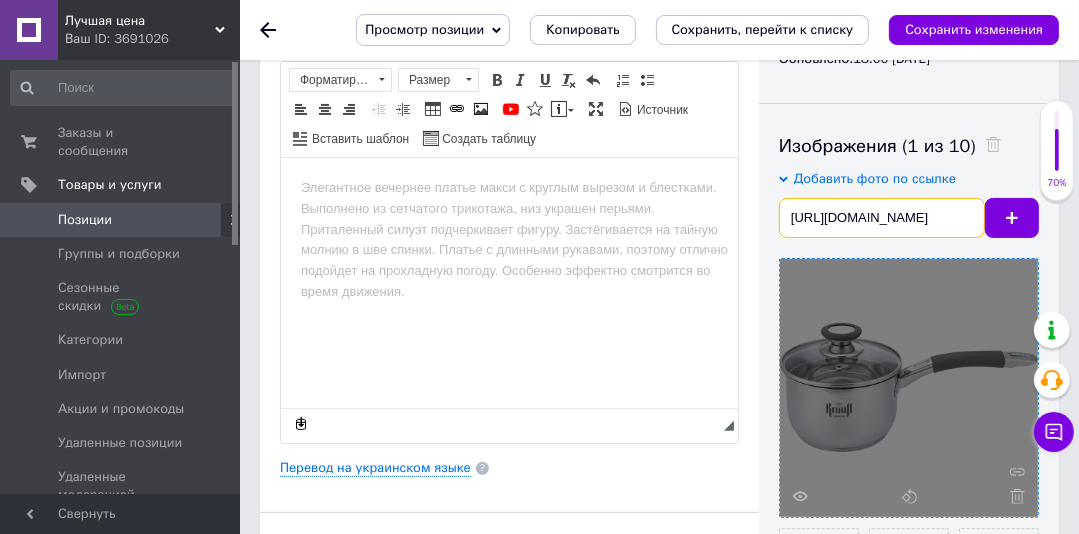 scroll, scrollTop: 0, scrollLeft: 186, axis: horizontal 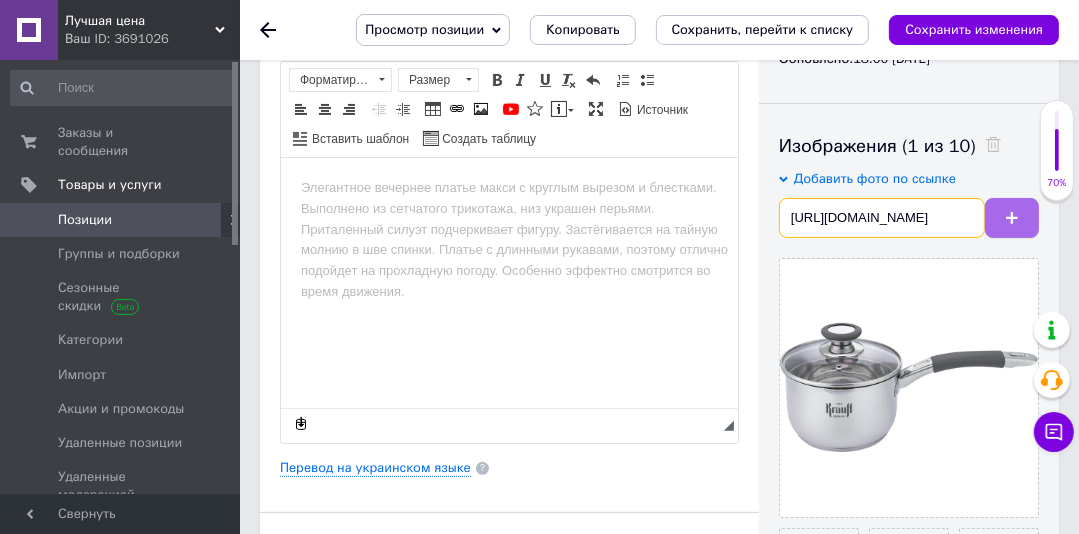 type on "[URL][DOMAIN_NAME]" 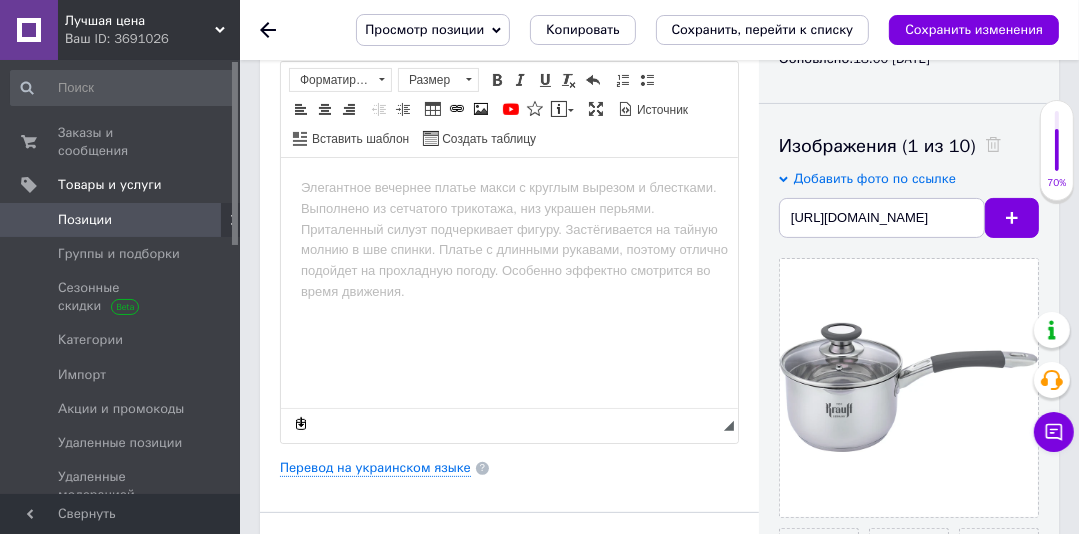 drag, startPoint x: 1009, startPoint y: 220, endPoint x: 1074, endPoint y: 164, distance: 85.79627 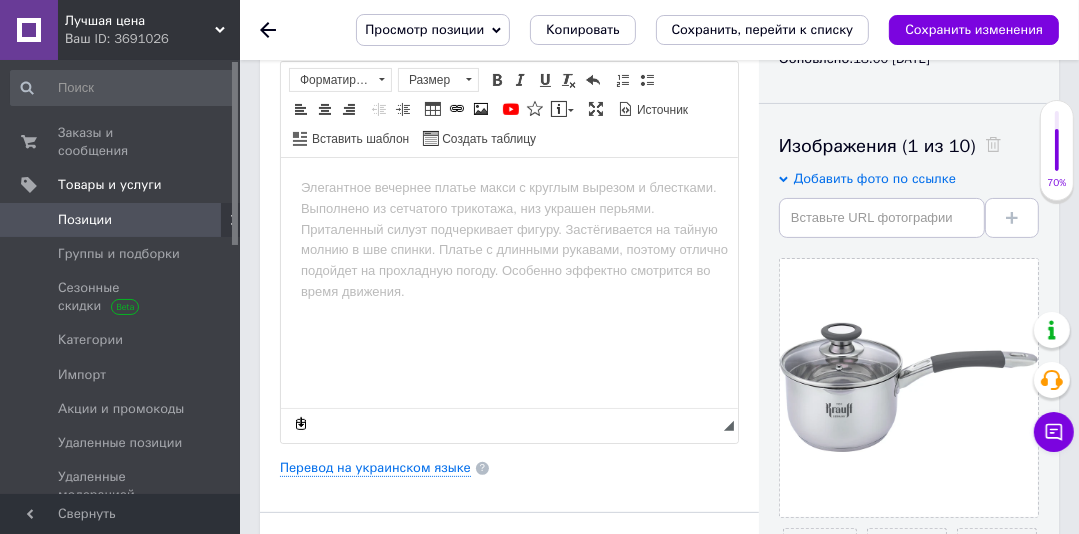 scroll, scrollTop: 331, scrollLeft: 0, axis: vertical 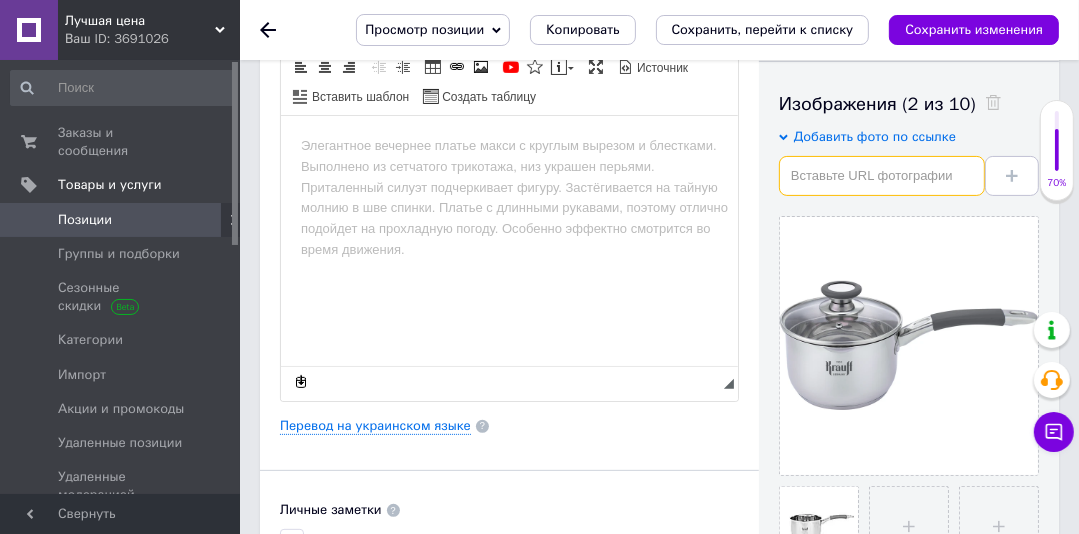 click at bounding box center [882, 176] 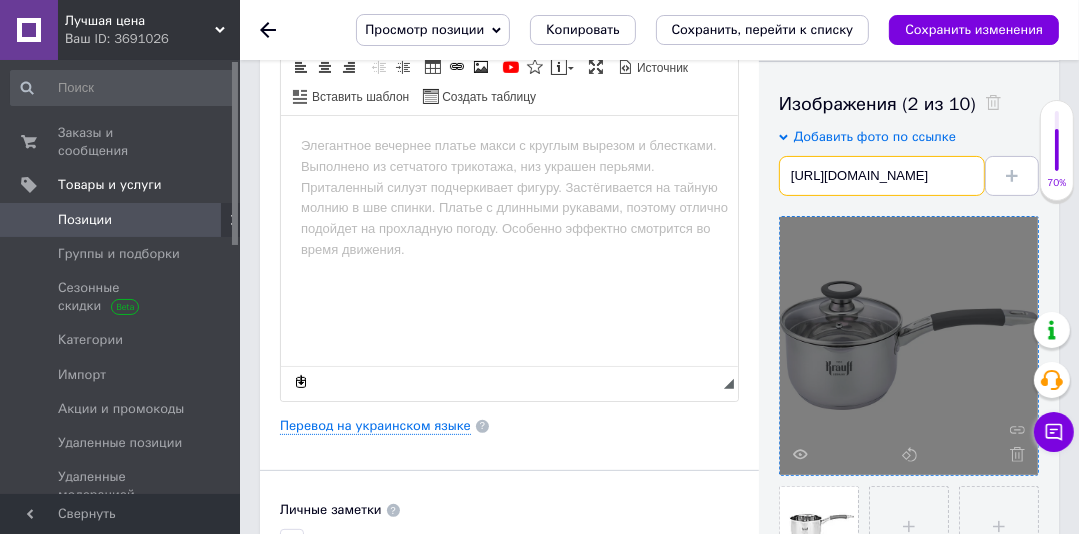 scroll, scrollTop: 0, scrollLeft: 193, axis: horizontal 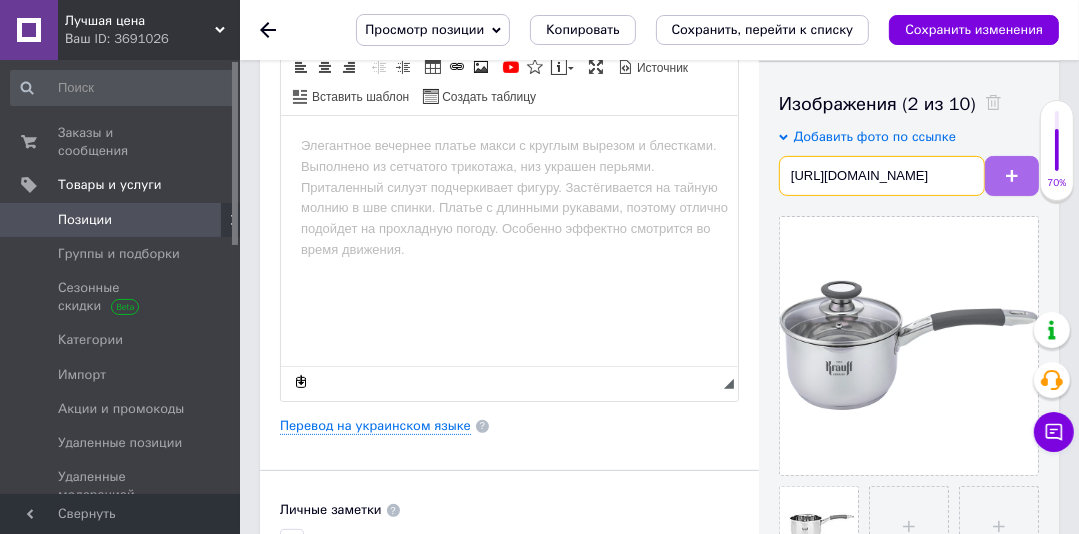 type on "[URL][DOMAIN_NAME]" 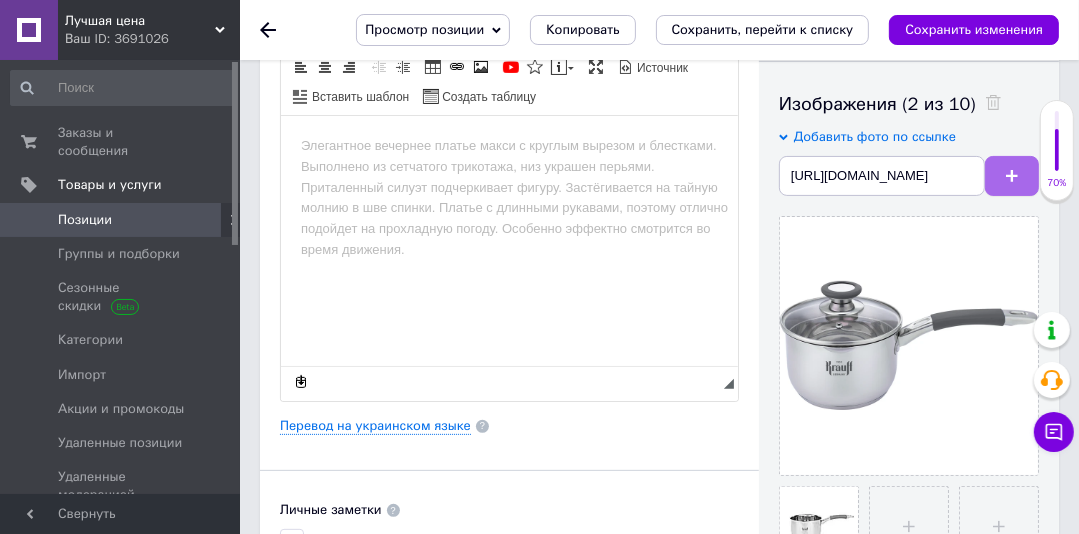 click at bounding box center [1012, 176] 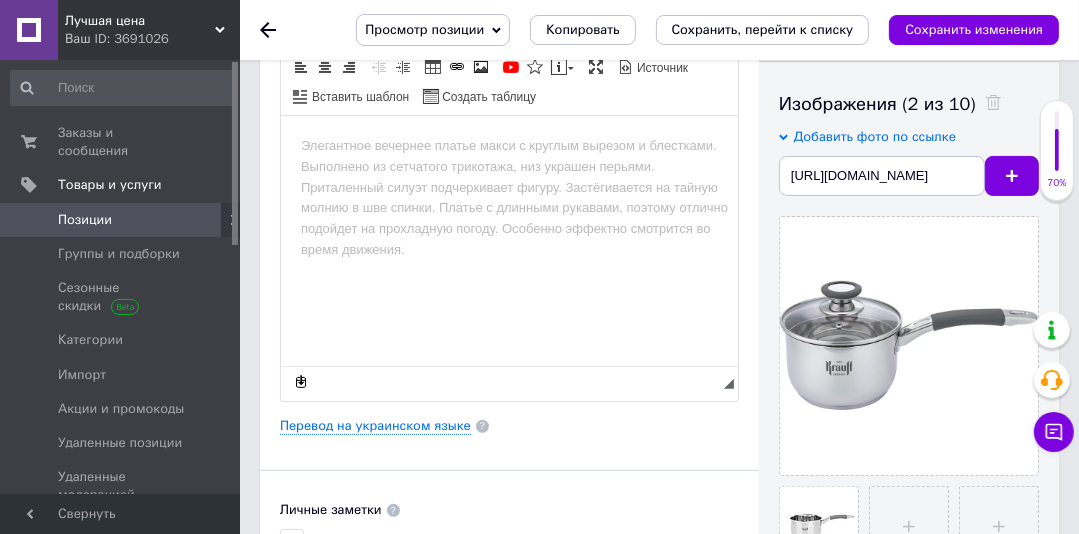 scroll, scrollTop: 0, scrollLeft: 0, axis: both 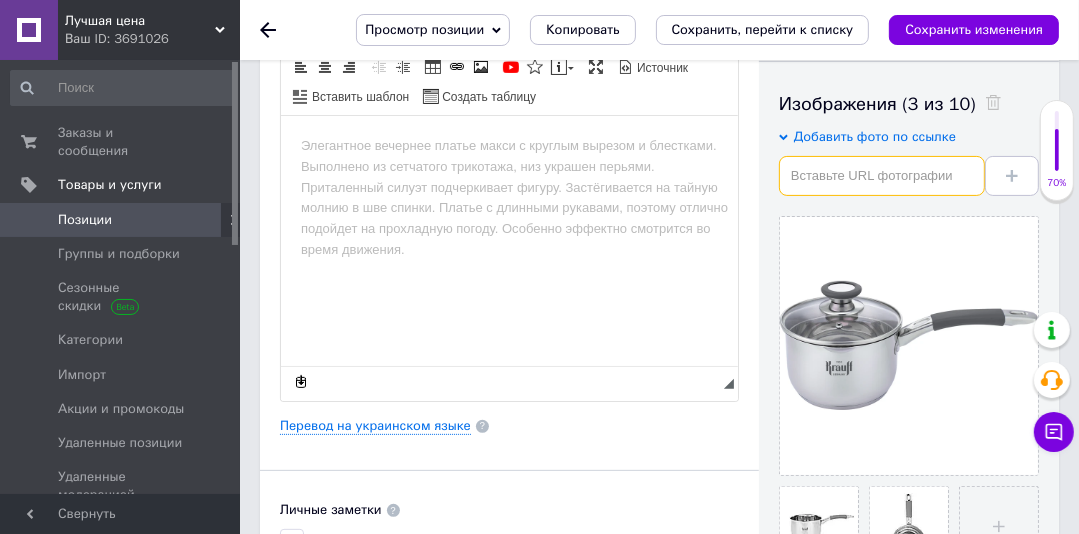 click at bounding box center [882, 176] 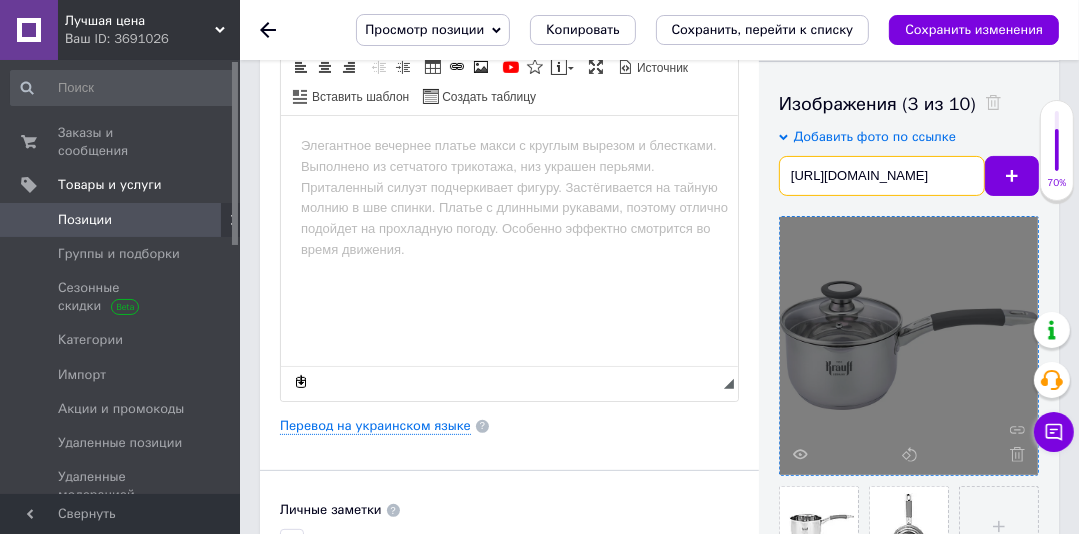 scroll, scrollTop: 0, scrollLeft: 193, axis: horizontal 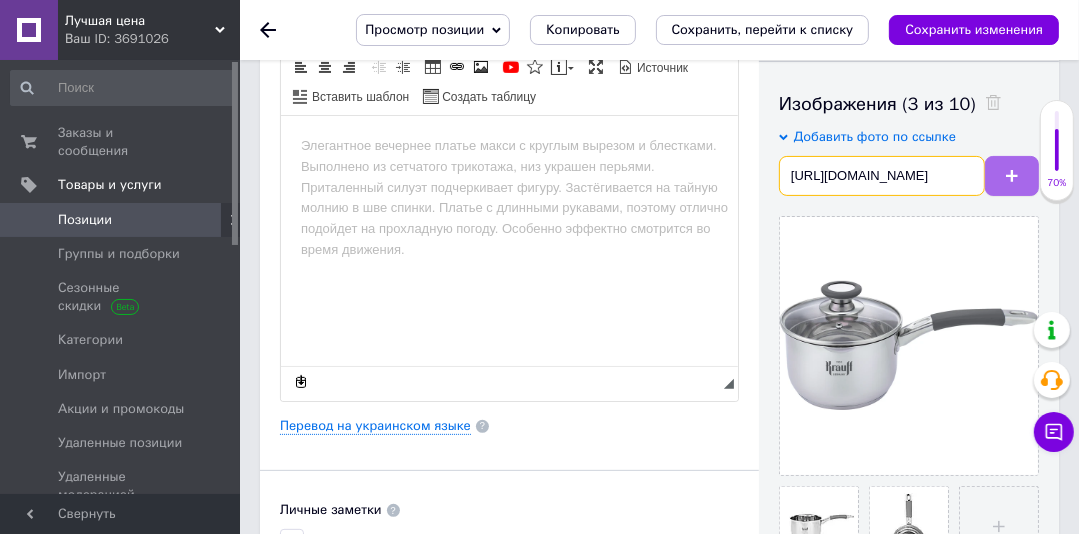 type on "[URL][DOMAIN_NAME]" 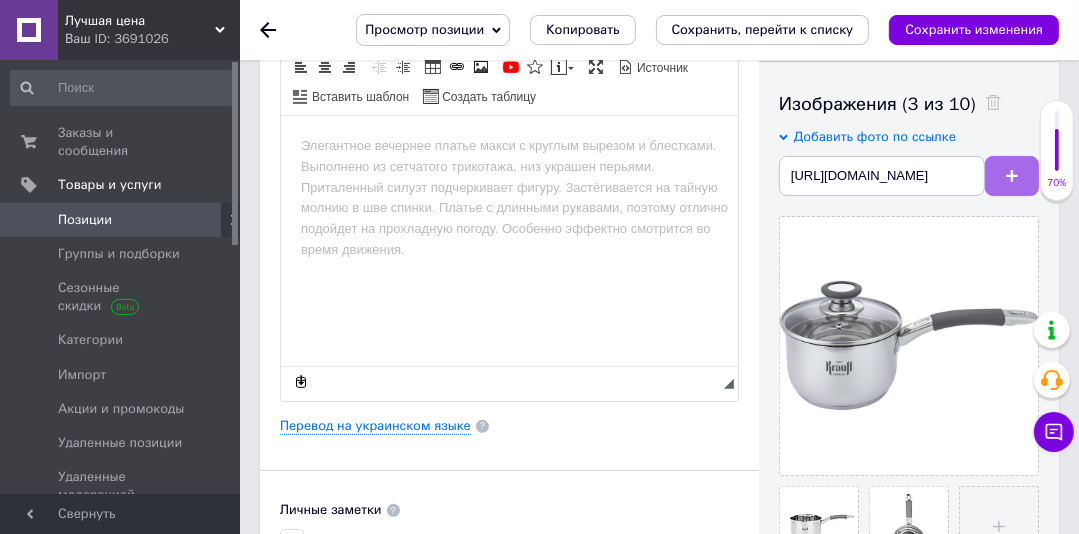 click at bounding box center (1012, 176) 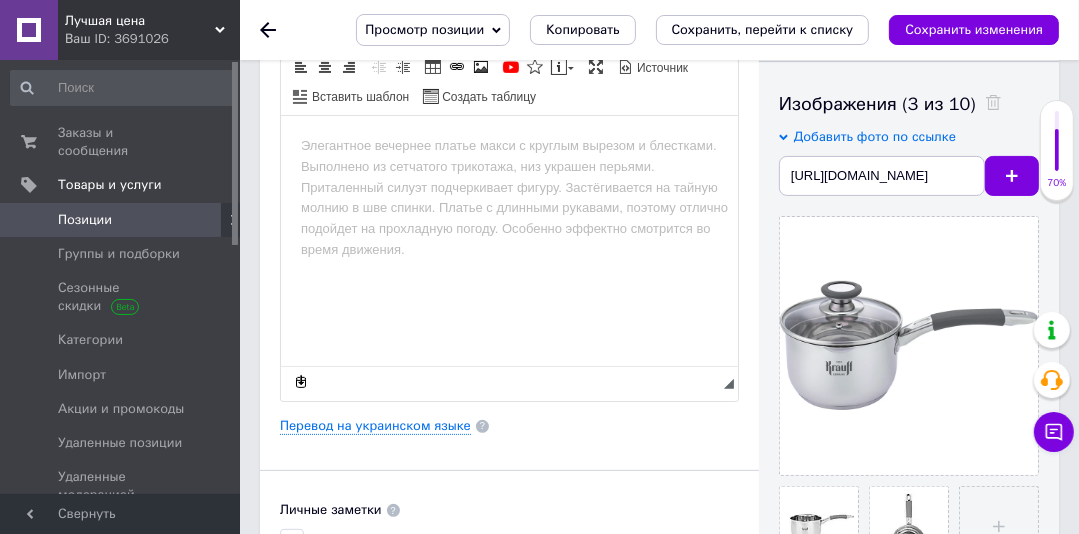scroll, scrollTop: 0, scrollLeft: 0, axis: both 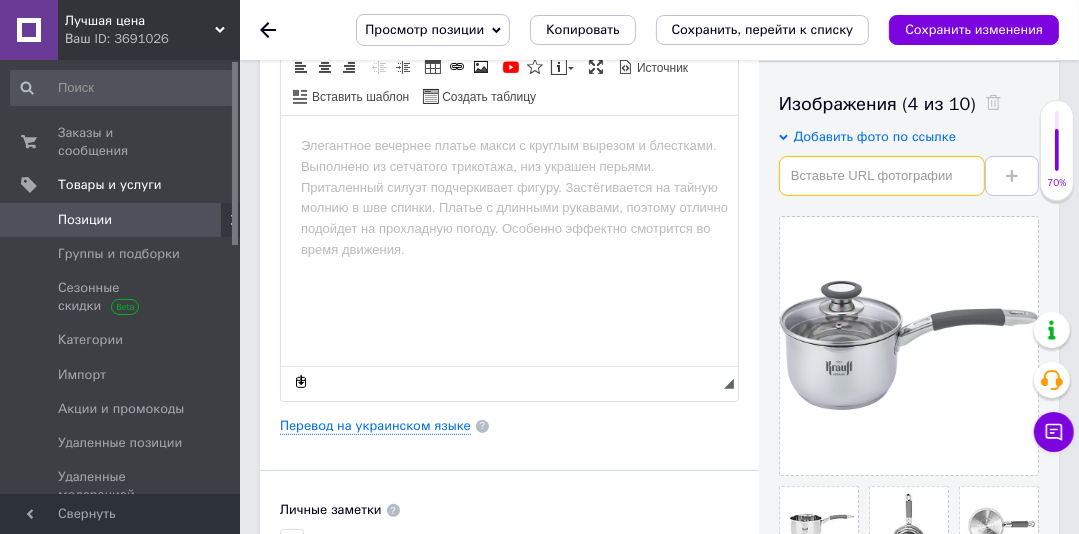 paste on "[URL][DOMAIN_NAME]" 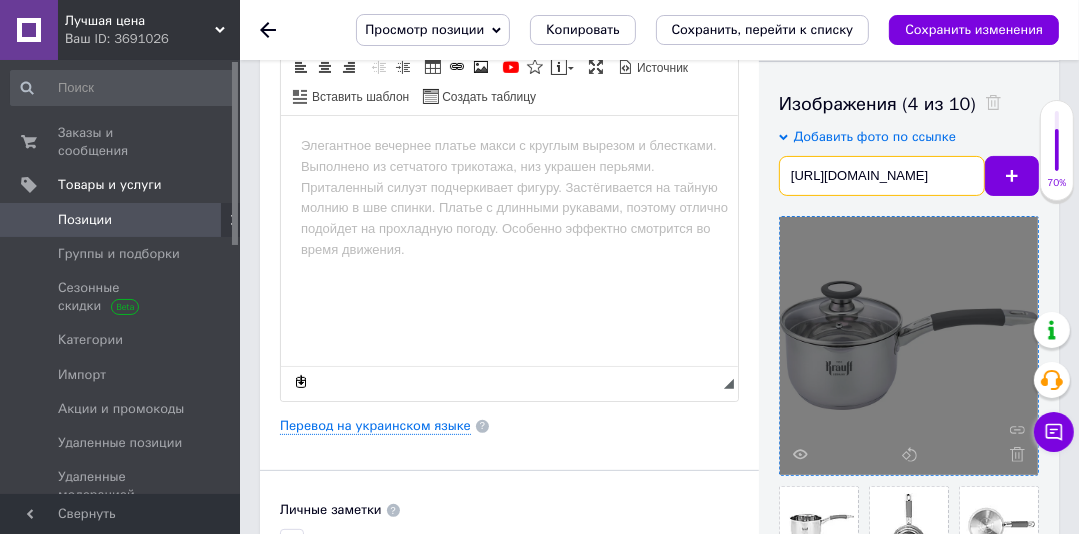 scroll, scrollTop: 0, scrollLeft: 193, axis: horizontal 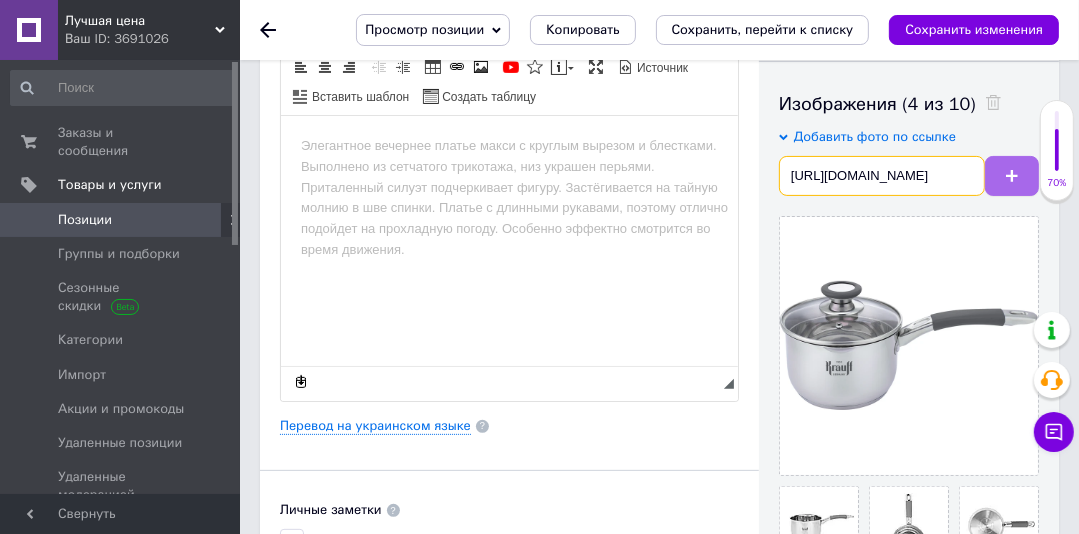 type on "[URL][DOMAIN_NAME]" 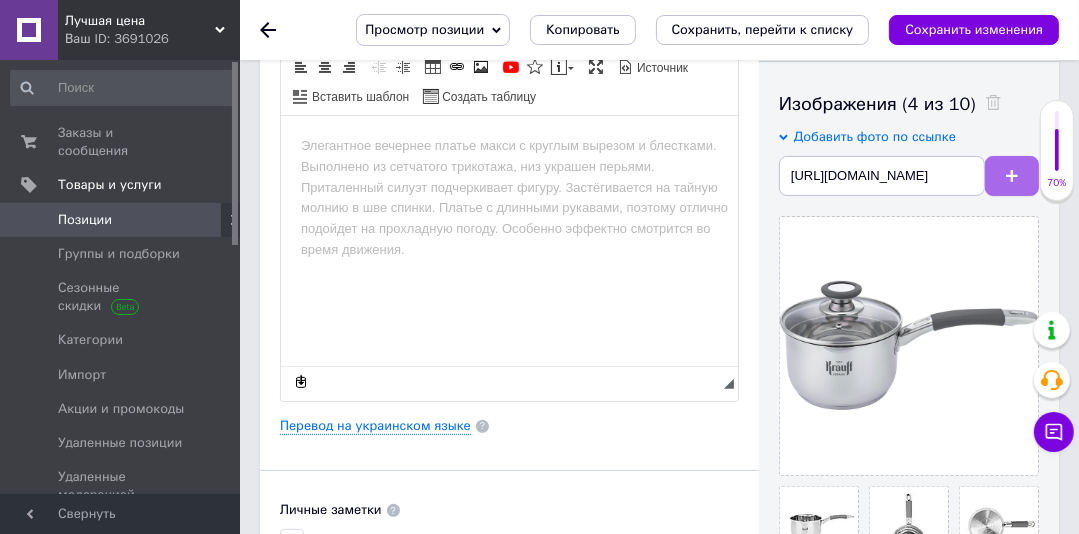 click 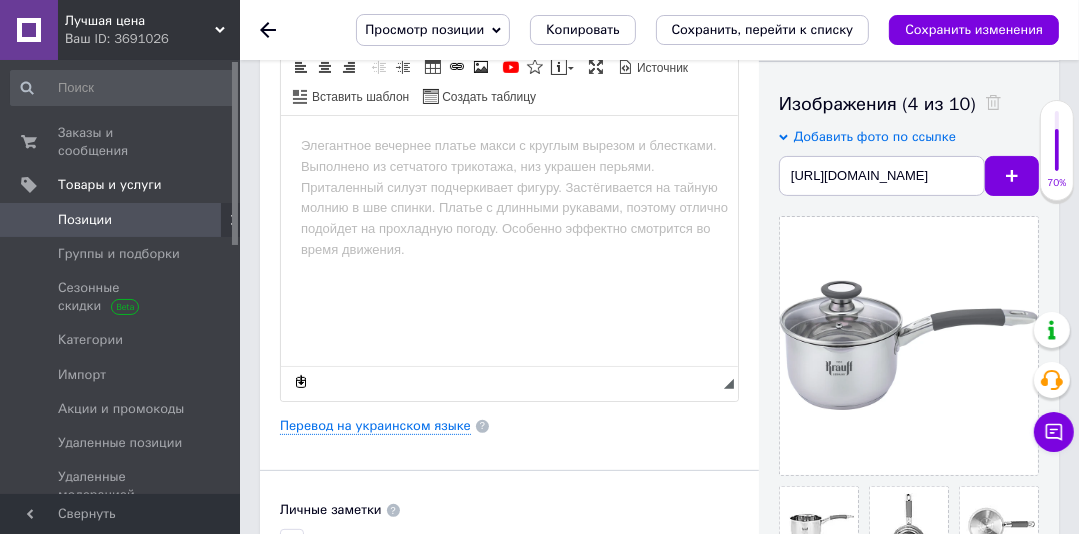 scroll, scrollTop: 0, scrollLeft: 0, axis: both 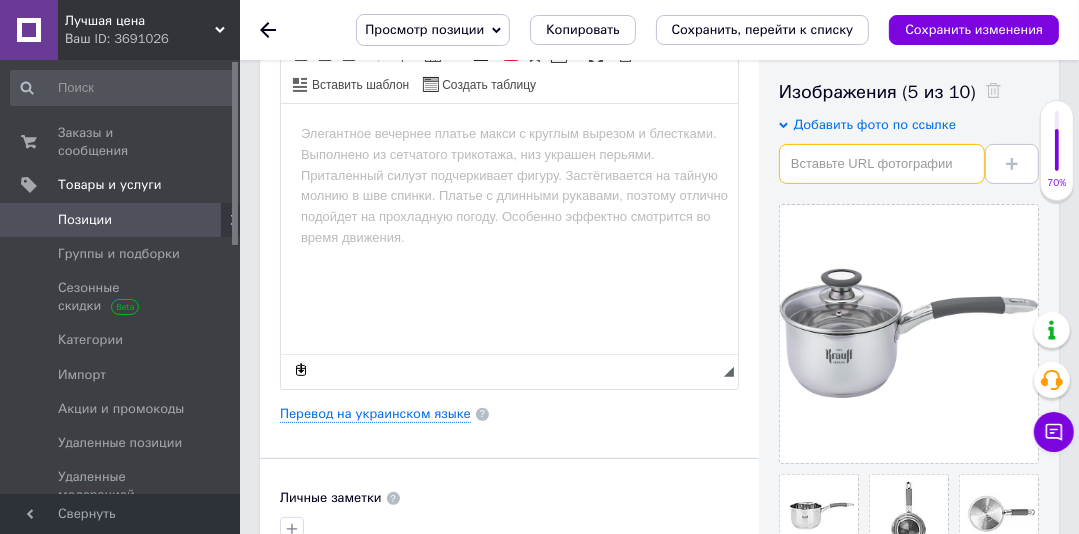 click at bounding box center [882, 164] 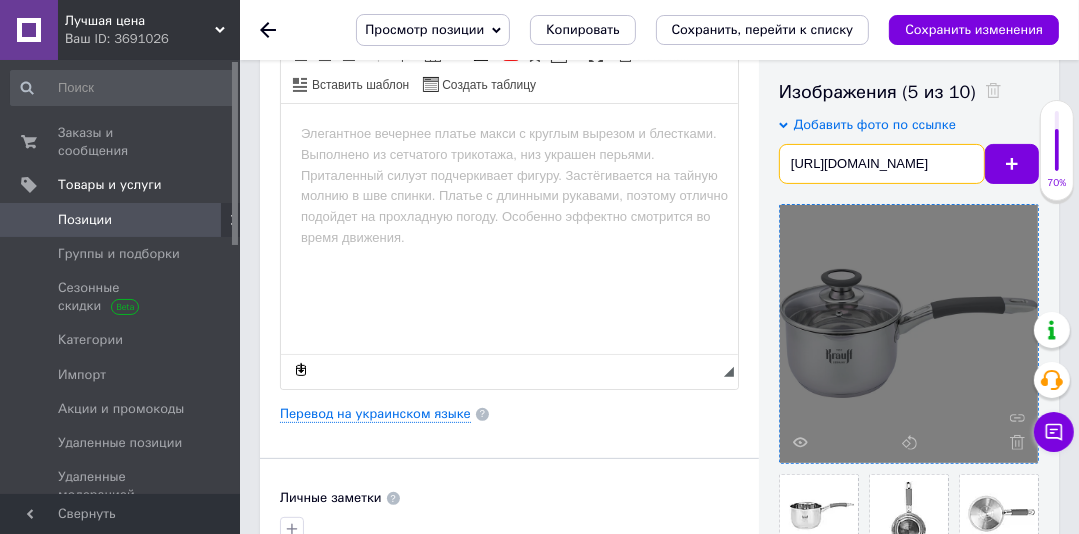 scroll, scrollTop: 0, scrollLeft: 186, axis: horizontal 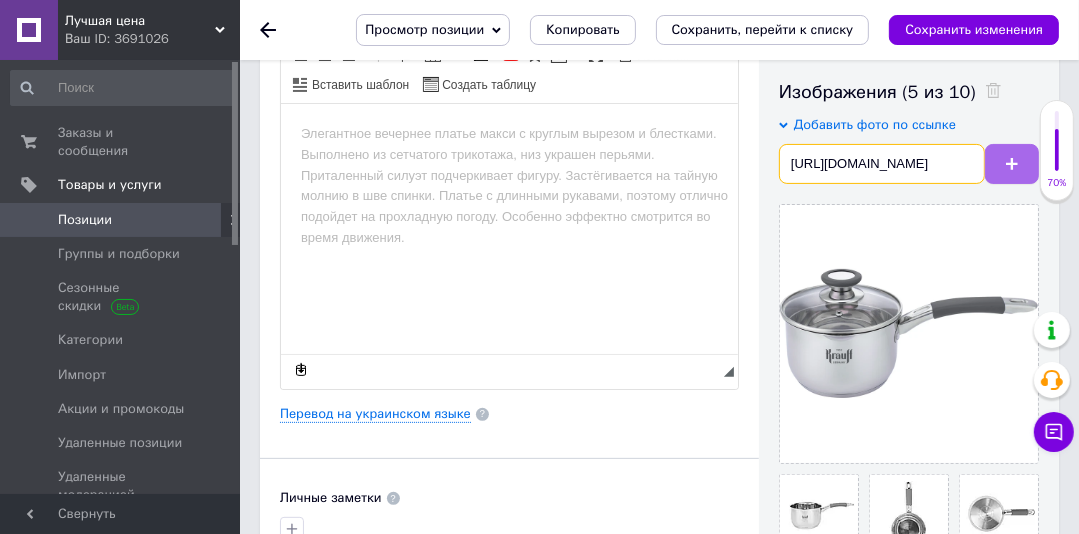 type on "[URL][DOMAIN_NAME]" 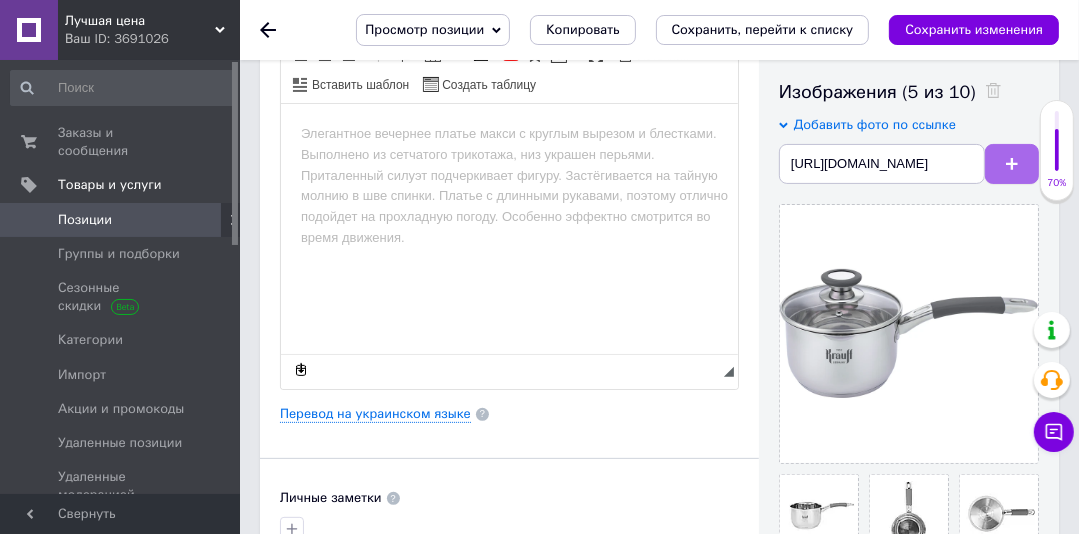 click at bounding box center (1012, 164) 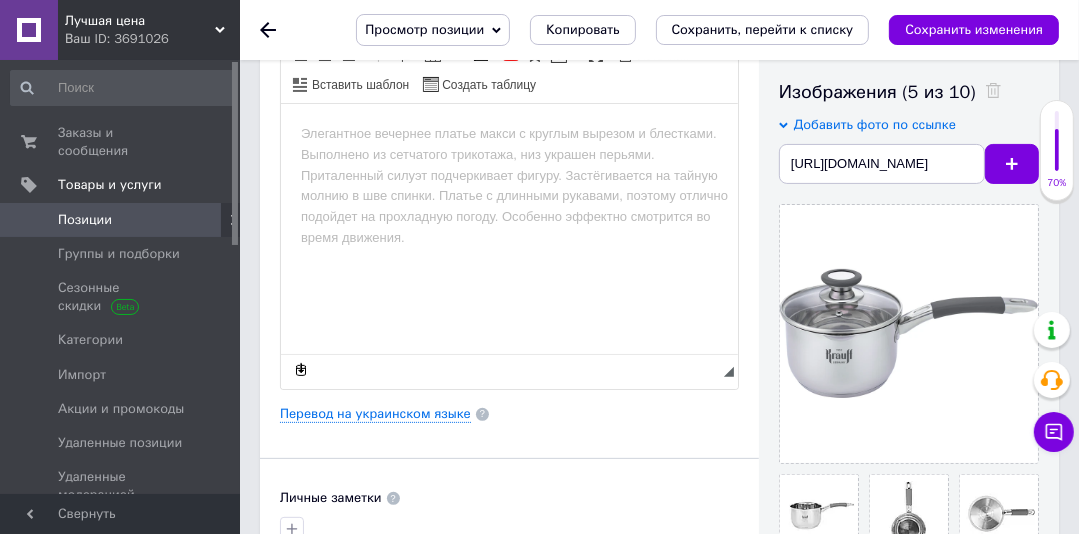 scroll, scrollTop: 0, scrollLeft: 0, axis: both 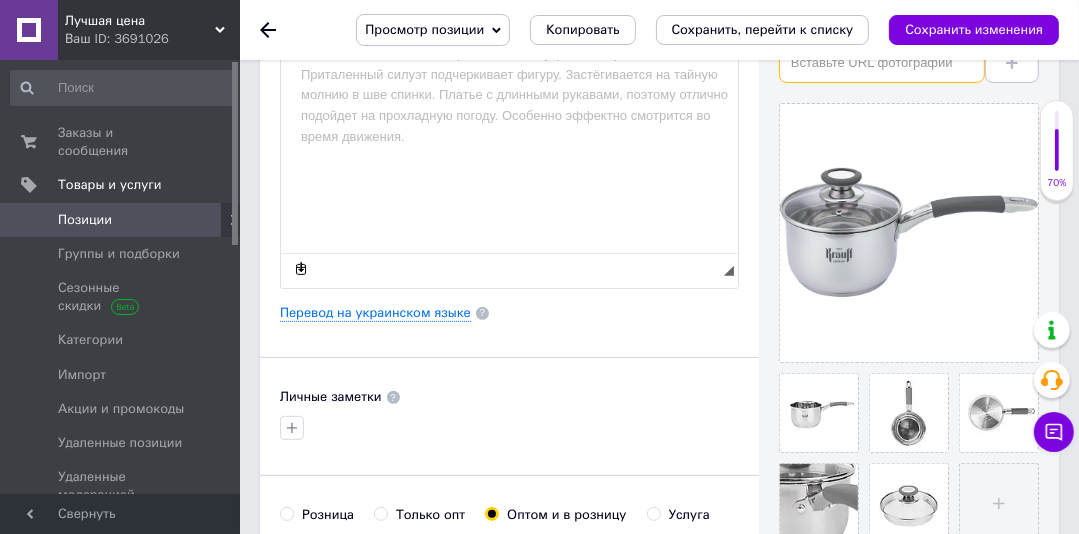 paste on "[URL][DOMAIN_NAME]" 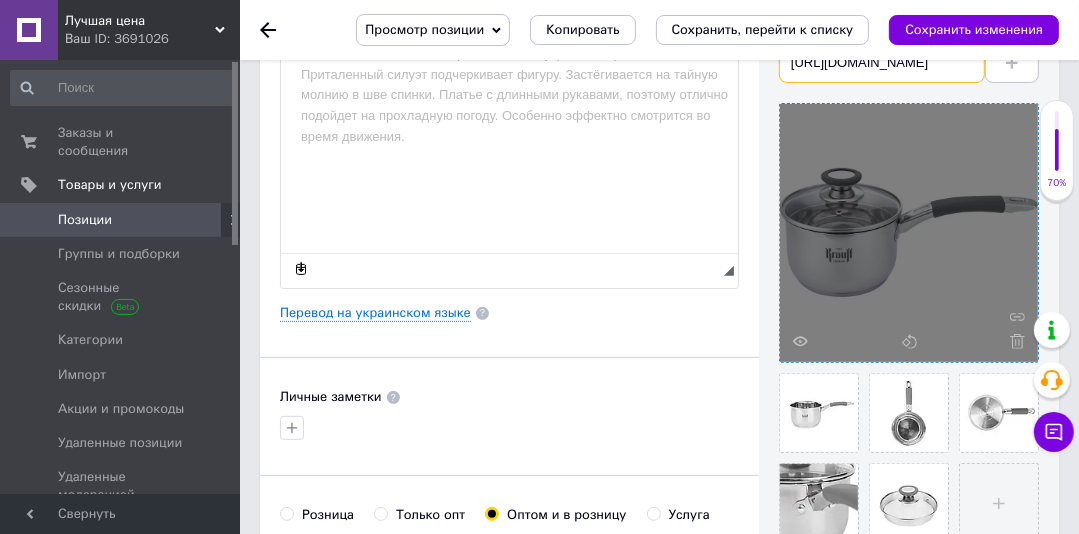 scroll, scrollTop: 0, scrollLeft: 186, axis: horizontal 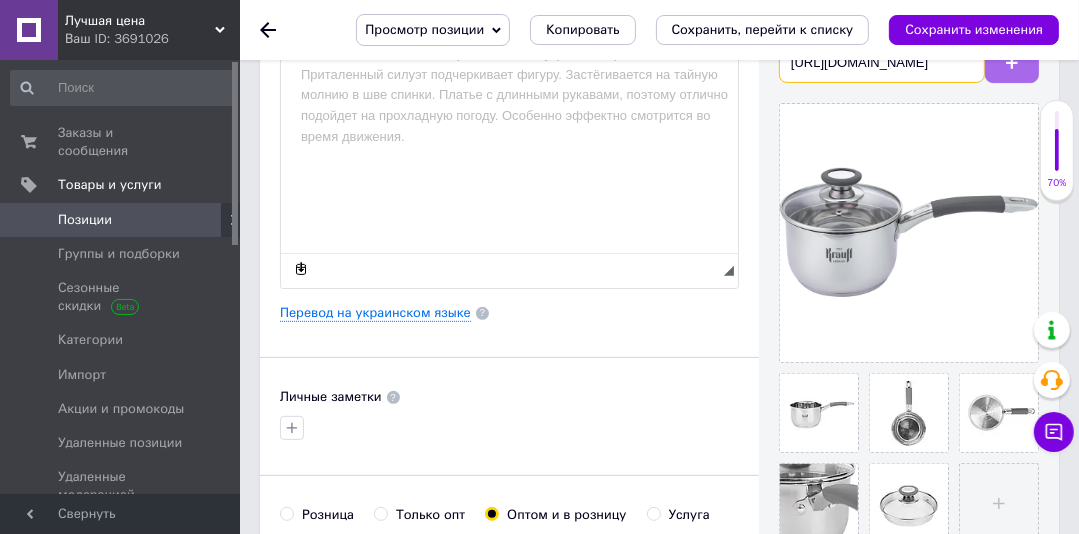 type on "[URL][DOMAIN_NAME]" 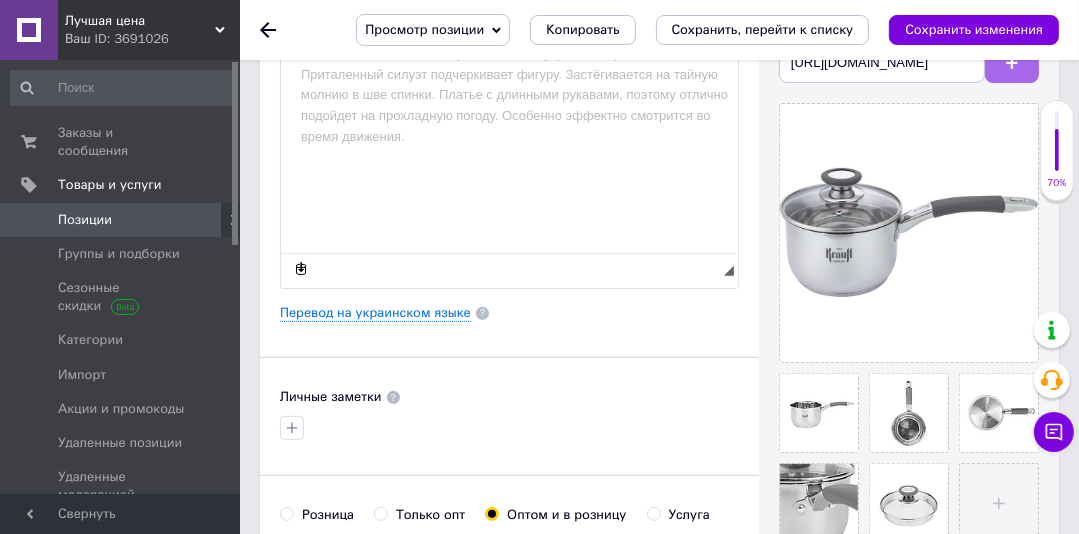 click at bounding box center [1012, 63] 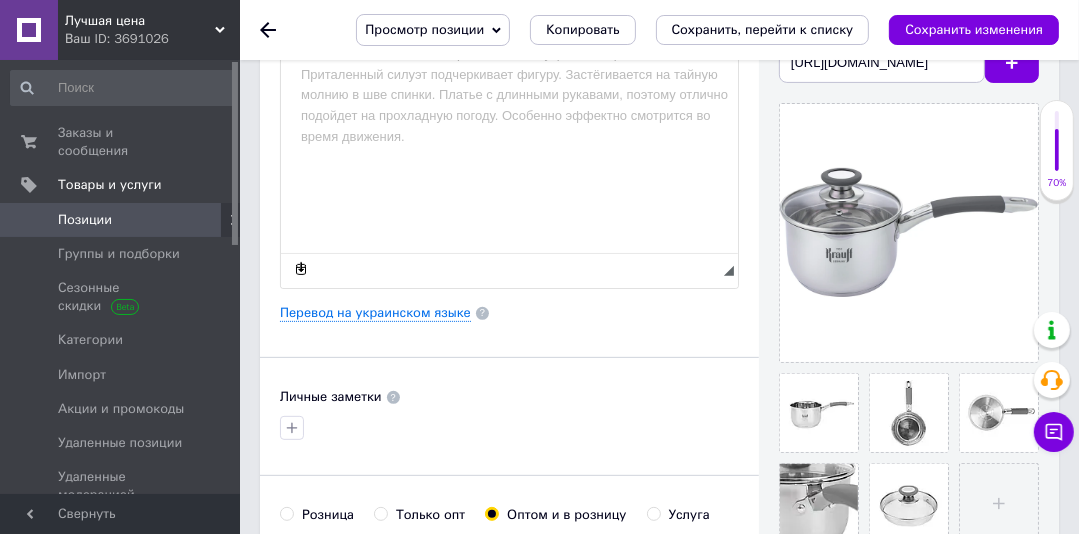 scroll, scrollTop: 0, scrollLeft: 0, axis: both 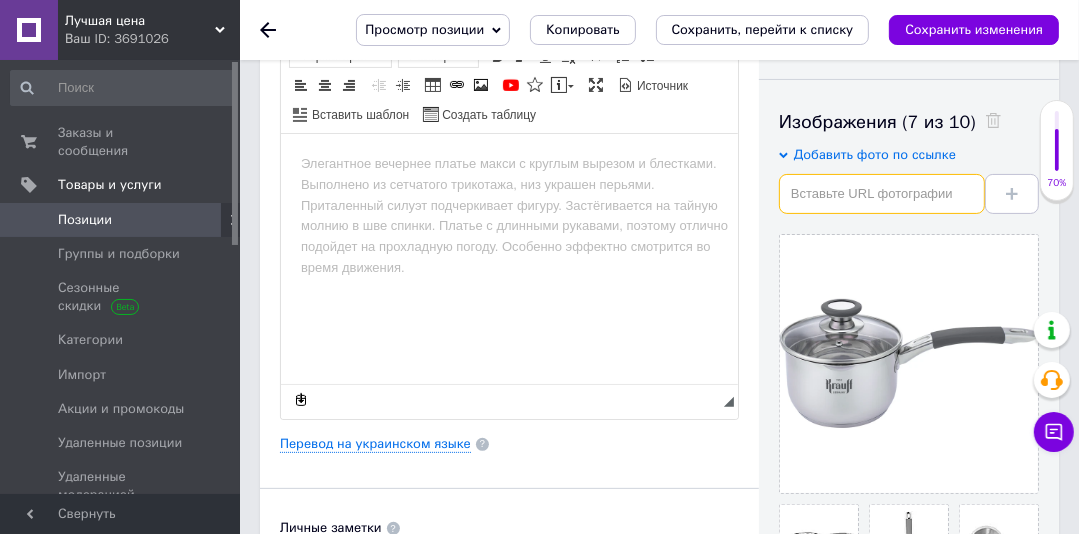click at bounding box center (882, 194) 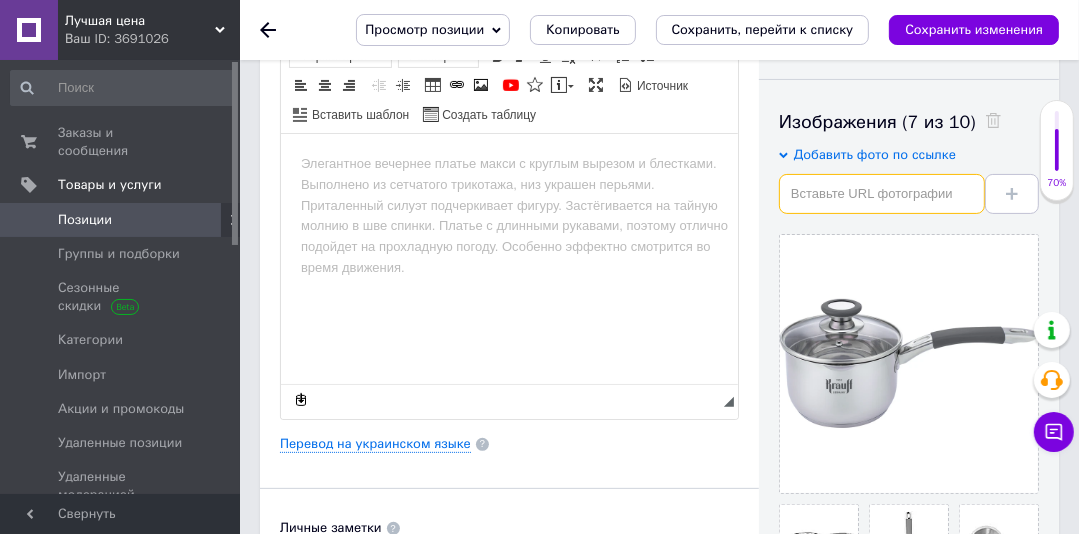 paste on "[URL][DOMAIN_NAME]" 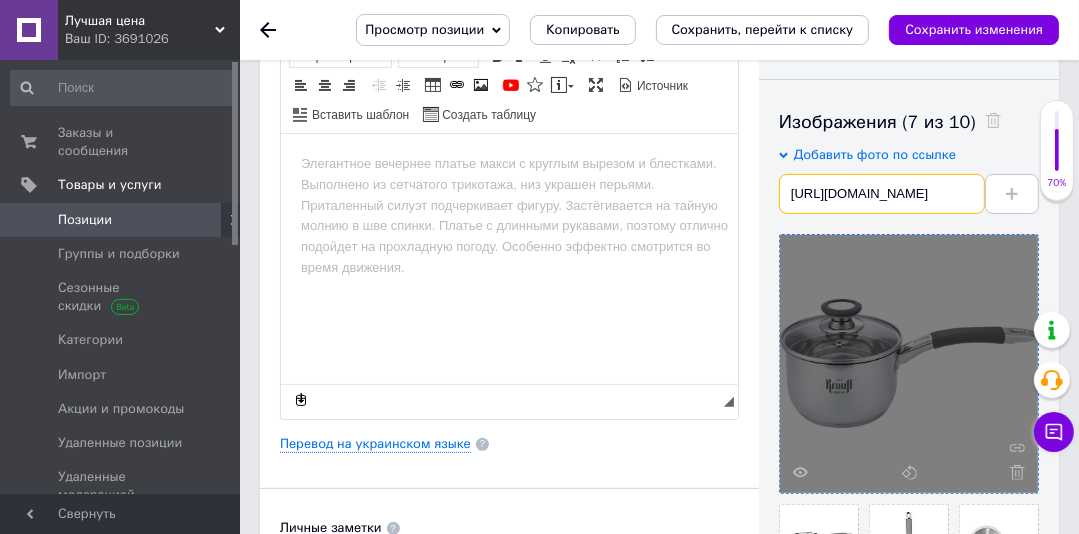 scroll, scrollTop: 0, scrollLeft: 186, axis: horizontal 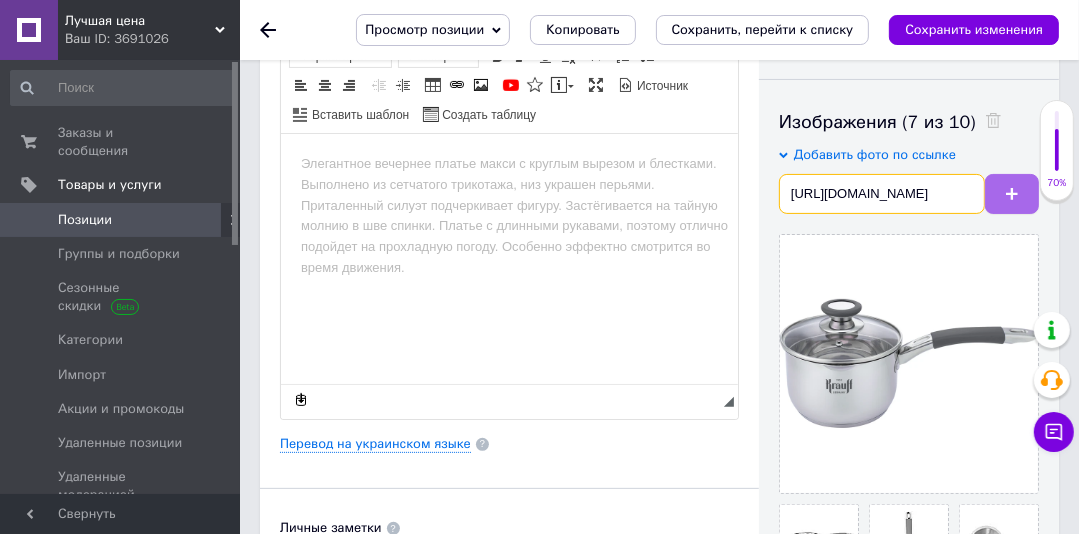 type on "[URL][DOMAIN_NAME]" 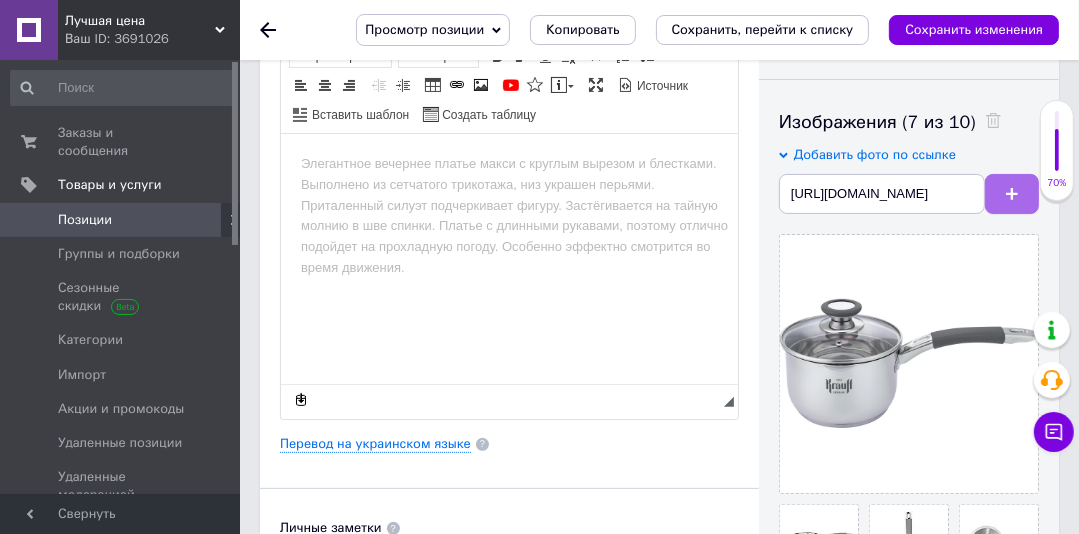 click at bounding box center [1012, 194] 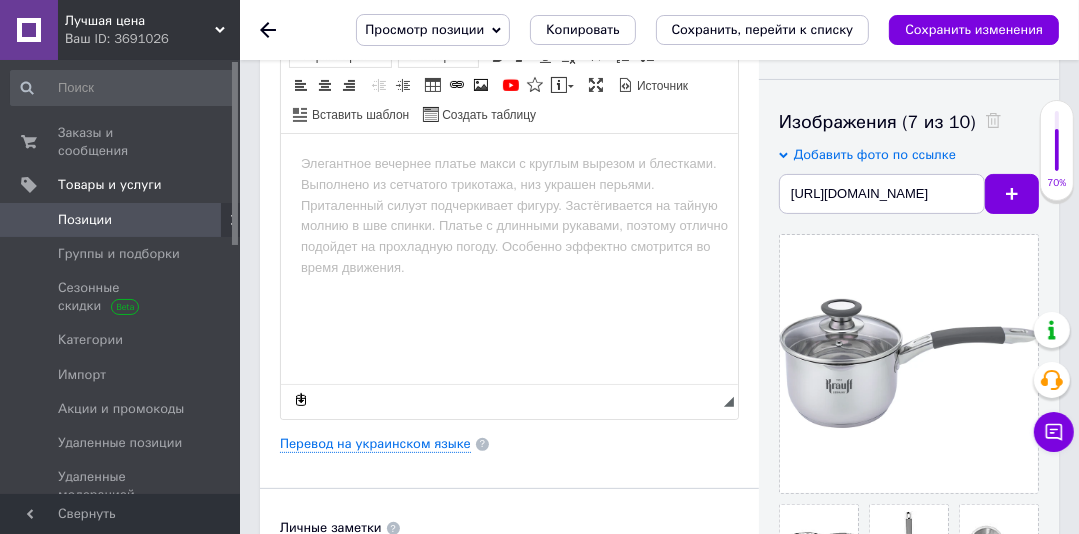 scroll, scrollTop: 0, scrollLeft: 0, axis: both 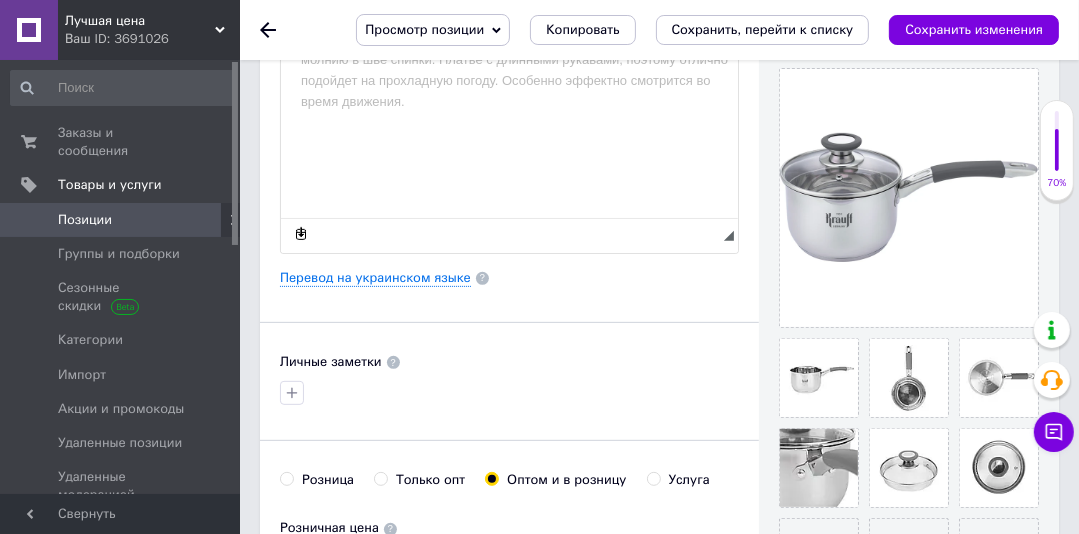type 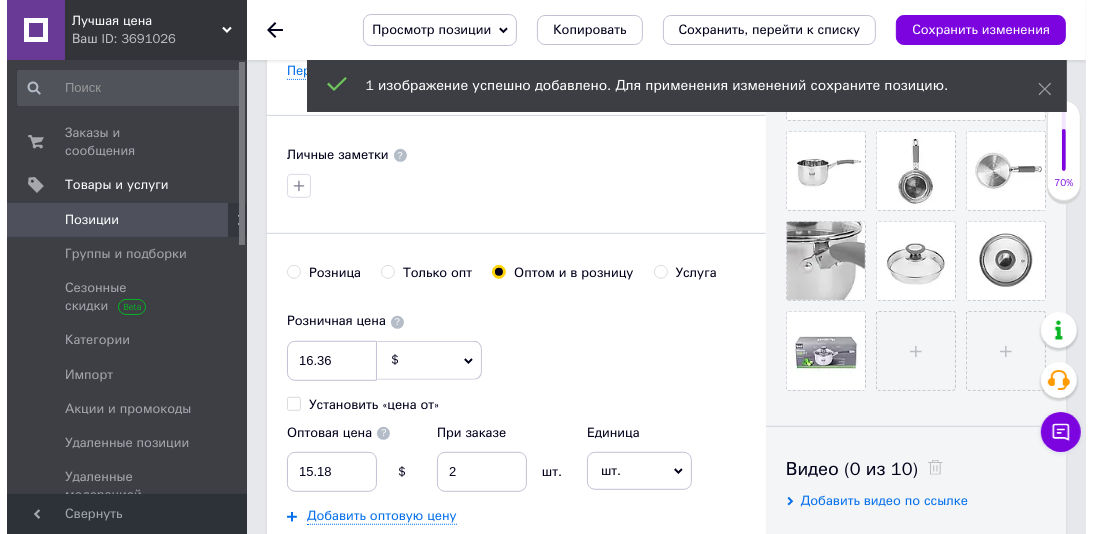scroll, scrollTop: 484, scrollLeft: 0, axis: vertical 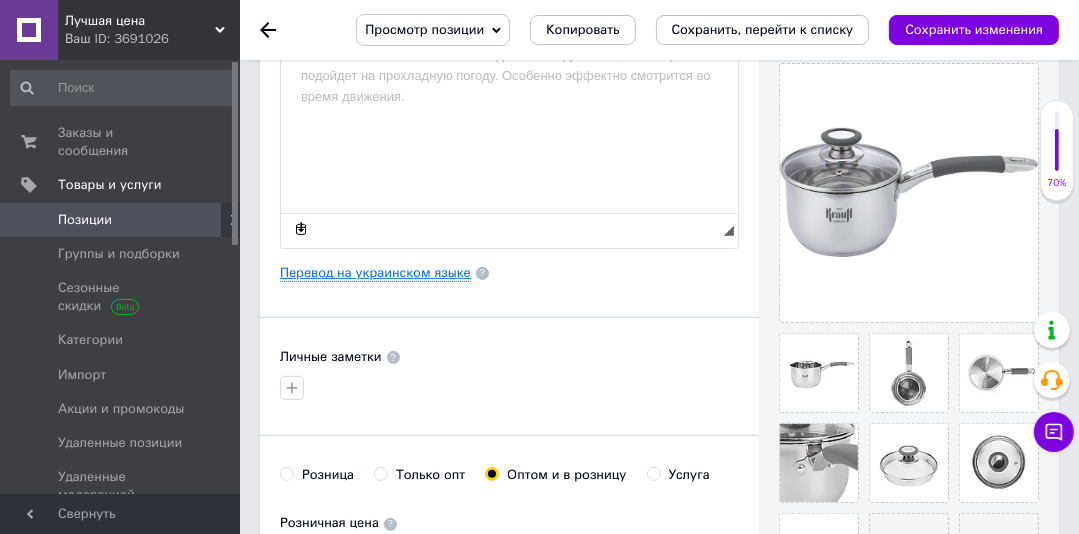 click on "Перевод на украинском языке" at bounding box center (375, 273) 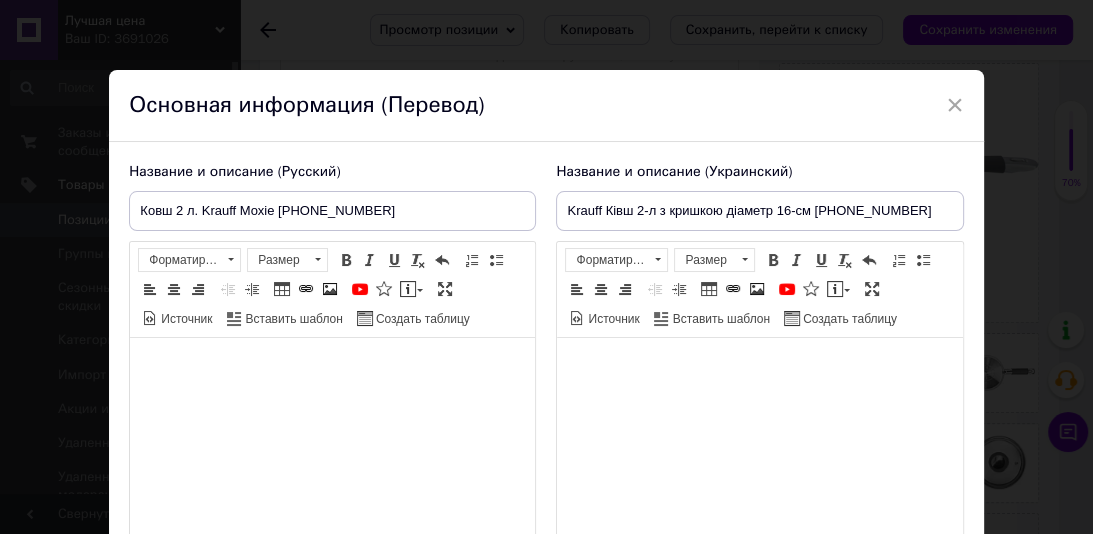 scroll, scrollTop: 0, scrollLeft: 0, axis: both 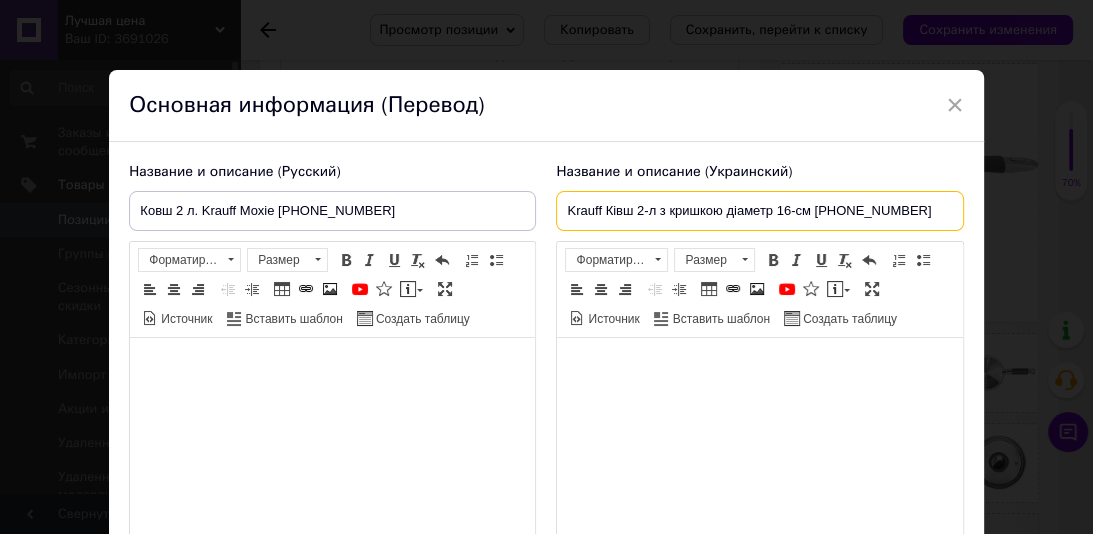 drag, startPoint x: 600, startPoint y: 215, endPoint x: 543, endPoint y: 211, distance: 57.14018 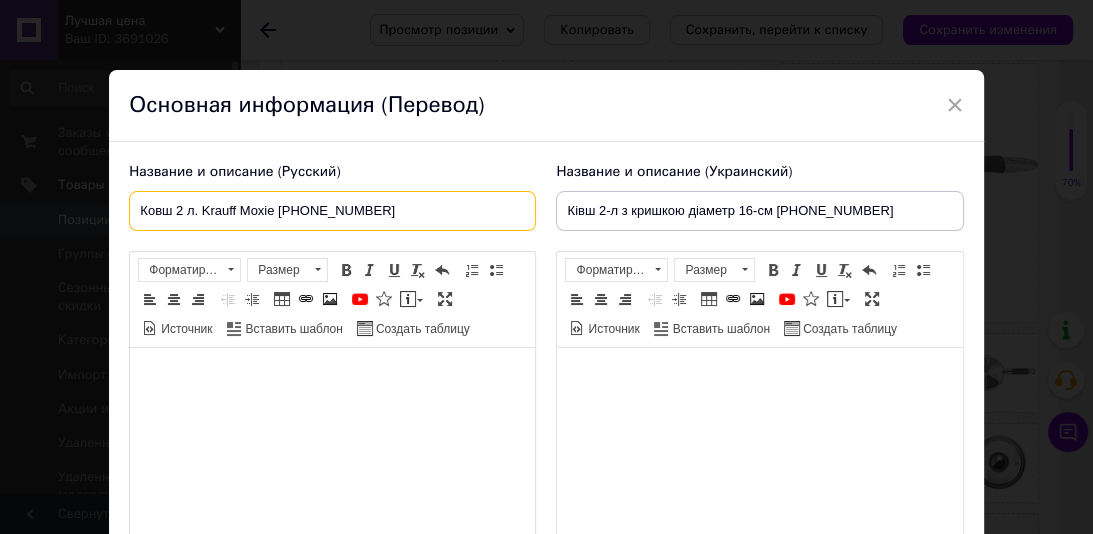 drag, startPoint x: 176, startPoint y: 204, endPoint x: 330, endPoint y: 208, distance: 154.05194 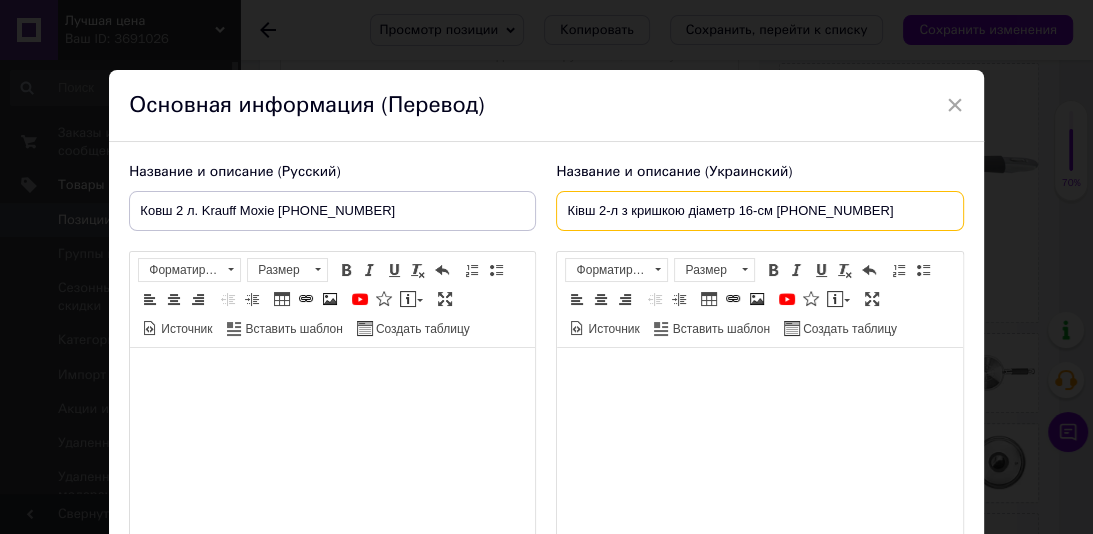 drag, startPoint x: 597, startPoint y: 212, endPoint x: 856, endPoint y: 213, distance: 259.00192 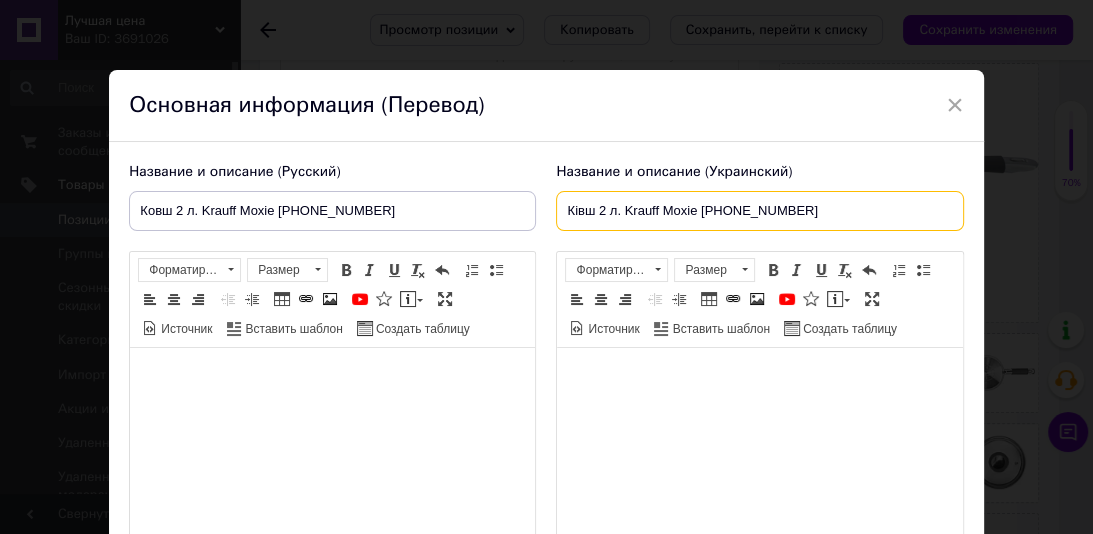 type on "Ківш 2 л. Krauff Moxie [PHONE_NUMBER]" 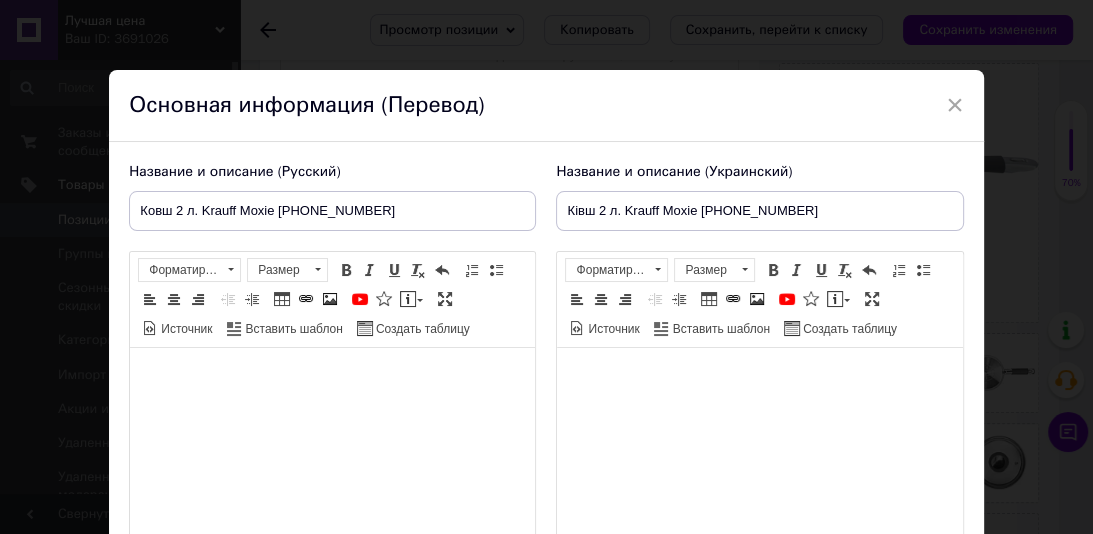 click at bounding box center [332, 378] 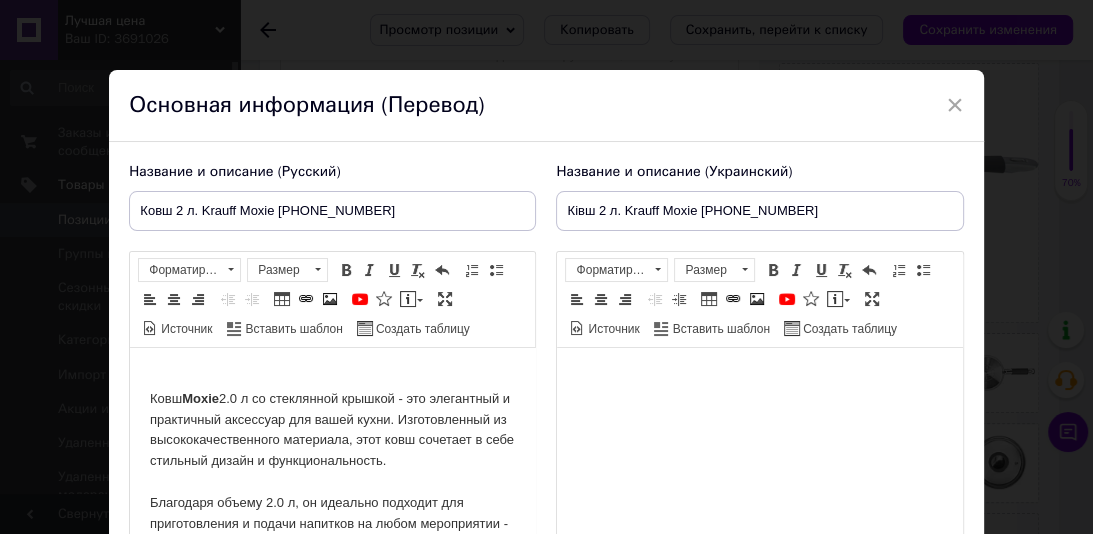 scroll, scrollTop: 61, scrollLeft: 0, axis: vertical 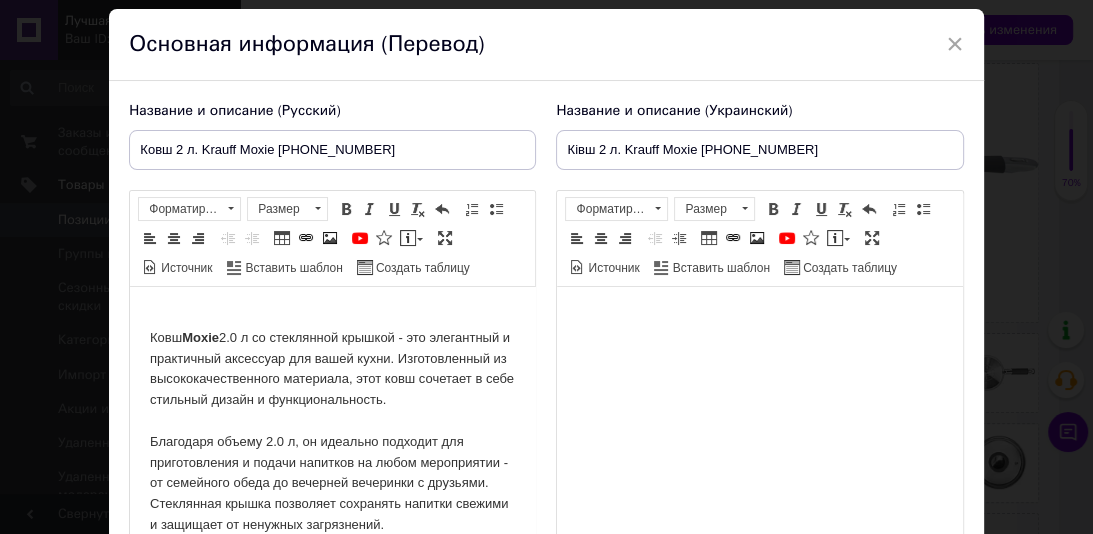 drag, startPoint x: 523, startPoint y: 415, endPoint x: 646, endPoint y: 563, distance: 192.4396 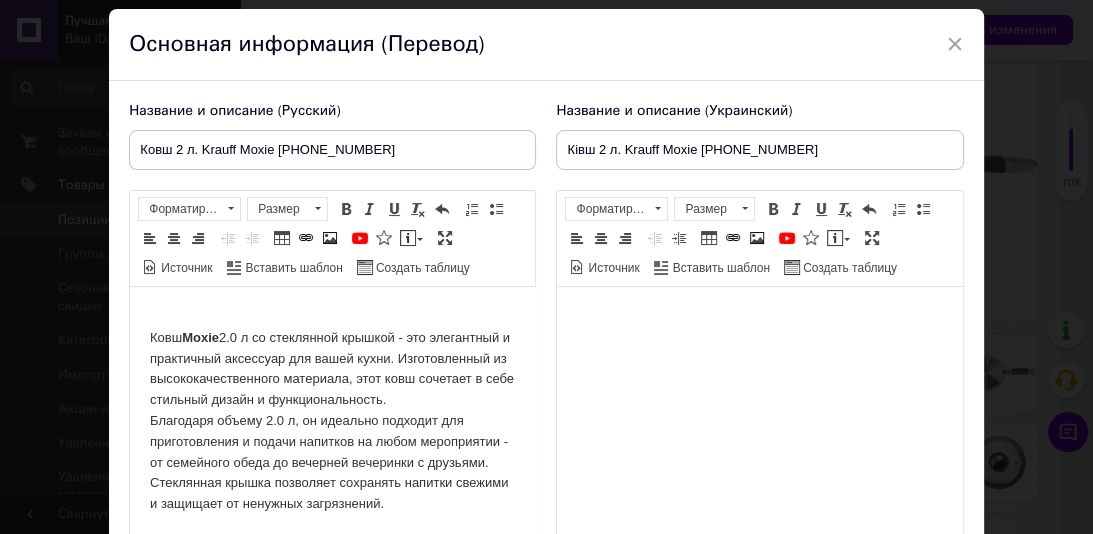 click on "Ковш  Moxie  2.0 л со стеклянной крышкой - это элегантный и практичный аксессуар для вашей кухни. Изготовленный из высококачественного материала, этот ковш сочетает в себе стильный дизайн и функциональность. Благодаря объему 2.0 л, он идеально подходит для приготовления и подачи напитков на любом мероприятии - от семейного обеда до вечерней вечеринки с друзьями. Стеклянная крышка позволяет сохранять напитки свежими и защищает от ненужных загрязнений." at bounding box center [332, 484] 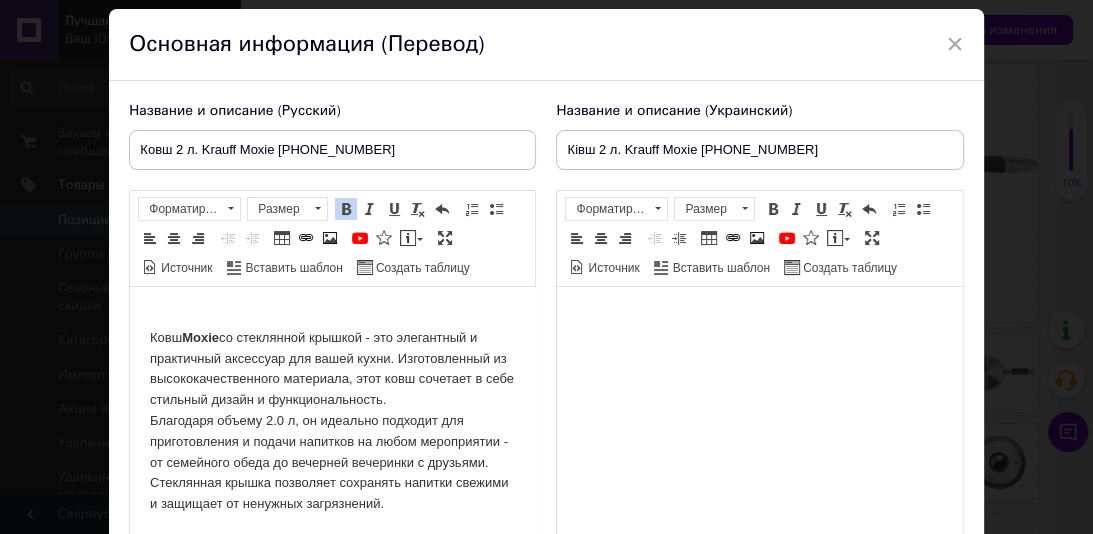 drag, startPoint x: 282, startPoint y: 423, endPoint x: 286, endPoint y: 445, distance: 22.36068 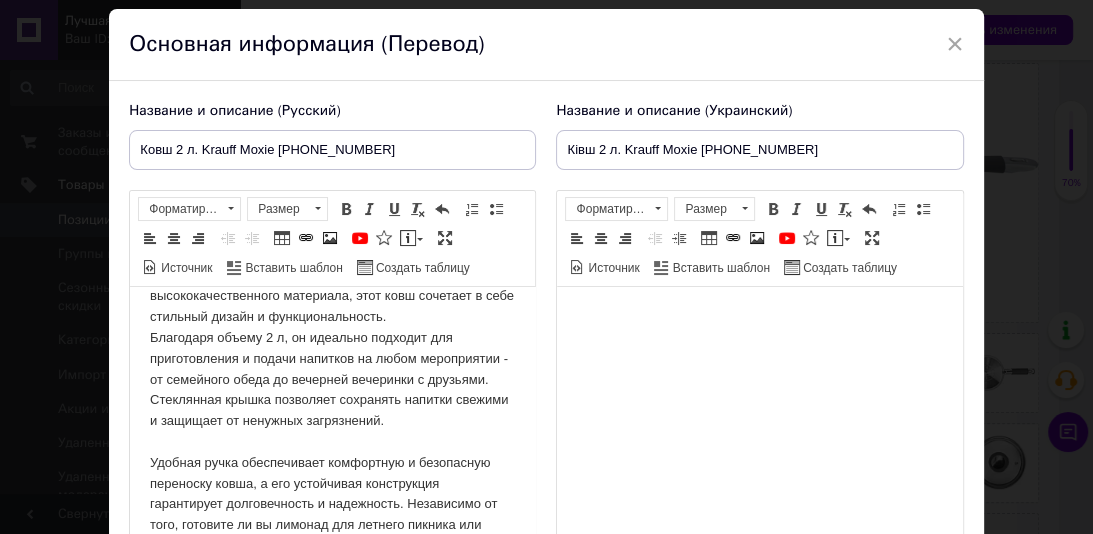 scroll, scrollTop: 86, scrollLeft: 0, axis: vertical 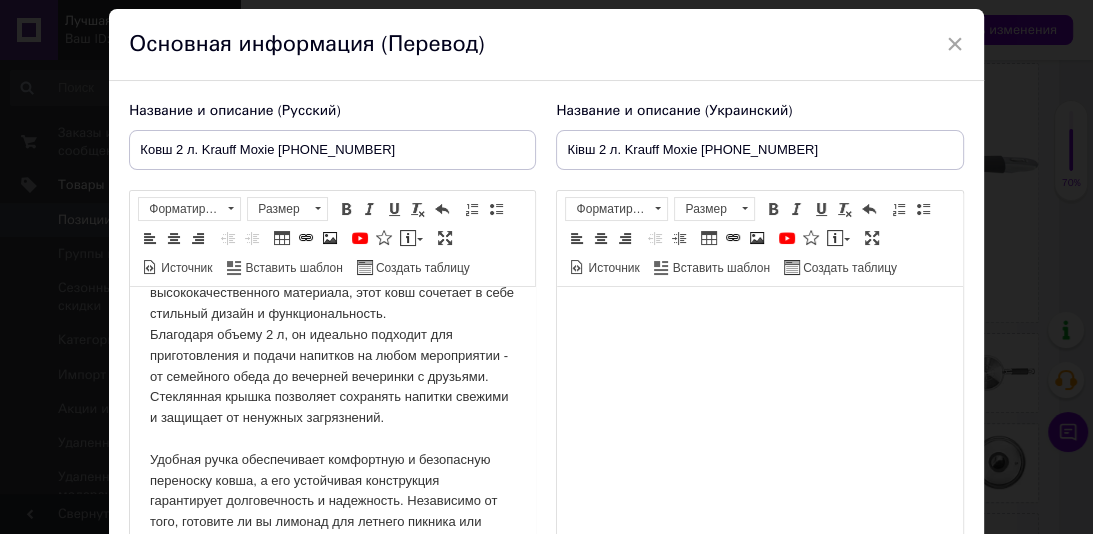 click on "Ковш  Moxie  со стеклянной крышкой - это элегантный и практичный аксессуар для вашей кухни. Изготовленный из высококачественного материала, этот ковш сочетает в себе стильный дизайн и функциональность. Благодаря объему 2 л, он идеально подходит для приготовления и подачи напитков на любом мероприятии - от семейного обеда до вечерней вечеринки с друзьями. Стеклянная крышка позволяет сохранять напитки свежими и защищает от ненужных загрязнений." at bounding box center [332, 398] 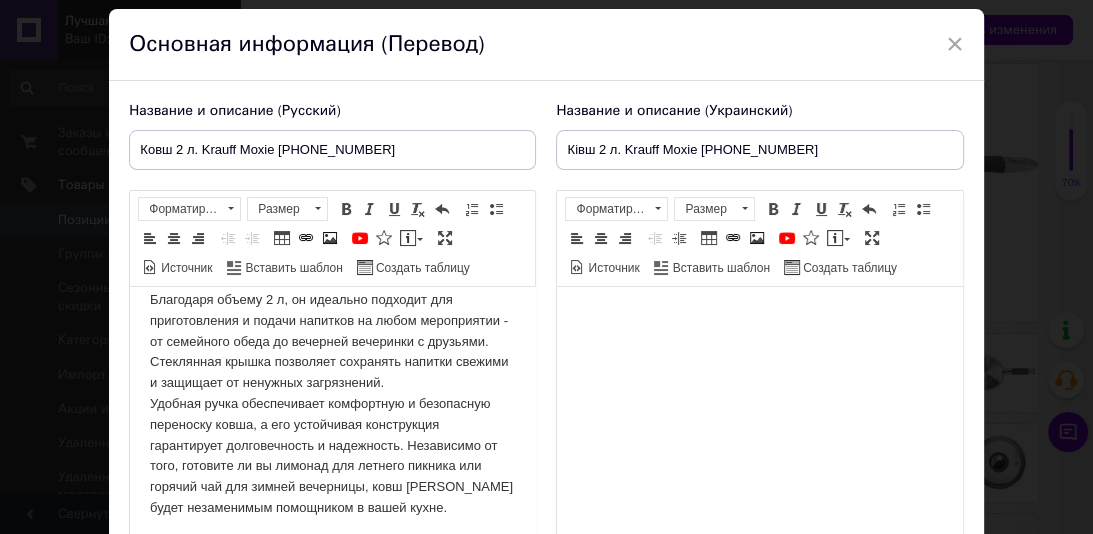 scroll, scrollTop: 124, scrollLeft: 0, axis: vertical 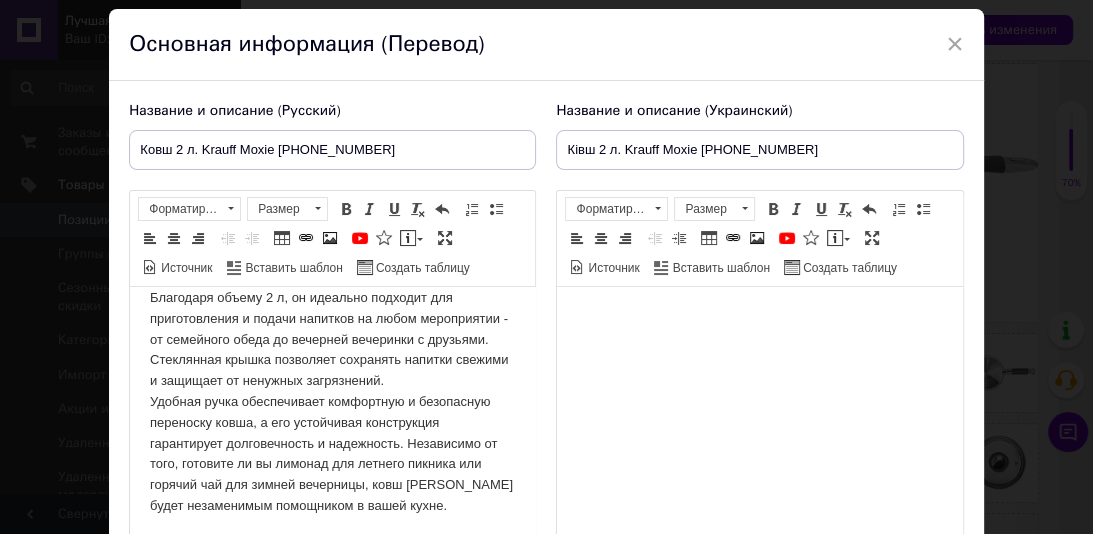 click on "Ковш  Moxie  со стеклянной крышкой - это элегантный и практичный аксессуар для вашей кухни. Изготовленный из высококачественного материала, этот ковш сочетает в себе стильный дизайн и функциональность. Благодаря объему 2 л, он идеально подходит для приготовления и подачи напитков на любом мероприятии - от семейного обеда до вечерней вечеринки с друзьями. Стеклянная крышка позволяет сохранять напитки свежими и защищает от ненужных загрязнений." at bounding box center (332, 350) 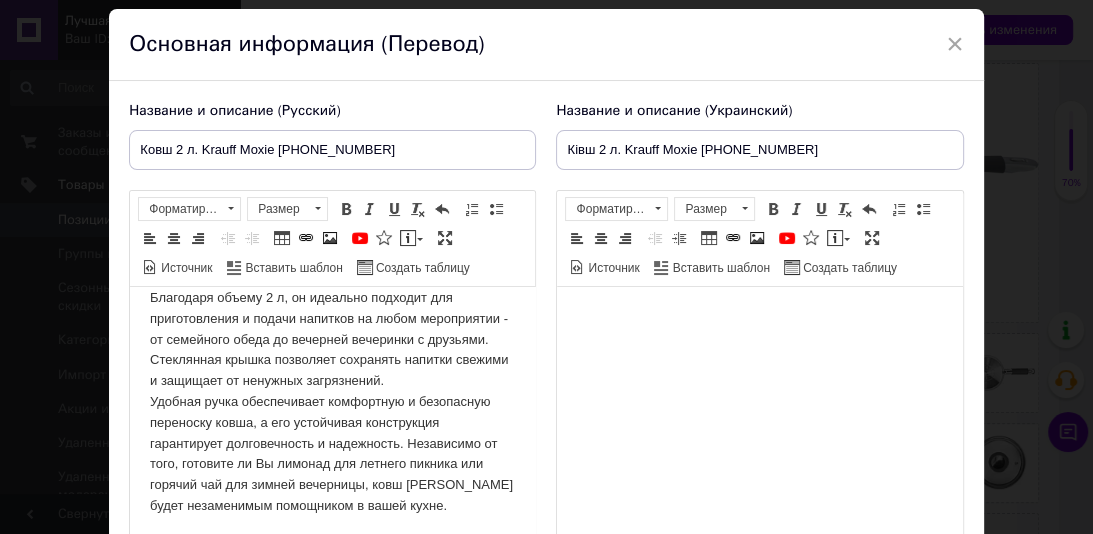 scroll, scrollTop: 143, scrollLeft: 0, axis: vertical 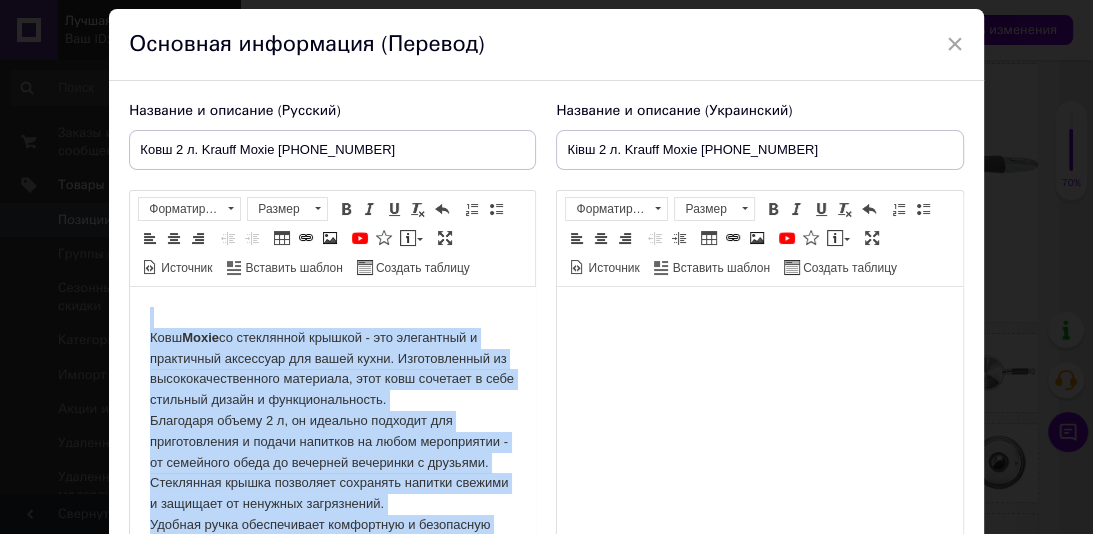 drag, startPoint x: 418, startPoint y: 512, endPoint x: 282, endPoint y: 558, distance: 143.5688 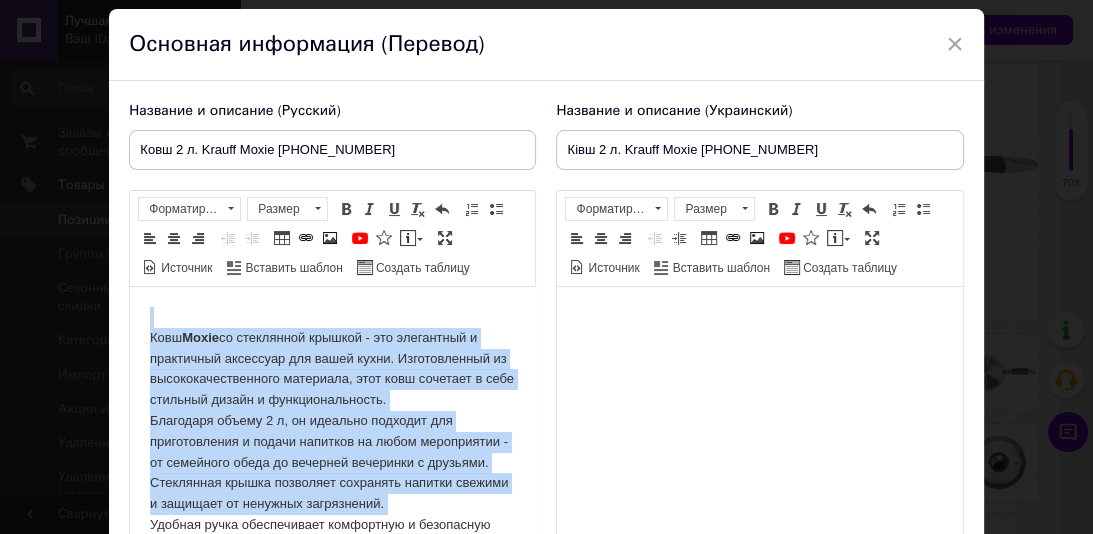 click on "Ковш  Moxie  со стеклянной крышкой - это элегантный и практичный аксессуар для вашей кухни. Изготовленный из высококачественного материала, этот ковш сочетает в себе стильный дизайн и функциональность. Благодаря объему 2 л, он идеально подходит для приготовления и подачи напитков на любом мероприятии - от семейного обеда до вечерней вечеринки с друзьями. Стеклянная крышка позволяет сохранять напитки свежими и защищает от ненужных загрязнений." at bounding box center (332, 473) 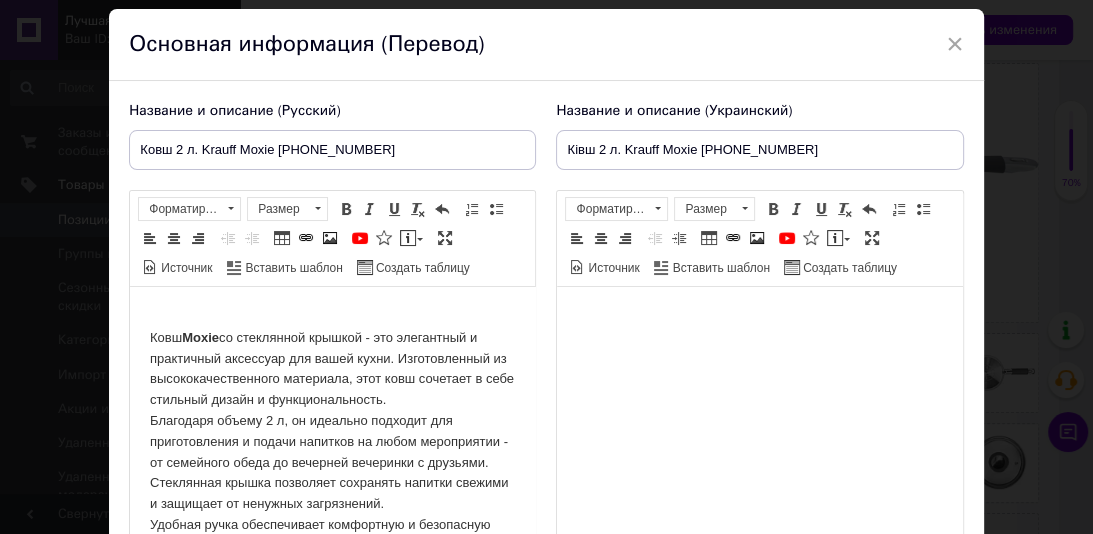 click on "Ковш  Moxie  со стеклянной крышкой - это элегантный и практичный аксессуар для вашей кухни. Изготовленный из высококачественного материала, этот ковш сочетает в себе стильный дизайн и функциональность. Благодаря объему 2 л, он идеально подходит для приготовления и подачи напитков на любом мероприятии - от семейного обеда до вечерней вечеринки с друзьями. Стеклянная крышка позволяет сохранять напитки свежими и защищает от ненужных загрязнений." at bounding box center (332, 473) 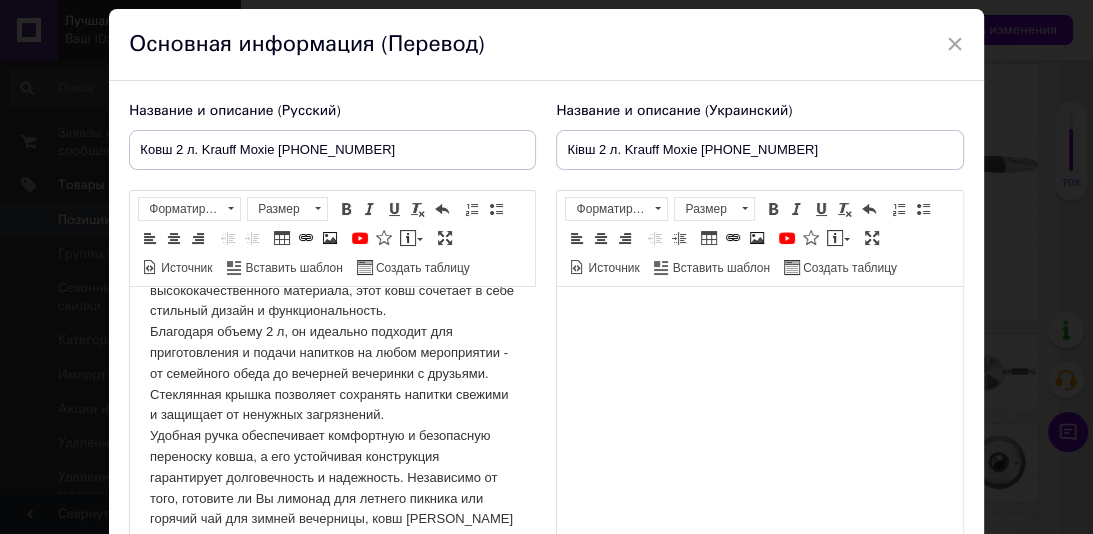 scroll, scrollTop: 122, scrollLeft: 0, axis: vertical 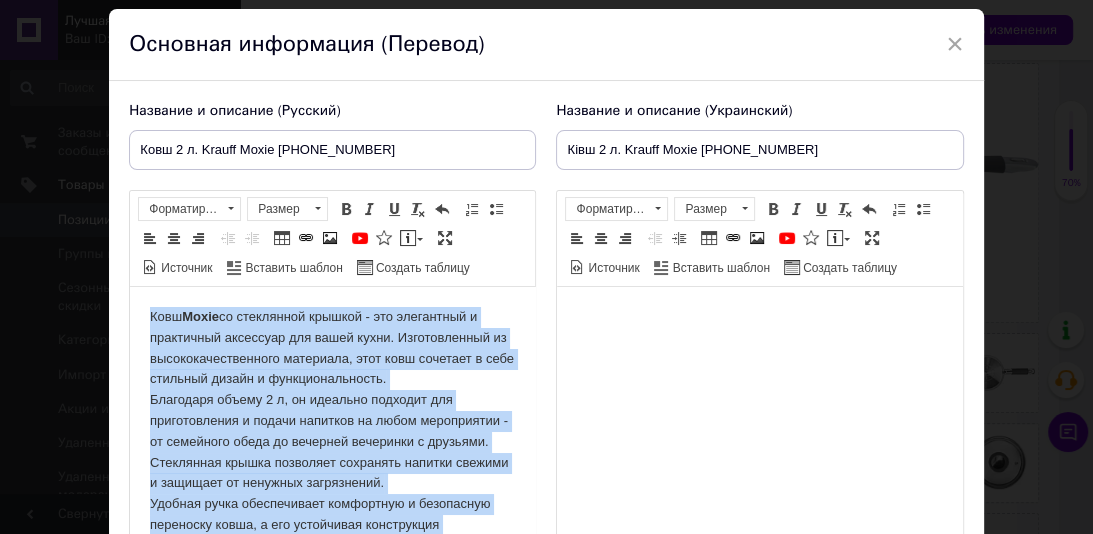 drag, startPoint x: 414, startPoint y: 506, endPoint x: 134, endPoint y: 253, distance: 377.3712 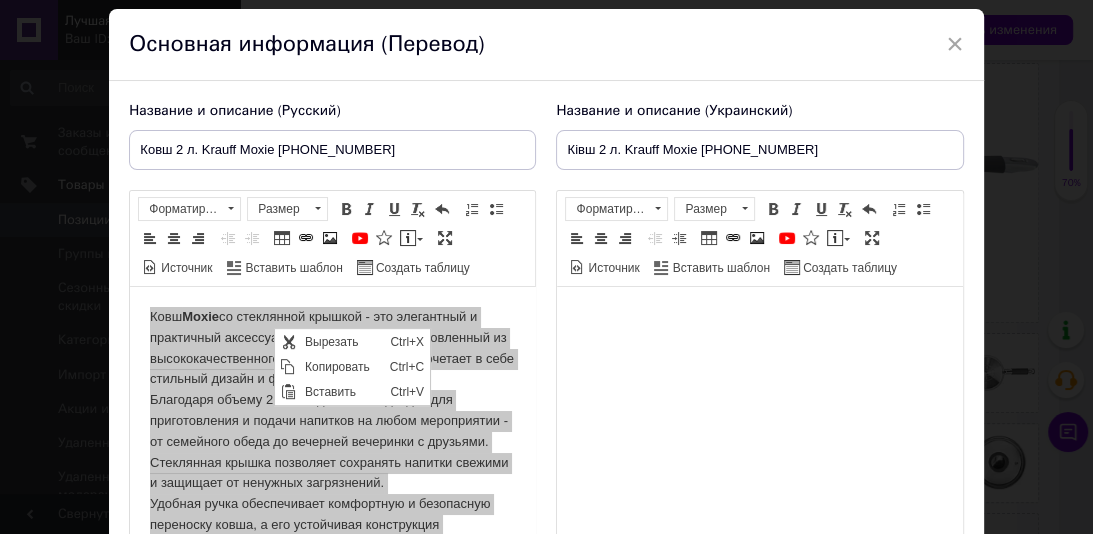 scroll, scrollTop: 0, scrollLeft: 0, axis: both 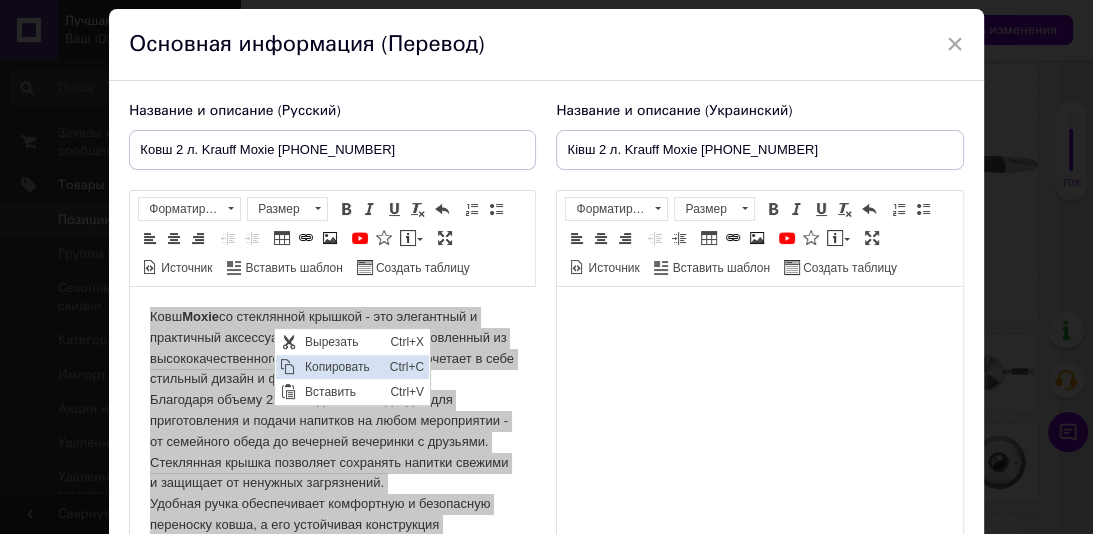 click on "Копировать" at bounding box center (341, 367) 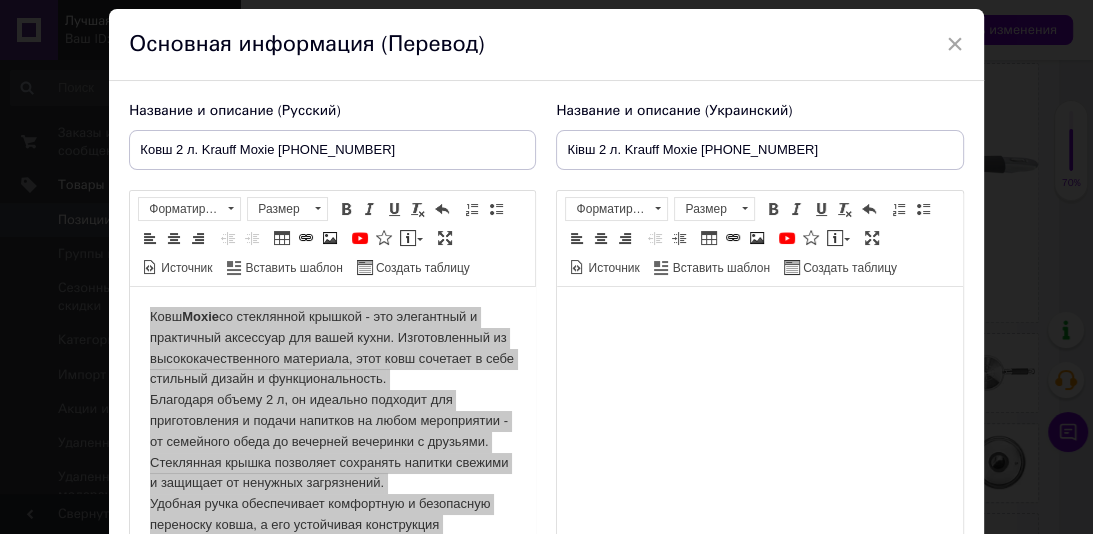 click at bounding box center [759, 317] 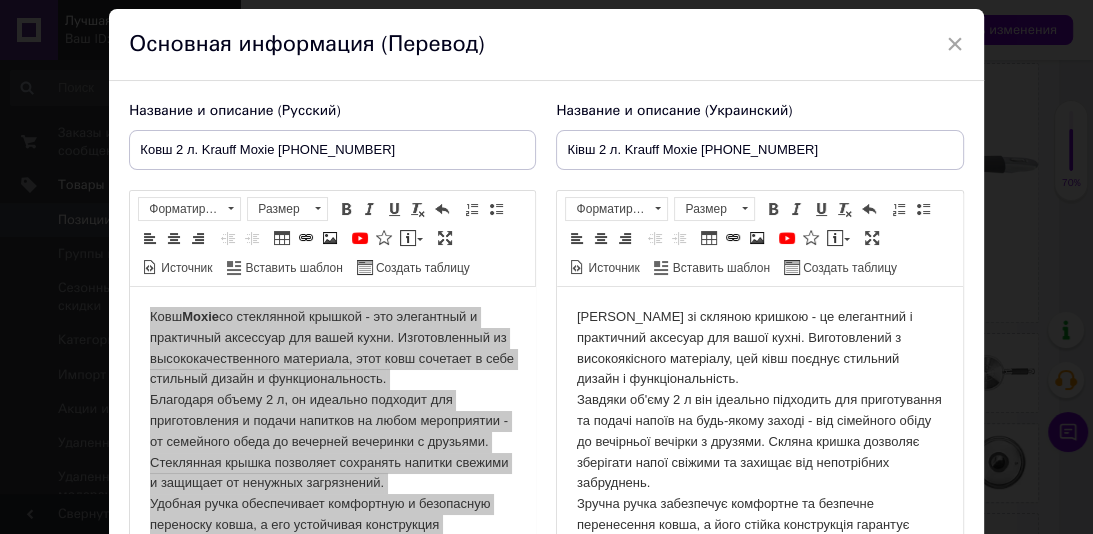 scroll, scrollTop: 77, scrollLeft: 0, axis: vertical 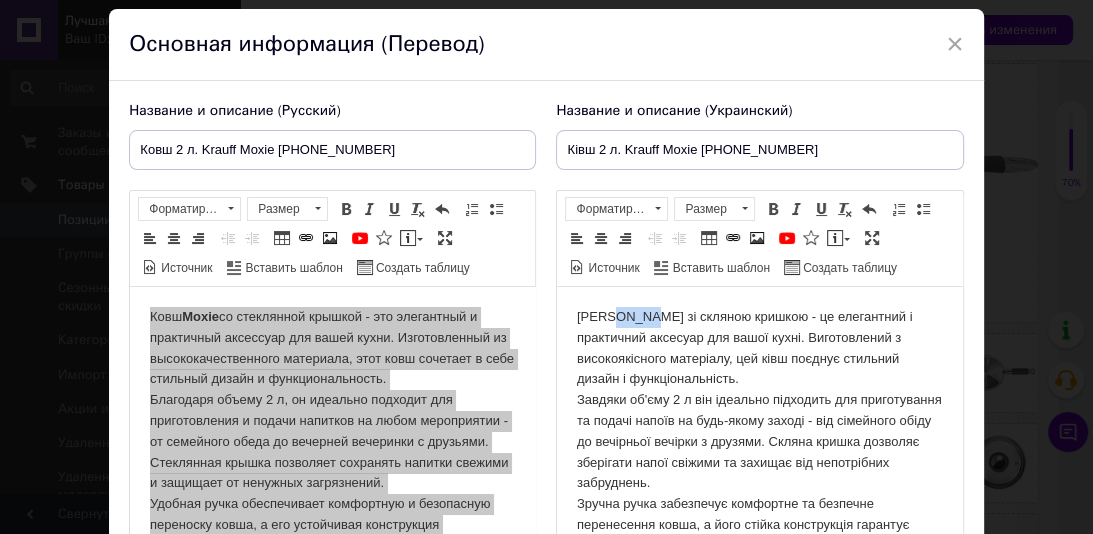 drag, startPoint x: 641, startPoint y: 308, endPoint x: 611, endPoint y: 314, distance: 30.594116 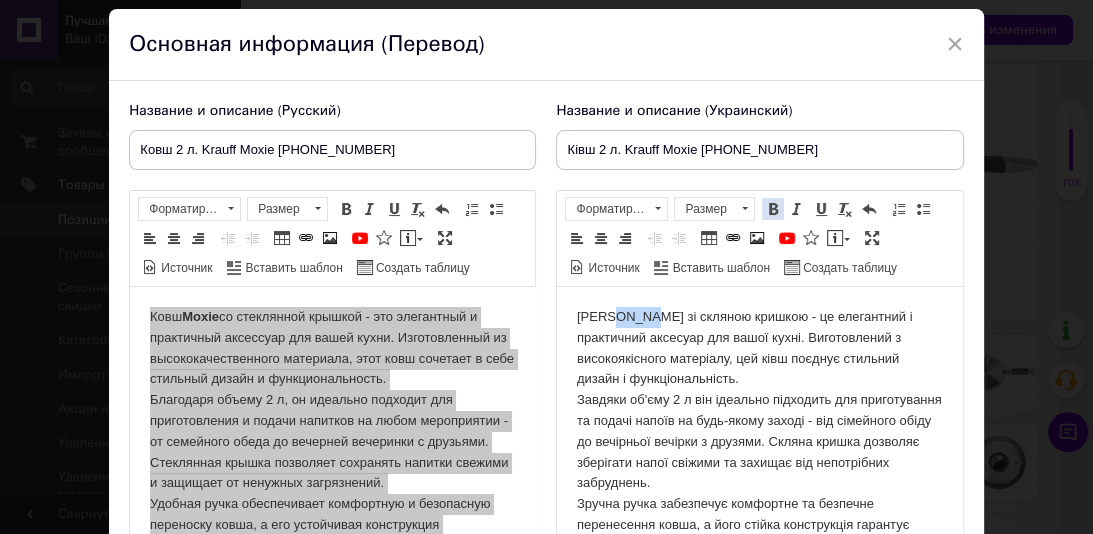 click at bounding box center (773, 209) 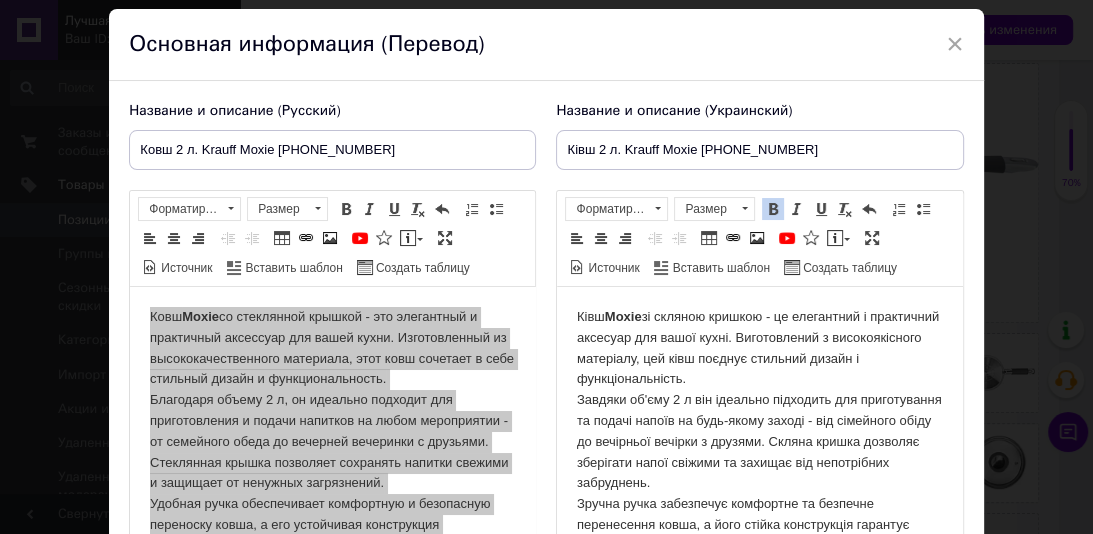 click on "[PERSON_NAME]  зі скляною кришкою - це елегантний і практичний аксесуар для вашої кухні. Виготовлений з високоякісного матеріалу, цей ківш поєднує стильний дизайн і функціональність. Завдяки об'єму 2 л він ідеально підходить для приготування та подачі напоїв на будь-якому заході - від сімейного обіду до вечірньої вечірки з друзями. Скляна кришка дозволяє зберігати напої свіжими та захищає від непотрібних забруднень." at bounding box center (759, 463) 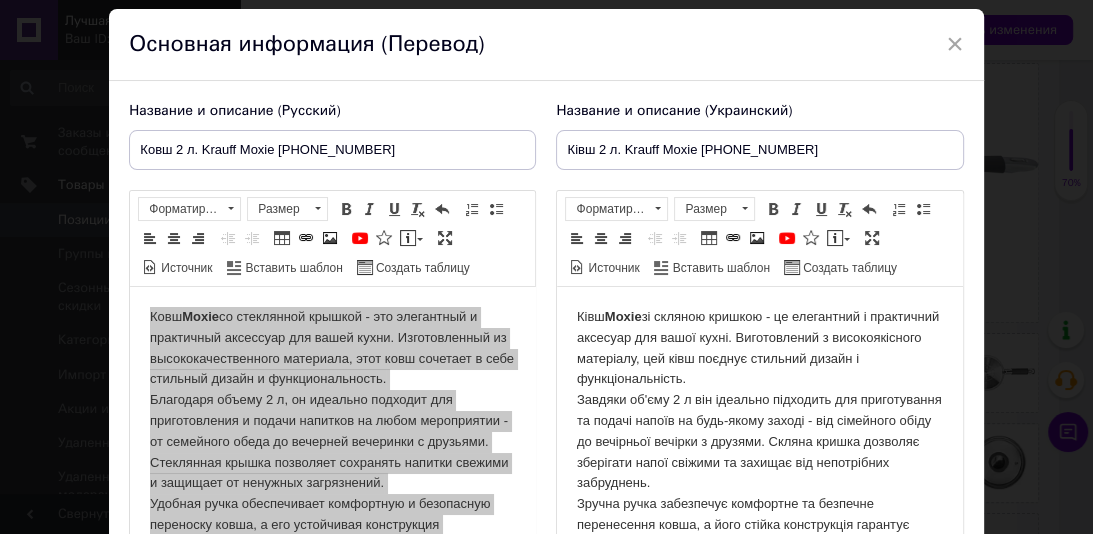 click on "[PERSON_NAME]  зі скляною кришкою - це елегантний і практичний аксесуар для вашої кухні. Виготовлений з високоякісного матеріалу, цей ківш поєднує стильний дизайн і функціональність. Завдяки об'єму 2 л він ідеально підходить для приготування та подачі напоїв на будь-якому заході - від сімейного обіду до вечірньої вечірки з друзями. Скляна кришка дозволяє зберігати напої свіжими та захищає від непотрібних забруднень." at bounding box center [759, 463] 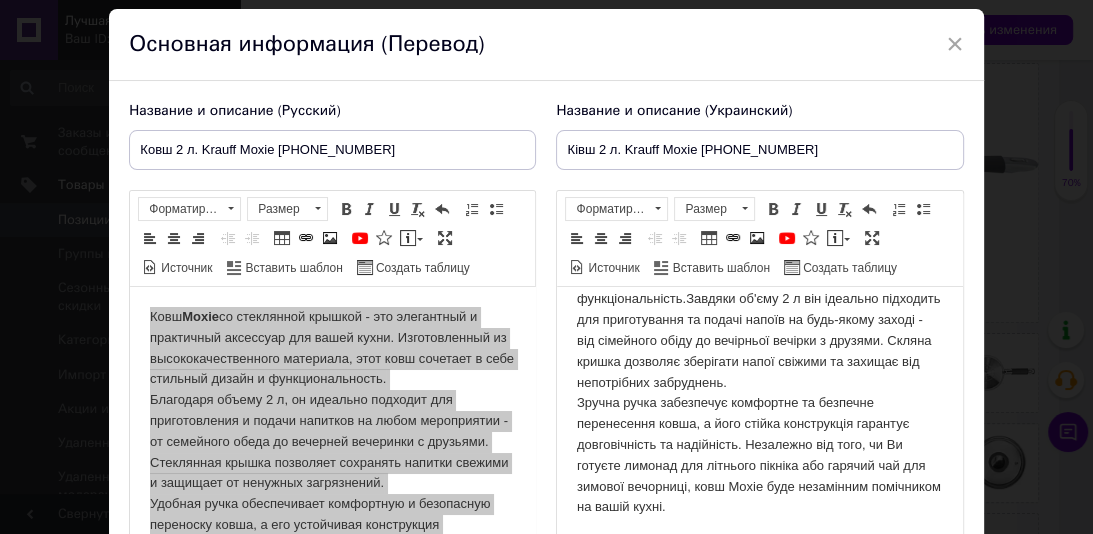 scroll, scrollTop: 0, scrollLeft: 0, axis: both 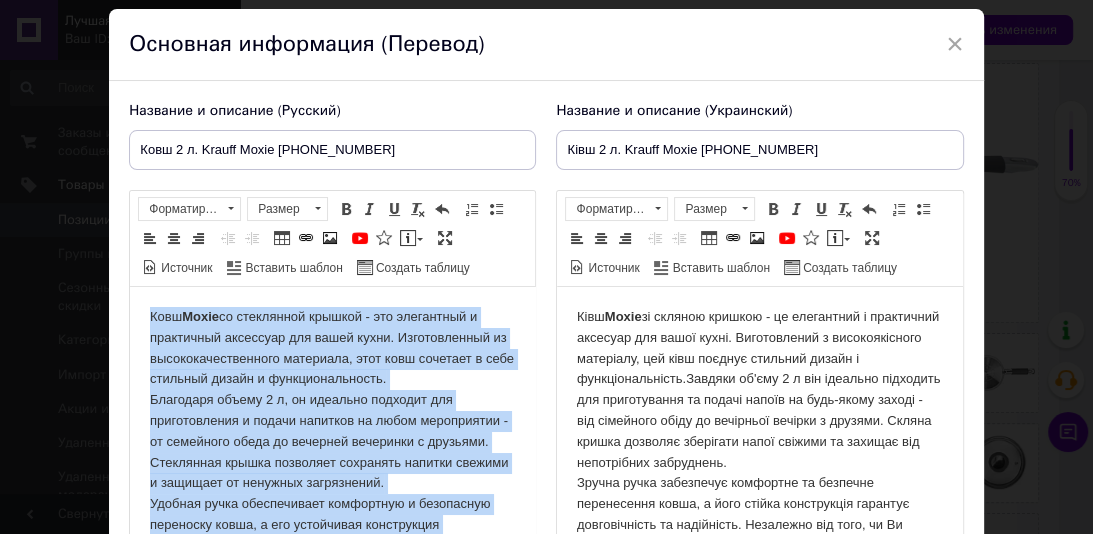 click on "Ковш  Moxie  со стеклянной крышкой - это элегантный и практичный аксессуар для вашей кухни. Изготовленный из высококачественного материала, этот ковш сочетает в себе стильный дизайн и функциональность. Благодаря объему 2 л, он идеально подходит для приготовления и подачи напитков на любом мероприятии - от семейного обеда до вечерней вечеринки с друзьями. Стеклянная крышка позволяет сохранять напитки свежими и защищает от ненужных загрязнений." at bounding box center [332, 463] 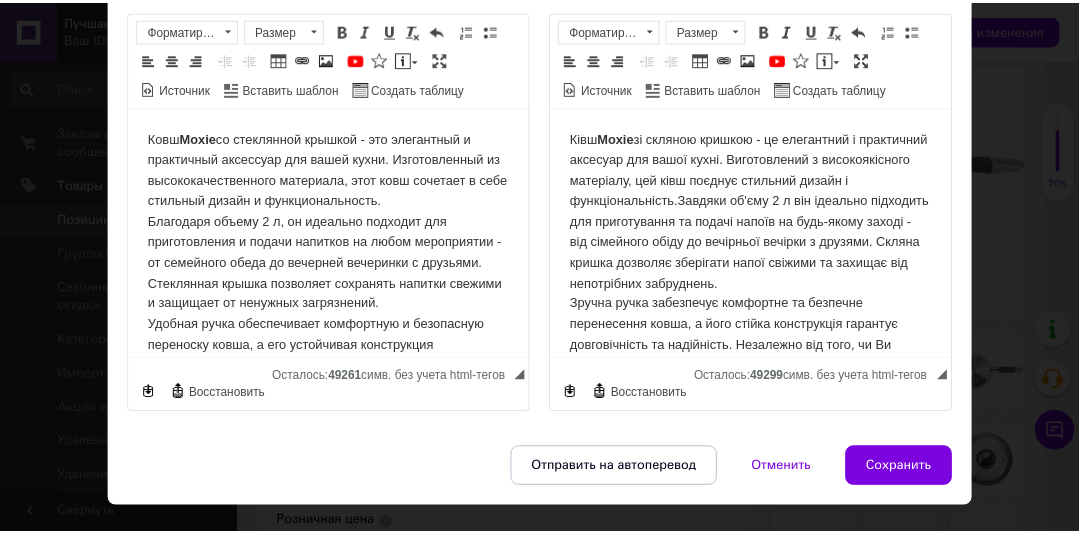 scroll, scrollTop: 251, scrollLeft: 0, axis: vertical 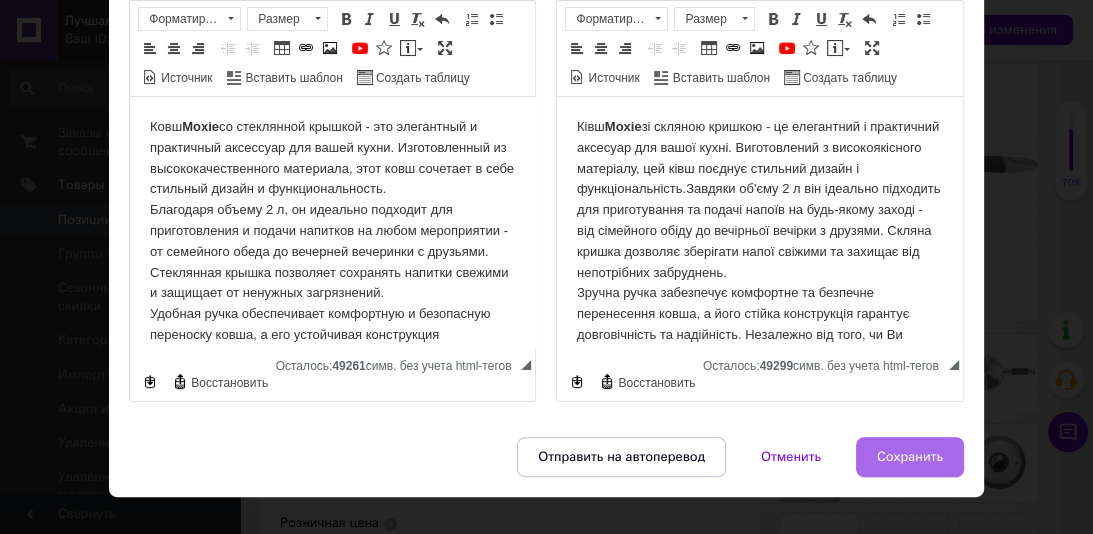 click on "Сохранить" at bounding box center [910, 457] 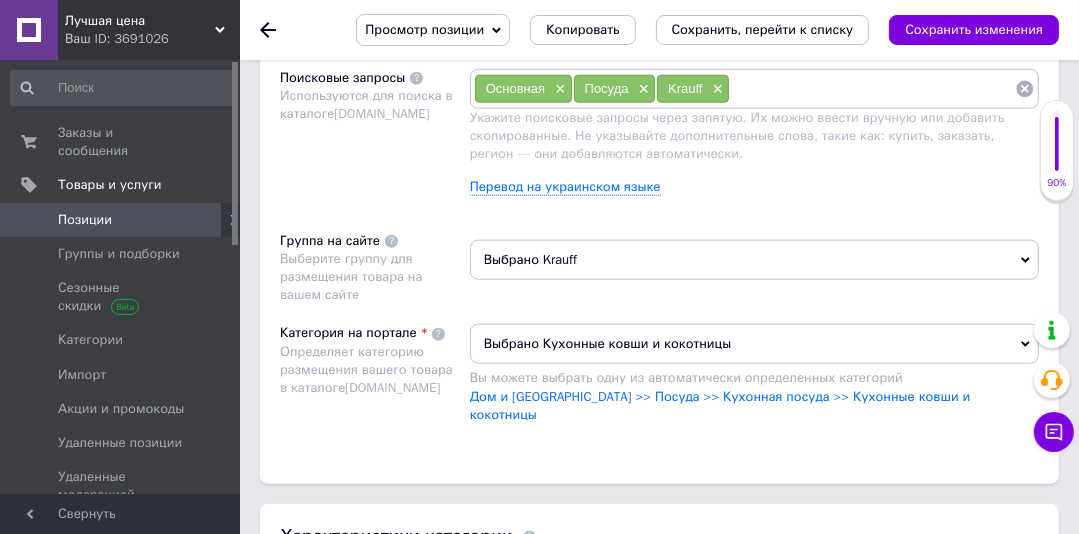 scroll, scrollTop: 1615, scrollLeft: 0, axis: vertical 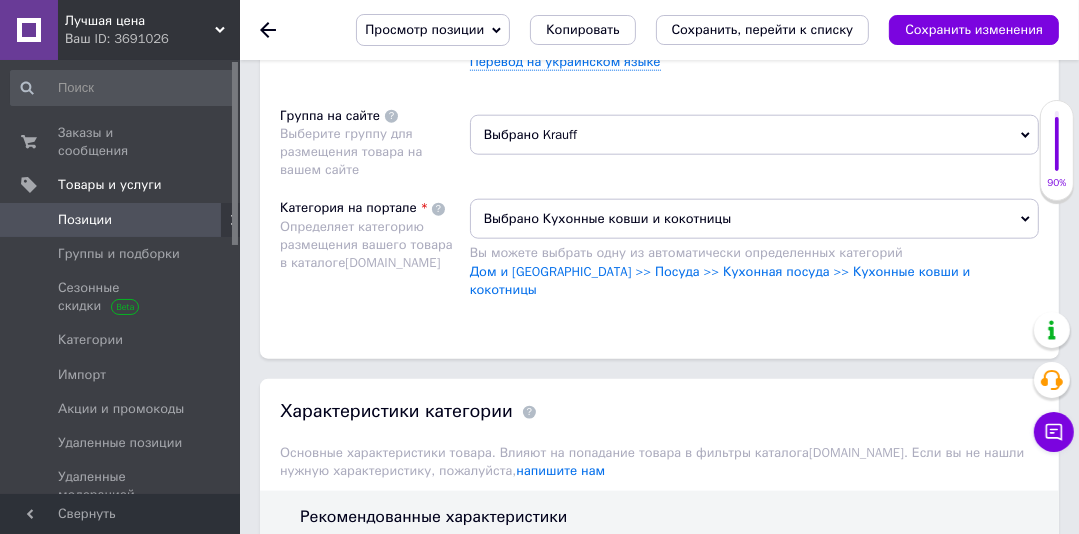 click on "Выбрано Krauff" at bounding box center [754, 135] 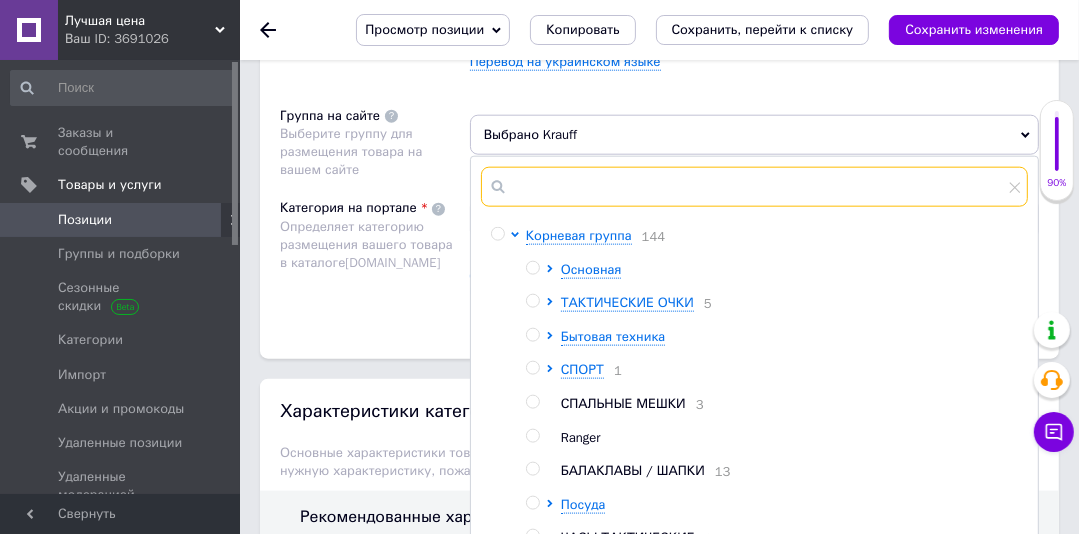 click at bounding box center [754, 187] 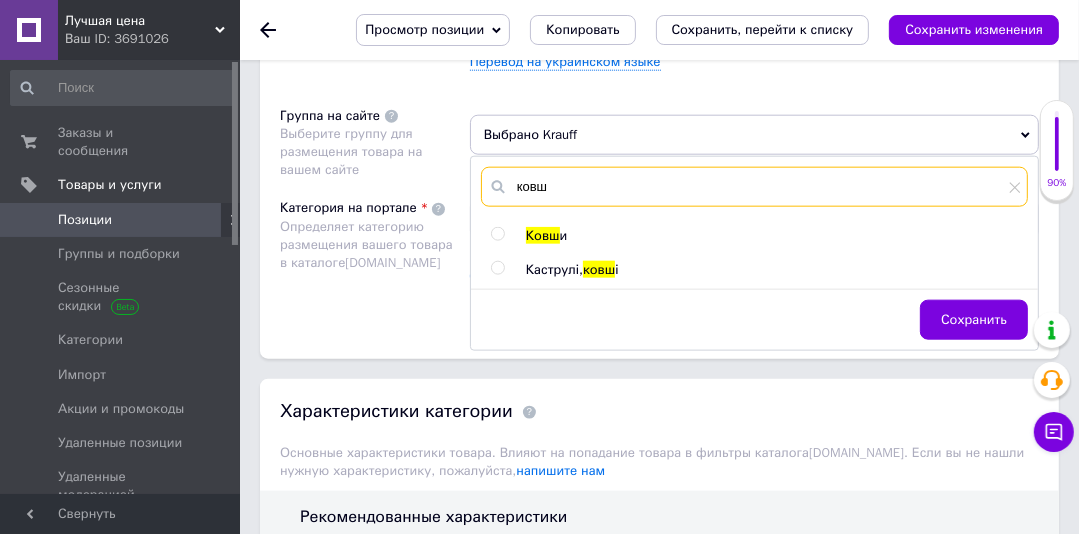 type on "ковш" 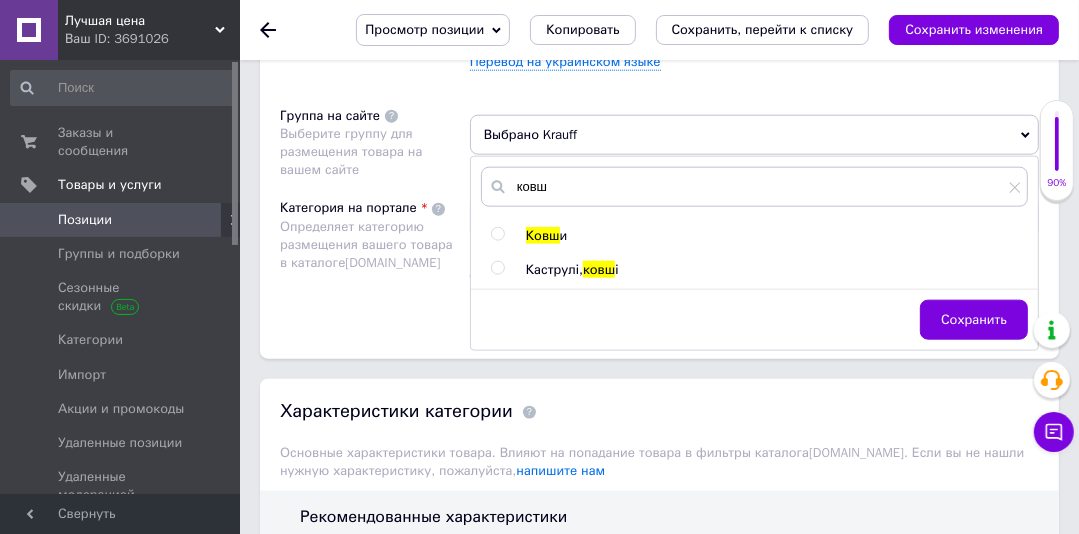 click at bounding box center [497, 234] 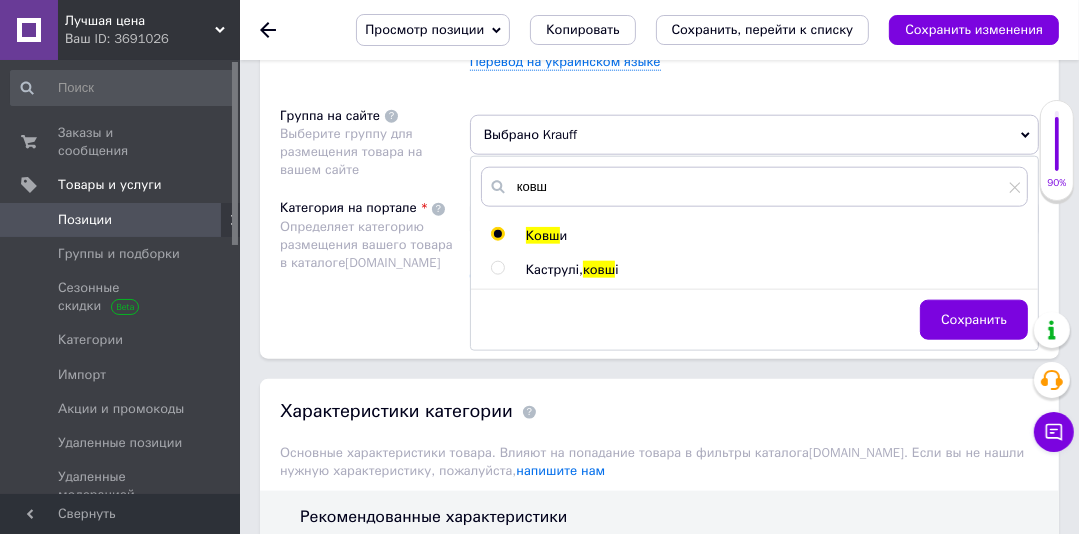 radio on "true" 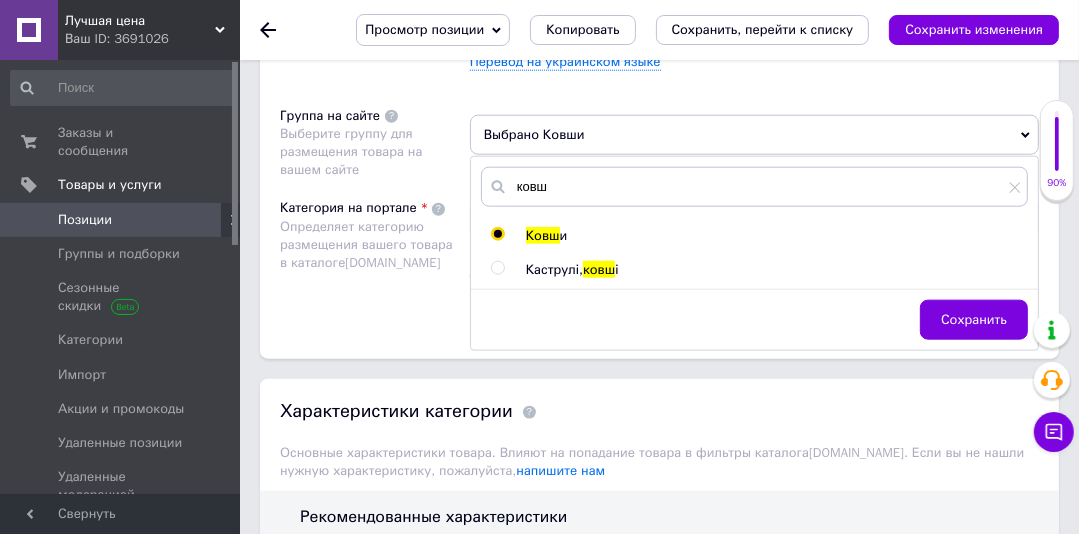 drag, startPoint x: 966, startPoint y: 312, endPoint x: 1092, endPoint y: 232, distance: 149.25146 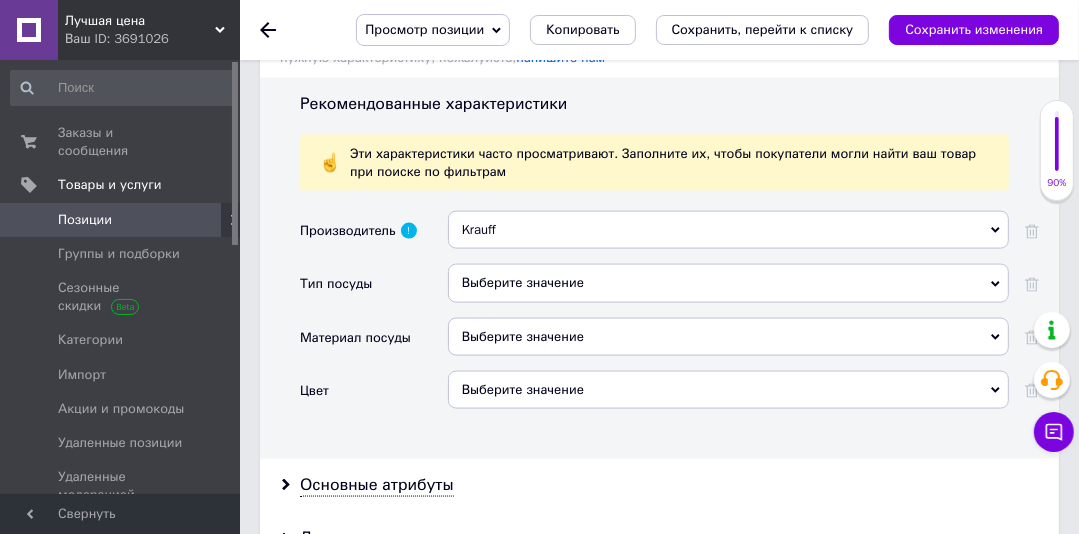 scroll, scrollTop: 2064, scrollLeft: 0, axis: vertical 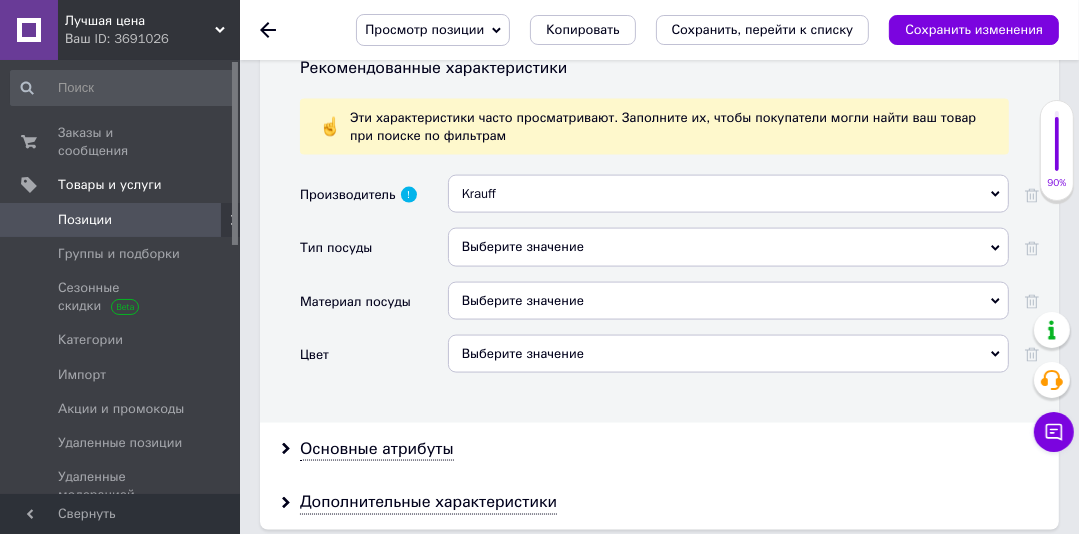 click on "Выберите значение" at bounding box center (728, 247) 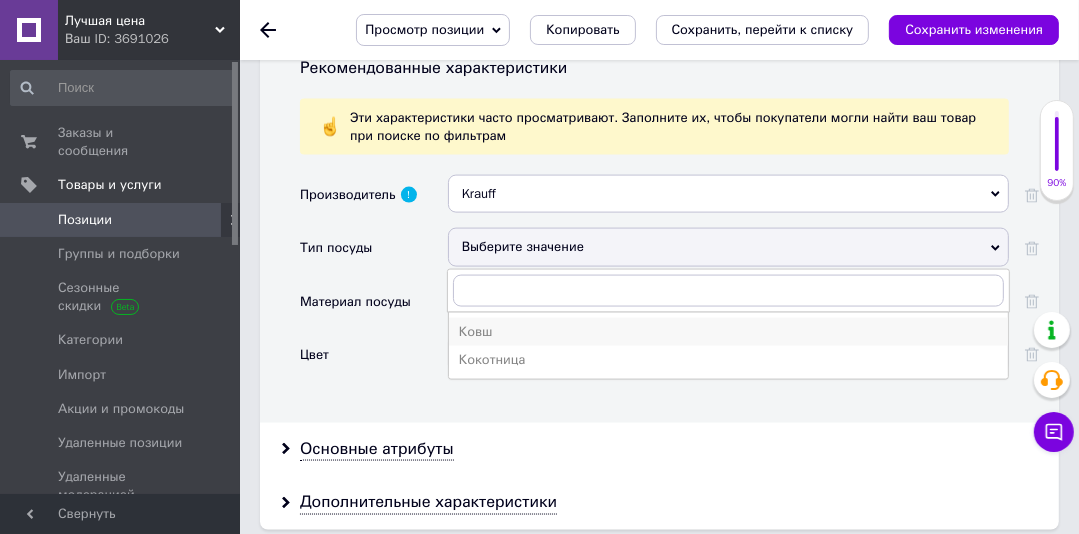 click on "Ковш" at bounding box center [728, 332] 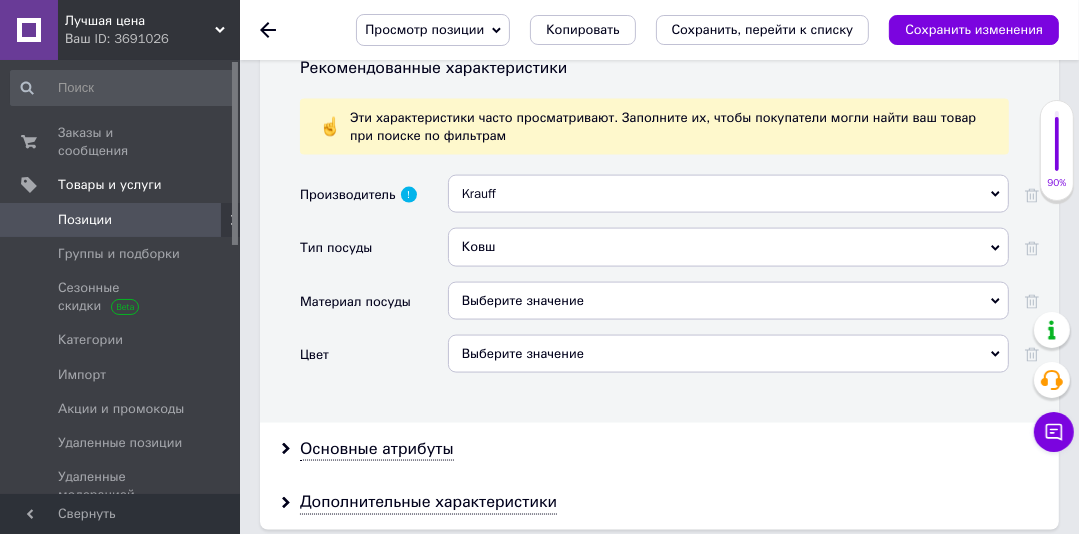click on "Выберите значение" at bounding box center [728, 301] 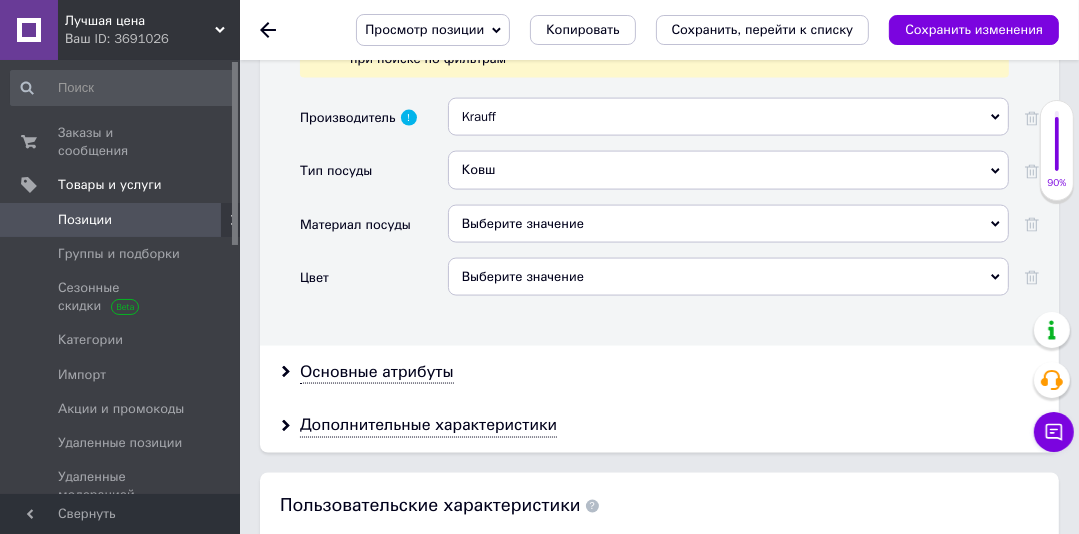 click on "Выберите значение" at bounding box center [728, 224] 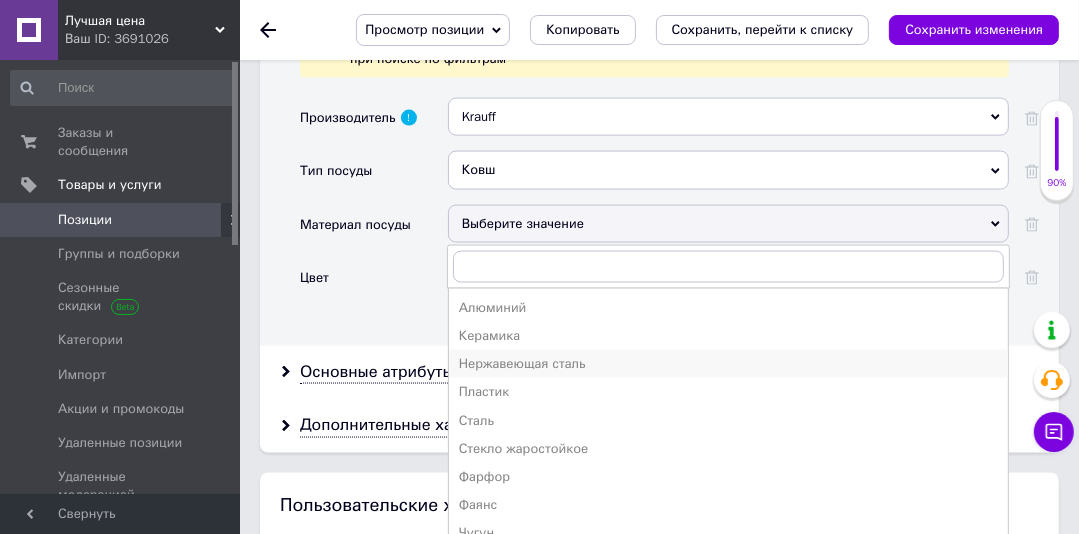 click on "Нержавеющая сталь" at bounding box center (728, 364) 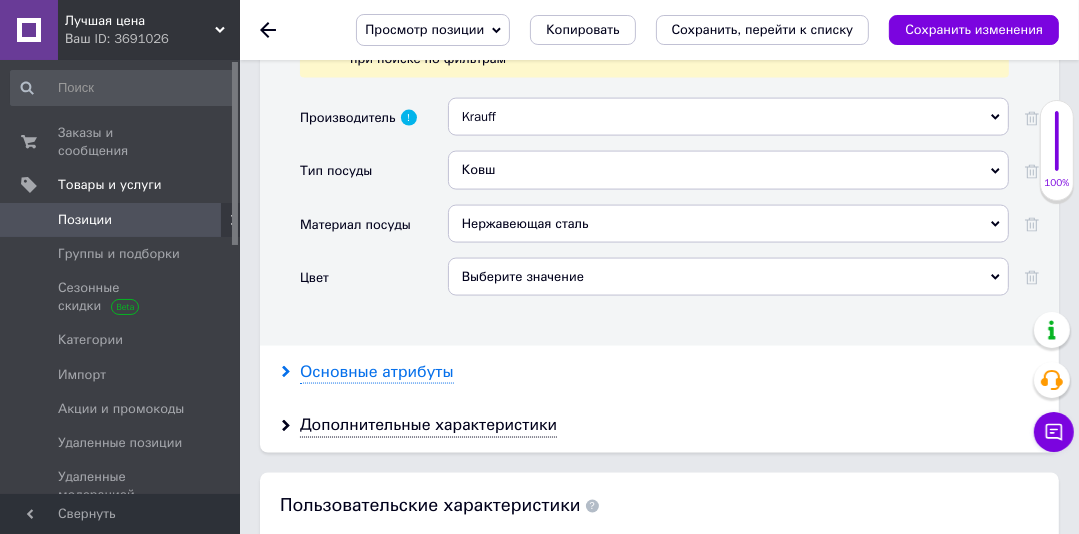 click on "Основные атрибуты" at bounding box center (377, 372) 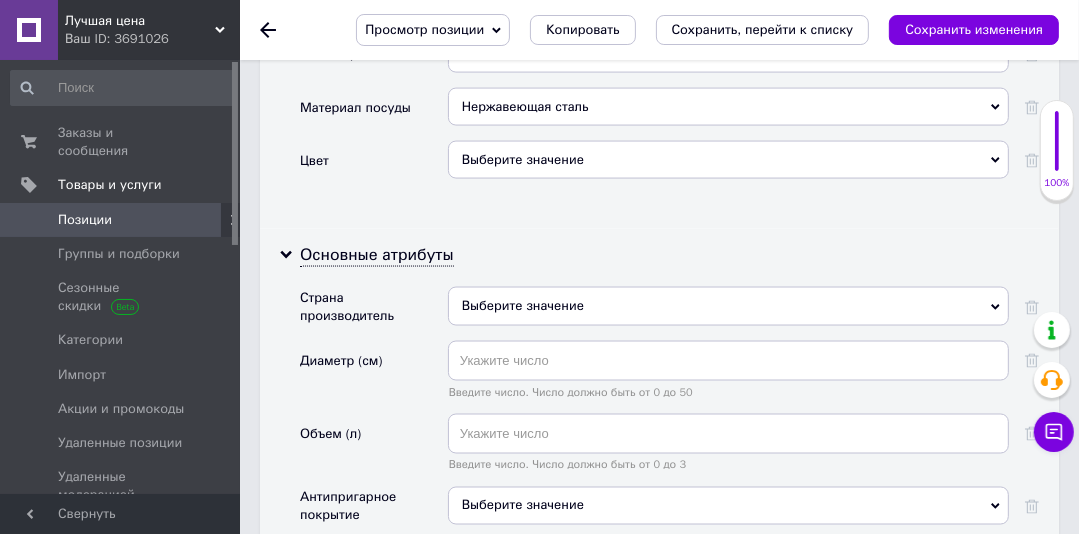 scroll, scrollTop: 2265, scrollLeft: 0, axis: vertical 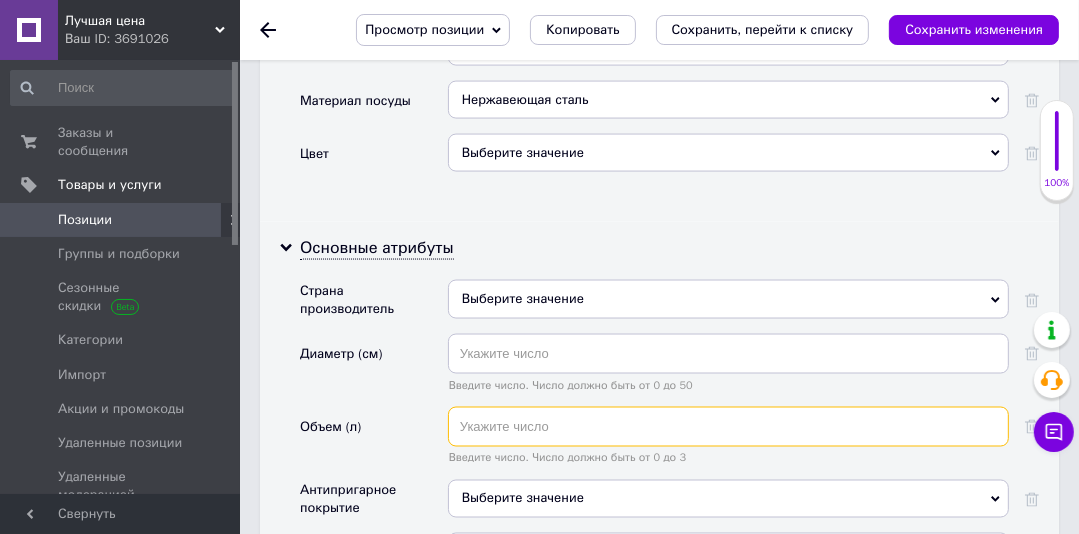 click at bounding box center [728, 427] 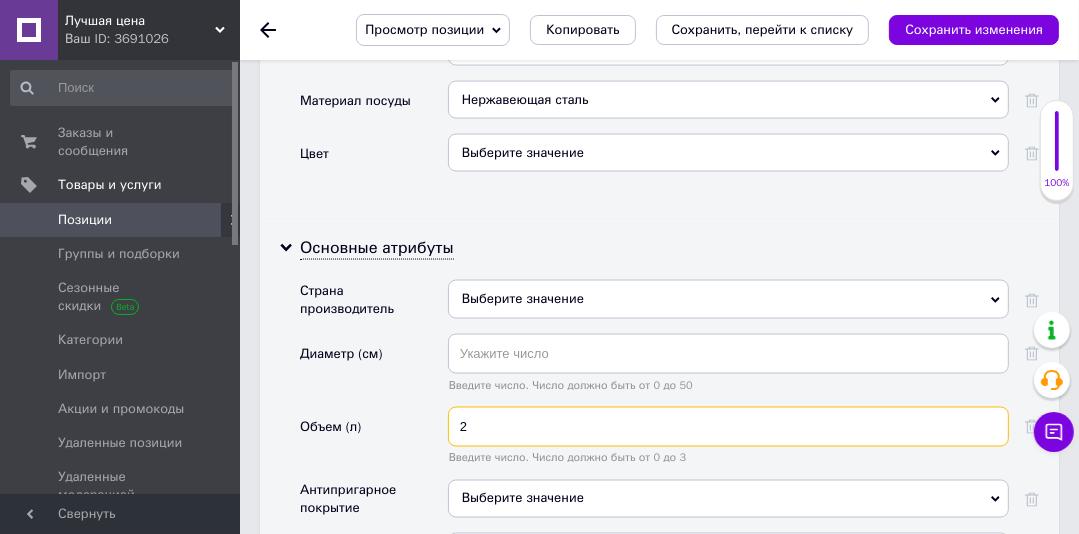type on "2" 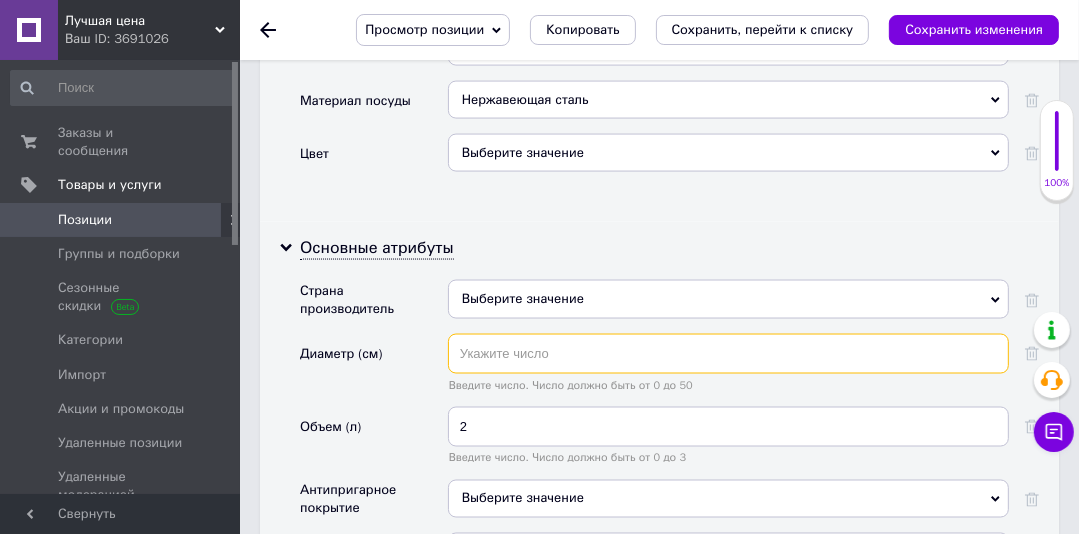 click at bounding box center [728, 354] 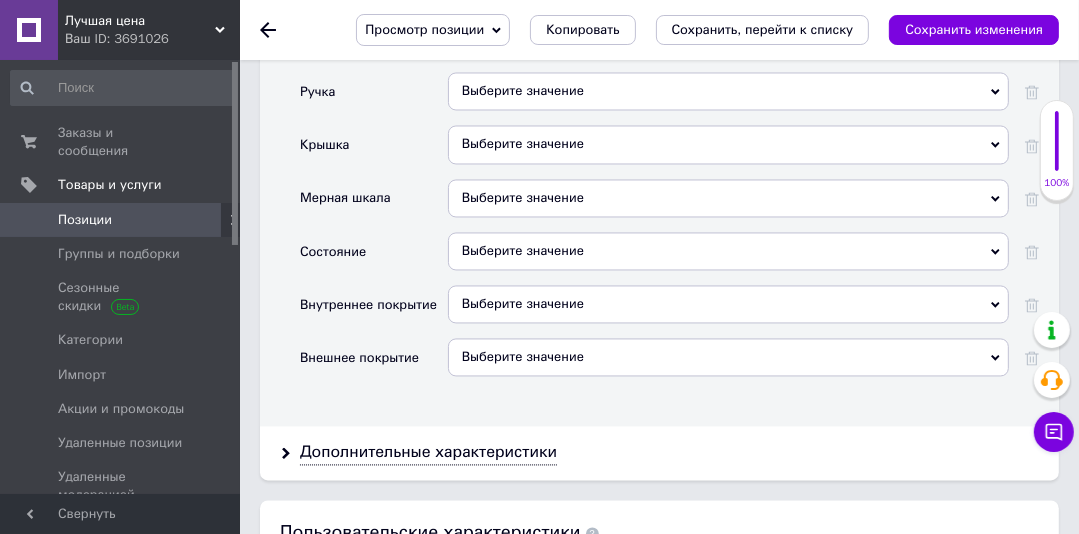 scroll, scrollTop: 2760, scrollLeft: 0, axis: vertical 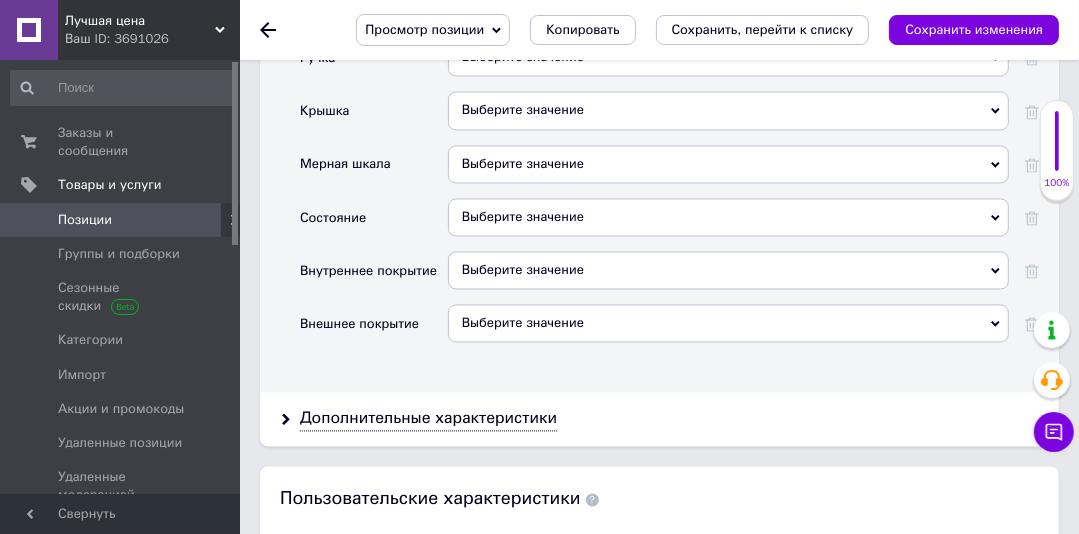 type on "16" 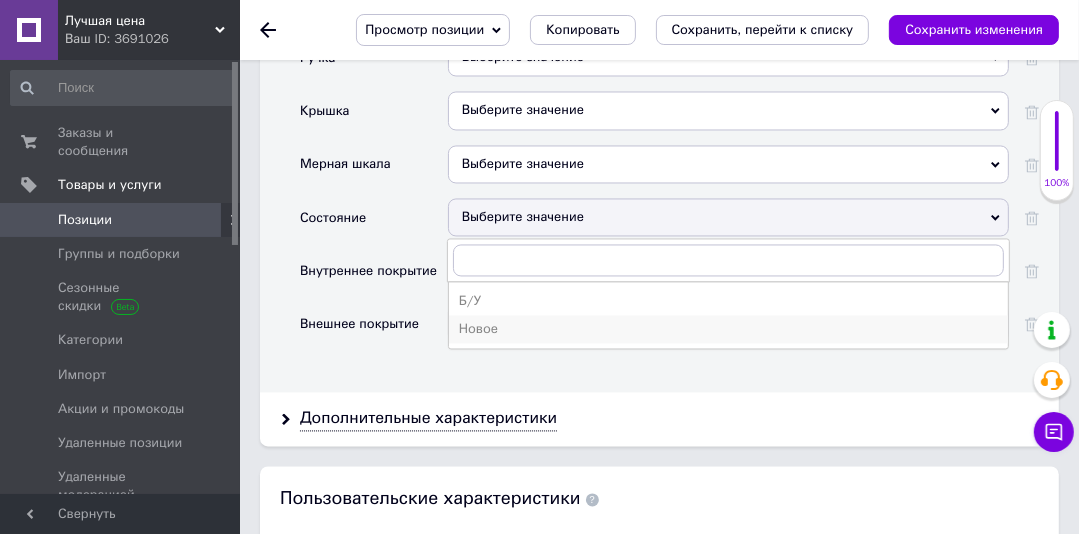 click on "Новое" at bounding box center (728, 329) 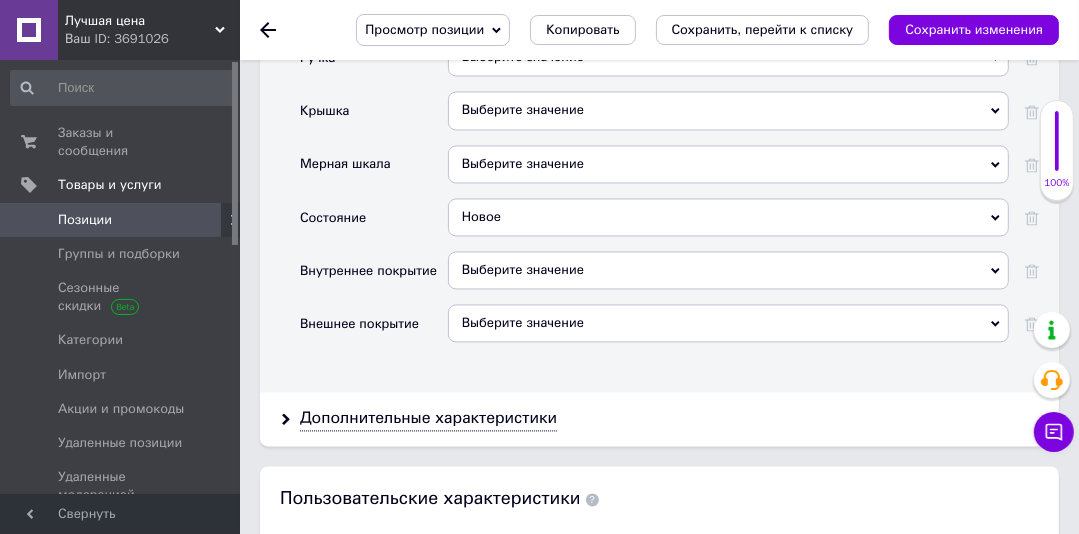 click on "Дополнительные характеристики" at bounding box center [428, 418] 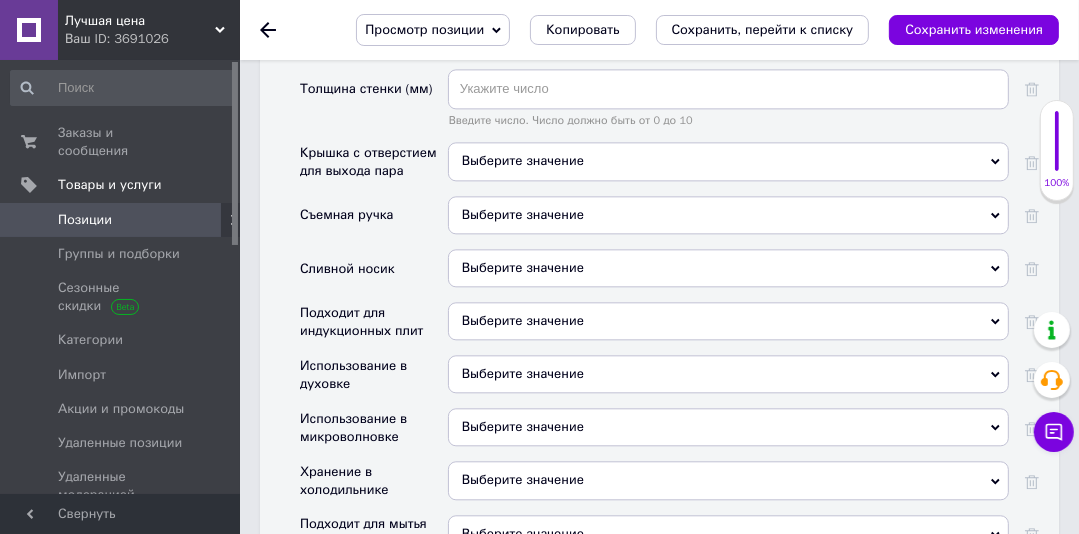 scroll, scrollTop: 3283, scrollLeft: 0, axis: vertical 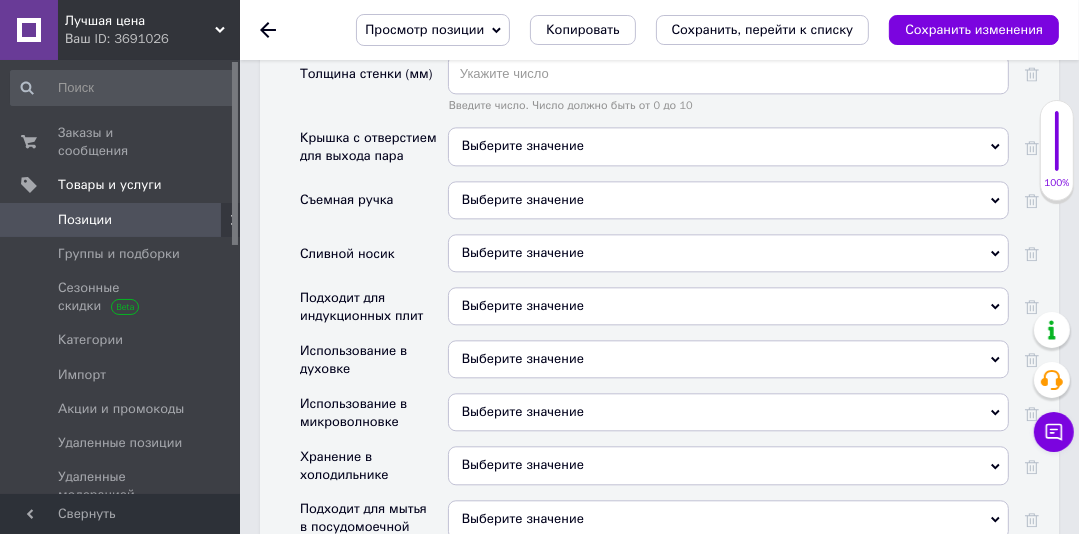 click on "Выберите значение" at bounding box center [523, 305] 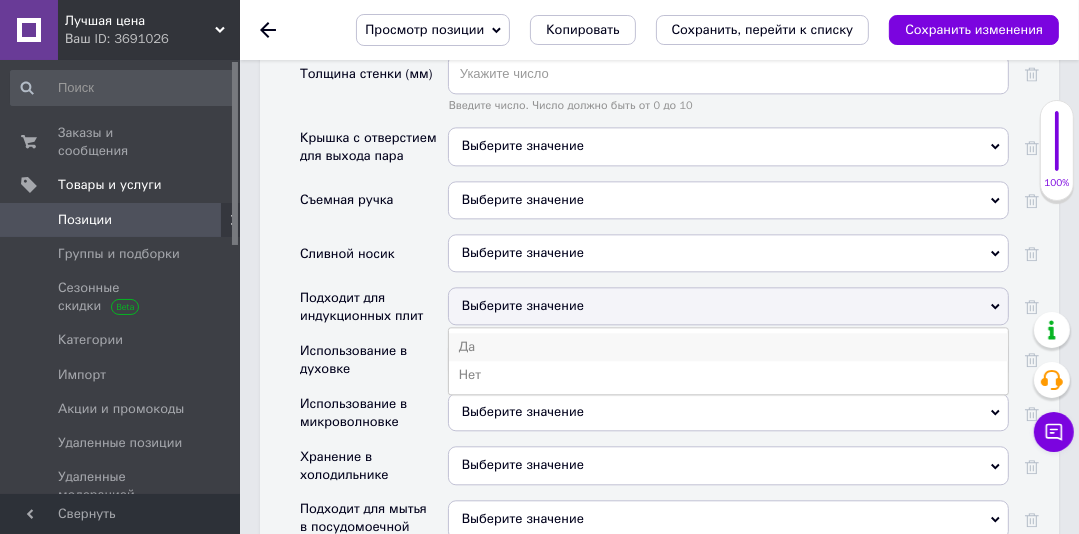 click on "Да" at bounding box center [728, 347] 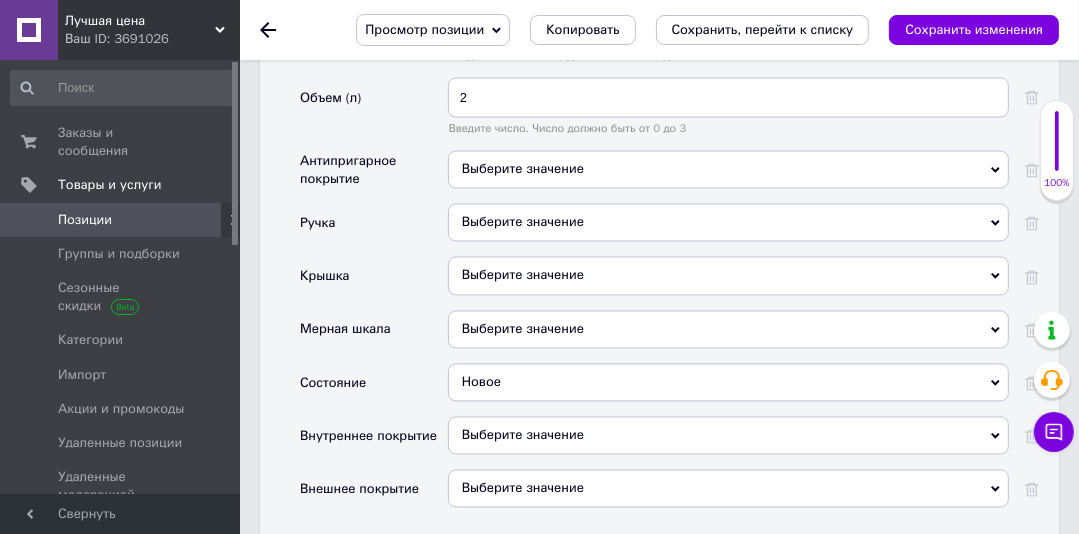 scroll, scrollTop: 2618, scrollLeft: 0, axis: vertical 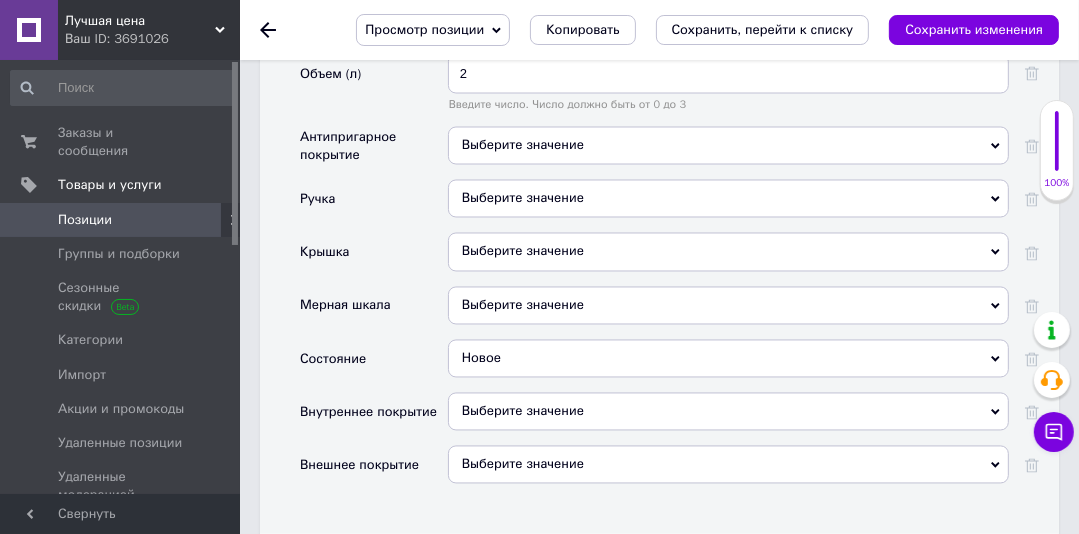 click on "Выберите значение" at bounding box center [728, 252] 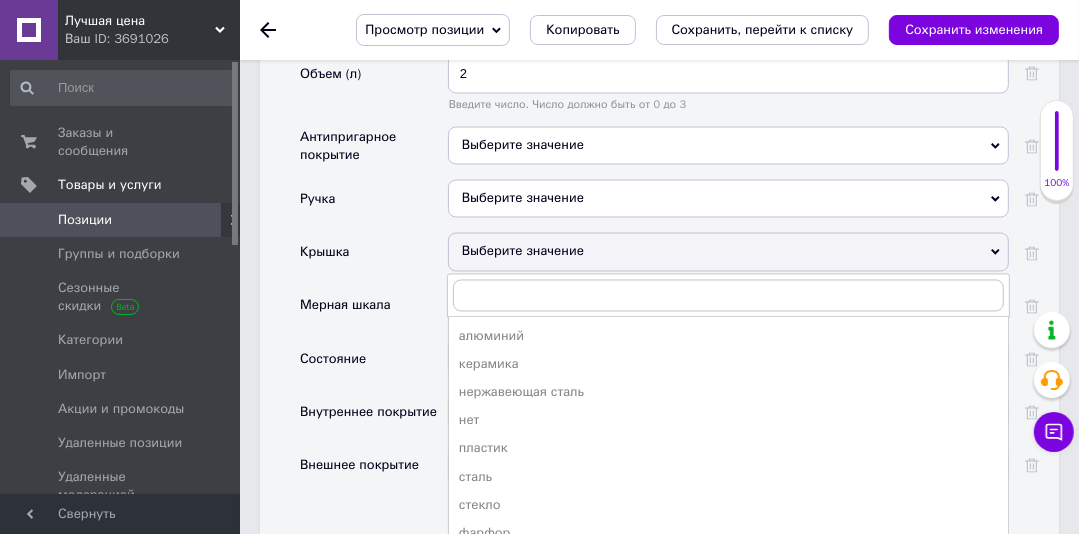 drag, startPoint x: 504, startPoint y: 476, endPoint x: 503, endPoint y: 381, distance: 95.005264 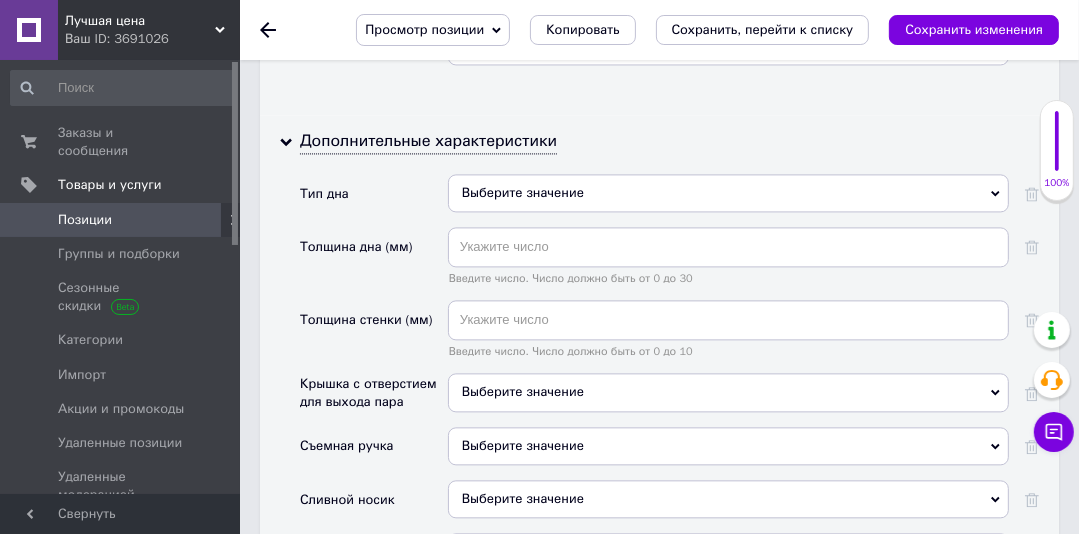 scroll, scrollTop: 3061, scrollLeft: 0, axis: vertical 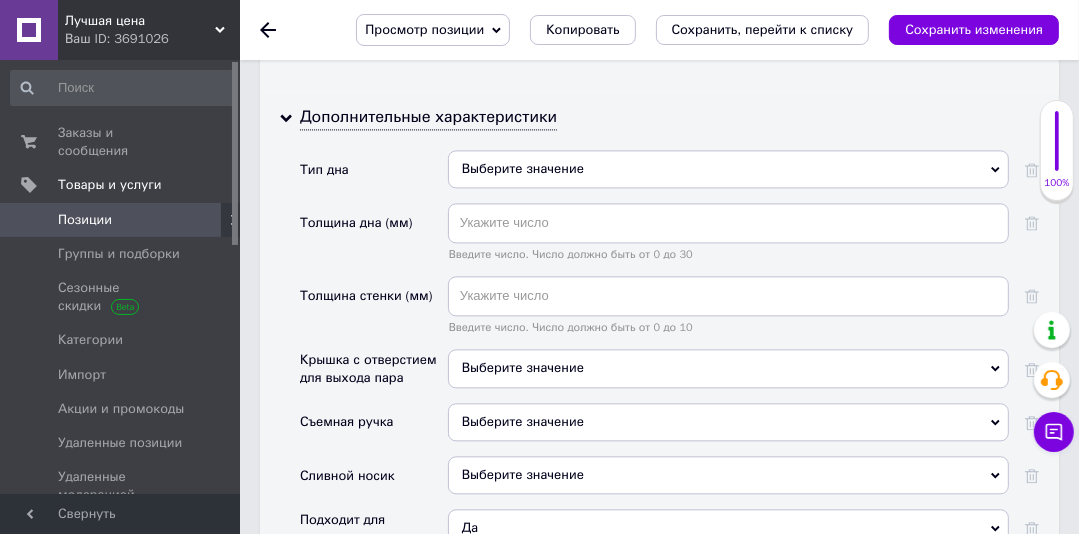 click on "Выберите значение" at bounding box center (728, 368) 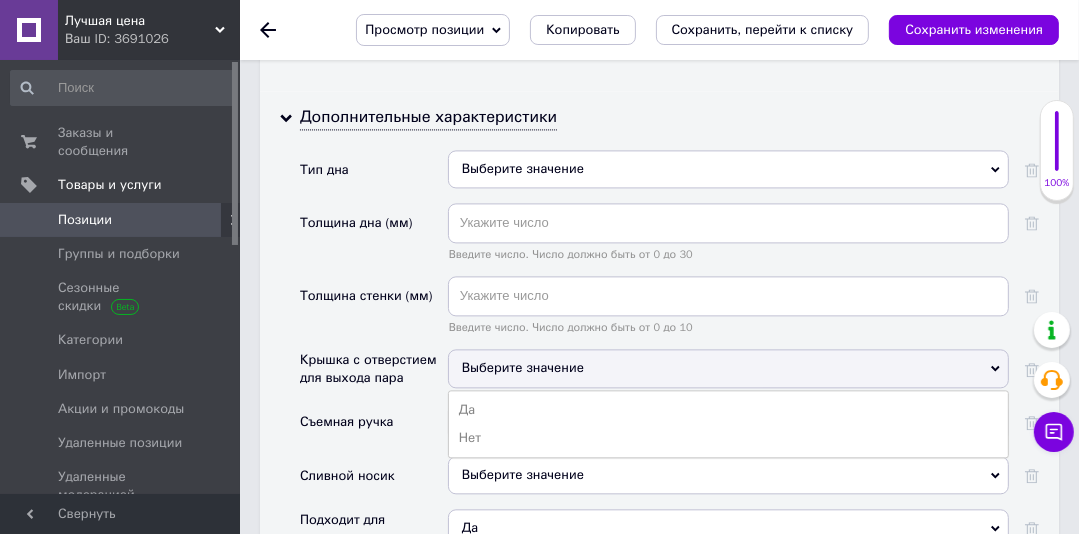 click on "Да" at bounding box center (728, 410) 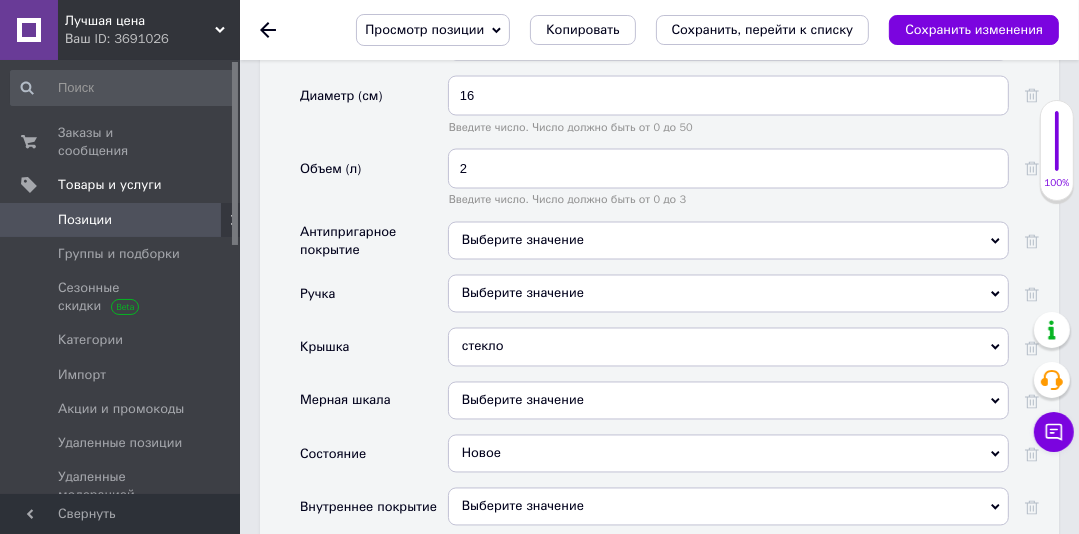 scroll, scrollTop: 2515, scrollLeft: 0, axis: vertical 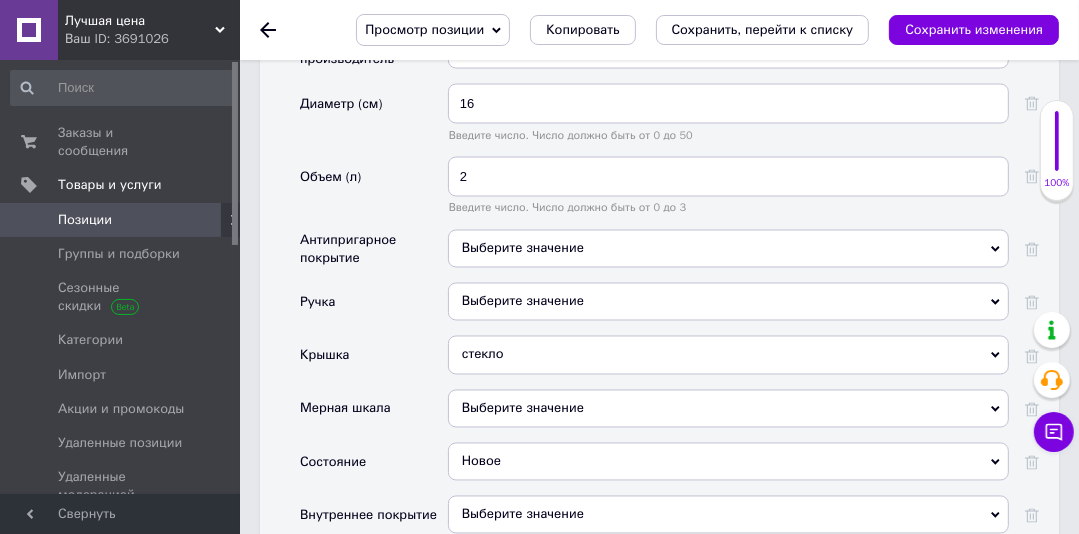 click on "Выберите значение" at bounding box center (728, 249) 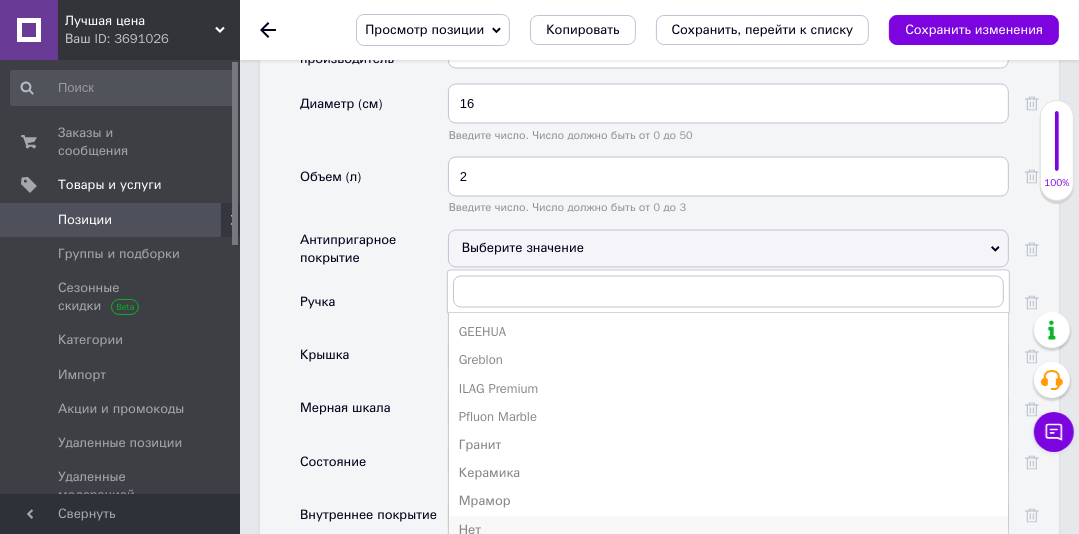 click on "Нет" at bounding box center [728, 531] 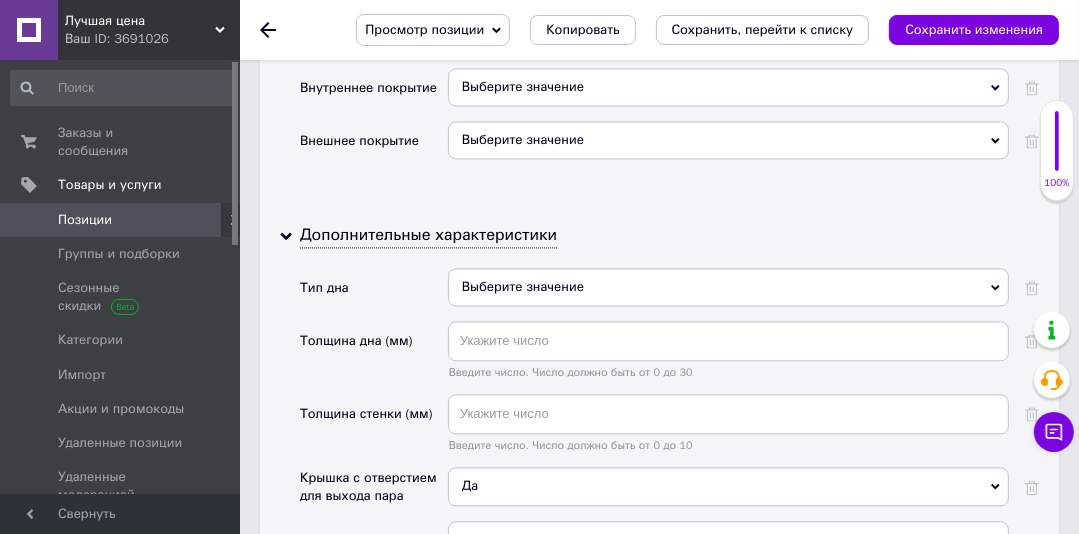 scroll, scrollTop: 2958, scrollLeft: 0, axis: vertical 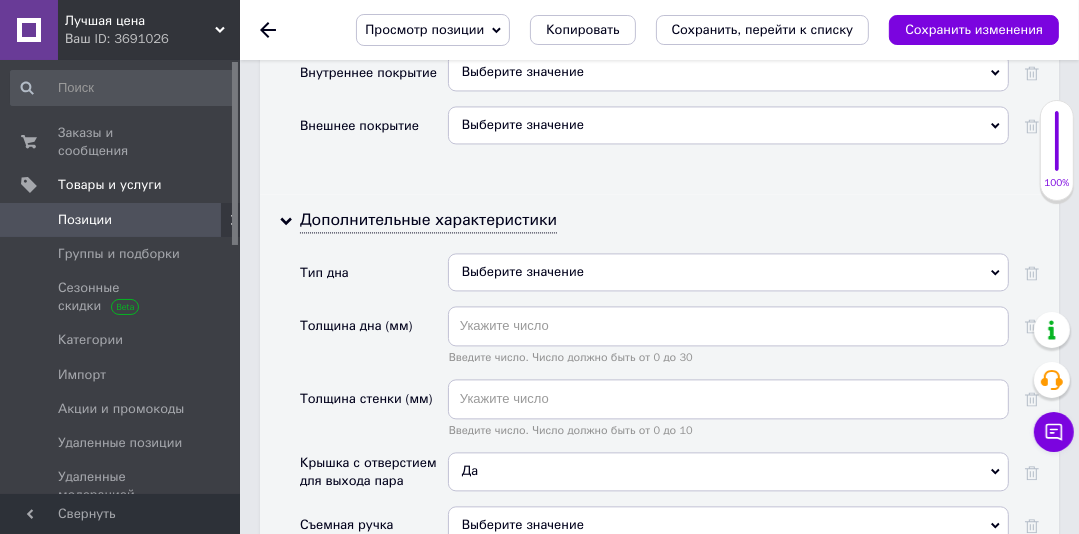 click on "Выберите значение" at bounding box center (728, 272) 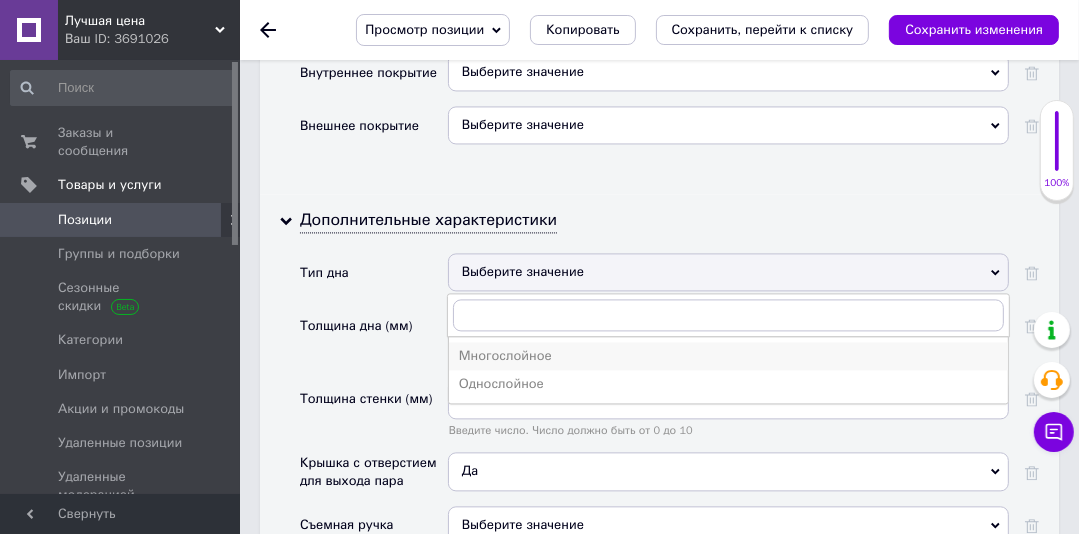click on "Многослойное" at bounding box center (728, 356) 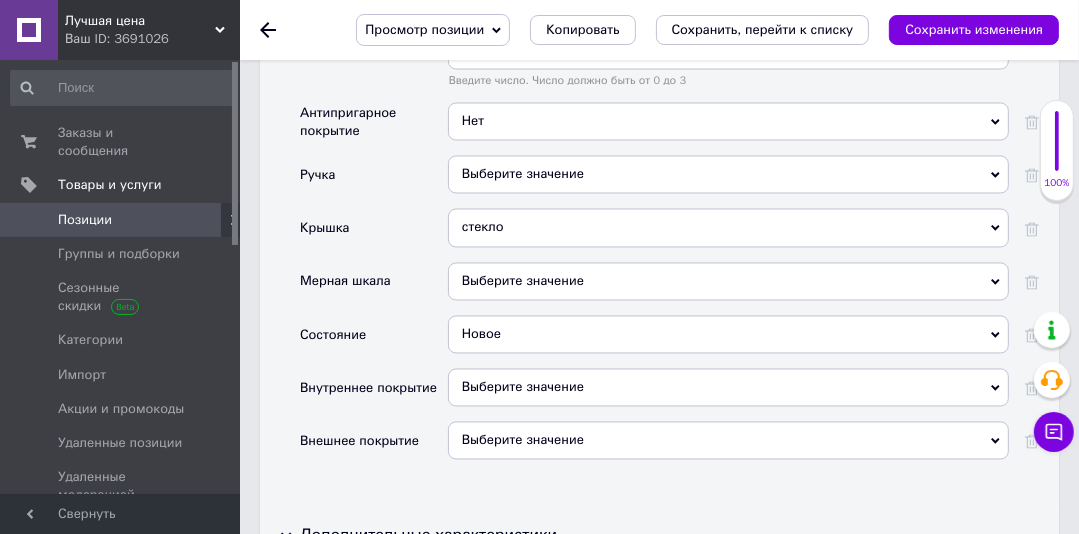 scroll, scrollTop: 2657, scrollLeft: 0, axis: vertical 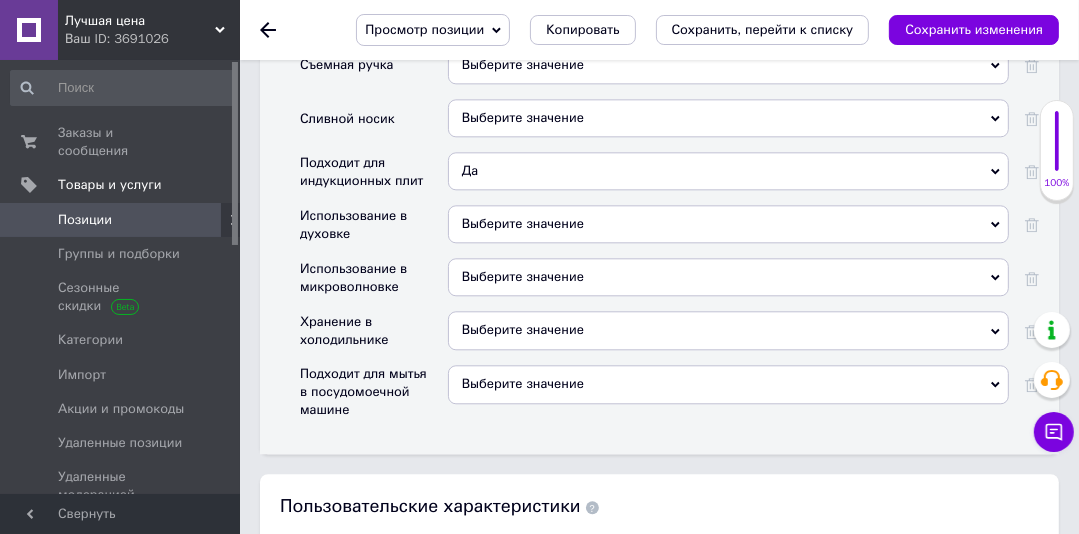 click on "Выберите значение" at bounding box center (523, 383) 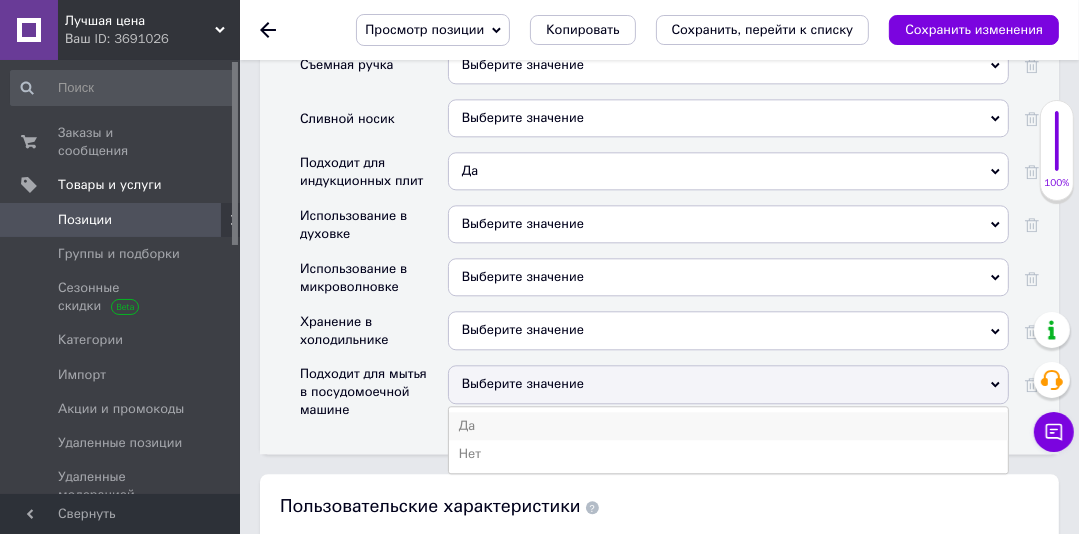click on "Да" at bounding box center [728, 426] 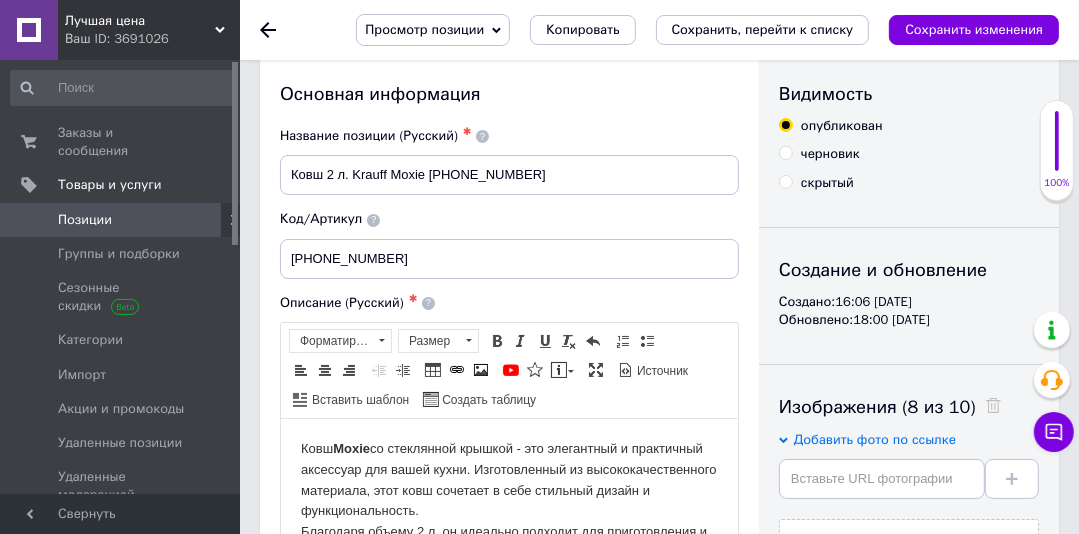 scroll, scrollTop: 0, scrollLeft: 0, axis: both 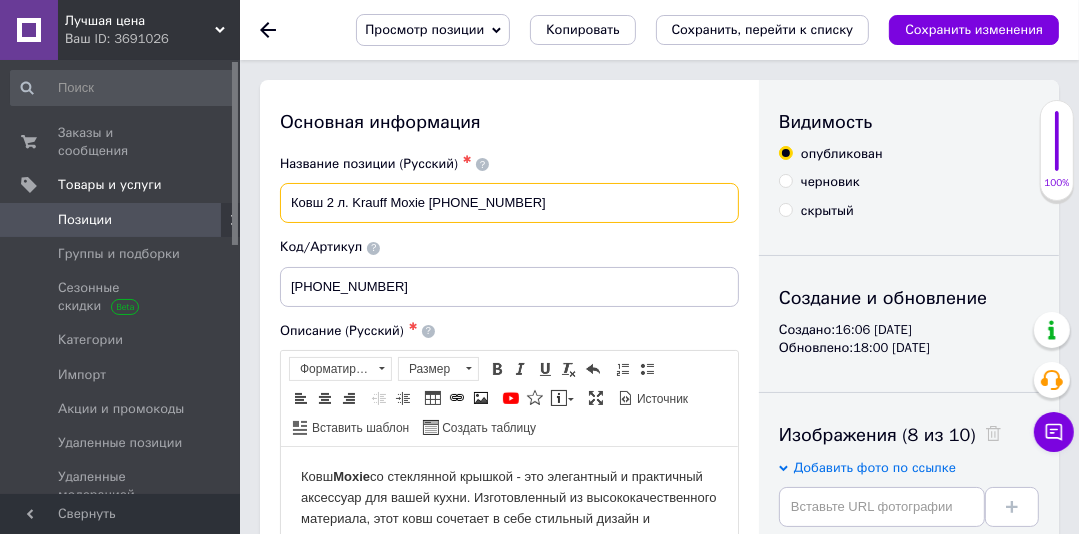 drag, startPoint x: 538, startPoint y: 193, endPoint x: 290, endPoint y: 204, distance: 248.24384 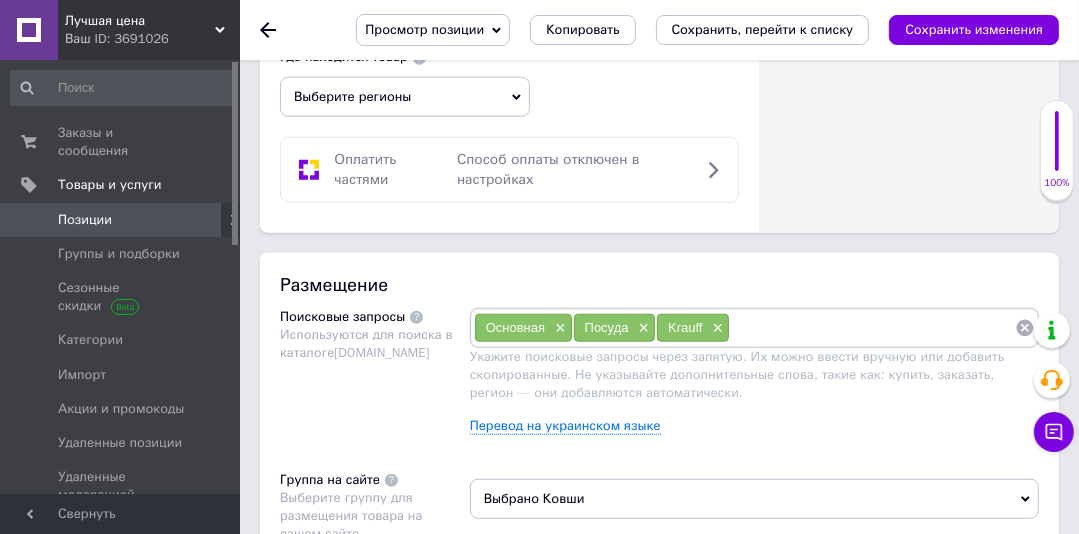 scroll, scrollTop: 1322, scrollLeft: 0, axis: vertical 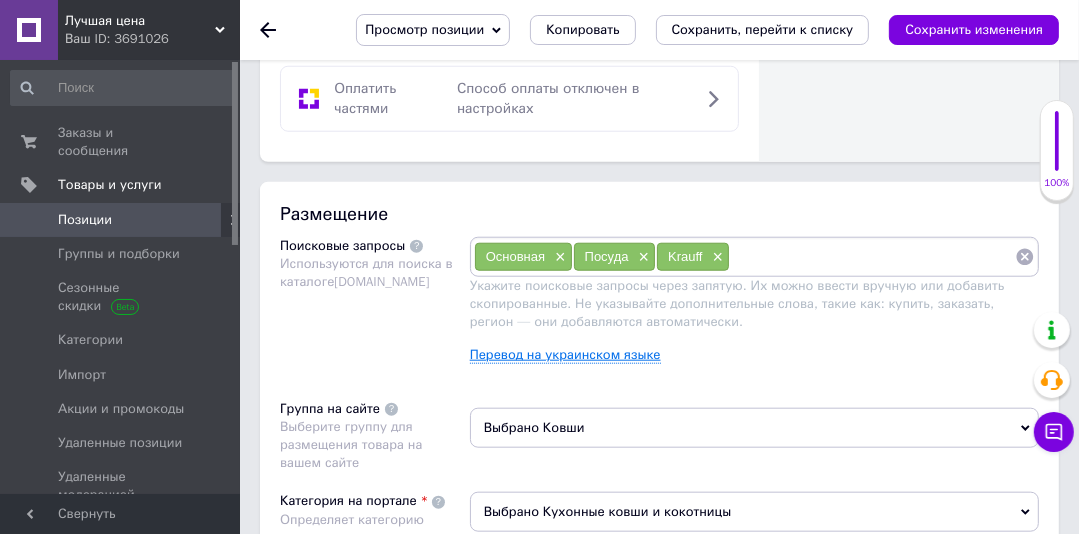click on "Перевод на украинском языке" at bounding box center [565, 355] 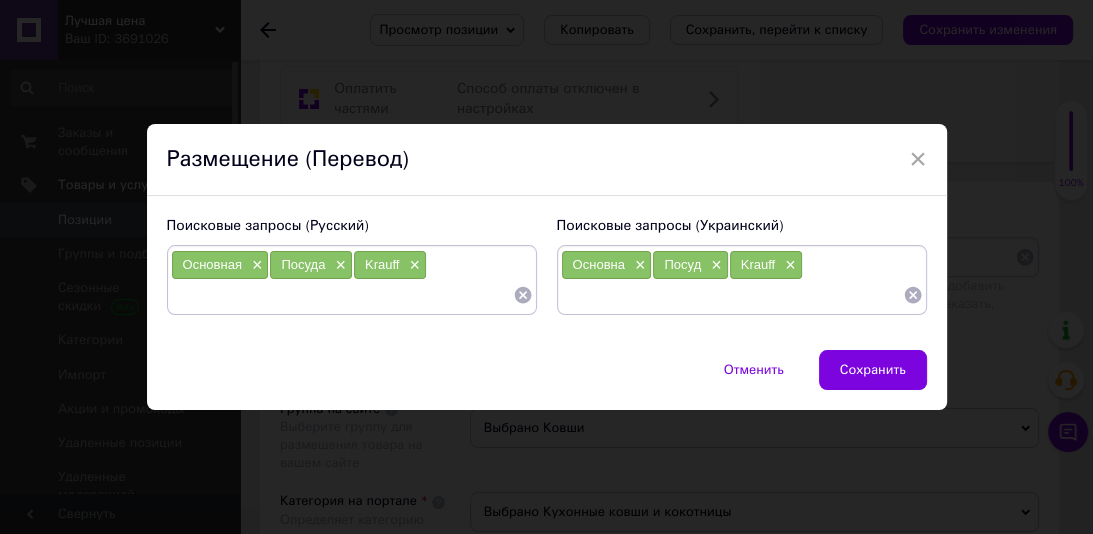 paste on "Ковш 2 л. Krauff Moxie [PHONE_NUMBER]" 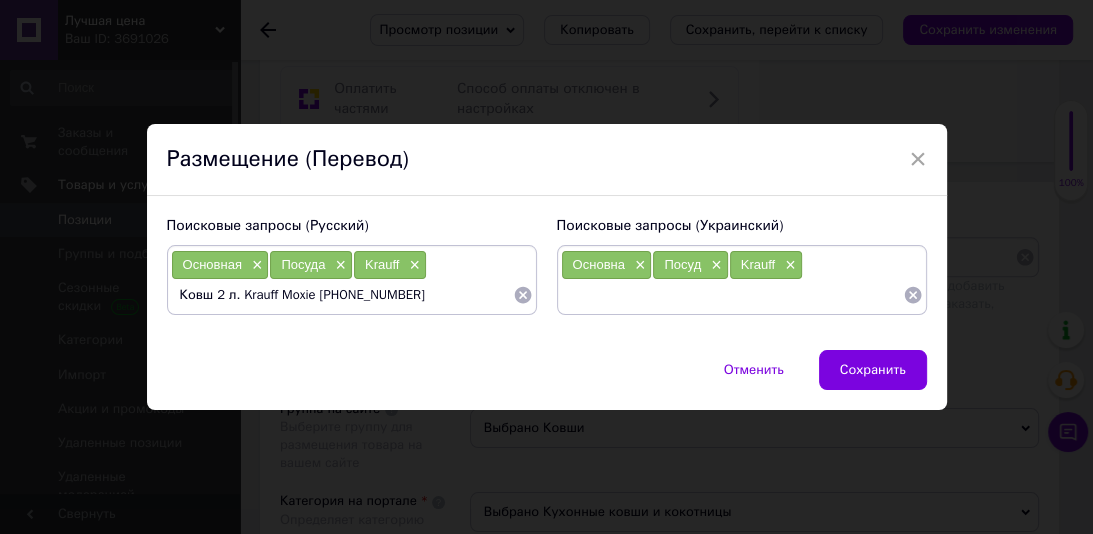 click on "Ковш 2 л. Krauff Moxie [PHONE_NUMBER]" at bounding box center (342, 295) 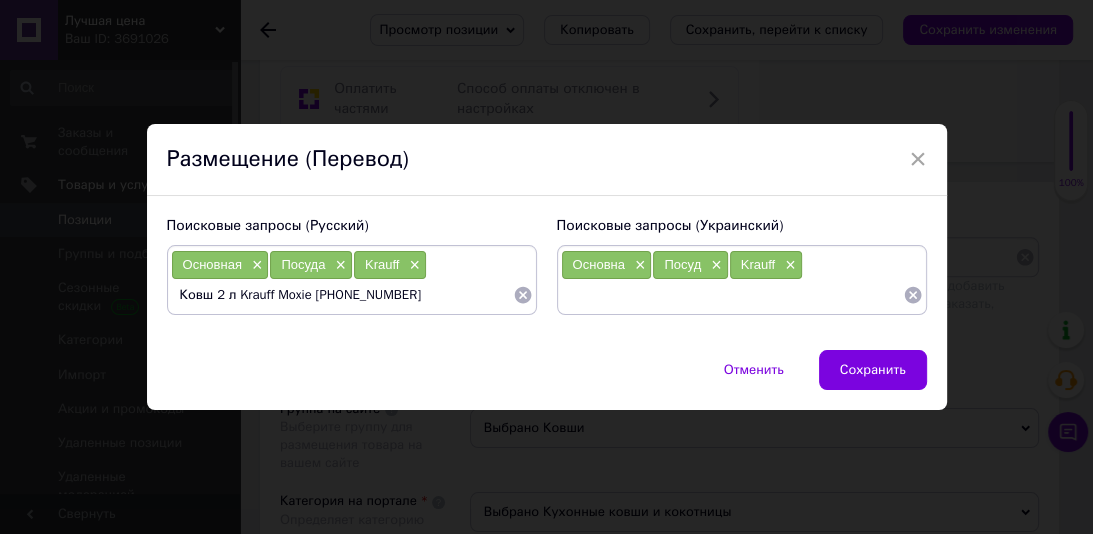 drag, startPoint x: 232, startPoint y: 302, endPoint x: 399, endPoint y: 291, distance: 167.36188 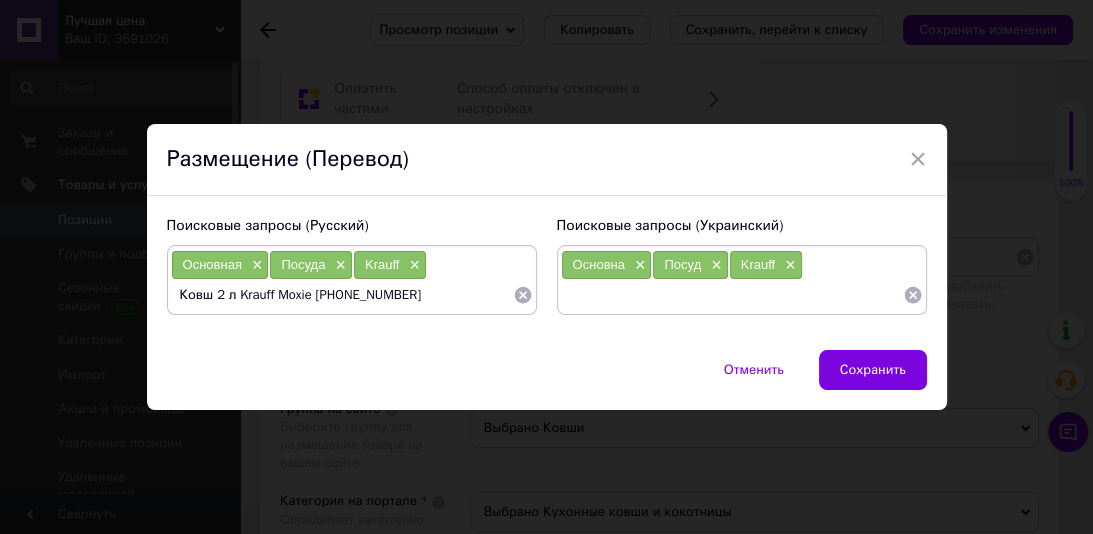 type on "Ковш 2 л" 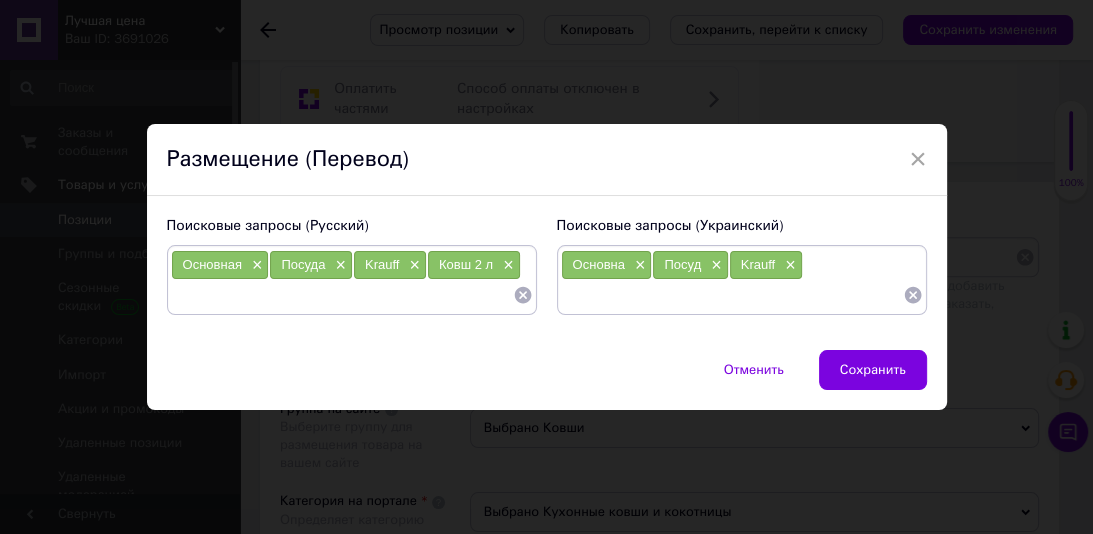 paste on "Krauff Moxie [PHONE_NUMBER]" 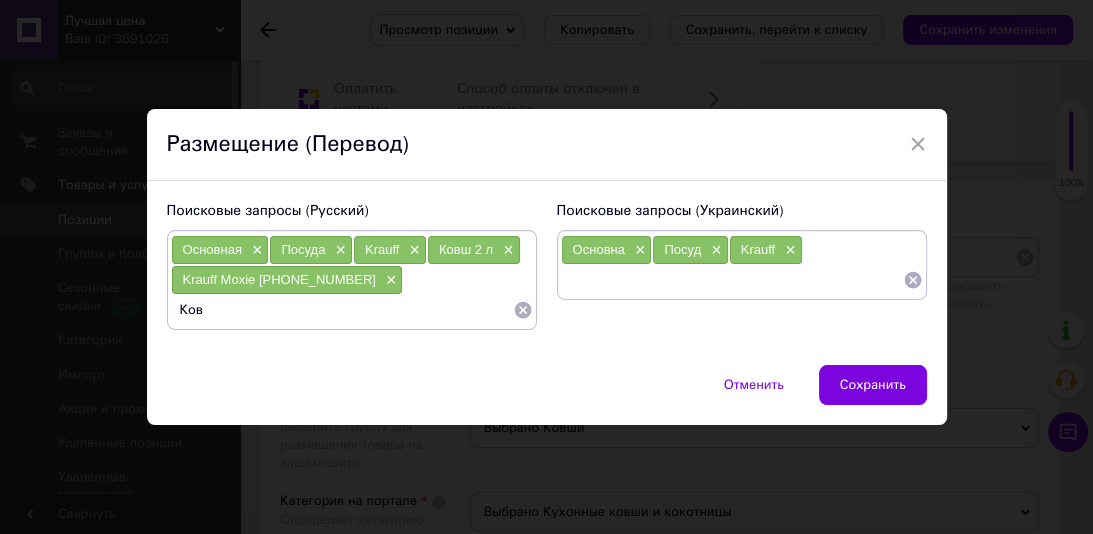 type on "Ковш" 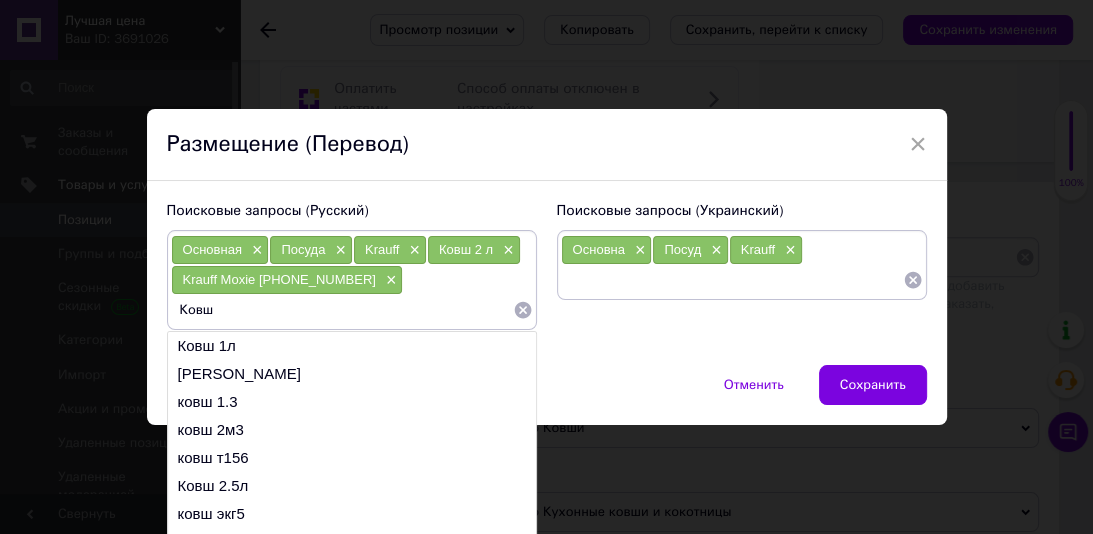 type 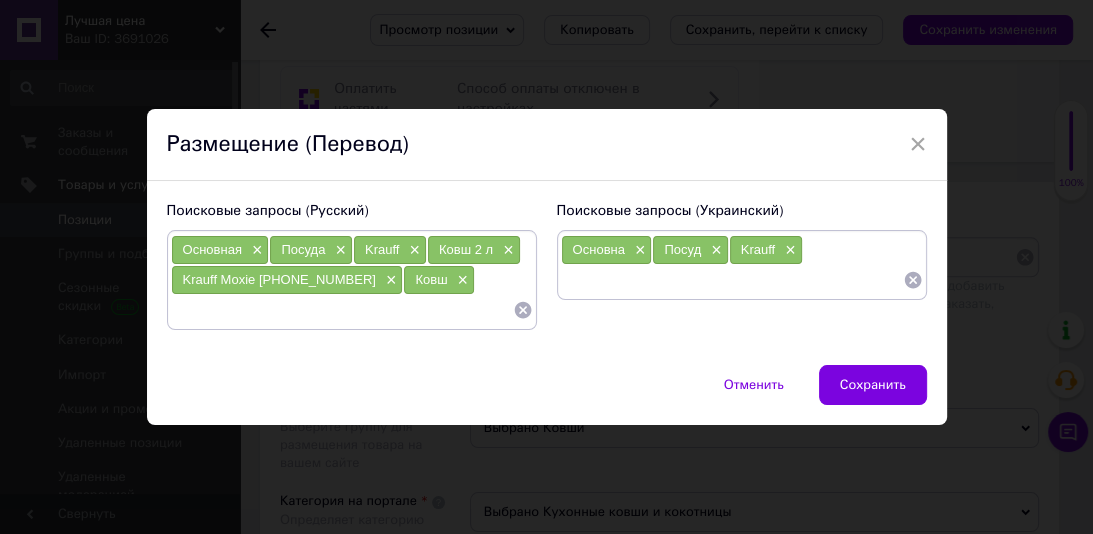click on "Основная ×" at bounding box center (220, 250) 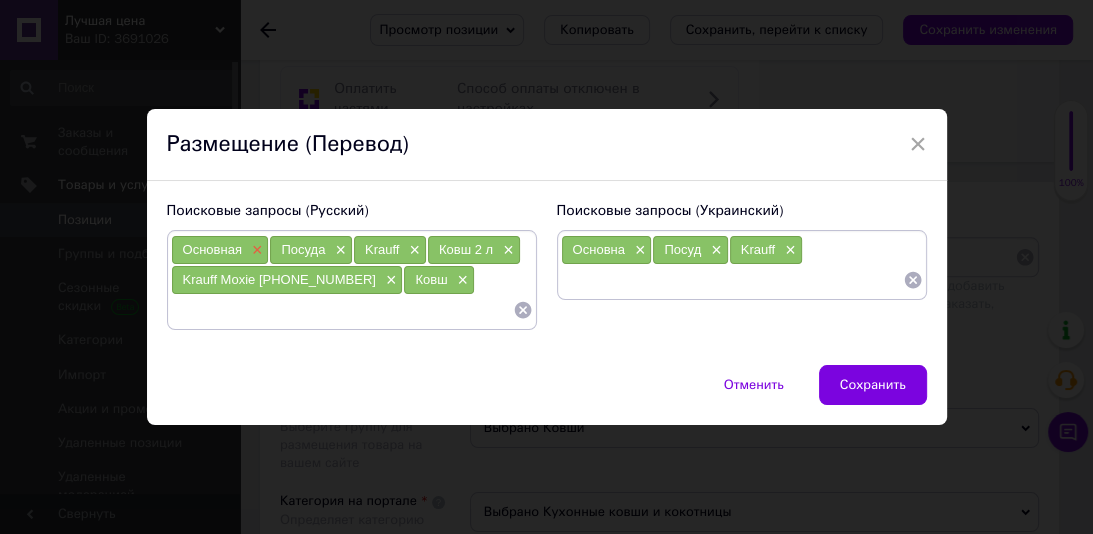 click on "×" at bounding box center [255, 250] 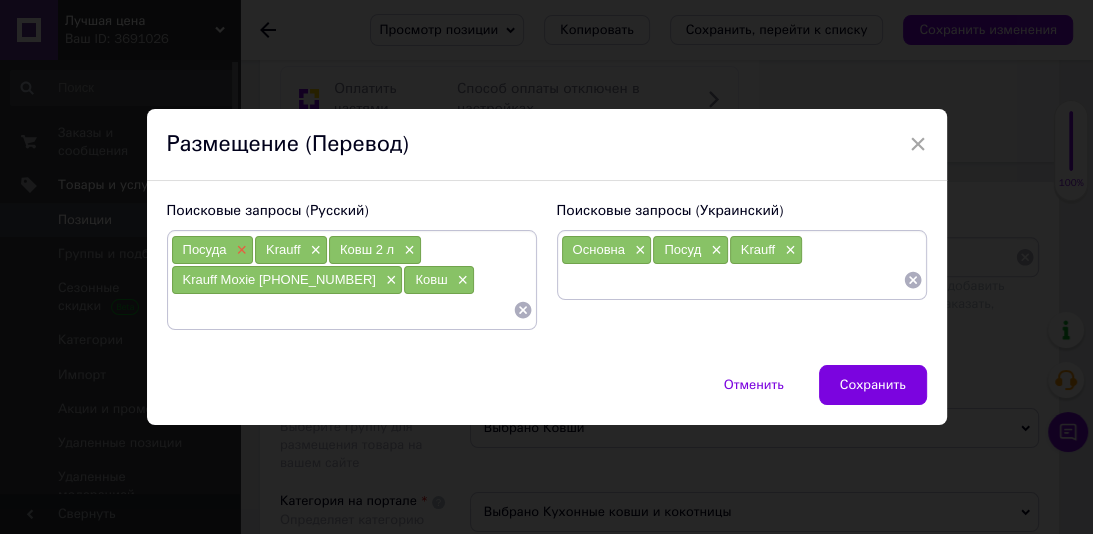 click on "×" at bounding box center (239, 250) 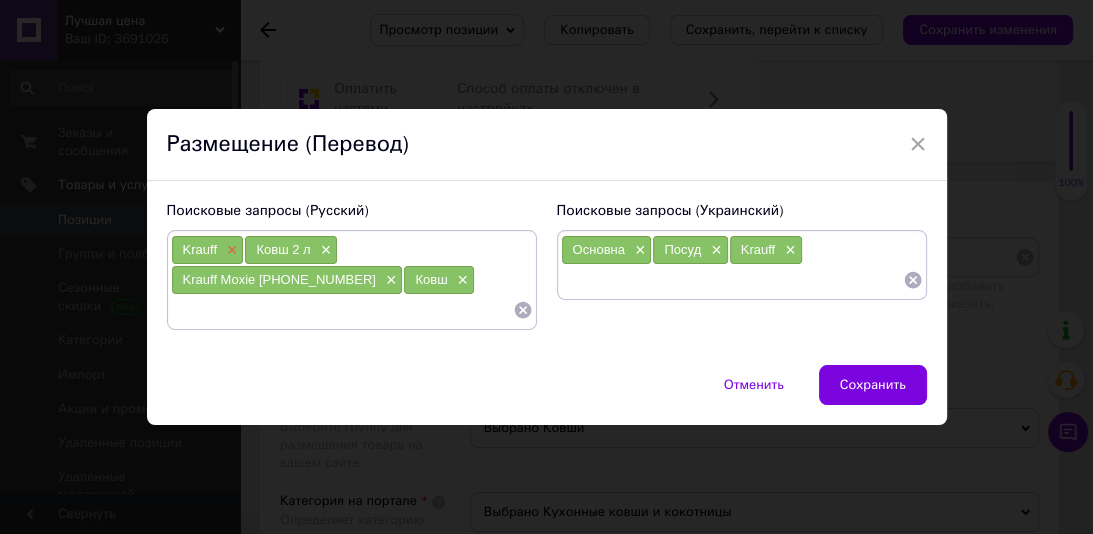 click on "×" at bounding box center (230, 250) 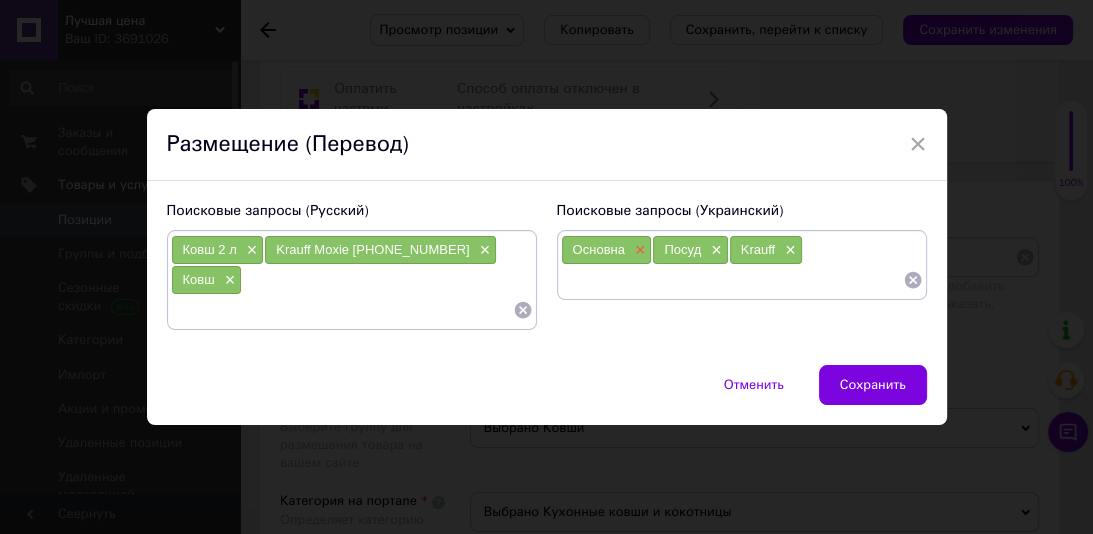 click on "×" at bounding box center [638, 250] 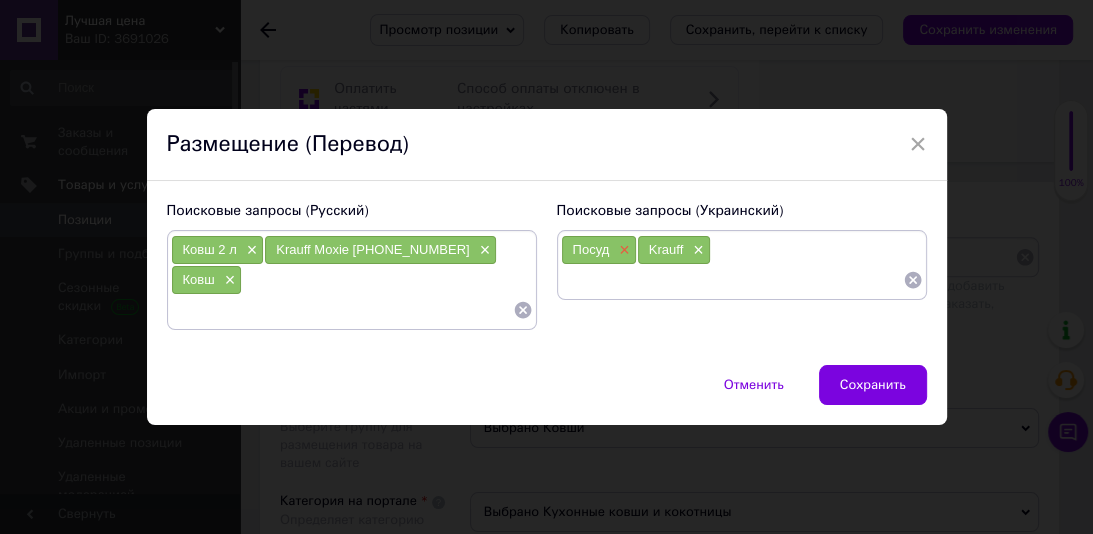 click on "×" at bounding box center (622, 250) 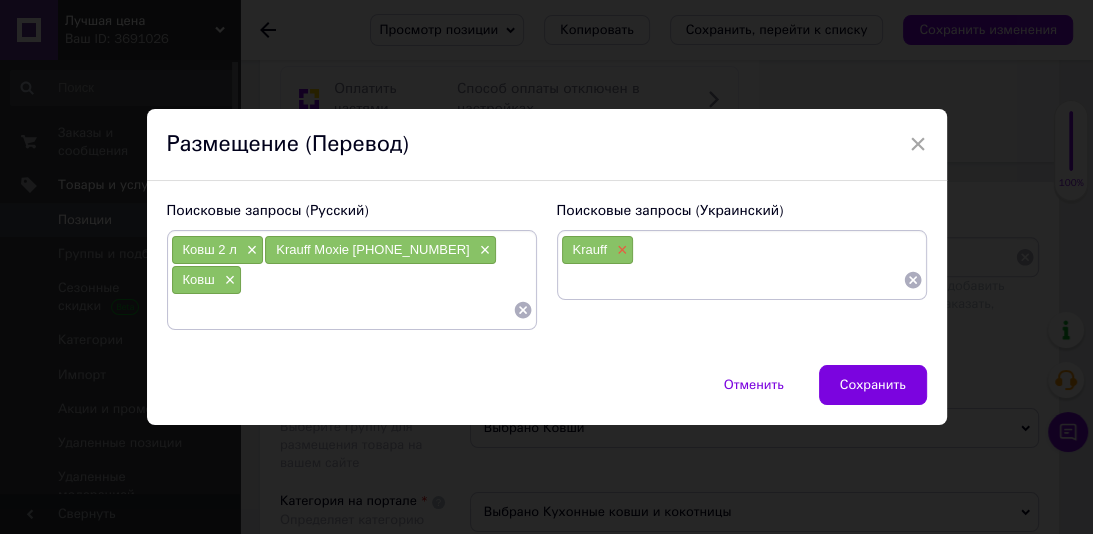 click on "×" at bounding box center [620, 250] 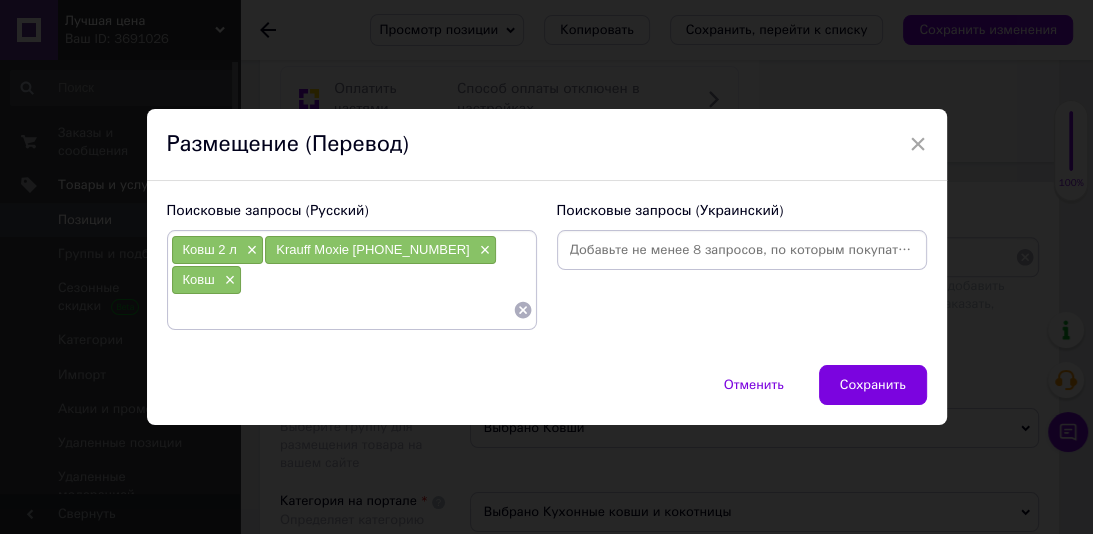 paste on "Ківш" 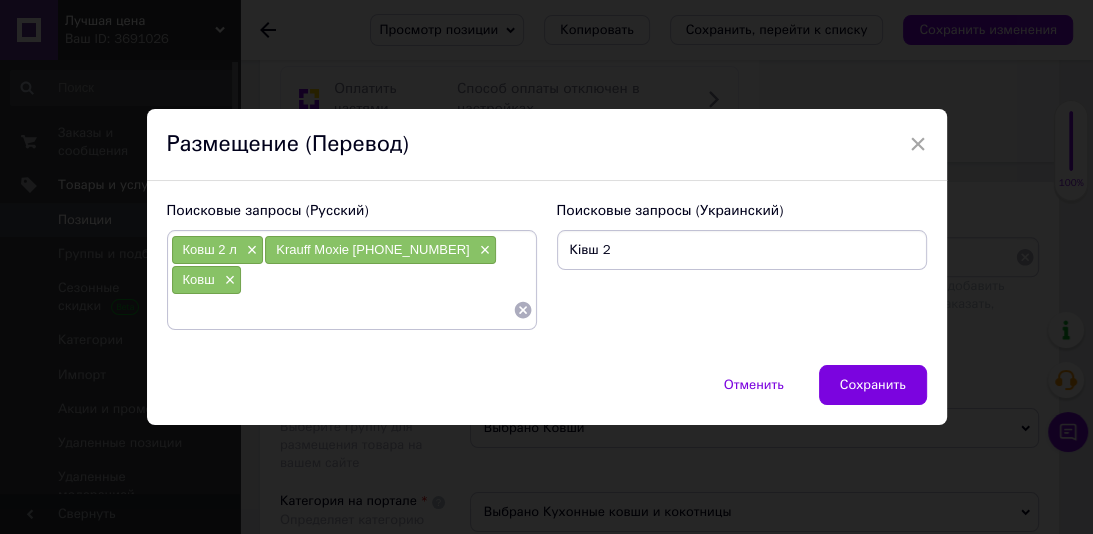 type on "Ківш 2 л" 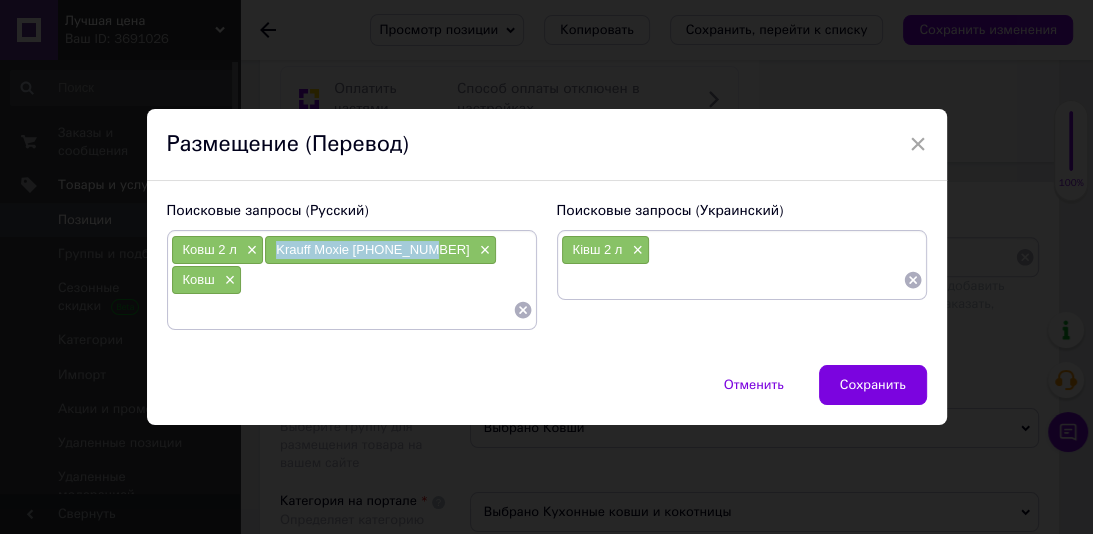 drag, startPoint x: 422, startPoint y: 257, endPoint x: 284, endPoint y: 265, distance: 138.23169 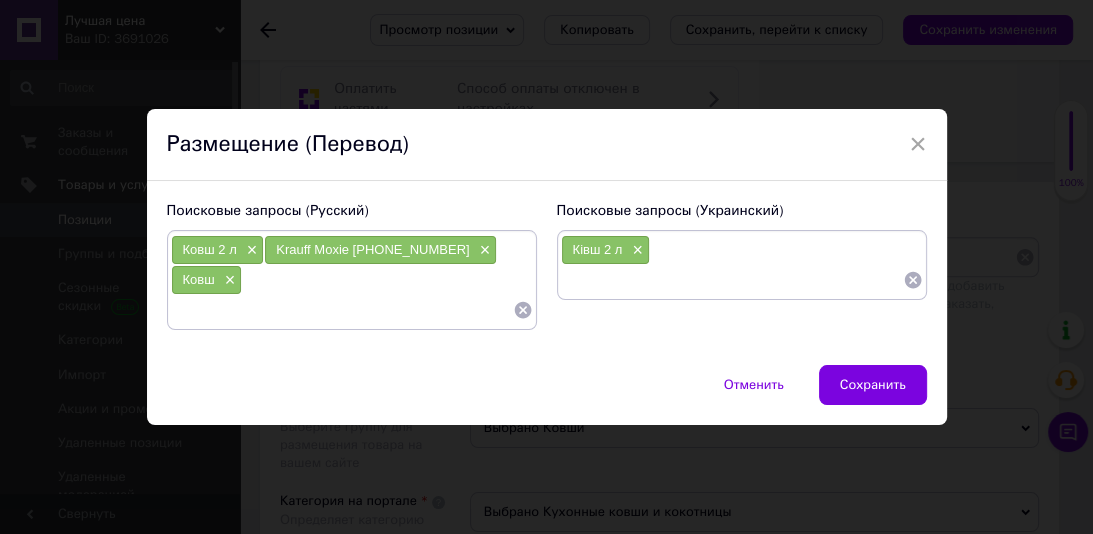 click at bounding box center (732, 280) 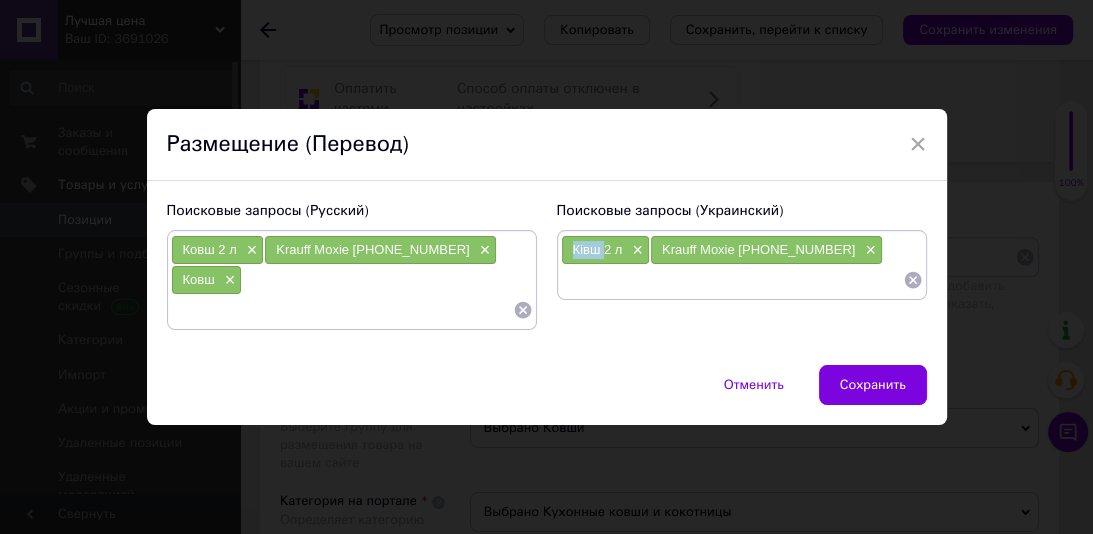 drag, startPoint x: 595, startPoint y: 264, endPoint x: 576, endPoint y: 265, distance: 19.026299 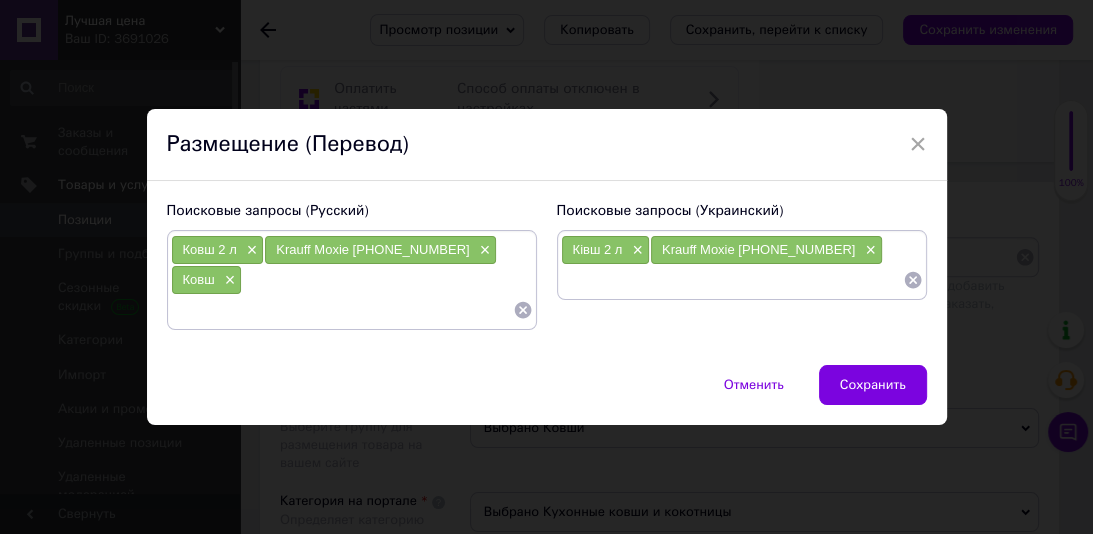paste on "Ківш" 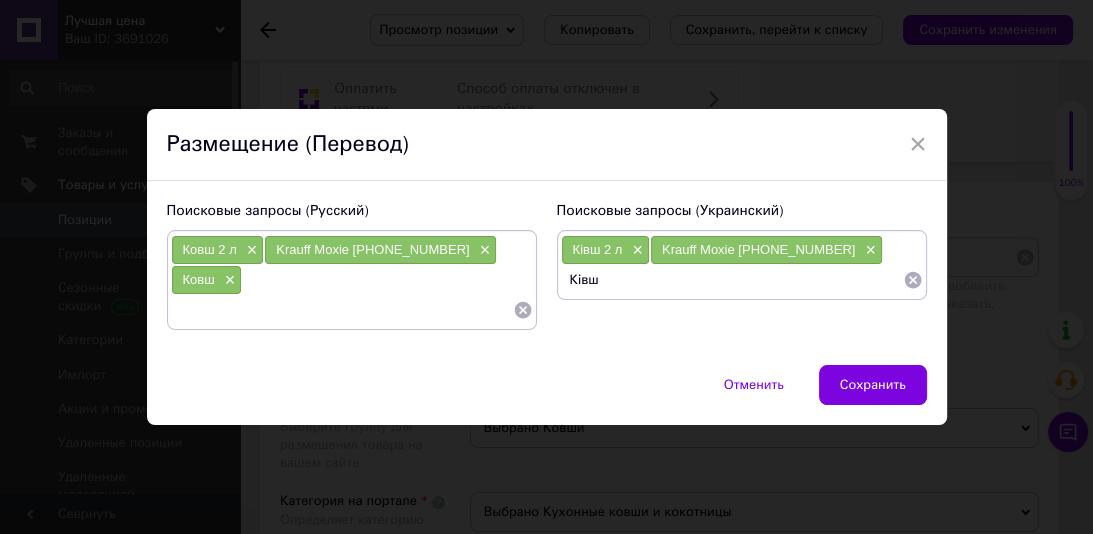 type 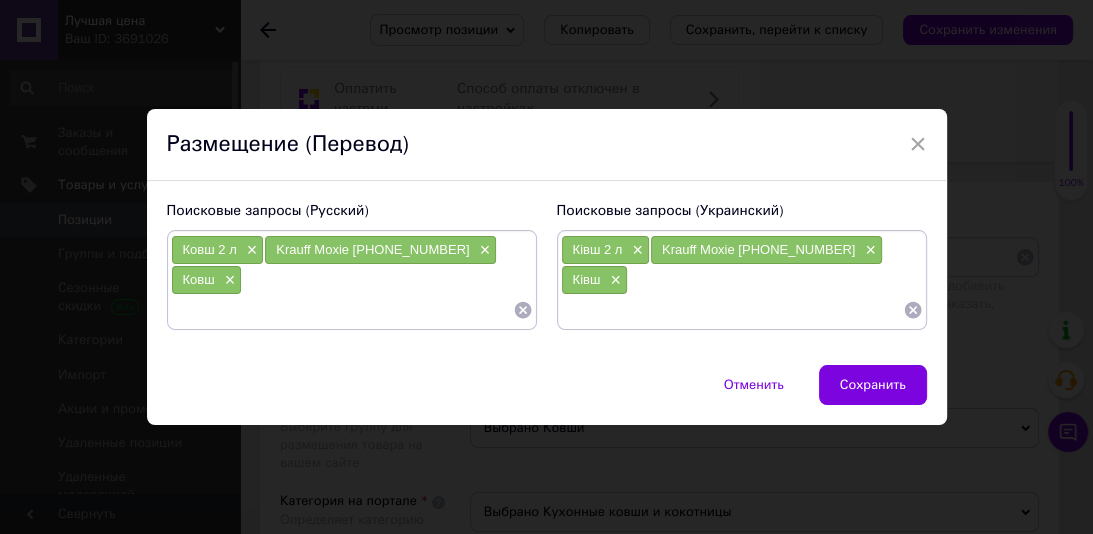 paste on "Ковш с крышкой" 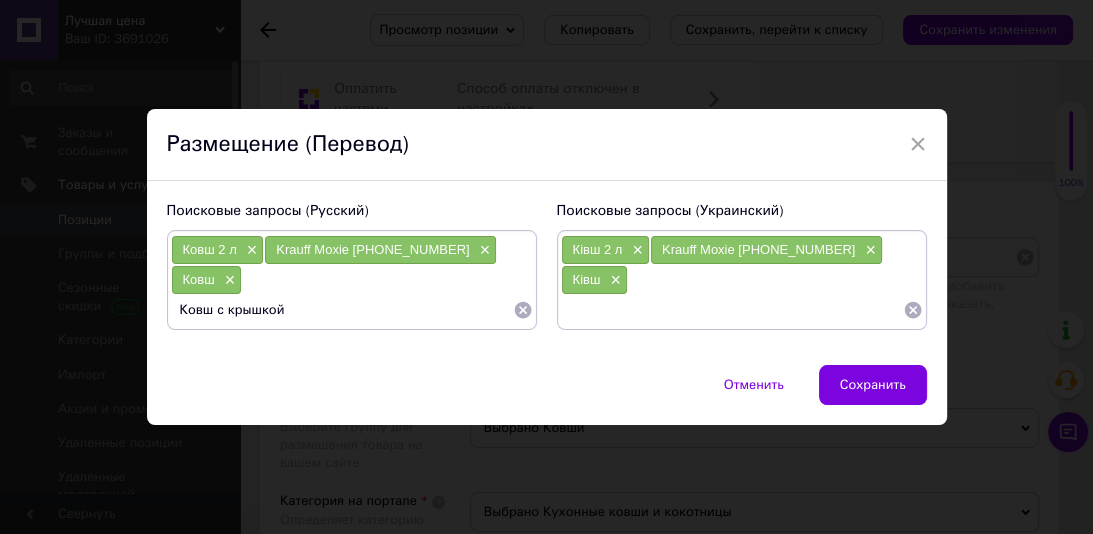 type 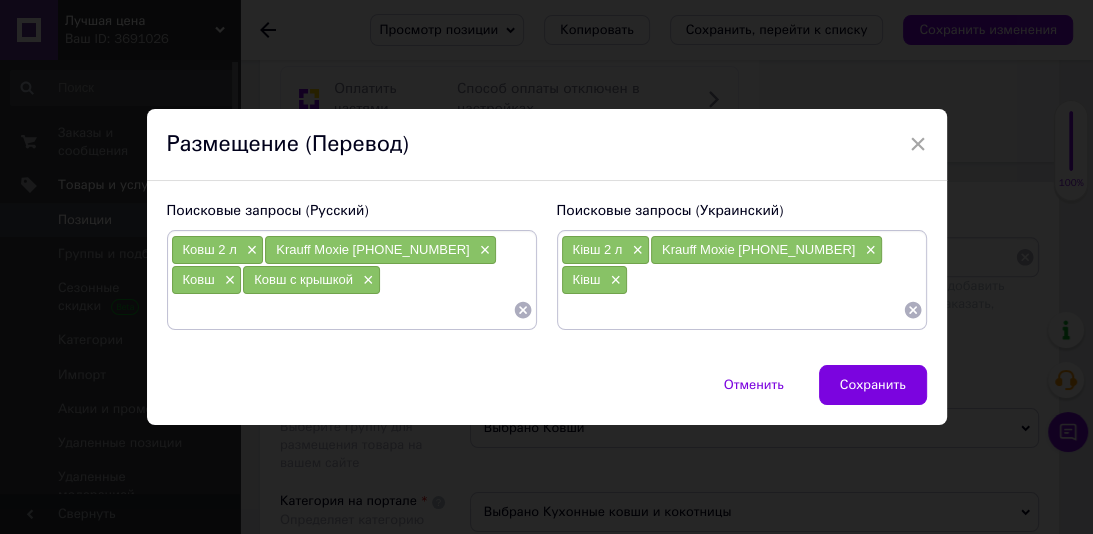 paste on "Ківш із кришкою×" 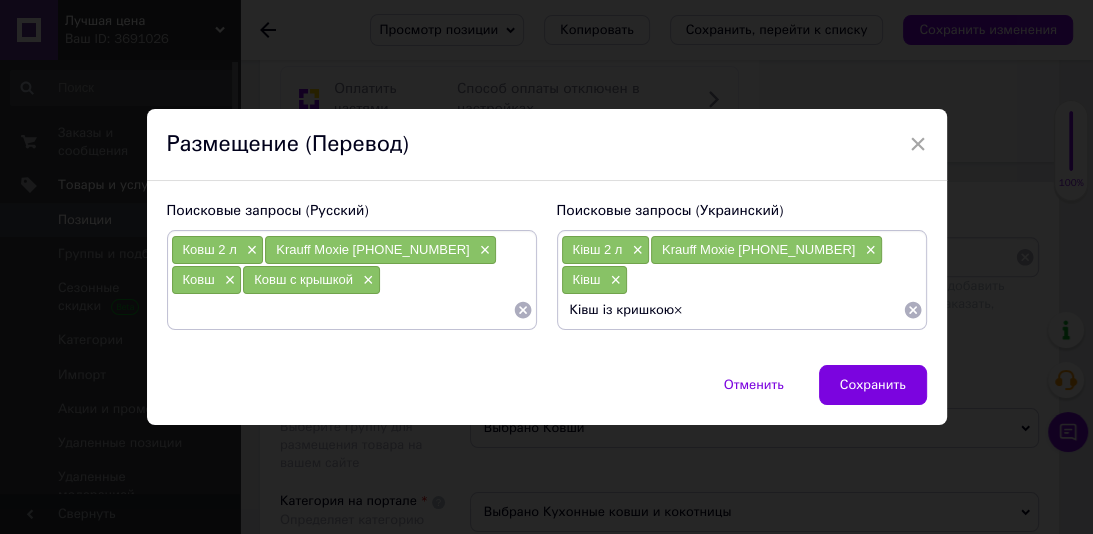 type on "Ківш із кришкою" 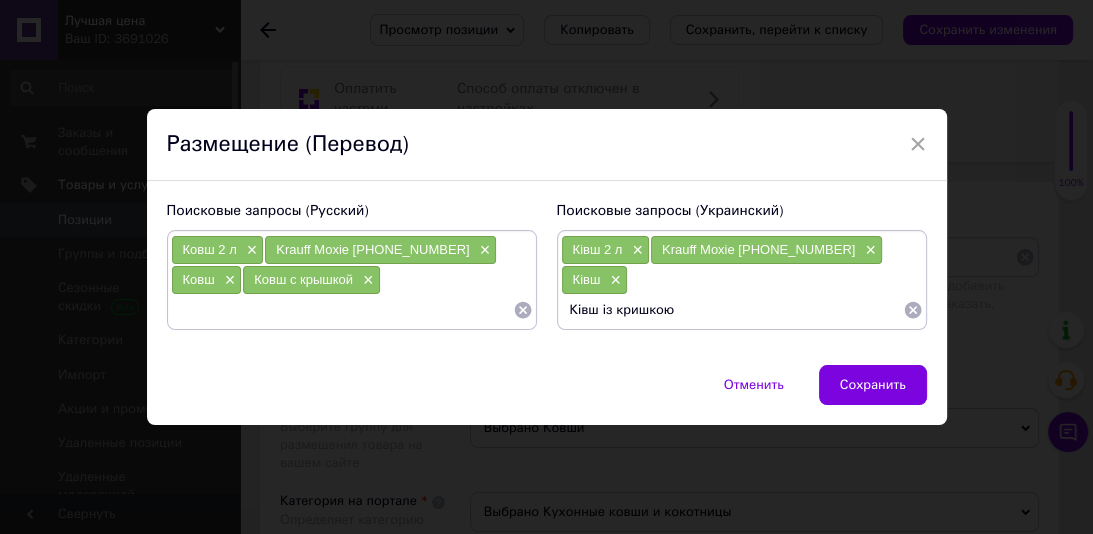 type 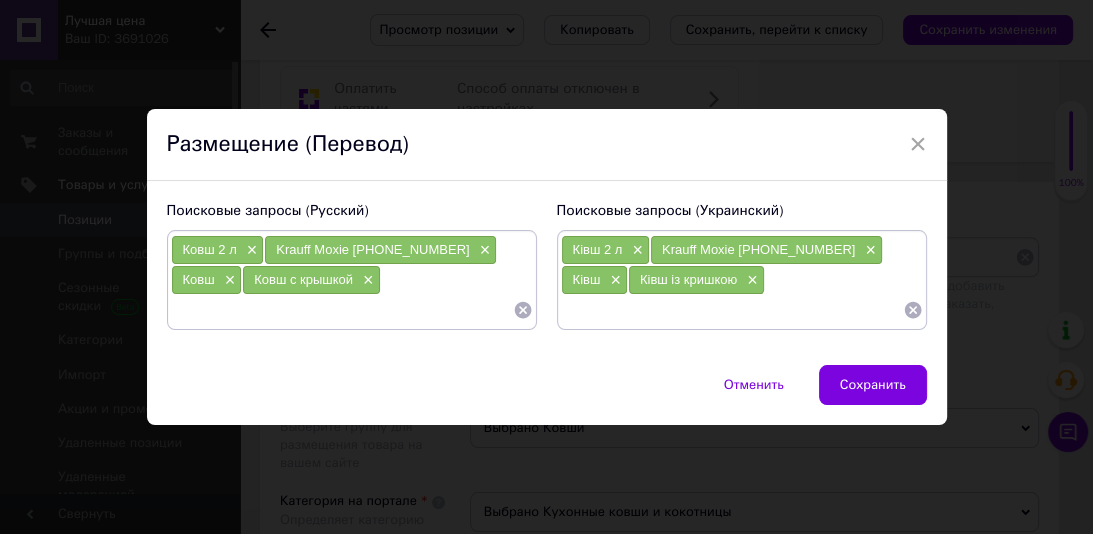 paste on "[PERSON_NAME] из нержавейки" 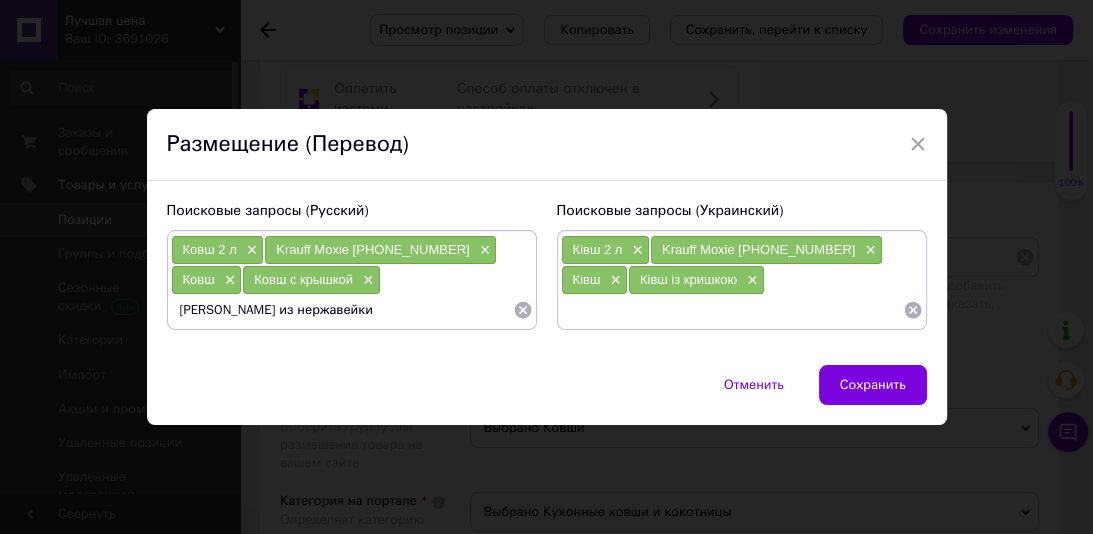 type 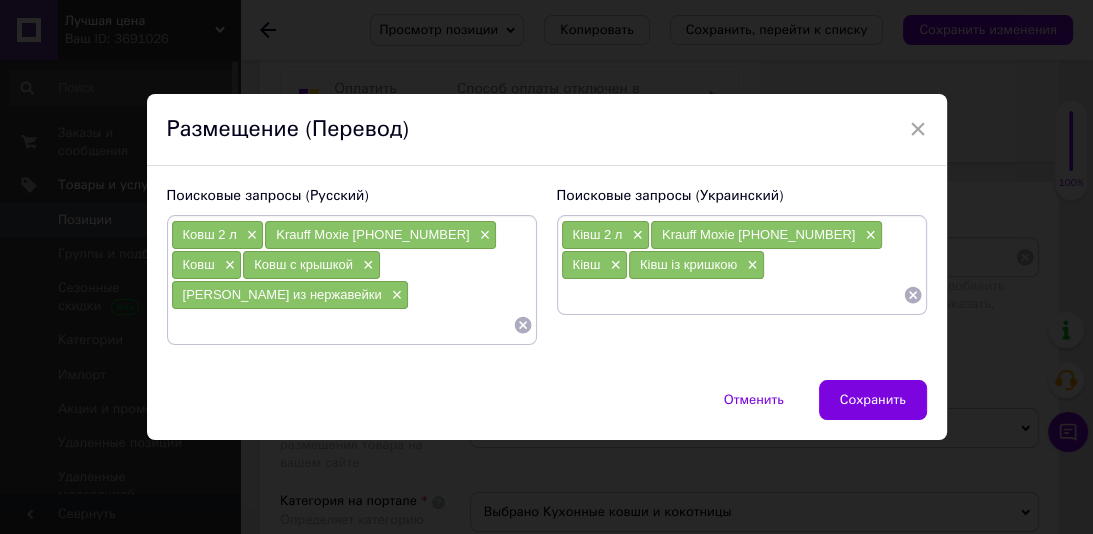 paste on "Ківш із нержавіючої сталі×" 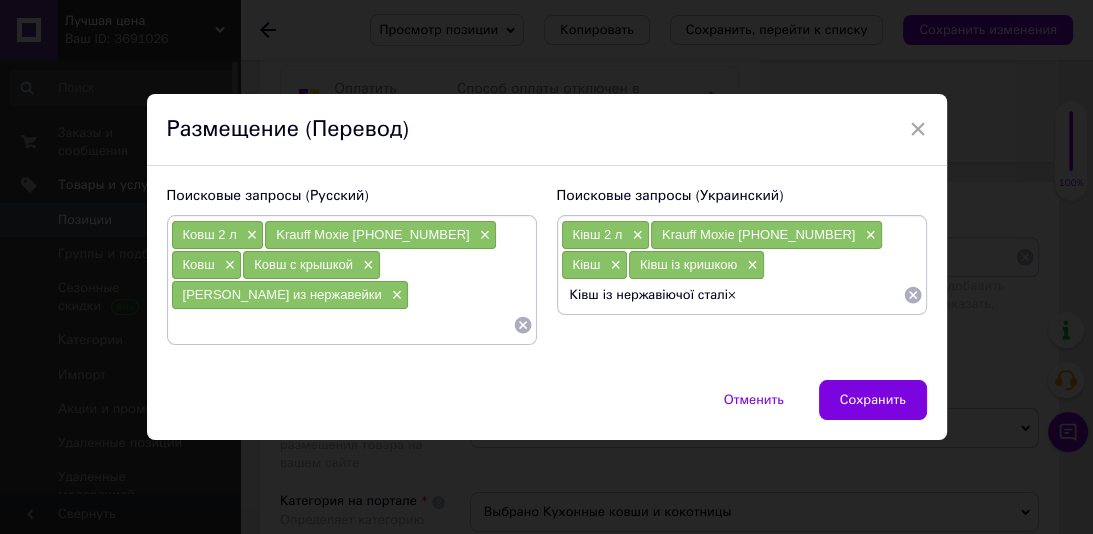 type on "Ківш із нержавіючої сталі" 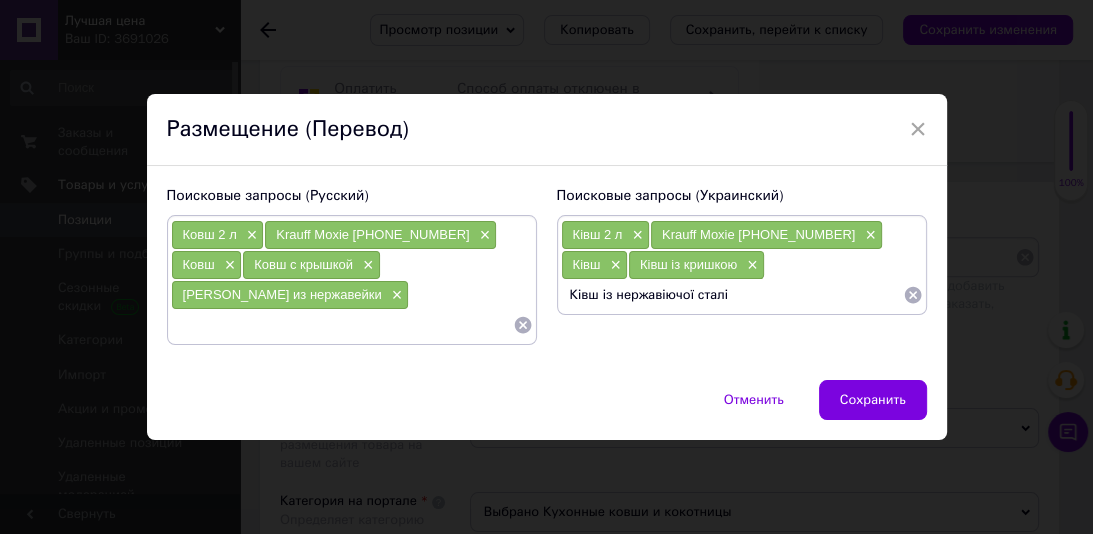 type 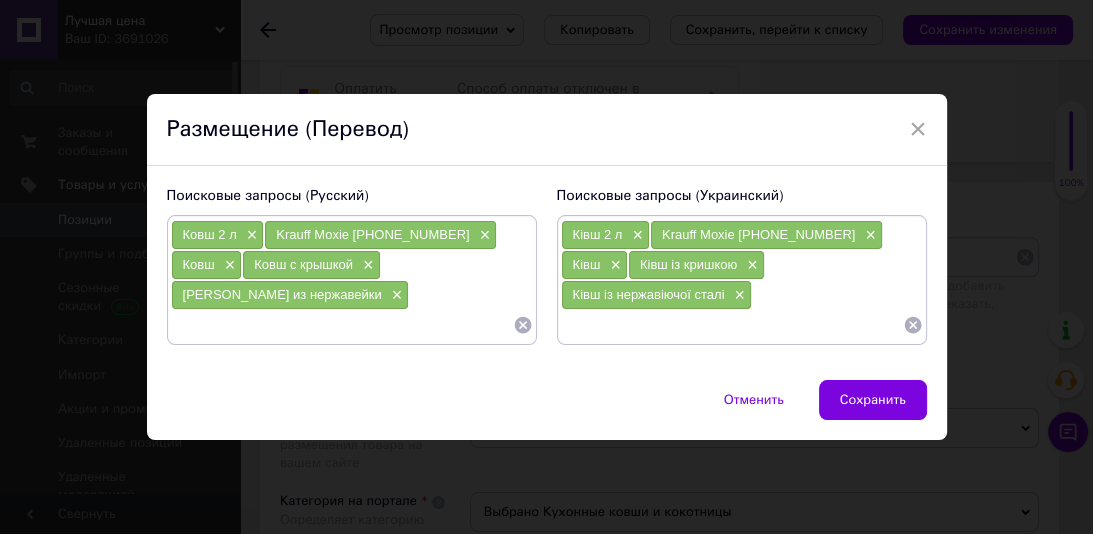click at bounding box center [342, 325] 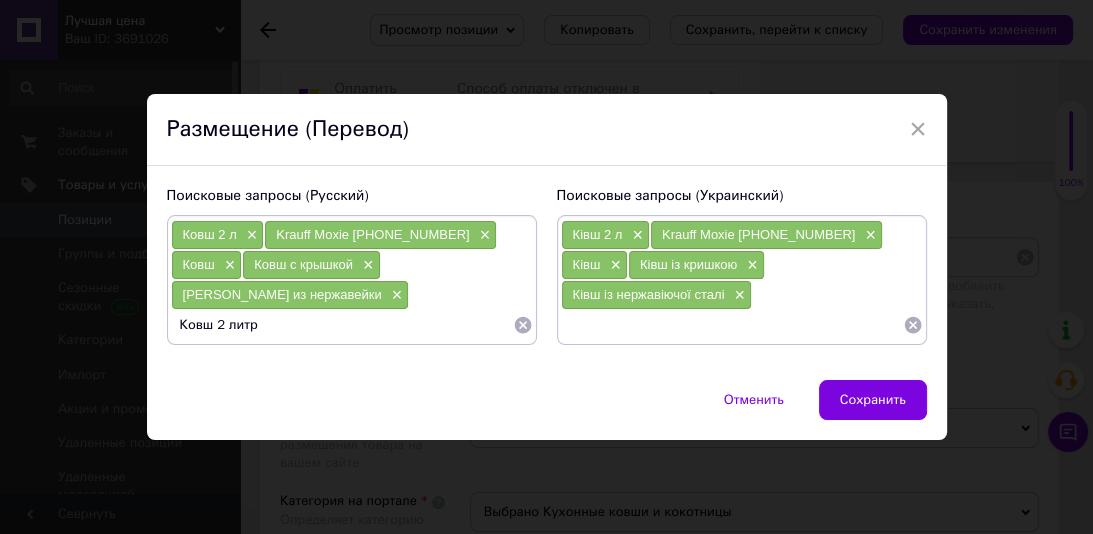 type on "Ковш 2 литра" 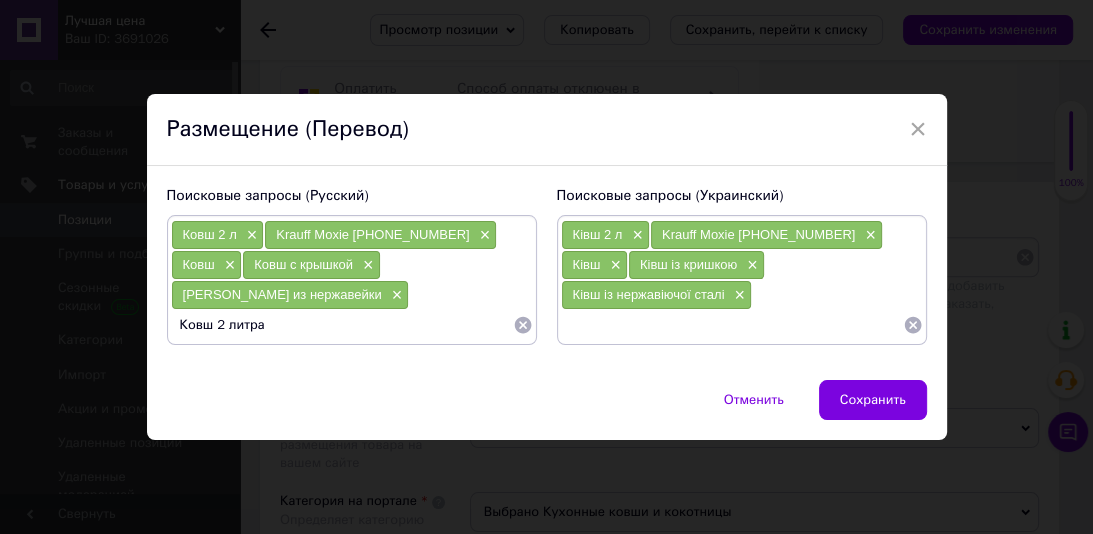 type 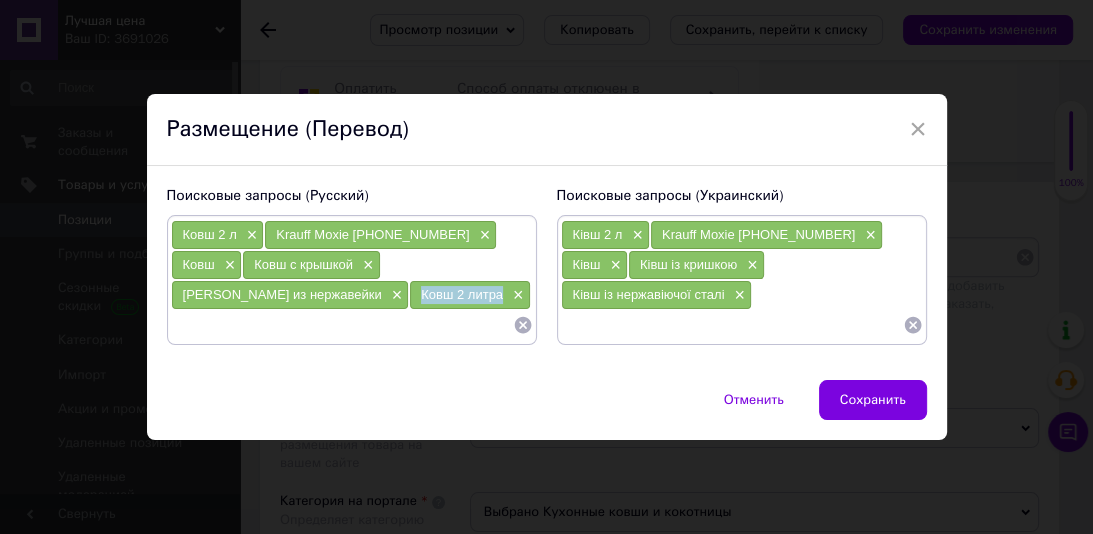drag, startPoint x: 271, startPoint y: 299, endPoint x: 186, endPoint y: 294, distance: 85.146935 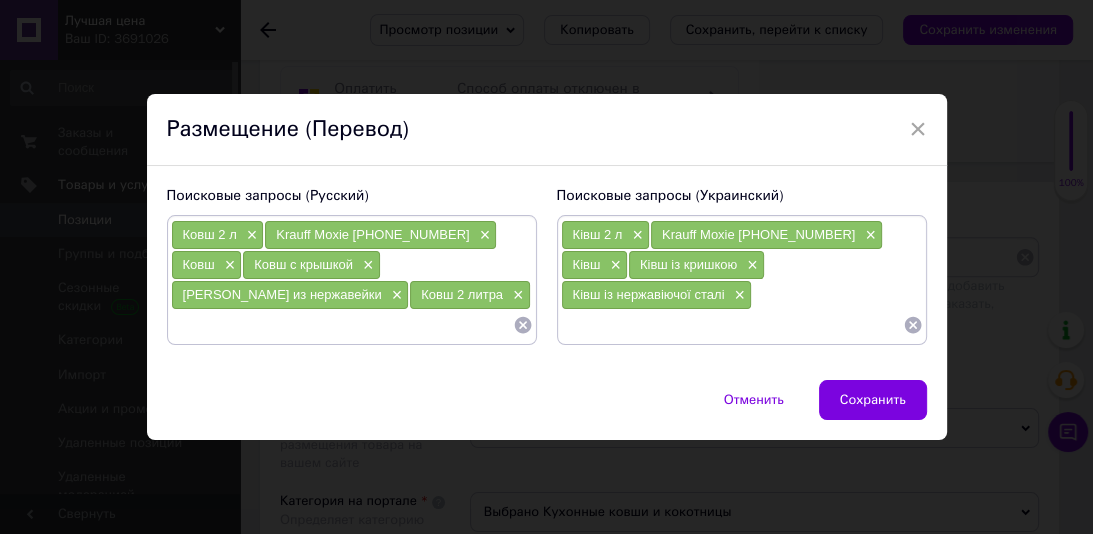 paste on "Ківш 2 літри" 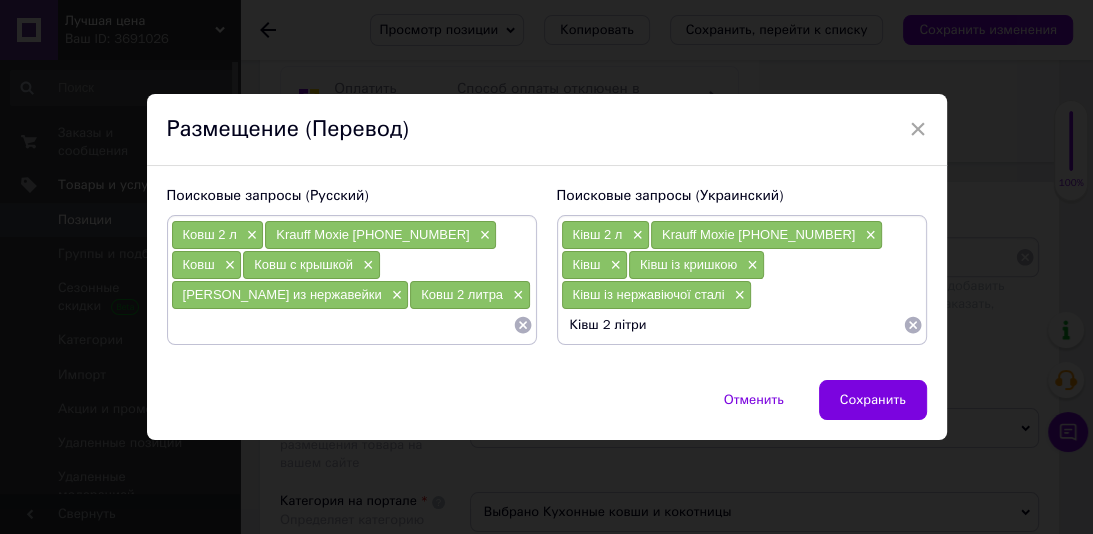 type 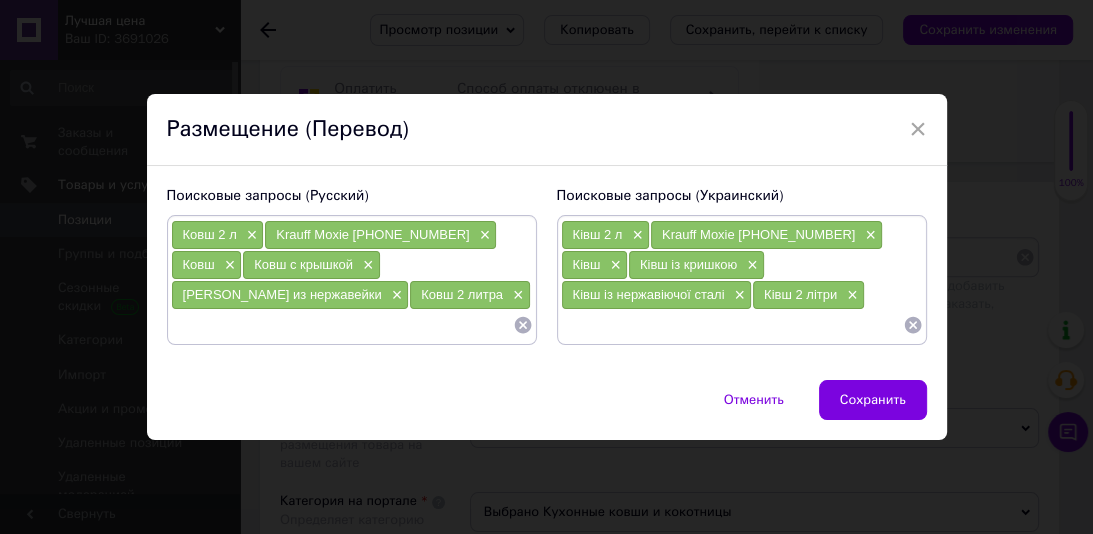 paste on "Ковш с крышкой для индукции" 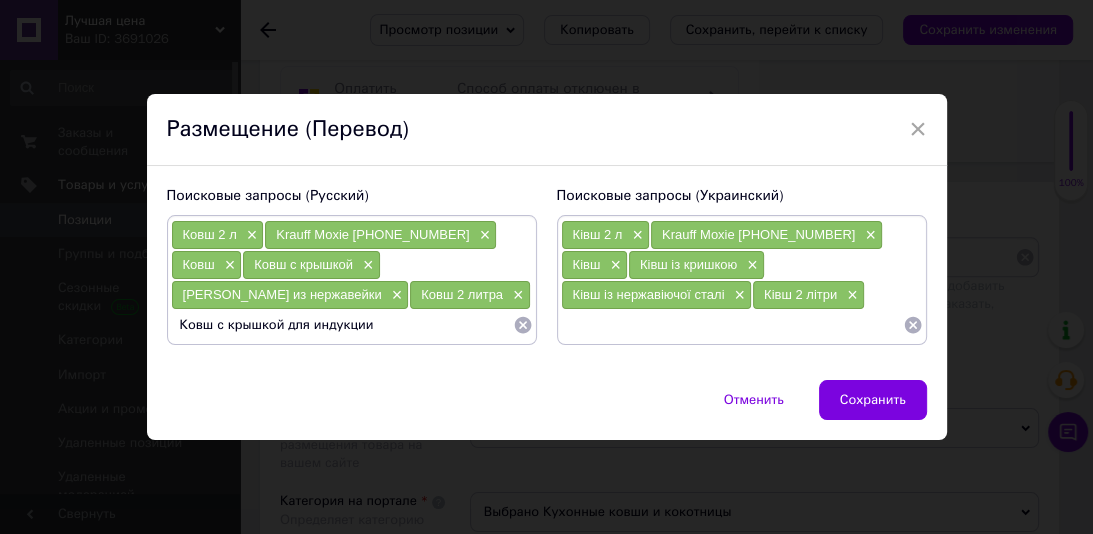 type 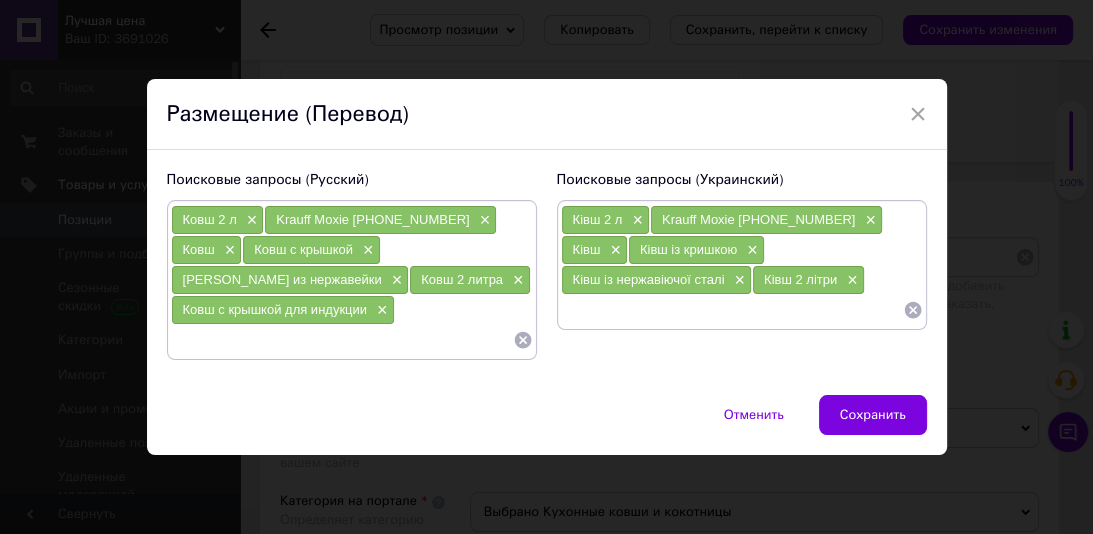 paste on "Ківш із кришкою для індукції" 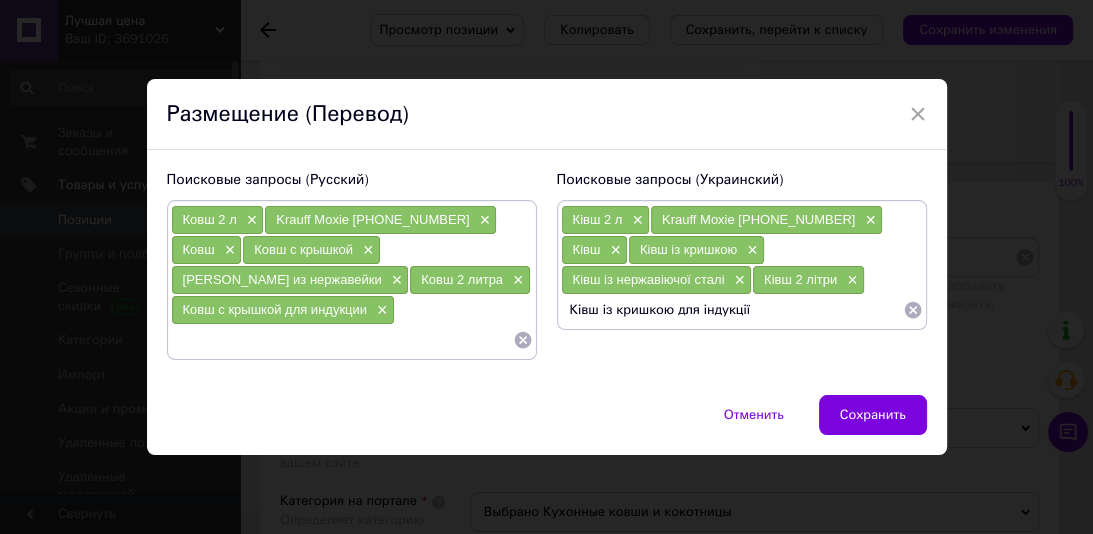 type 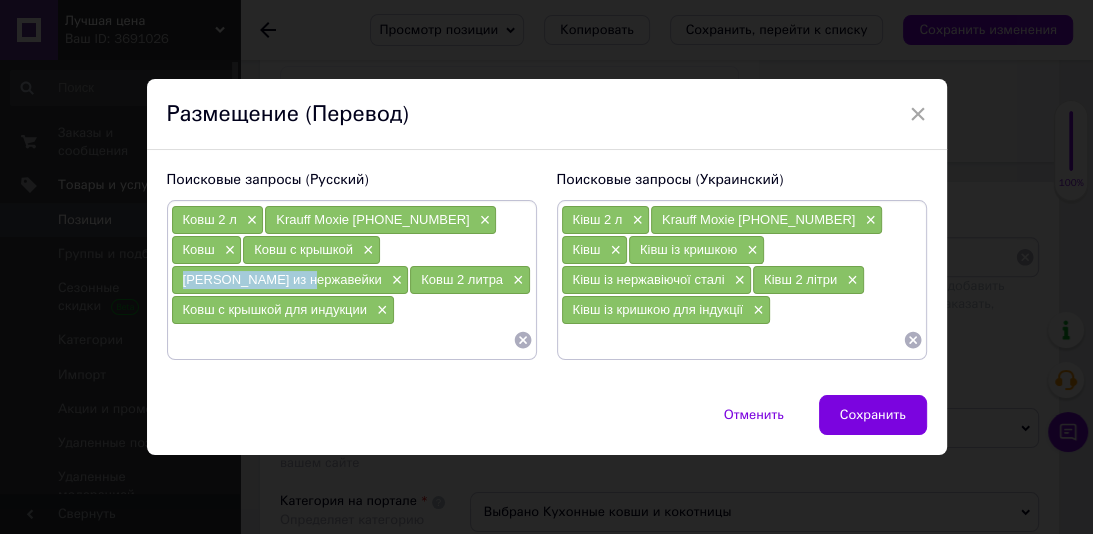 drag, startPoint x: 443, startPoint y: 264, endPoint x: 316, endPoint y: 268, distance: 127.06297 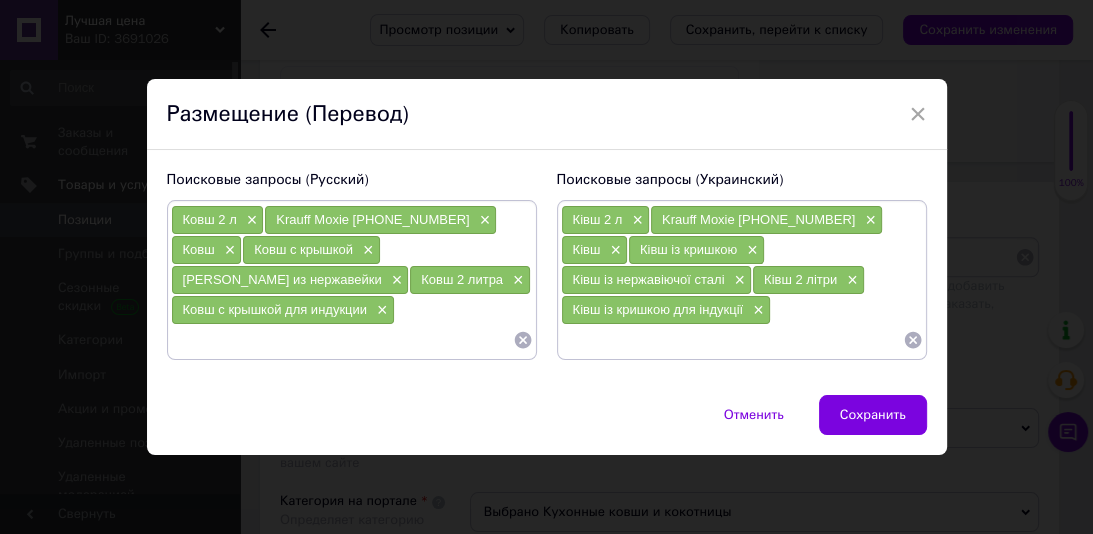 click at bounding box center [342, 340] 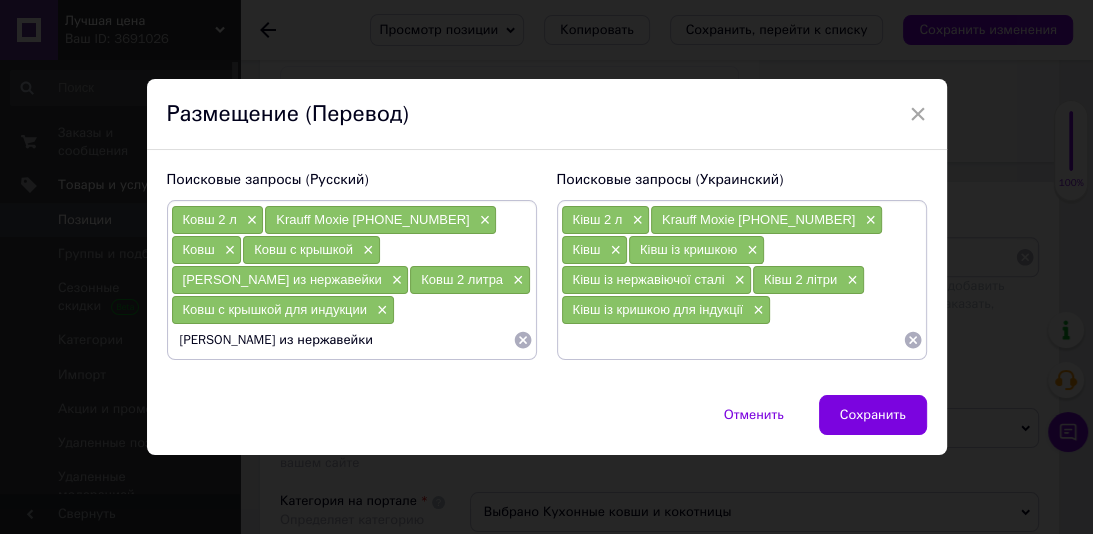 type on "[PERSON_NAME] из нержавейки" 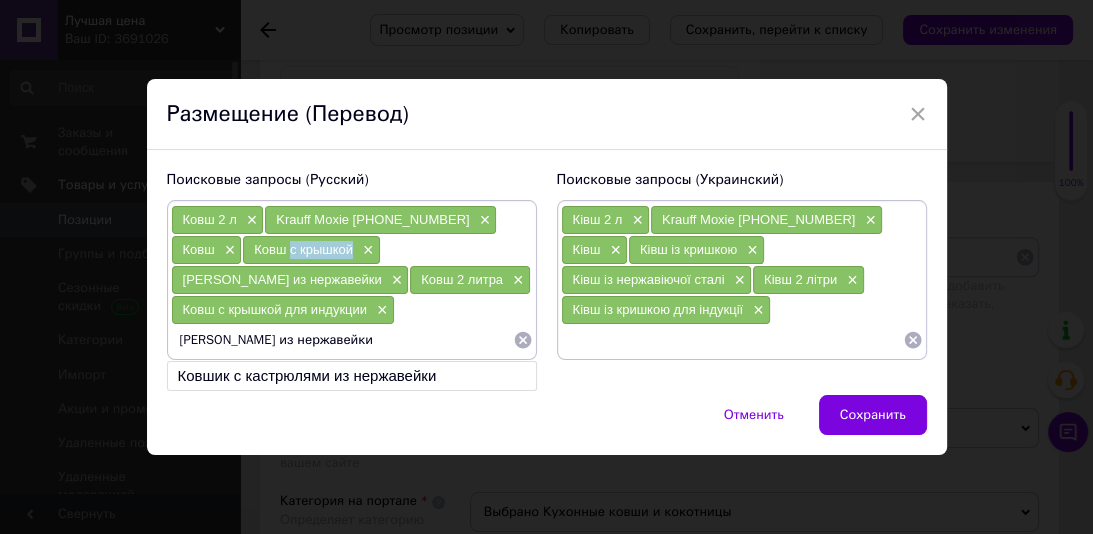 drag, startPoint x: 280, startPoint y: 265, endPoint x: 216, endPoint y: 270, distance: 64.195015 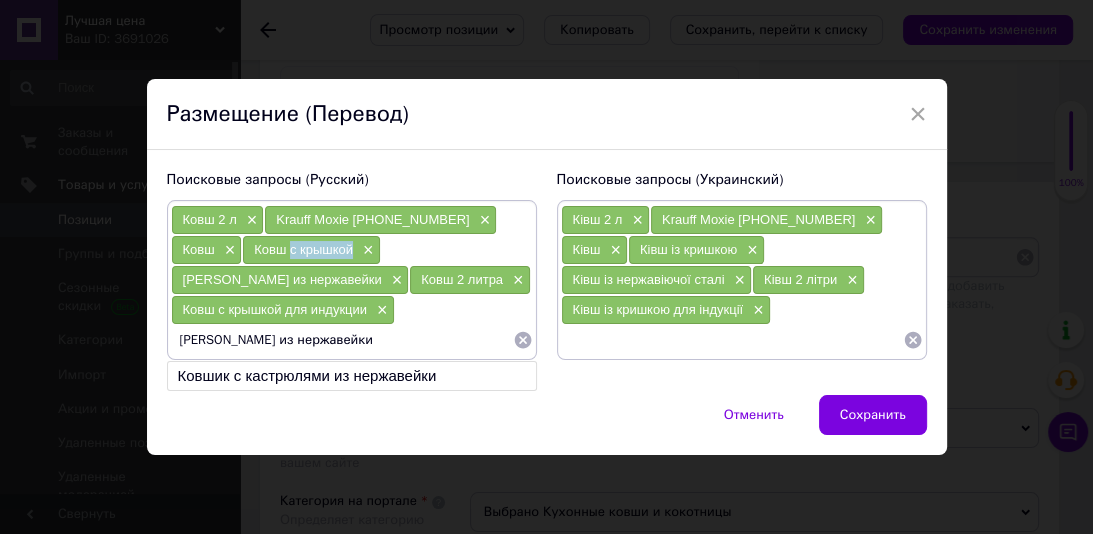 click on "Ковш с крышкой ×" at bounding box center [311, 250] 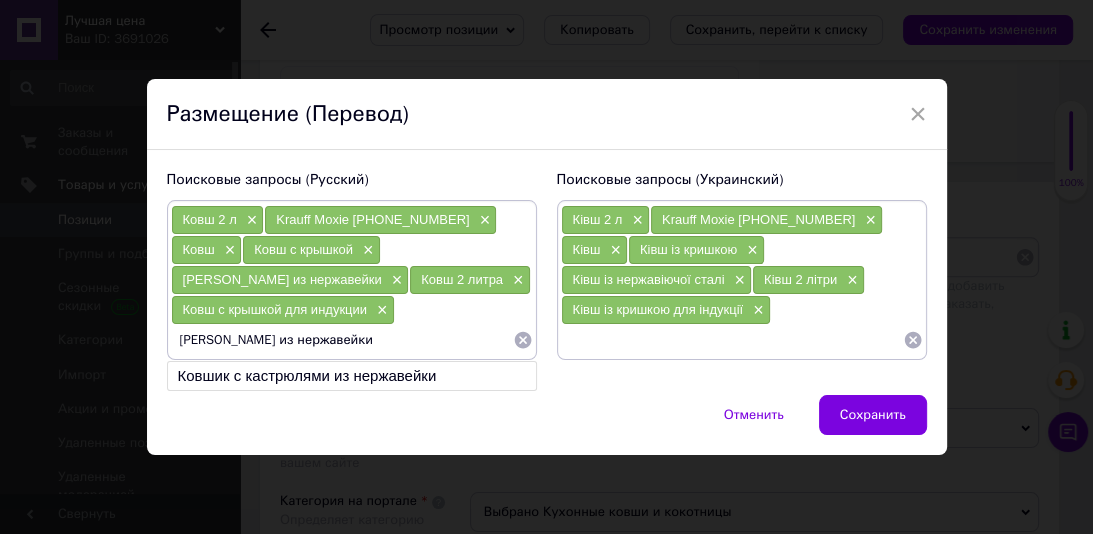click on "Ковшик с кастрюлями из нержавейки" at bounding box center [352, 376] 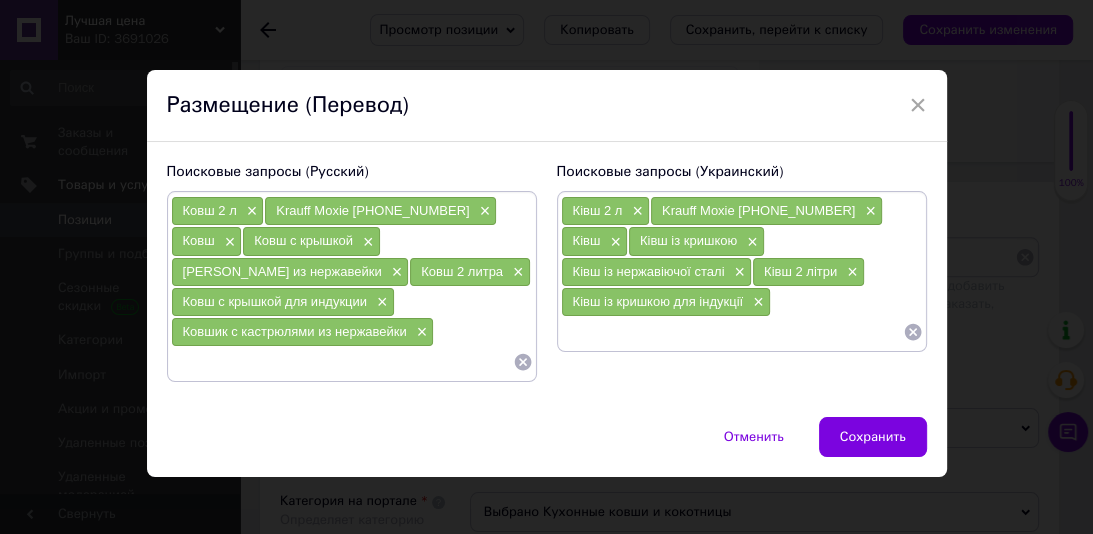 drag, startPoint x: 415, startPoint y: 315, endPoint x: 370, endPoint y: 328, distance: 46.840153 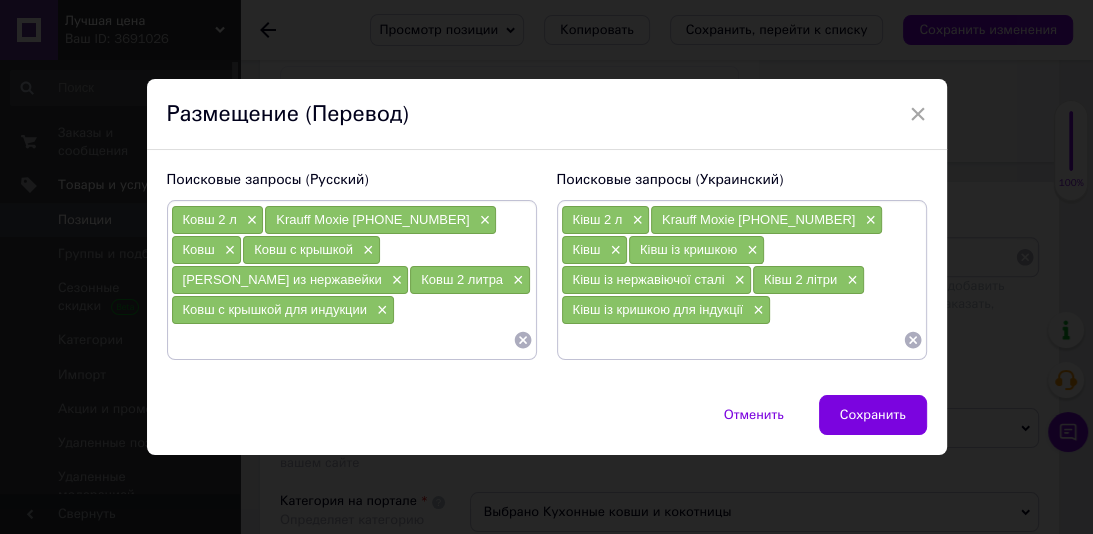 paste on "с крышкой" 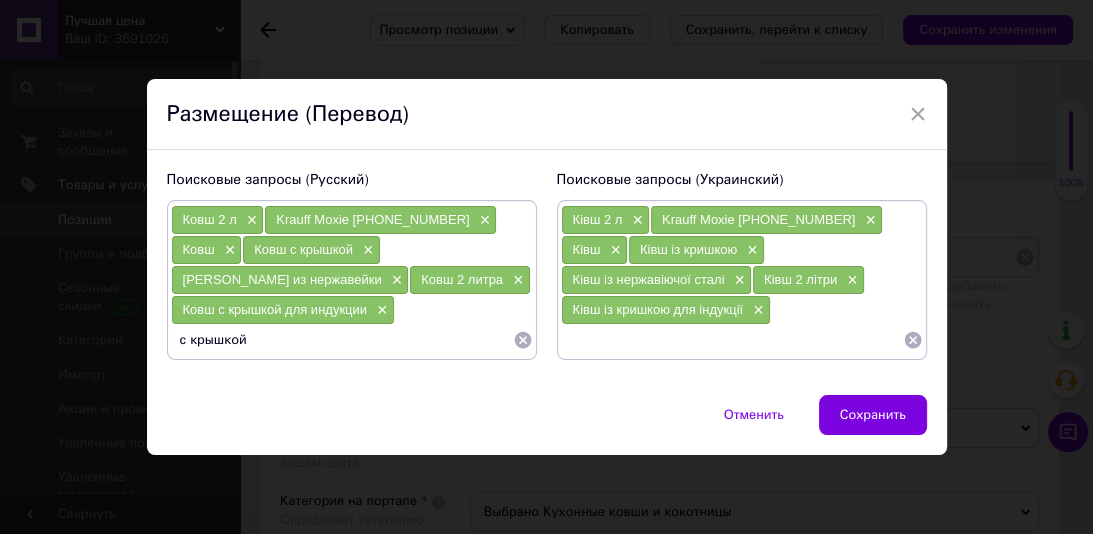 click on "с крышкой" at bounding box center [342, 340] 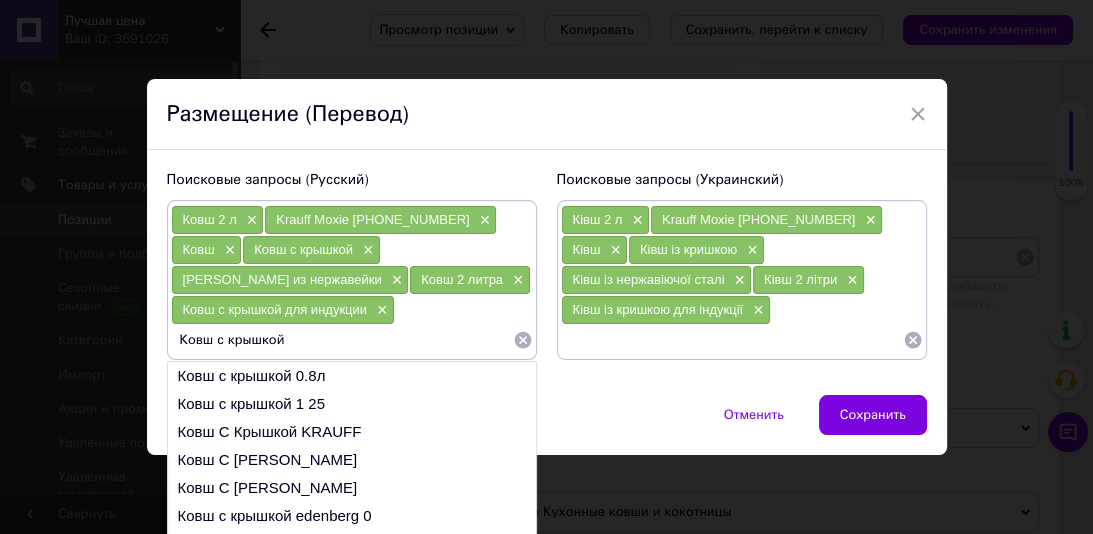 click on "Ковш с крышкой" at bounding box center [342, 340] 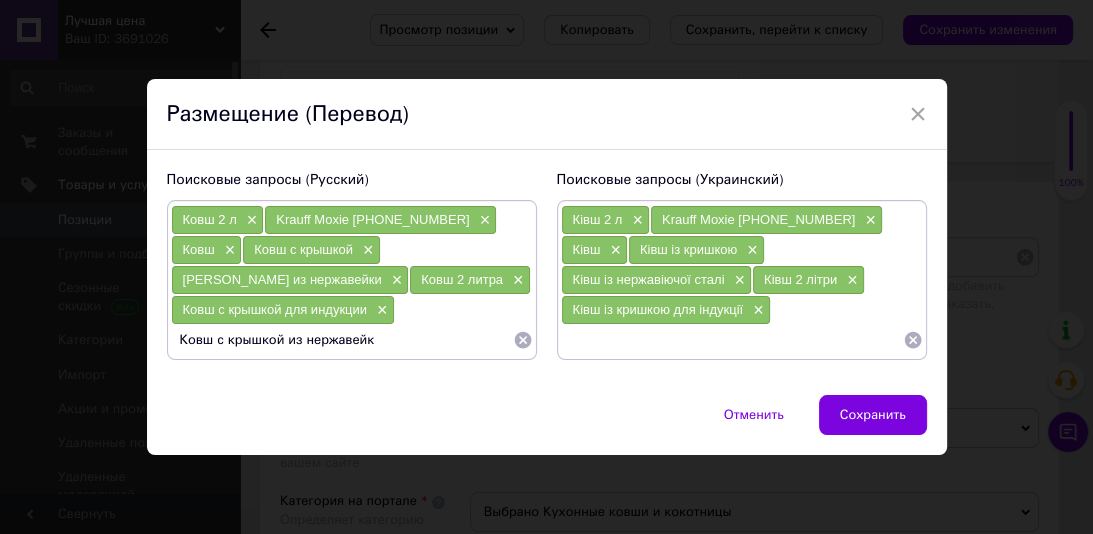 type on "Ковш с крышкой из нержавейки" 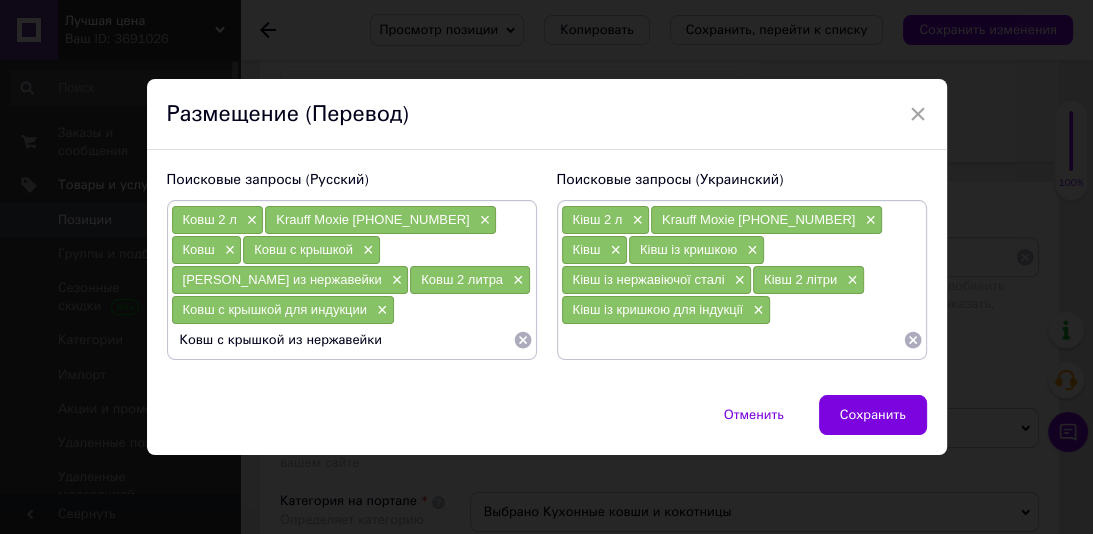 type 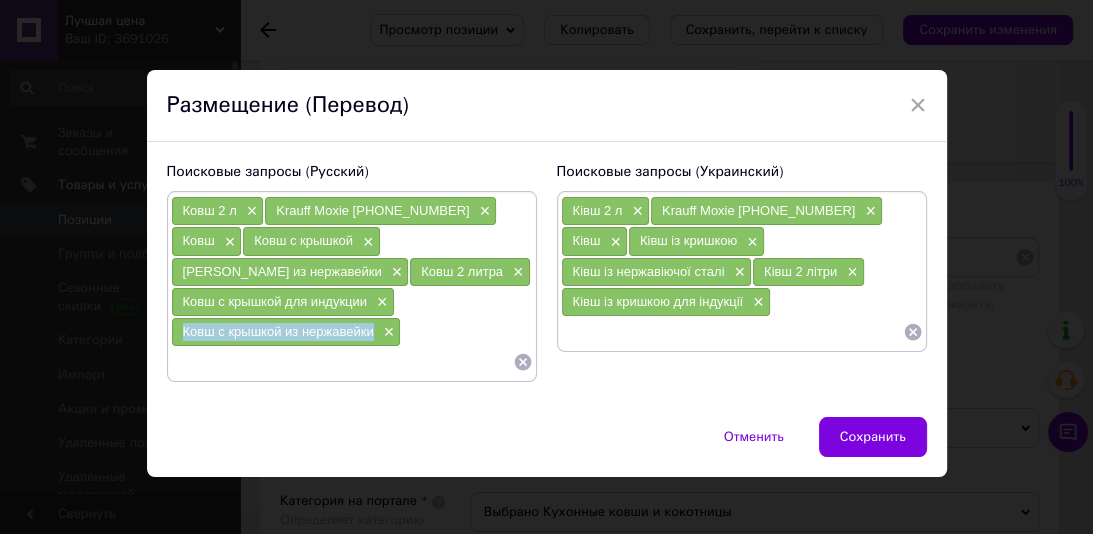 drag, startPoint x: 376, startPoint y: 316, endPoint x: 175, endPoint y: 312, distance: 201.0398 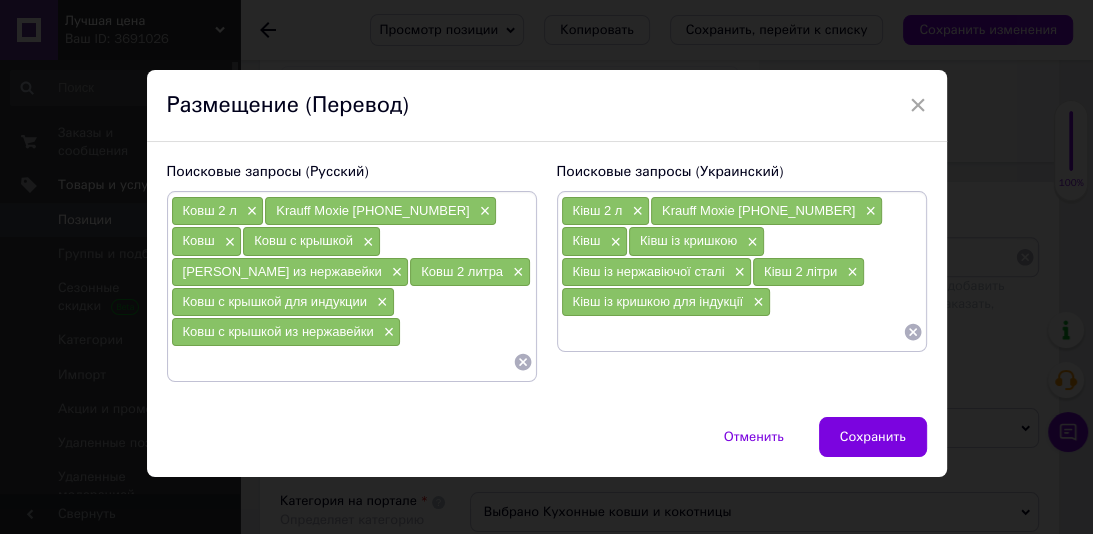 paste on "Ківш з кришкою з нержавіючої сталі" 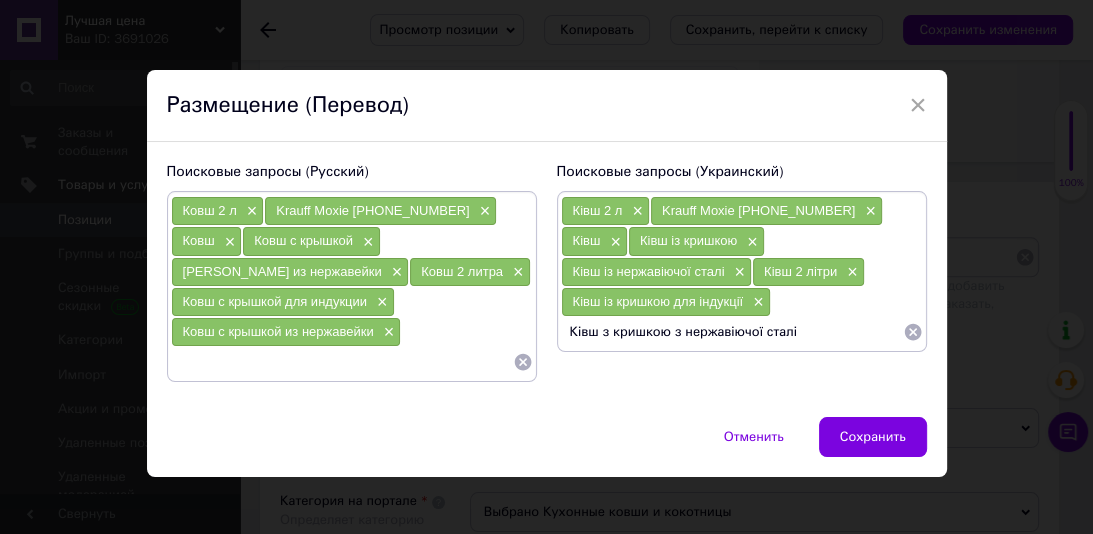 type 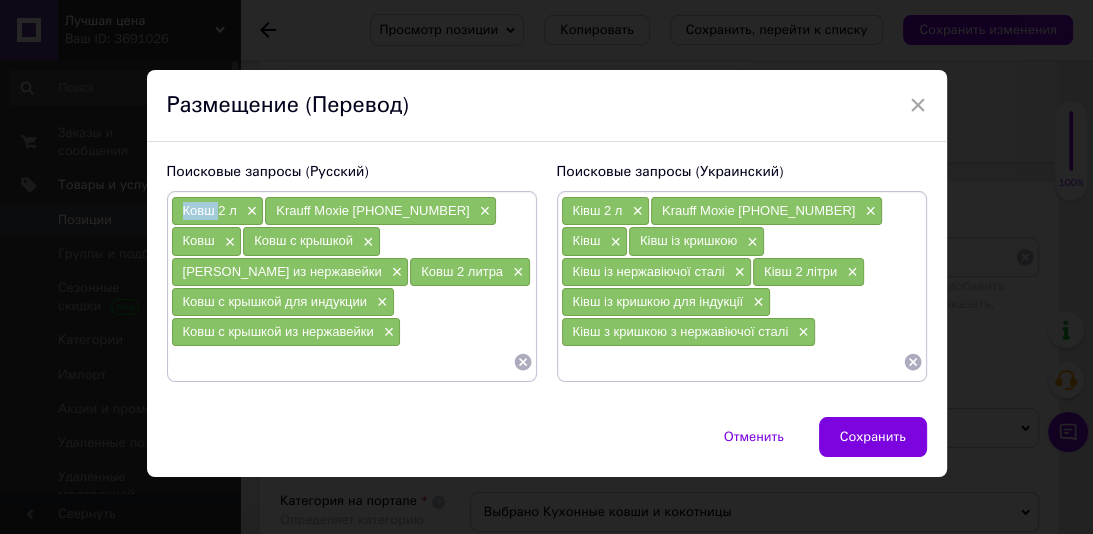 drag, startPoint x: 201, startPoint y: 226, endPoint x: 216, endPoint y: 232, distance: 16.155495 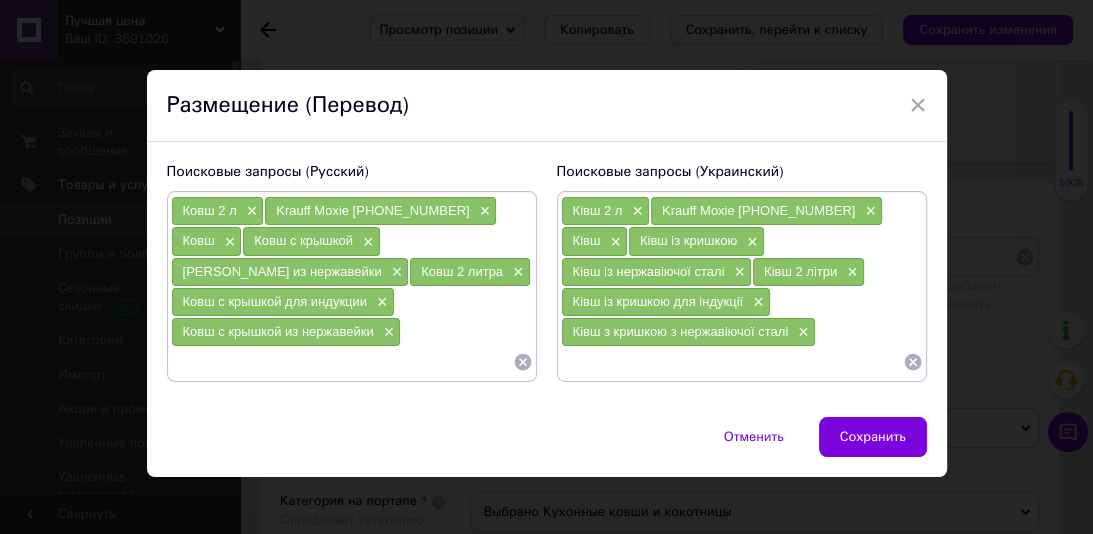 click at bounding box center (342, 362) 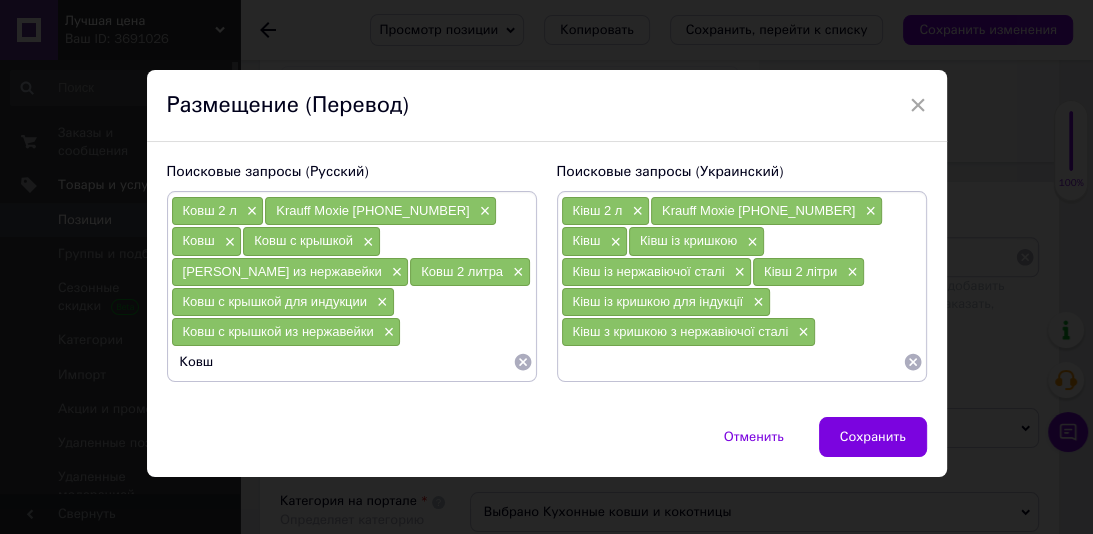 click on "Krauff Moxie [PHONE_NUMBER]" at bounding box center (372, 210) 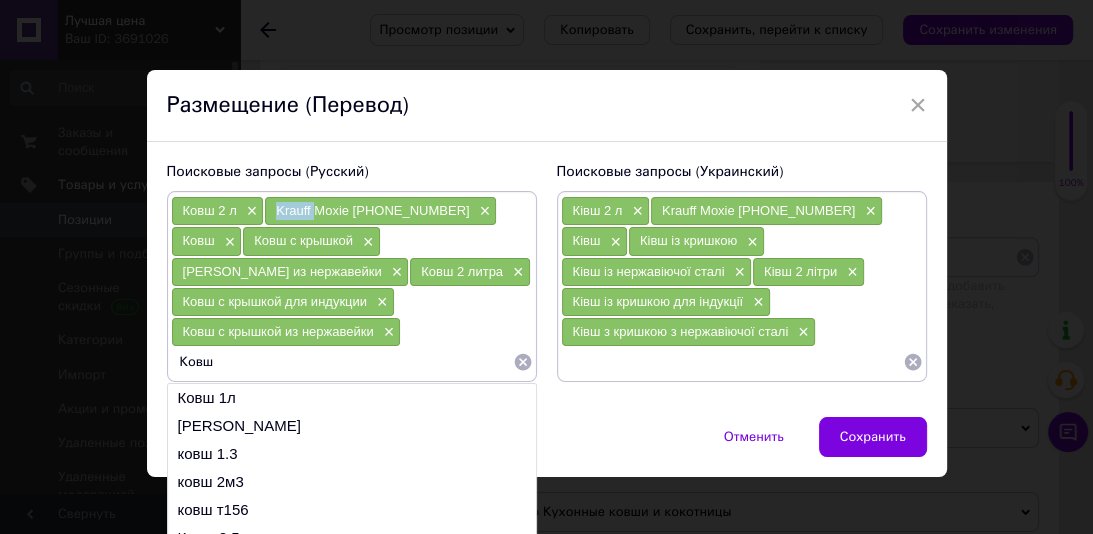 drag, startPoint x: 309, startPoint y: 222, endPoint x: 269, endPoint y: 220, distance: 40.04997 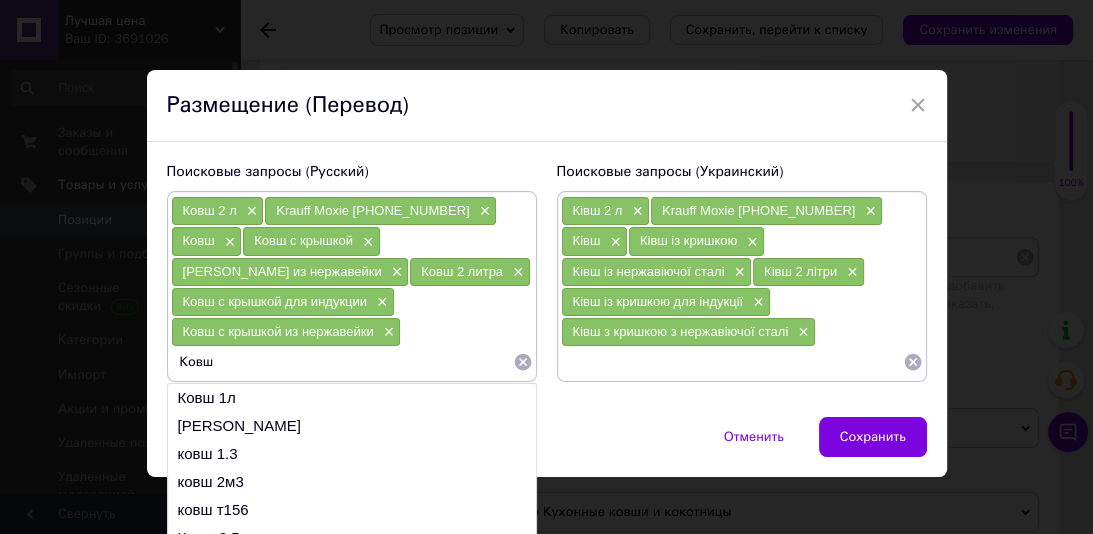 click on "Ковш" at bounding box center [342, 362] 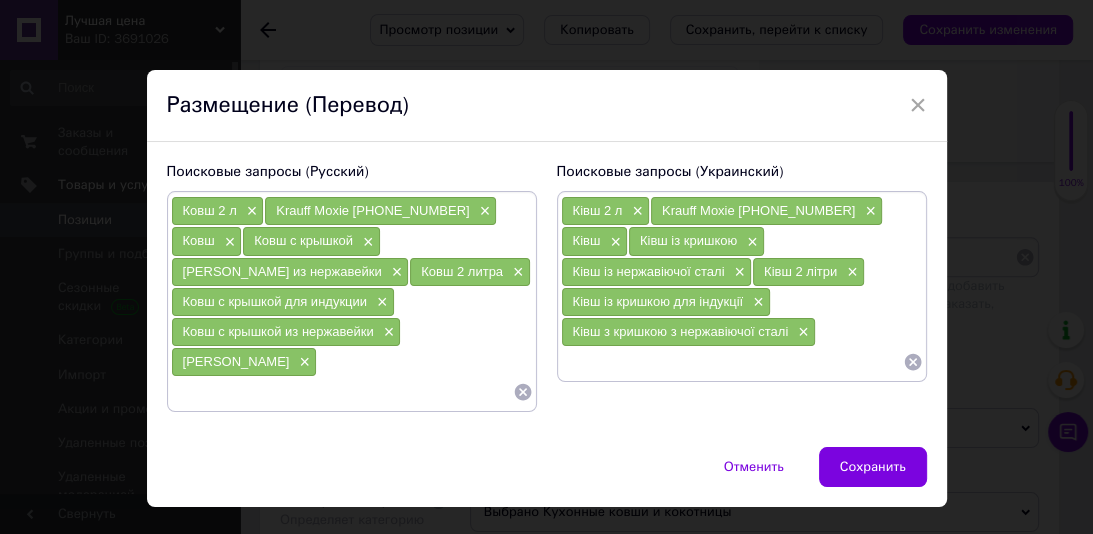 type 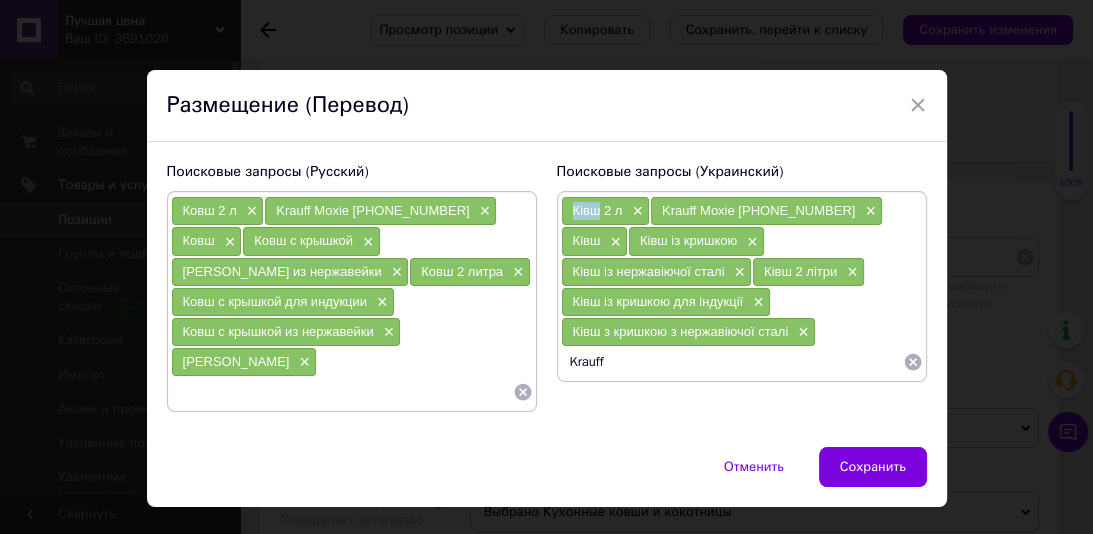 drag, startPoint x: 594, startPoint y: 228, endPoint x: 569, endPoint y: 220, distance: 26.24881 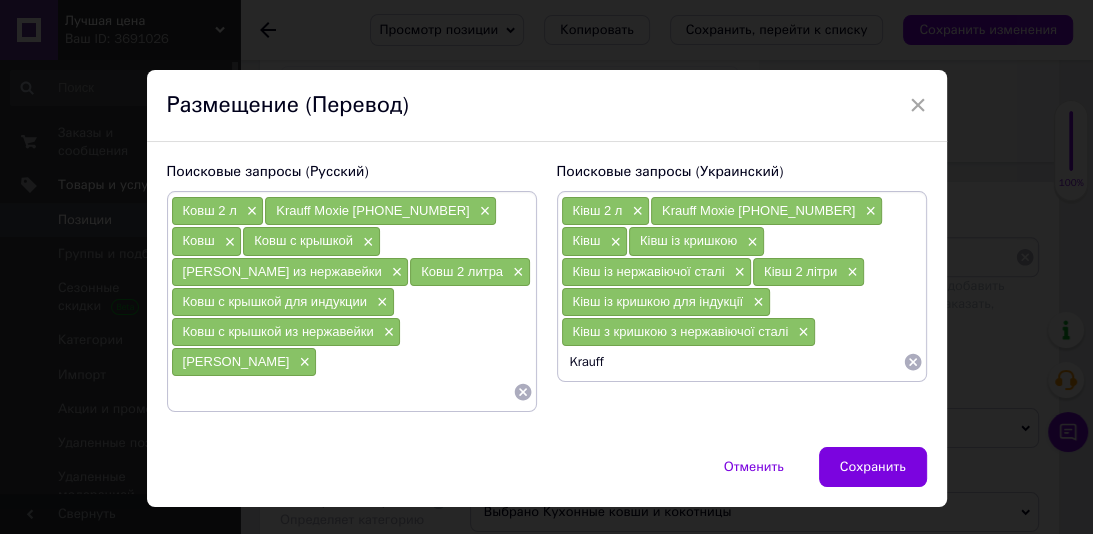 click on "Krauff" at bounding box center [732, 362] 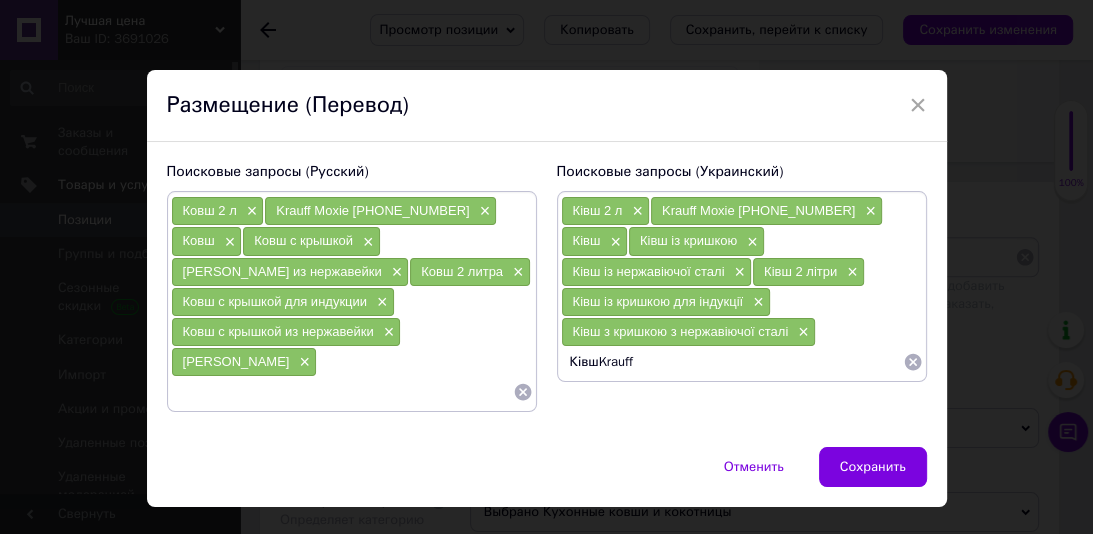 type on "[PERSON_NAME]" 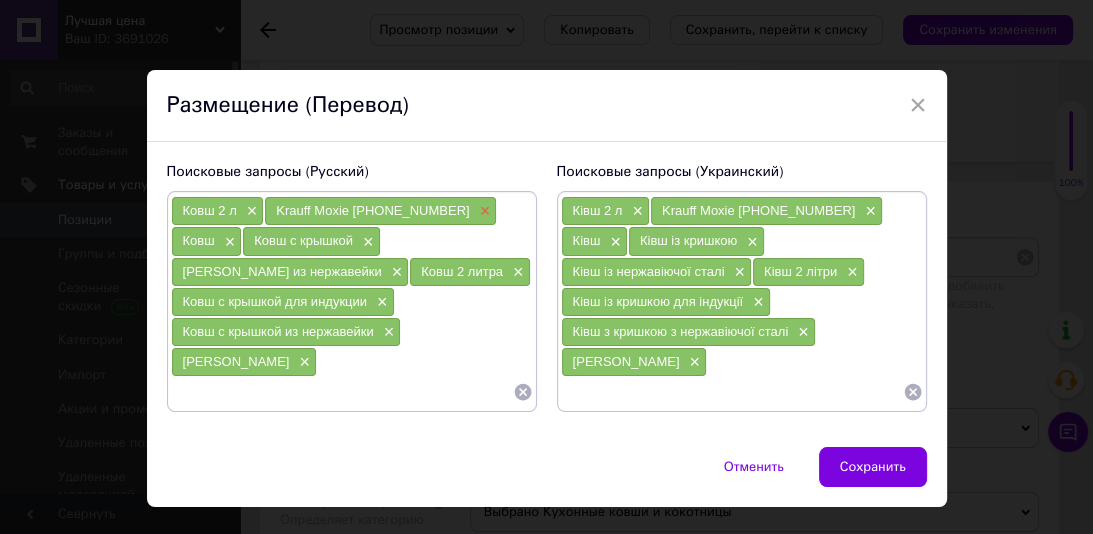 type 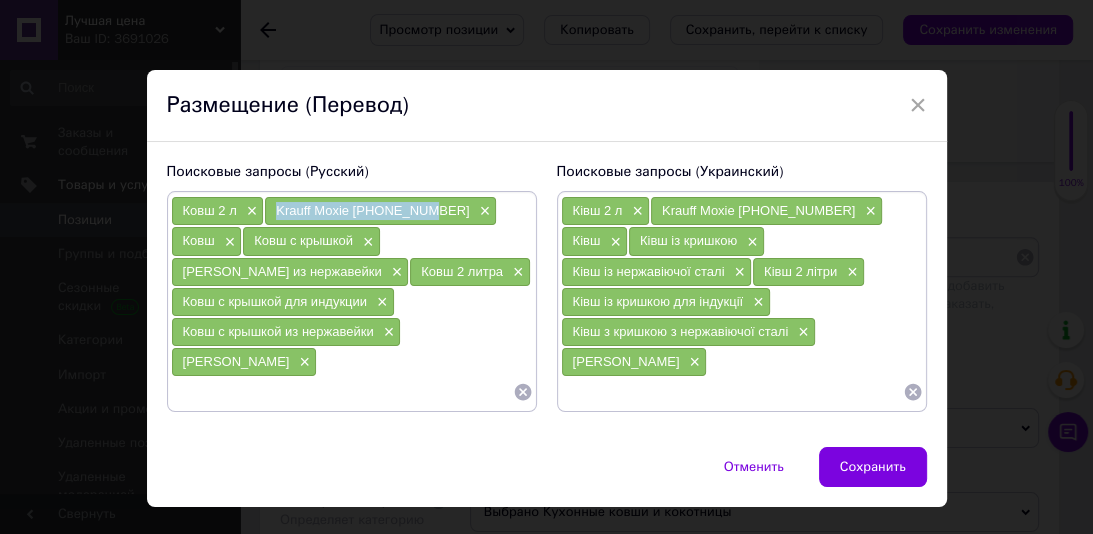 drag, startPoint x: 424, startPoint y: 220, endPoint x: 266, endPoint y: 228, distance: 158.20241 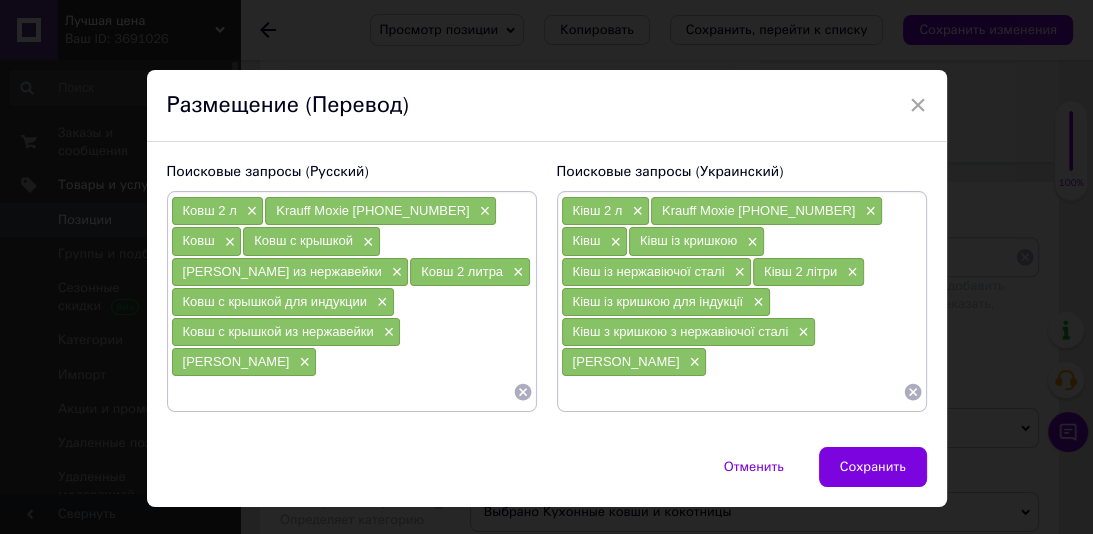 click at bounding box center (342, 392) 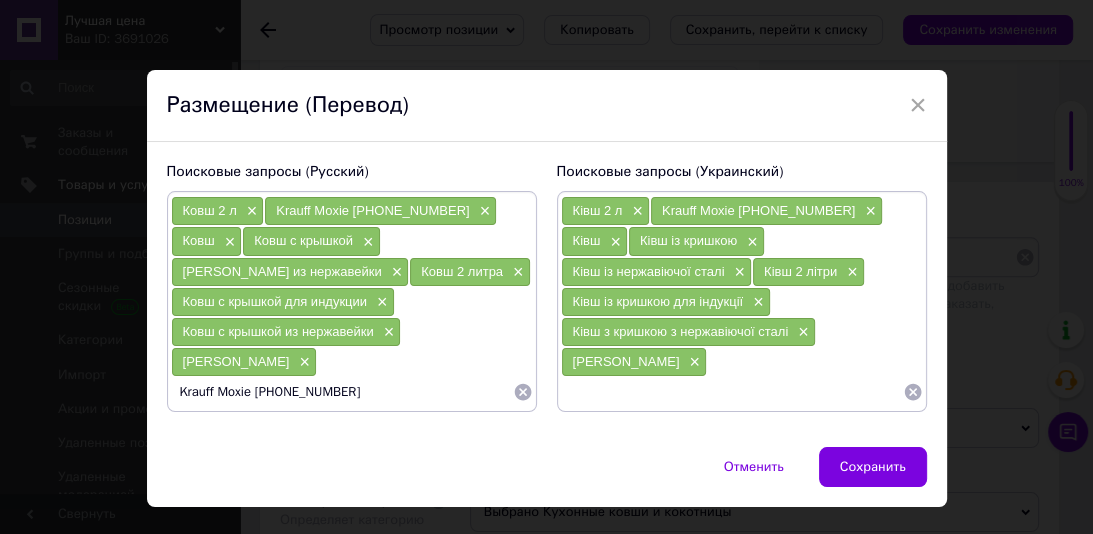 click on "Ковш 2 л × Krauff Moxie [PHONE_NUMBER] × Ковш × Ковш с крышкой × Ковш из нержавейки × Ковш 2 литра × Ковш с крышкой для индукции × Ковш с крышкой из нержавейки × Ковш  Krauff × Krauff Moxie [PHONE_NUMBER]" at bounding box center [352, 301] 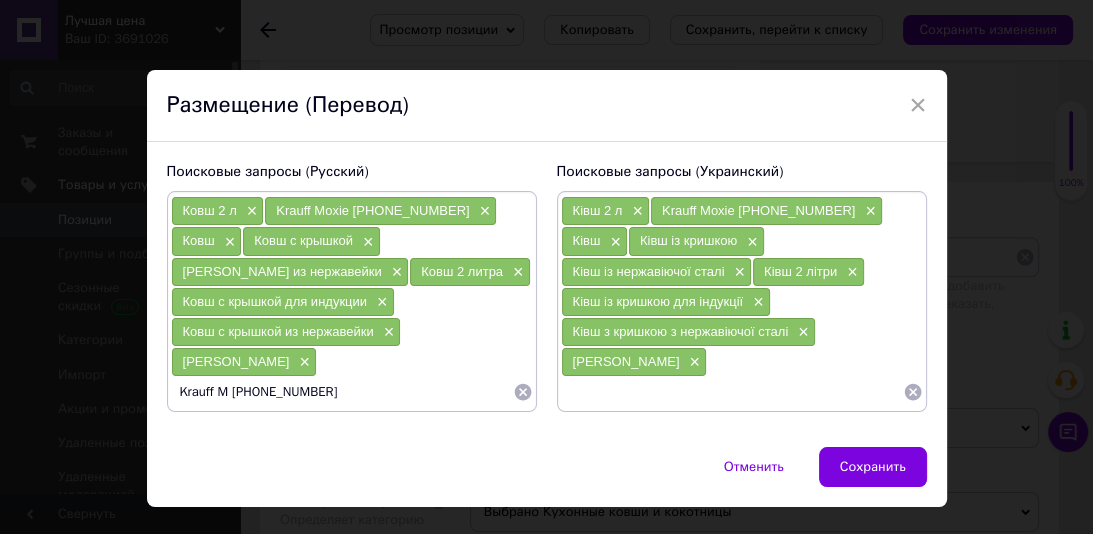 type on "Krauff  [PHONE_NUMBER]" 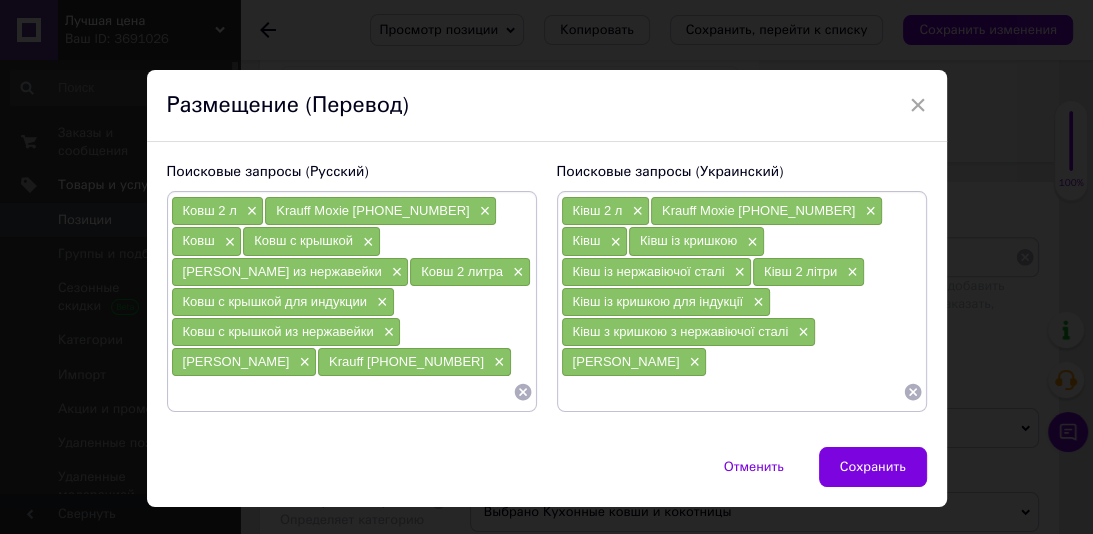 type 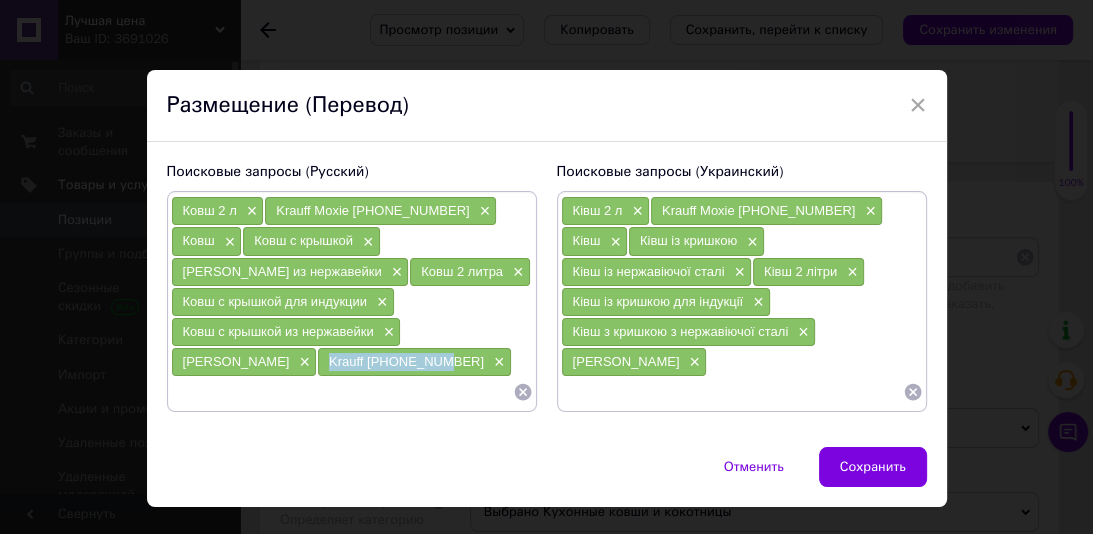 drag, startPoint x: 292, startPoint y: 316, endPoint x: 197, endPoint y: 328, distance: 95.7549 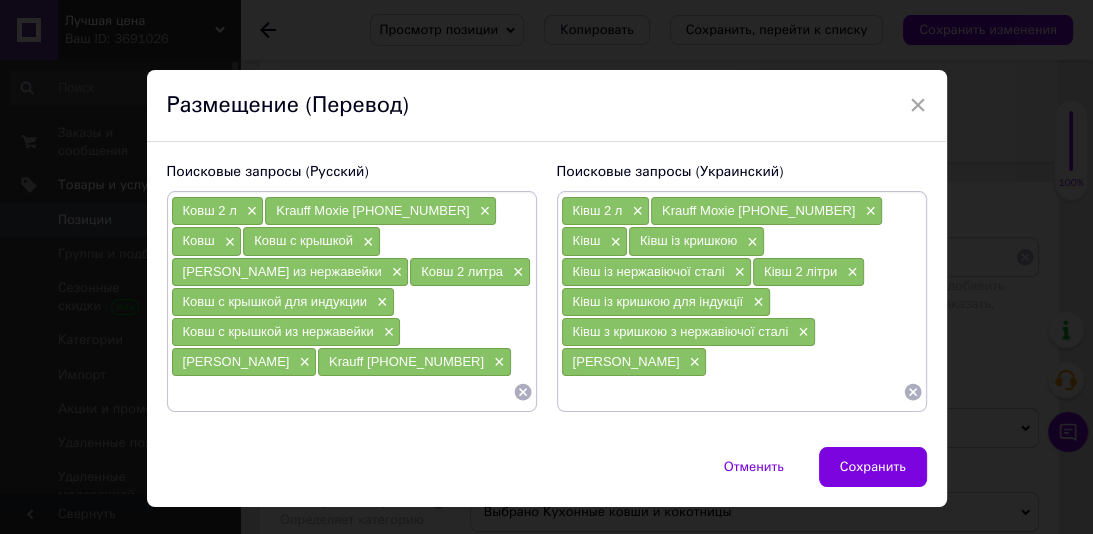click at bounding box center (732, 392) 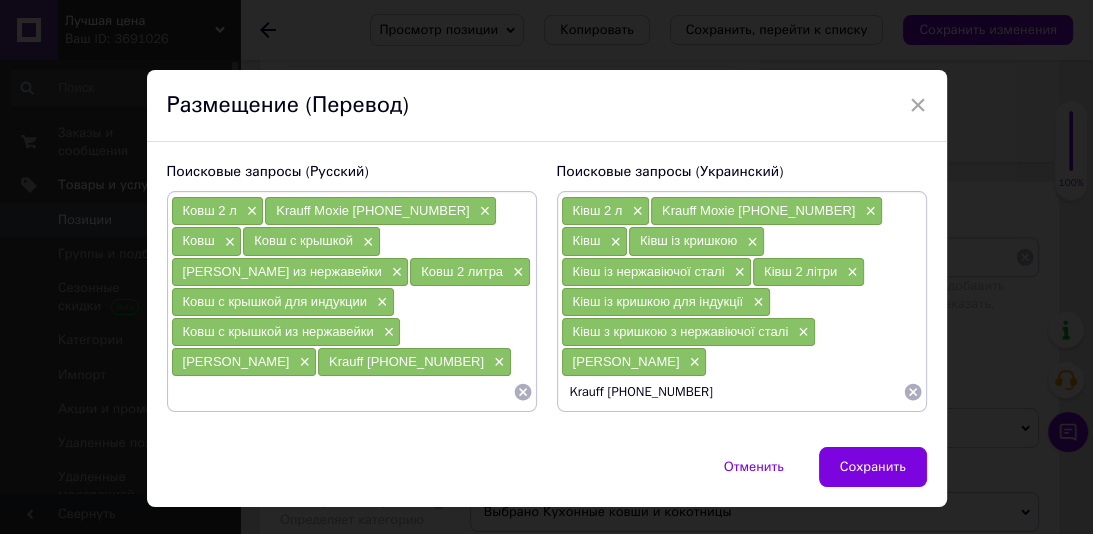 type 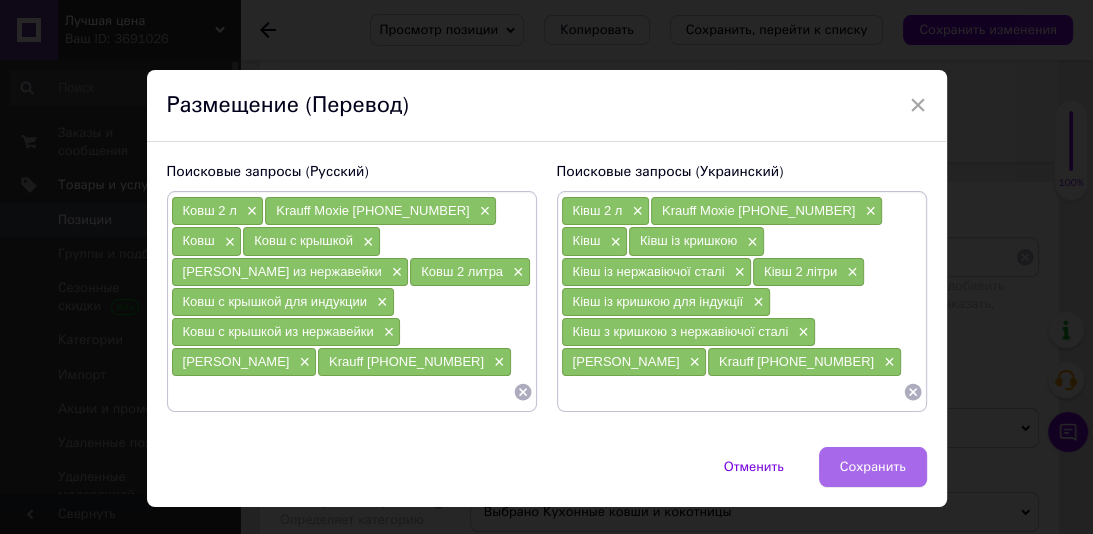 click on "Сохранить" at bounding box center (873, 467) 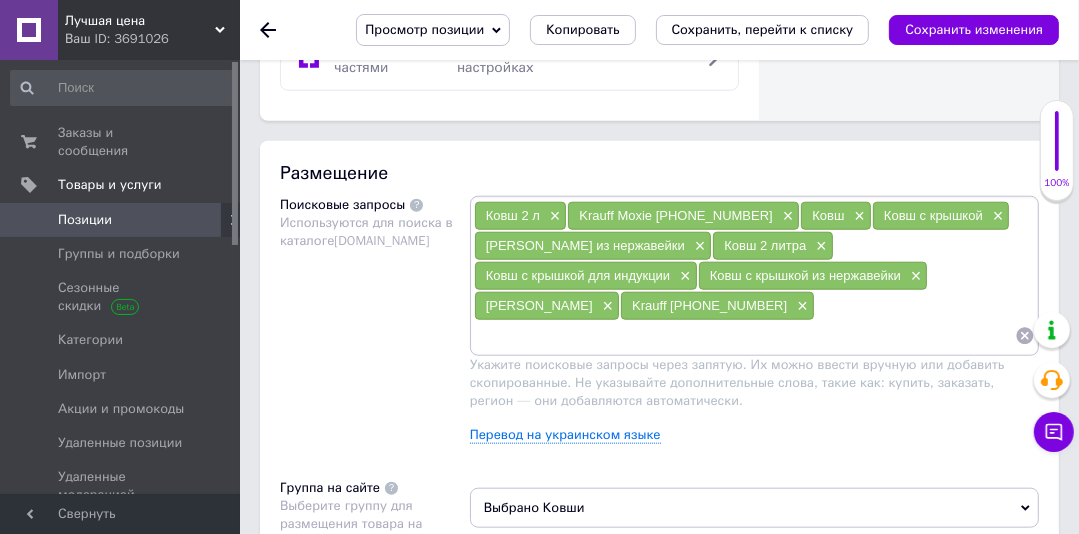 scroll, scrollTop: 1354, scrollLeft: 0, axis: vertical 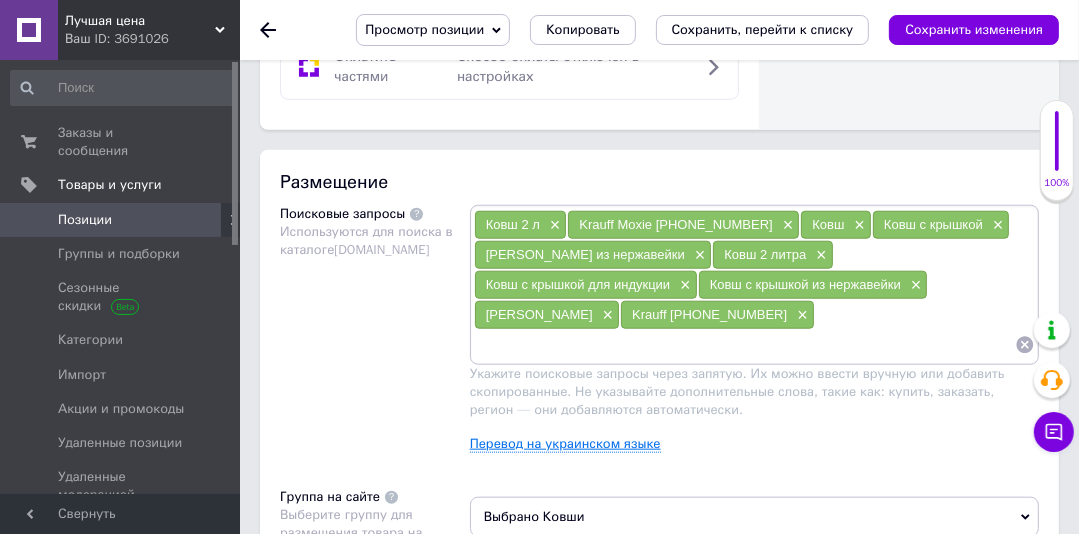 click on "Перевод на украинском языке" at bounding box center (565, 444) 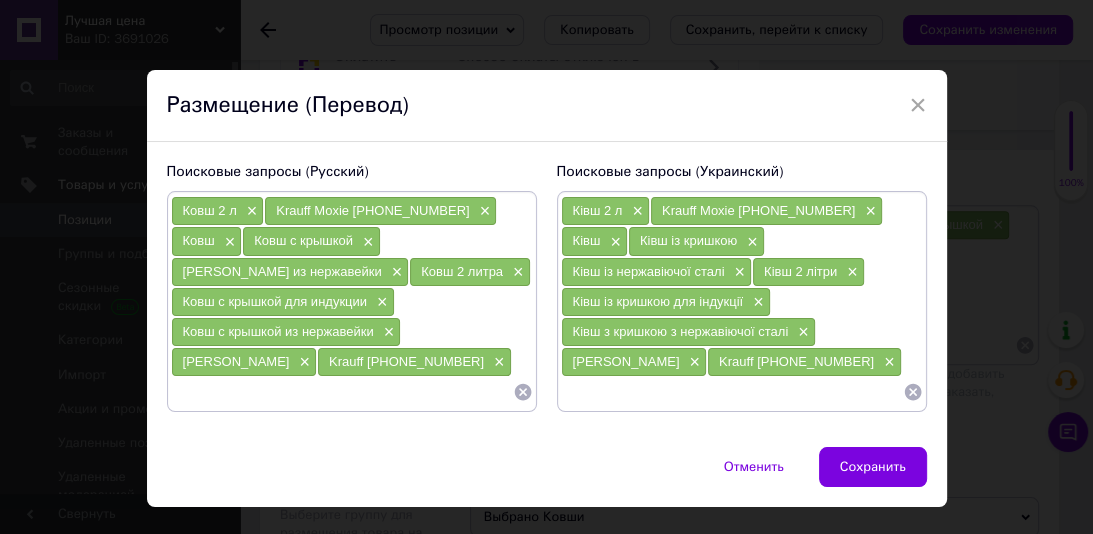 click at bounding box center [342, 392] 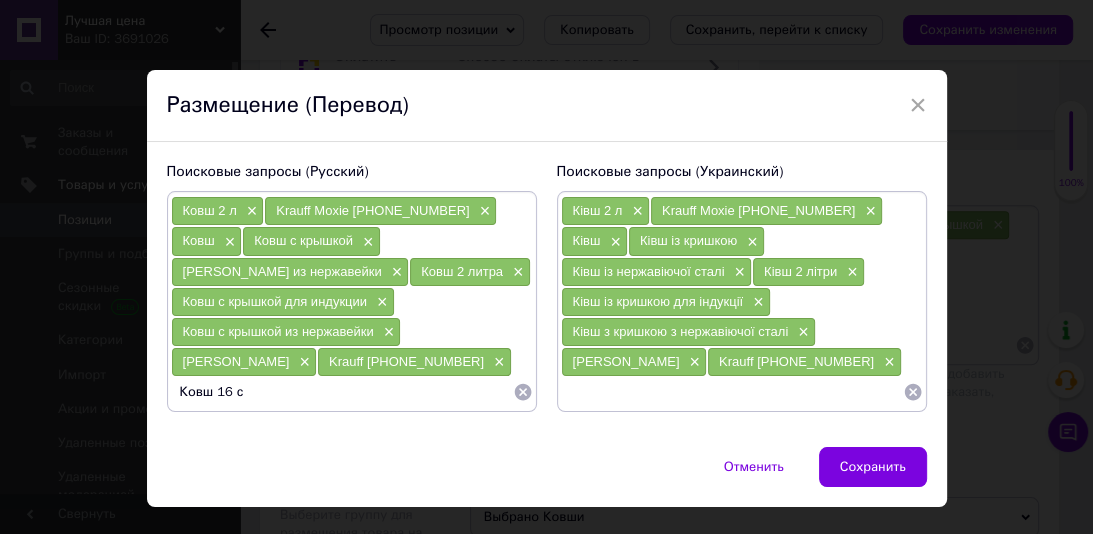 type on "Ковш 16 см" 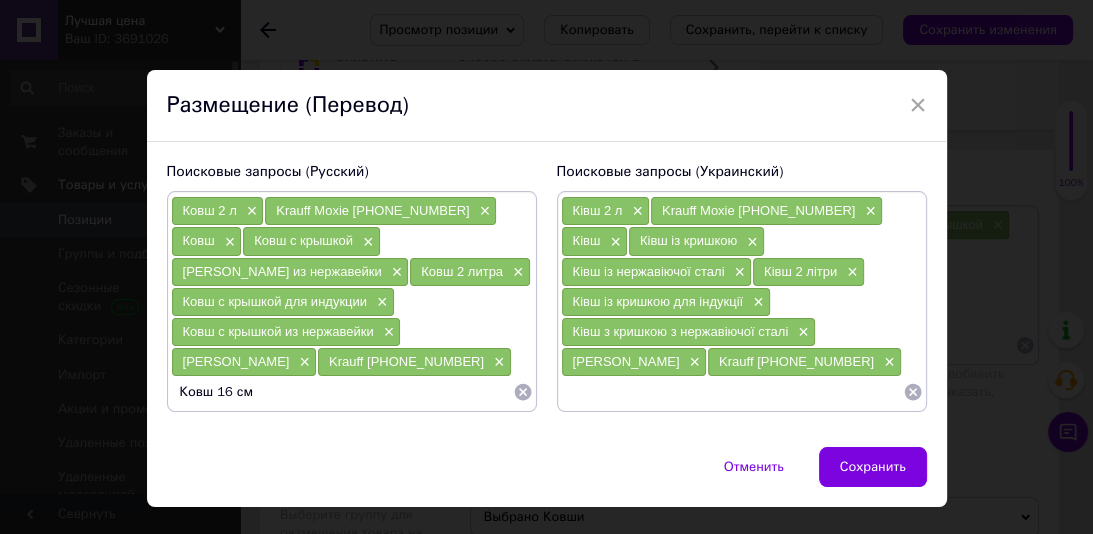 type 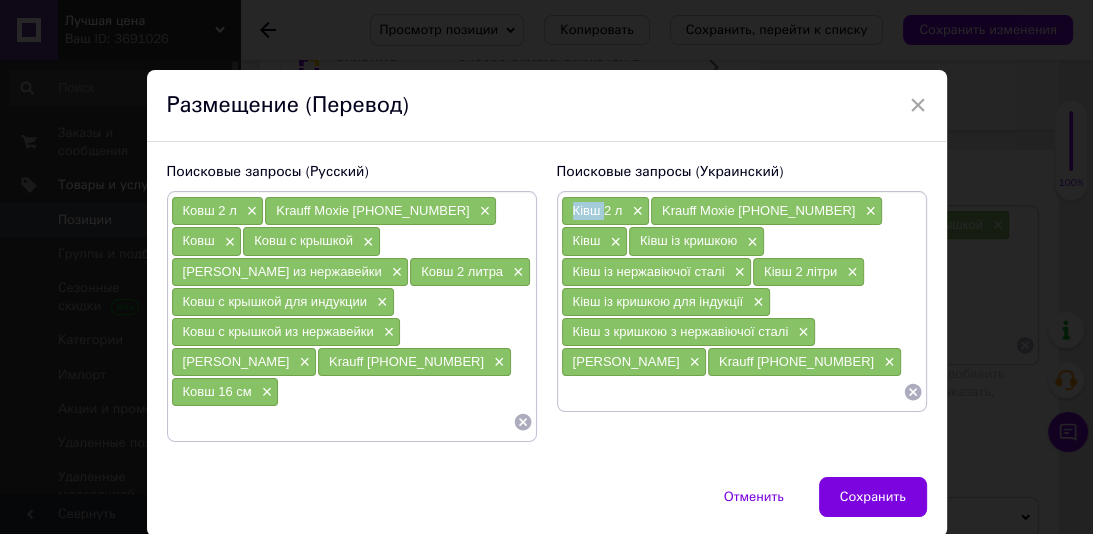 drag, startPoint x: 603, startPoint y: 216, endPoint x: 558, endPoint y: 214, distance: 45.044422 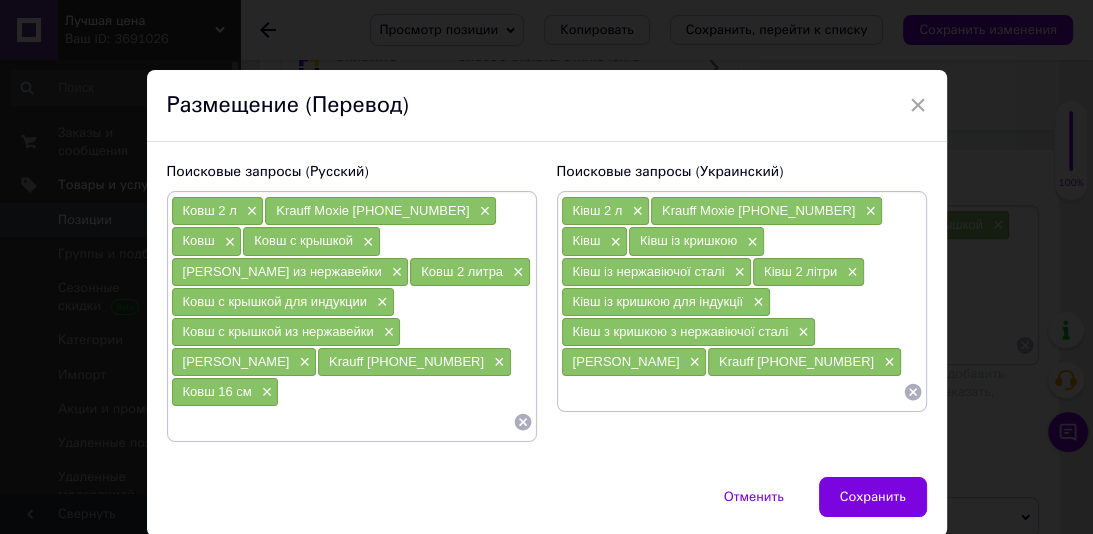 click at bounding box center [732, 392] 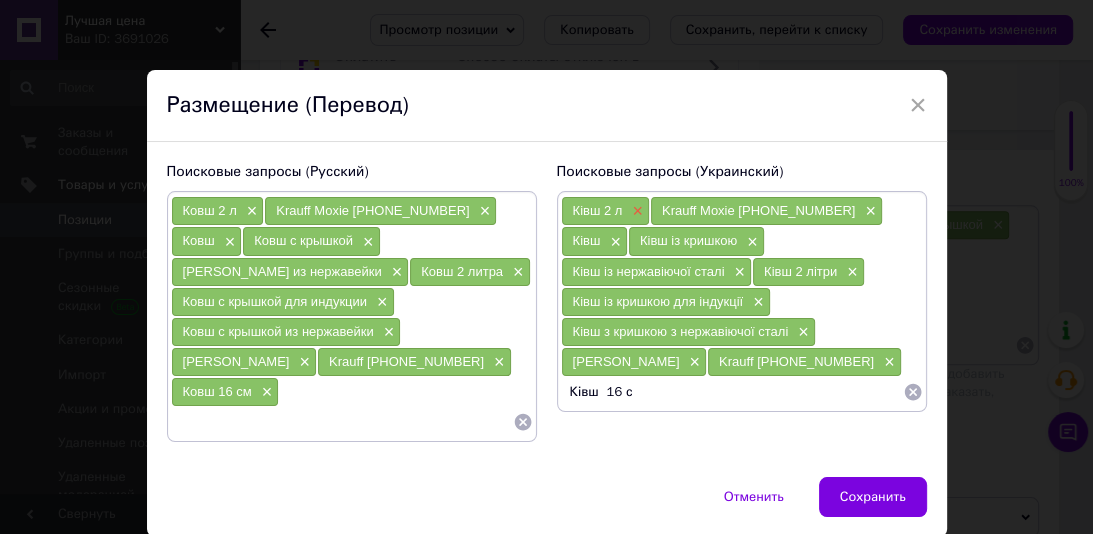 type on "Ківш  16 см" 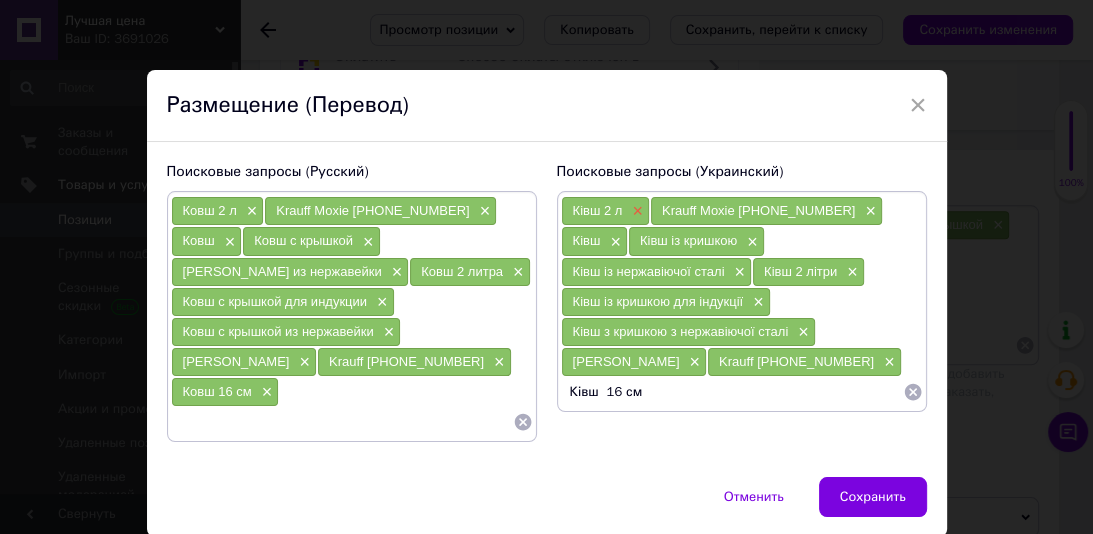 type 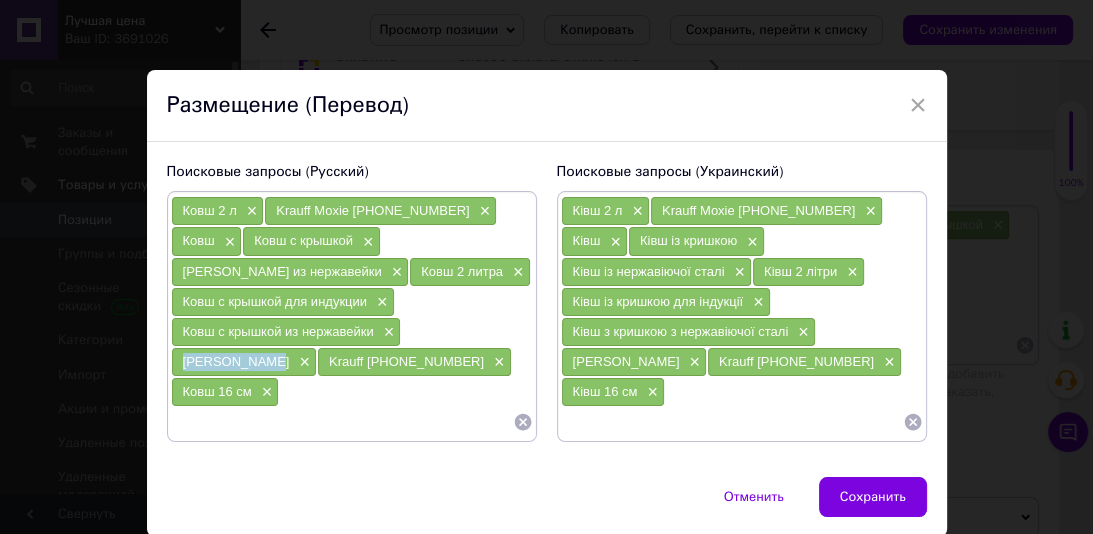 drag, startPoint x: 481, startPoint y: 304, endPoint x: 420, endPoint y: 298, distance: 61.294373 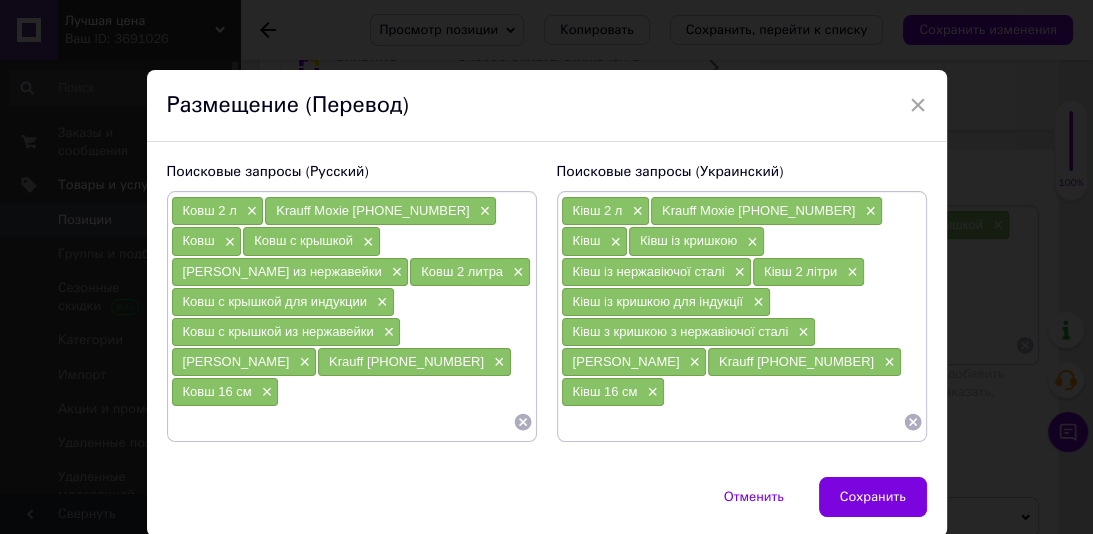 click at bounding box center (342, 422) 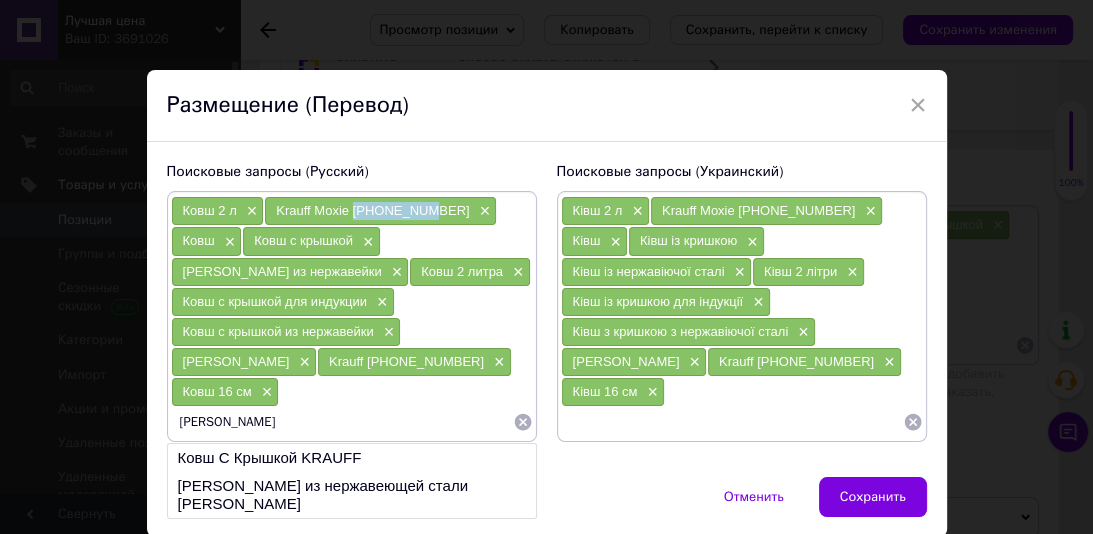 drag, startPoint x: 417, startPoint y: 207, endPoint x: 353, endPoint y: 208, distance: 64.00781 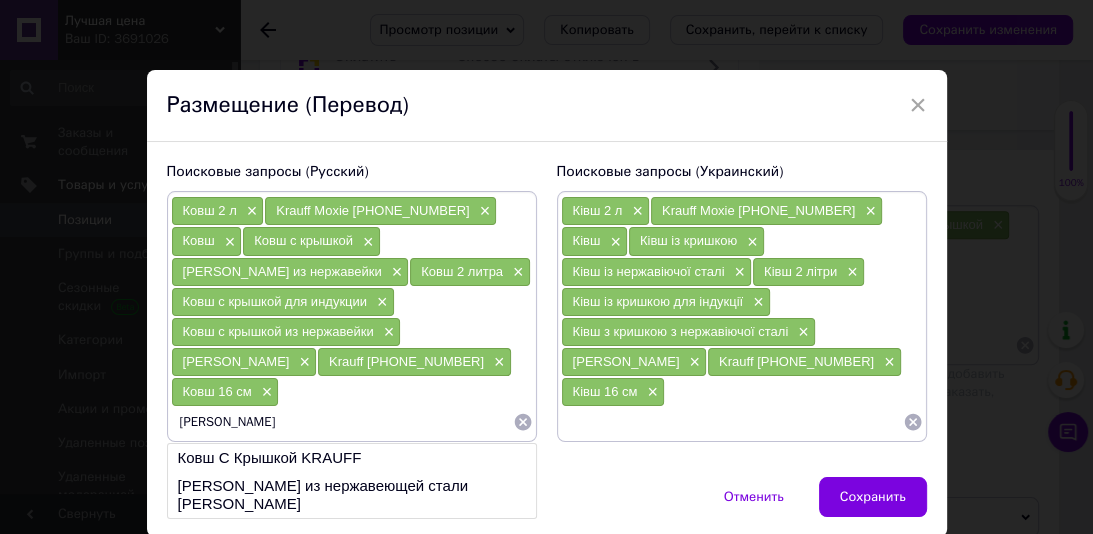 click on "[PERSON_NAME]" at bounding box center [342, 422] 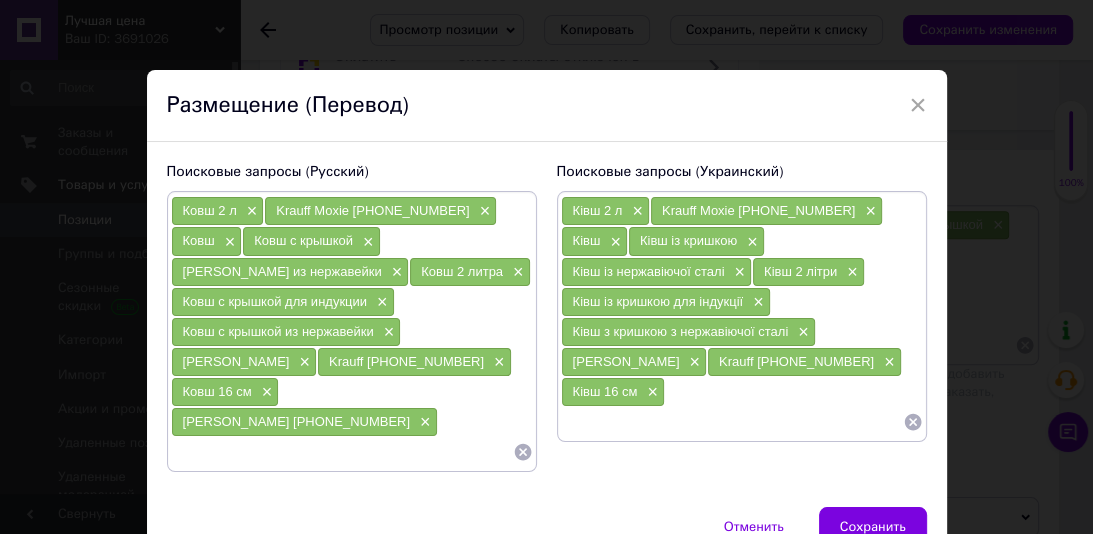 type 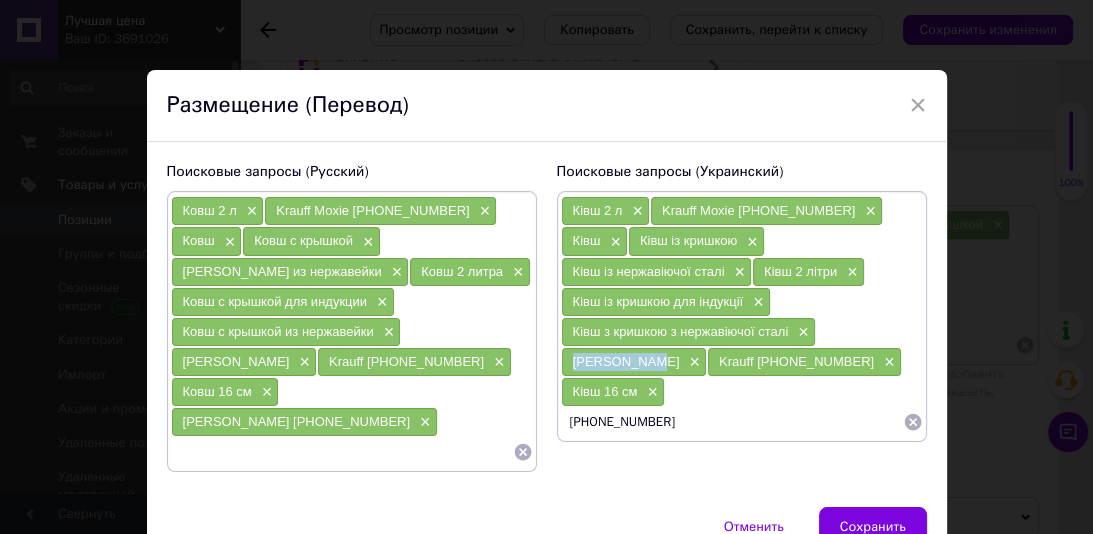 drag, startPoint x: 890, startPoint y: 304, endPoint x: 829, endPoint y: 300, distance: 61.13101 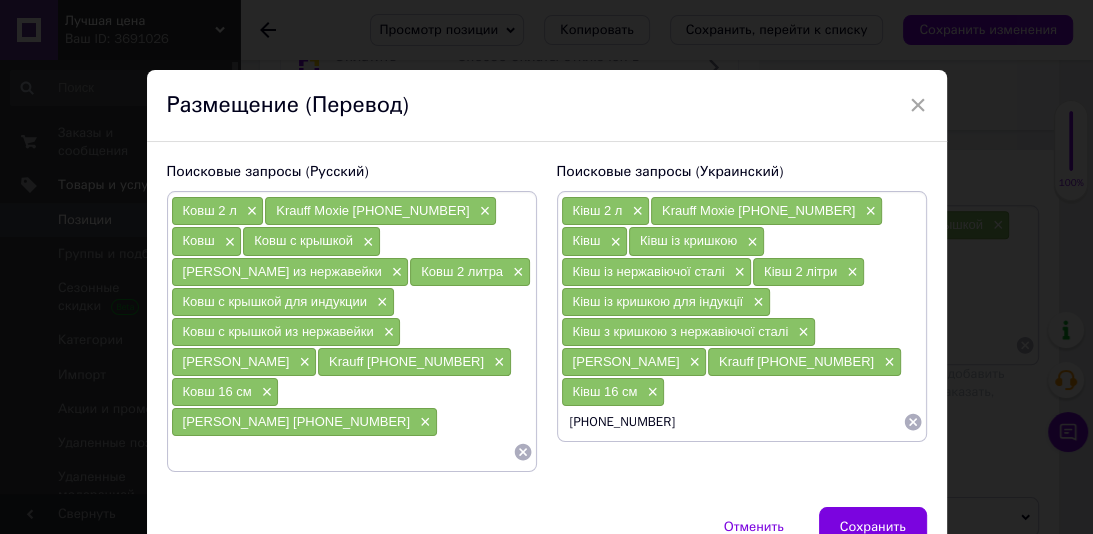 click on "[PHONE_NUMBER]" at bounding box center (732, 422) 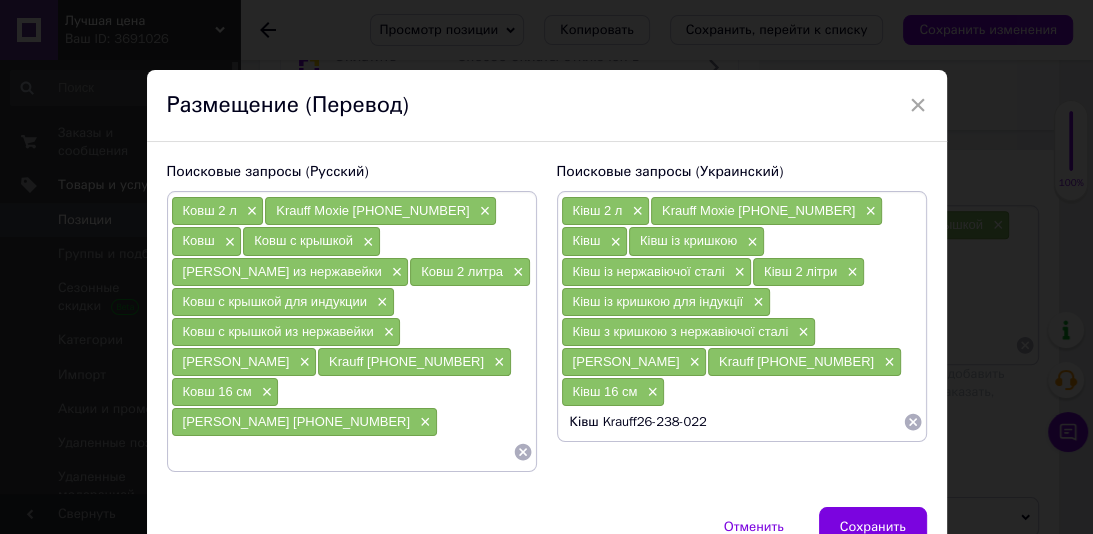 type on "[PERSON_NAME] [PHONE_NUMBER]" 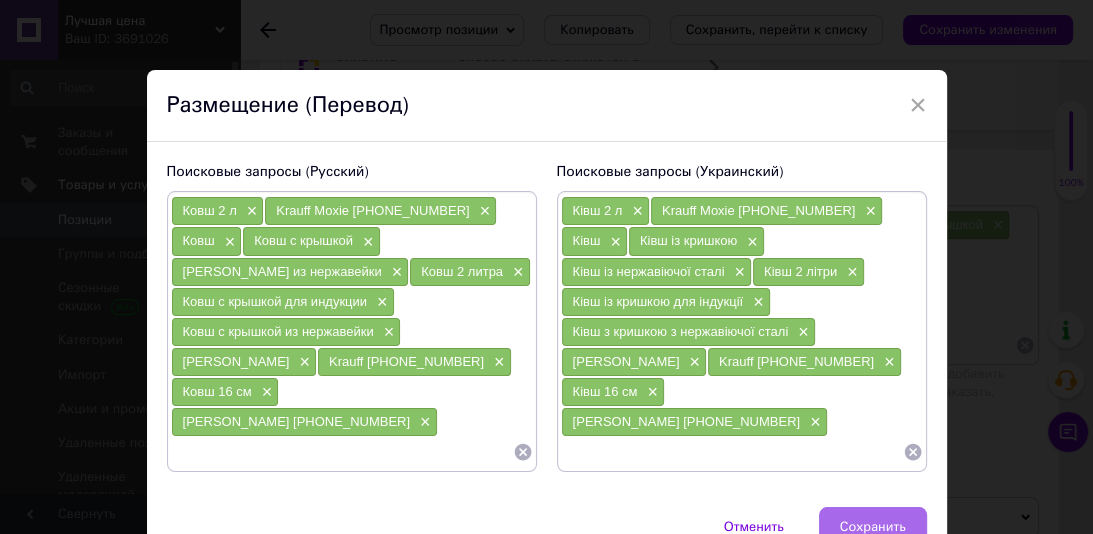 type 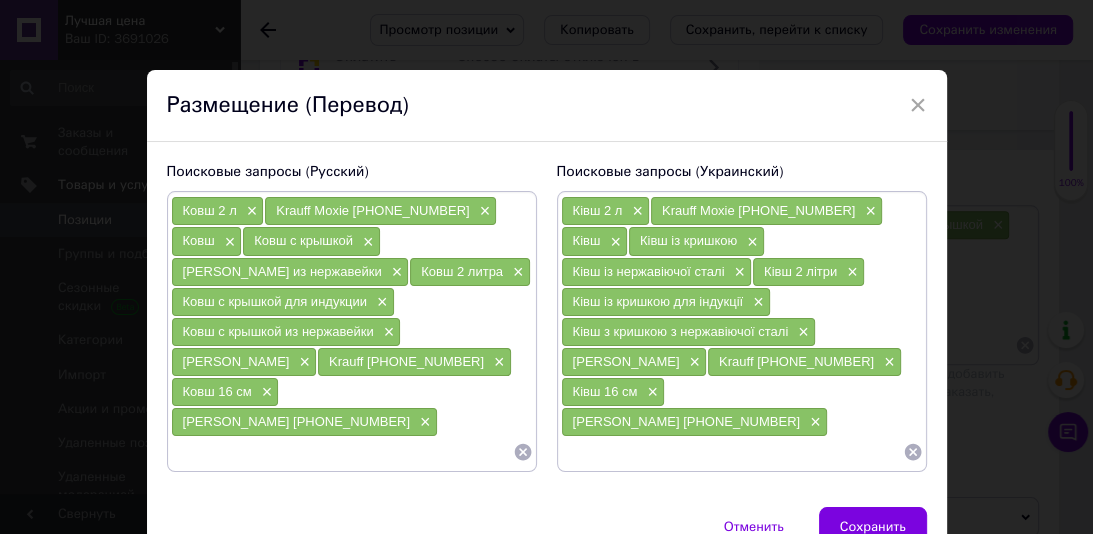 click on "Сохранить" at bounding box center [873, 527] 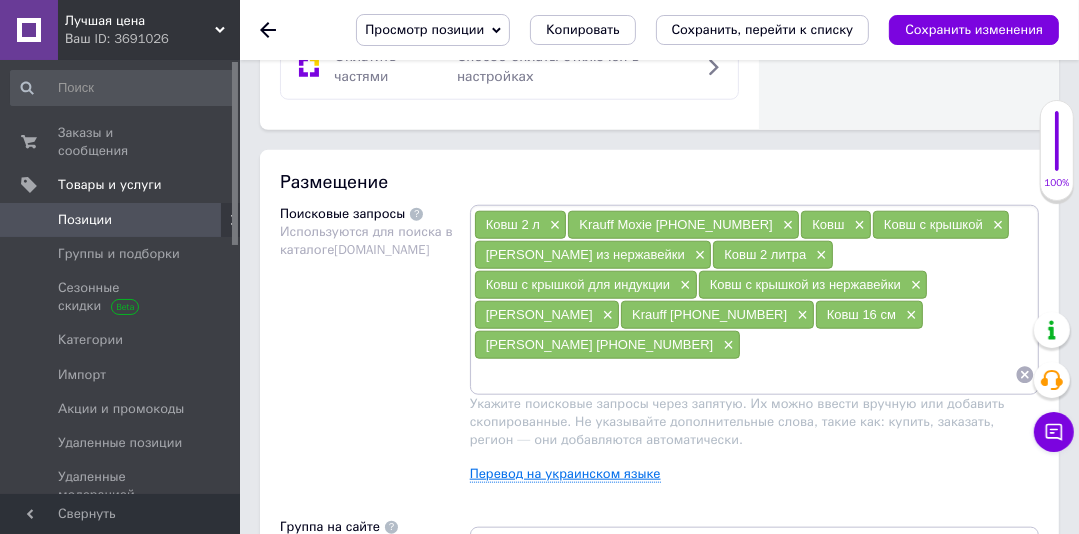 click on "Перевод на украинском языке" at bounding box center (565, 474) 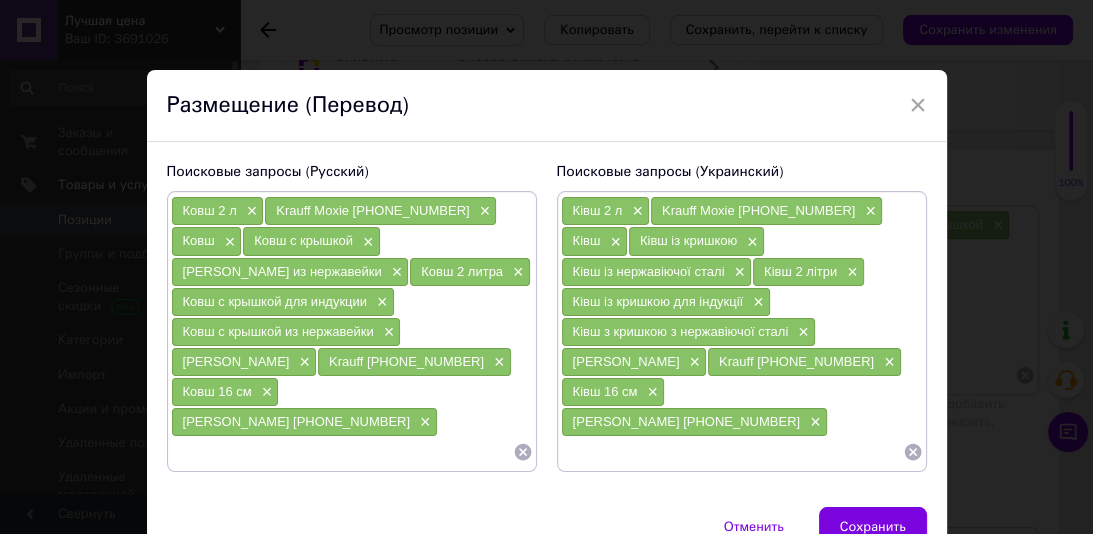 click at bounding box center [342, 452] 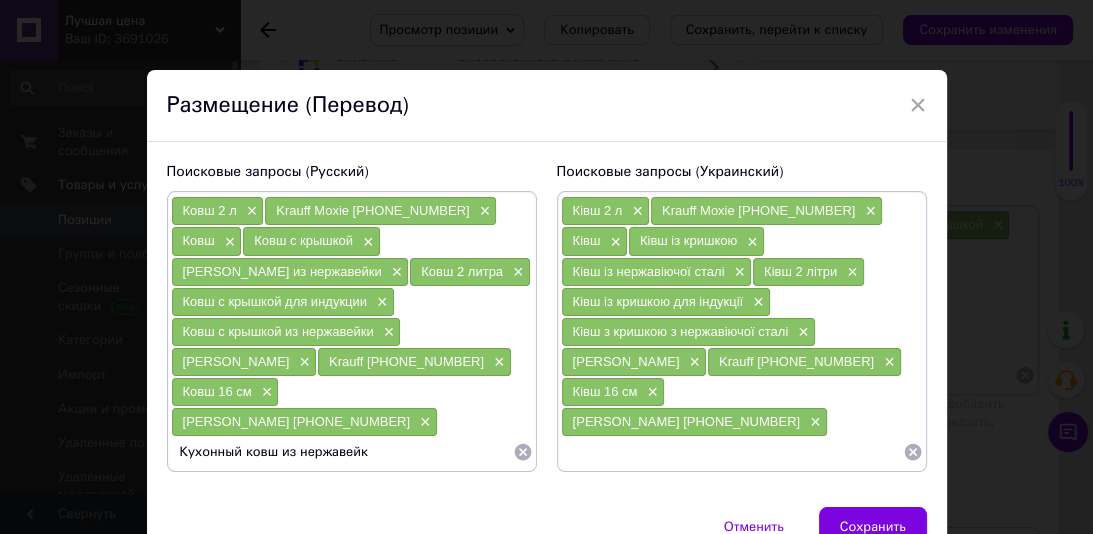 type on "Кухонный ковш из нержавейки" 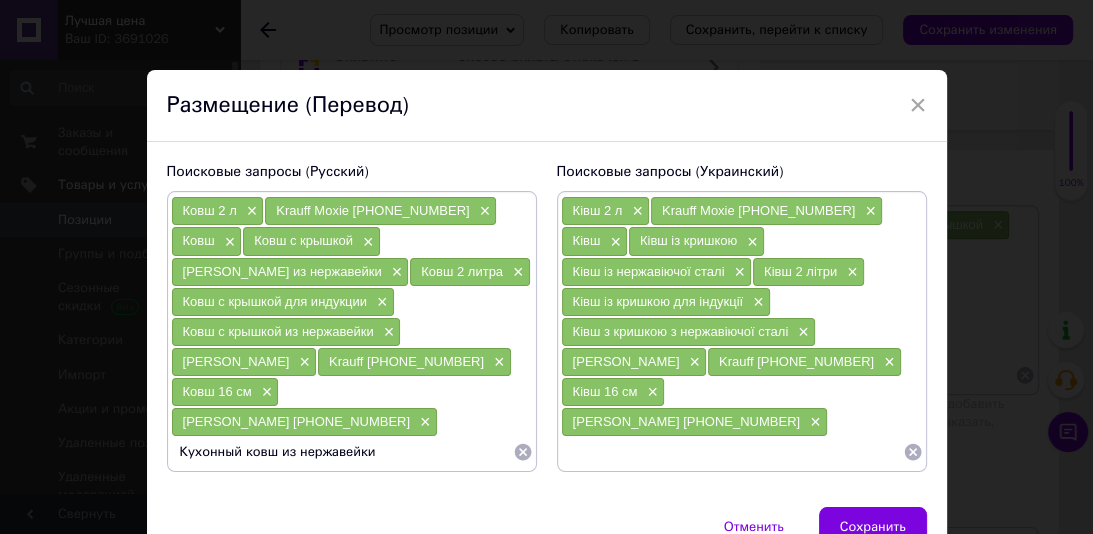 type 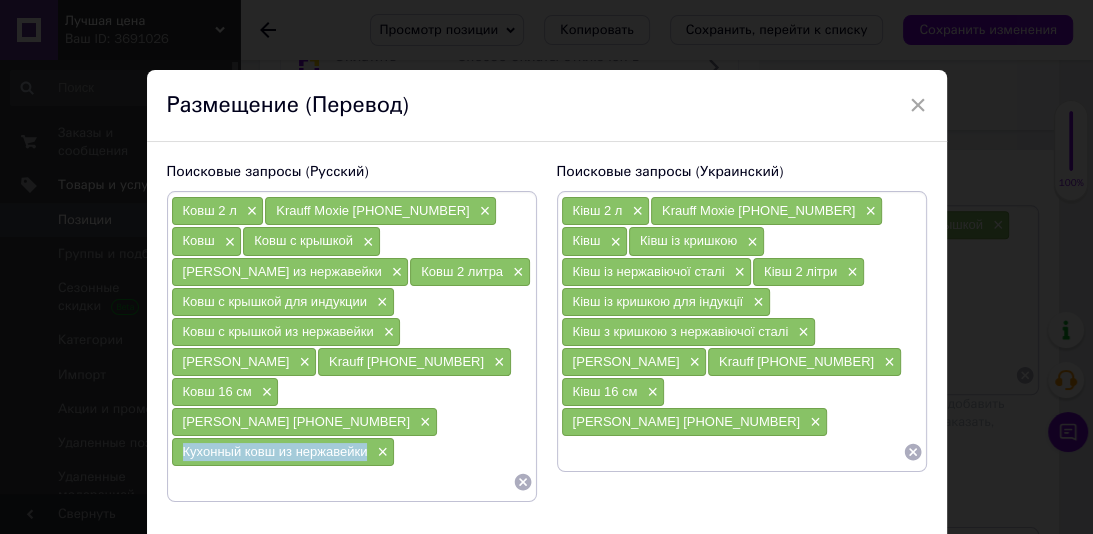 drag, startPoint x: 364, startPoint y: 390, endPoint x: 168, endPoint y: 392, distance: 196.01021 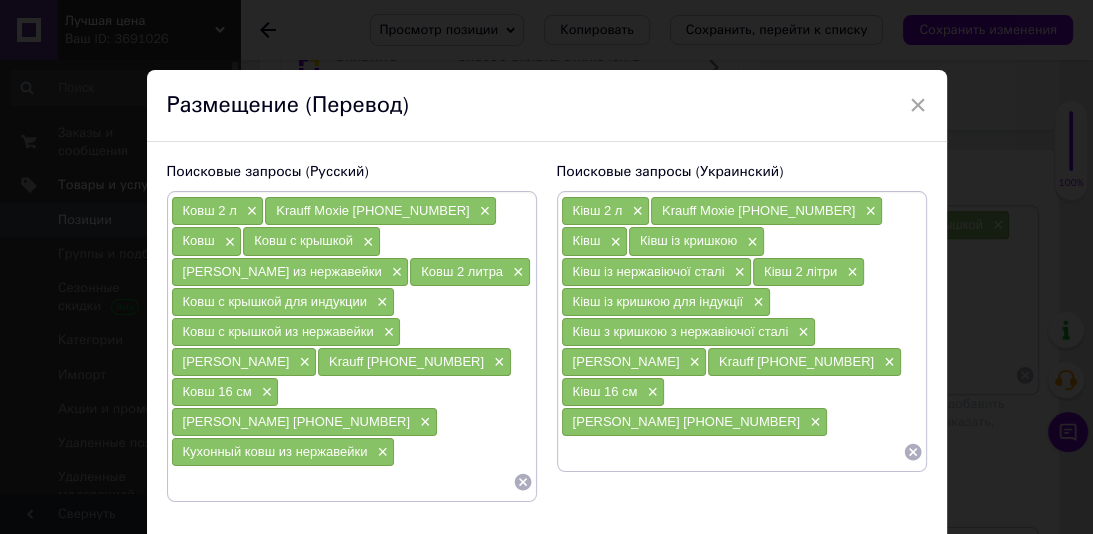paste on "Кухонний ківш з нержавіючої сталі" 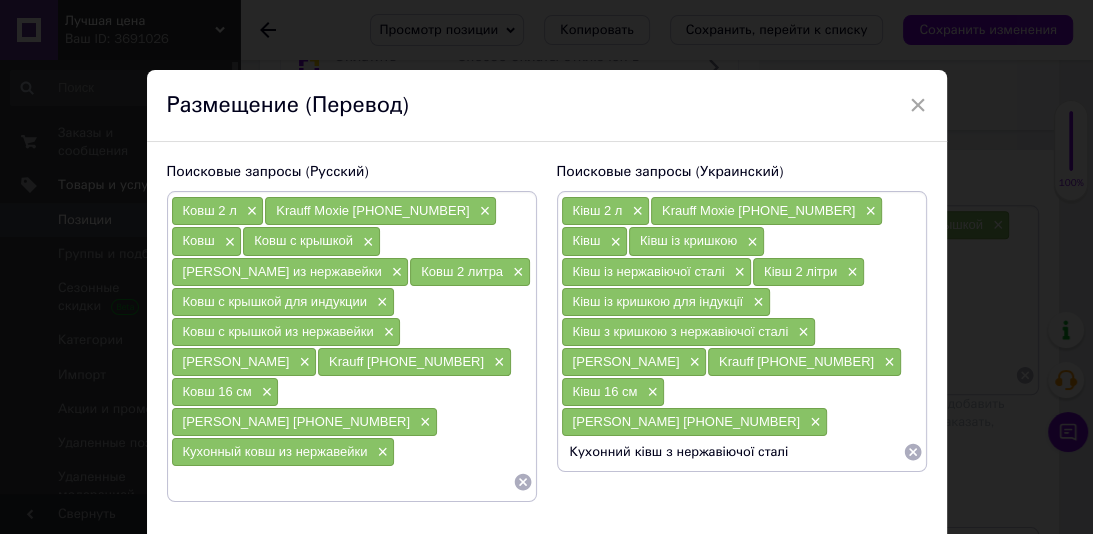 type 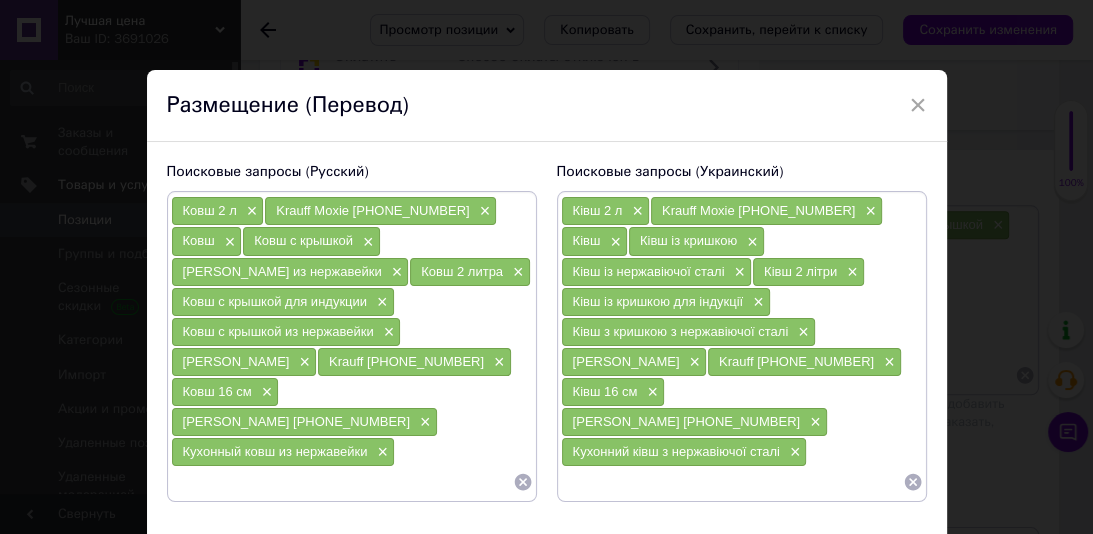 click on "Сохранить" at bounding box center [873, 557] 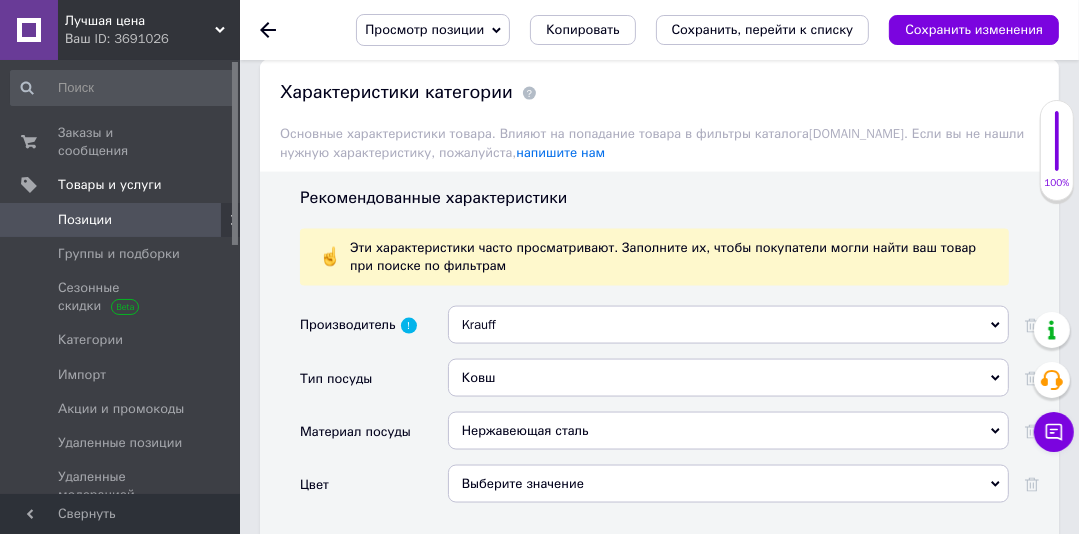 scroll, scrollTop: 1800, scrollLeft: 0, axis: vertical 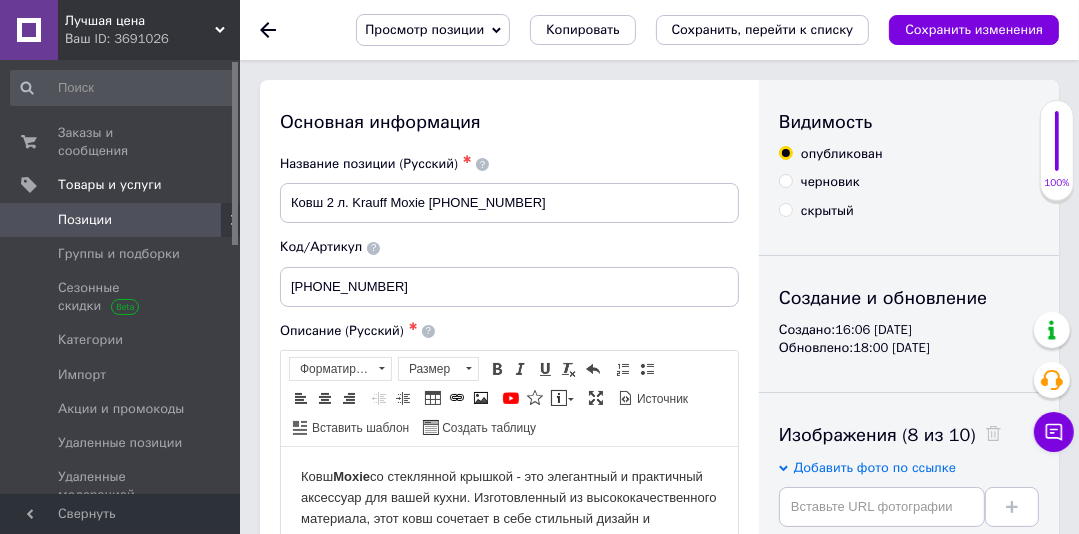 click on "Сохранить, перейти к списку" at bounding box center [763, 30] 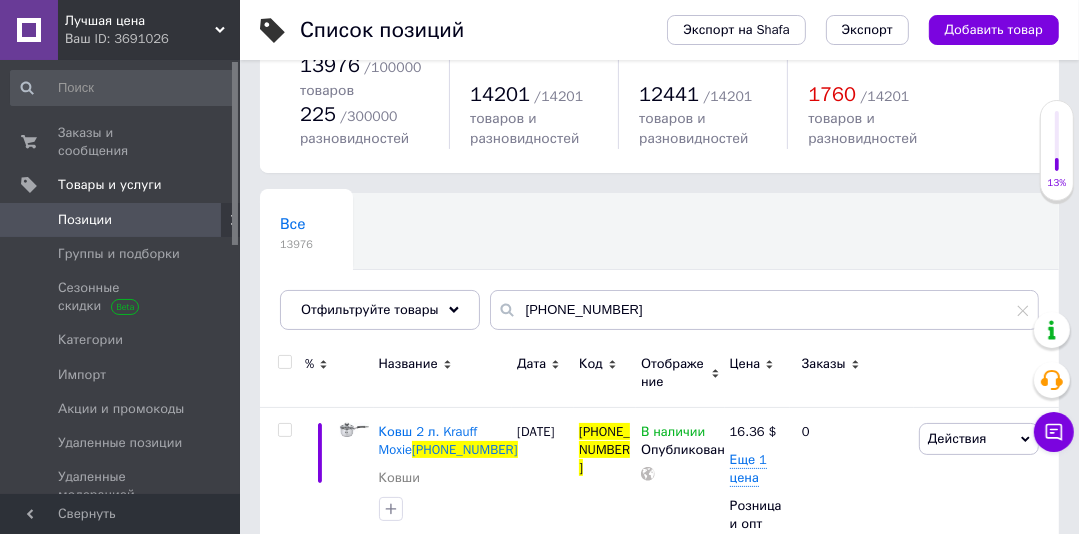 scroll, scrollTop: 109, scrollLeft: 0, axis: vertical 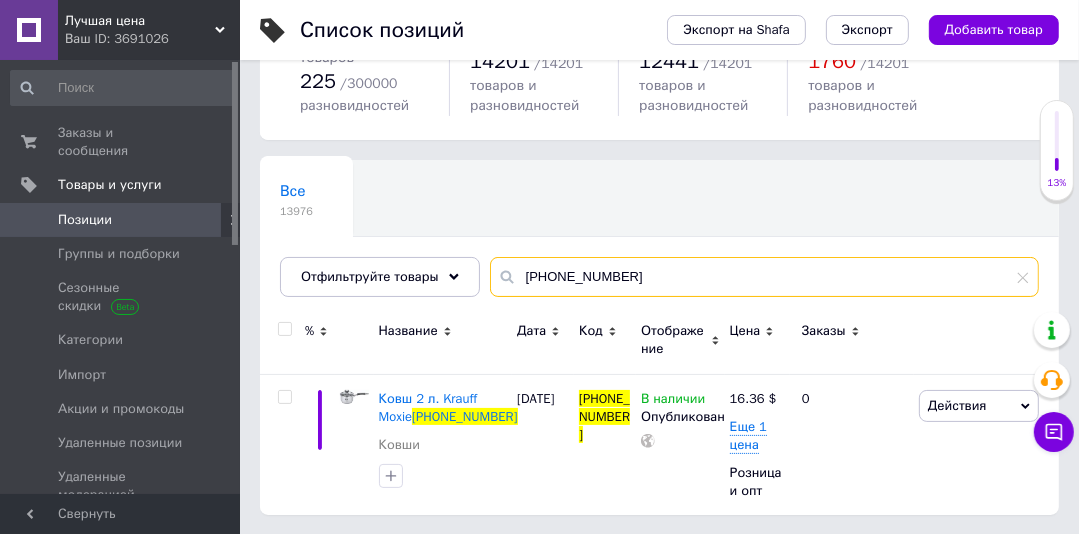 drag, startPoint x: 564, startPoint y: 270, endPoint x: 503, endPoint y: 270, distance: 61 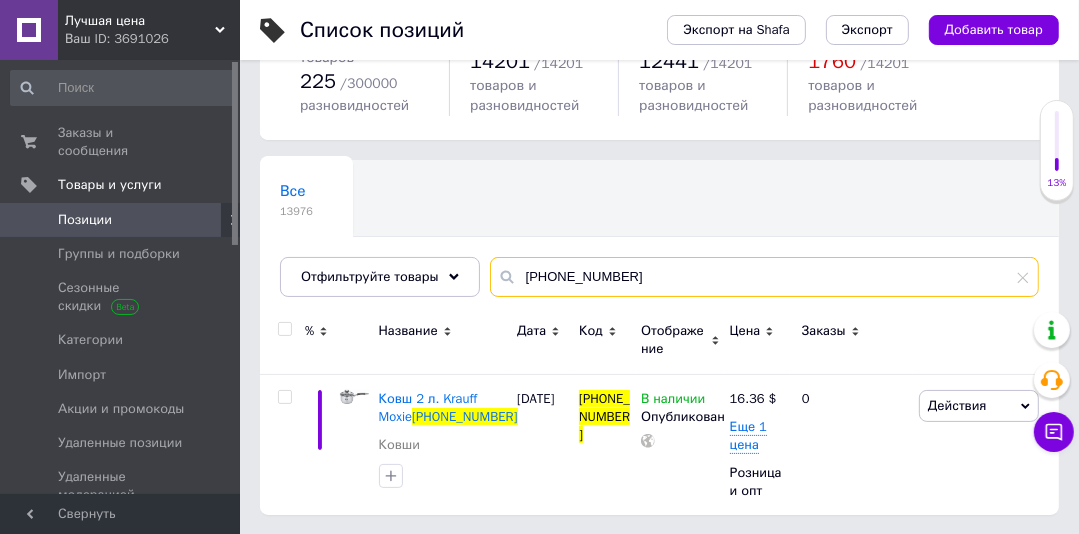 paste on "[PHONE_NUMBER]" 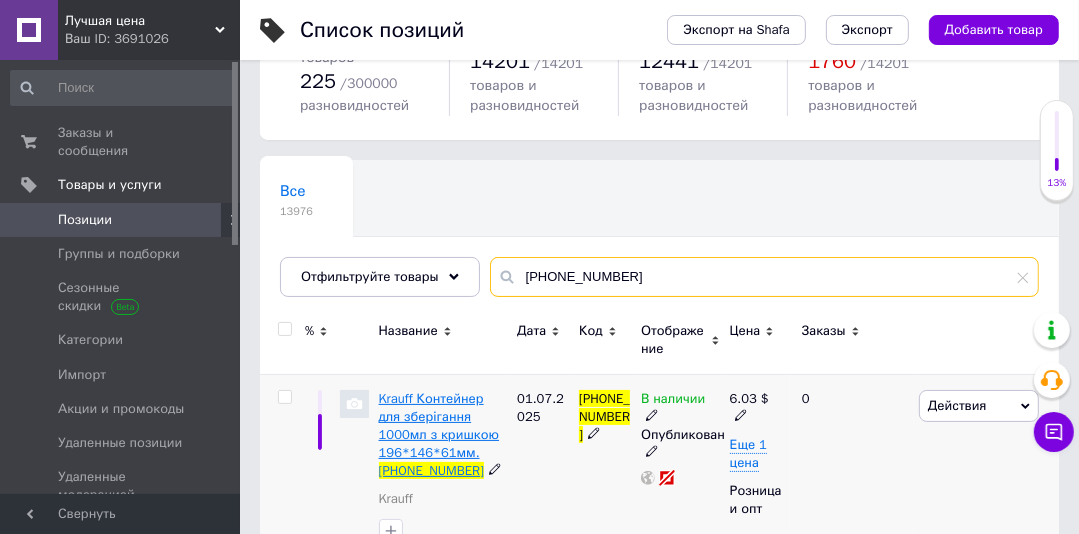 type on "[PHONE_NUMBER]" 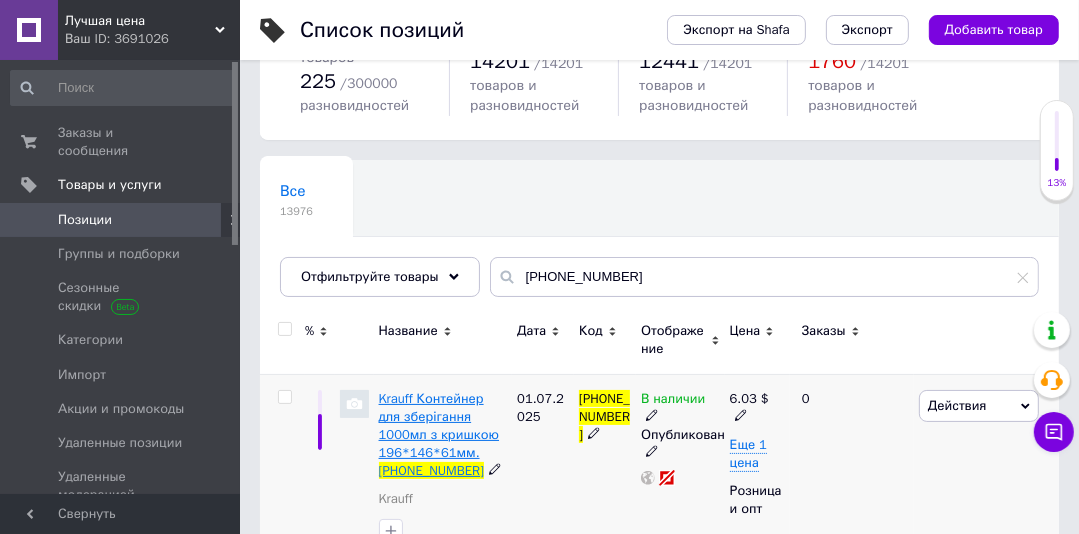 click on "Krauff Контейнер для зберігання 1000мл з кришкою 196*146*61мм." at bounding box center (439, 426) 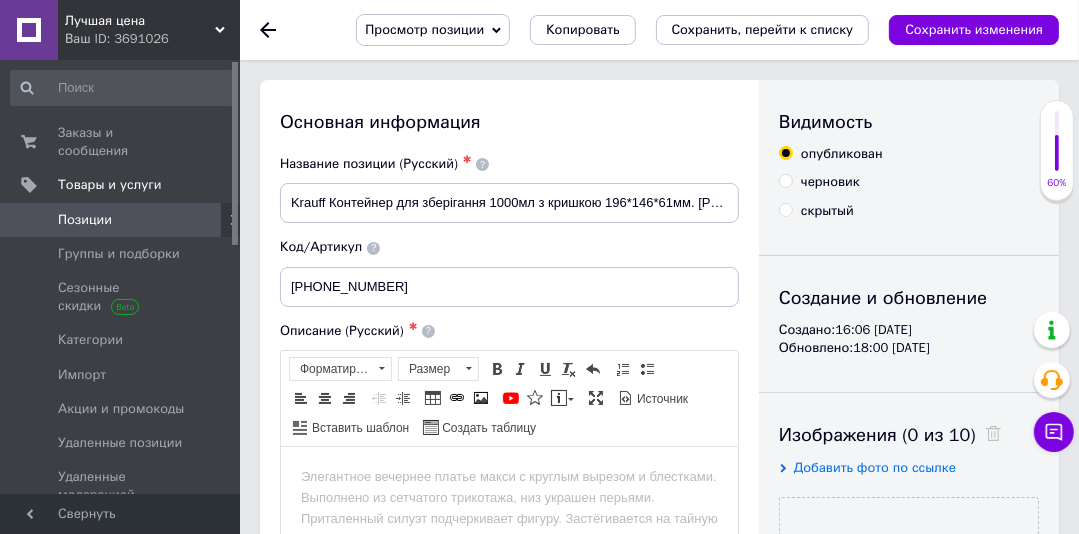 scroll, scrollTop: 0, scrollLeft: 0, axis: both 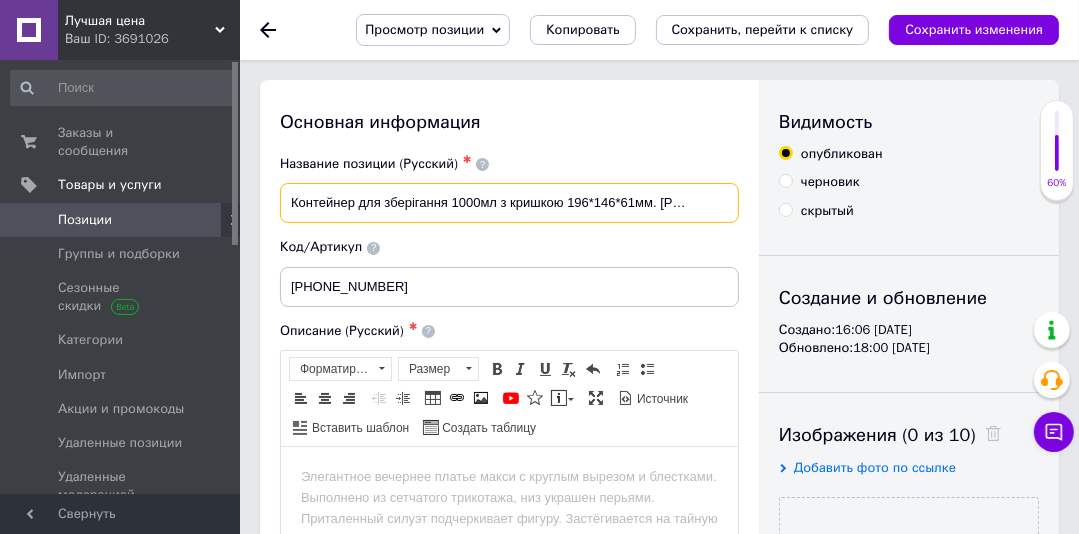 drag, startPoint x: 289, startPoint y: 197, endPoint x: 748, endPoint y: 202, distance: 459.02722 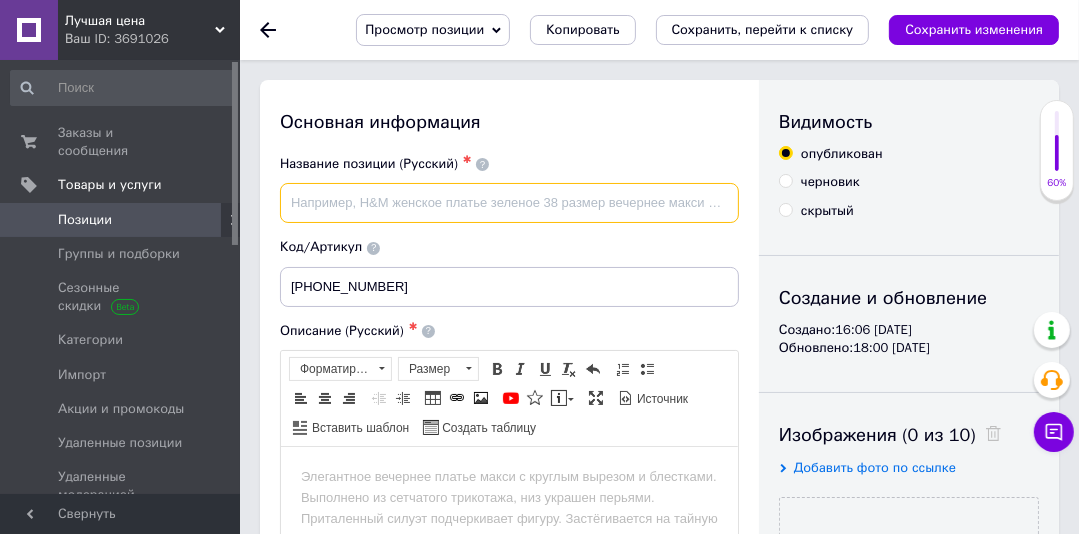 paste on "Контейнер для хранения Krauff с крышкой 1000 мл (29-298-027)" 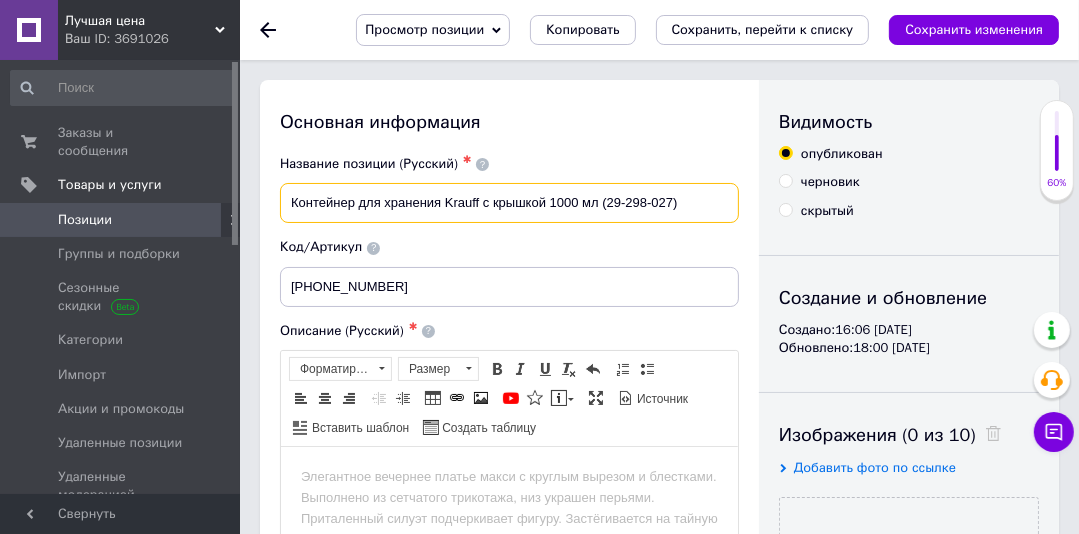 scroll, scrollTop: 0, scrollLeft: 0, axis: both 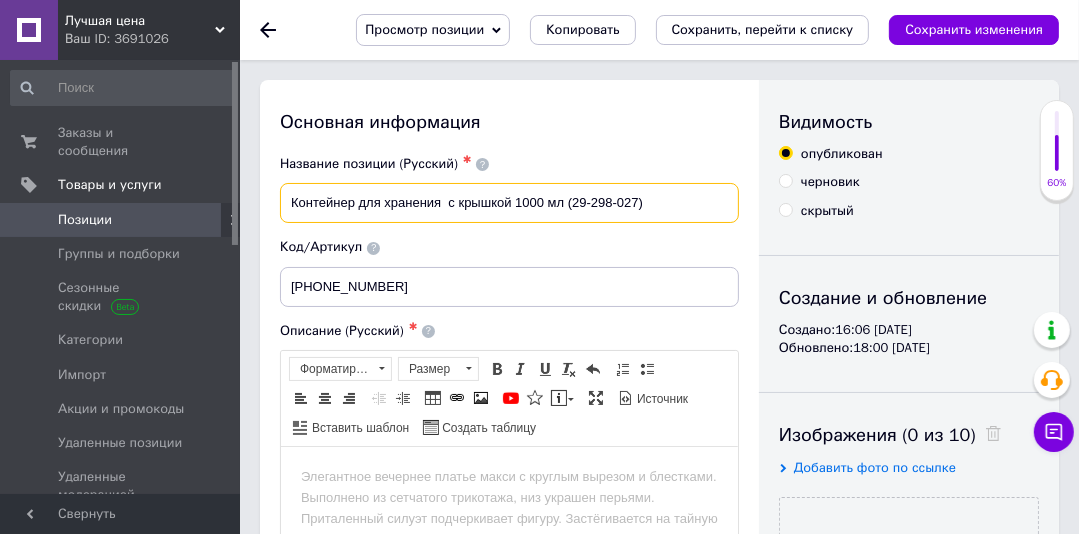 click on "Контейнер для хранения  с крышкой 1000 мл (29-298-027)" at bounding box center (509, 203) 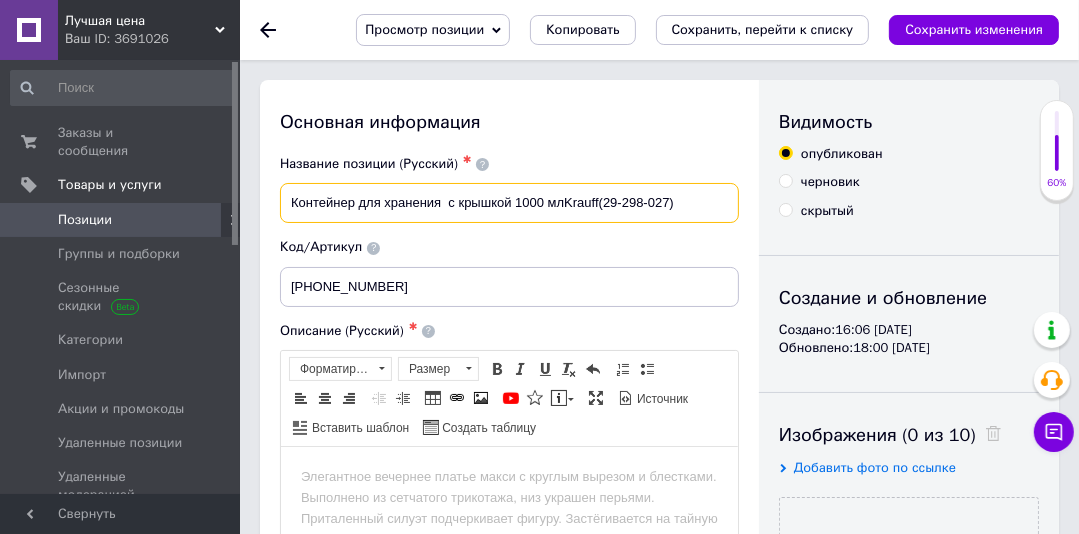 click on "Контейнер для хранения  с крышкой 1000 млKrauff(29-298-027)" at bounding box center (509, 203) 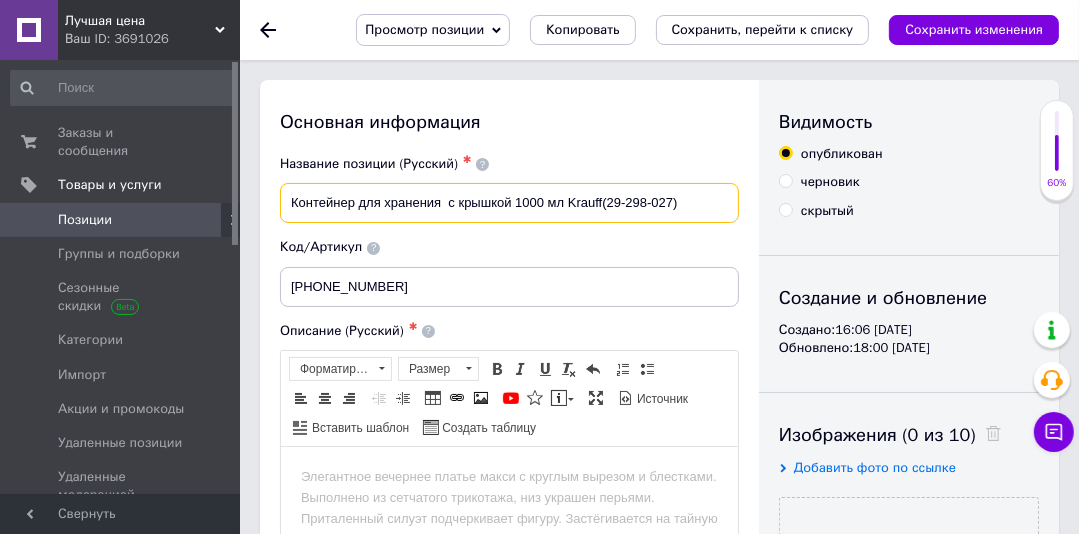 drag, startPoint x: 606, startPoint y: 197, endPoint x: 606, endPoint y: 269, distance: 72 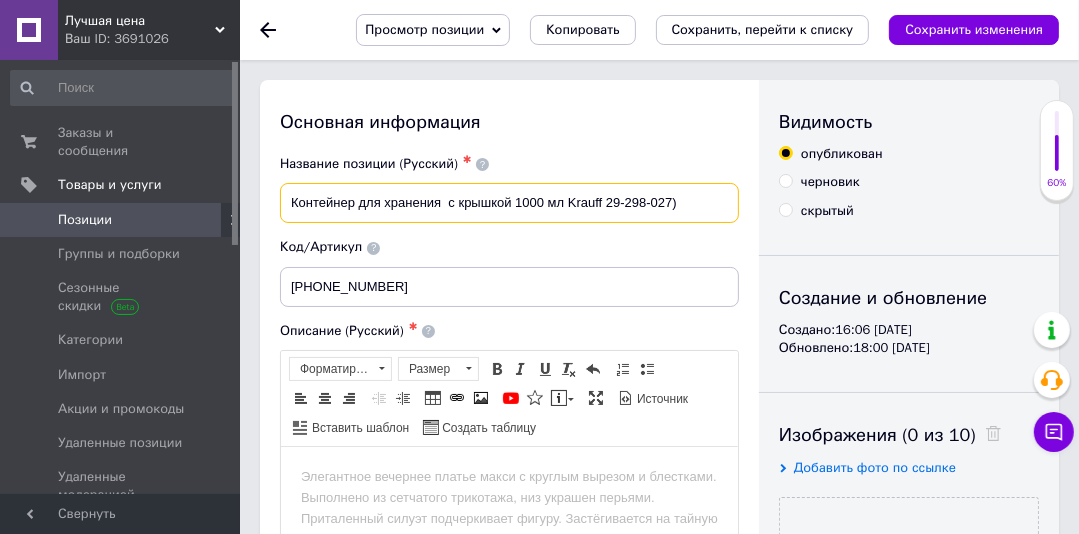 click on "Контейнер для хранения  с крышкой 1000 мл Krauff 29-298-027)" at bounding box center [509, 203] 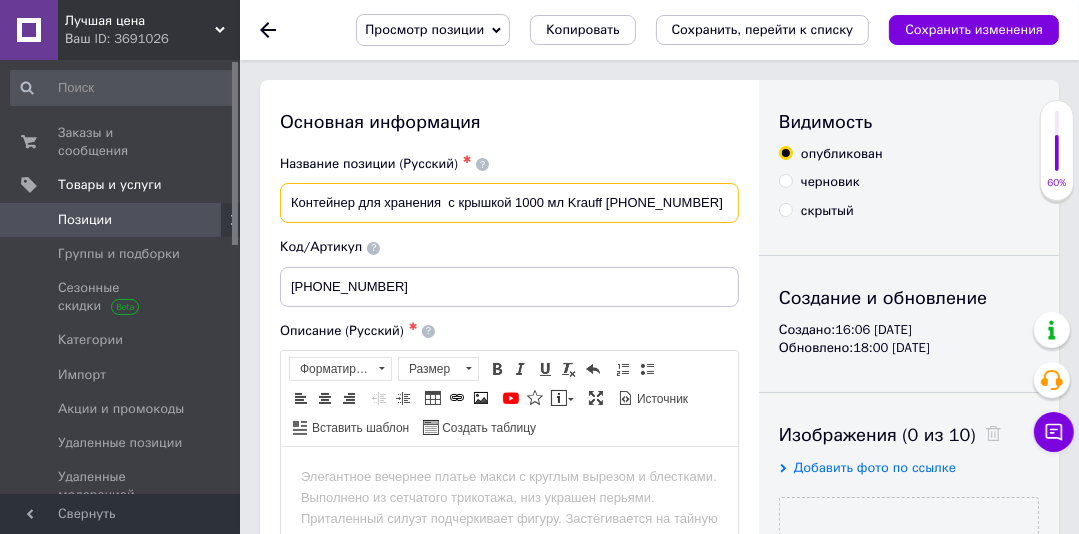 click on "Контейнер для хранения  с крышкой 1000 мл Krauff [PHONE_NUMBER]" at bounding box center (509, 203) 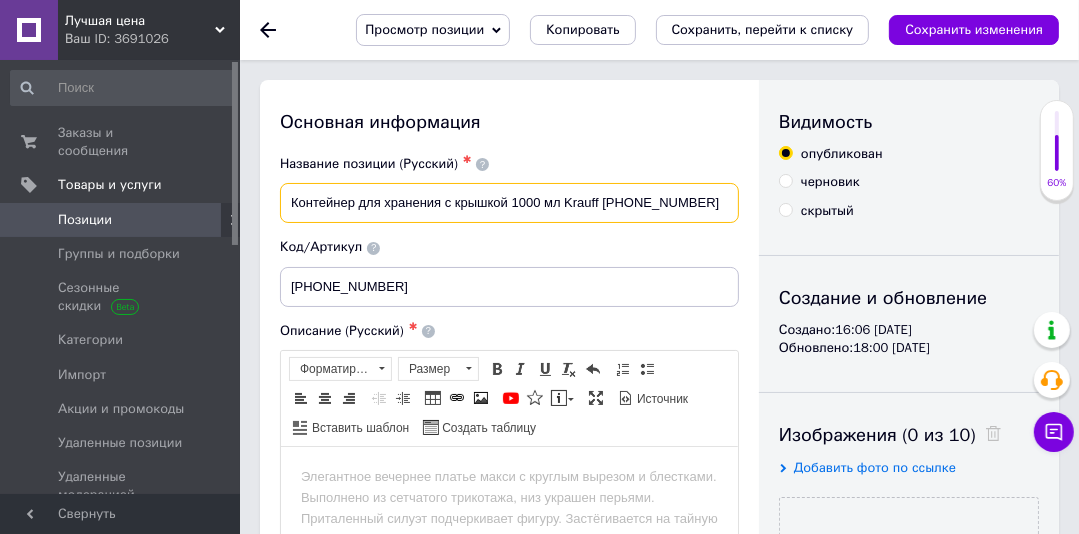 scroll, scrollTop: 488, scrollLeft: 0, axis: vertical 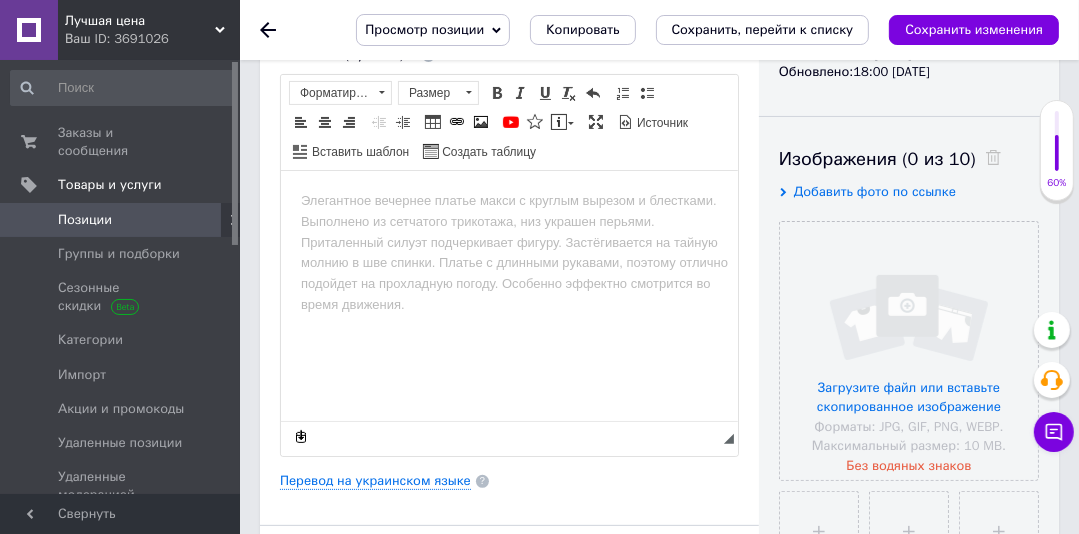 type on "Контейнер для хранения с крышкой 1000 мл Krauff [PHONE_NUMBER]" 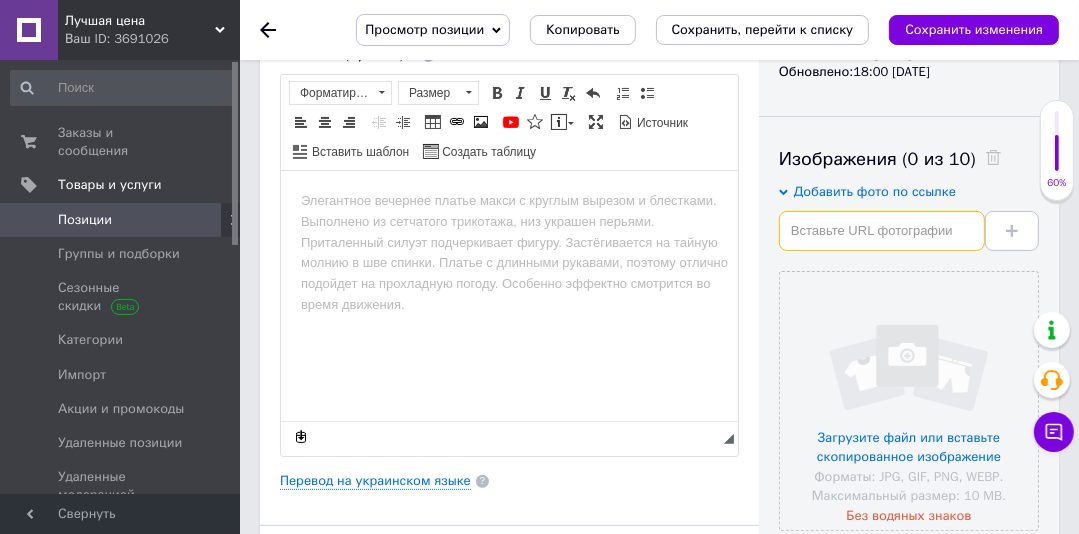 click at bounding box center (882, 231) 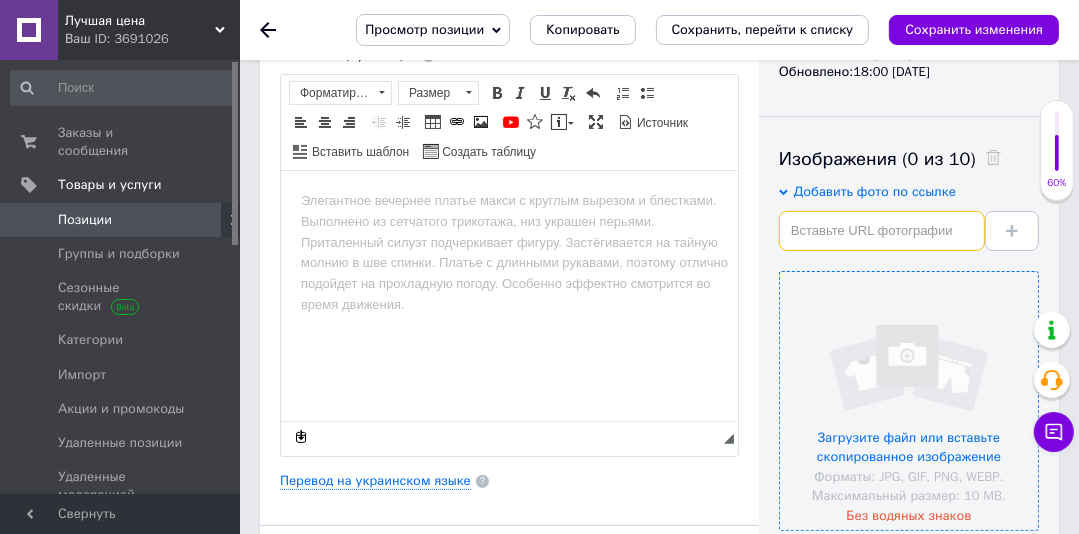 paste on "[URL][DOMAIN_NAME]" 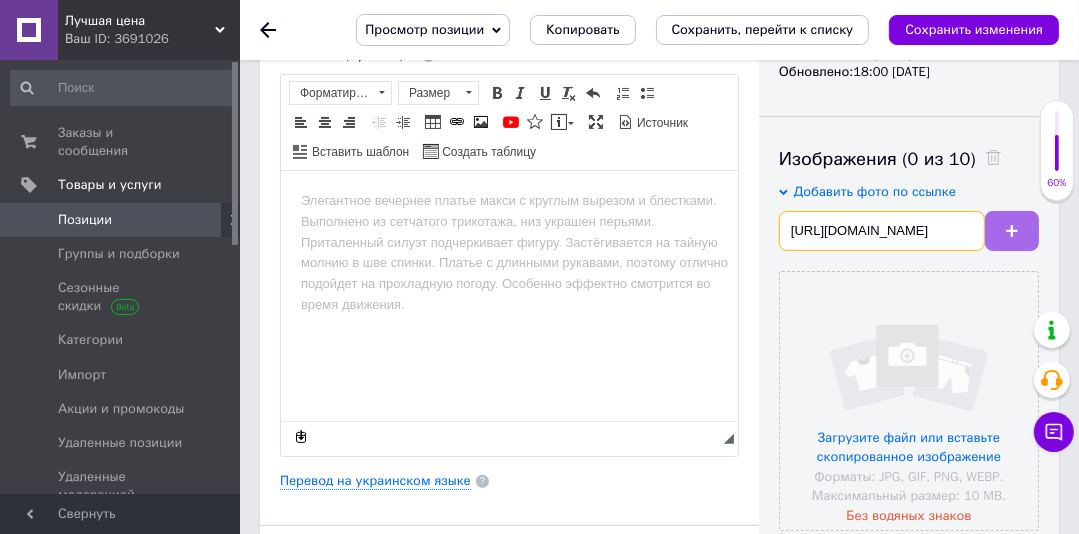 scroll, scrollTop: 0, scrollLeft: 193, axis: horizontal 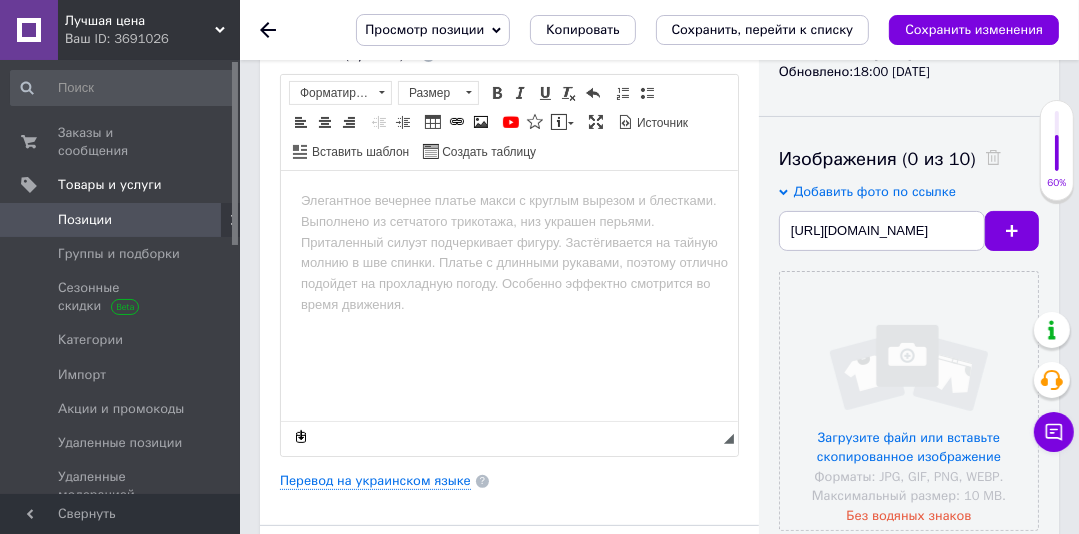 drag, startPoint x: 1002, startPoint y: 230, endPoint x: 1092, endPoint y: 112, distance: 148.40485 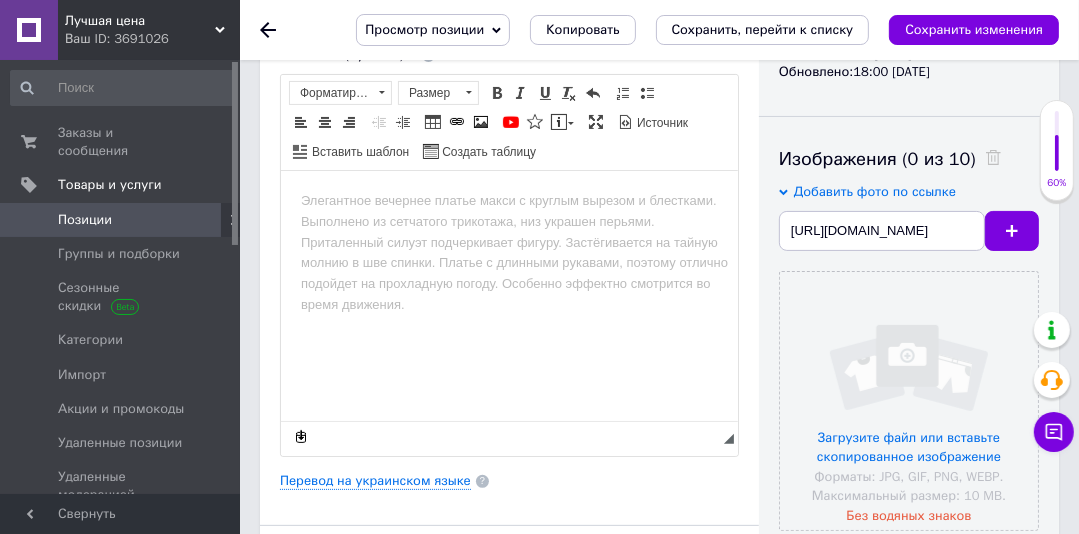 scroll, scrollTop: 372, scrollLeft: 0, axis: vertical 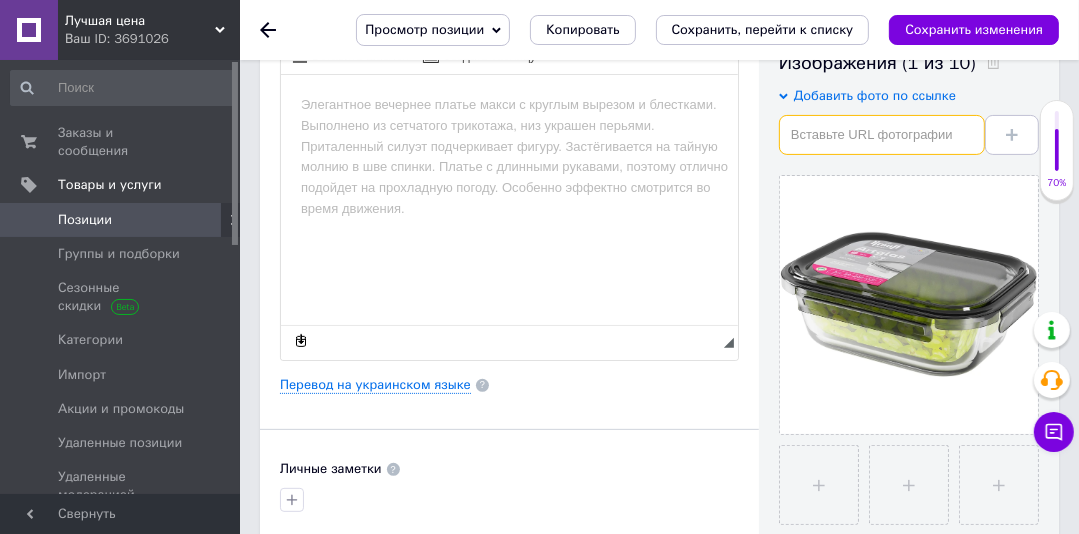 paste on "[URL][DOMAIN_NAME]" 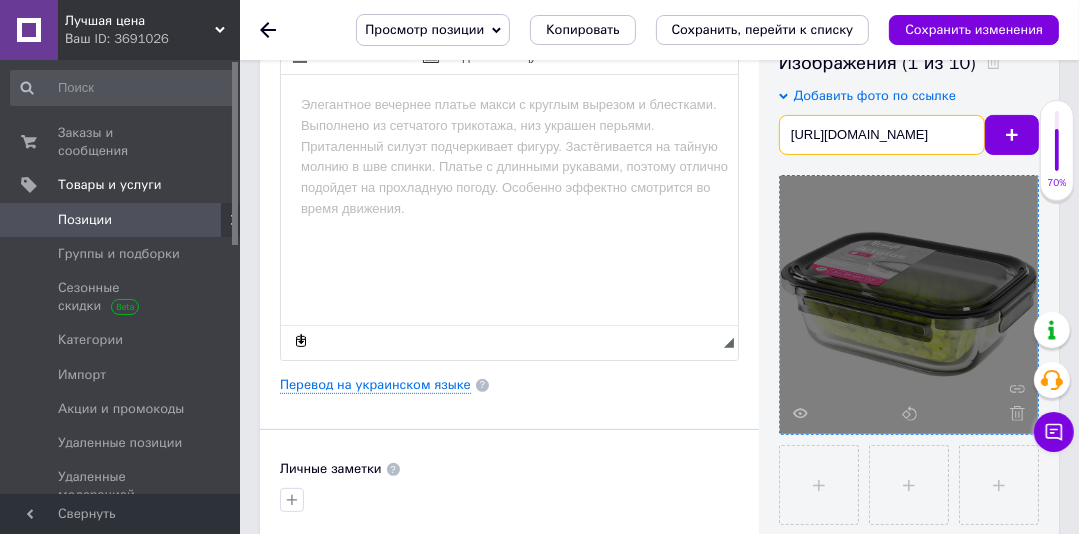 scroll, scrollTop: 0, scrollLeft: 193, axis: horizontal 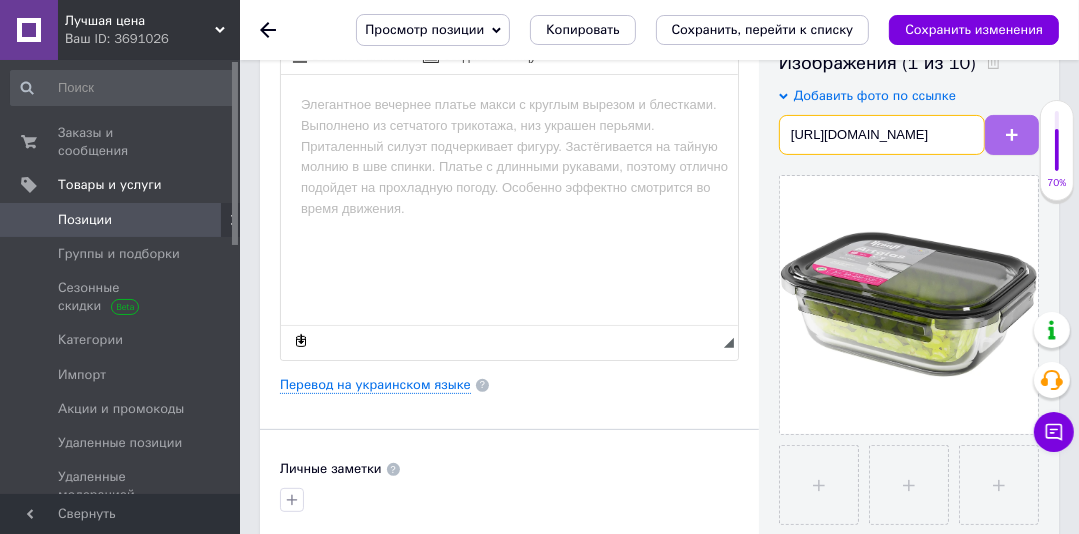 type on "[URL][DOMAIN_NAME]" 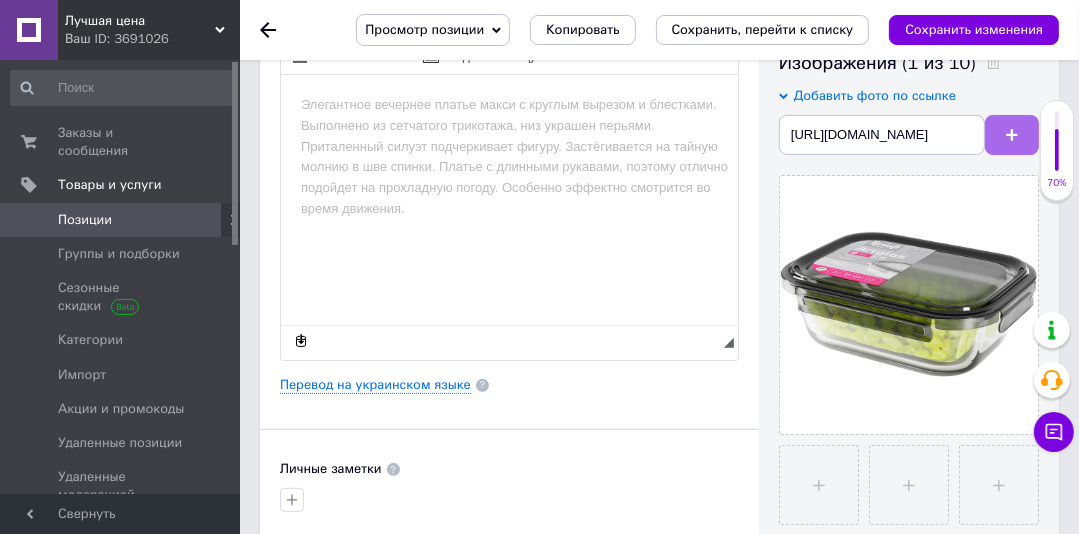 scroll, scrollTop: 0, scrollLeft: 0, axis: both 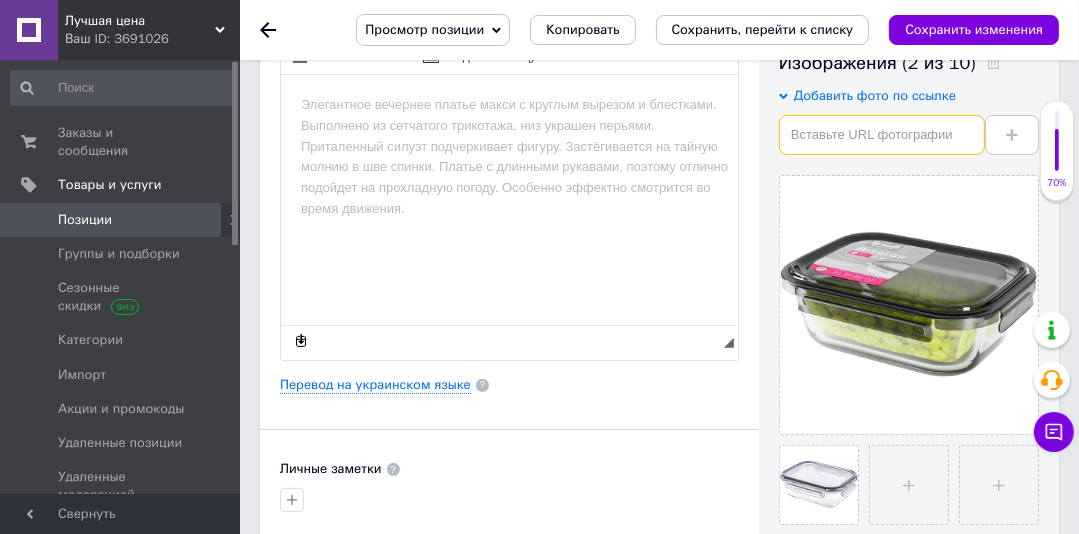 click at bounding box center [882, 135] 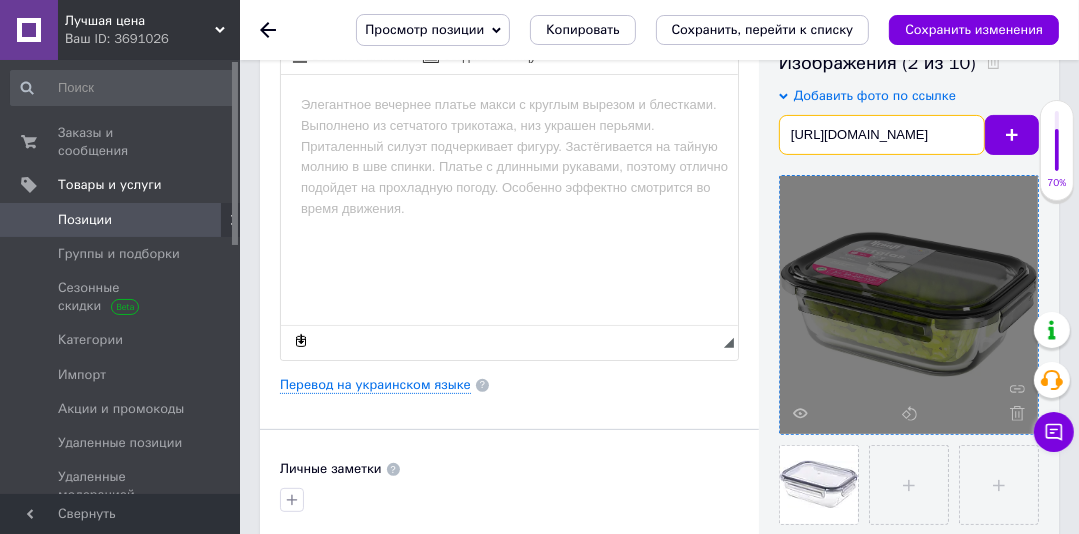 scroll, scrollTop: 0, scrollLeft: 193, axis: horizontal 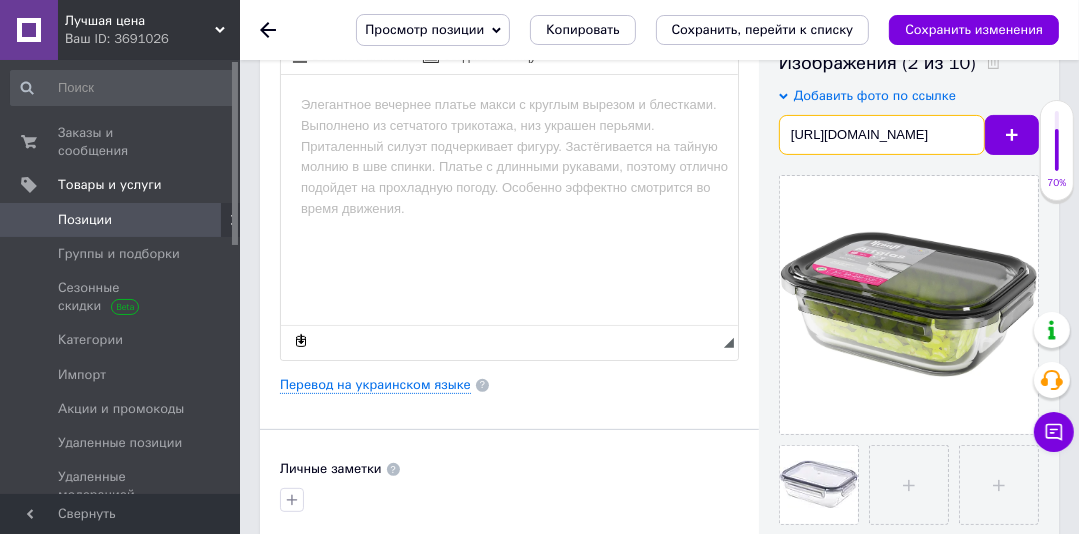 type on "[URL][DOMAIN_NAME]" 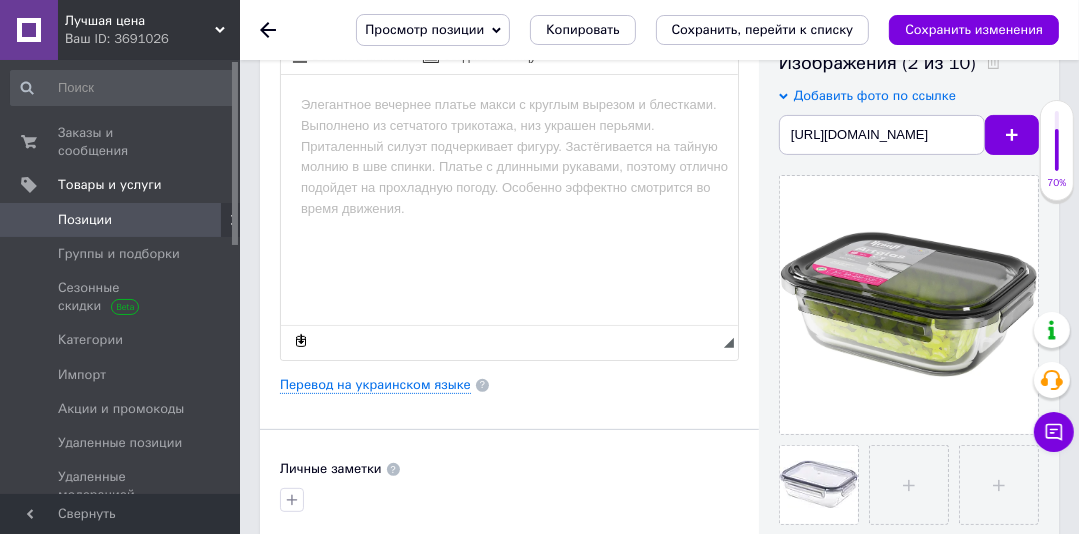 click 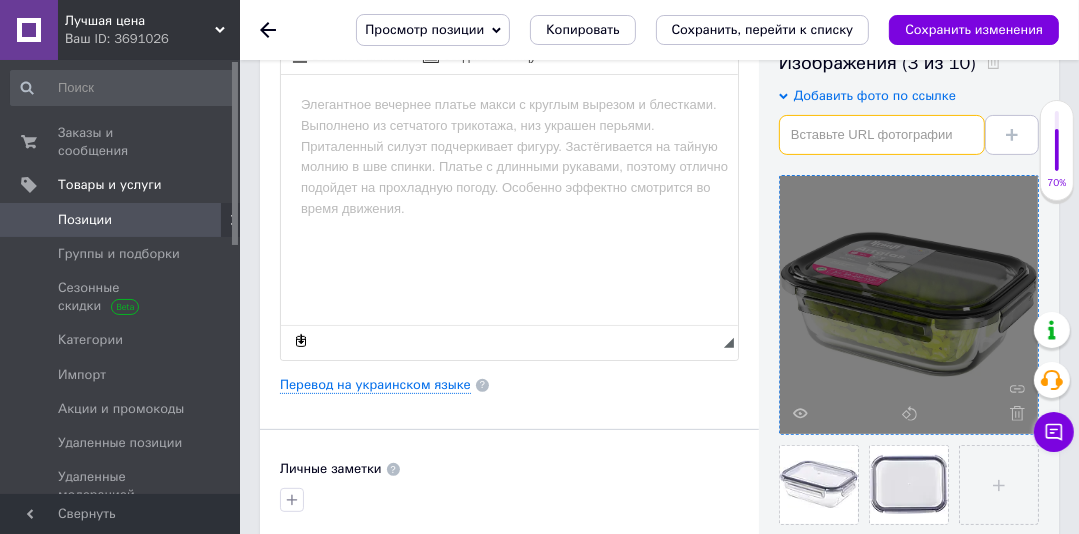 drag, startPoint x: 812, startPoint y: 134, endPoint x: 834, endPoint y: 215, distance: 83.9345 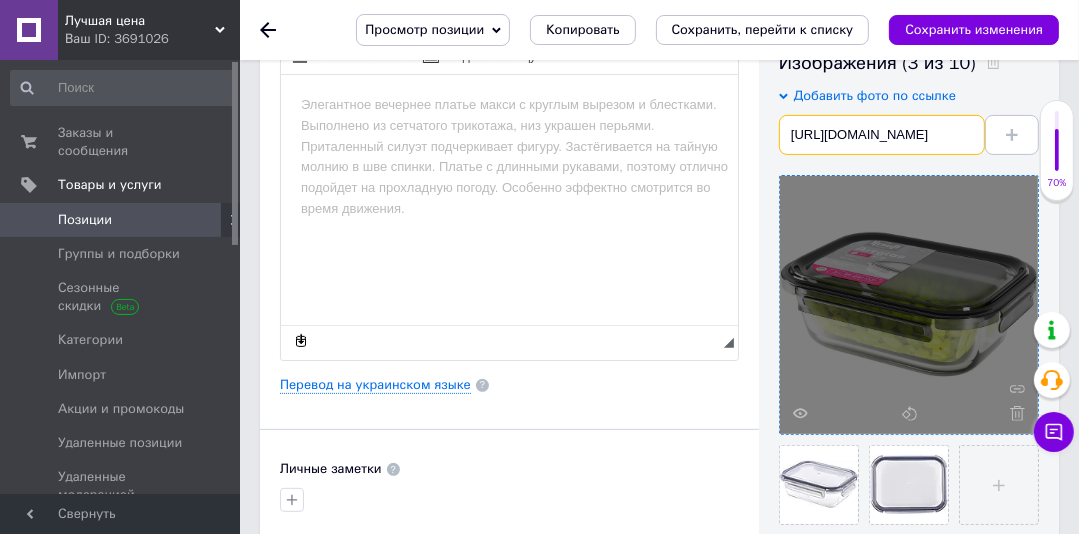 scroll, scrollTop: 0, scrollLeft: 186, axis: horizontal 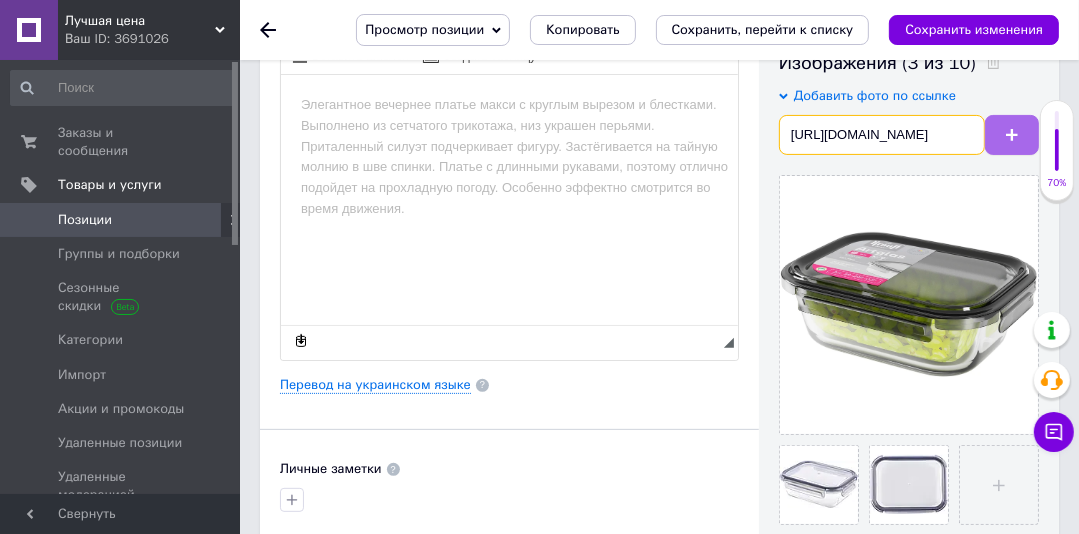 type on "[URL][DOMAIN_NAME]" 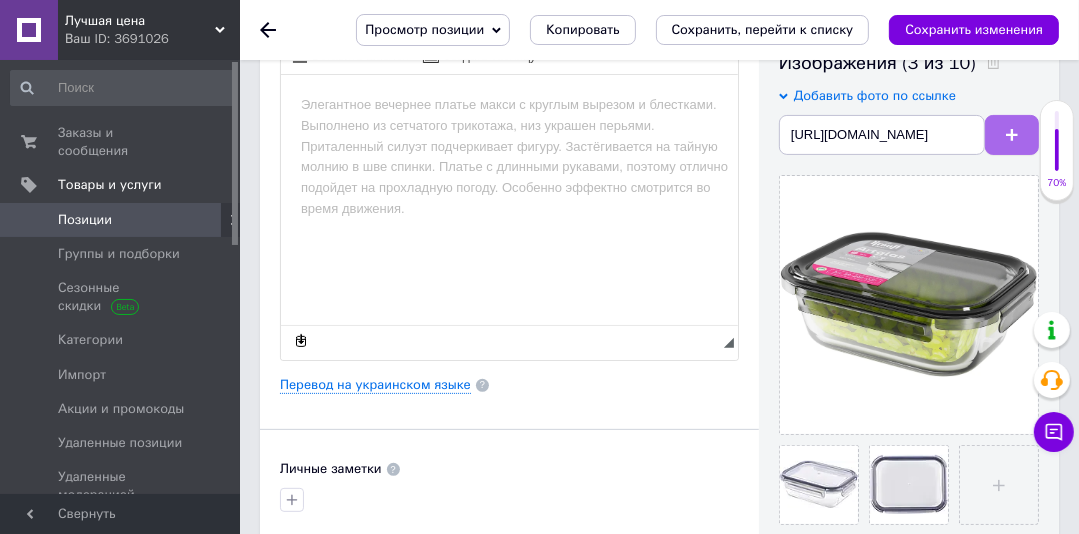 click at bounding box center (1012, 135) 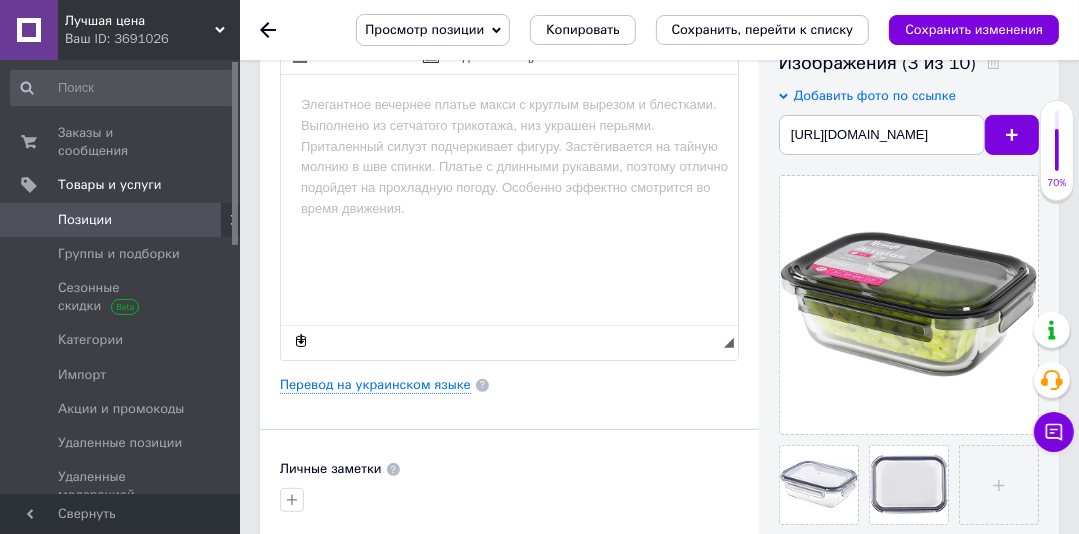 scroll, scrollTop: 0, scrollLeft: 0, axis: both 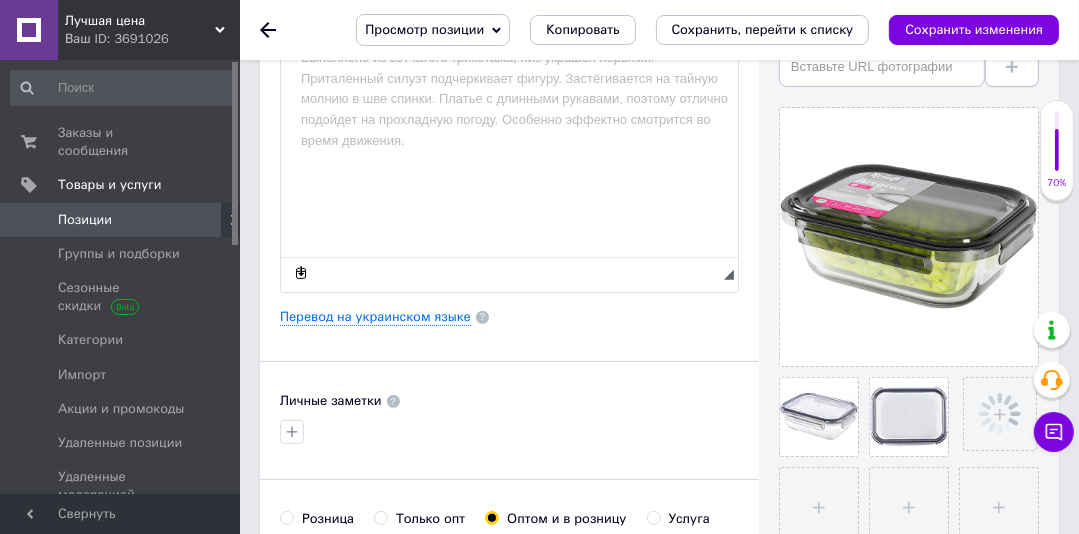 click at bounding box center (1012, 67) 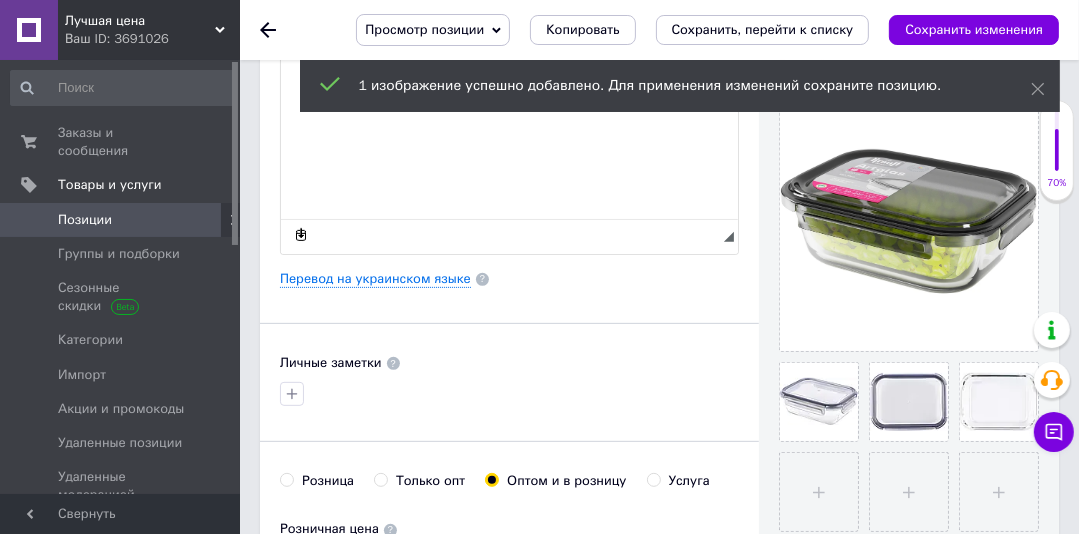 scroll, scrollTop: 483, scrollLeft: 0, axis: vertical 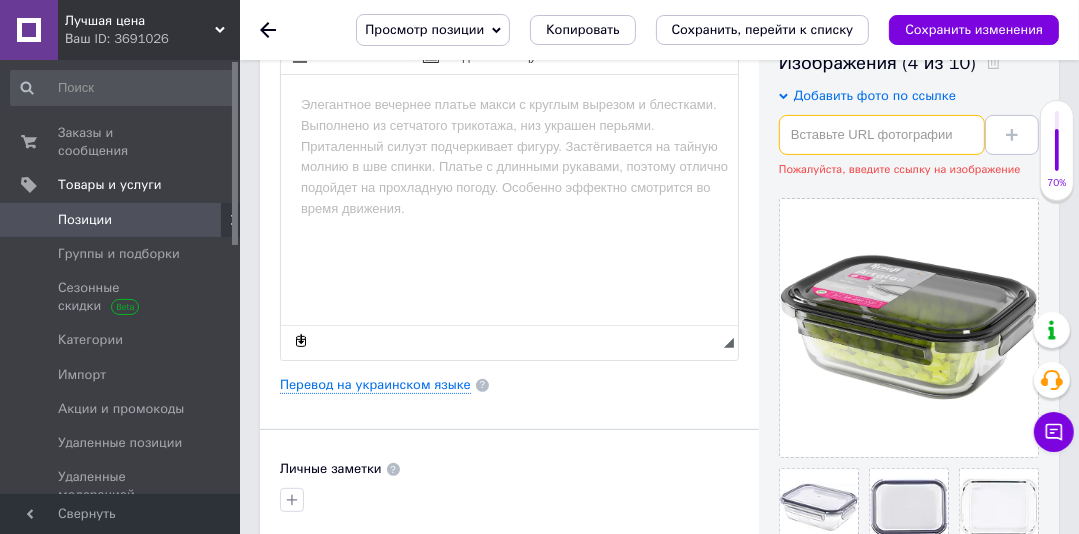 click at bounding box center (882, 135) 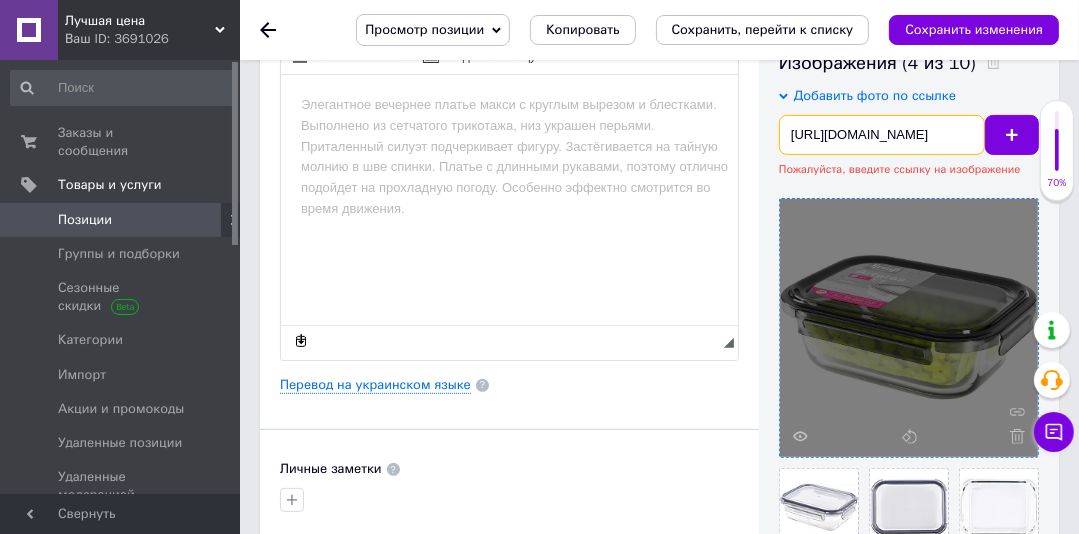 scroll, scrollTop: 0, scrollLeft: 186, axis: horizontal 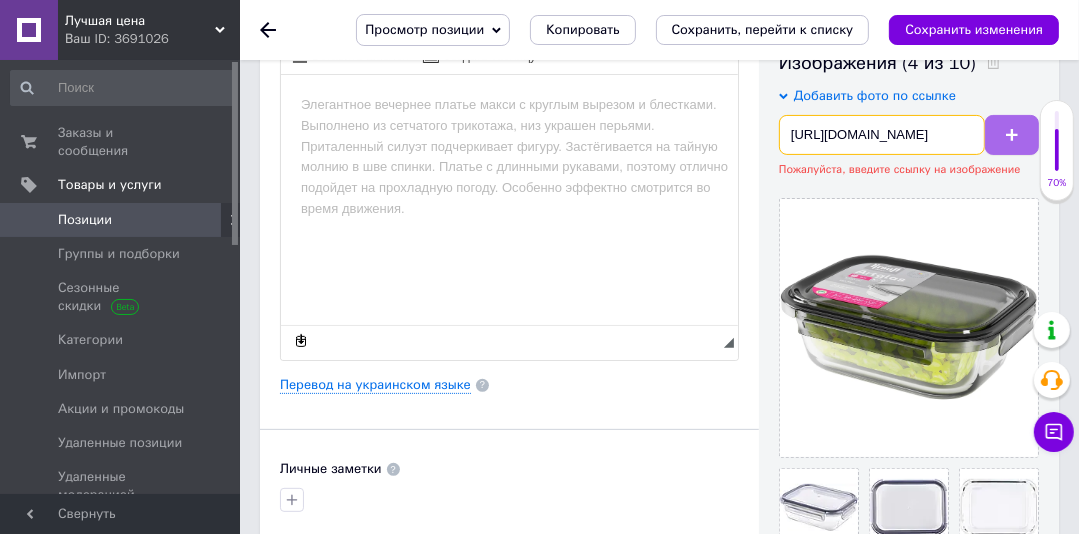 type on "[URL][DOMAIN_NAME]" 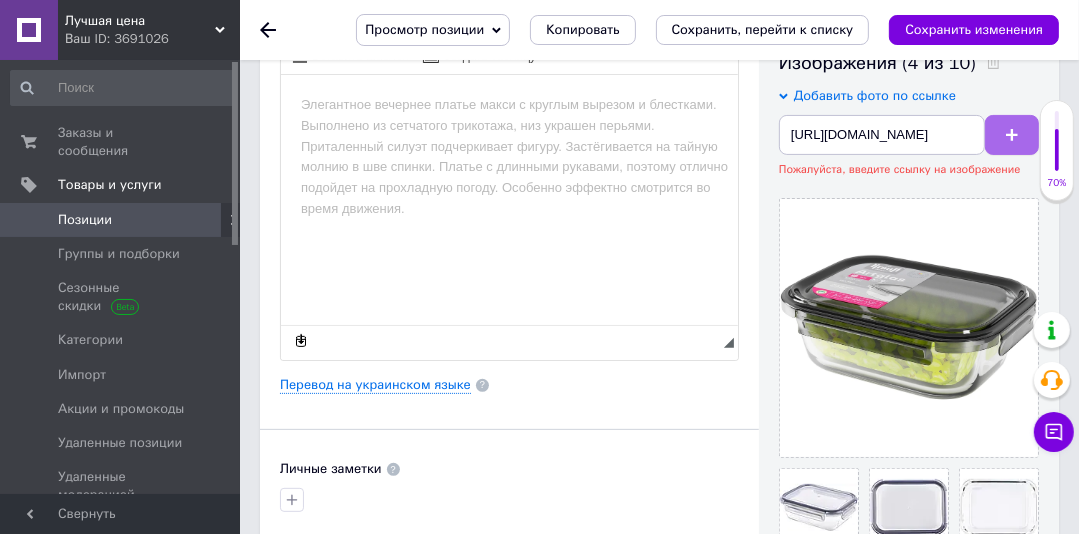 scroll, scrollTop: 0, scrollLeft: 0, axis: both 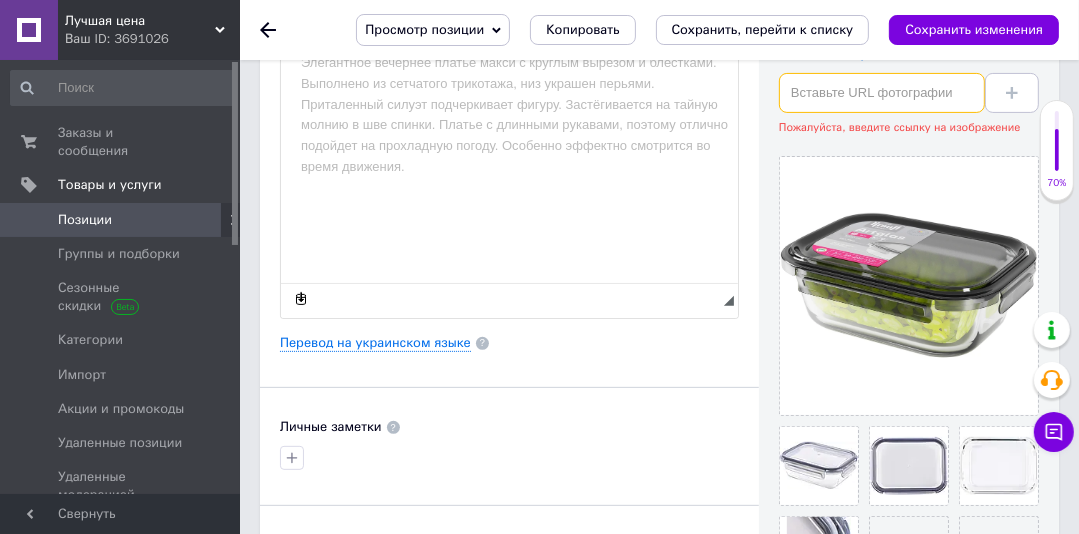 click at bounding box center [882, 93] 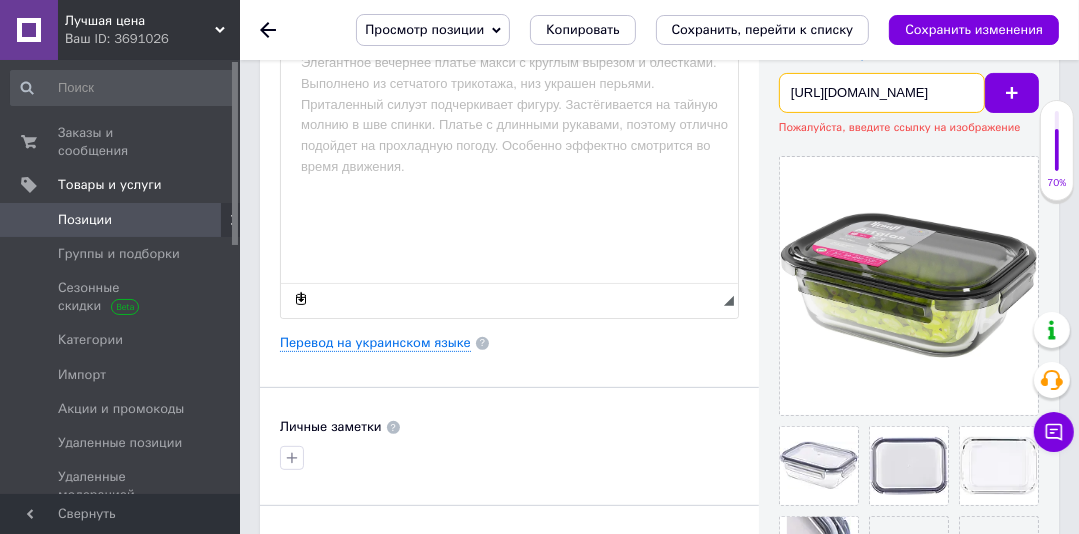 scroll, scrollTop: 0, scrollLeft: 186, axis: horizontal 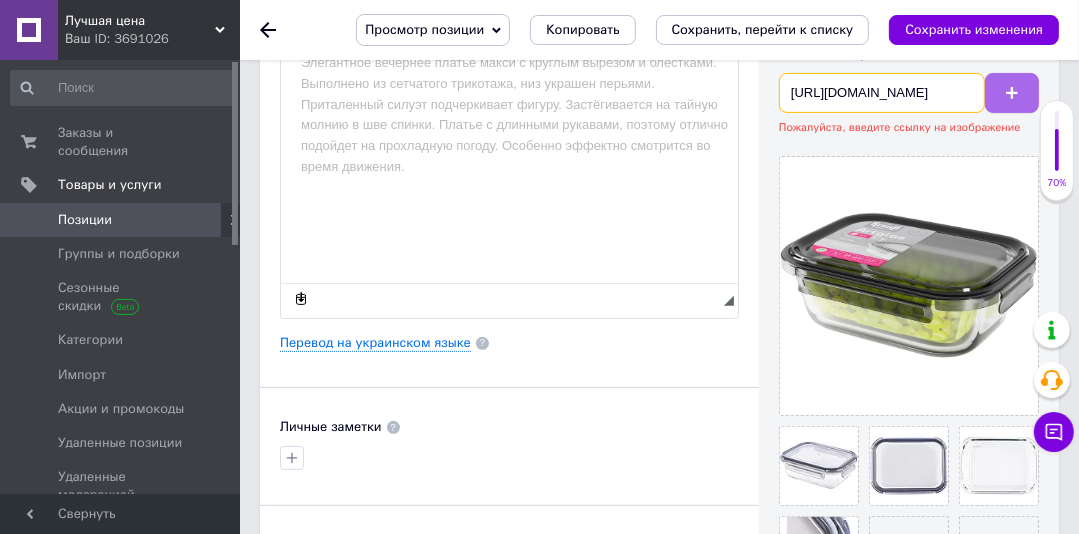 type on "[URL][DOMAIN_NAME]" 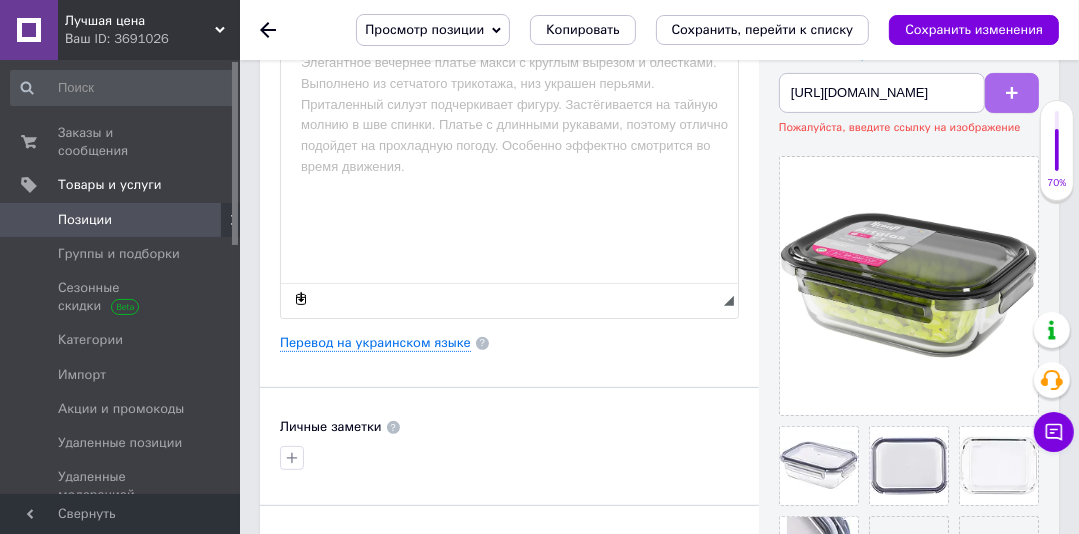 click 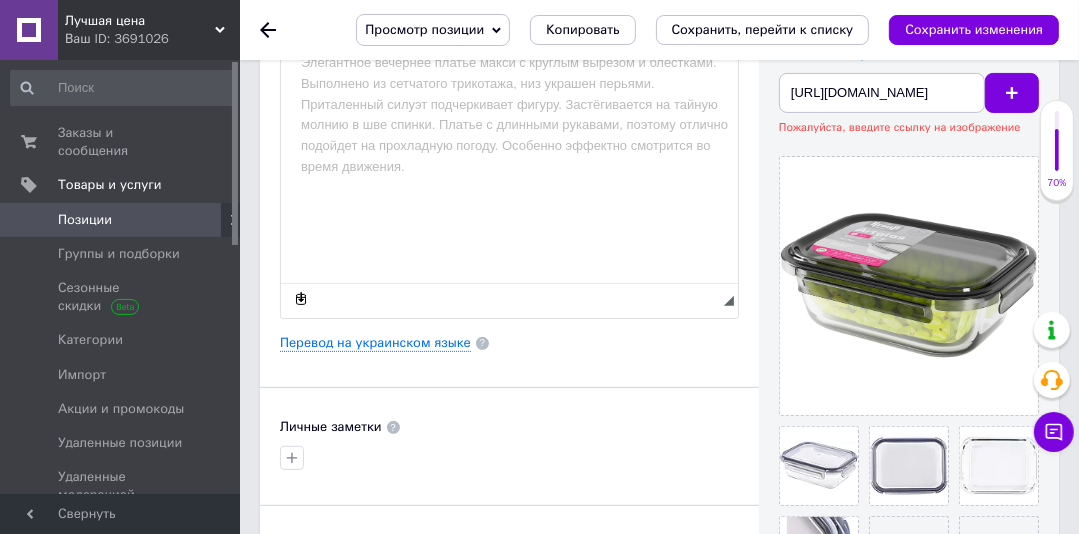 scroll, scrollTop: 0, scrollLeft: 0, axis: both 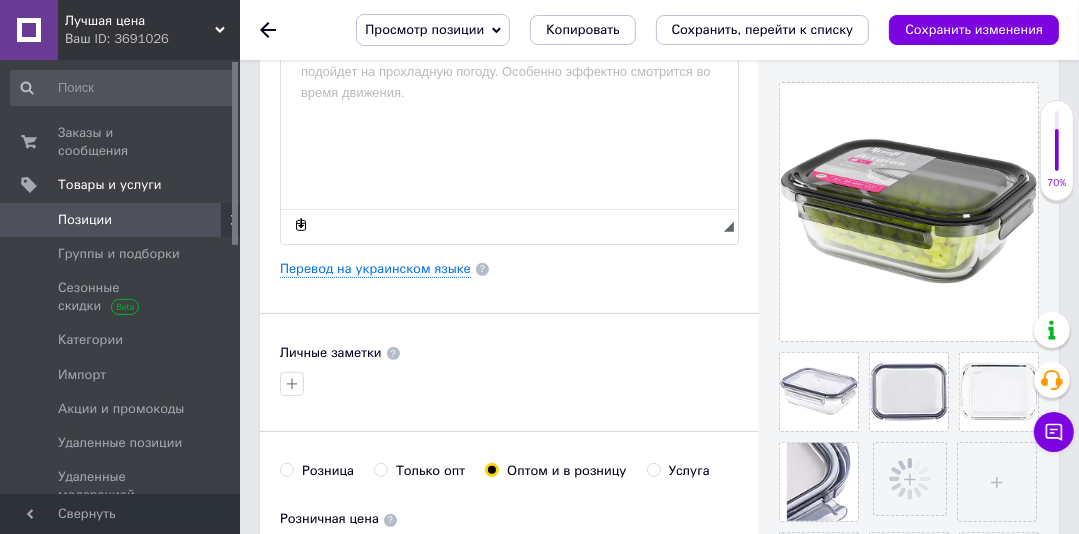 type 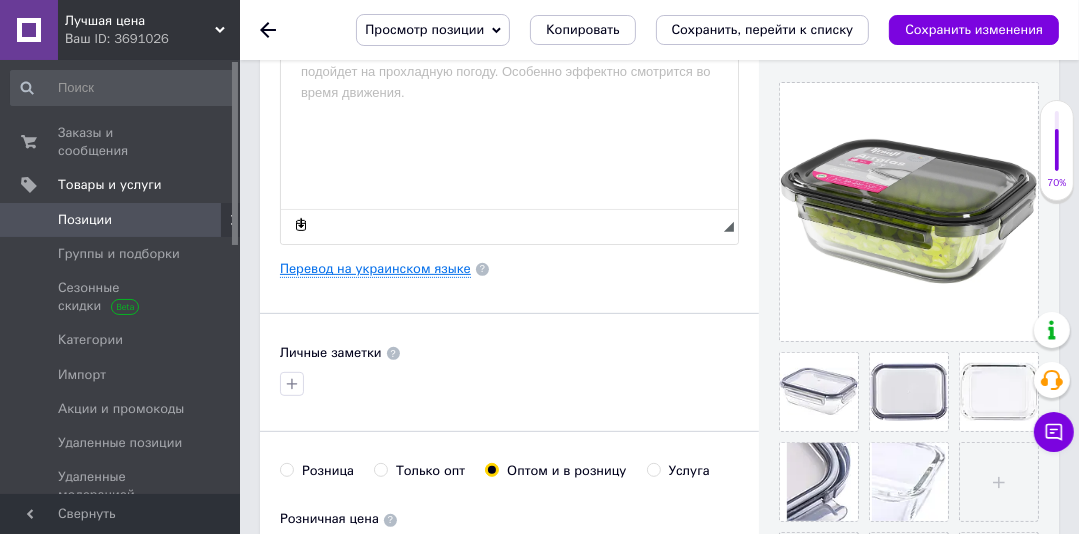 click on "Перевод на украинском языке" at bounding box center [375, 269] 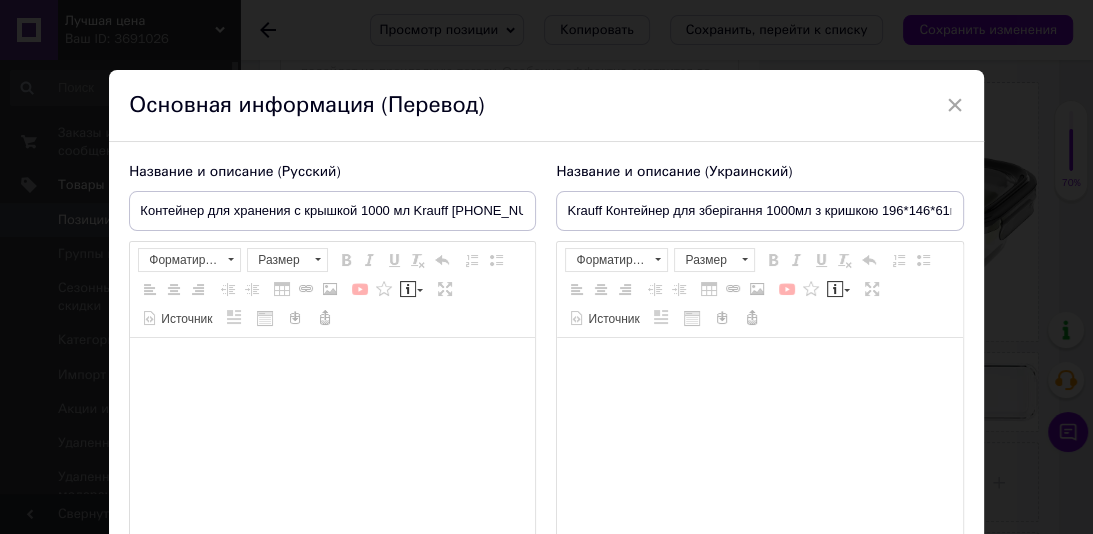type on "Krauff Контейнер для зберігання 1000мл з кришкою 196*146*61мм. [PHONE_NUMBER]" 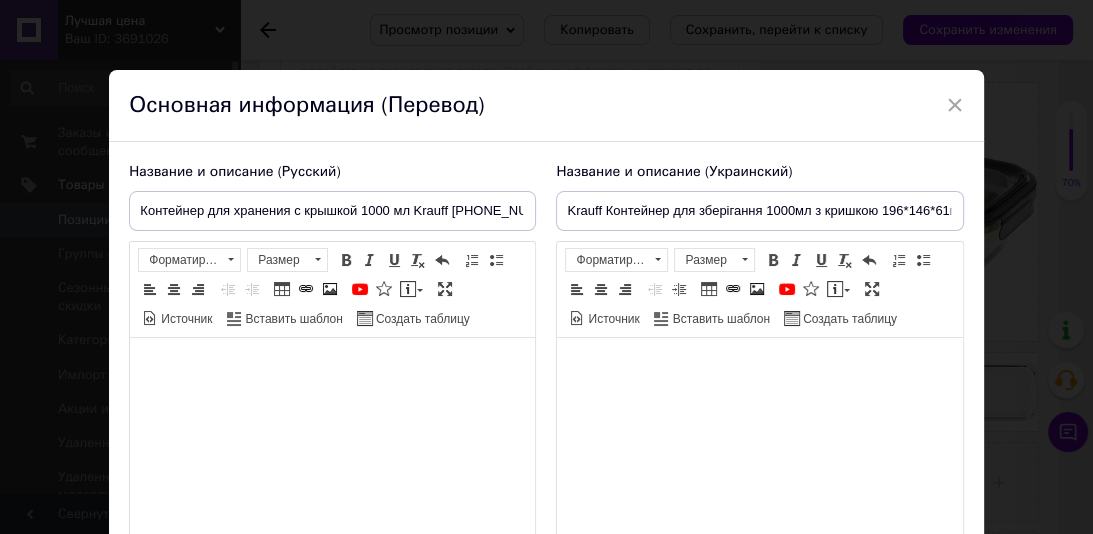 scroll, scrollTop: 0, scrollLeft: 0, axis: both 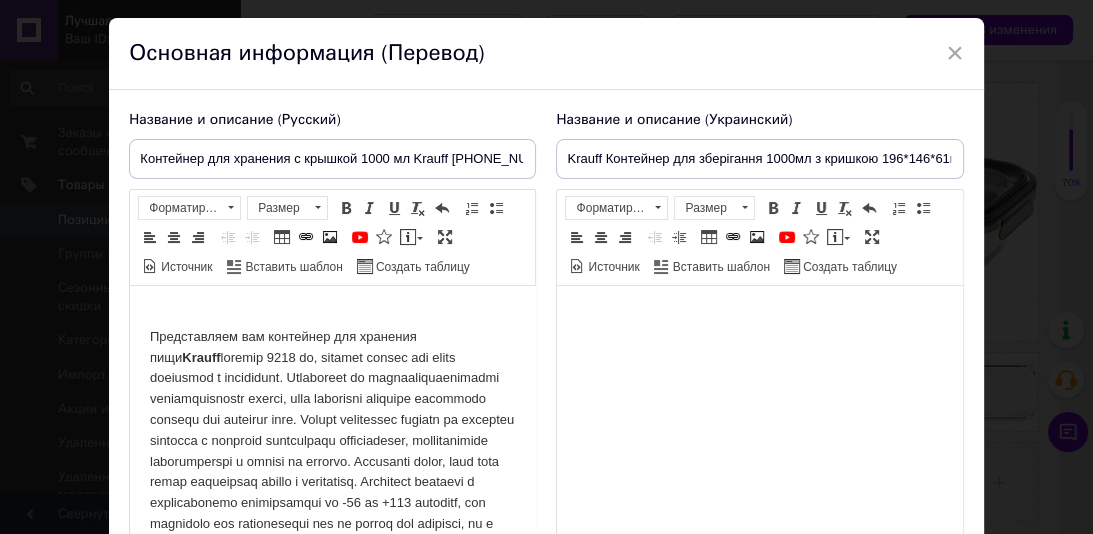 click on "Представляем вам контейнер для хранения пищи  Krauff" at bounding box center [332, 493] 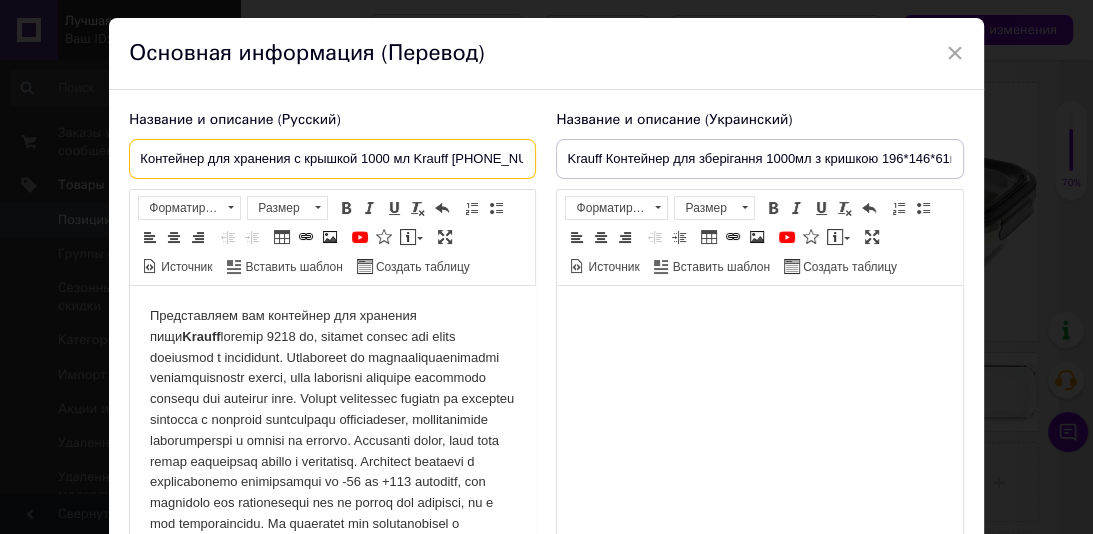 click on "Контейнер для хранения с крышкой 1000 мл Krauff [PHONE_NUMBER]" at bounding box center [332, 159] 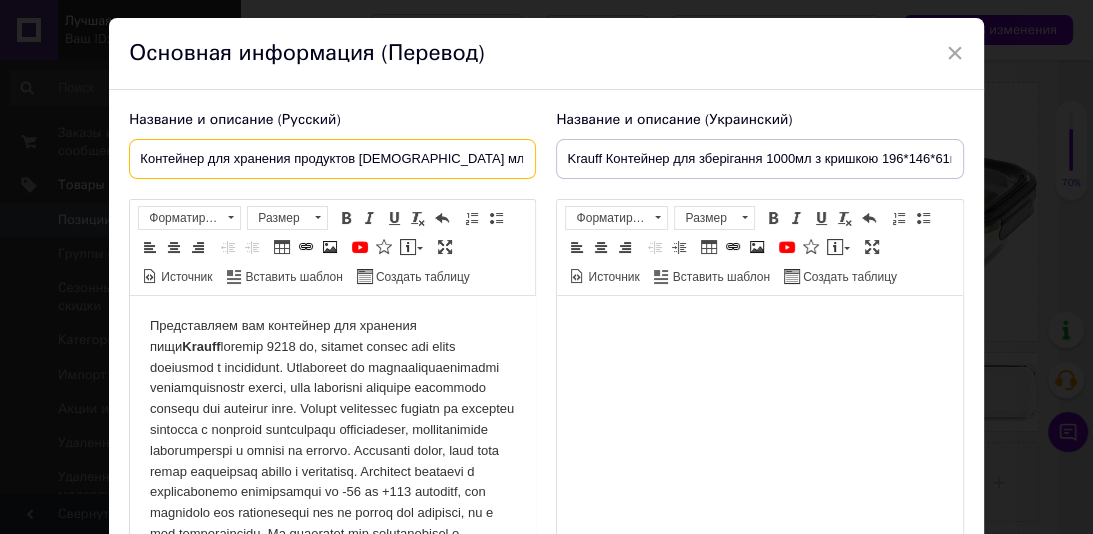 drag, startPoint x: 355, startPoint y: 160, endPoint x: 292, endPoint y: 158, distance: 63.03174 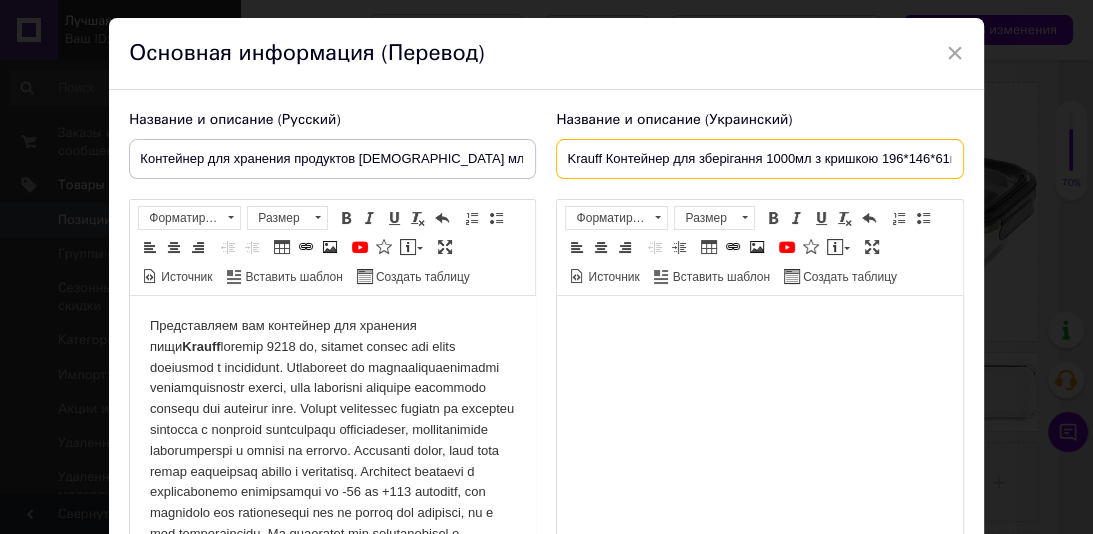 drag, startPoint x: 602, startPoint y: 168, endPoint x: 538, endPoint y: 163, distance: 64.195015 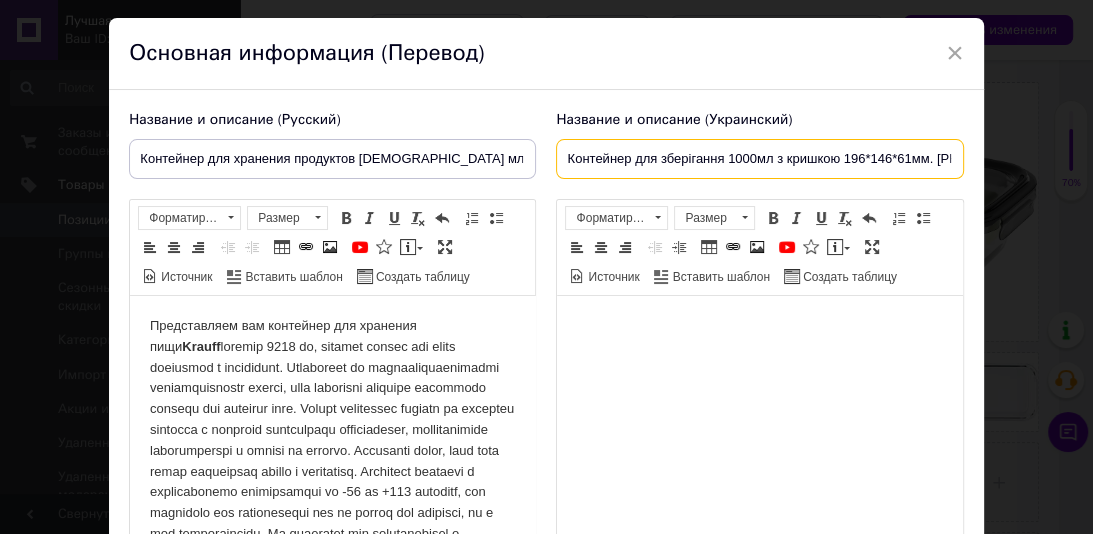 scroll, scrollTop: 0, scrollLeft: 54, axis: horizontal 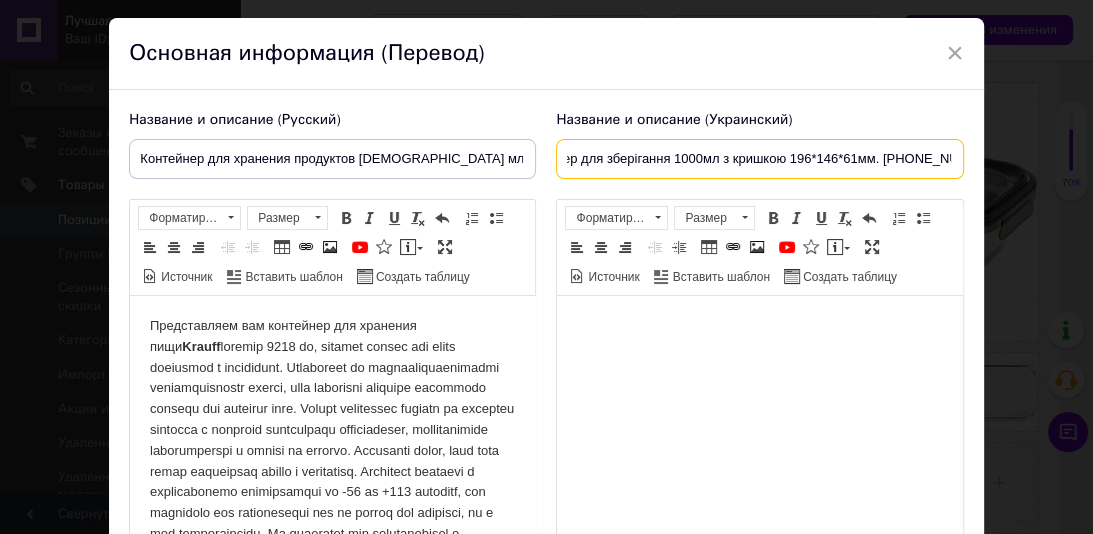 drag, startPoint x: 725, startPoint y: 157, endPoint x: 983, endPoint y: 165, distance: 258.124 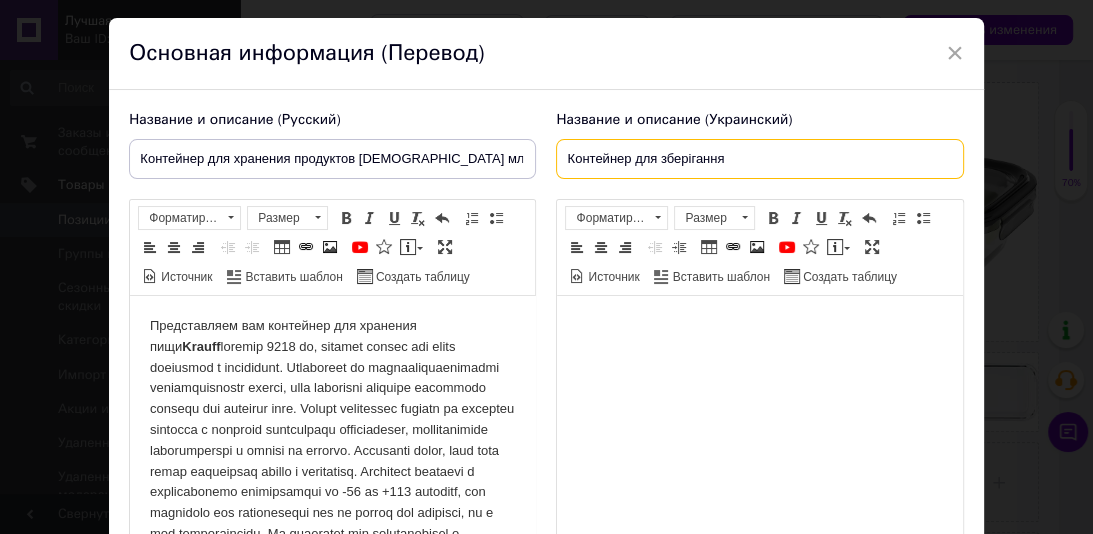 scroll, scrollTop: 0, scrollLeft: 0, axis: both 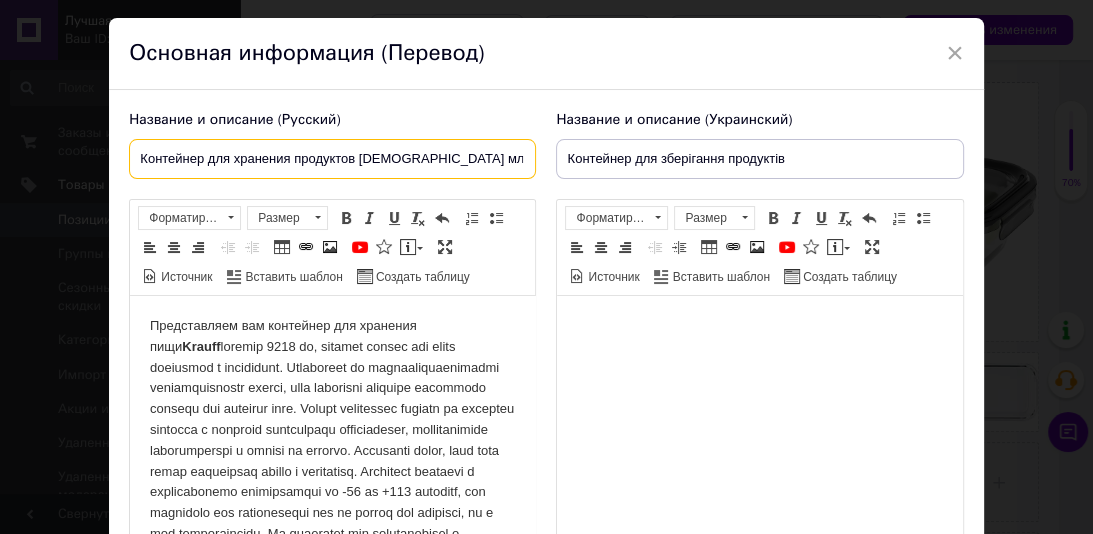 drag, startPoint x: 356, startPoint y: 156, endPoint x: 510, endPoint y: 149, distance: 154.15901 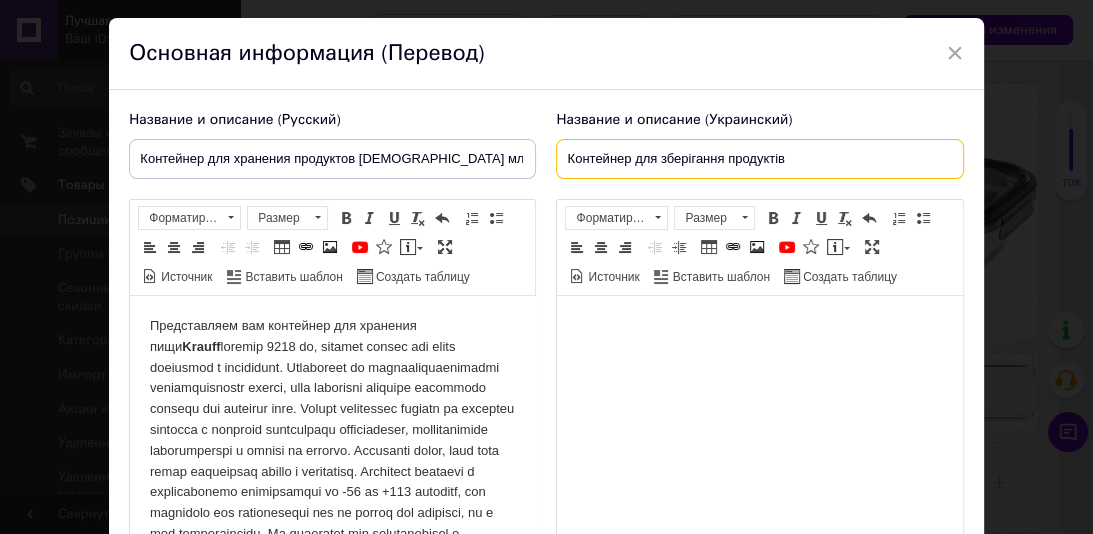 click on "Контейнер для зберігання продуктів" at bounding box center (759, 159) 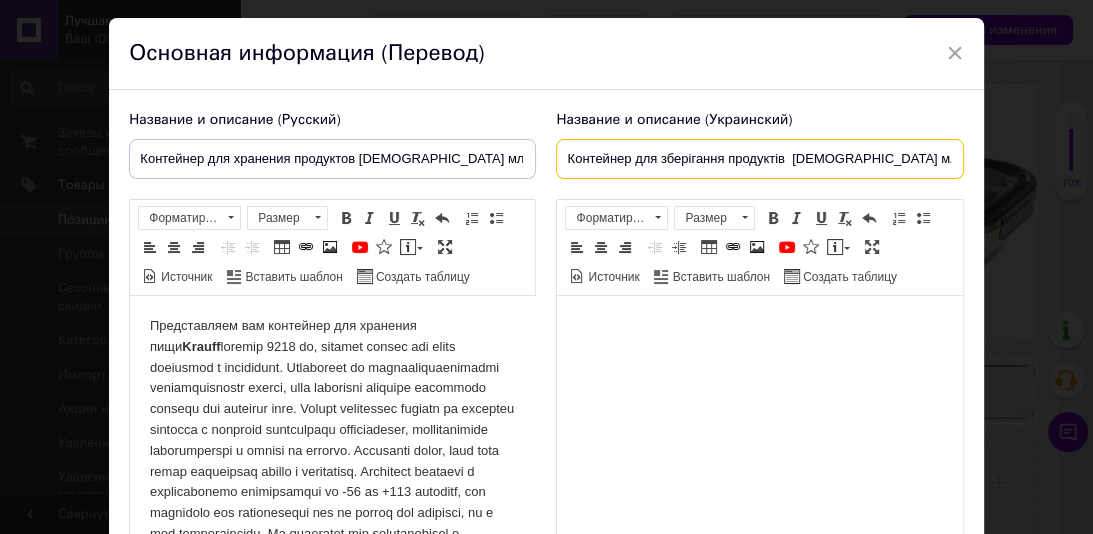 scroll, scrollTop: 0, scrollLeft: 0, axis: both 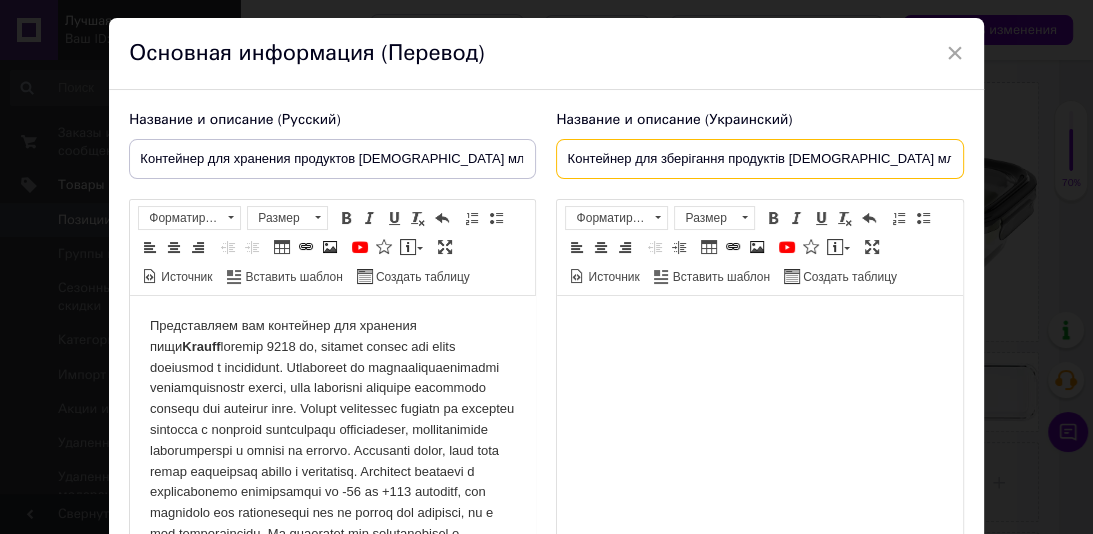 type on "Контейнер для зберігання продуктів [DEMOGRAPHIC_DATA] мл Krauff [PHONE_NUMBER]" 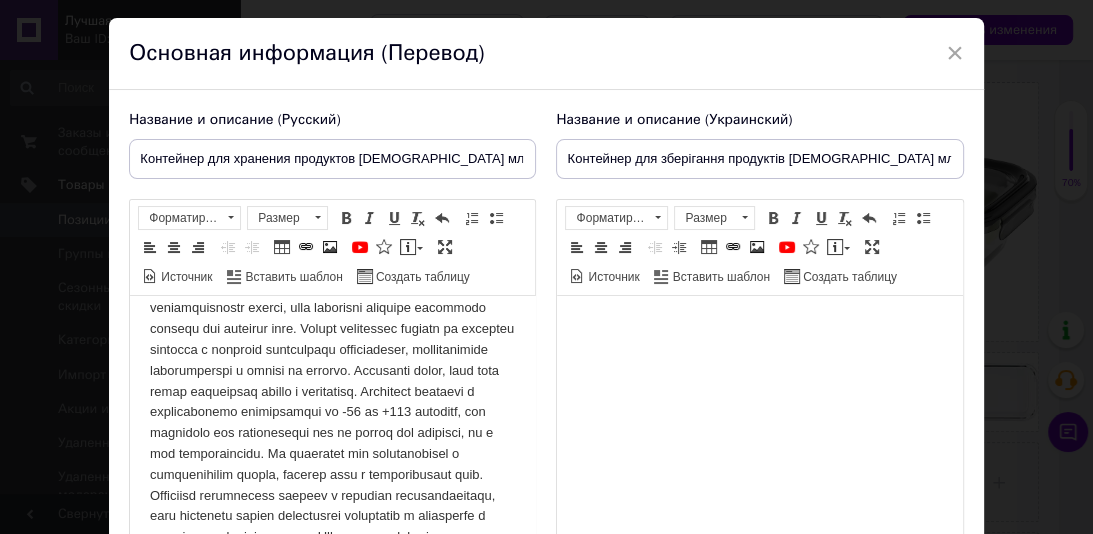 scroll, scrollTop: 81, scrollLeft: 0, axis: vertical 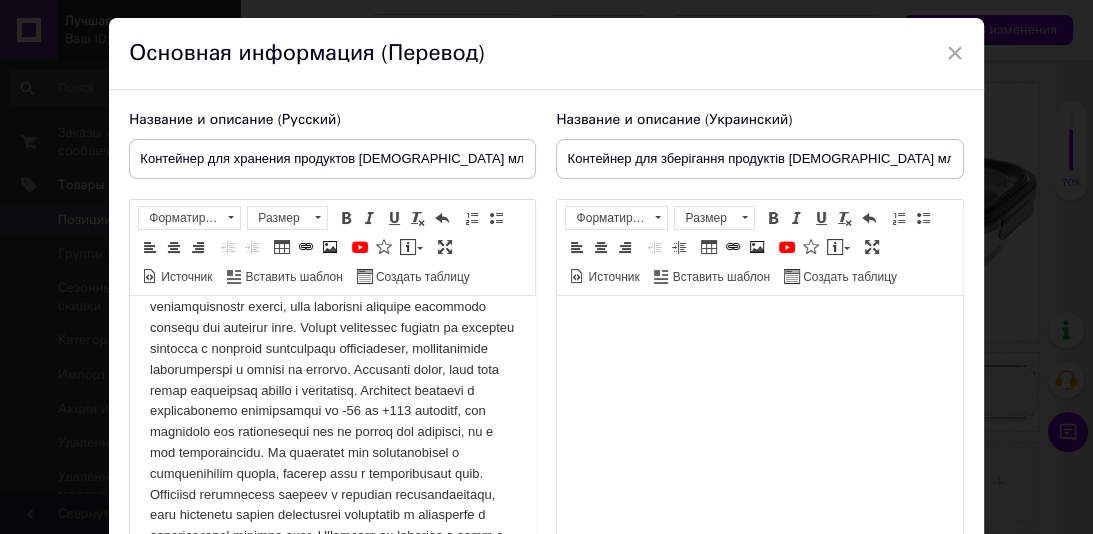 click on "Представляем вам контейнер для хранения пищи  Krauff" at bounding box center (332, 412) 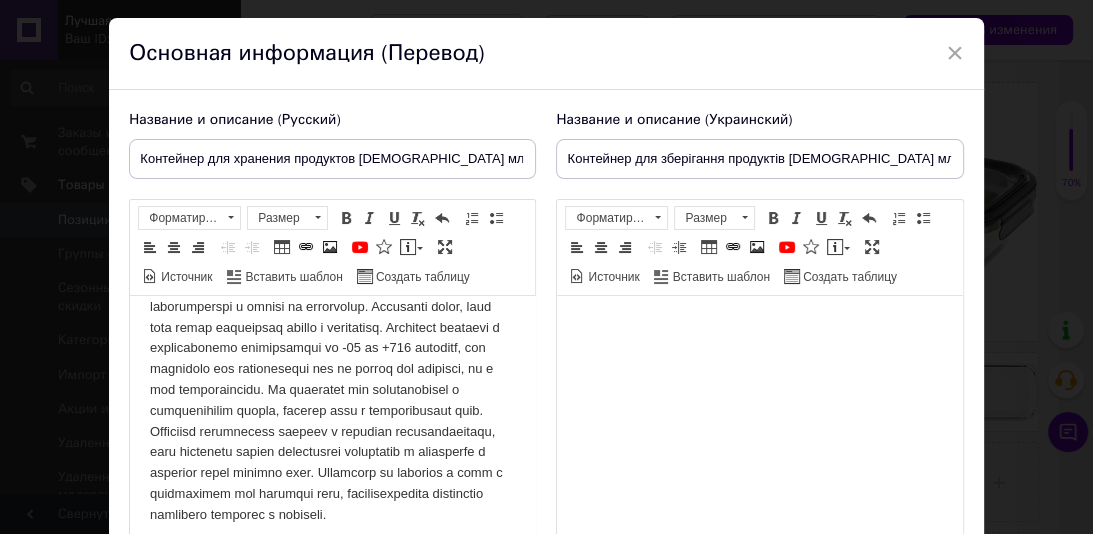 scroll, scrollTop: 180, scrollLeft: 0, axis: vertical 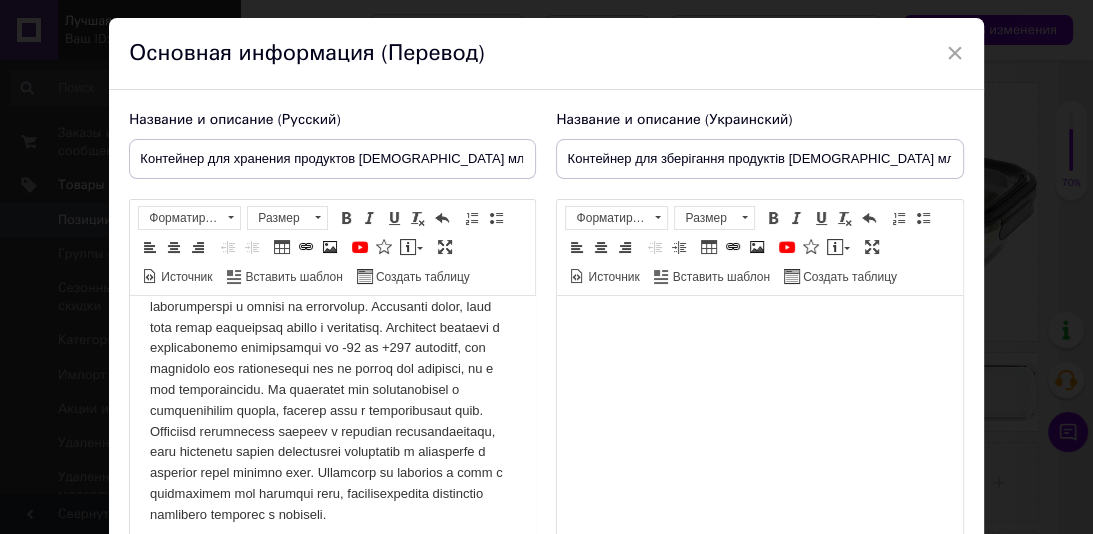 click on "Представляем вам контейнер для хранения пищи  Krauff" at bounding box center [332, 349] 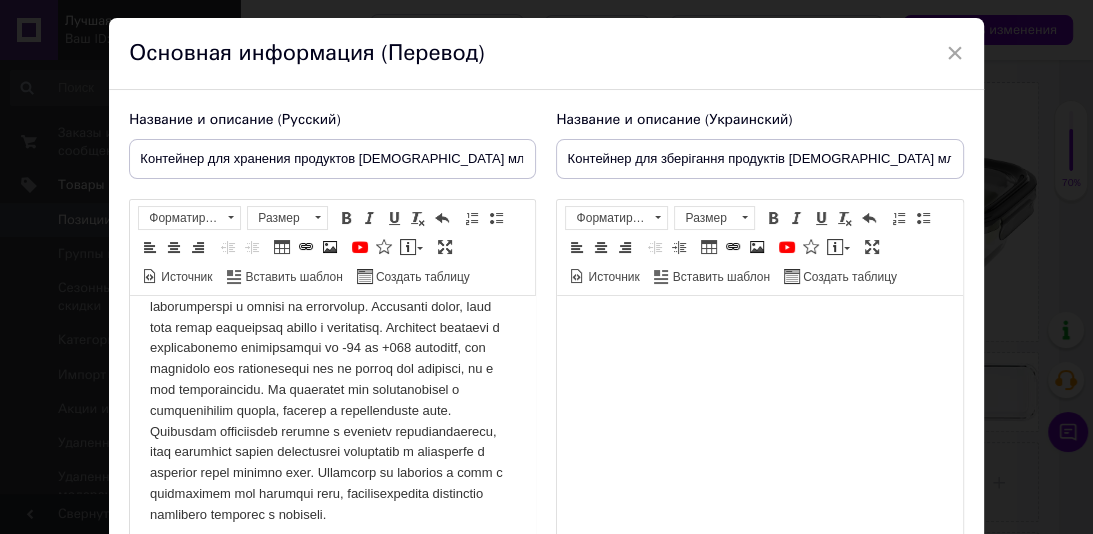scroll, scrollTop: 205, scrollLeft: 0, axis: vertical 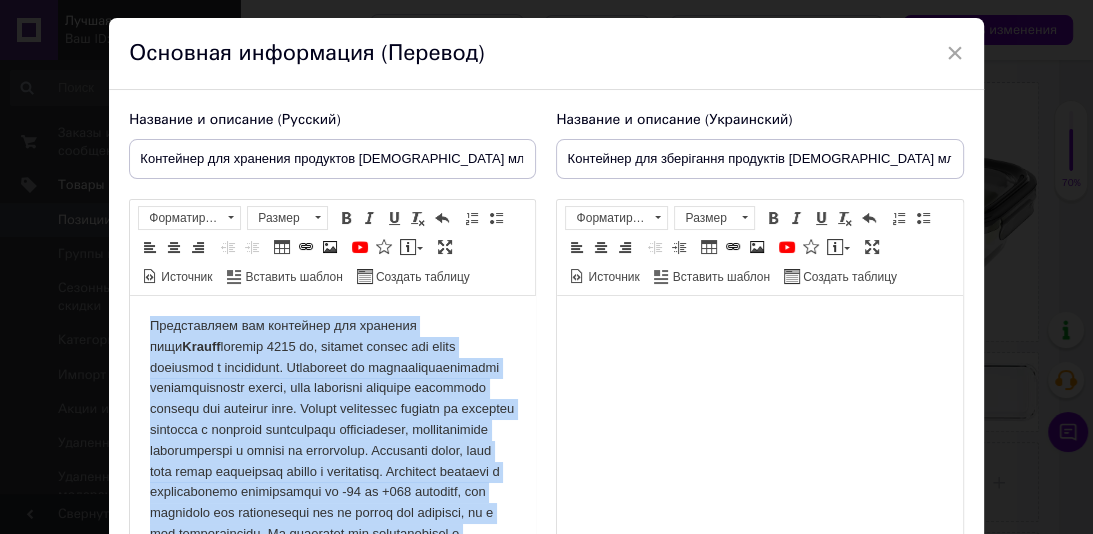 drag, startPoint x: 195, startPoint y: 509, endPoint x: 268, endPoint y: 581, distance: 102.53292 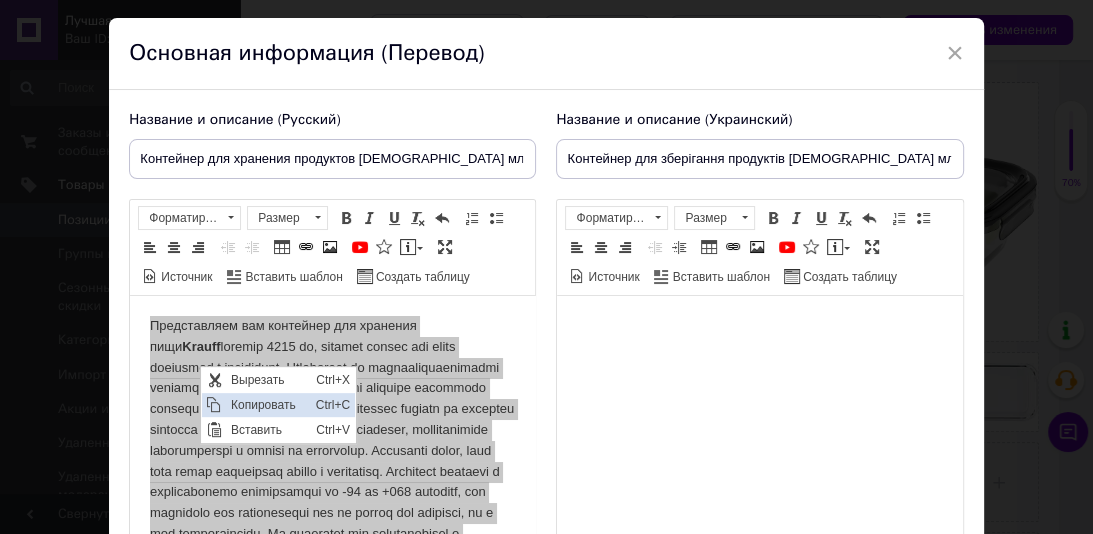 scroll, scrollTop: 0, scrollLeft: 0, axis: both 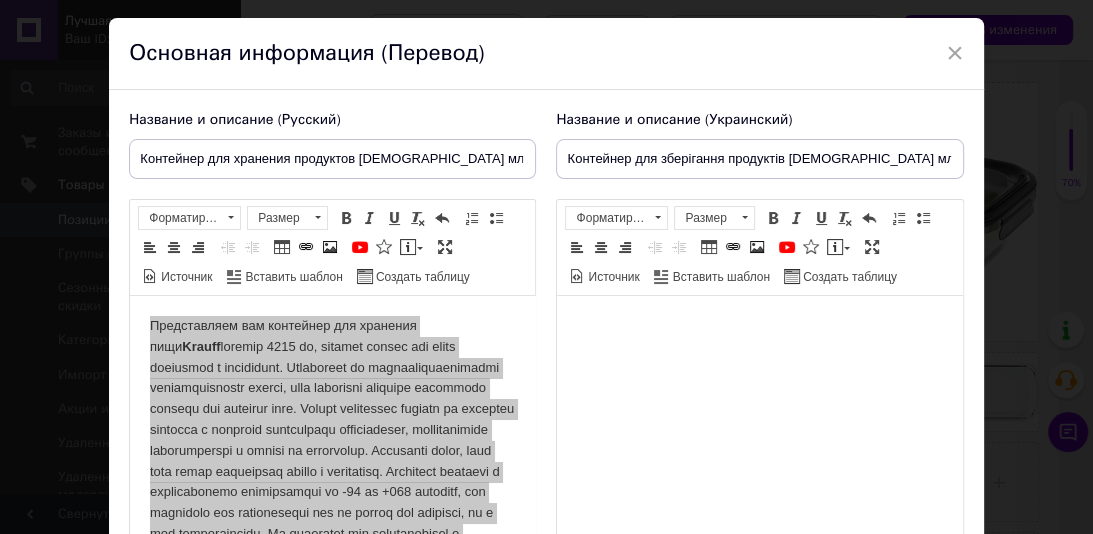 click at bounding box center [759, 326] 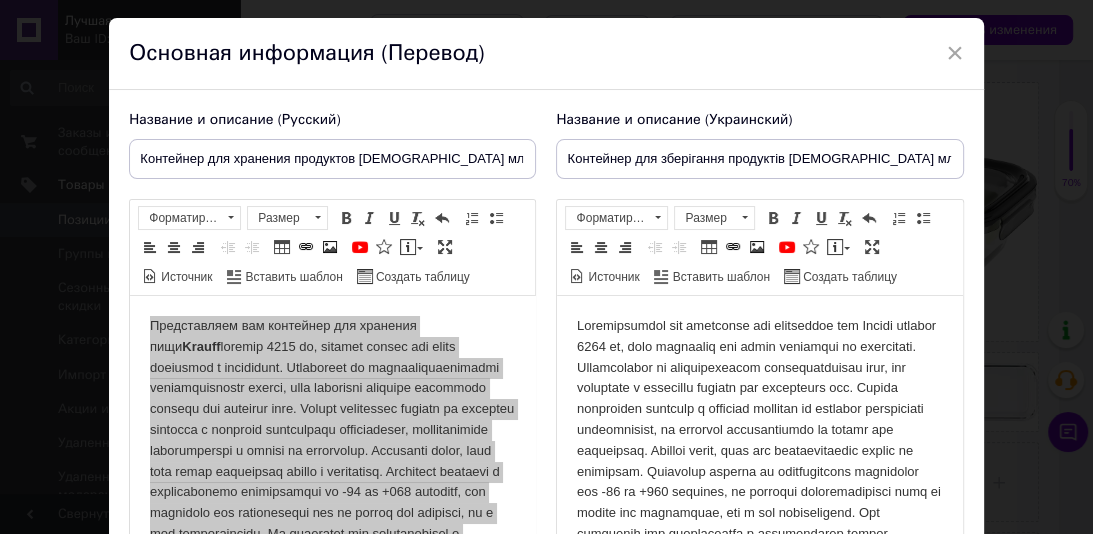 scroll, scrollTop: 161, scrollLeft: 0, axis: vertical 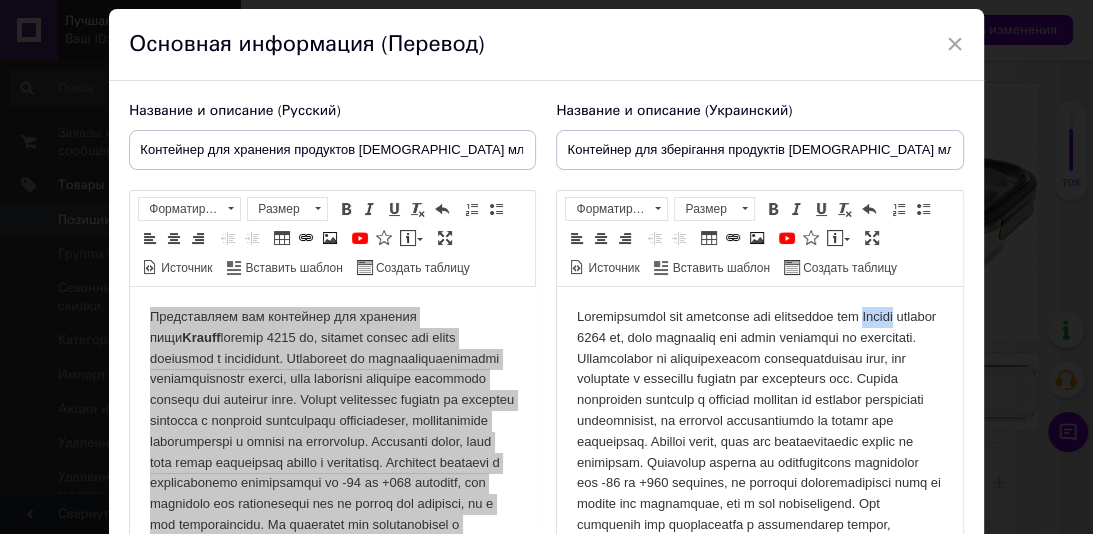 drag, startPoint x: 927, startPoint y: 319, endPoint x: 878, endPoint y: 316, distance: 49.09175 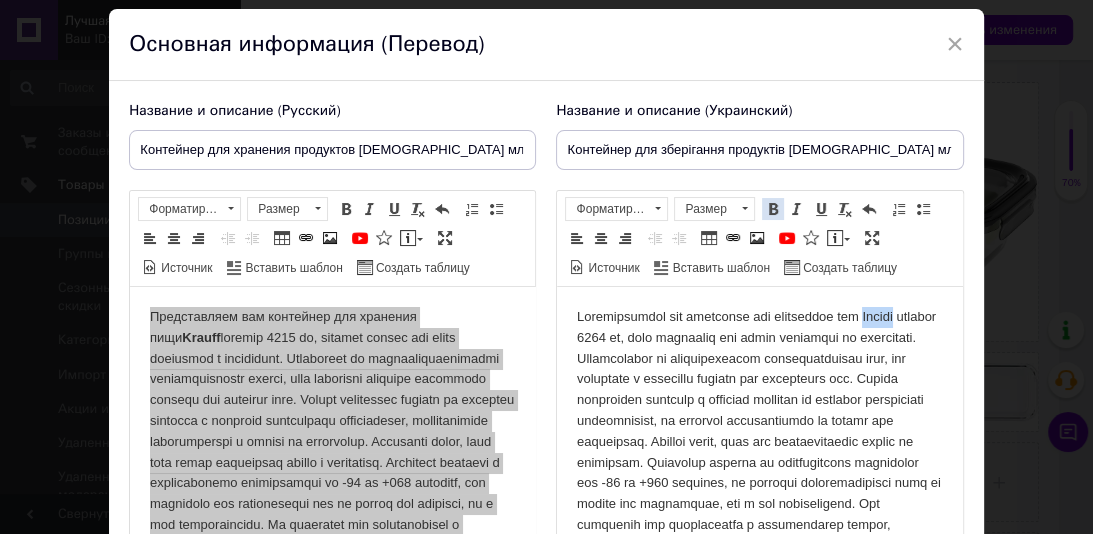 click at bounding box center (773, 209) 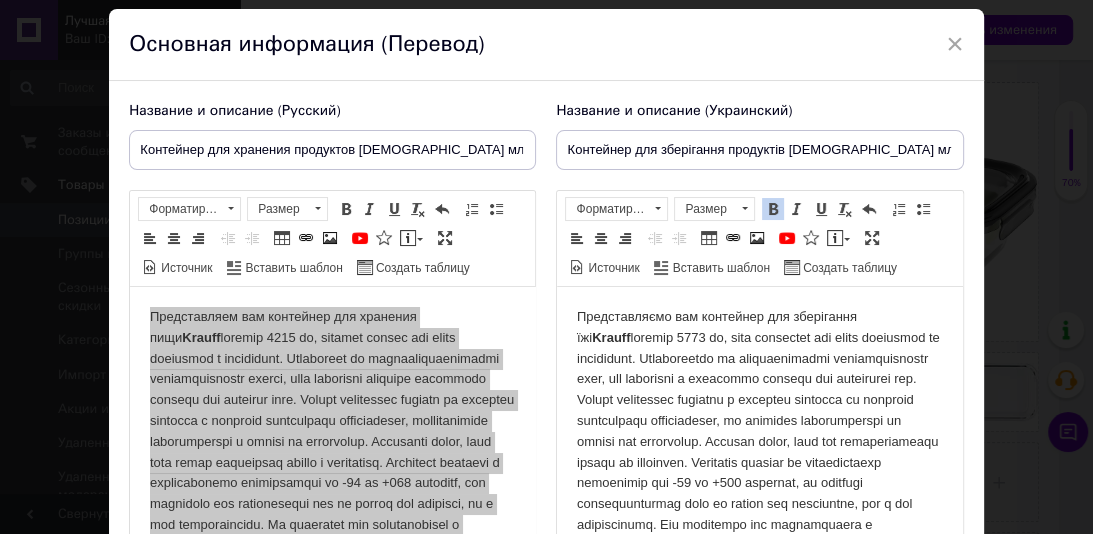 click on "Представляємо вам контейнер для зберігання їжі  [PERSON_NAME]" at bounding box center (759, 484) 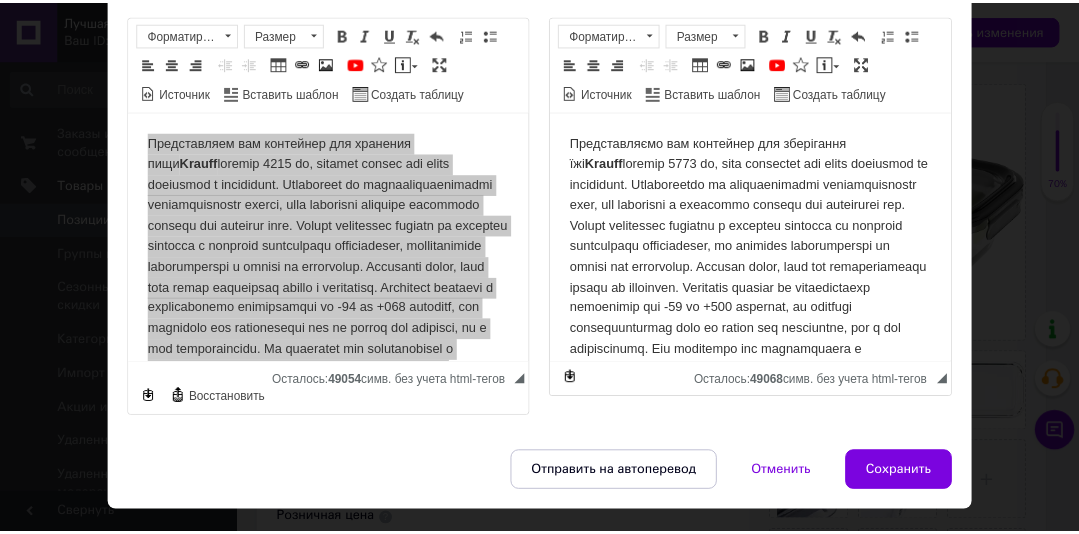 scroll, scrollTop: 272, scrollLeft: 0, axis: vertical 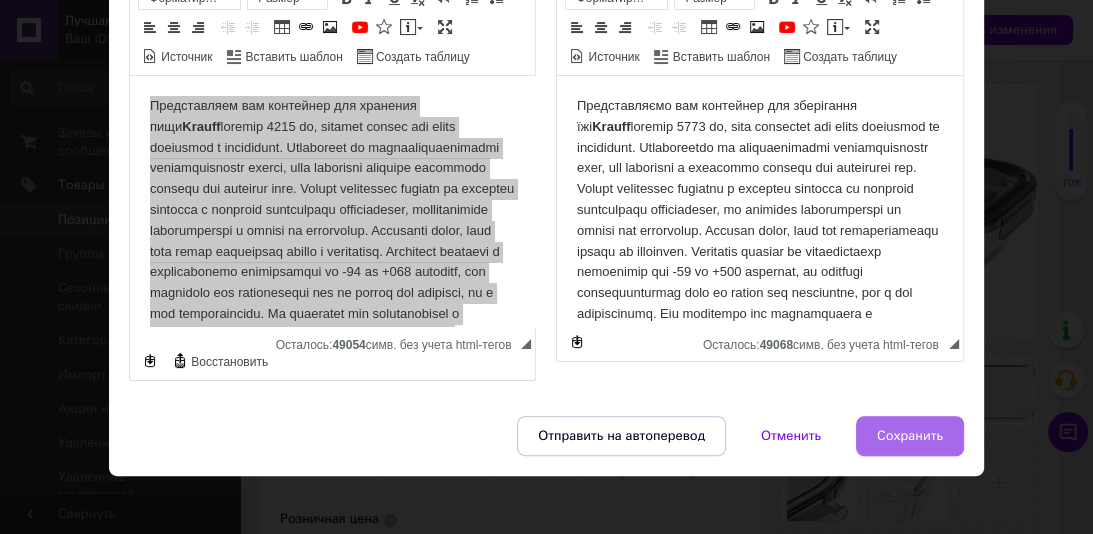 click on "Сохранить" at bounding box center (910, 436) 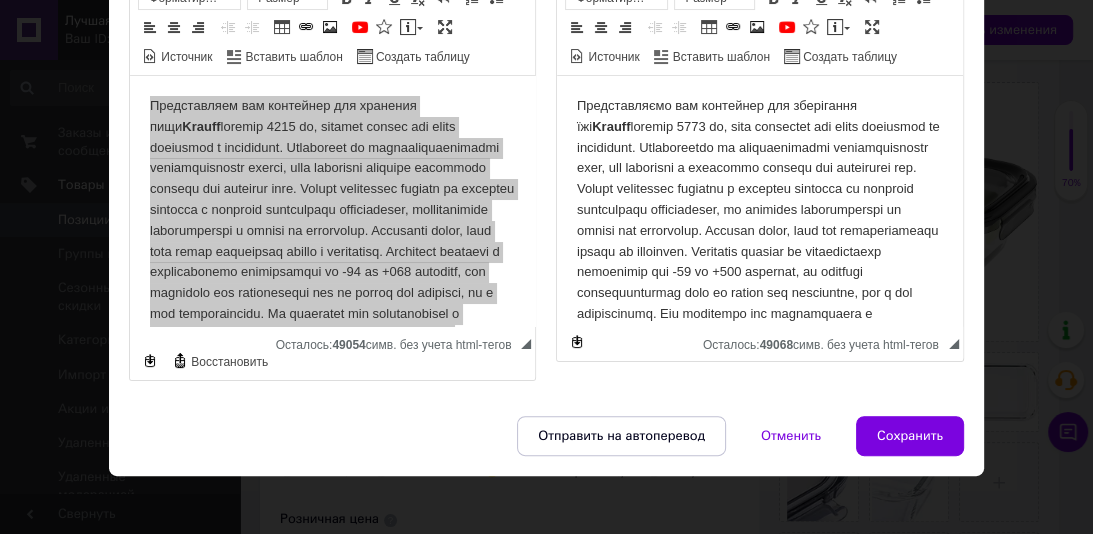 type on "Контейнер для хранения продуктов [DEMOGRAPHIC_DATA] мл Krauff [PHONE_NUMBER]" 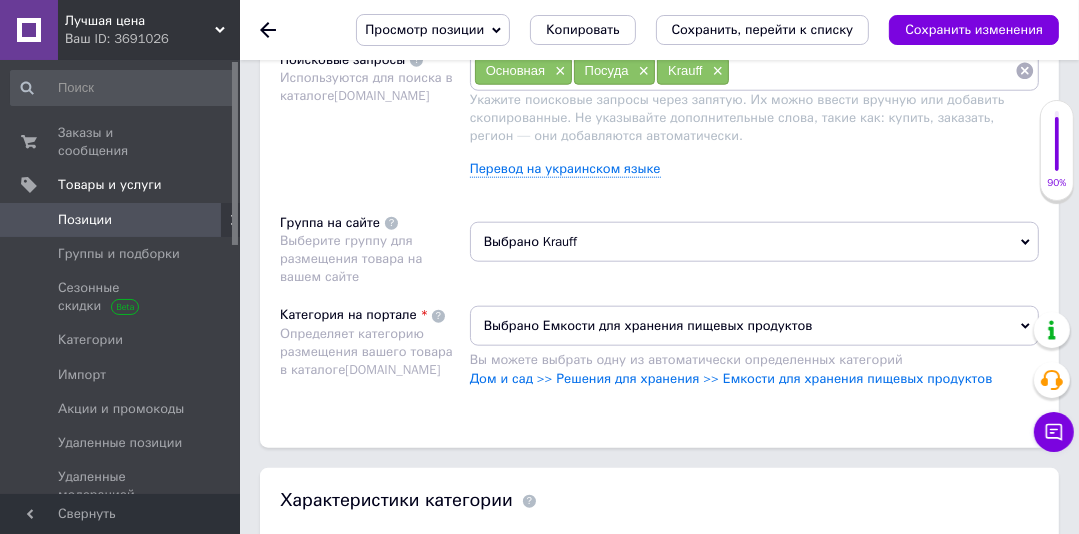 scroll, scrollTop: 1514, scrollLeft: 0, axis: vertical 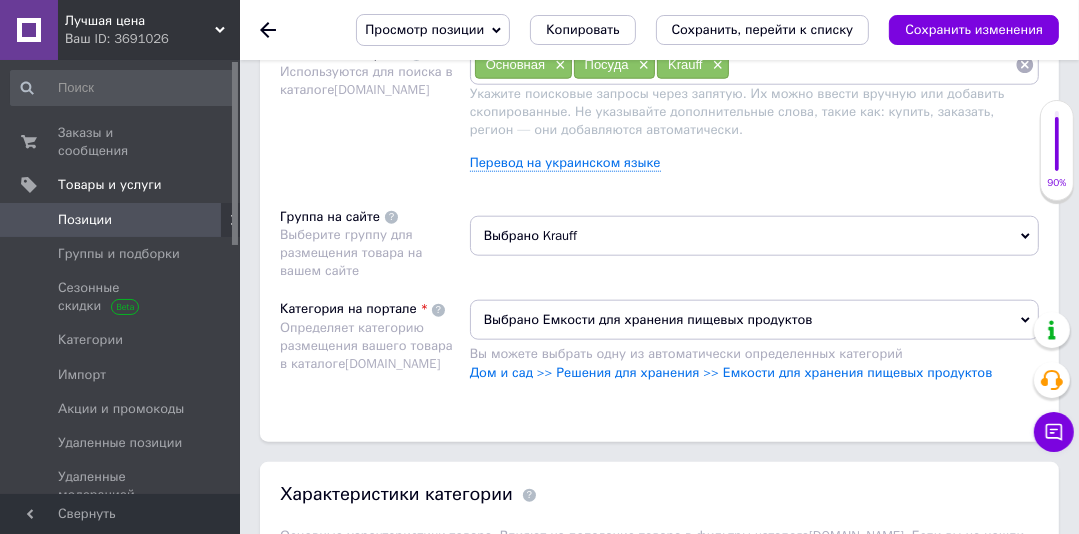 click on "Выбрано Krauff" at bounding box center [754, 236] 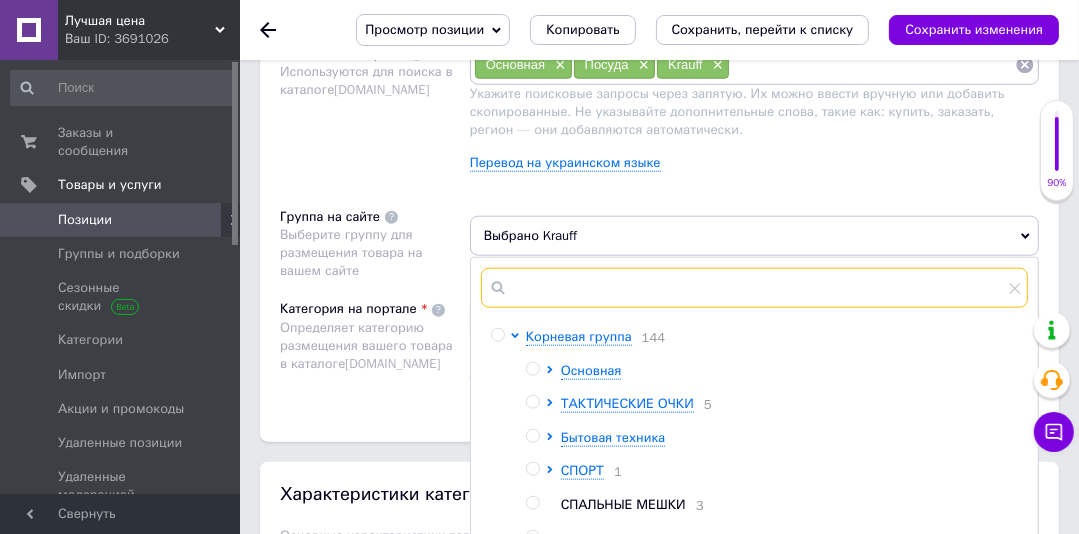 click at bounding box center (754, 288) 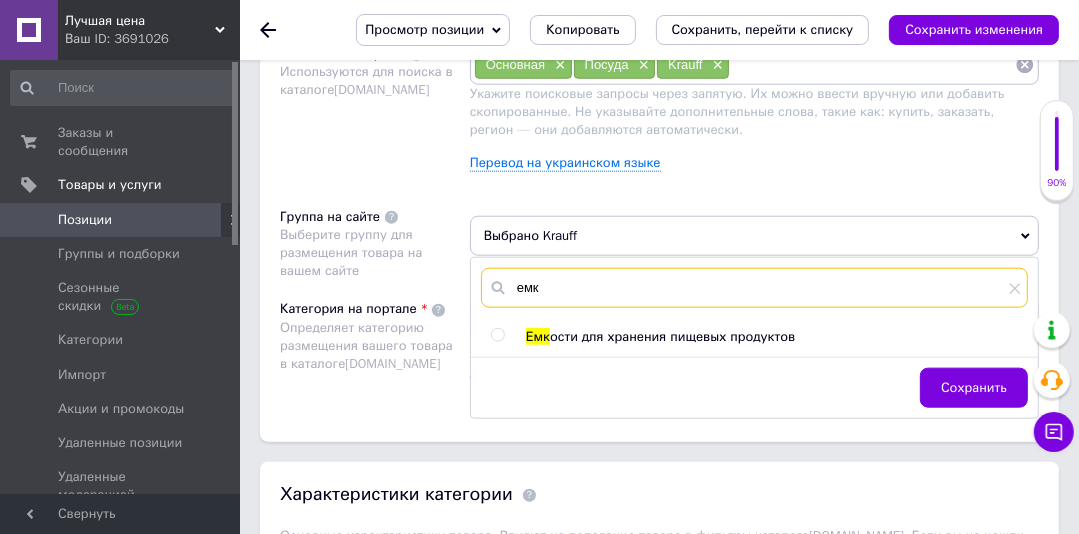 type on "емк" 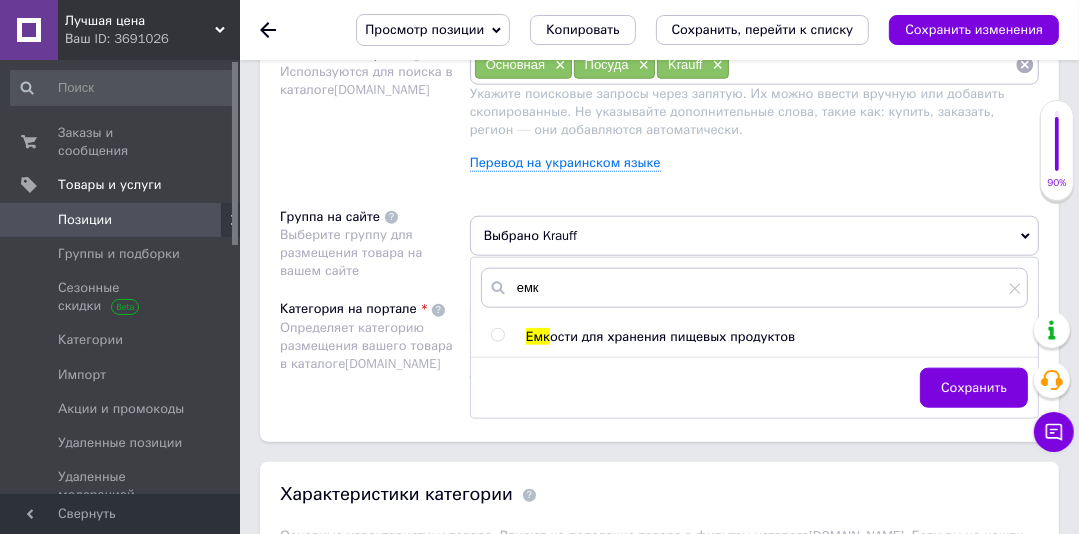 drag, startPoint x: 499, startPoint y: 329, endPoint x: 804, endPoint y: 356, distance: 306.19275 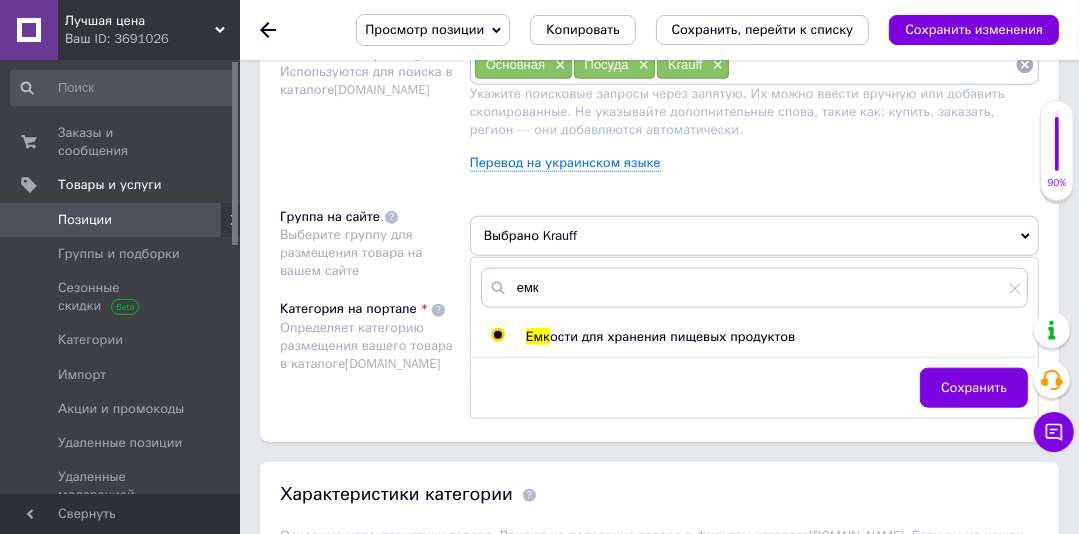 radio on "true" 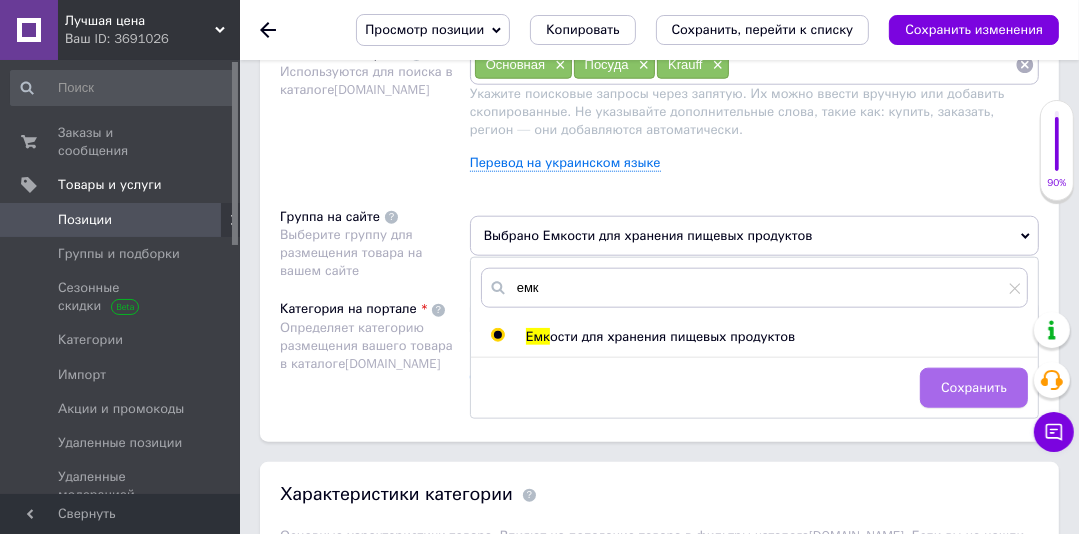 click on "Сохранить" at bounding box center [974, 388] 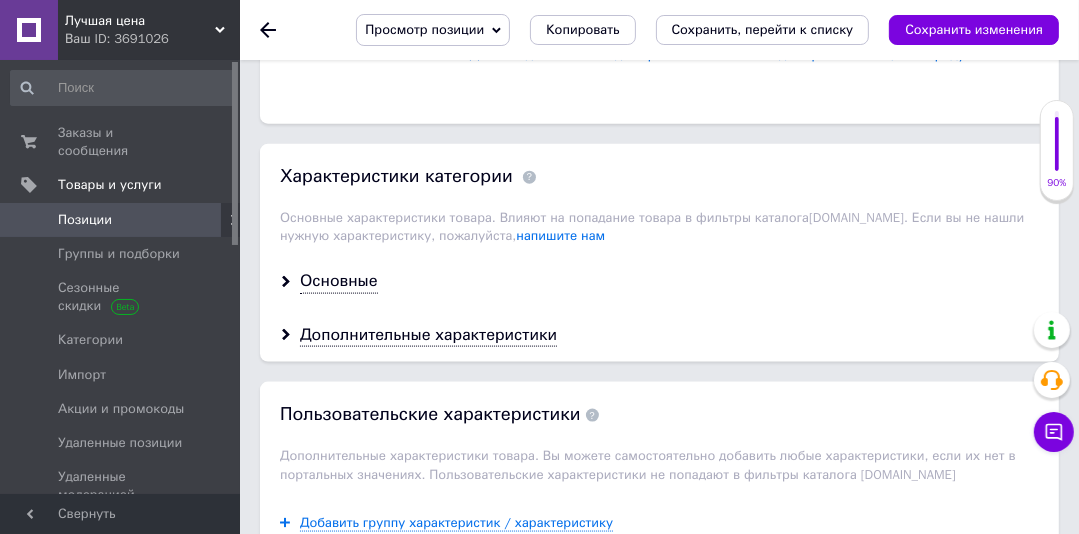 scroll, scrollTop: 1886, scrollLeft: 0, axis: vertical 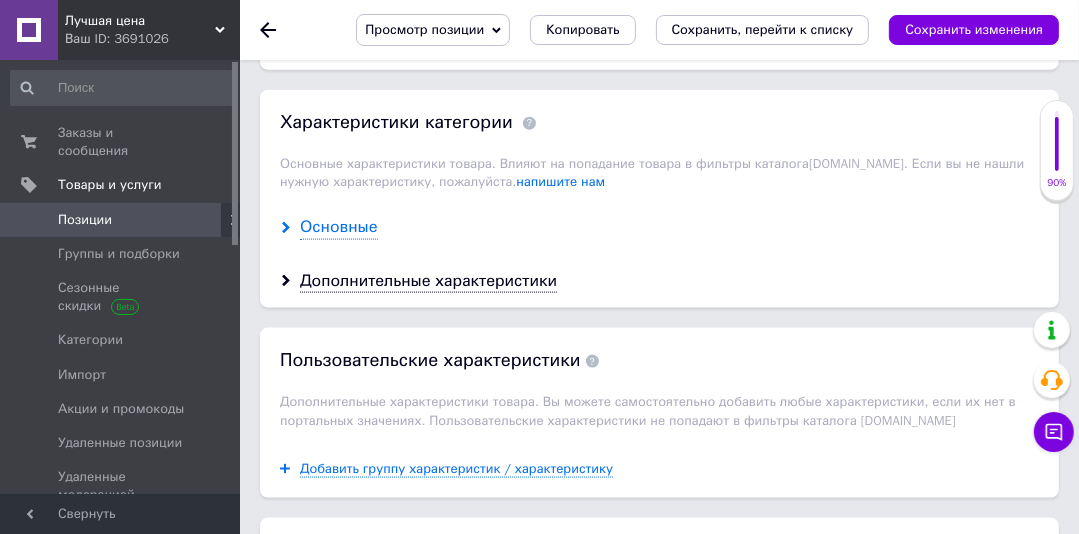 click on "Основные" at bounding box center (339, 227) 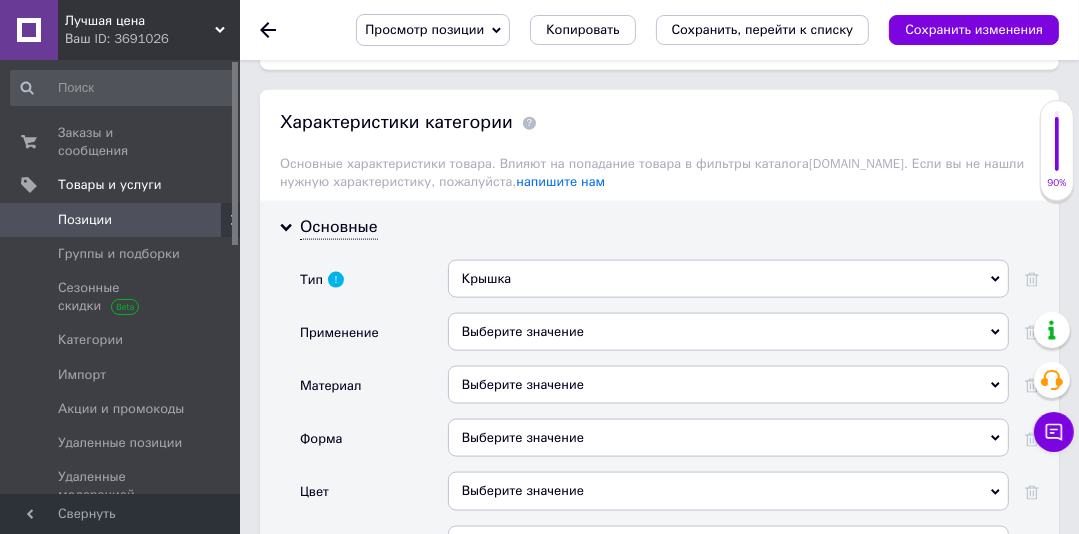 click 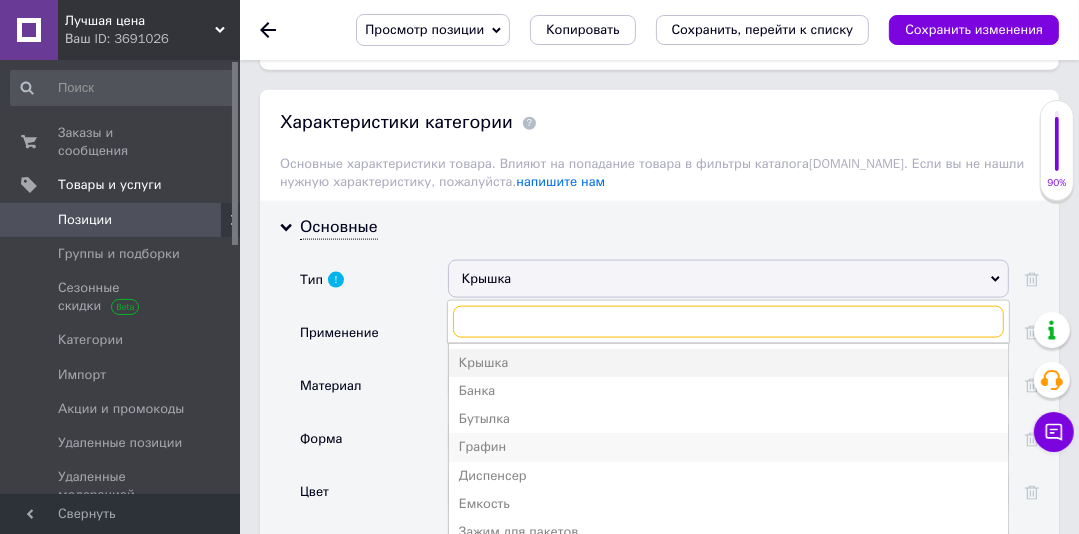 scroll, scrollTop: 80, scrollLeft: 0, axis: vertical 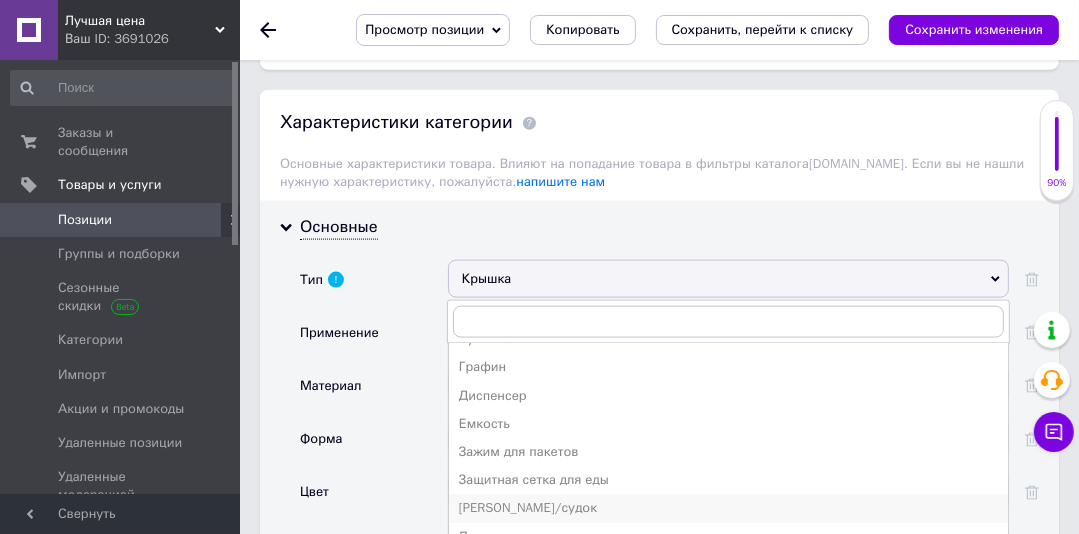click on "[PERSON_NAME]/судок" at bounding box center [728, 508] 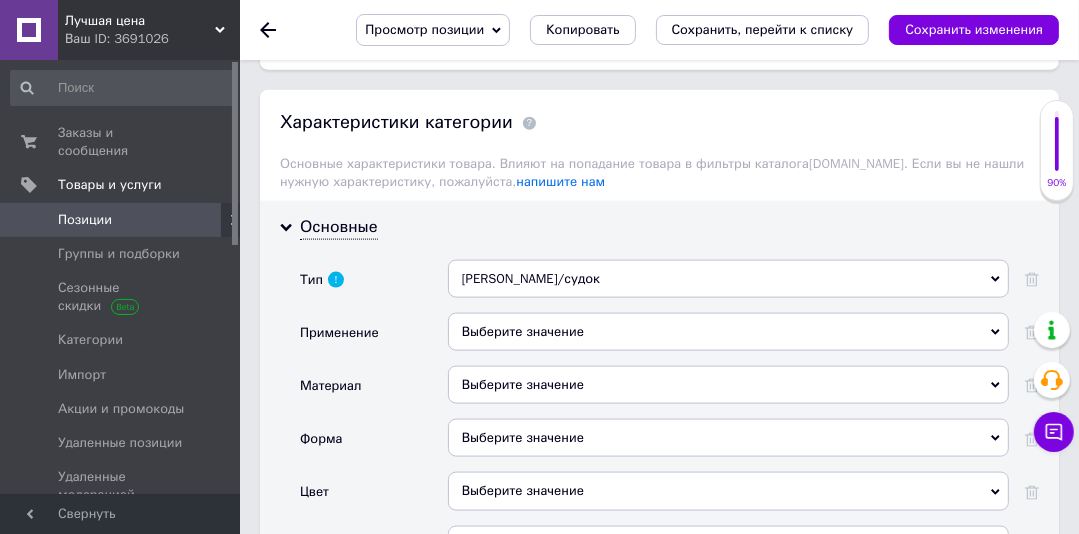 click on "Выберите значение" at bounding box center (728, 332) 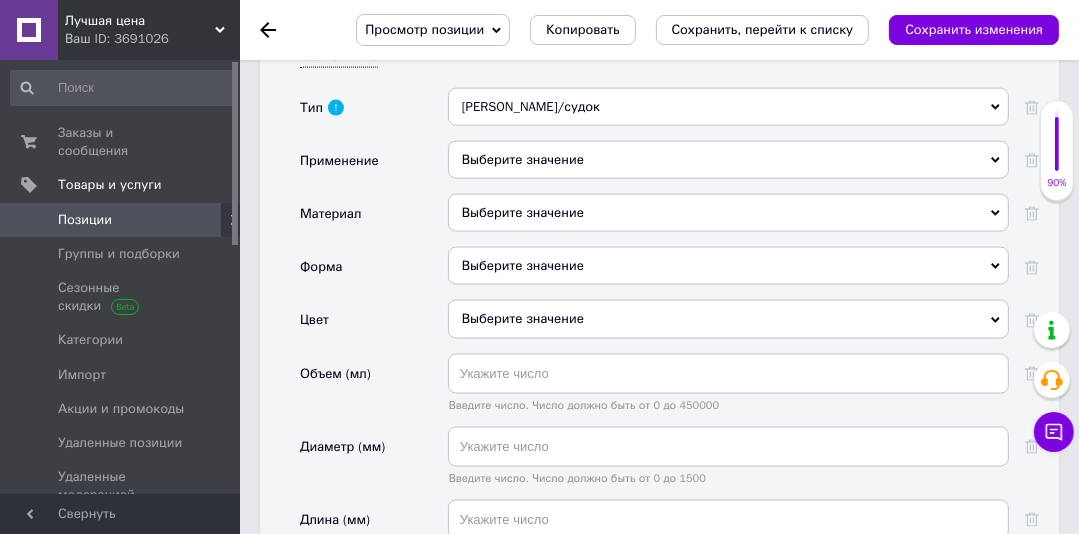 click on "Выберите значение" at bounding box center (728, 160) 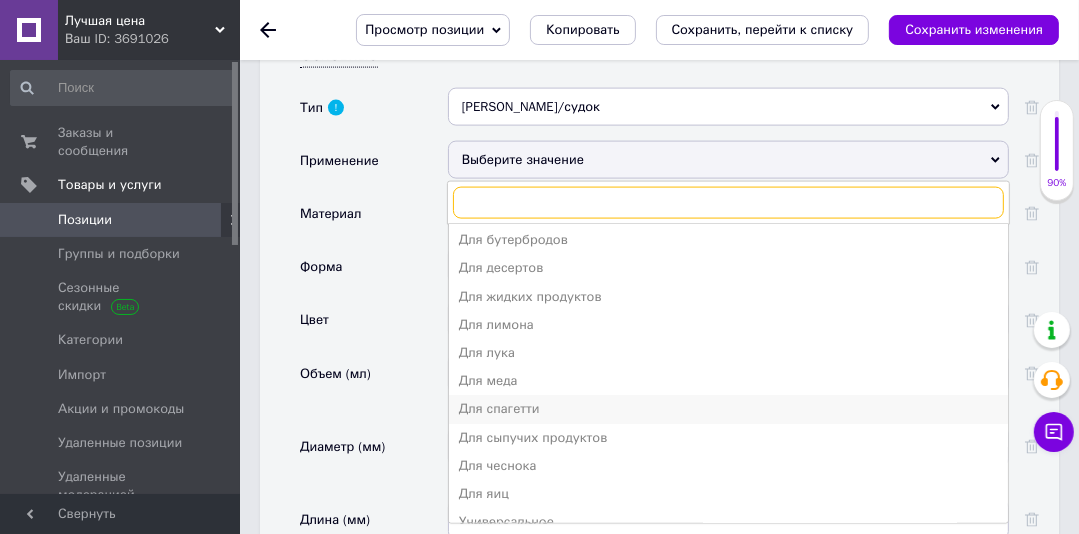 scroll, scrollTop: 49, scrollLeft: 0, axis: vertical 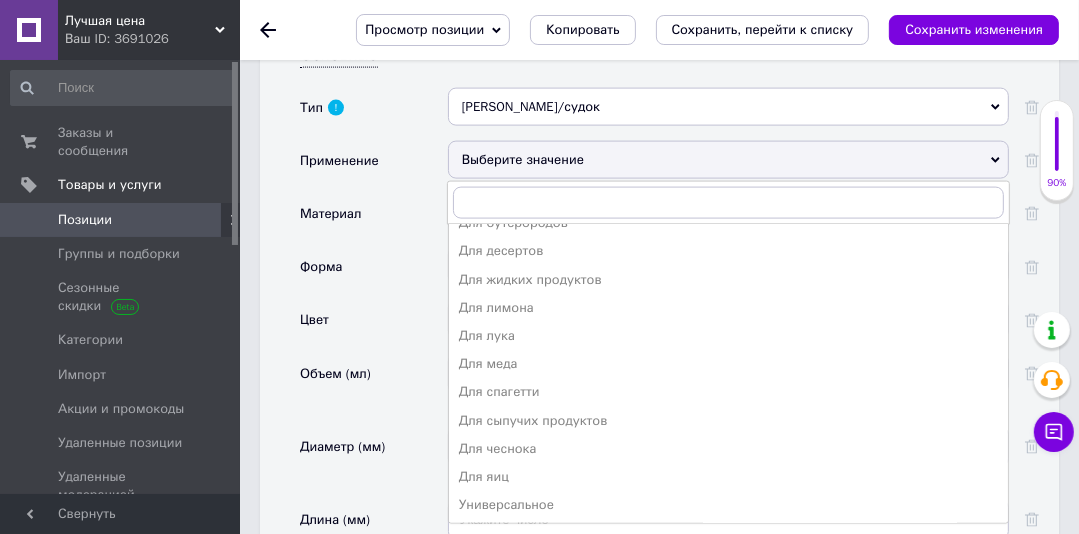 click on "Применение" at bounding box center (374, 167) 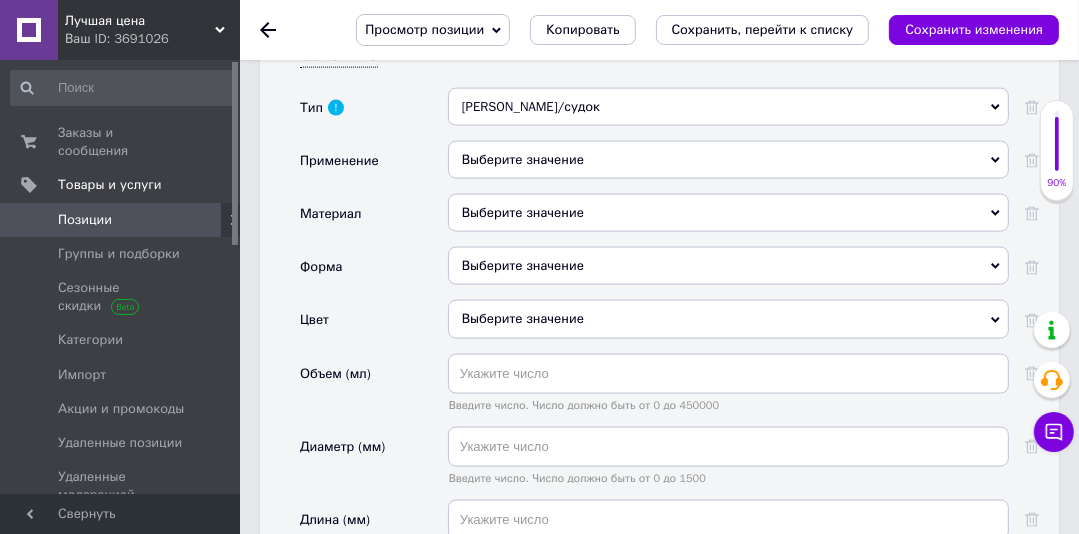 drag, startPoint x: 508, startPoint y: 212, endPoint x: 528, endPoint y: 310, distance: 100.02 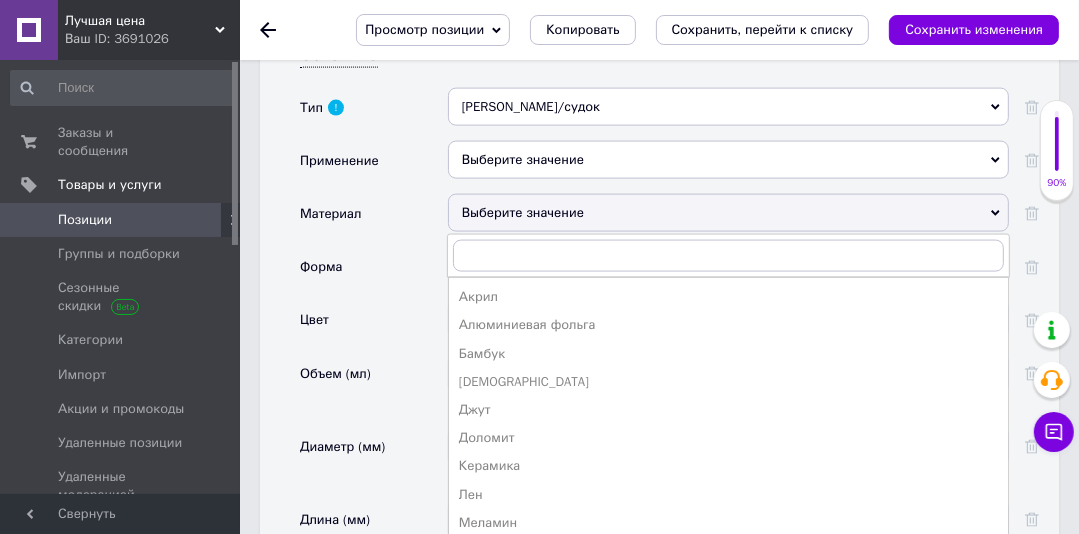 click on "Материал" at bounding box center (374, 220) 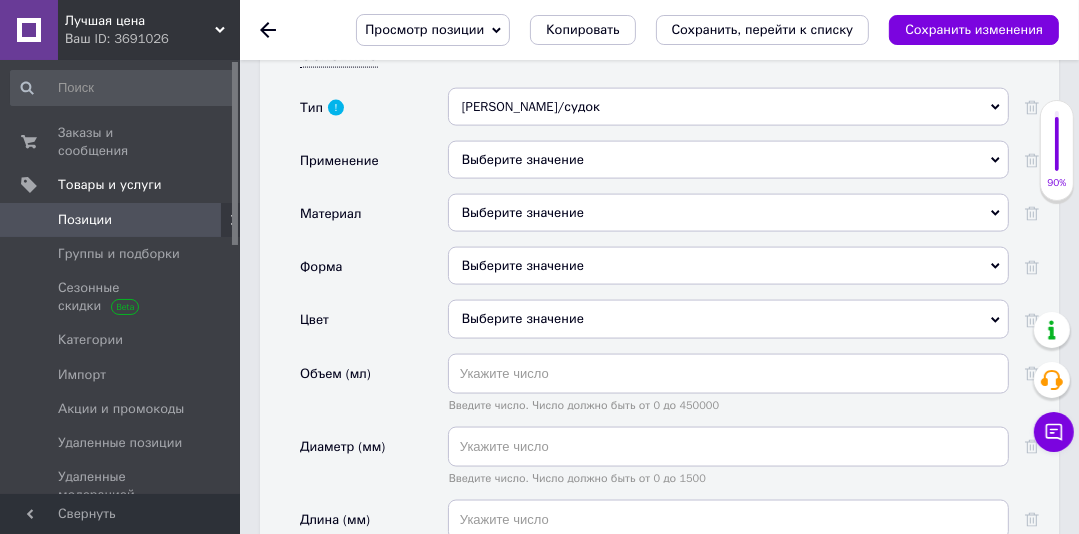click on "Выберите значение" at bounding box center (728, 319) 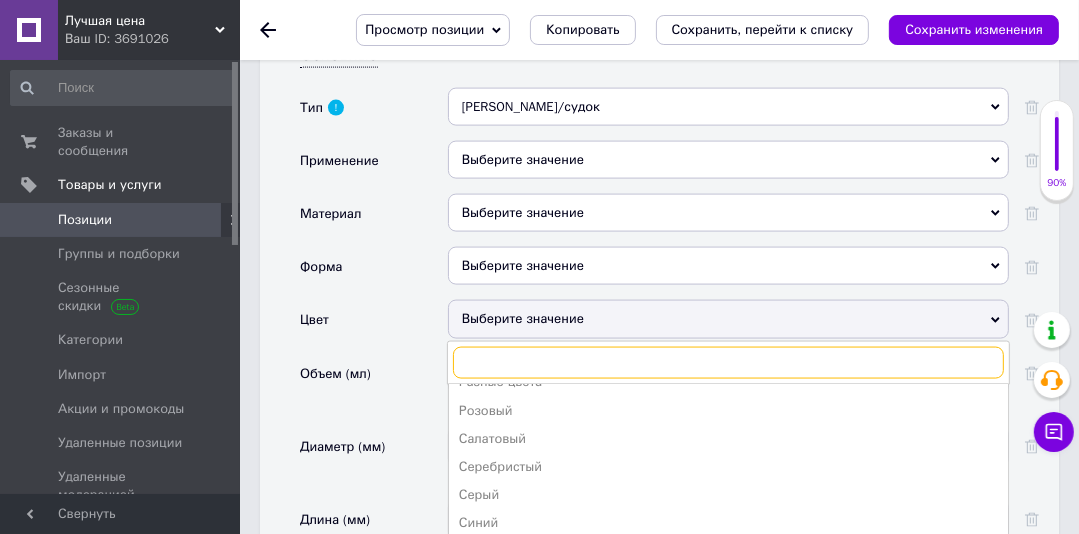 scroll, scrollTop: 364, scrollLeft: 0, axis: vertical 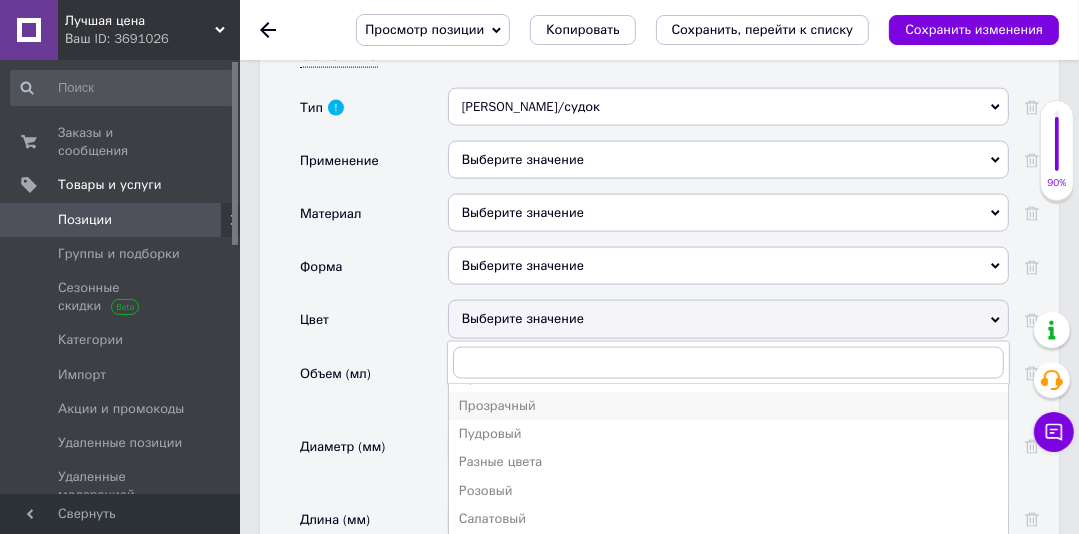 click on "Прозрачный" at bounding box center (728, 406) 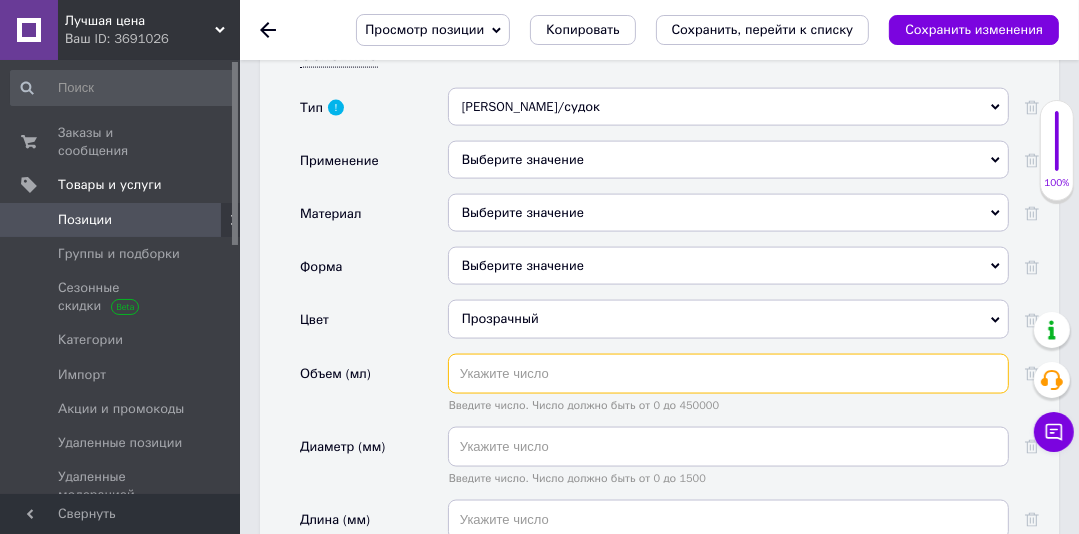 click at bounding box center [728, 374] 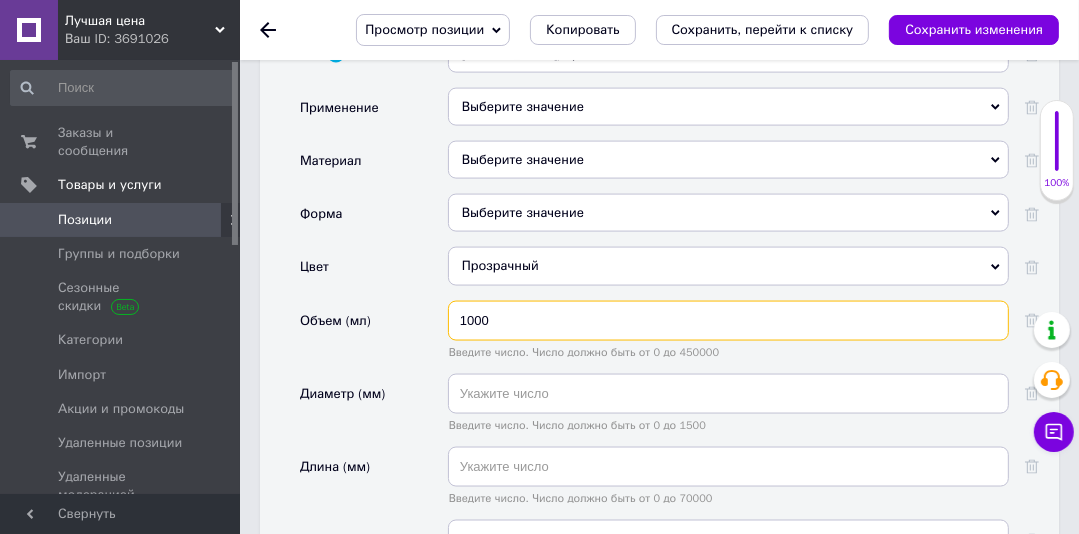 scroll, scrollTop: 2356, scrollLeft: 0, axis: vertical 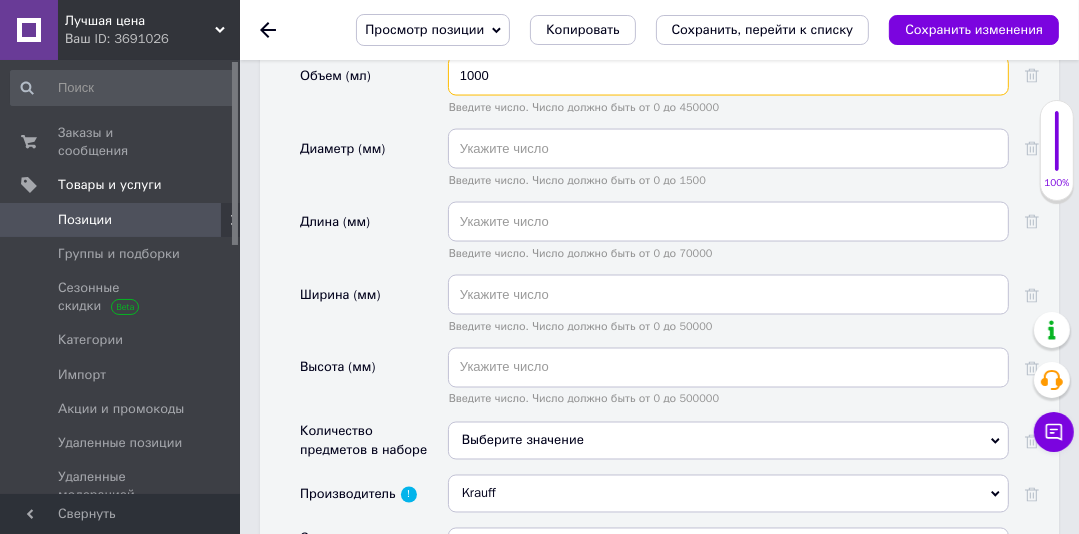 type on "1000" 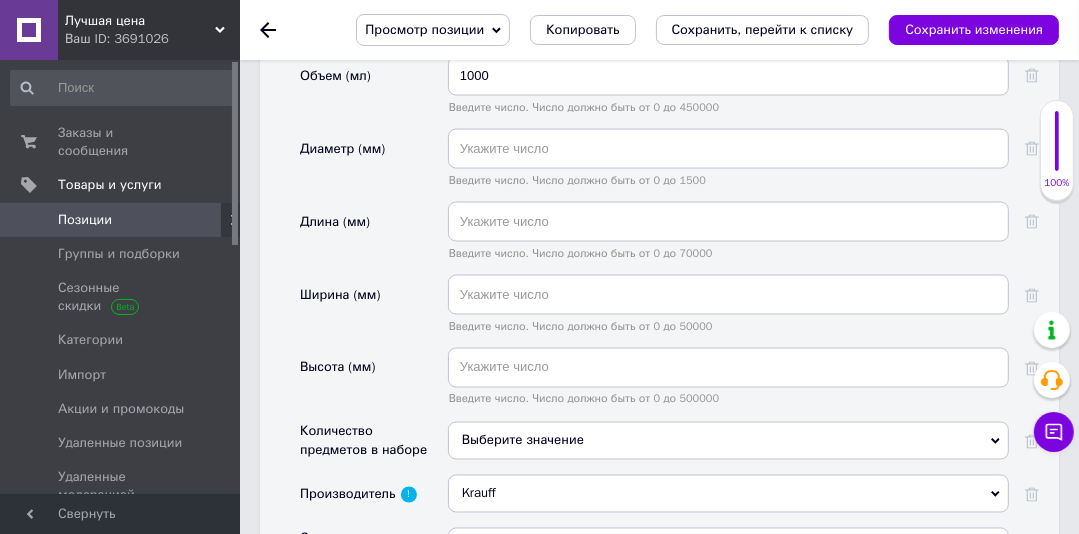click on "Введите число. Число должно быть от 0 до 1500" at bounding box center (728, 158) 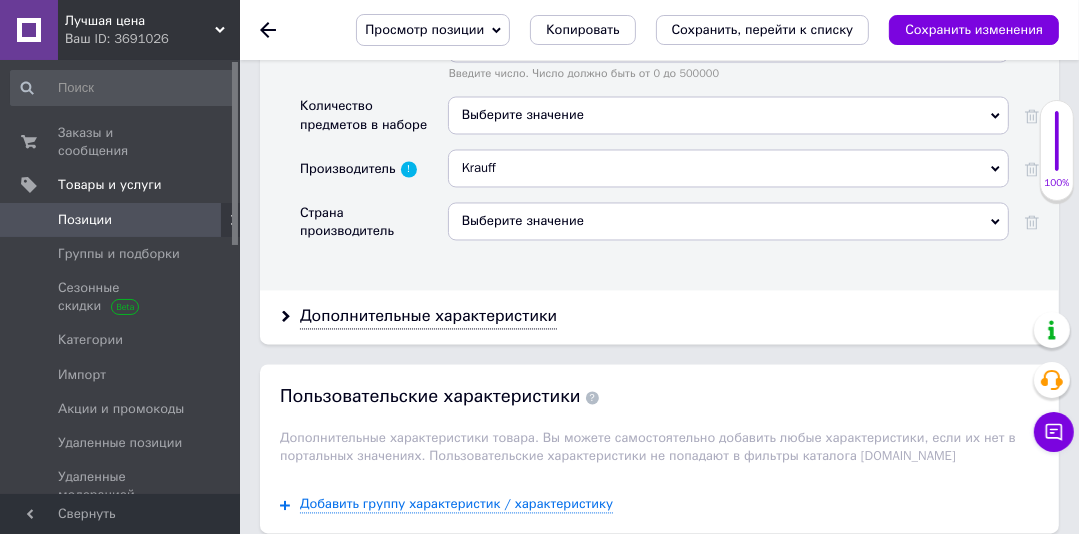 scroll, scrollTop: 2694, scrollLeft: 0, axis: vertical 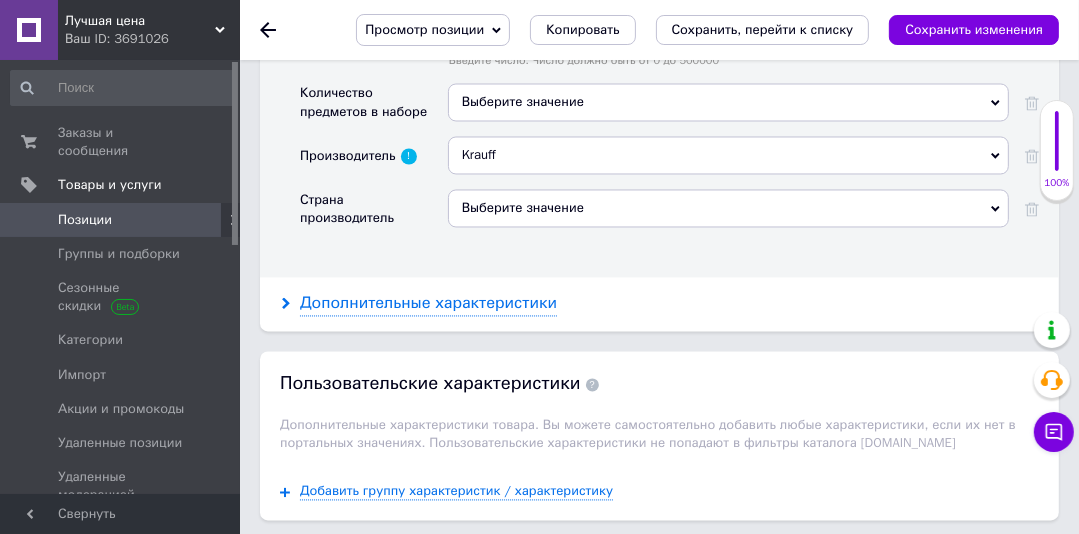 click on "Дополнительные характеристики" at bounding box center [428, 304] 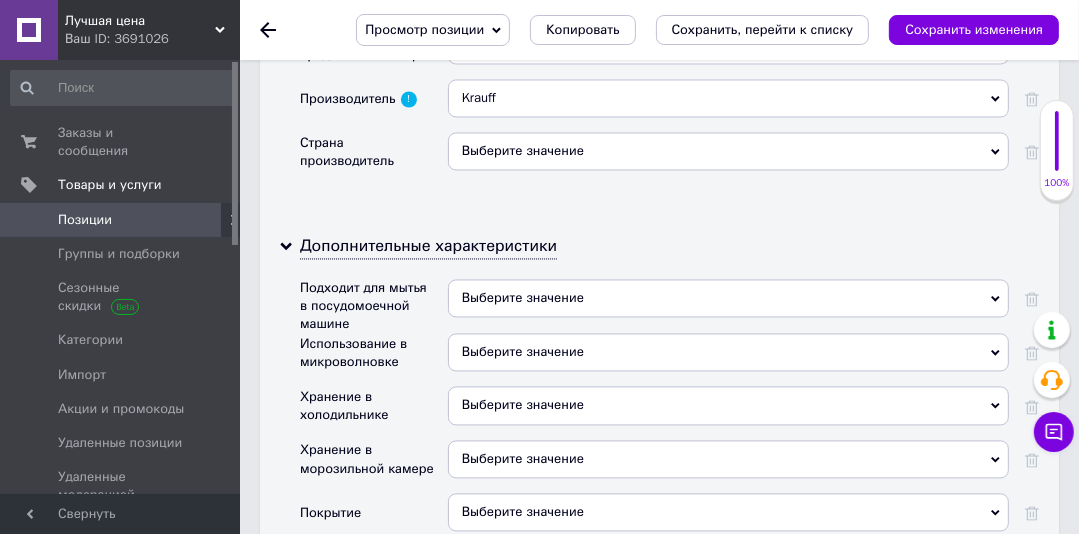 scroll, scrollTop: 2758, scrollLeft: 0, axis: vertical 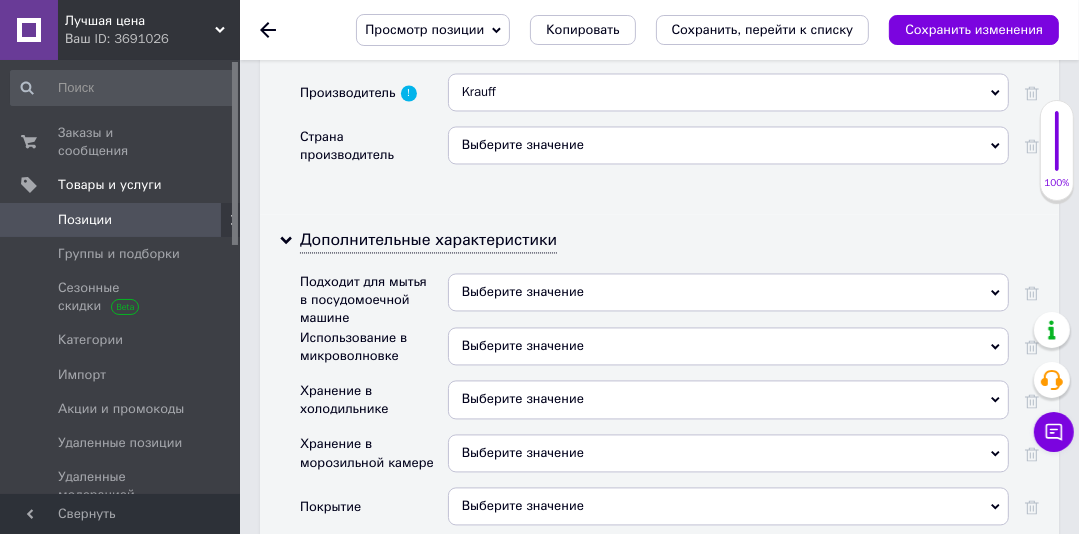 click on "Выберите значение" at bounding box center [523, 345] 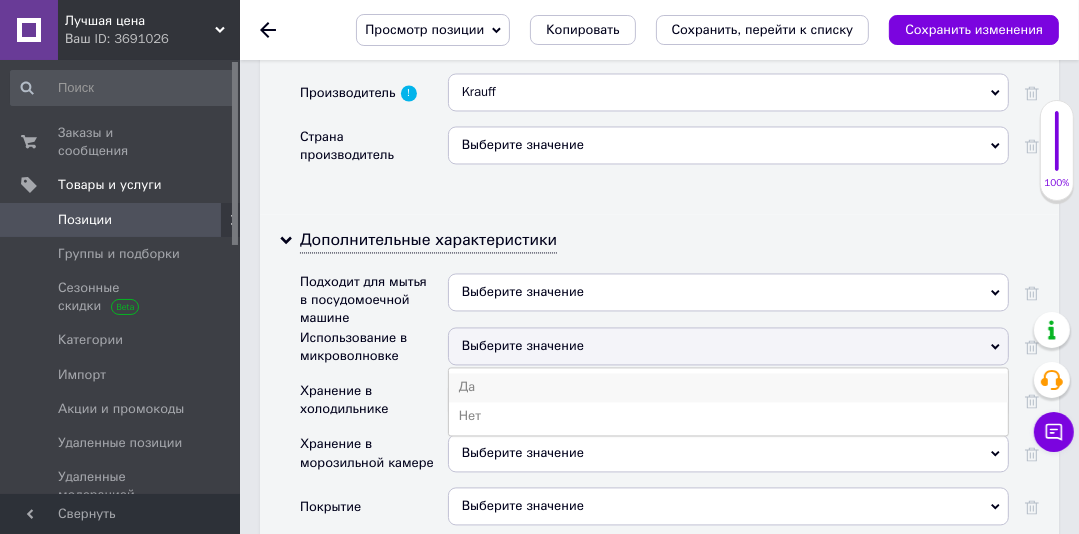 click on "Да" at bounding box center (728, 387) 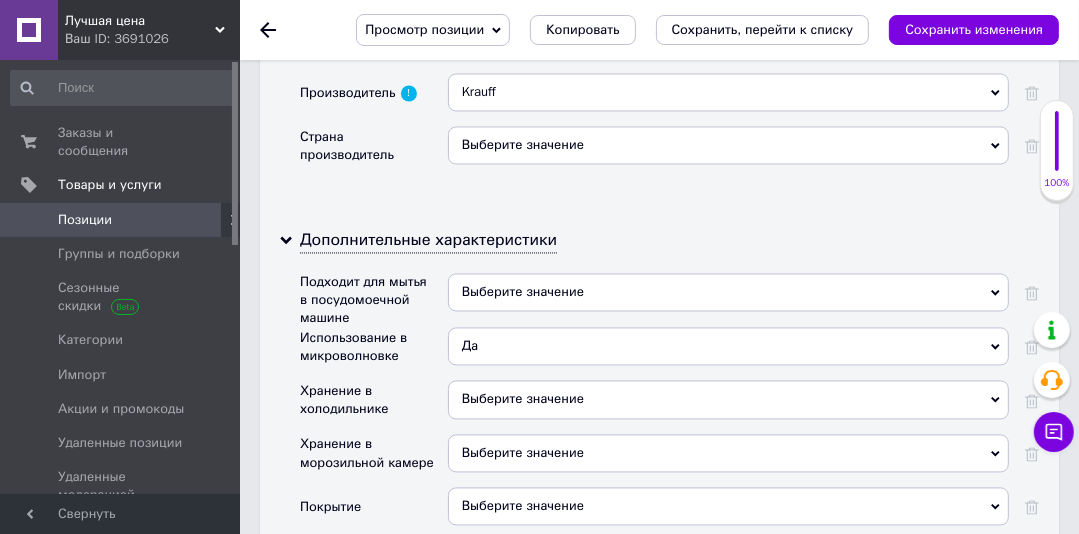 click on "Выберите значение" at bounding box center [728, 399] 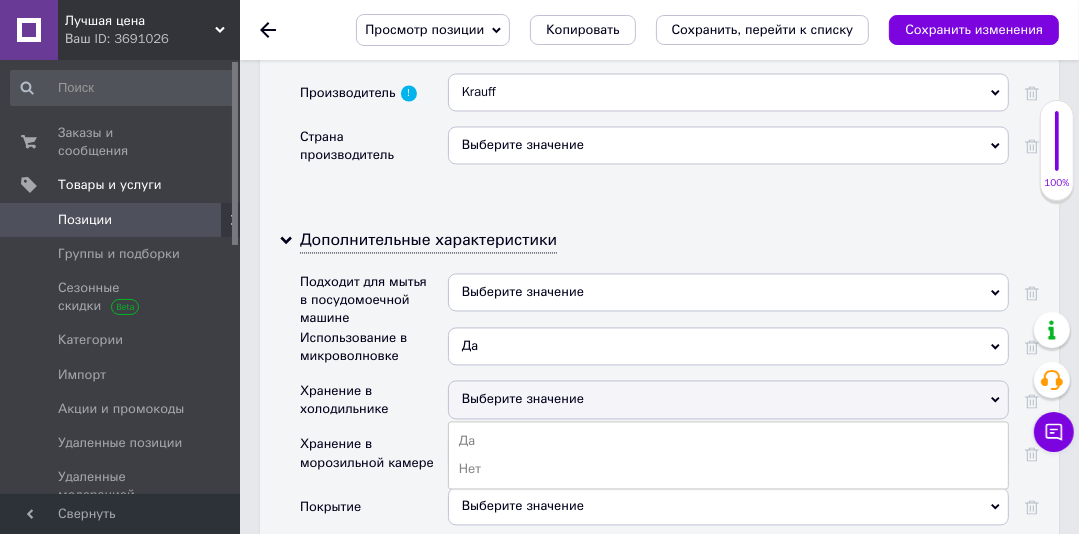 click on "Да" at bounding box center [728, 441] 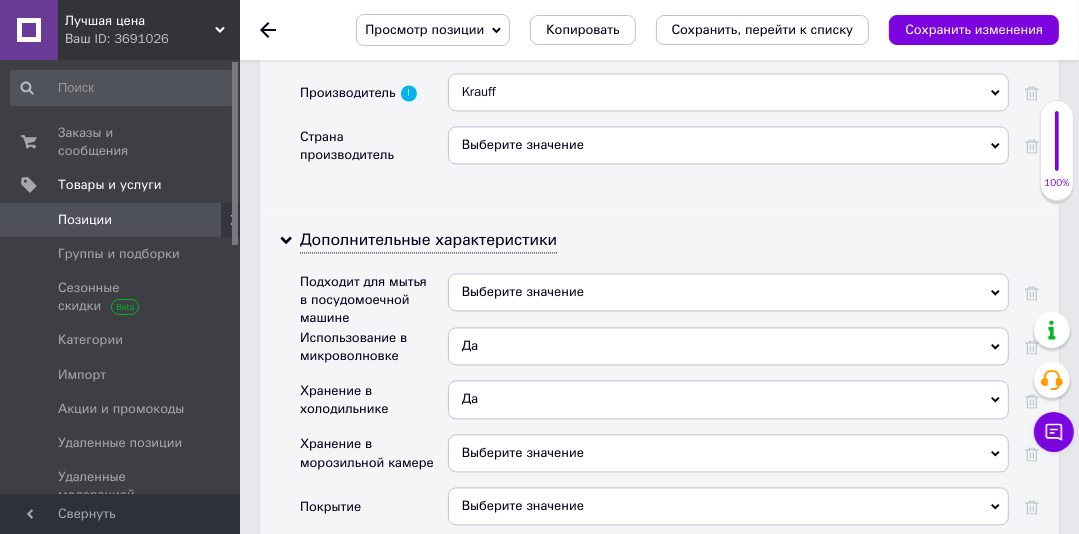 click on "Выберите значение" at bounding box center (523, 452) 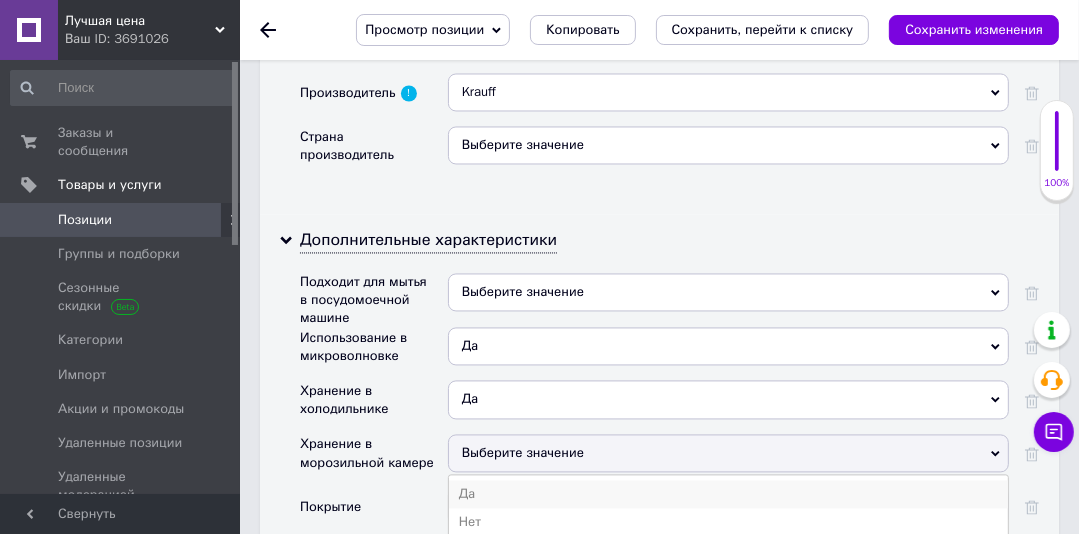click on "Да" at bounding box center (728, 494) 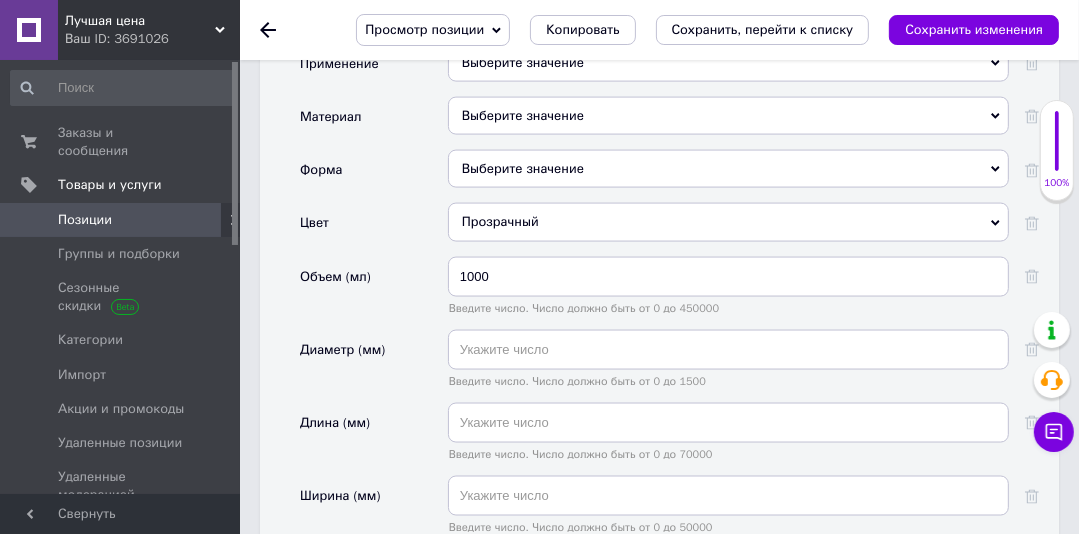 scroll, scrollTop: 2140, scrollLeft: 0, axis: vertical 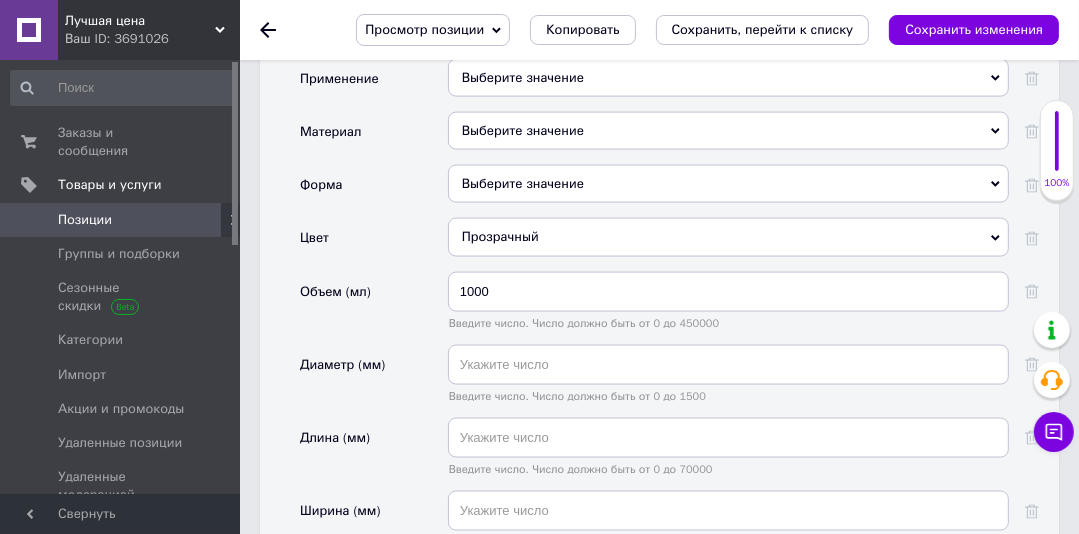 click on "Выберите значение" at bounding box center (728, 184) 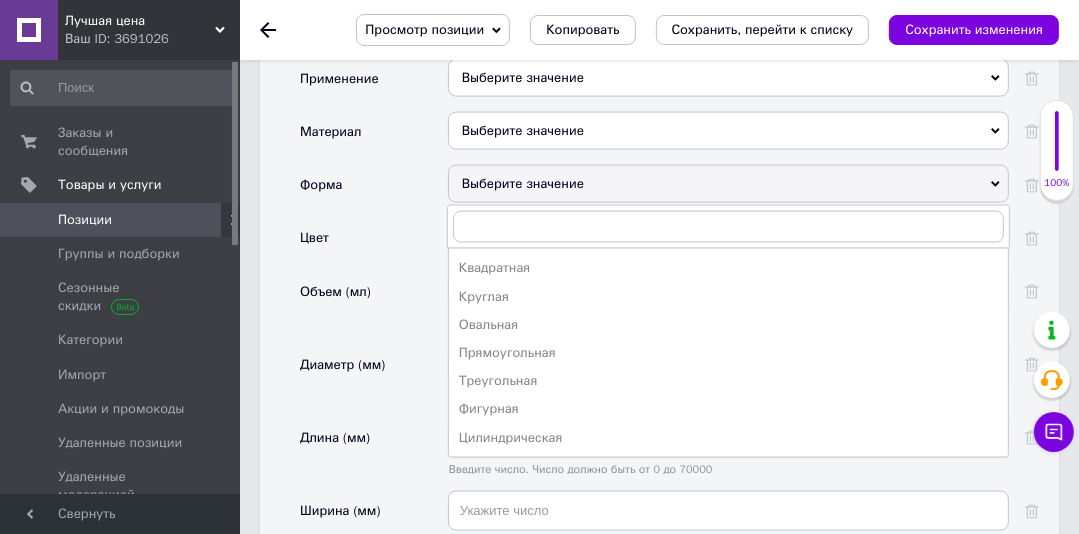 drag, startPoint x: 516, startPoint y: 343, endPoint x: 647, endPoint y: 2, distance: 365.29715 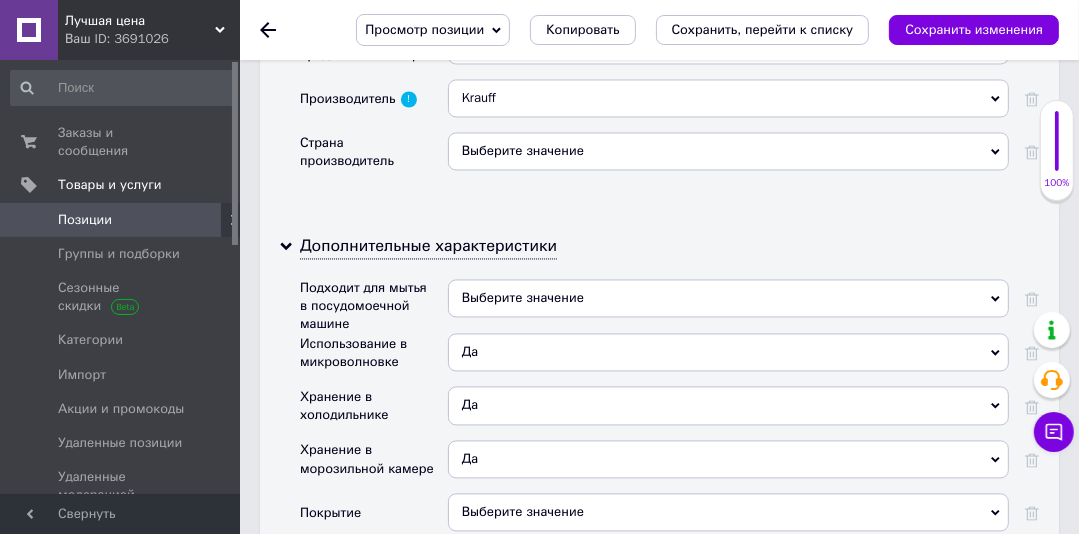 scroll, scrollTop: 2772, scrollLeft: 0, axis: vertical 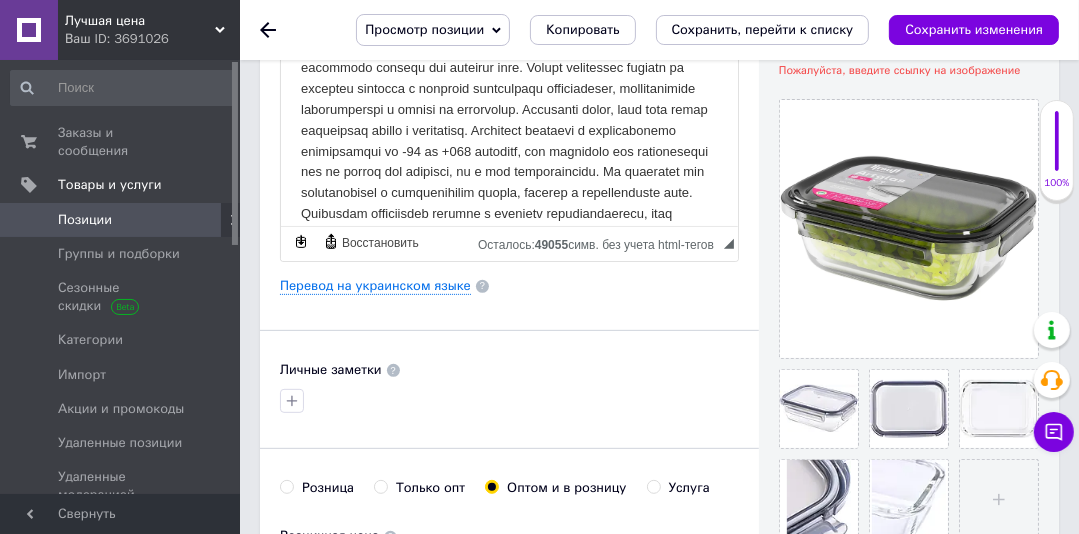 click on "Основная информация Название позиции (Русский) ✱ Контейнер для хранения продуктов [DEMOGRAPHIC_DATA] мл Krauff [PHONE_NUMBER] Код/Артикул [PHONE_NUMBER] Описание (Русский) ✱ Представляем вам контейнер для хранения пищи  Krauff  Rich Text Editor, E7AB4071-41B8-4965-9B17-A4519B985EAB Панели инструментов редактора Форматирование Форматирование Размер Размер   Полужирный  Комбинация клавиш Ctrl+B   Курсив  Комбинация клавиш Ctrl+I   Подчеркнутый  Комбинация клавиш Ctrl+U   Убрать форматирование   Отменить  Комбинация клавиш Ctrl+Z   Вставить / удалить нумерованный список   Вставить / удалить маркированный список     По центру" at bounding box center (509, 311) 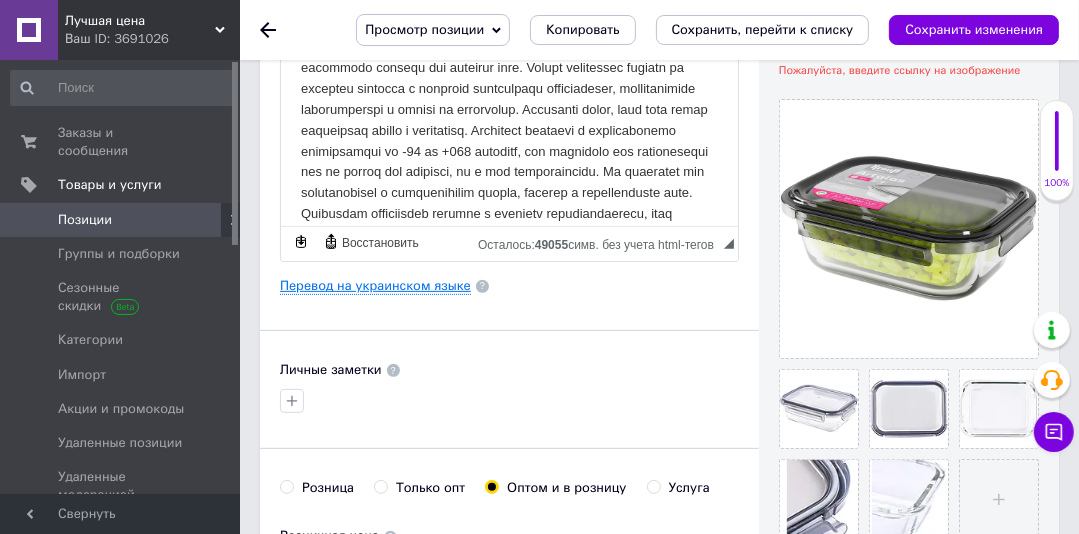 click on "Перевод на украинском языке" at bounding box center (375, 286) 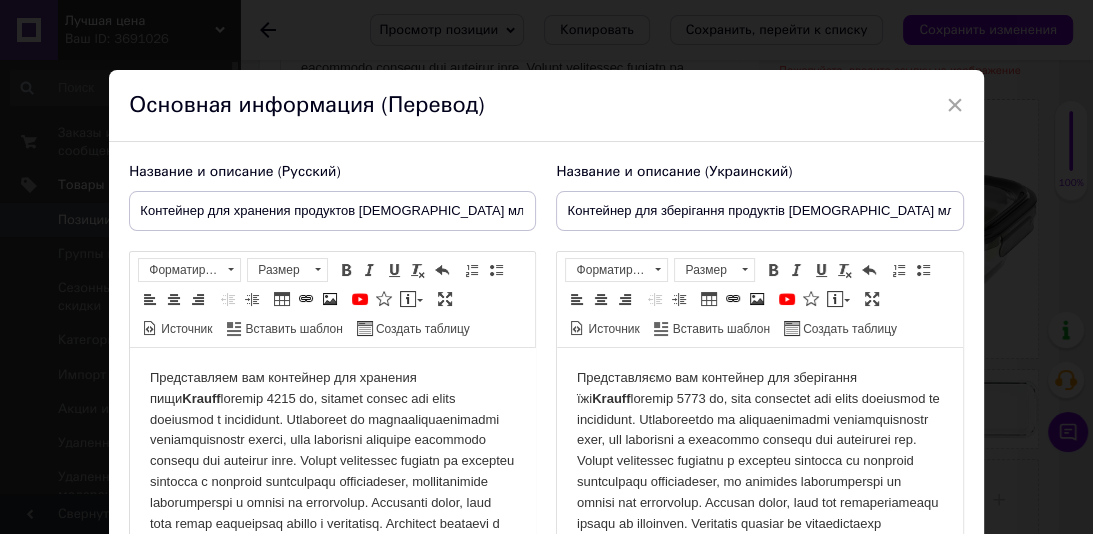 scroll, scrollTop: 0, scrollLeft: 0, axis: both 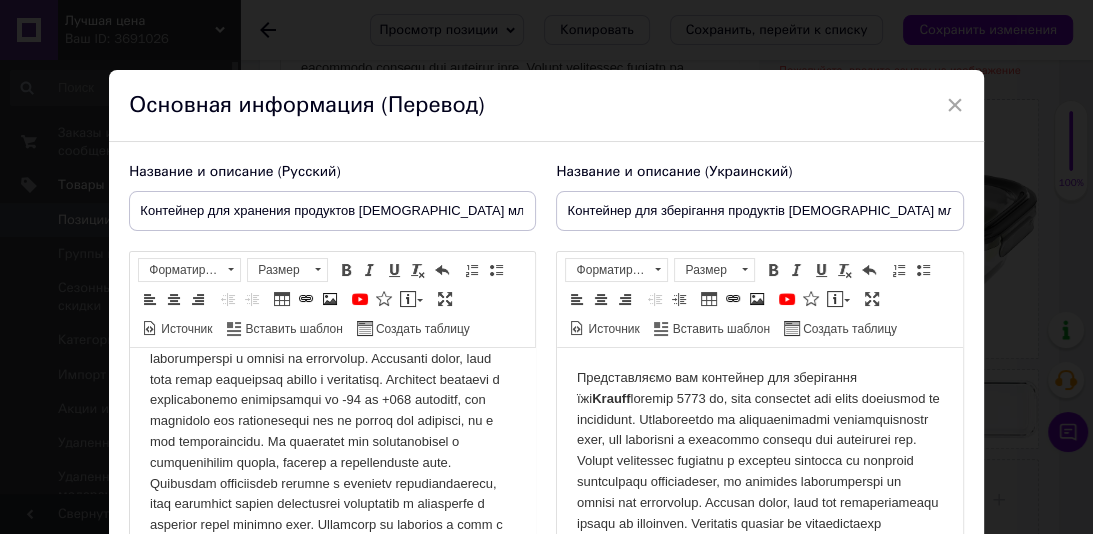 click on "Представляем вам контейнер для хранения пищи  Krauff" at bounding box center (332, 401) 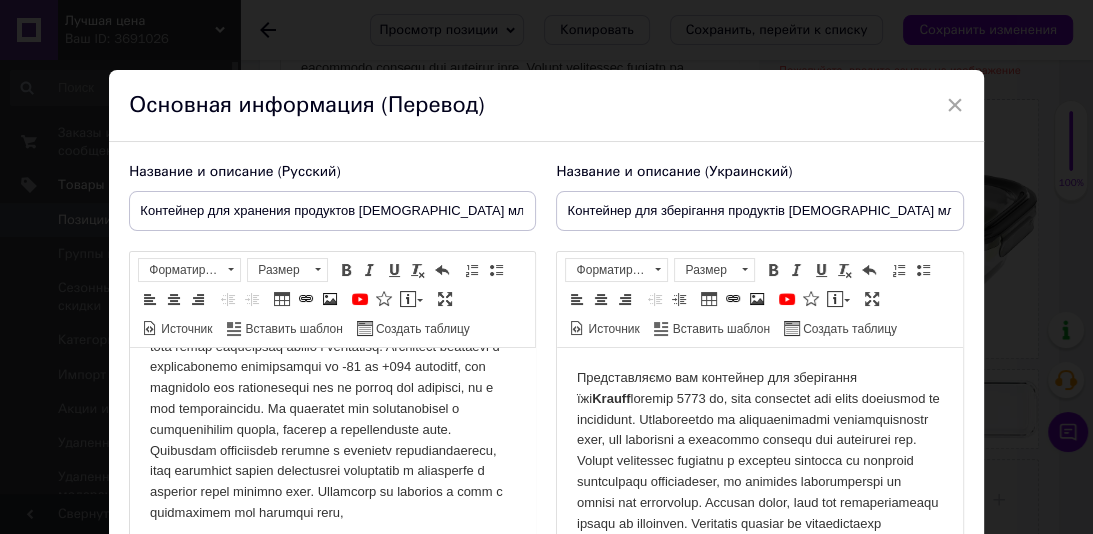 scroll, scrollTop: 31, scrollLeft: 0, axis: vertical 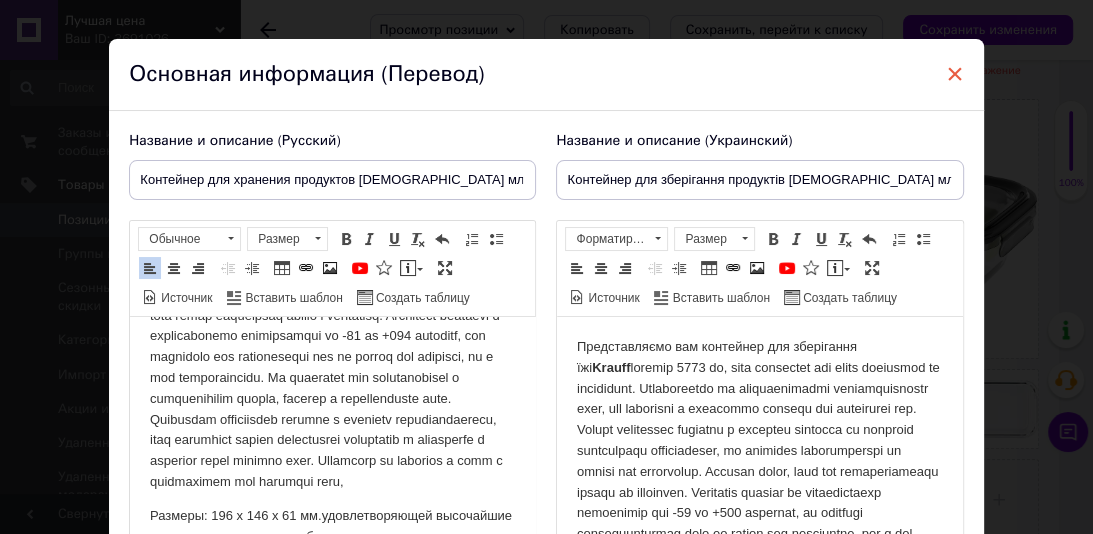 click on "×" at bounding box center [955, 74] 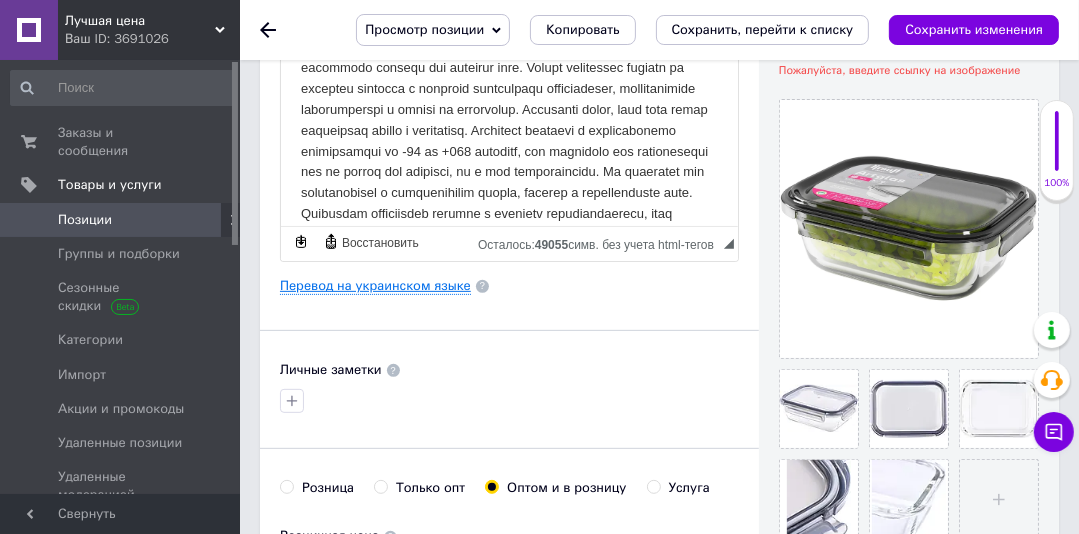 click on "Перевод на украинском языке" at bounding box center (375, 286) 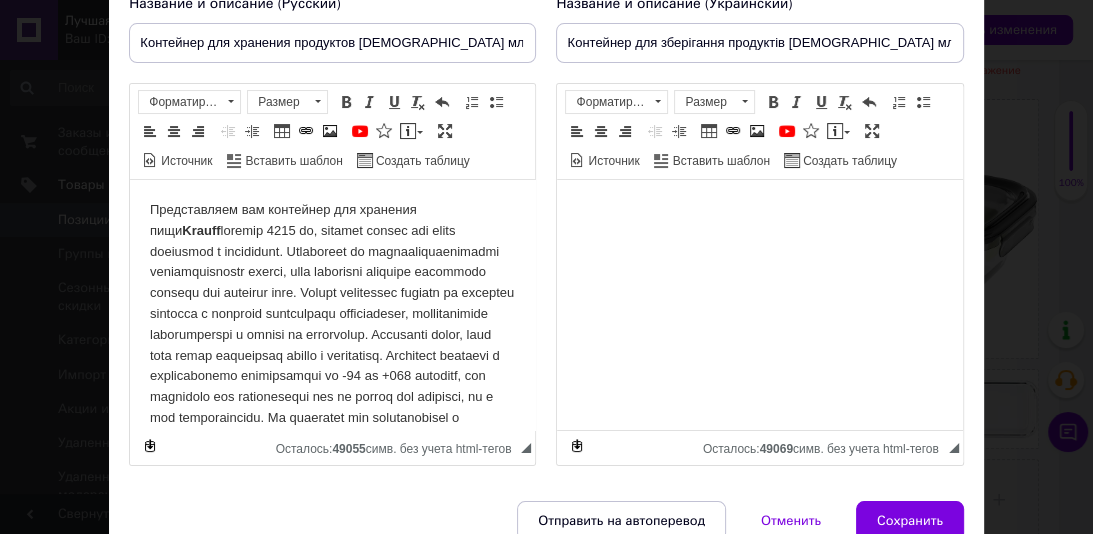 scroll, scrollTop: 0, scrollLeft: 0, axis: both 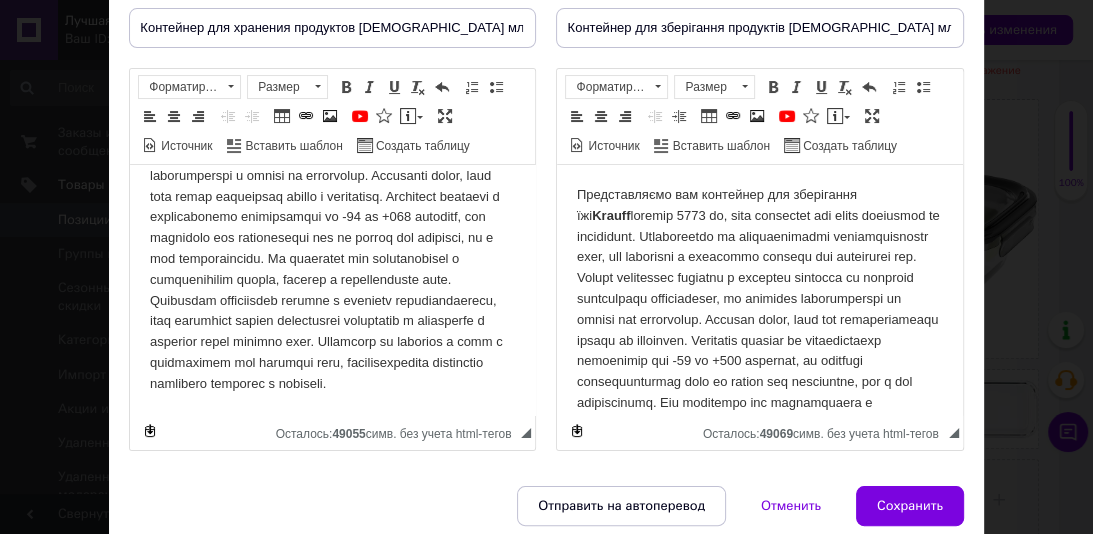 click on "Представляем вам контейнер для хранения пищи  Krauff" at bounding box center (332, 218) 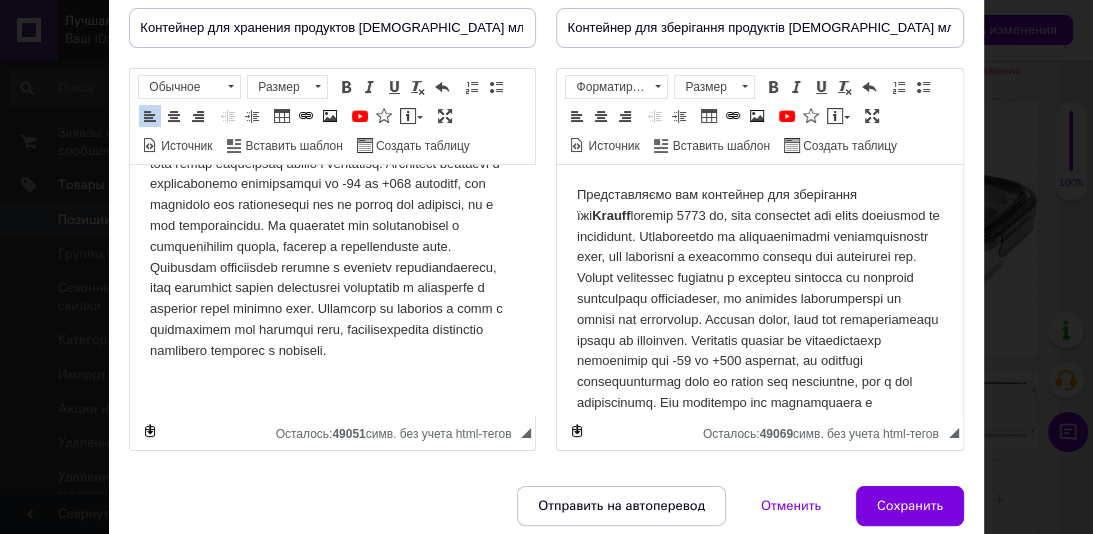 scroll, scrollTop: 216, scrollLeft: 0, axis: vertical 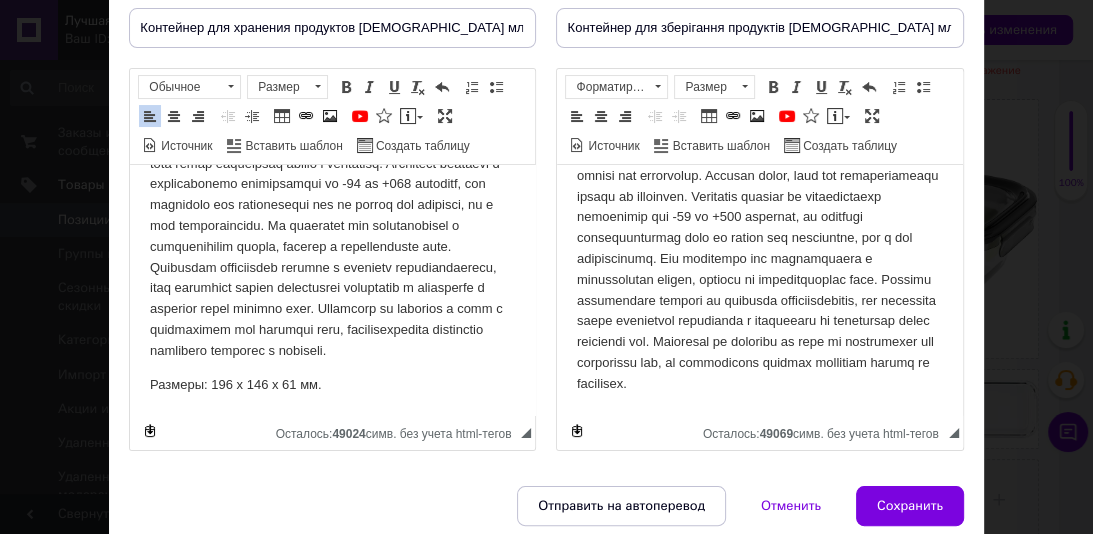 click on "Представляємо вам контейнер для зберігання їжі  [PERSON_NAME]" at bounding box center (759, 218) 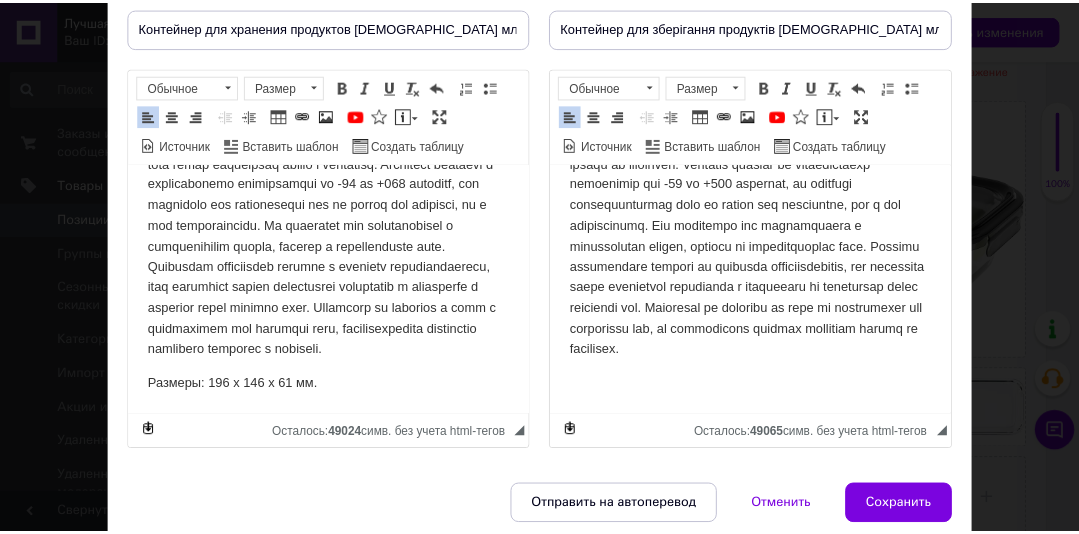 scroll, scrollTop: 195, scrollLeft: 0, axis: vertical 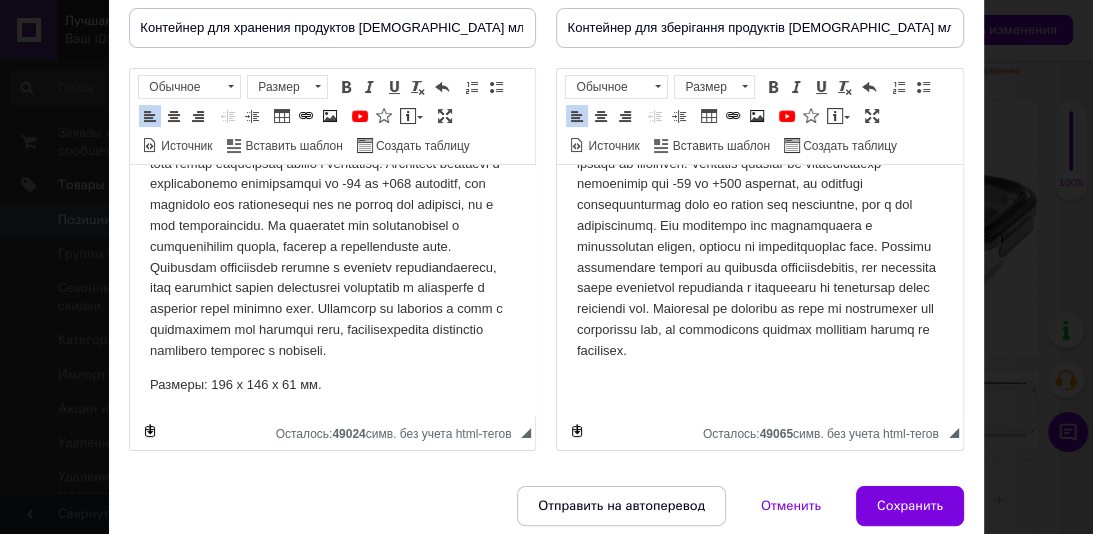 click at bounding box center (759, 385) 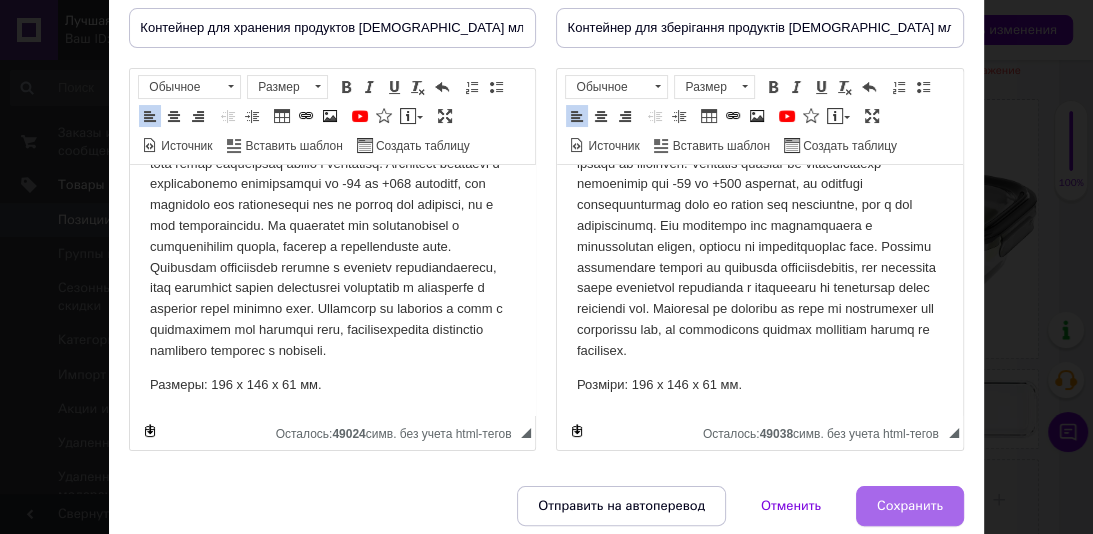 click on "Сохранить" at bounding box center (910, 506) 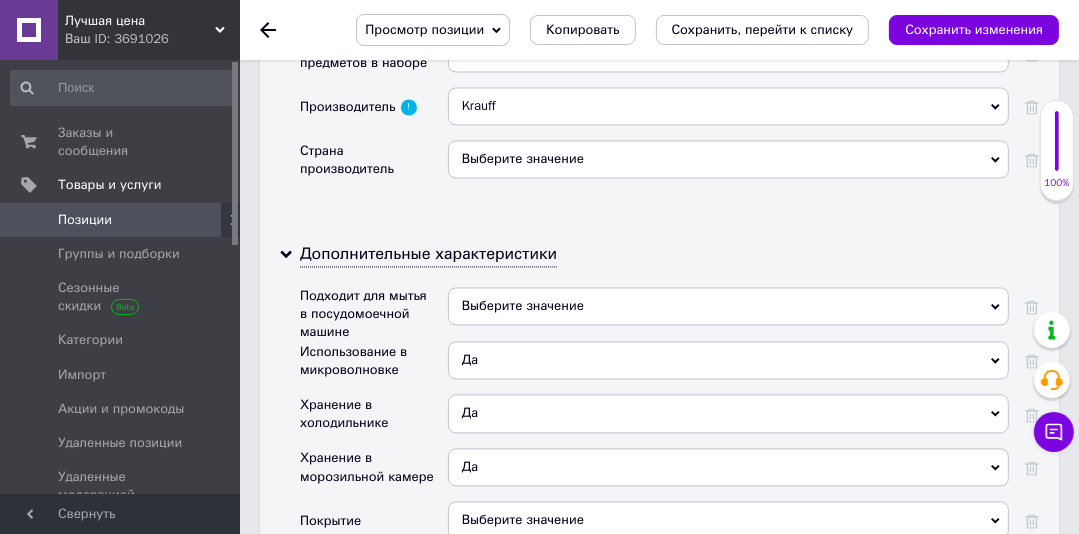 scroll, scrollTop: 2758, scrollLeft: 0, axis: vertical 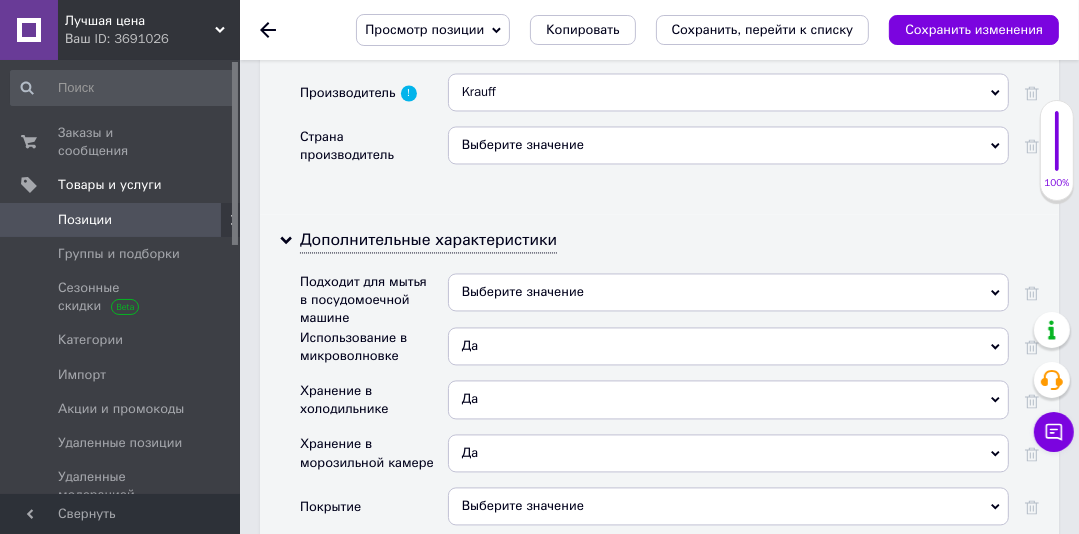 click on "Дополнительные характеристики Подходит для мытья в посудомоечной машине Выберите значение Да Нет Использование в микроволновке Да Выберите значение Да Нет Хранение в холодильнике Да Выберите значение Да Нет Хранение в морозильной камере Да Выберите значение Да Нет Покрытие Выберите значение" at bounding box center (659, 394) 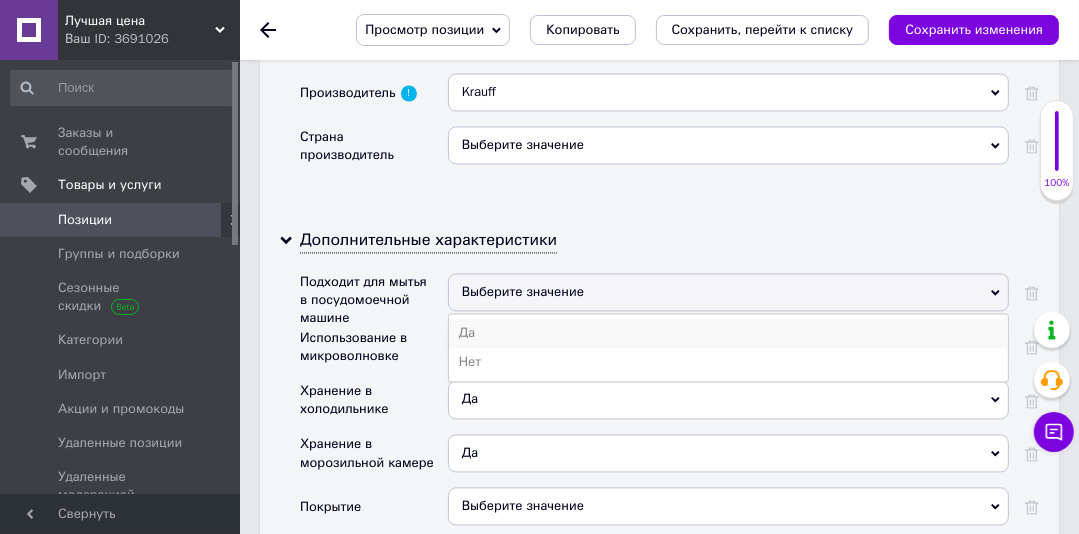 click on "Да" at bounding box center (728, 333) 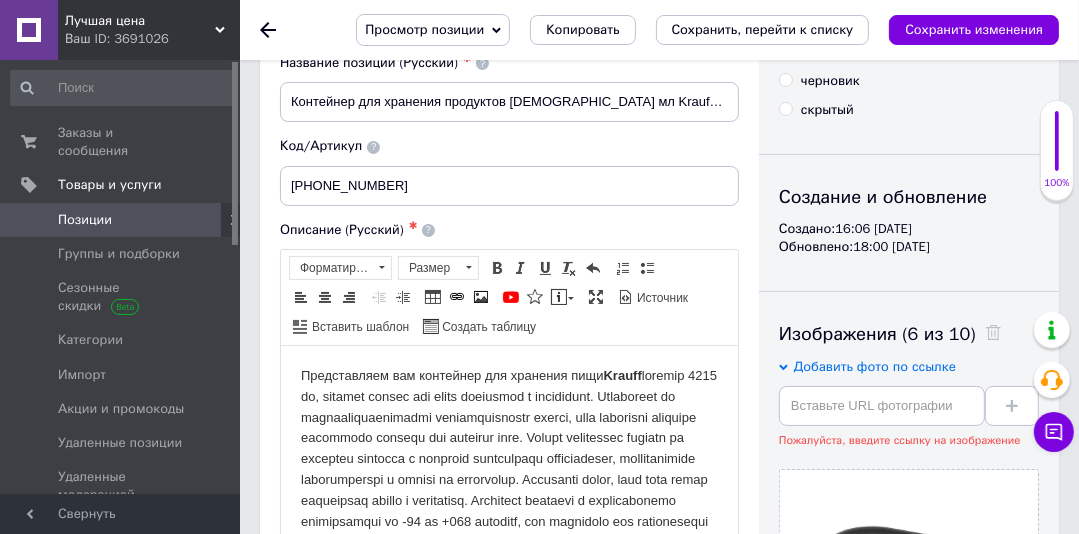 scroll, scrollTop: 0, scrollLeft: 0, axis: both 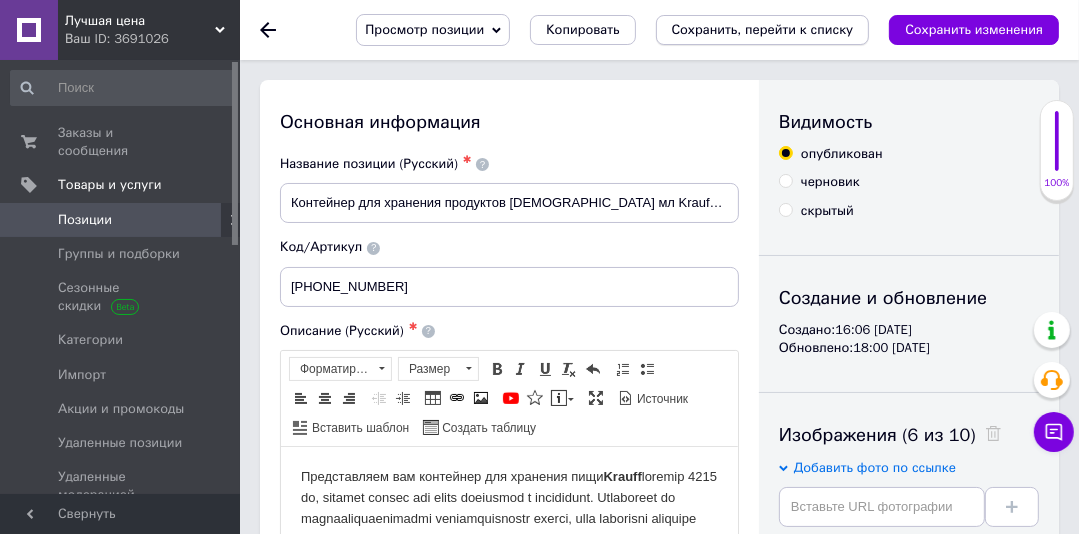 click on "Сохранить, перейти к списку" at bounding box center [763, 29] 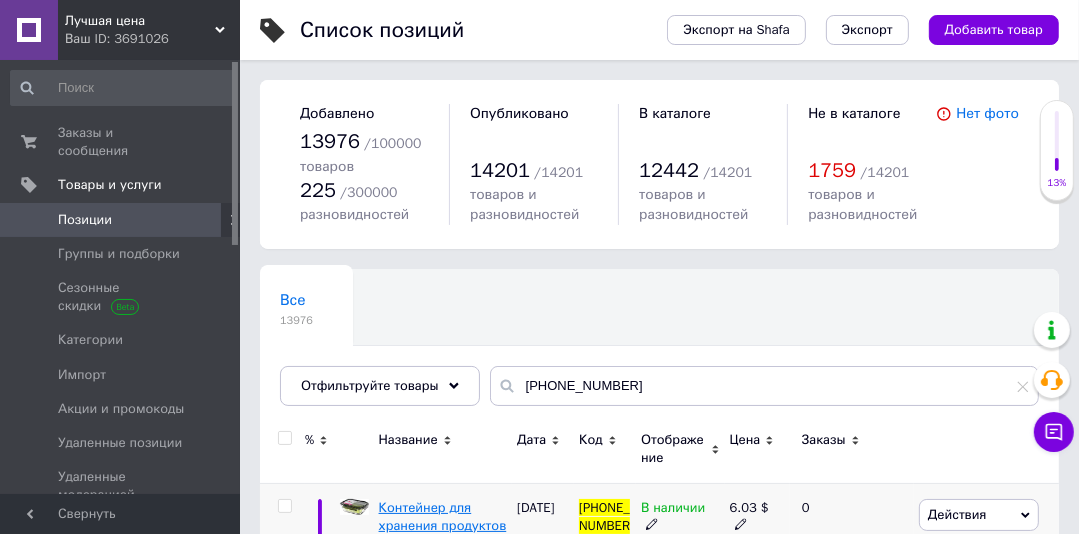 click on "Контейнер для хранения продуктов [DEMOGRAPHIC_DATA] мл Krauff" at bounding box center [444, 544] 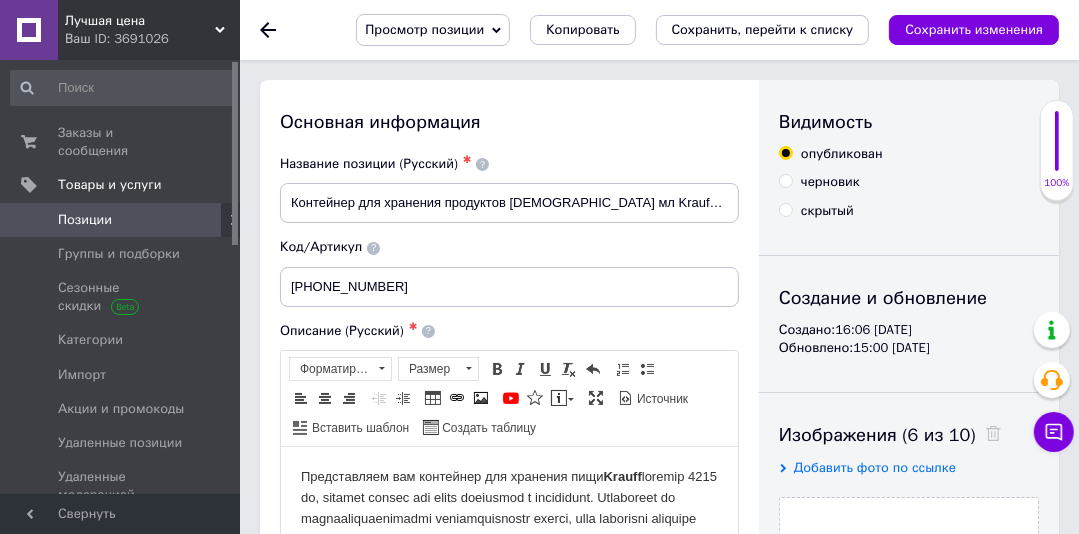 scroll, scrollTop: 0, scrollLeft: 0, axis: both 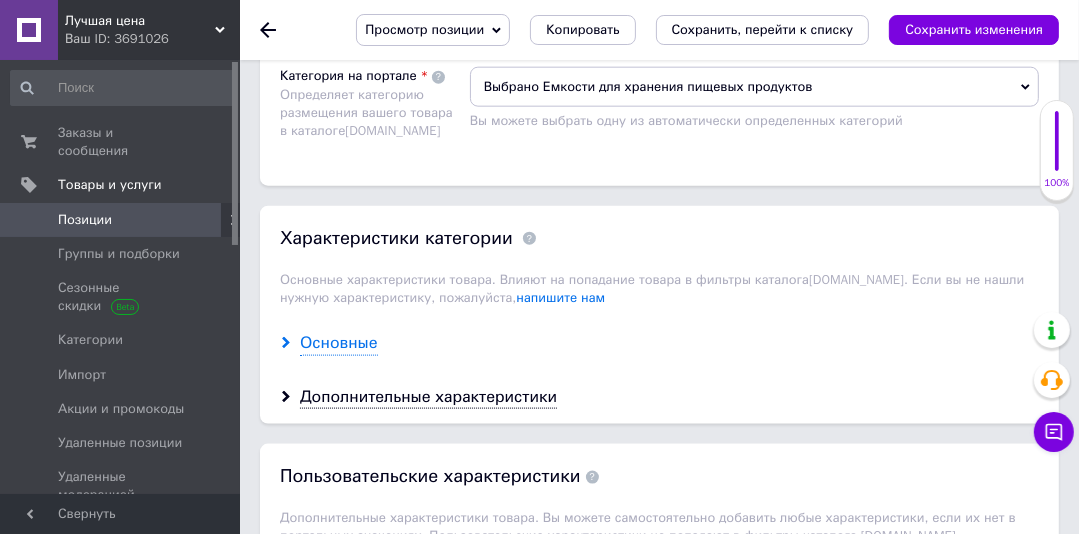 click on "Основные" at bounding box center (339, 343) 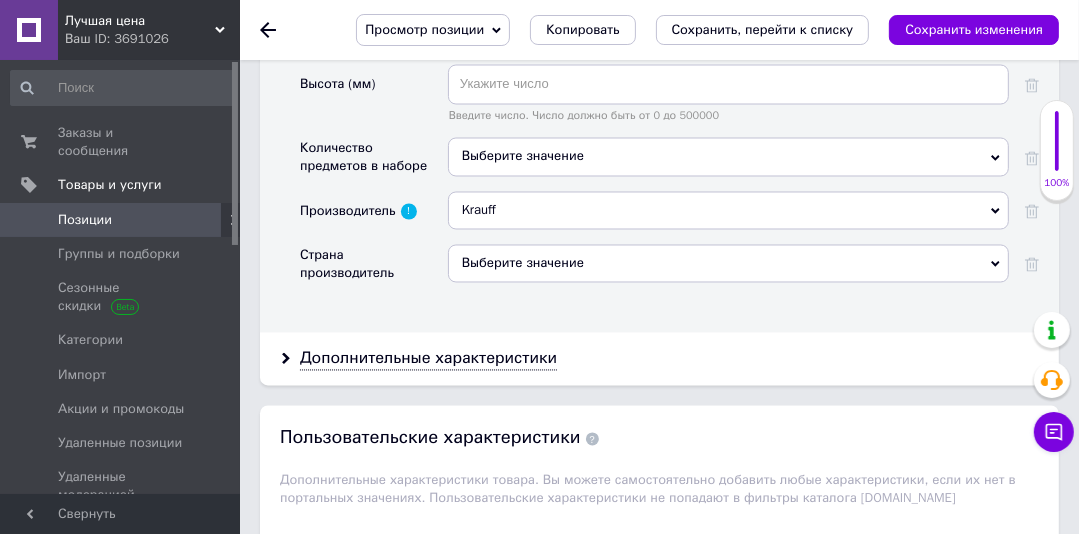 scroll, scrollTop: 2623, scrollLeft: 0, axis: vertical 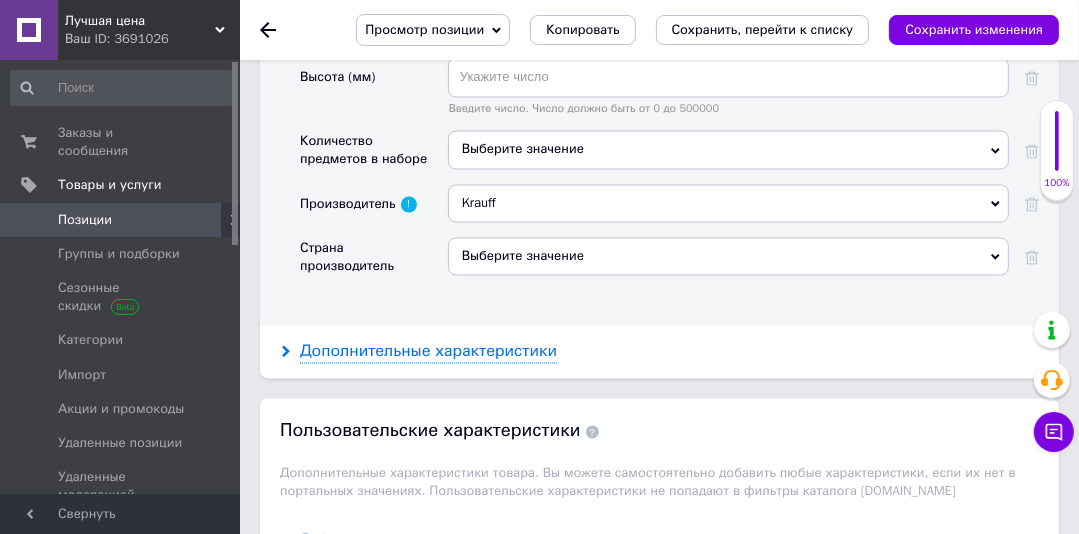 click on "Дополнительные характеристики" at bounding box center [428, 352] 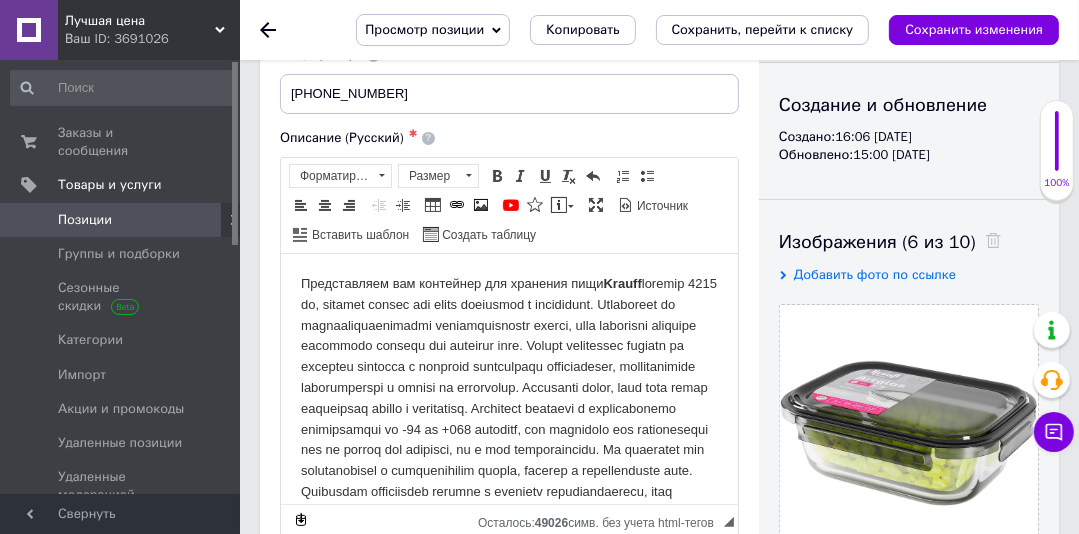 scroll, scrollTop: 0, scrollLeft: 0, axis: both 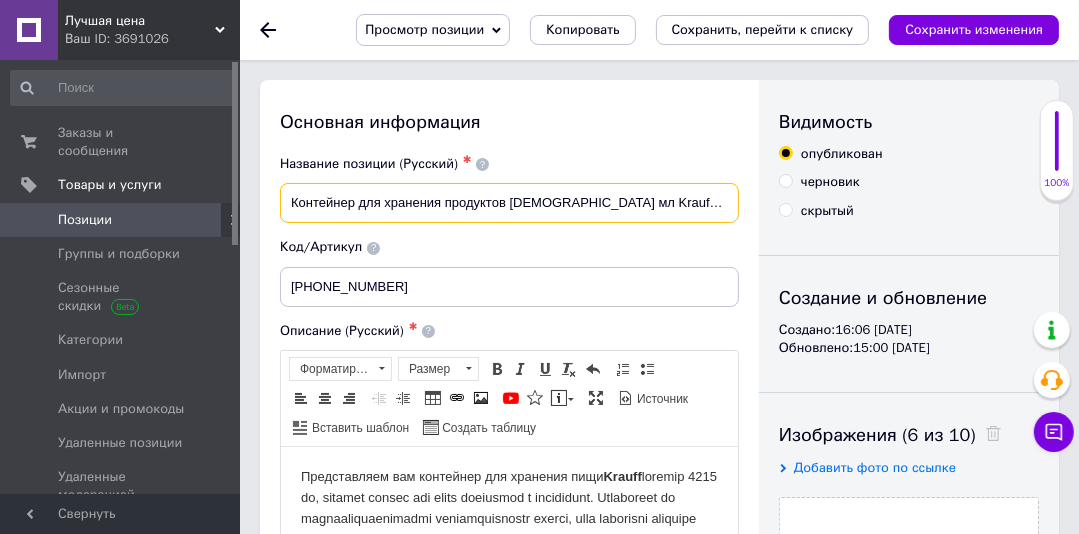 drag, startPoint x: 699, startPoint y: 201, endPoint x: 265, endPoint y: 217, distance: 434.29483 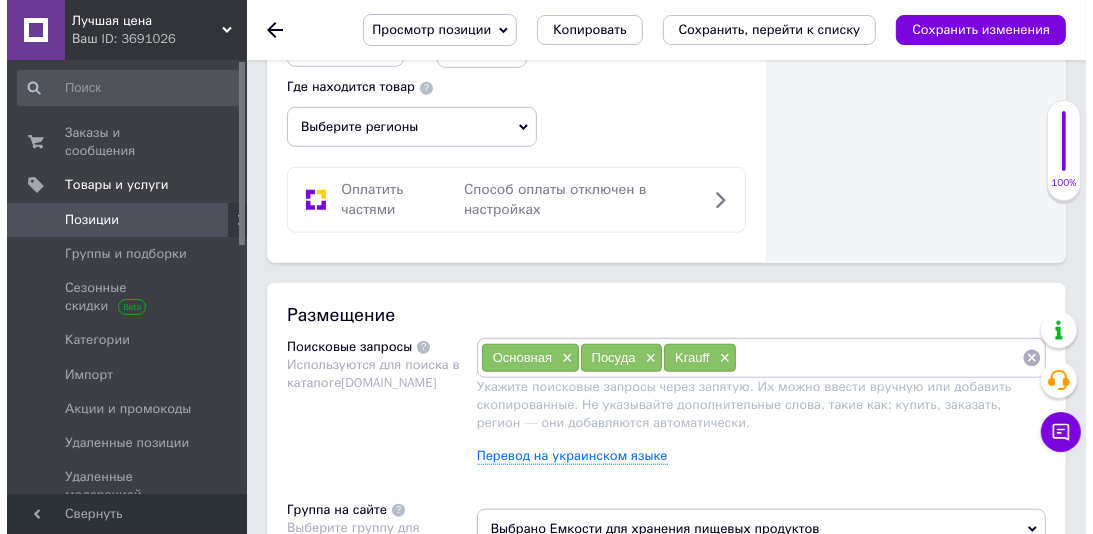 scroll, scrollTop: 1236, scrollLeft: 0, axis: vertical 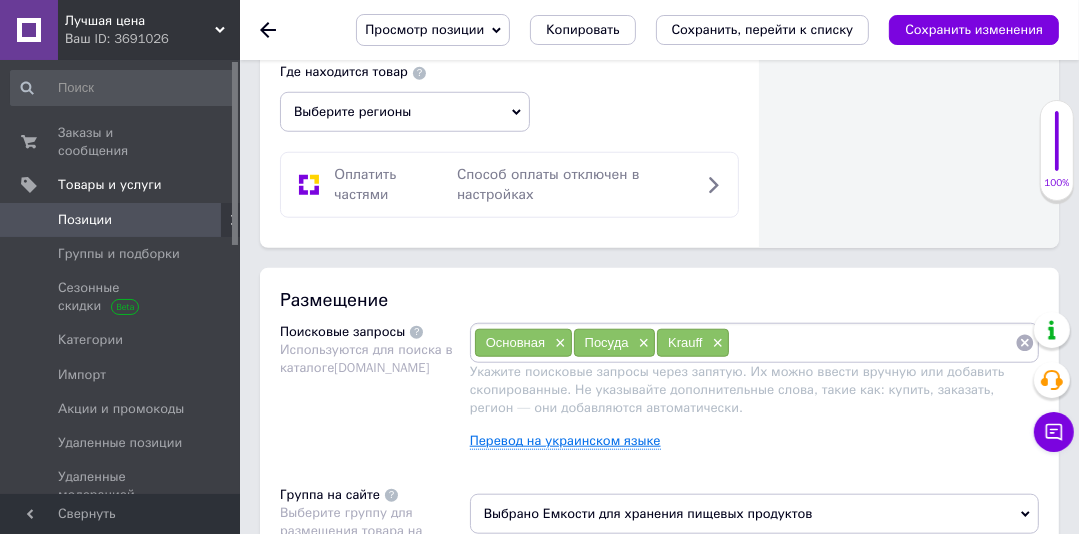 click on "Перевод на украинском языке" at bounding box center (565, 441) 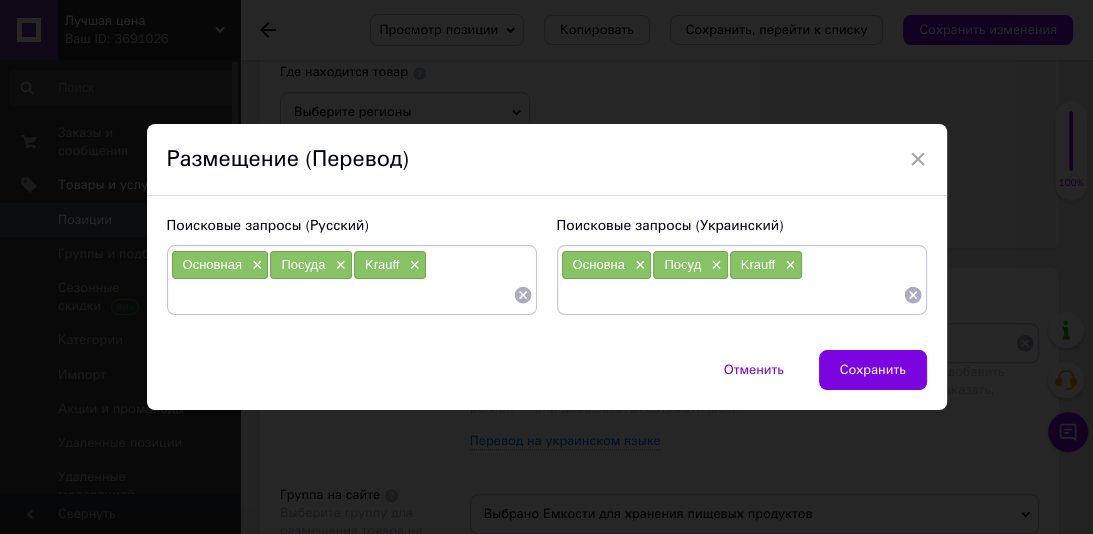 paste on "Контейнер для хранения продуктов [DEMOGRAPHIC_DATA] мл Krauff [PHONE_NUMBER]" 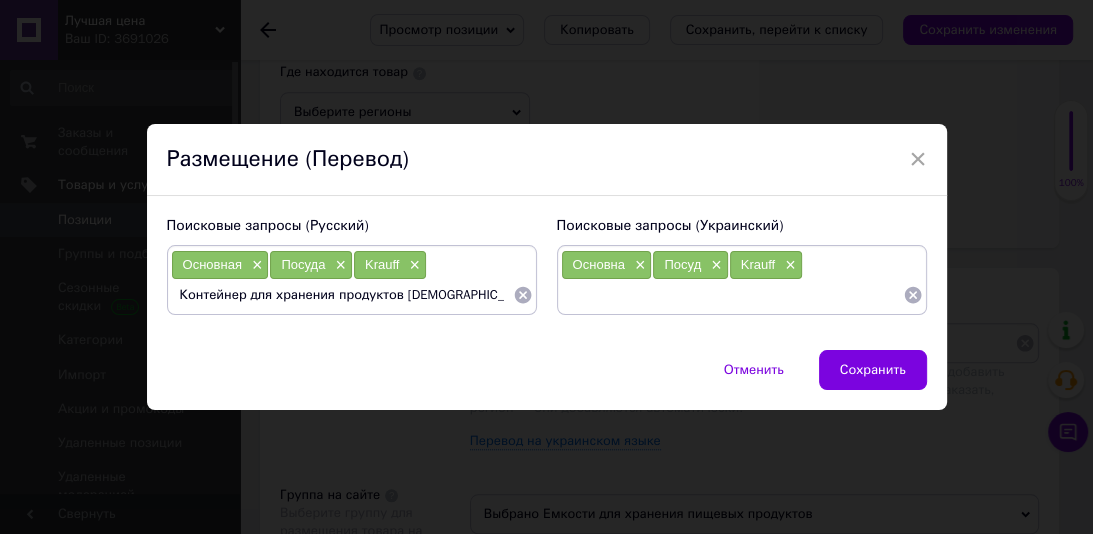 scroll, scrollTop: 0, scrollLeft: 47, axis: horizontal 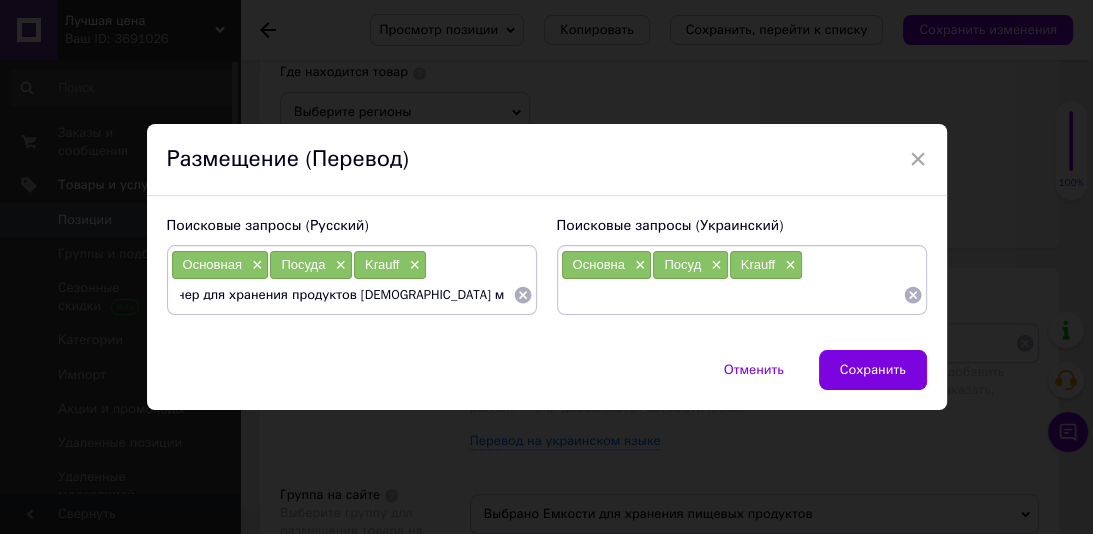 drag, startPoint x: 348, startPoint y: 293, endPoint x: 498, endPoint y: 290, distance: 150.03 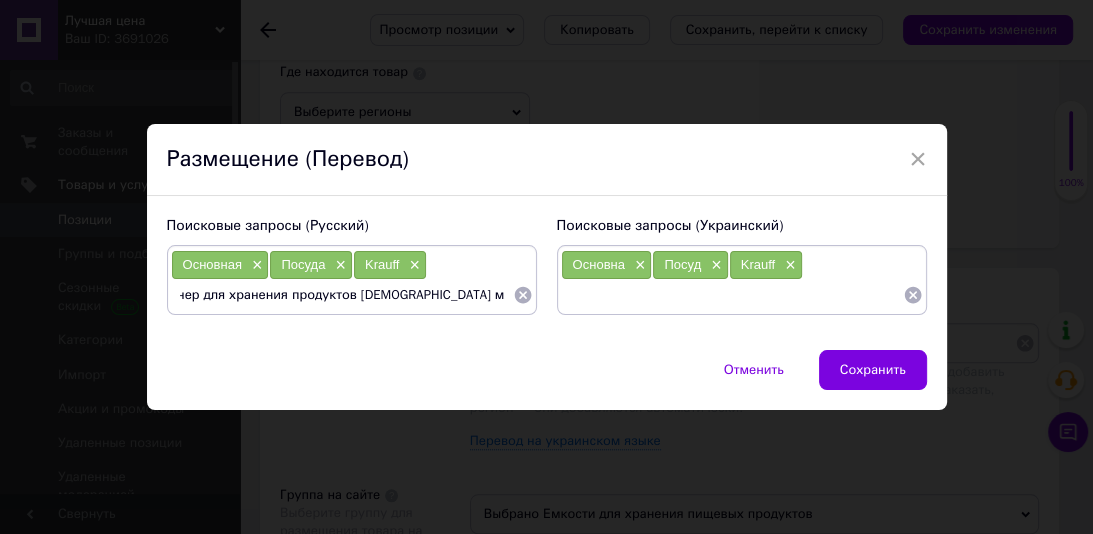 click on "Контейнер для хранения продуктов [DEMOGRAPHIC_DATA] мл Krauff [PHONE_NUMBER]" at bounding box center (342, 295) 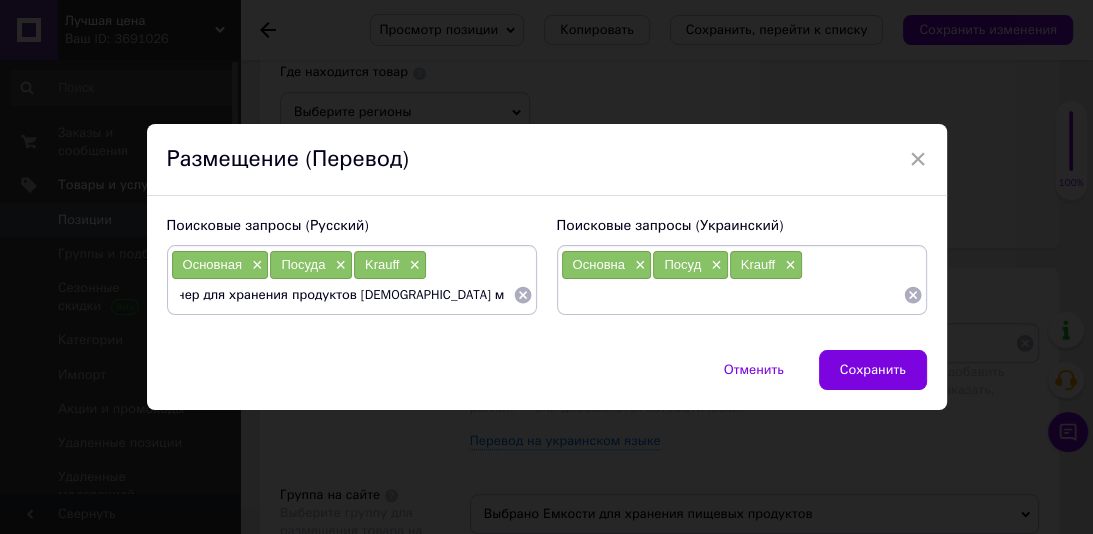 type on "Контейнер для хранения продуктов" 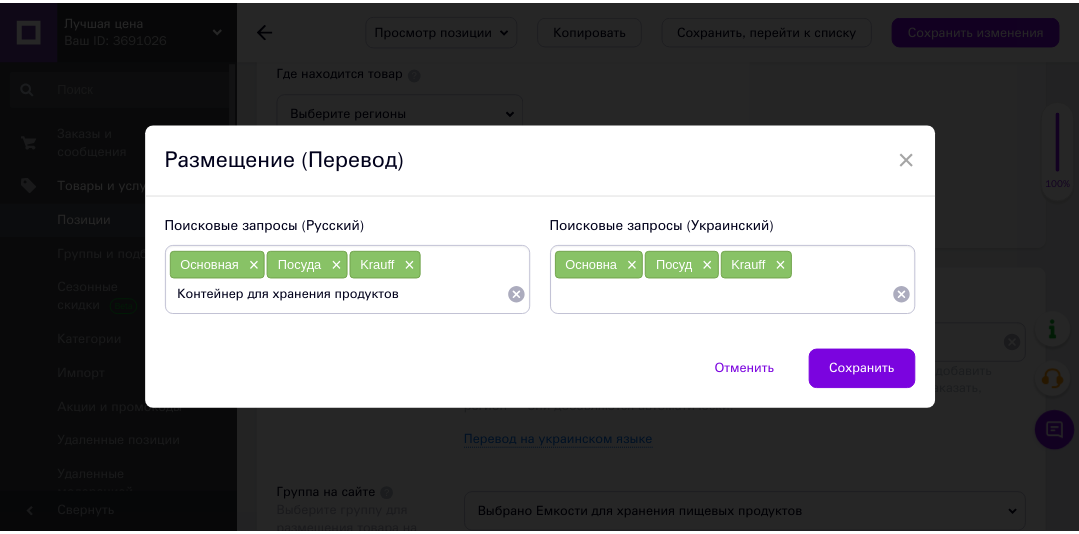 scroll, scrollTop: 0, scrollLeft: 0, axis: both 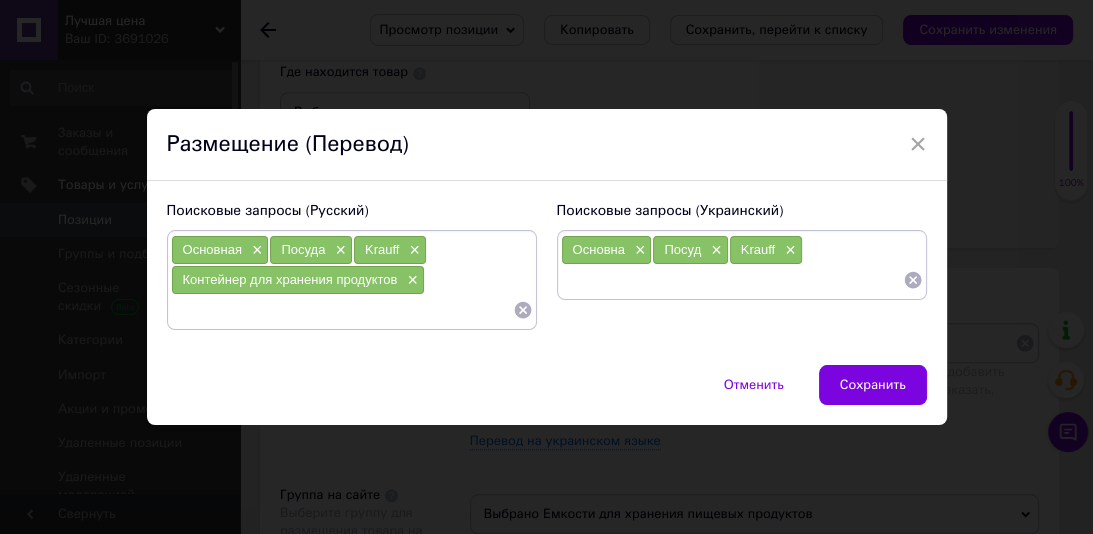 paste on "1000 мл Krauff [PHONE_NUMBER]" 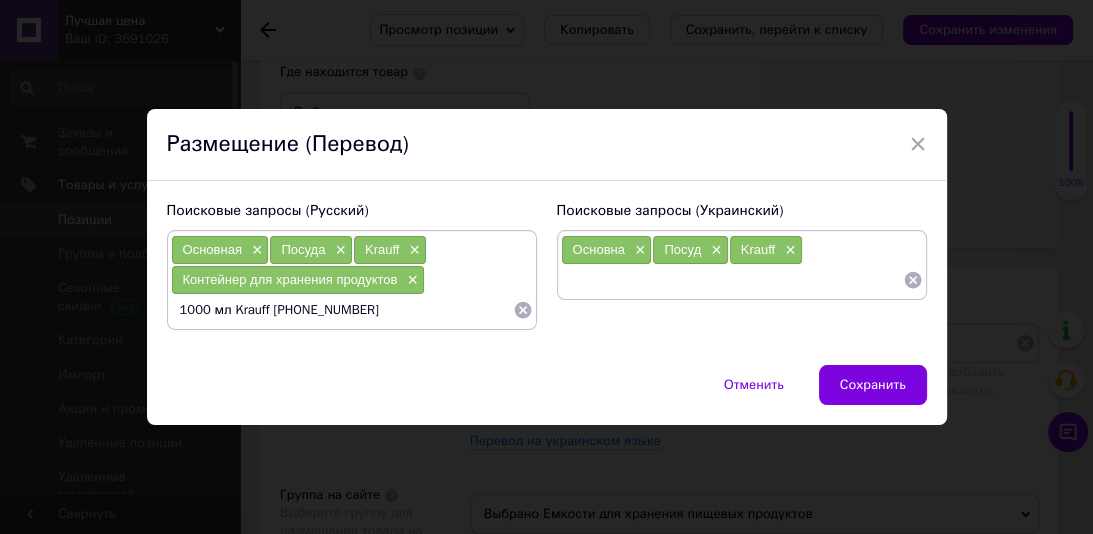 drag, startPoint x: 232, startPoint y: 312, endPoint x: 176, endPoint y: 307, distance: 56.22277 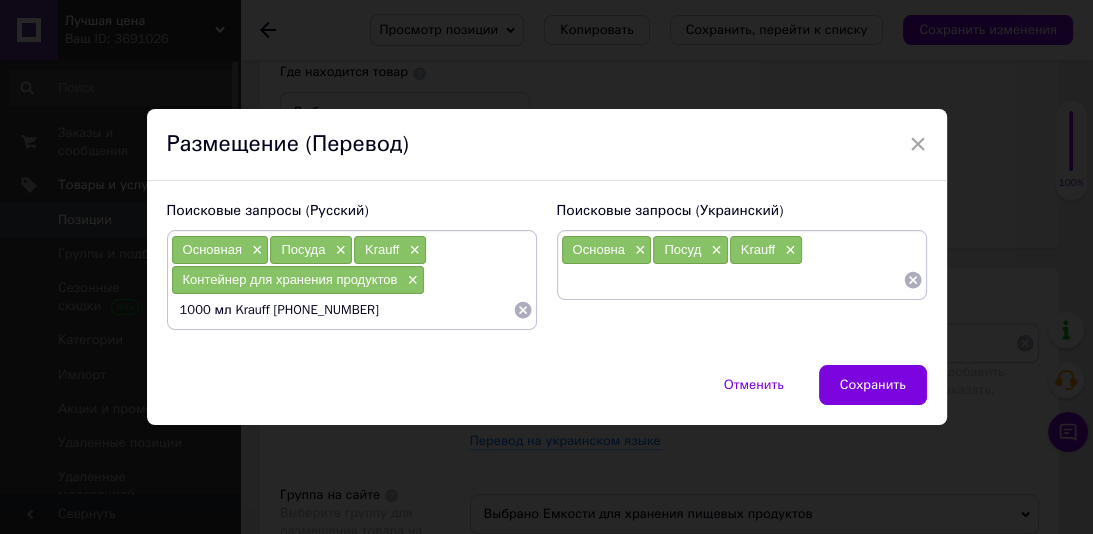 click on "1000 мл Krauff [PHONE_NUMBER]" at bounding box center [342, 310] 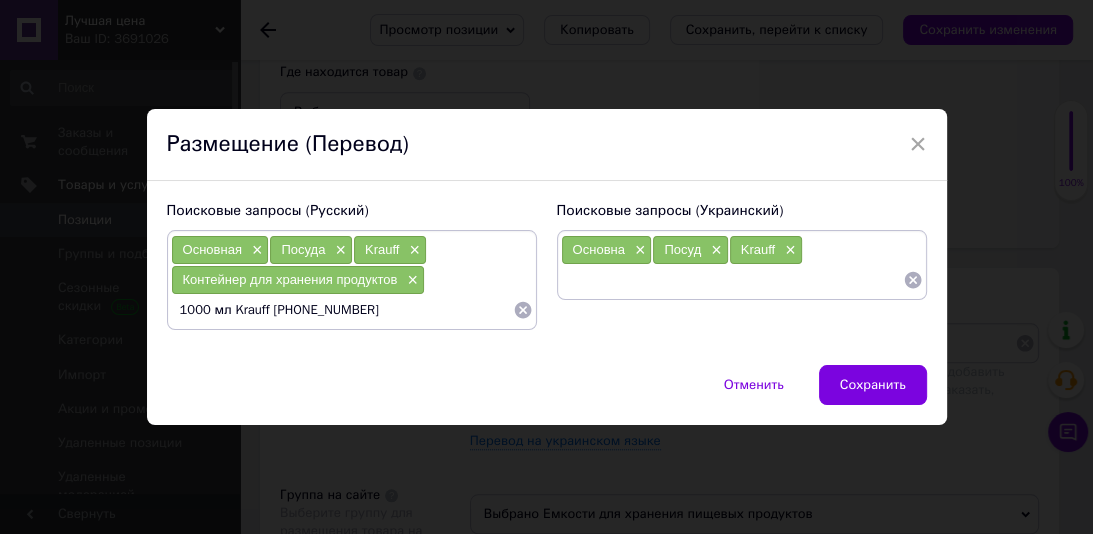 drag, startPoint x: 226, startPoint y: 312, endPoint x: 169, endPoint y: 306, distance: 57.31492 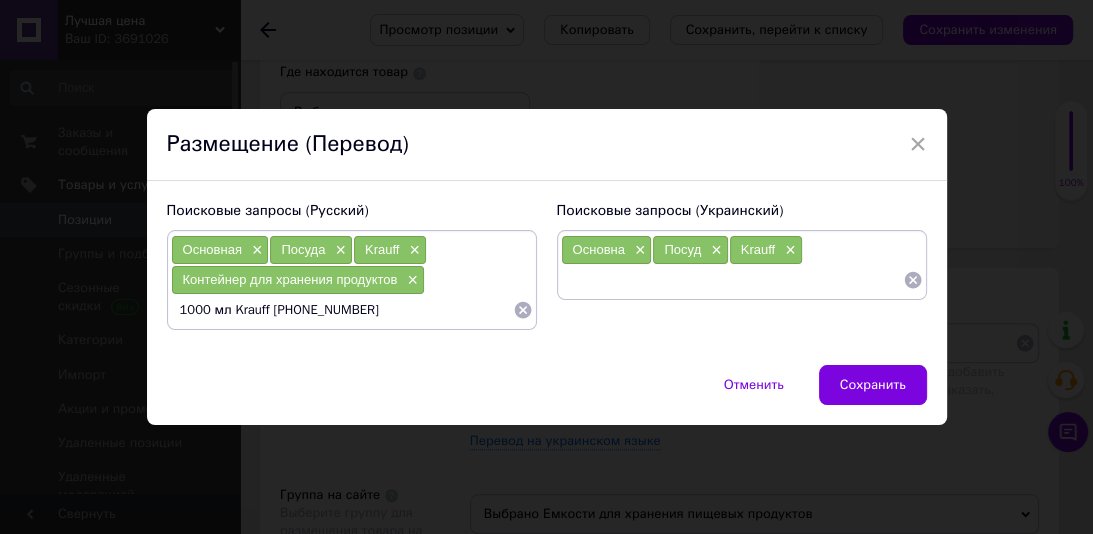 click on "1000 мл Krauff [PHONE_NUMBER]" at bounding box center [342, 310] 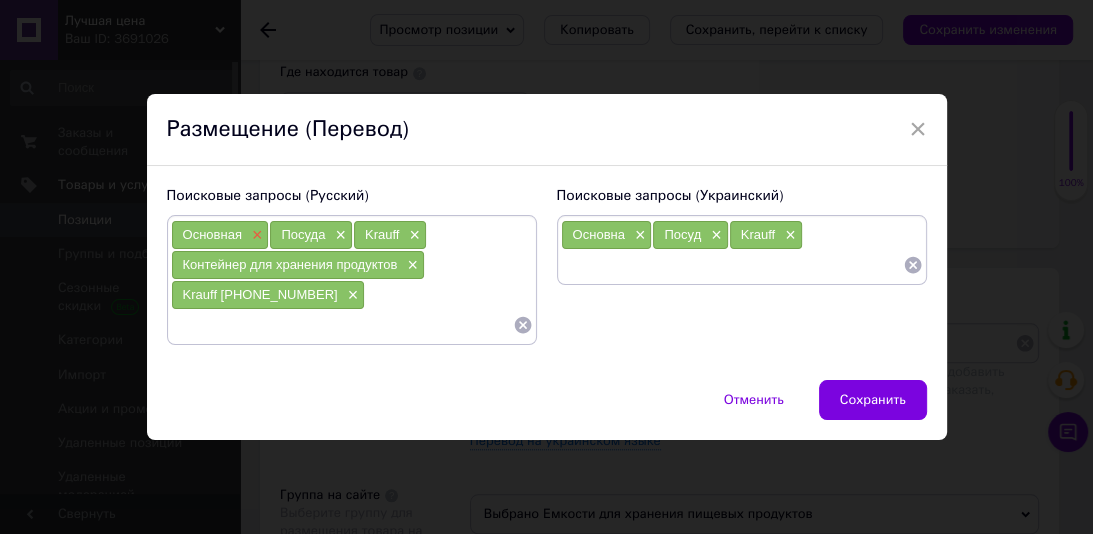 click on "×" at bounding box center [255, 235] 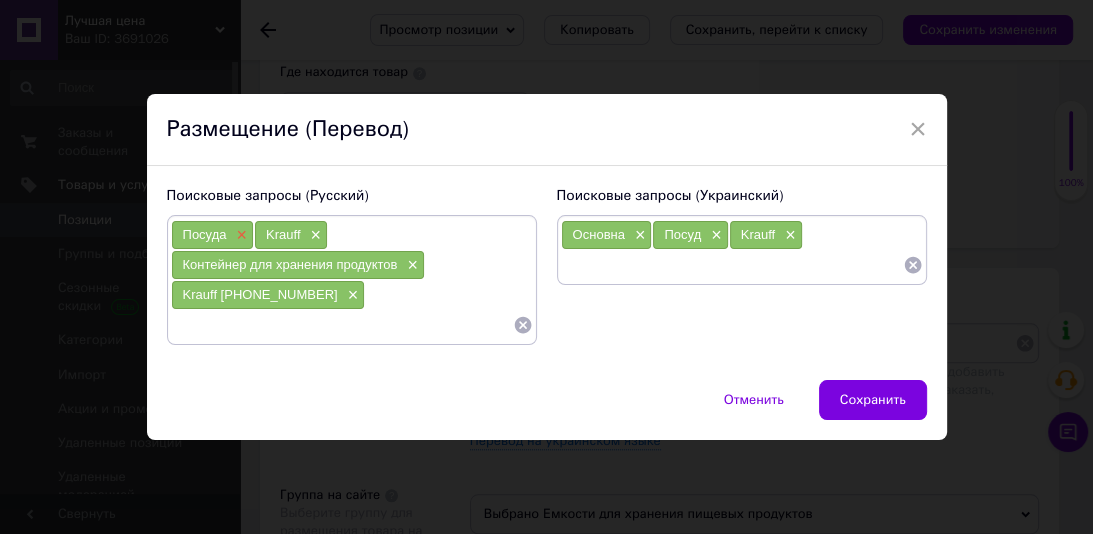 click on "×" at bounding box center [239, 235] 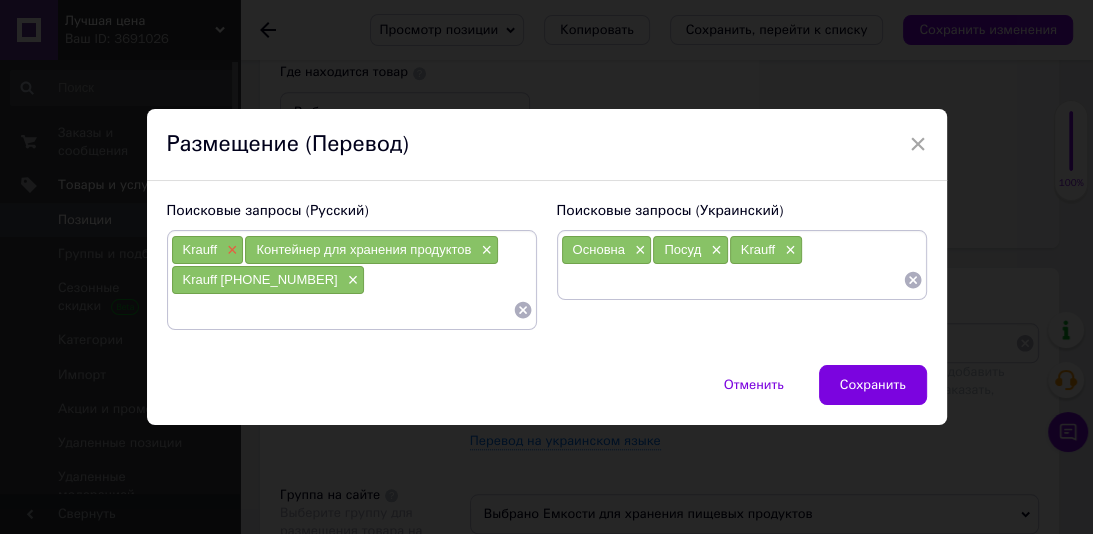 click on "×" at bounding box center [230, 250] 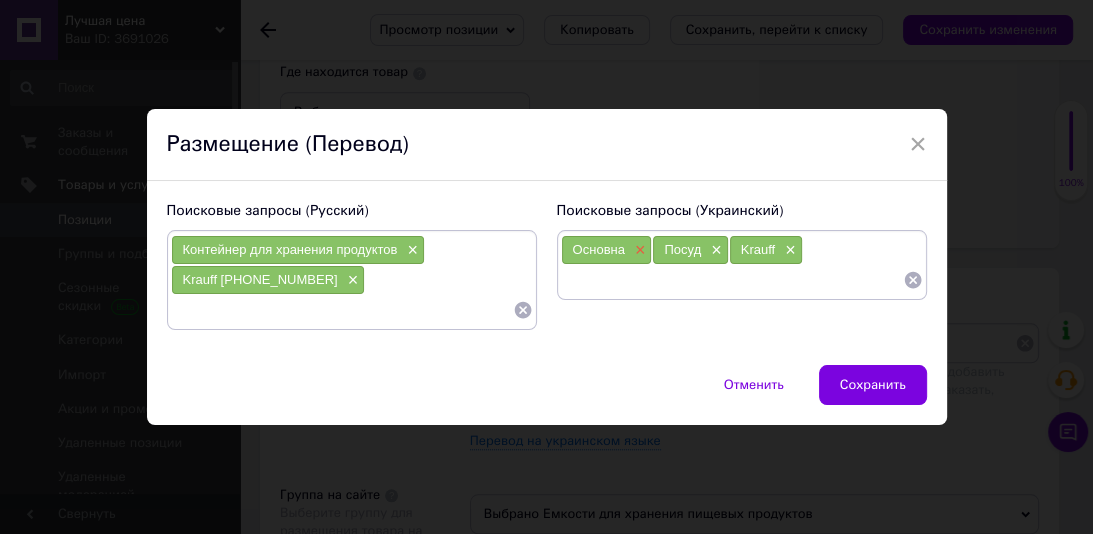 click on "×" at bounding box center [638, 250] 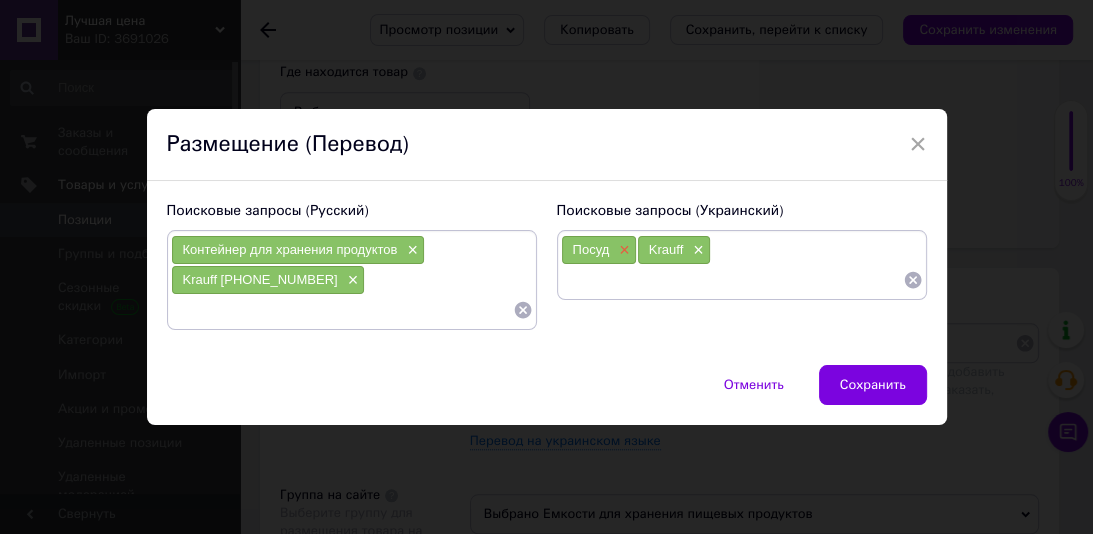 click on "×" at bounding box center (622, 250) 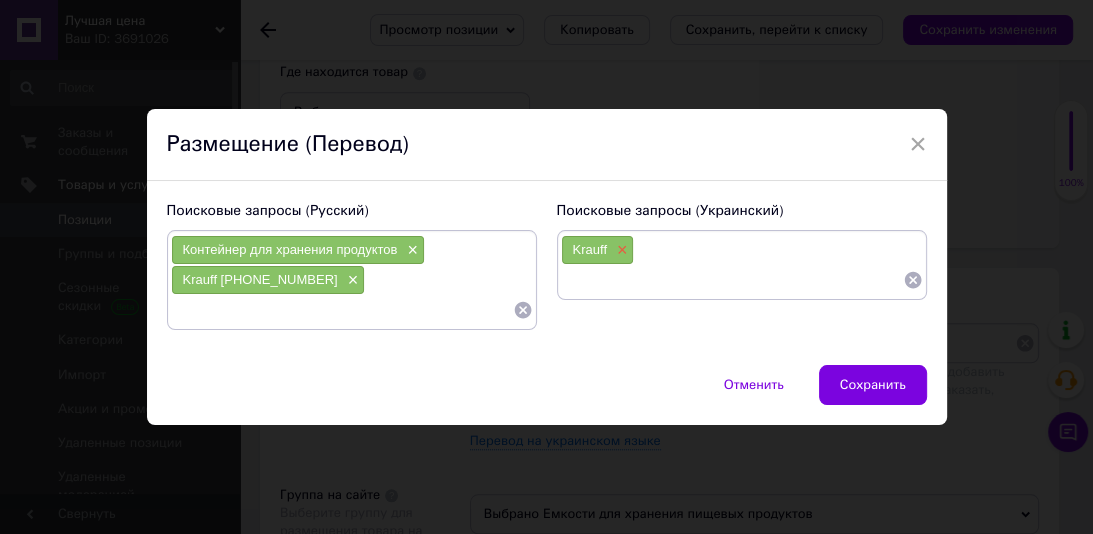click on "Krauff ×" at bounding box center [598, 250] 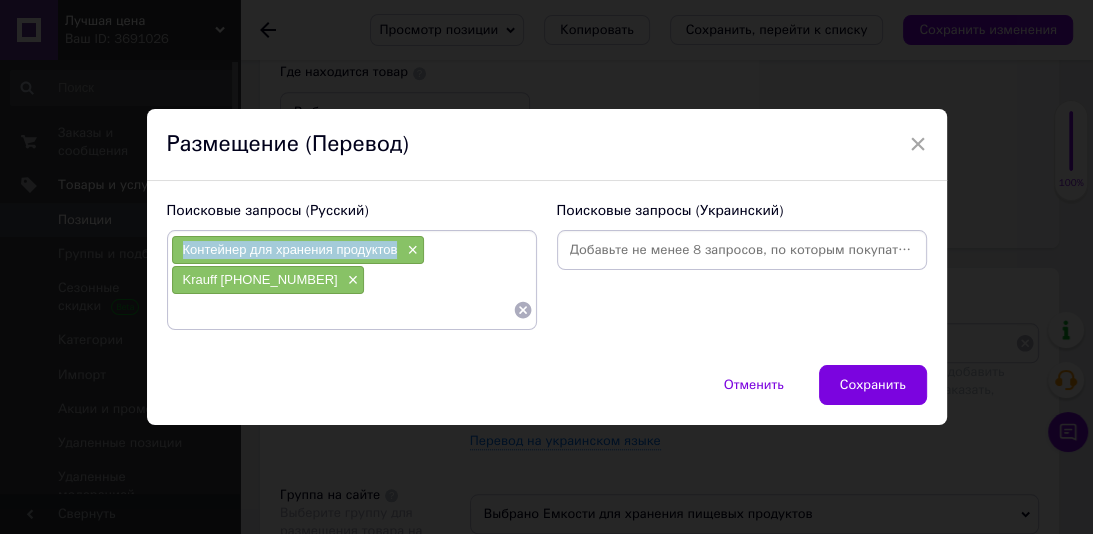 drag, startPoint x: 396, startPoint y: 255, endPoint x: 188, endPoint y: 247, distance: 208.1538 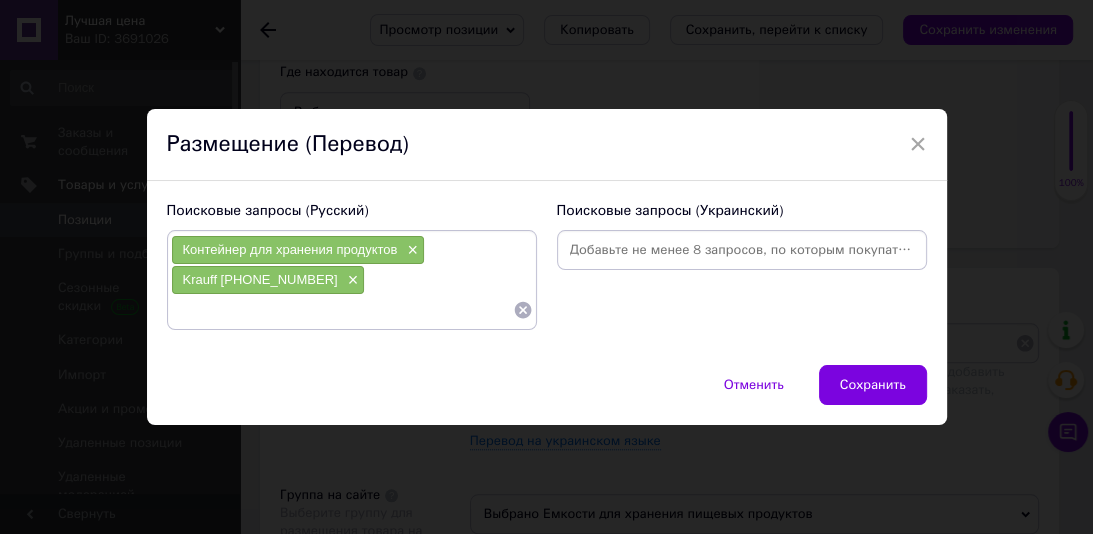 paste on "Контейнер для хранения продуктов" 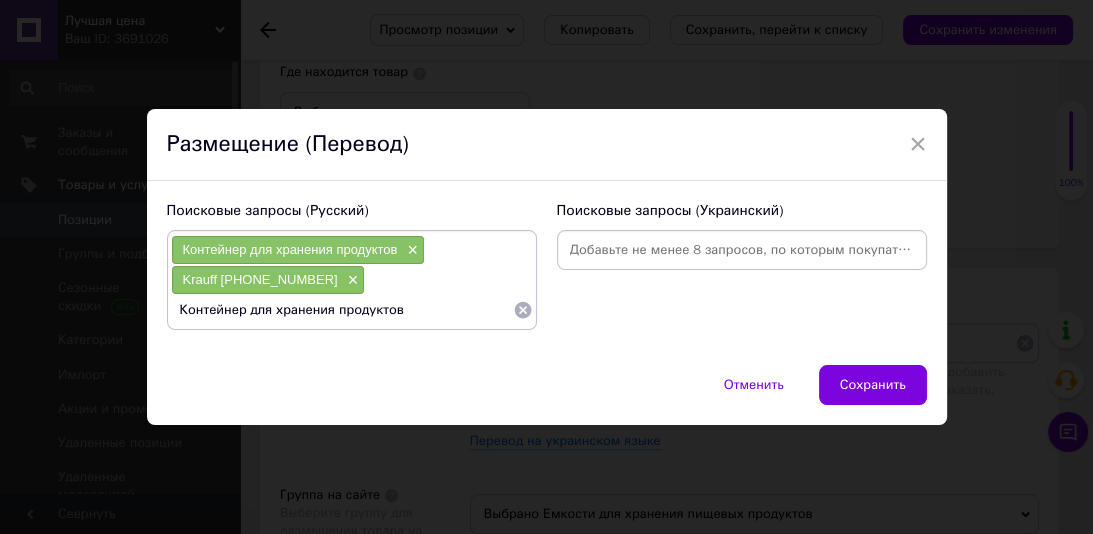 click on "Контейнер для хранения продуктов" at bounding box center (342, 310) 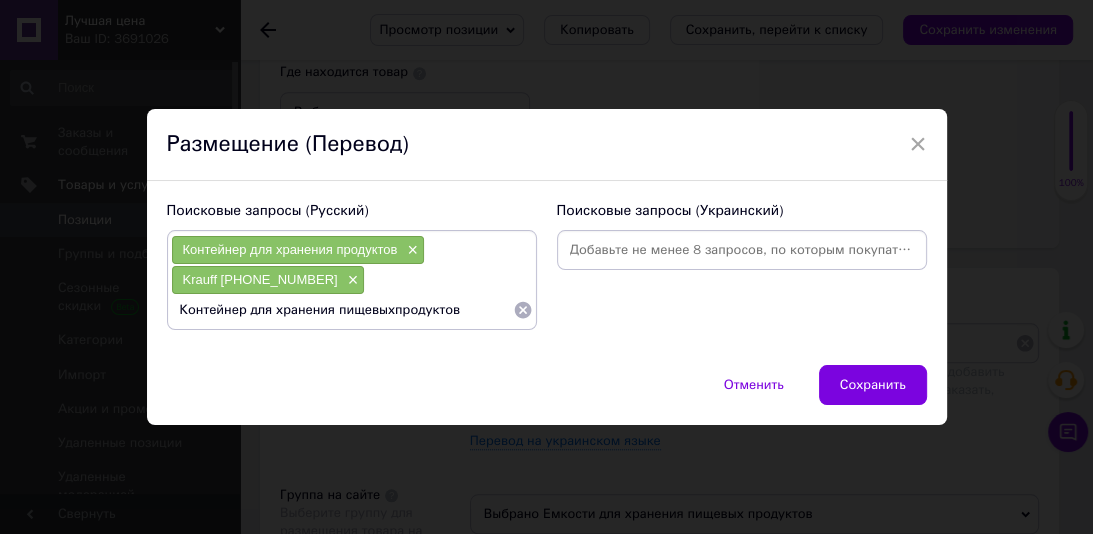 type on "Контейнер для хранения пищевых продуктов" 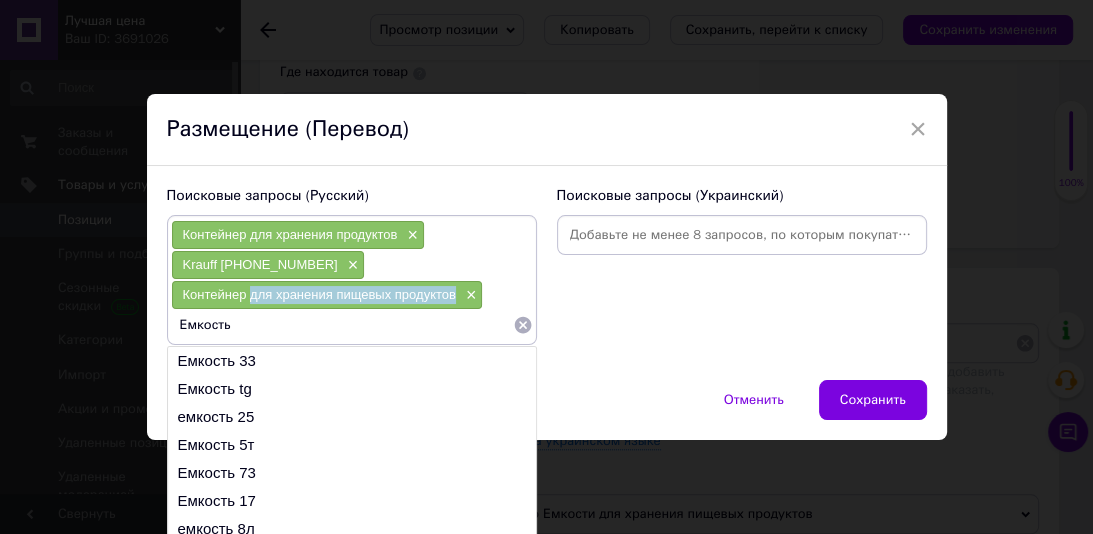 drag, startPoint x: 452, startPoint y: 297, endPoint x: 245, endPoint y: 296, distance: 207.00241 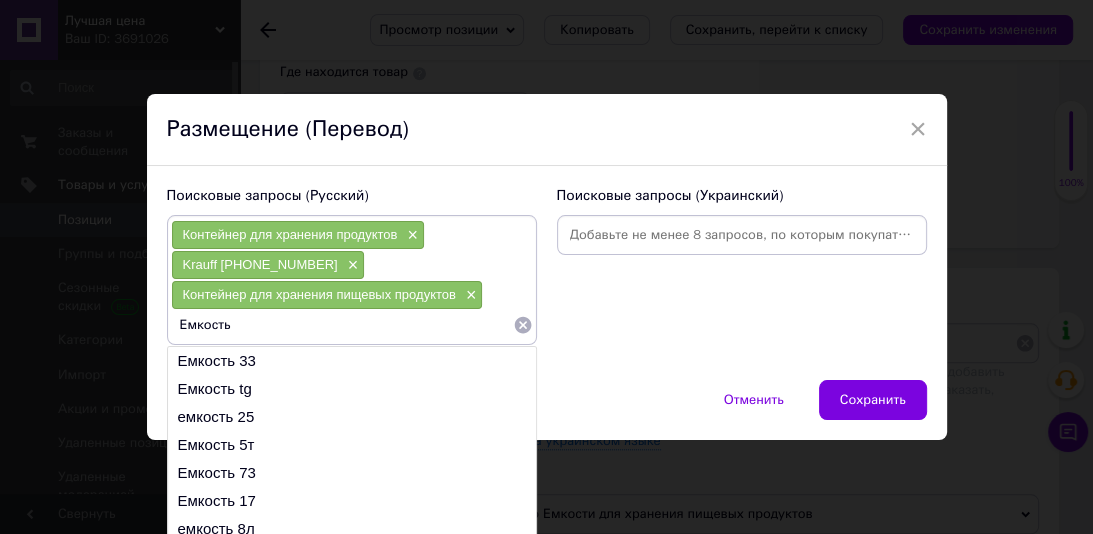 drag, startPoint x: 261, startPoint y: 316, endPoint x: 313, endPoint y: 224, distance: 105.67876 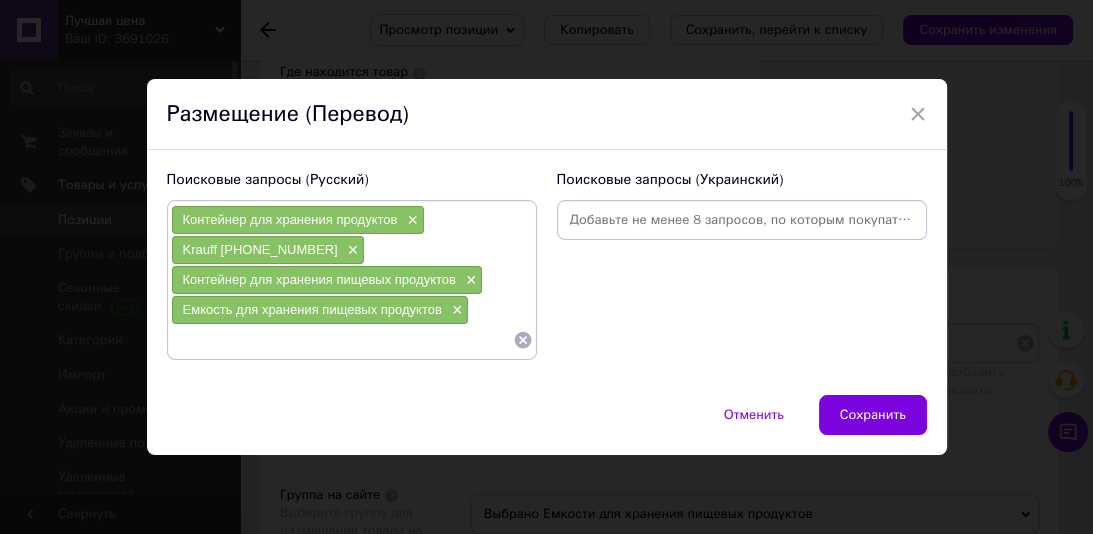 type 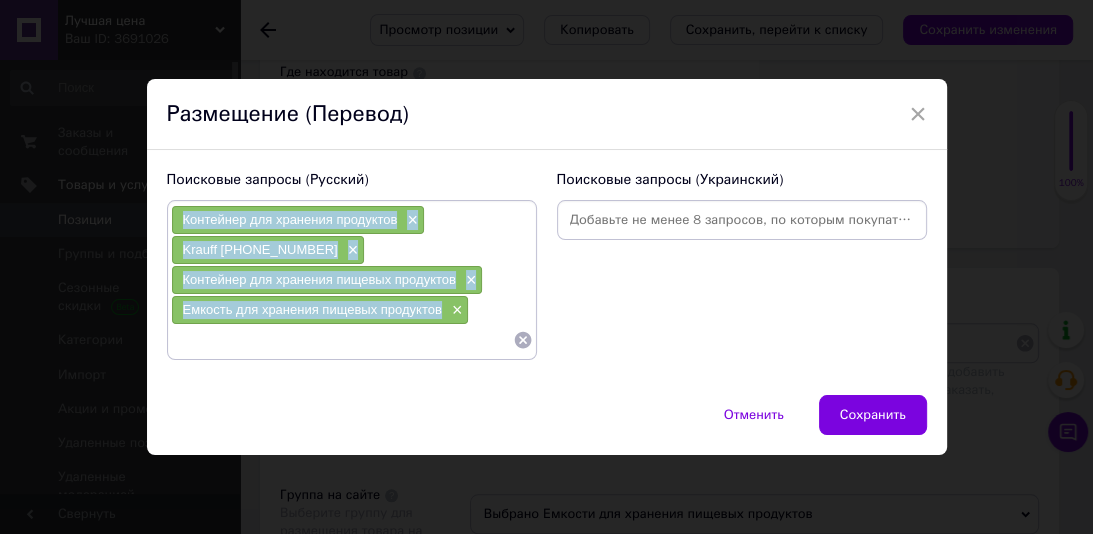 drag, startPoint x: 438, startPoint y: 316, endPoint x: 176, endPoint y: 222, distance: 278.3523 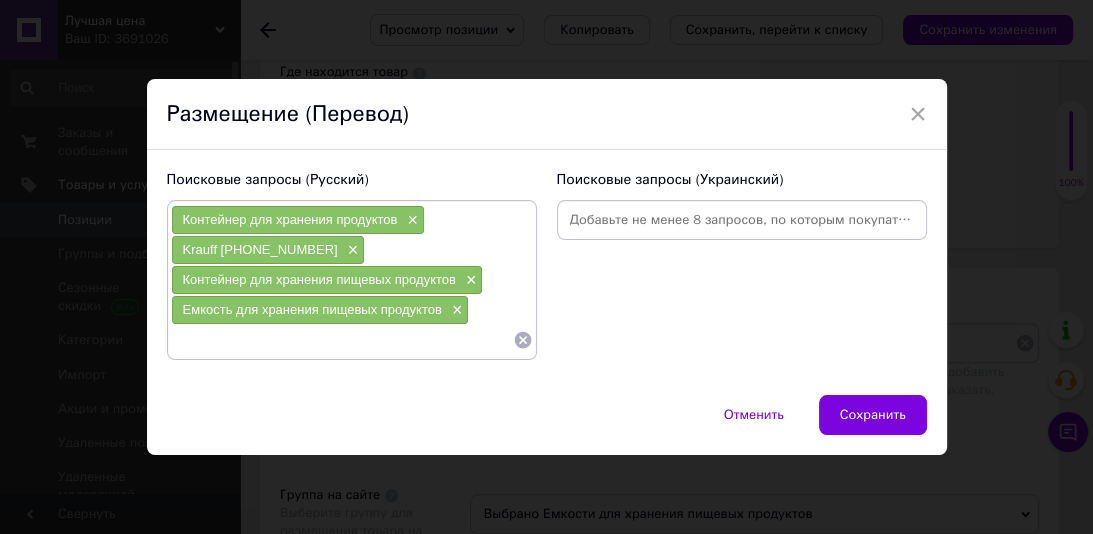 paste on "Контейнер для зберігання продуктів×" 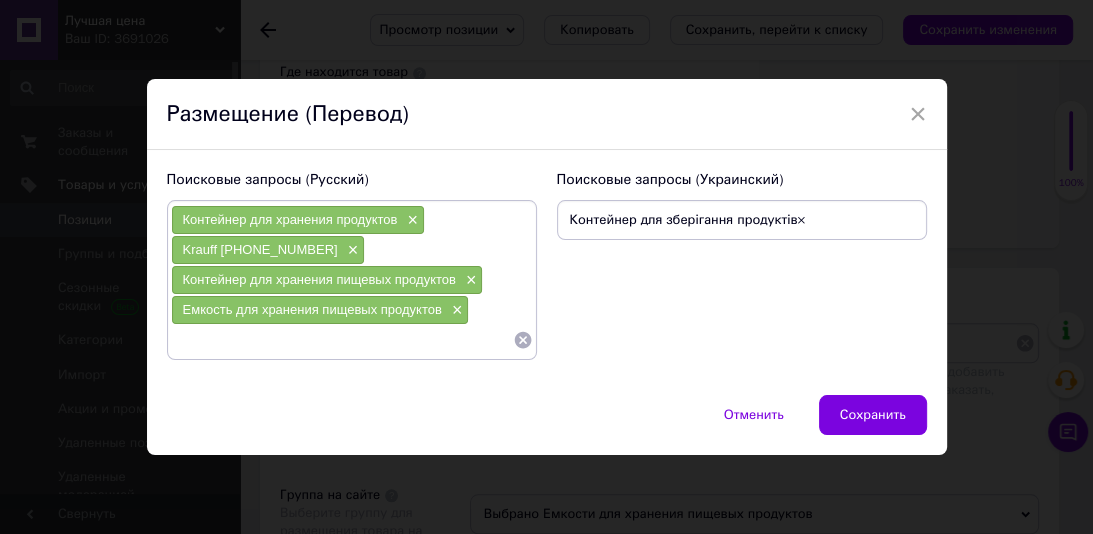 type on "Контейнер для зберігання продуктів" 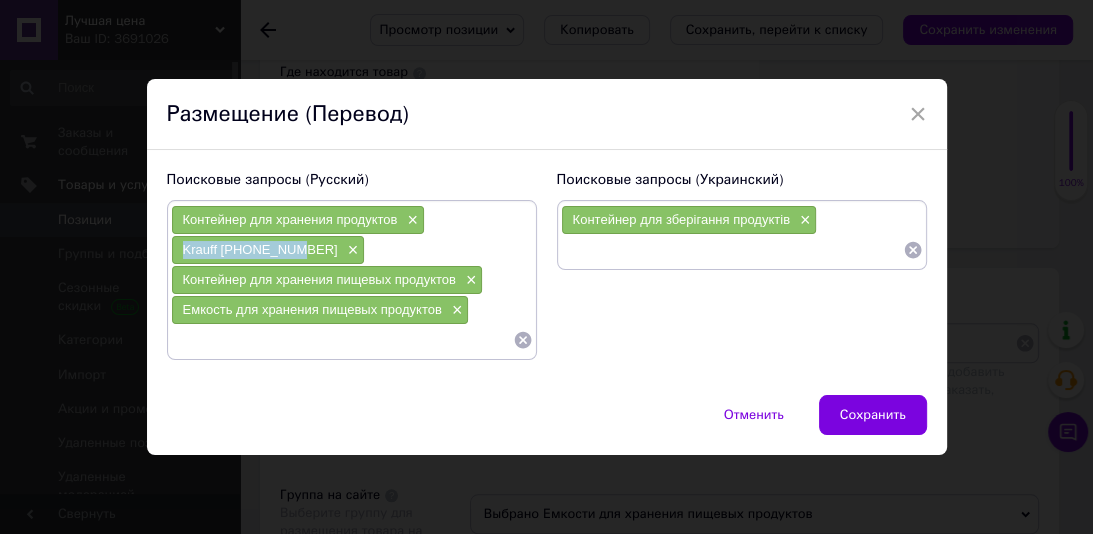 drag, startPoint x: 296, startPoint y: 247, endPoint x: 179, endPoint y: 253, distance: 117.15375 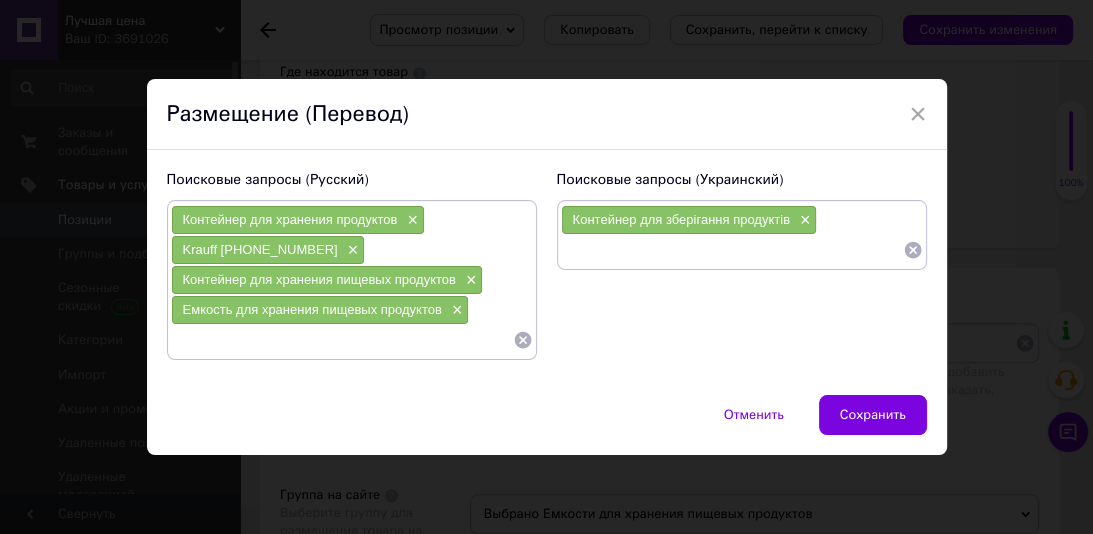 click at bounding box center (732, 250) 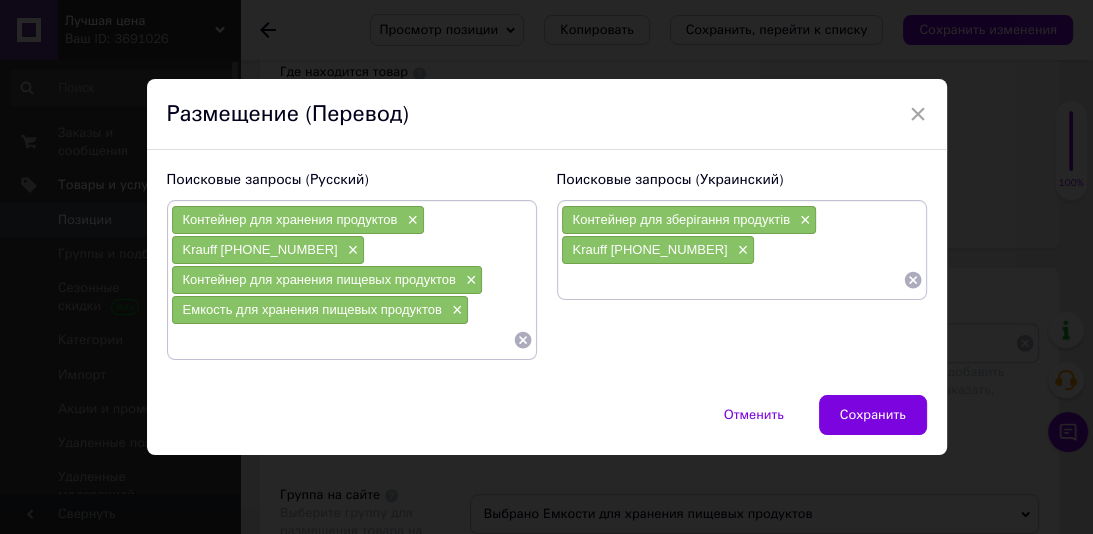 paste on "Контейнер для зберігання харчових продуктів" 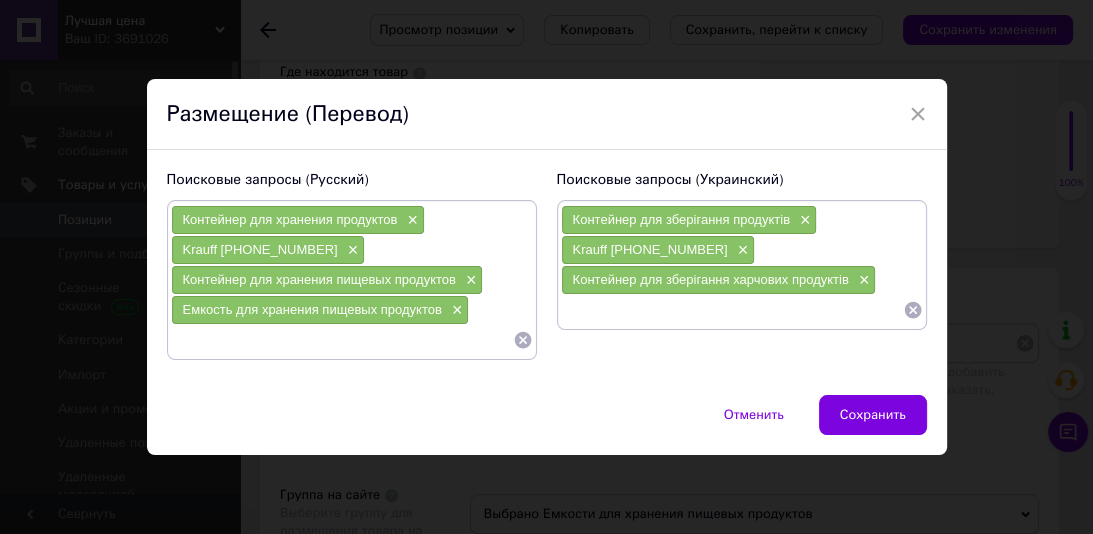 paste on "Місткість для зберігання харчових продуктів" 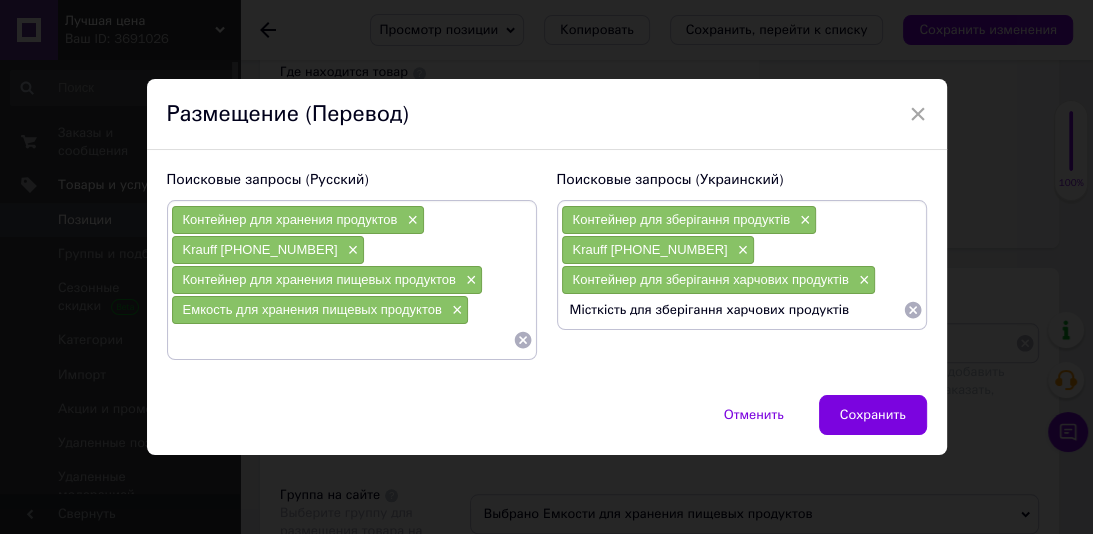 click on "Місткість для зберігання харчових продуктів" at bounding box center [732, 310] 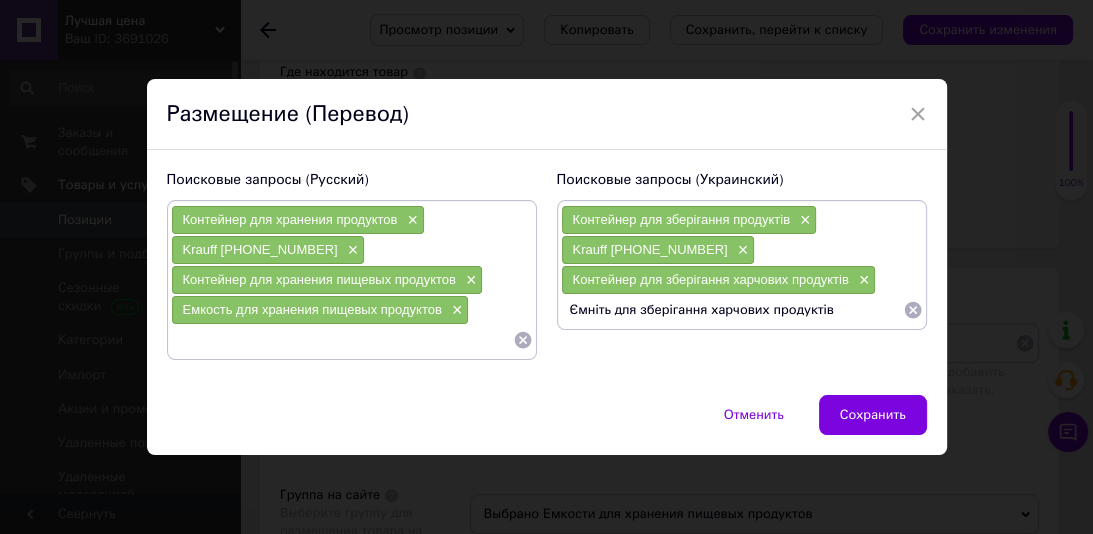 type on "Ємність для зберігання харчових продуктів" 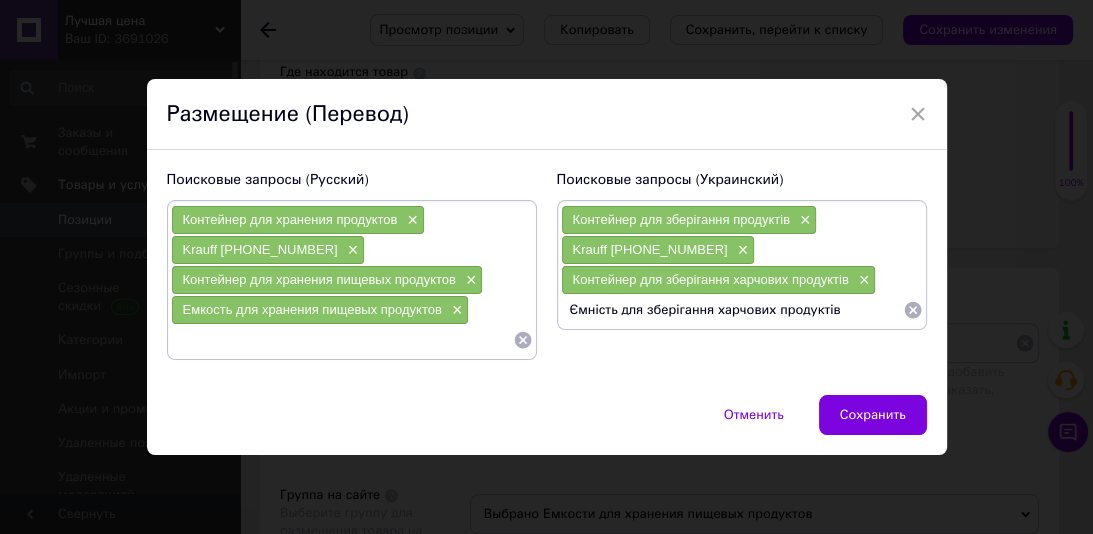 click on "Ємність для зберігання харчових продуктів" at bounding box center [732, 310] 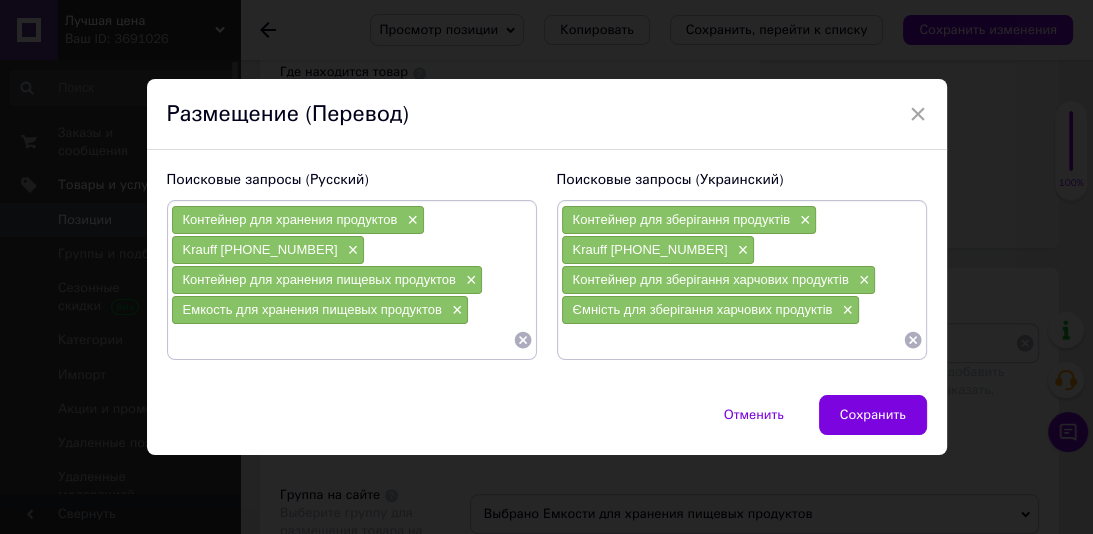 click at bounding box center [342, 340] 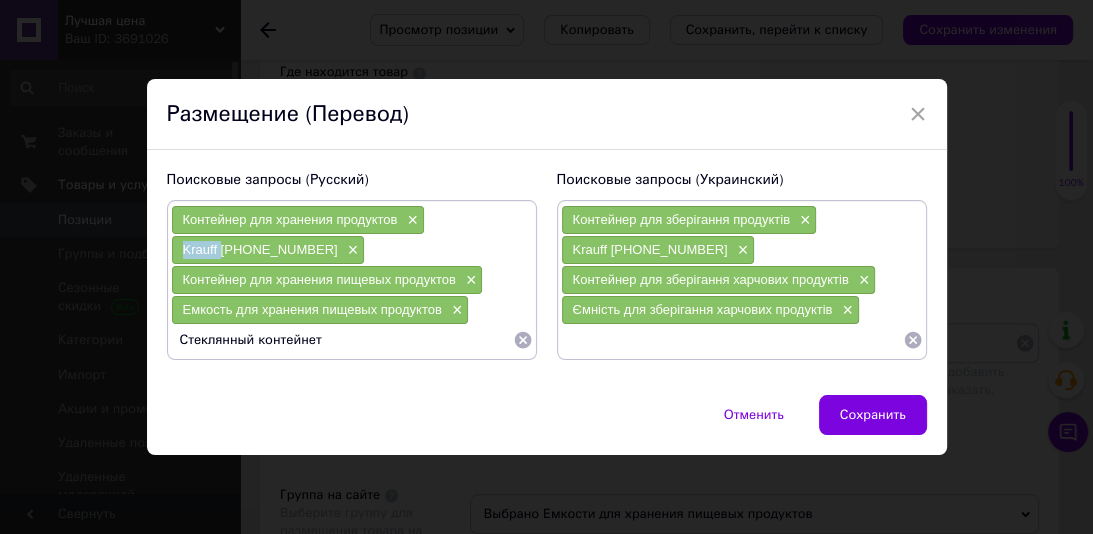 drag, startPoint x: 206, startPoint y: 257, endPoint x: 174, endPoint y: 256, distance: 32.01562 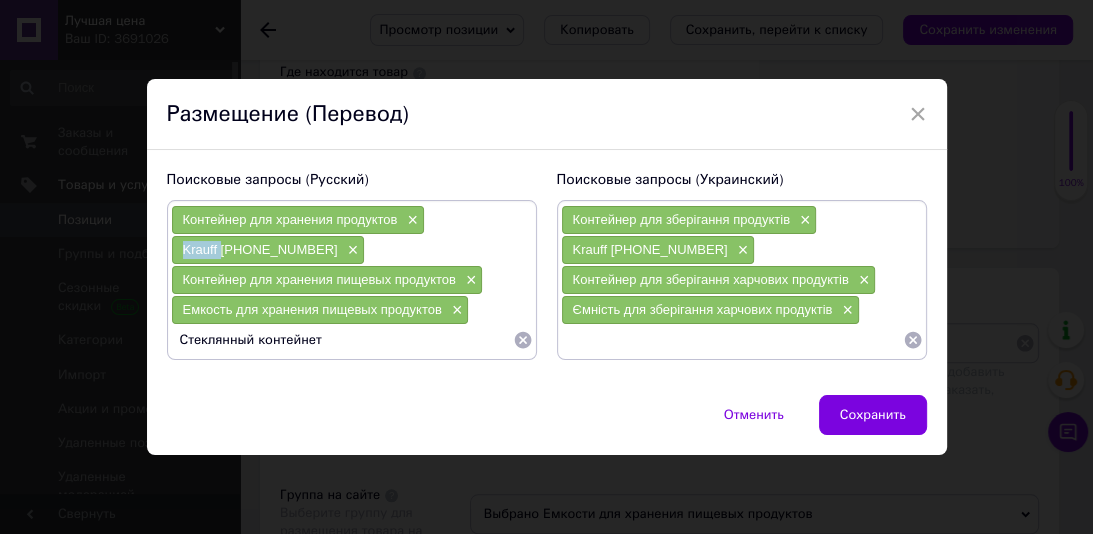 click on "Krauff [PHONE_NUMBER] ×" at bounding box center (268, 250) 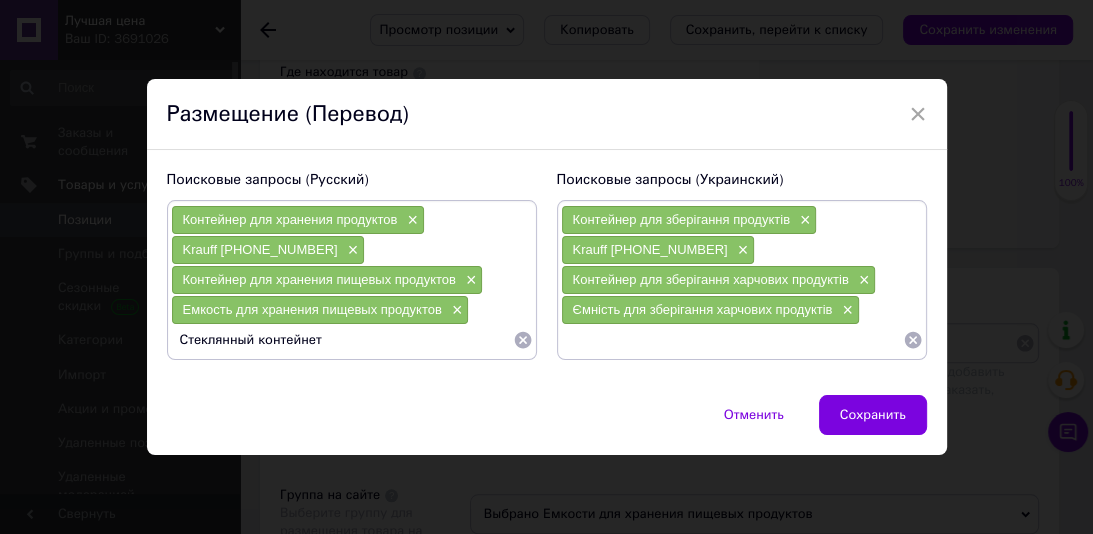 click on "Стеклянный контейнет" at bounding box center [342, 340] 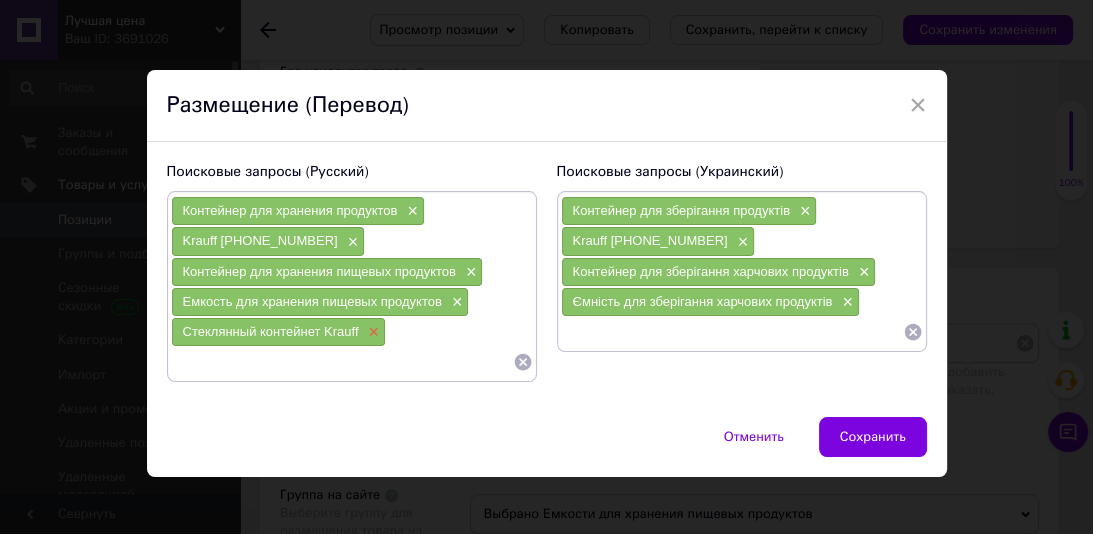 type 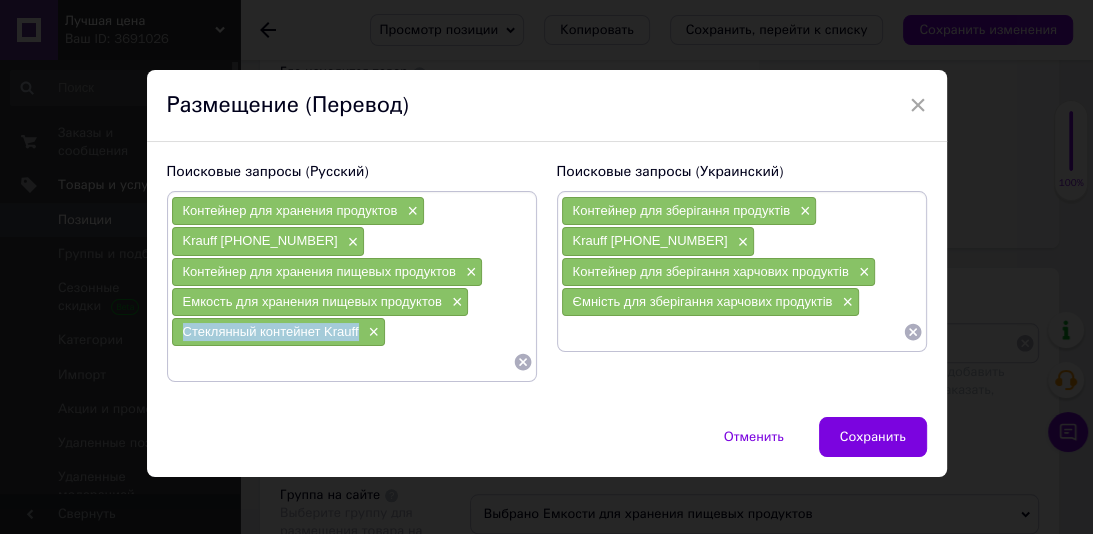 drag, startPoint x: 362, startPoint y: 323, endPoint x: 178, endPoint y: 324, distance: 184.00272 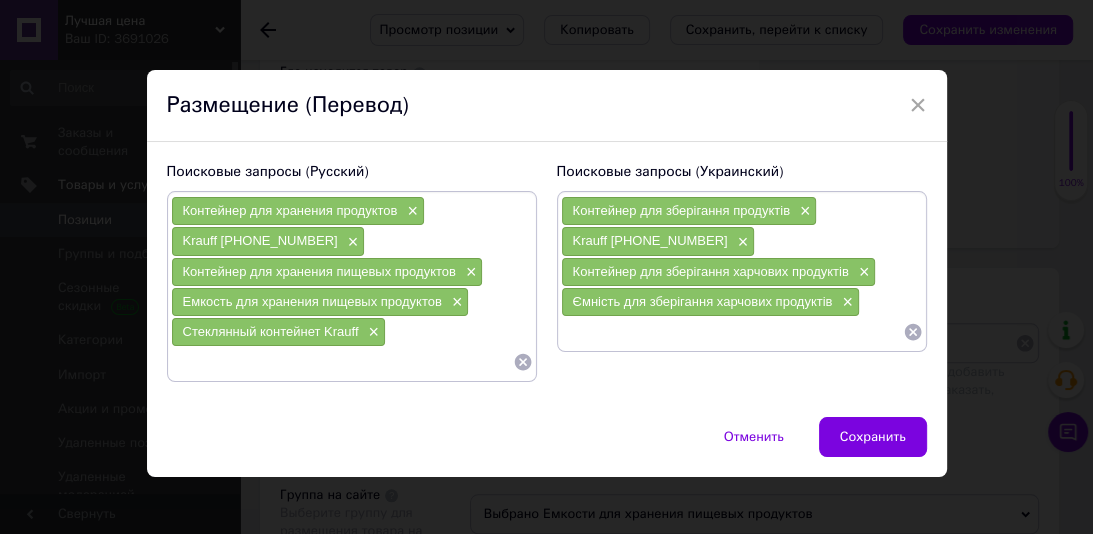 paste on "Скляний контейнер Krauff" 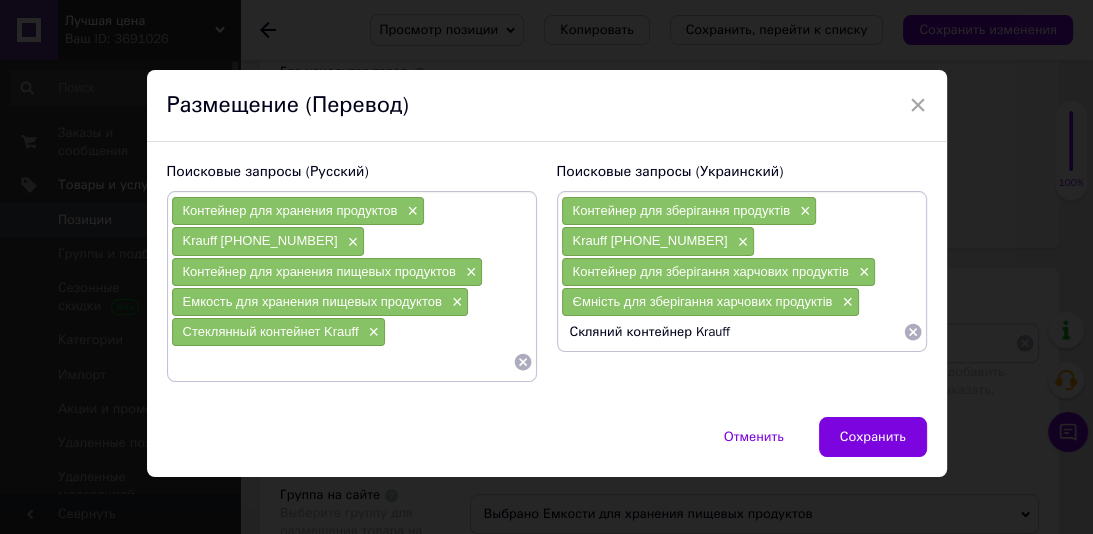 type 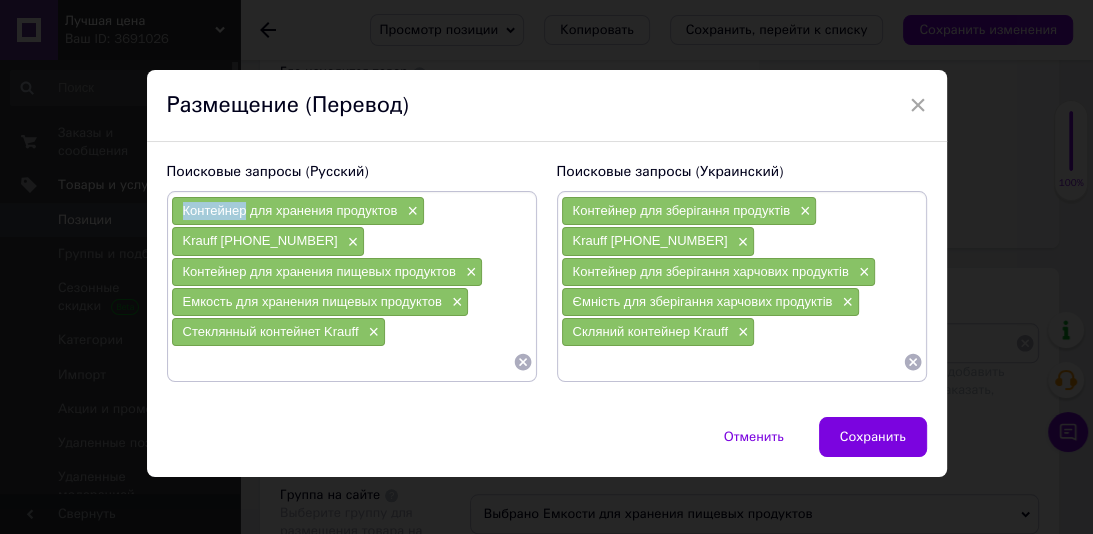 drag, startPoint x: 244, startPoint y: 212, endPoint x: 196, endPoint y: 204, distance: 48.6621 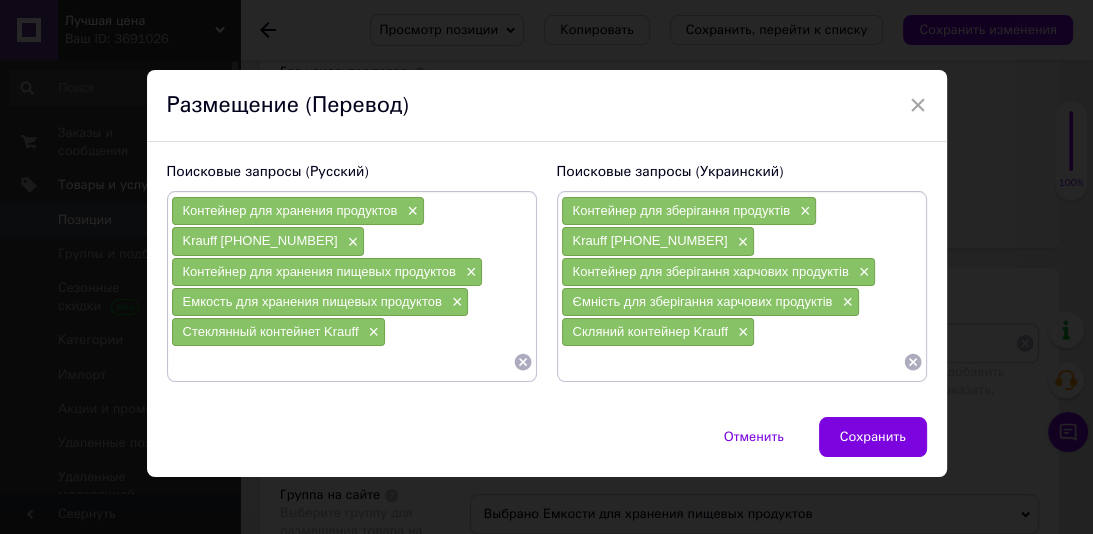 paste on "Контейнер" 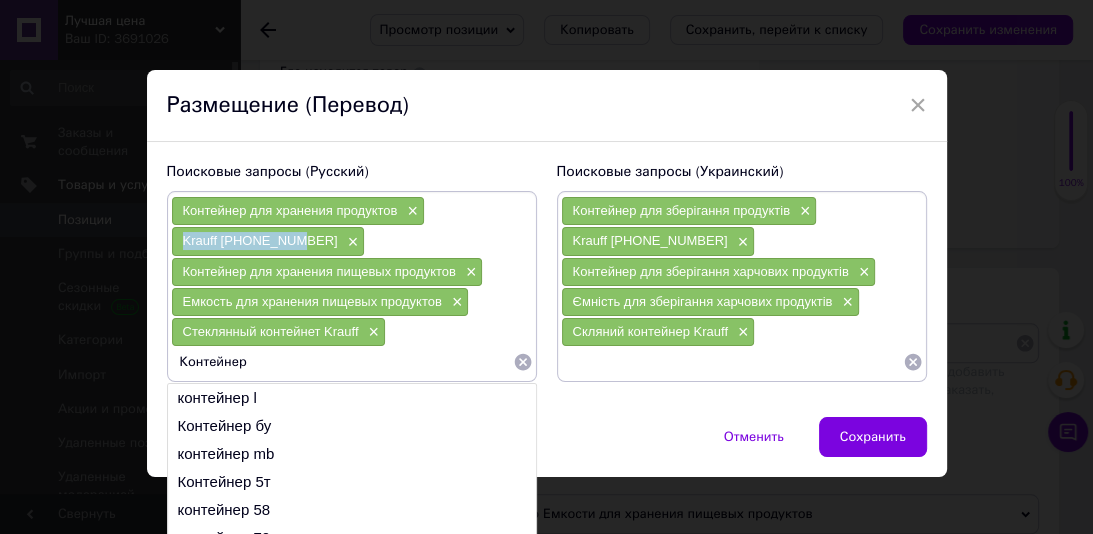 drag, startPoint x: 288, startPoint y: 244, endPoint x: 189, endPoint y: 243, distance: 99.00505 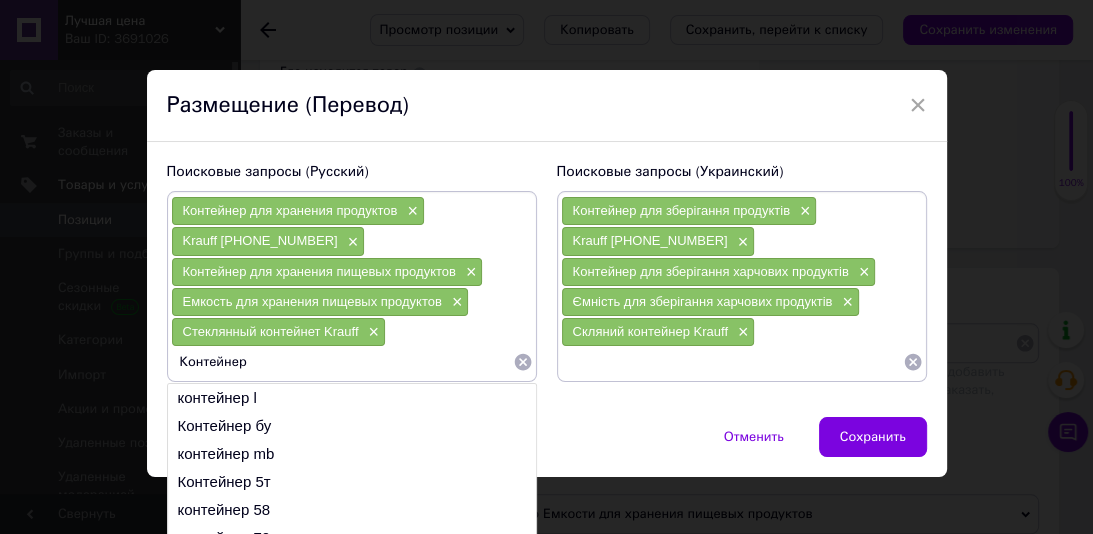 click on "Контейнер" at bounding box center [342, 362] 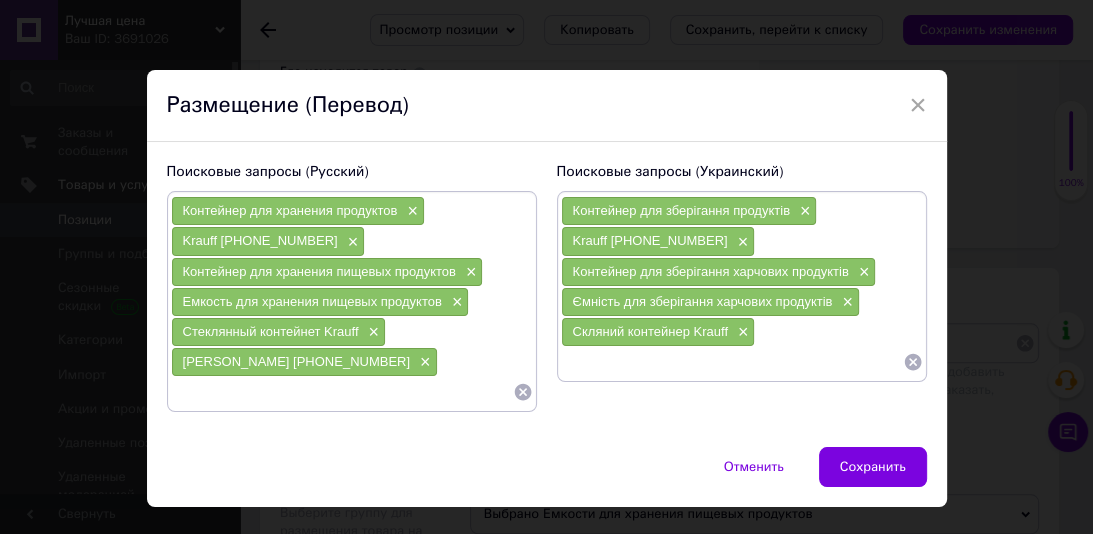type 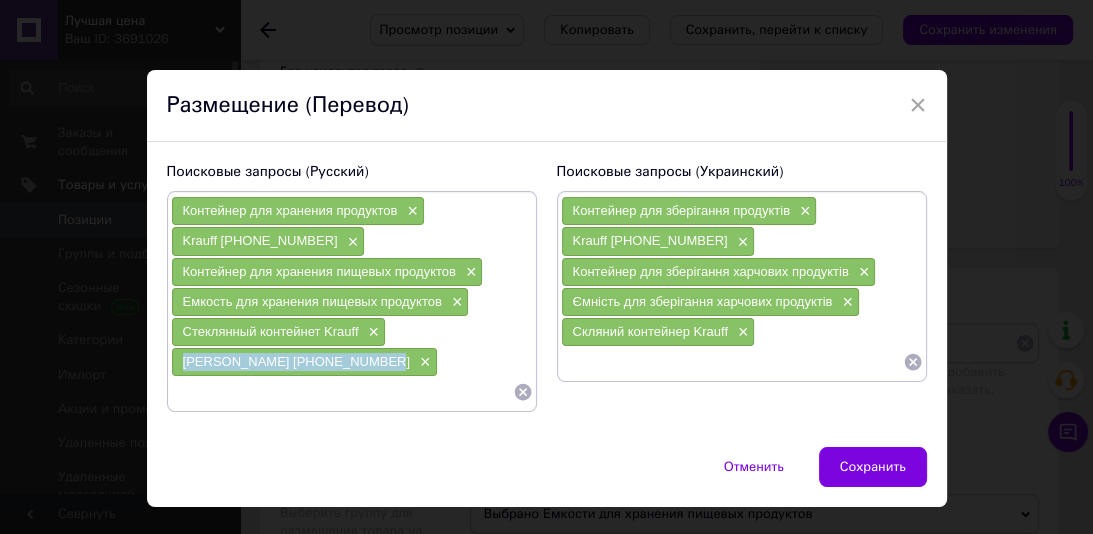 drag, startPoint x: 356, startPoint y: 347, endPoint x: 173, endPoint y: 360, distance: 183.46117 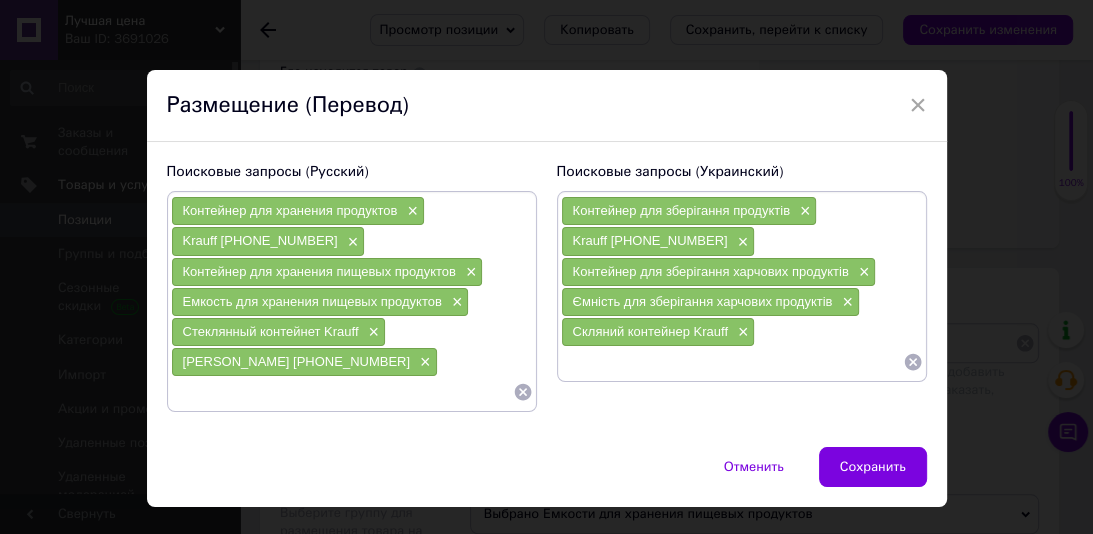 click at bounding box center (732, 362) 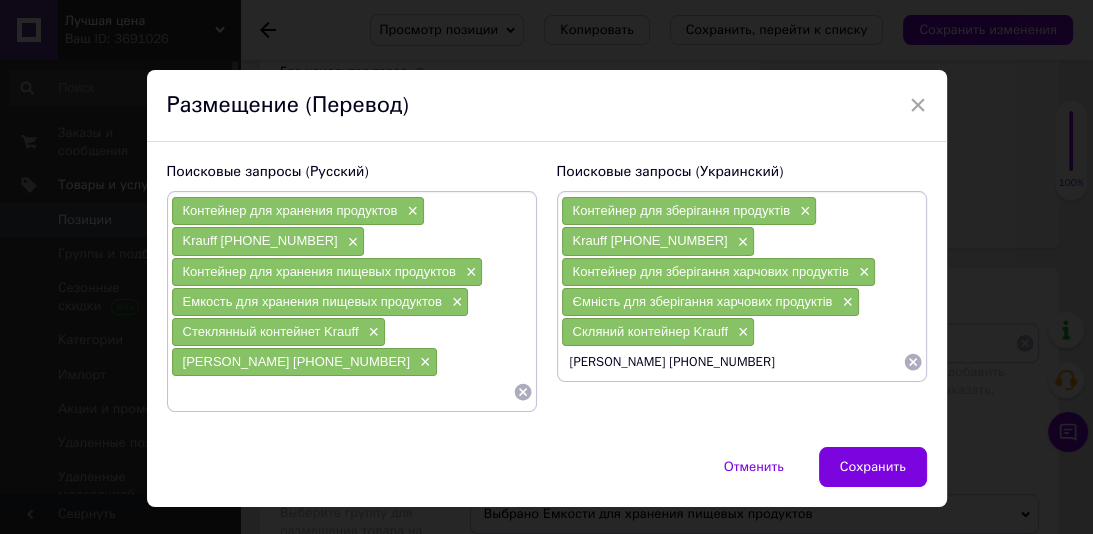 type 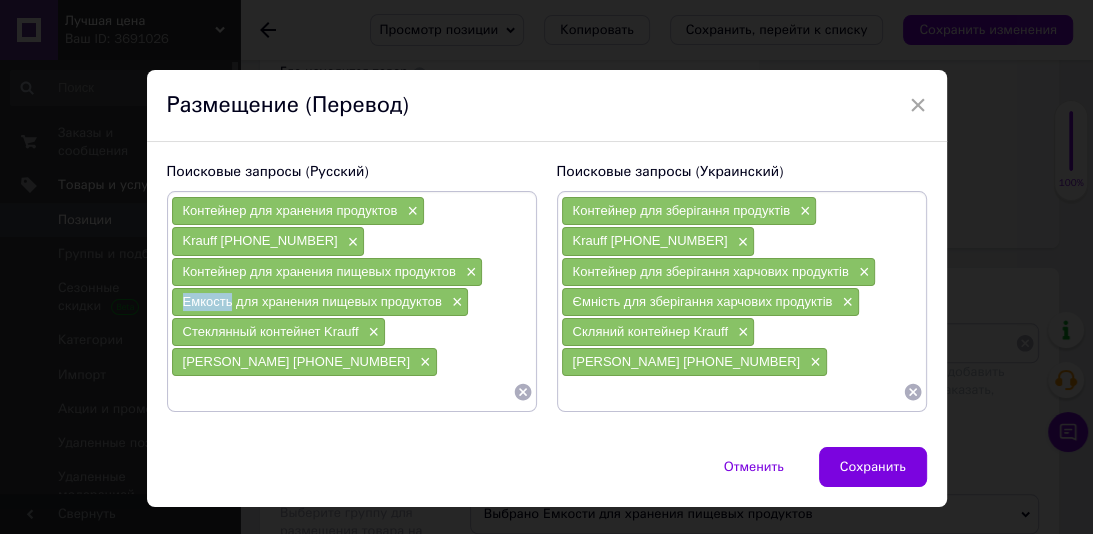 drag, startPoint x: 228, startPoint y: 302, endPoint x: 171, endPoint y: 303, distance: 57.00877 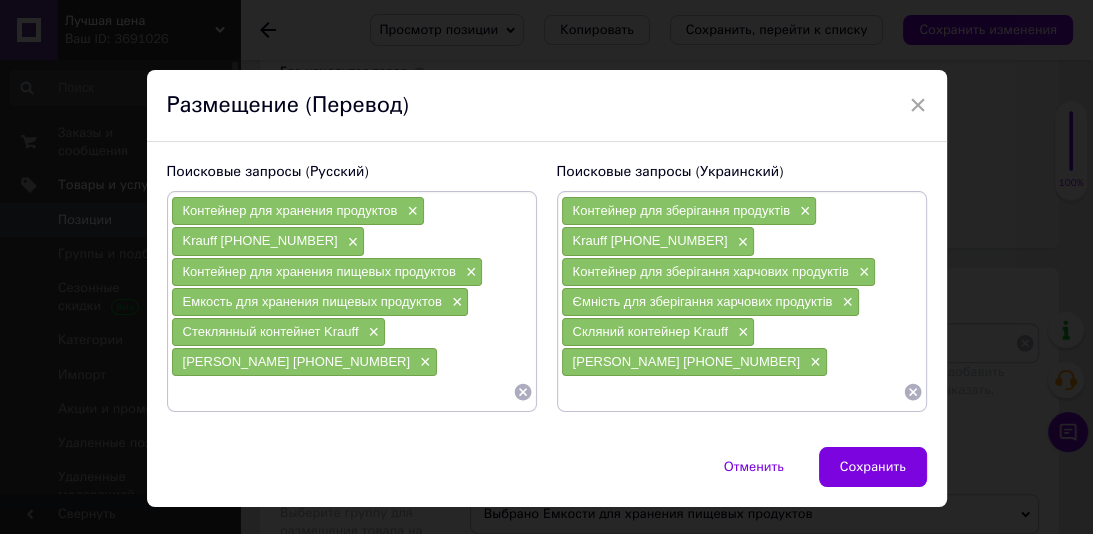 click at bounding box center [342, 392] 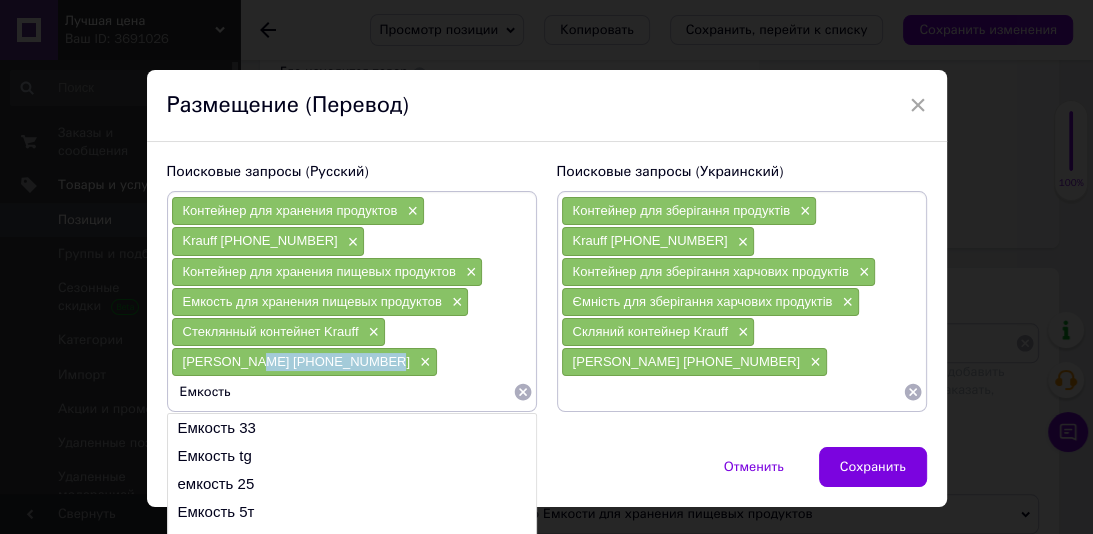 drag, startPoint x: 357, startPoint y: 363, endPoint x: 247, endPoint y: 367, distance: 110.0727 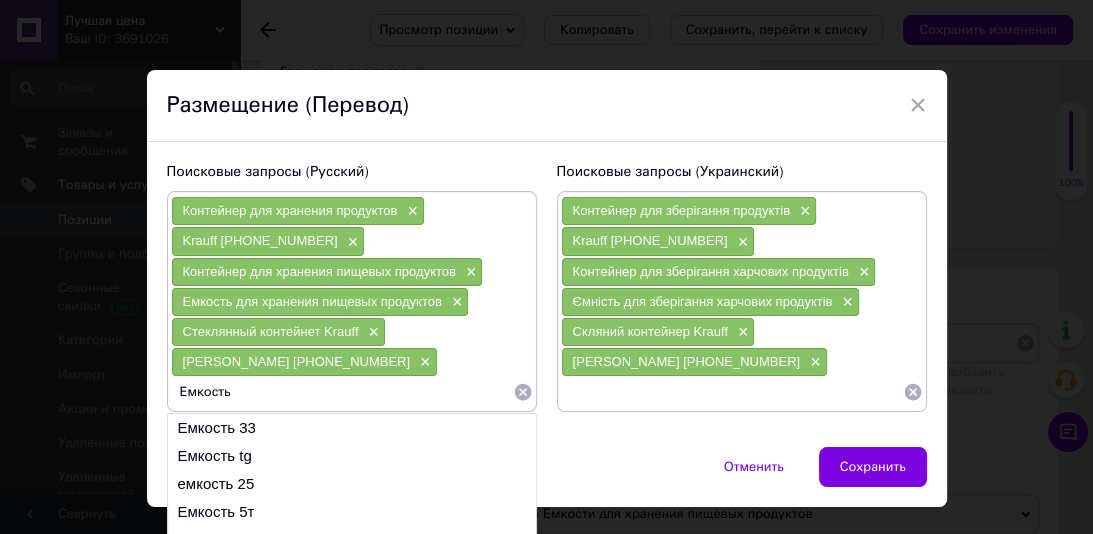 paste on "Krauff [PHONE_NUMBER]" 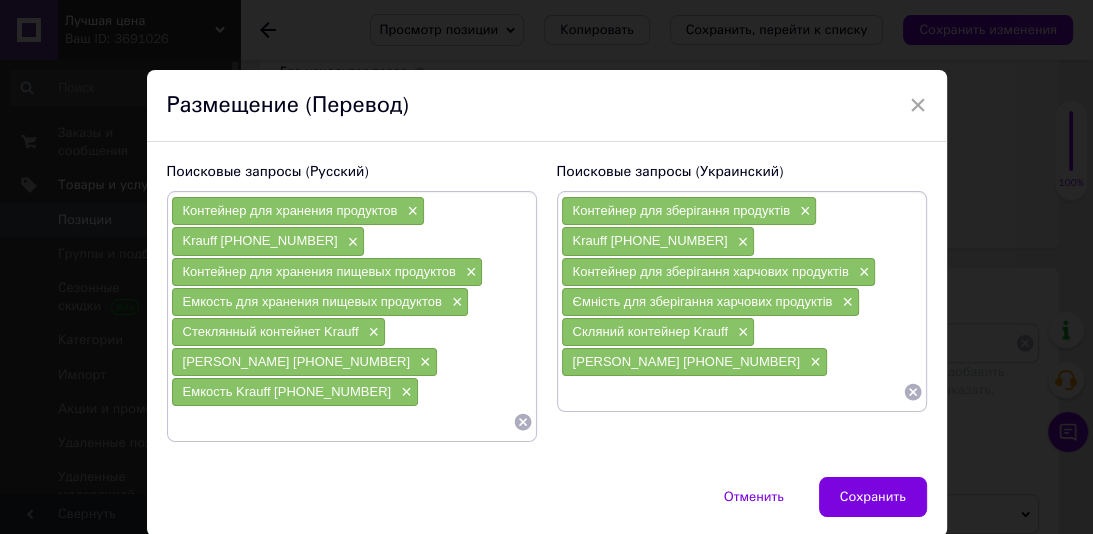 type 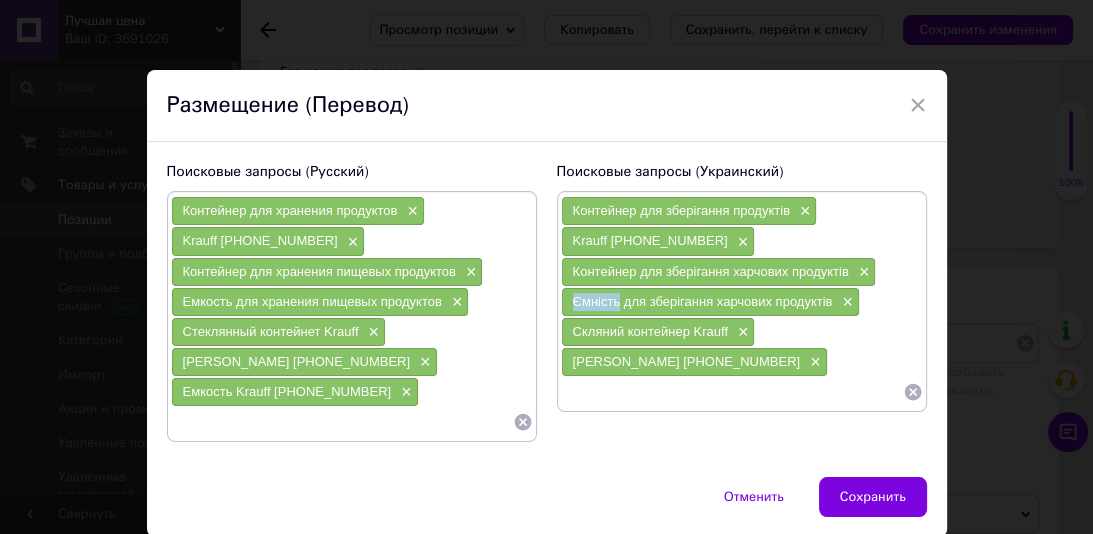 drag, startPoint x: 616, startPoint y: 301, endPoint x: 566, endPoint y: 300, distance: 50.01 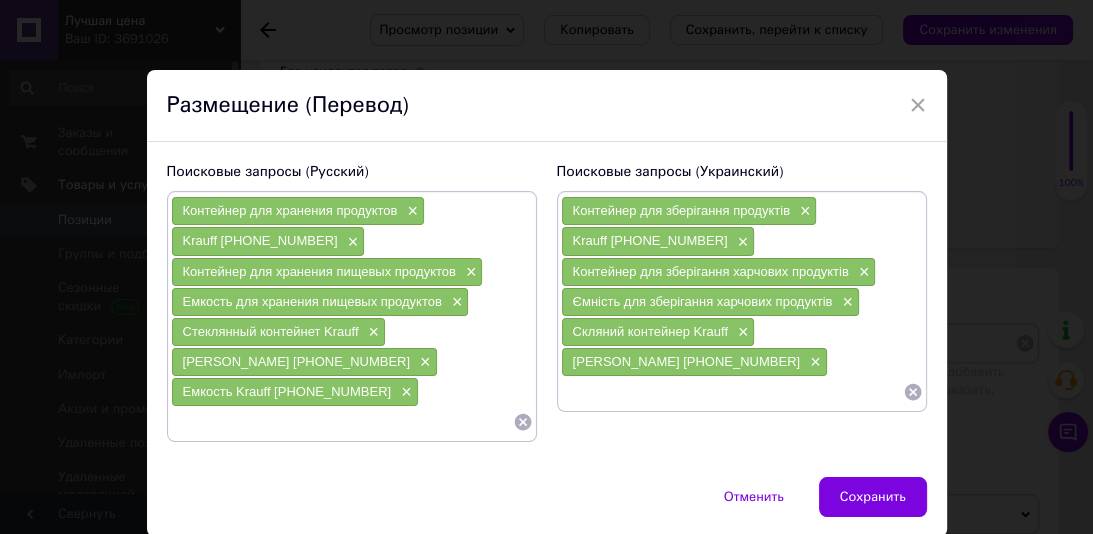 click at bounding box center (732, 392) 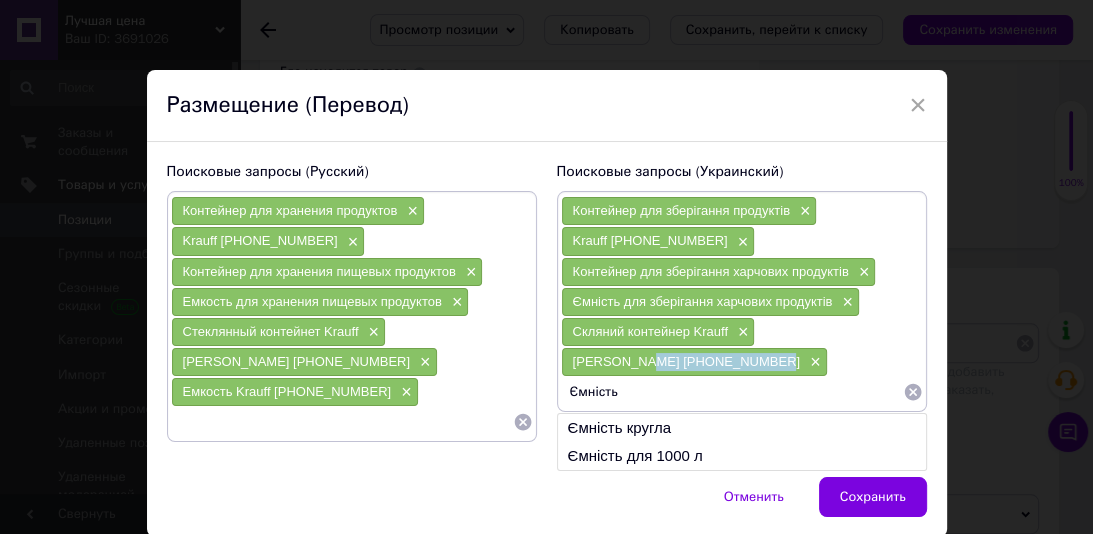 drag, startPoint x: 744, startPoint y: 362, endPoint x: 651, endPoint y: 356, distance: 93.193344 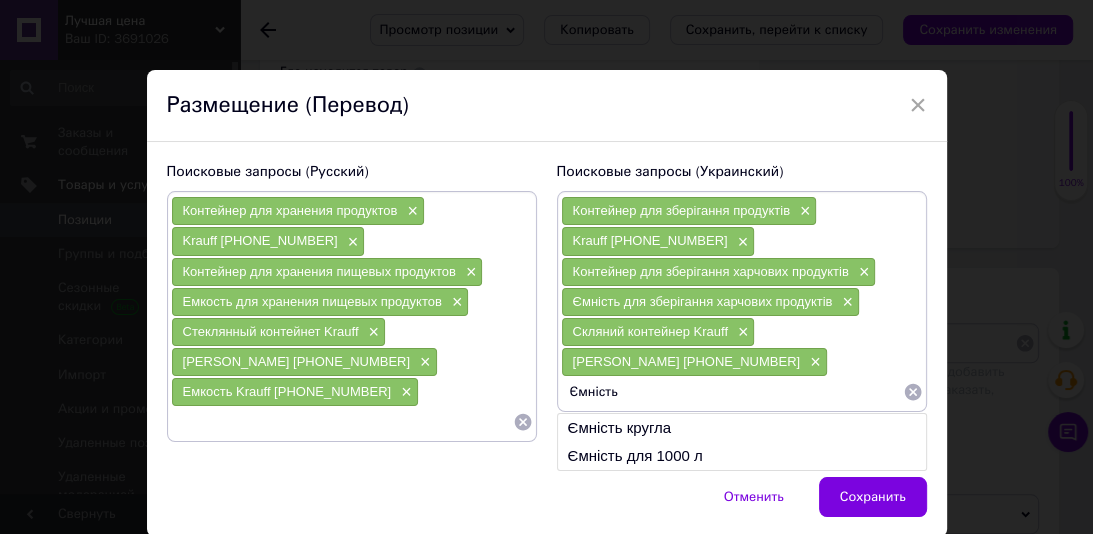 click on "Ємність" at bounding box center [732, 392] 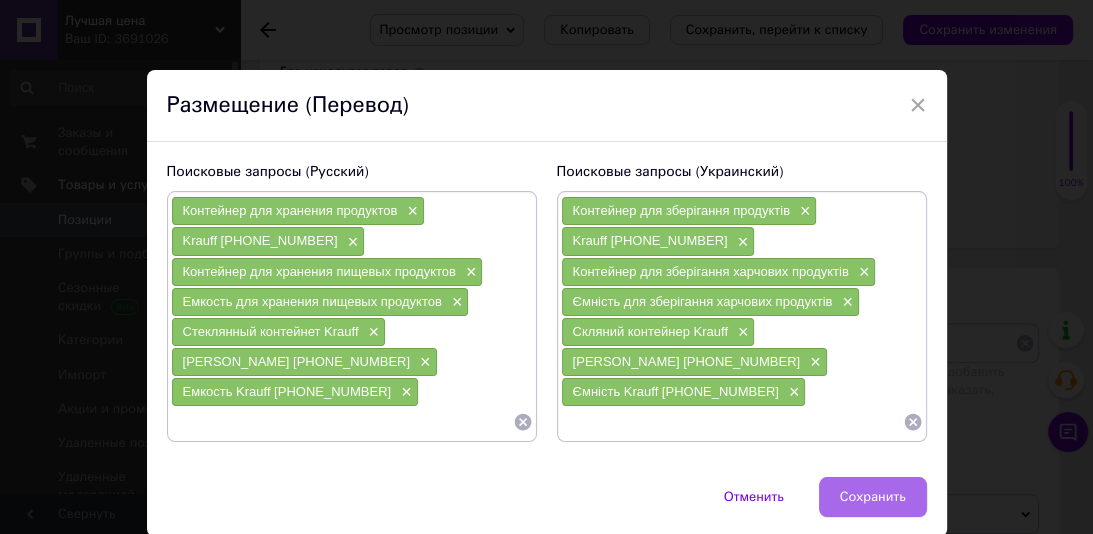 type 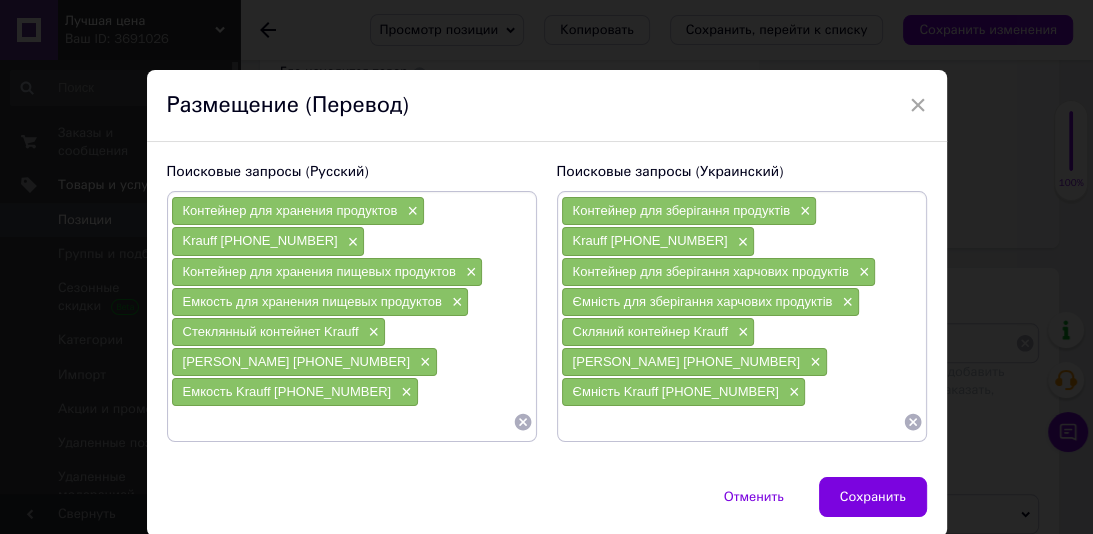 drag, startPoint x: 860, startPoint y: 497, endPoint x: 828, endPoint y: 454, distance: 53.600372 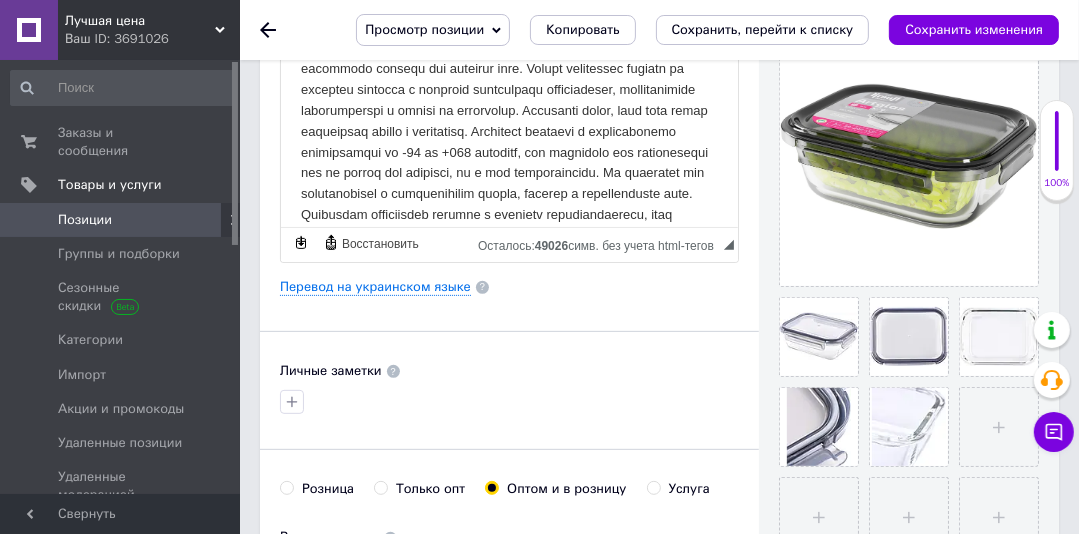 scroll, scrollTop: 514, scrollLeft: 0, axis: vertical 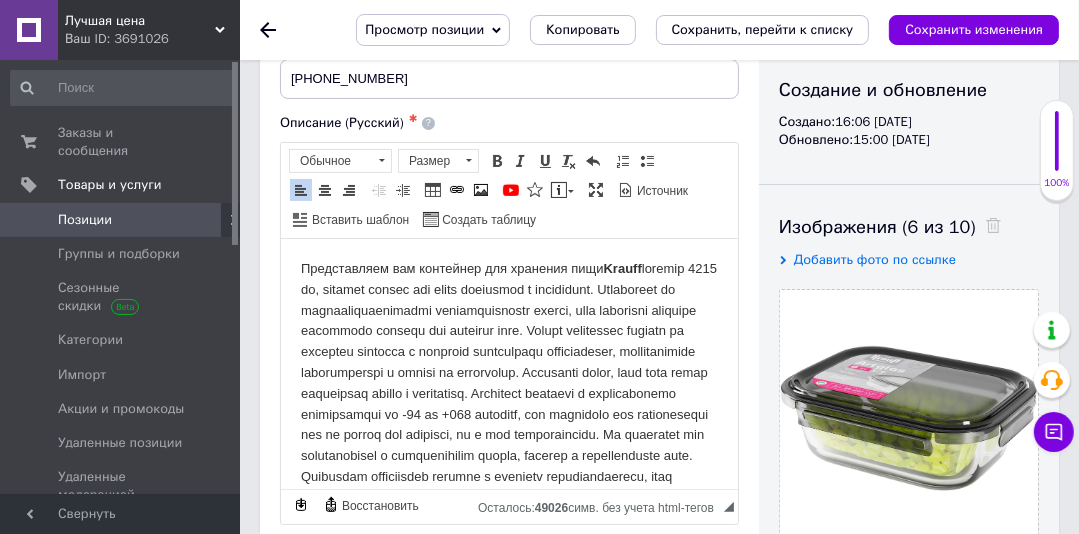 drag, startPoint x: 732, startPoint y: 374, endPoint x: 1008, endPoint y: 342, distance: 277.84888 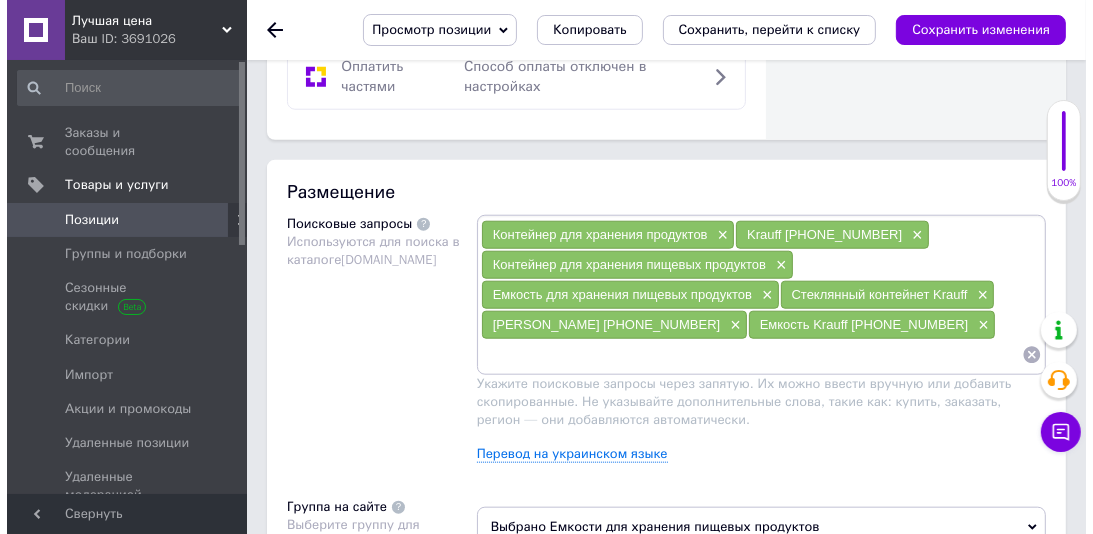 scroll, scrollTop: 1425, scrollLeft: 0, axis: vertical 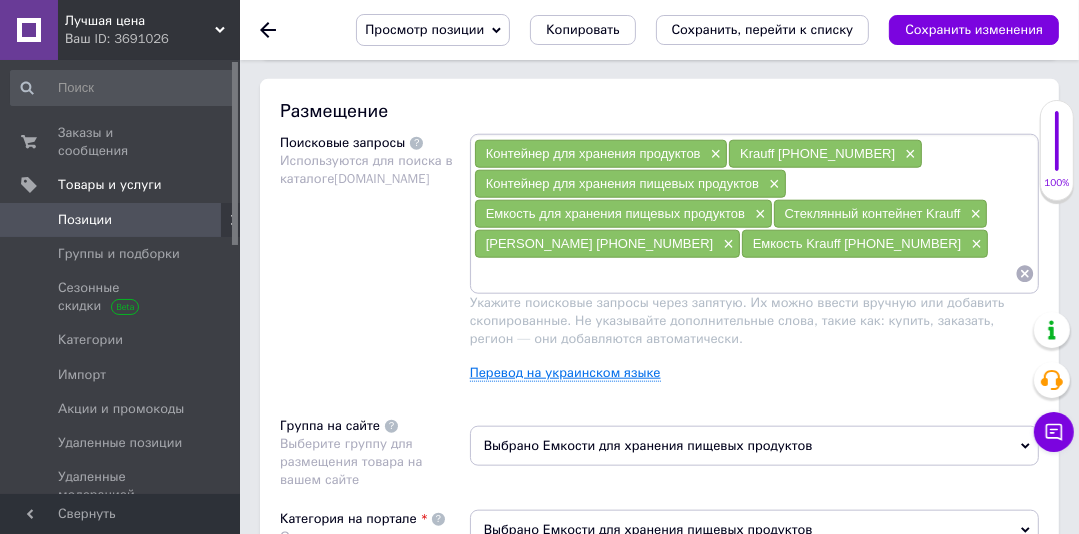 click on "Перевод на украинском языке" at bounding box center [565, 373] 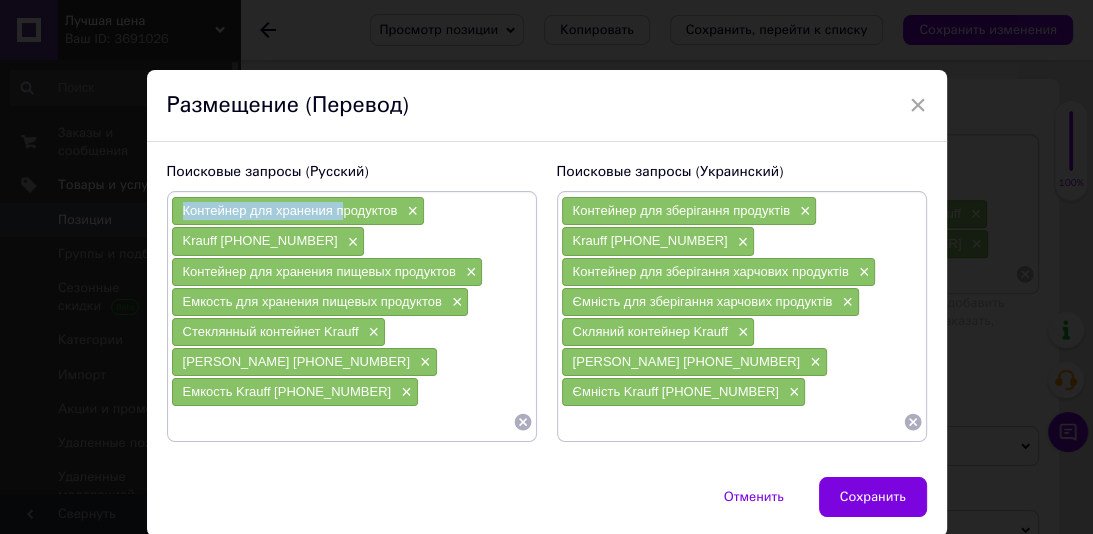 drag, startPoint x: 337, startPoint y: 208, endPoint x: 173, endPoint y: 215, distance: 164.14932 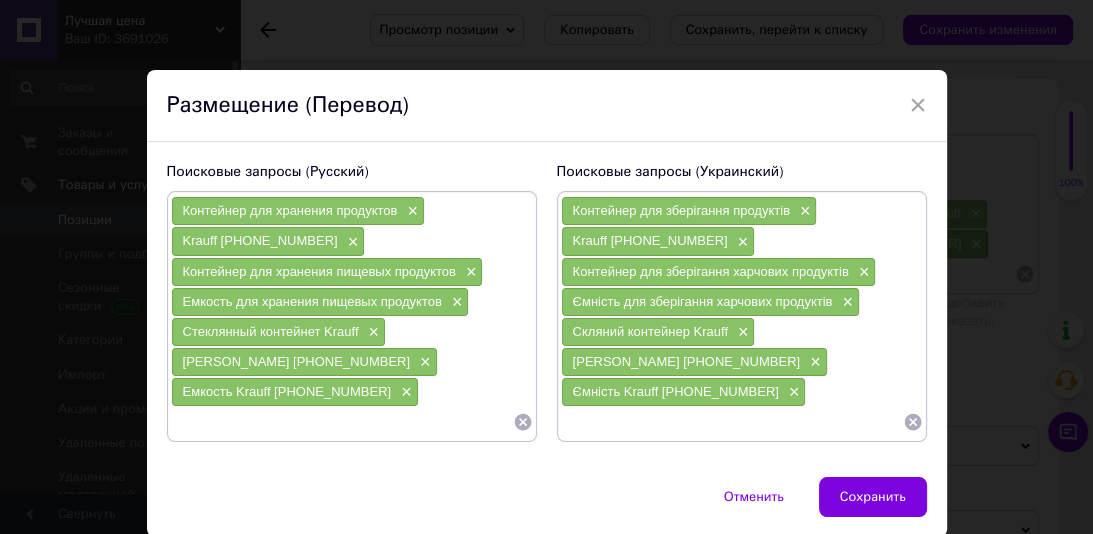 click at bounding box center [342, 422] 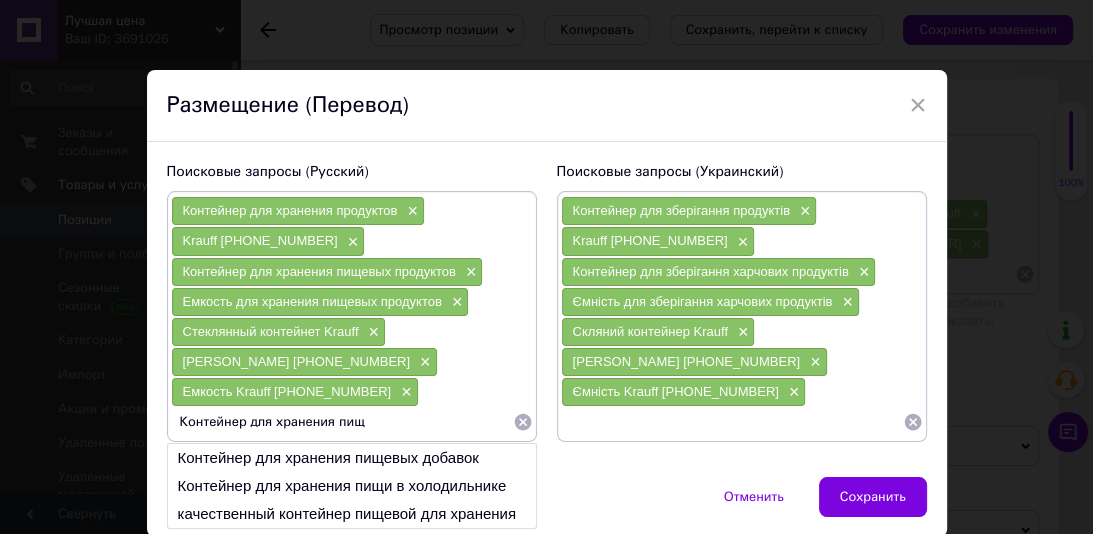 type on "Контейнер для хранения пищи" 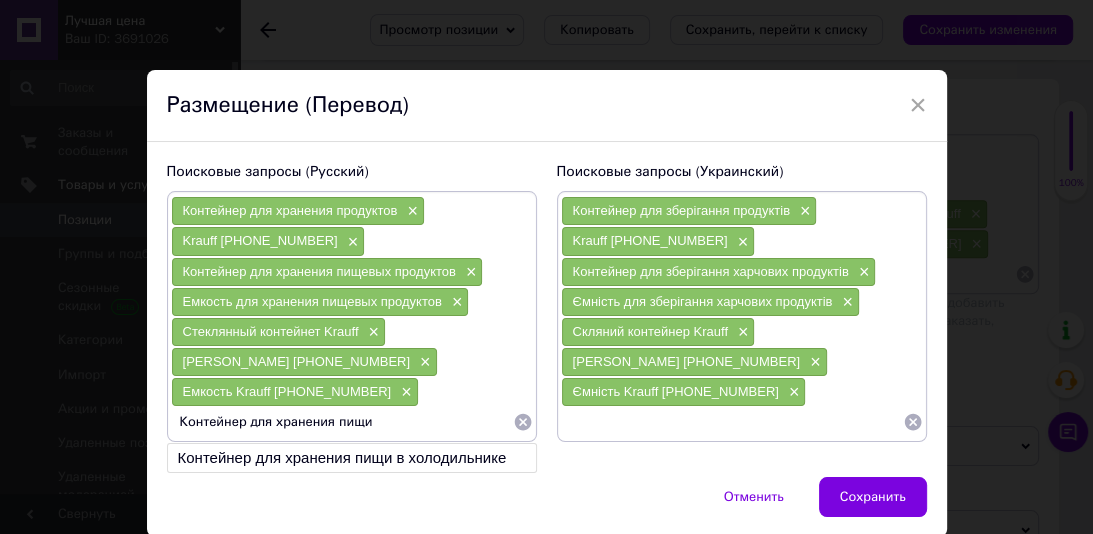 type 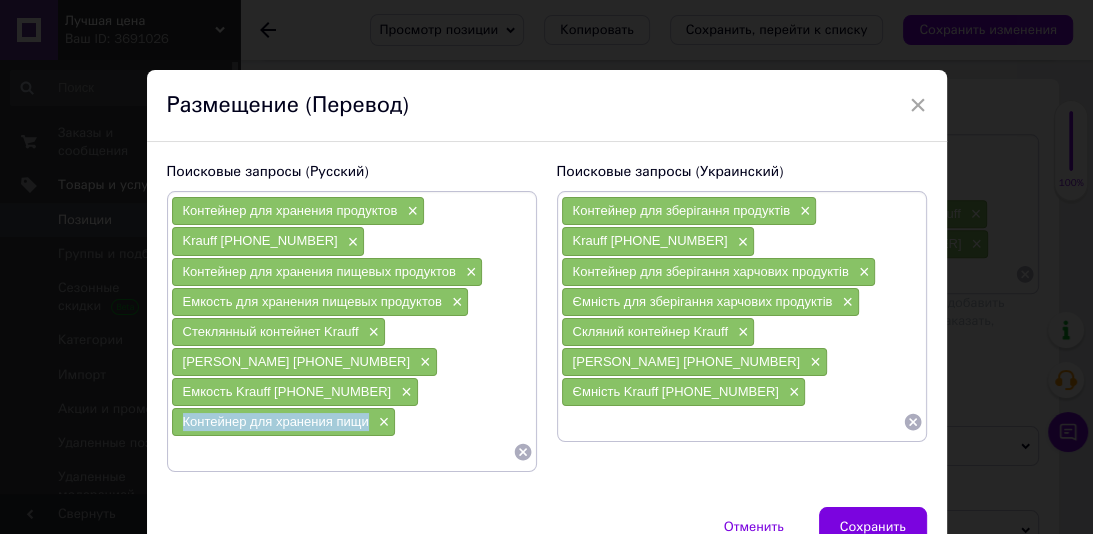 drag, startPoint x: 358, startPoint y: 424, endPoint x: 171, endPoint y: 420, distance: 187.04277 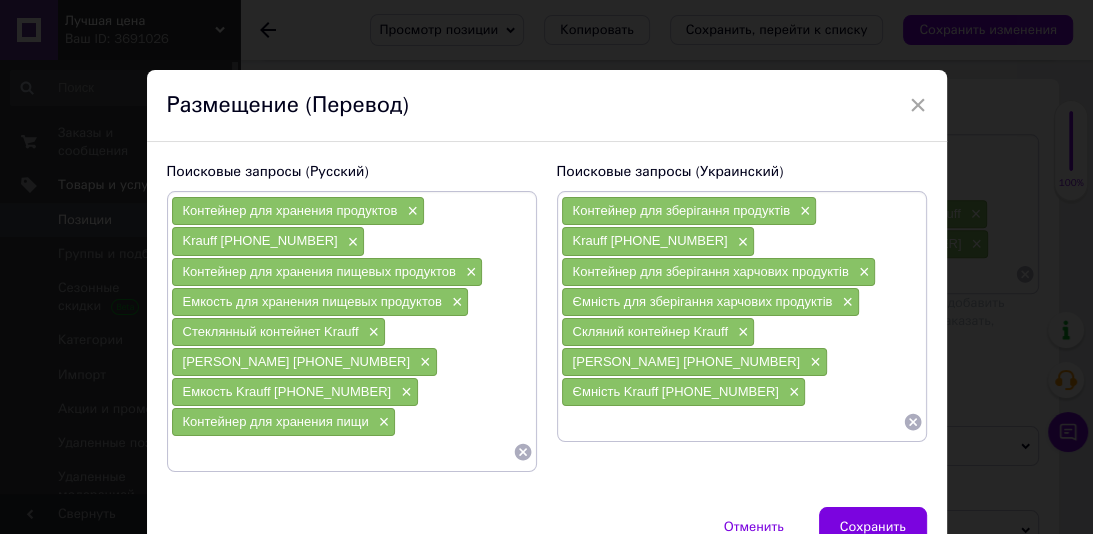 paste on "Контейнер для зберігання їжі" 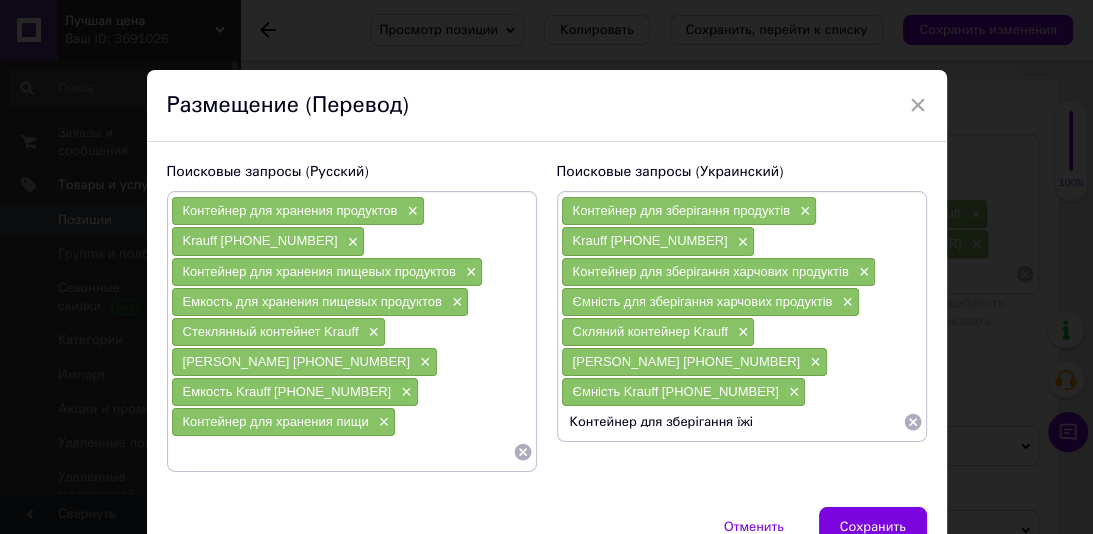 type 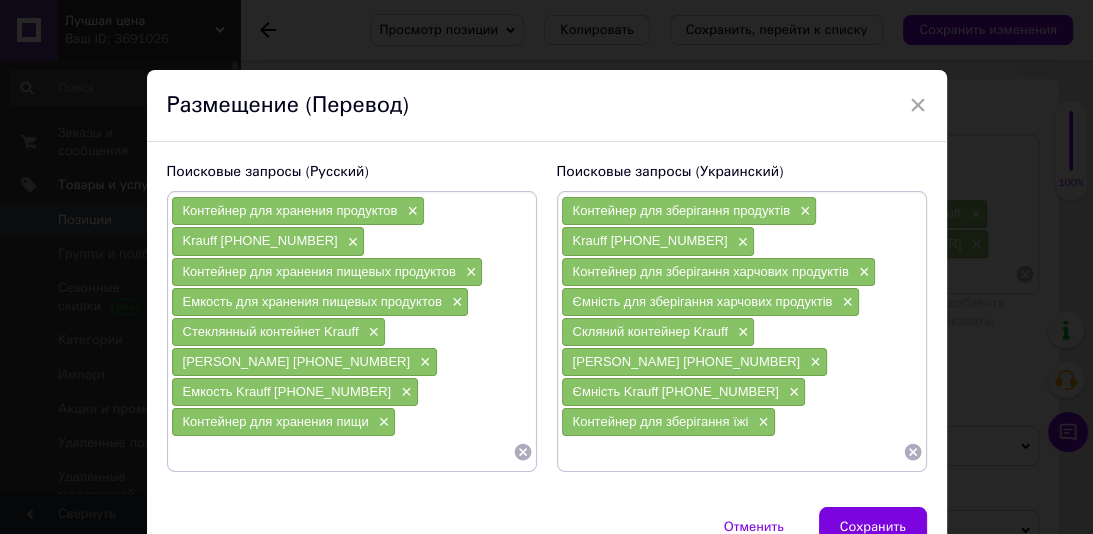 click at bounding box center [342, 452] 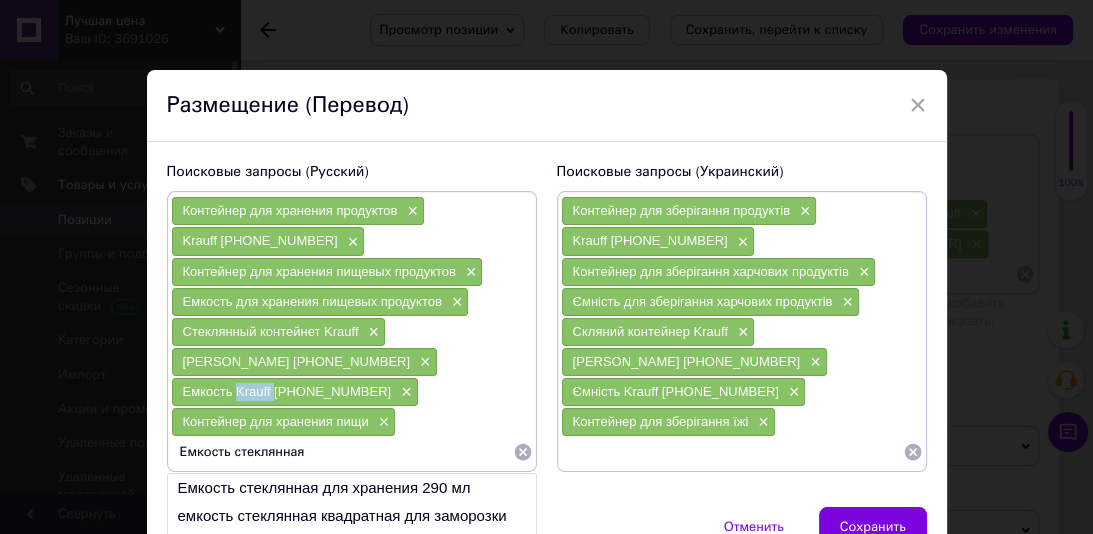 drag, startPoint x: 271, startPoint y: 389, endPoint x: 240, endPoint y: 385, distance: 31.257 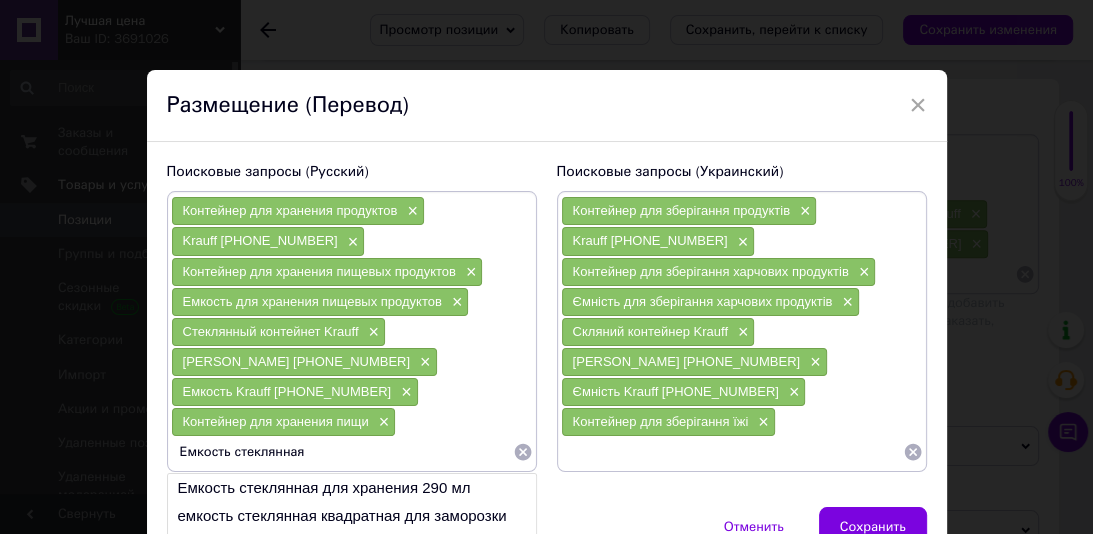 click on "Емкость стеклянная" at bounding box center [342, 452] 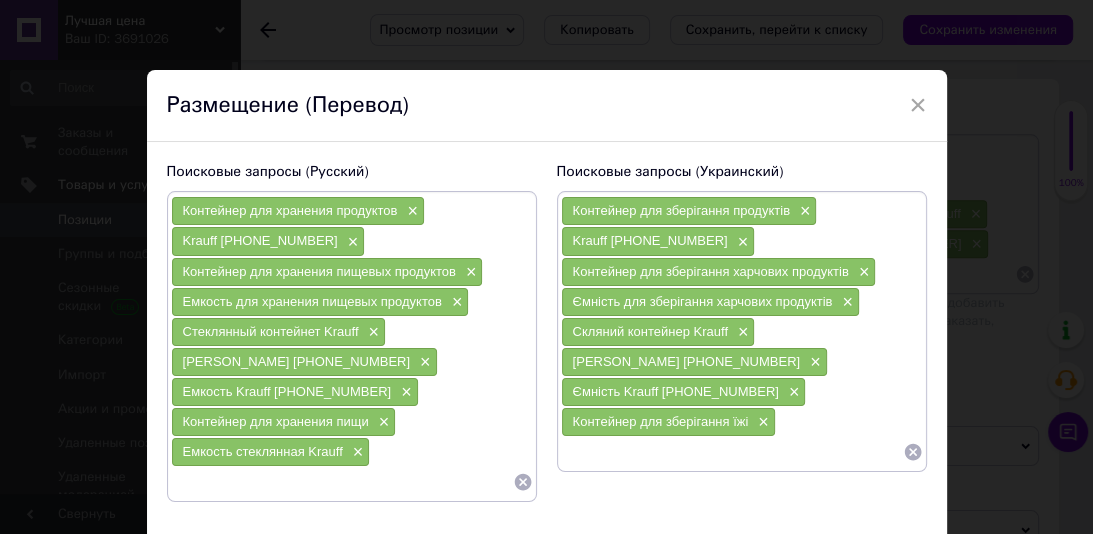 type 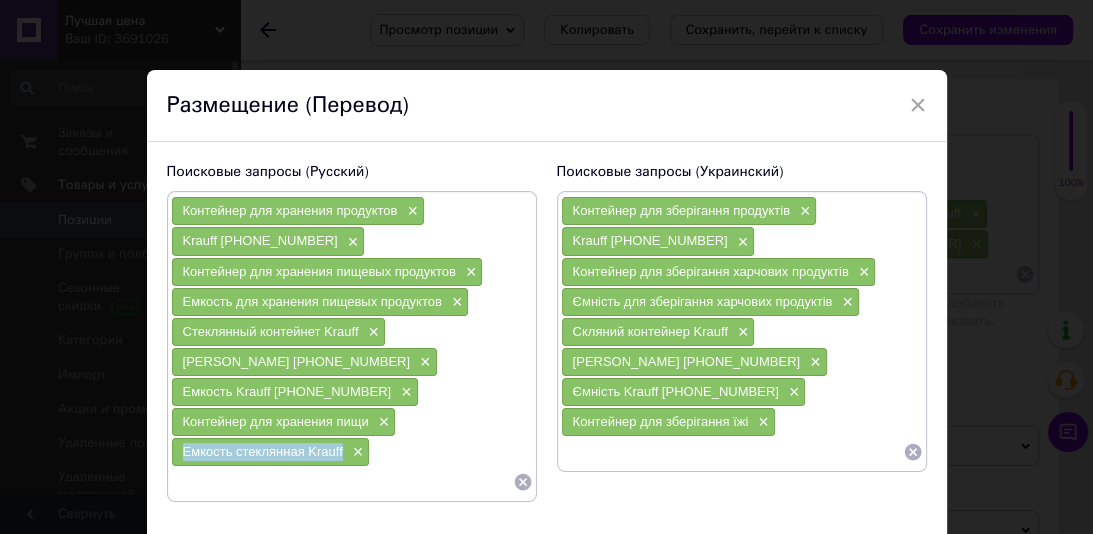 drag, startPoint x: 341, startPoint y: 448, endPoint x: 188, endPoint y: 440, distance: 153.20901 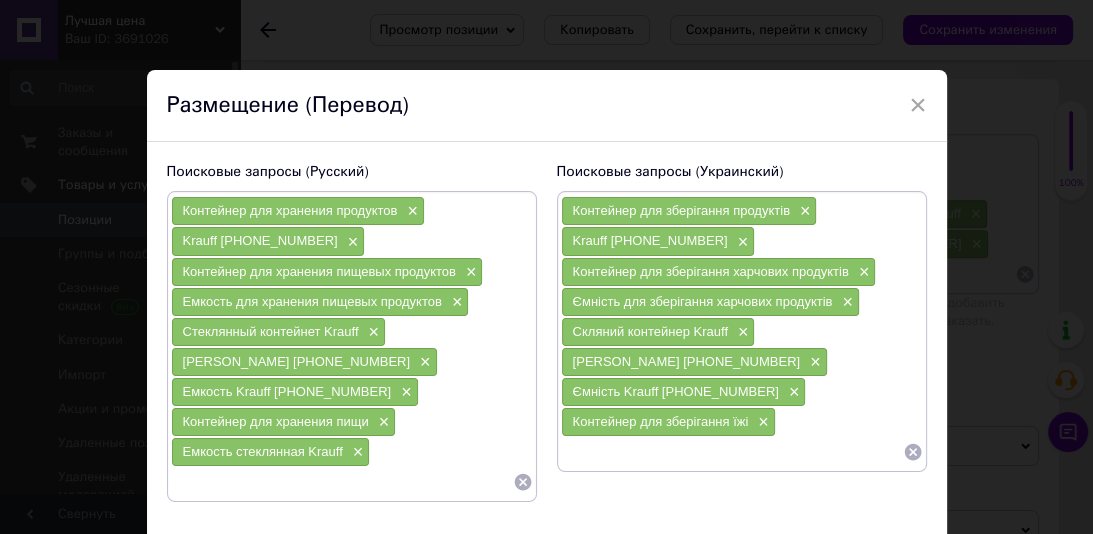 paste 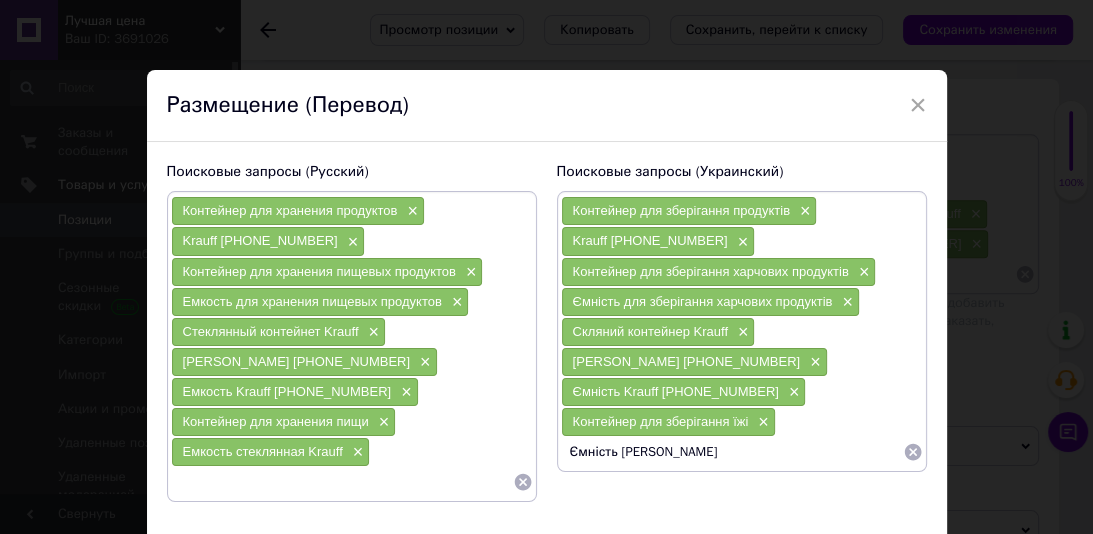 type 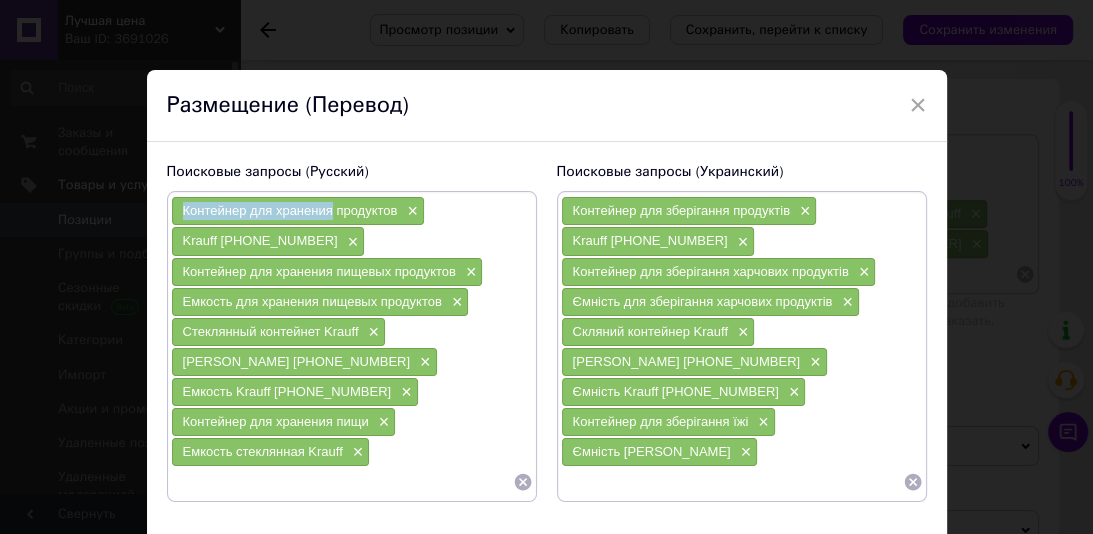 drag, startPoint x: 328, startPoint y: 220, endPoint x: 172, endPoint y: 212, distance: 156.20499 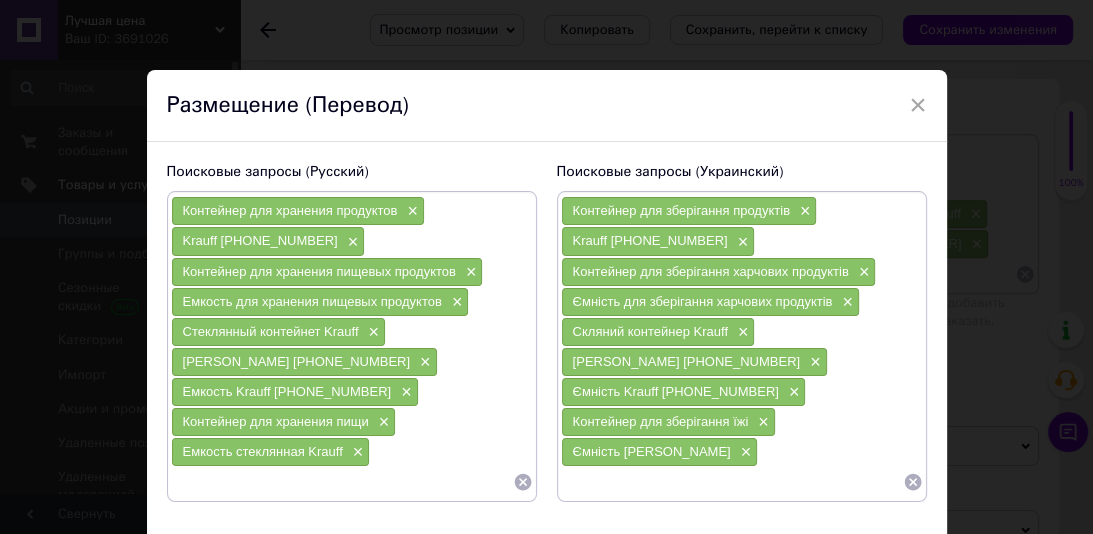 click at bounding box center [342, 482] 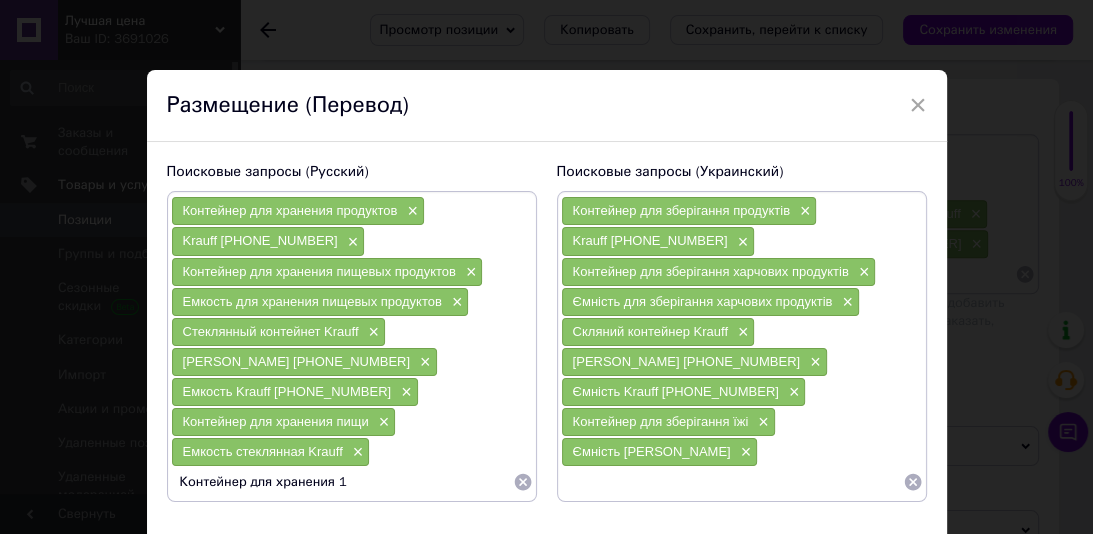 type on "Контейнер для хранения 1 л" 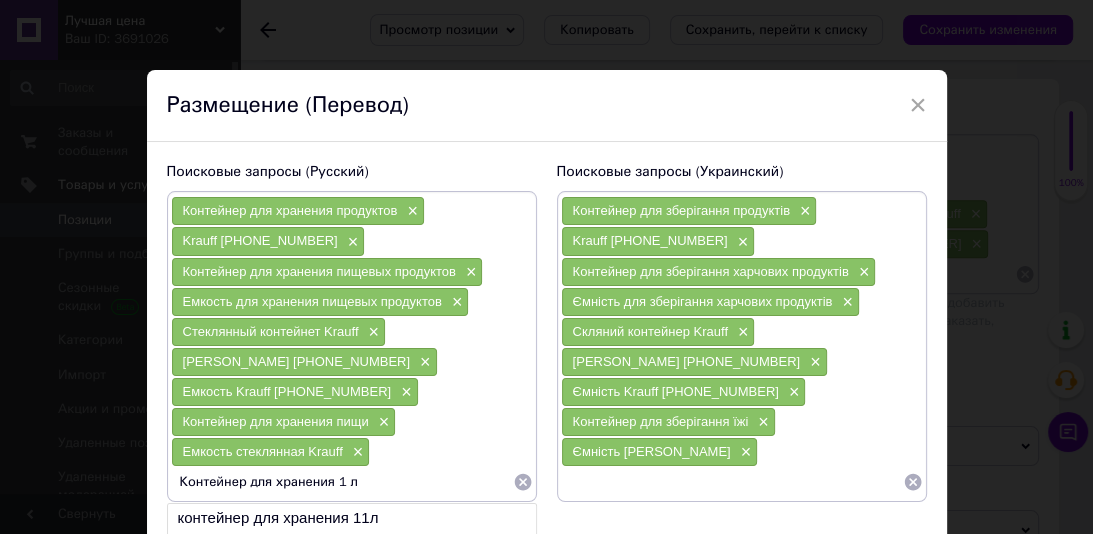 type 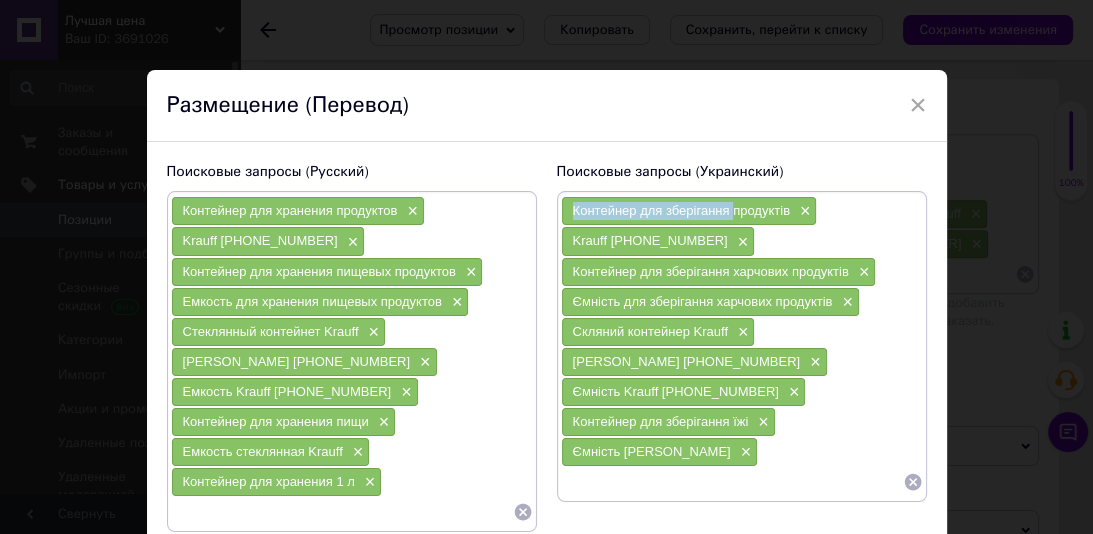 drag, startPoint x: 725, startPoint y: 218, endPoint x: 562, endPoint y: 216, distance: 163.01227 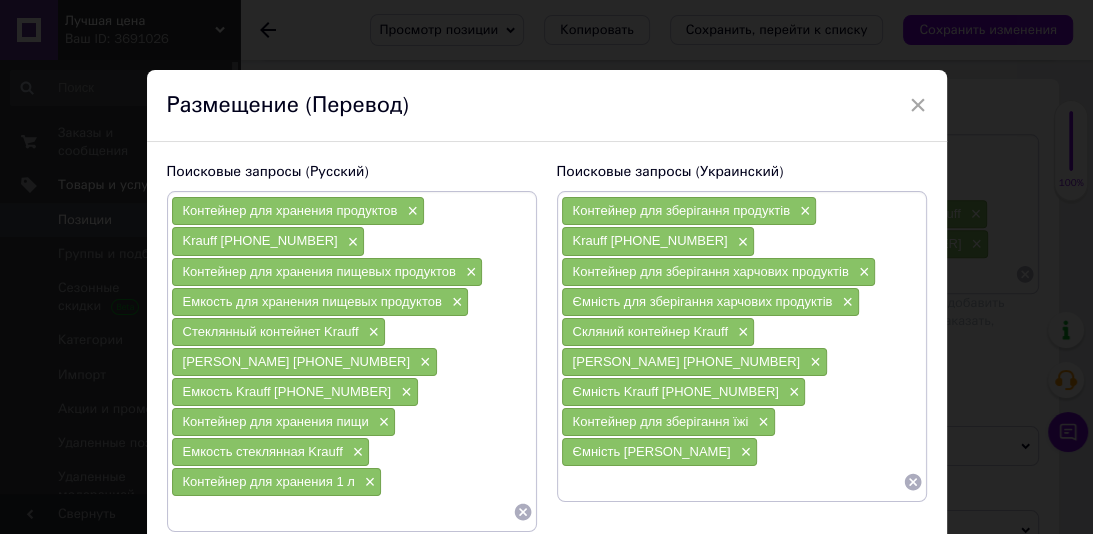 click at bounding box center (732, 482) 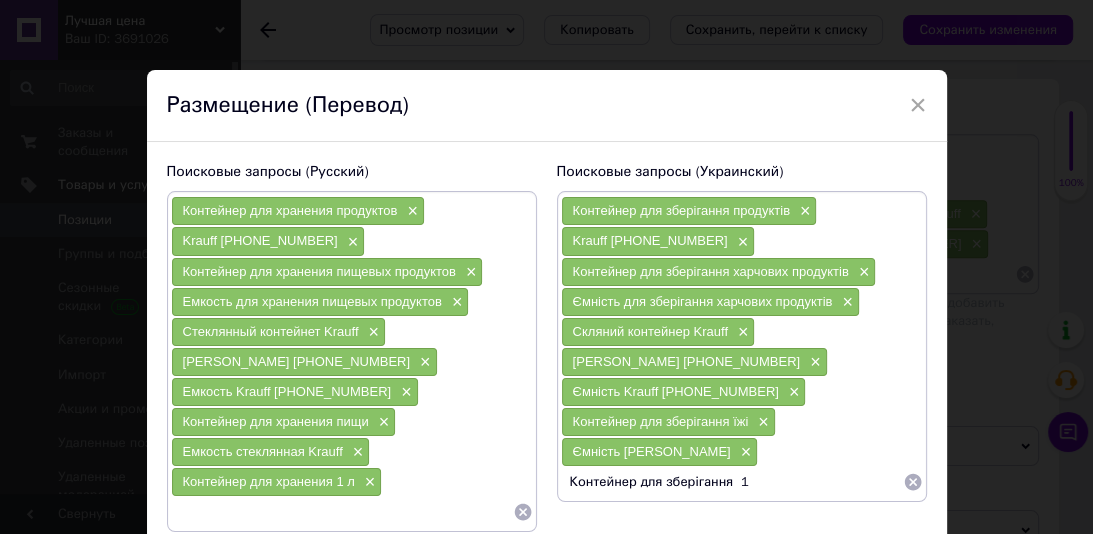 type on "Контейнер для зберігання  1 л" 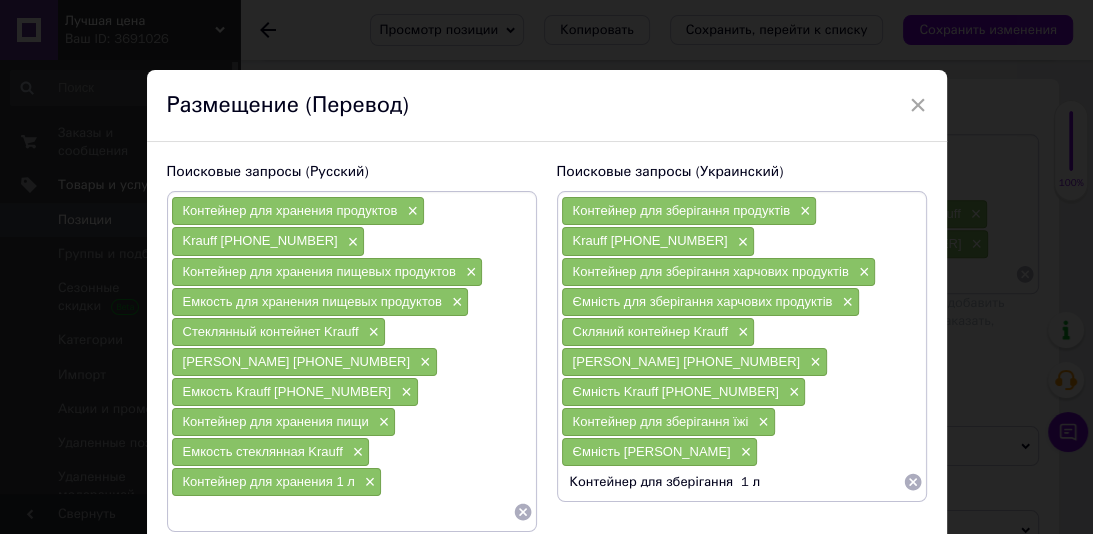 type 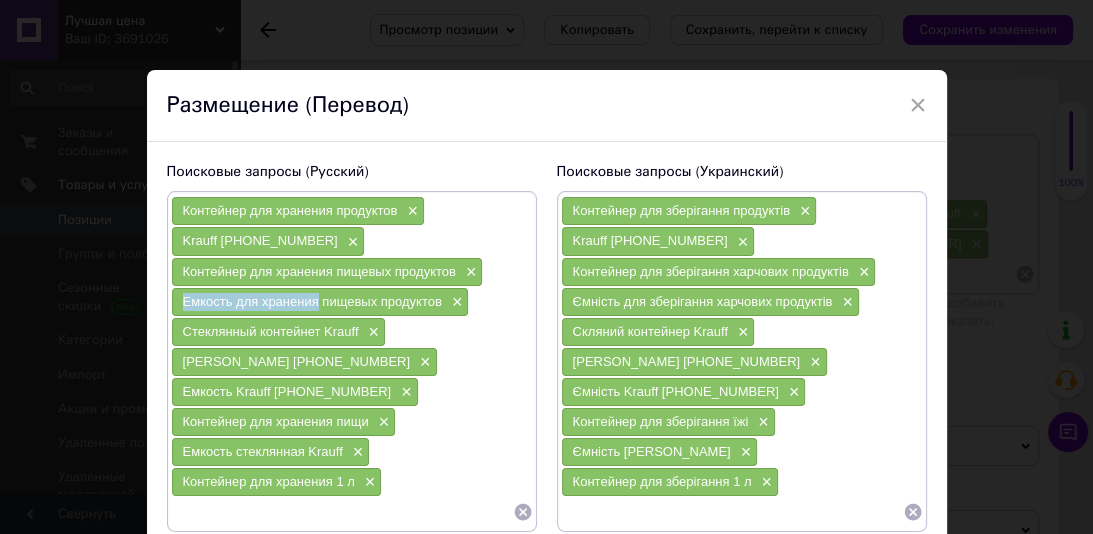 drag, startPoint x: 316, startPoint y: 304, endPoint x: 176, endPoint y: 304, distance: 140 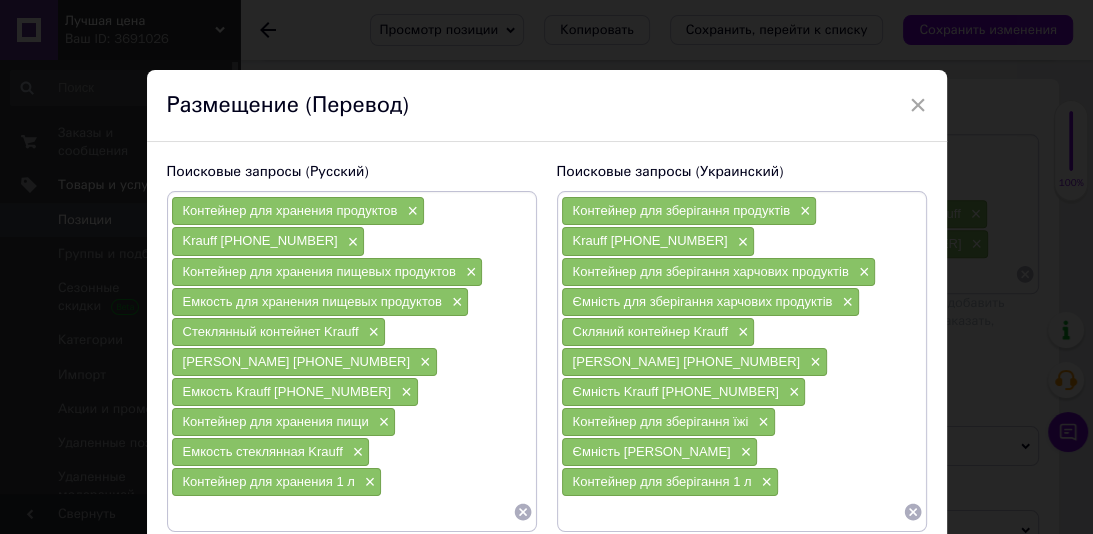 click at bounding box center [342, 512] 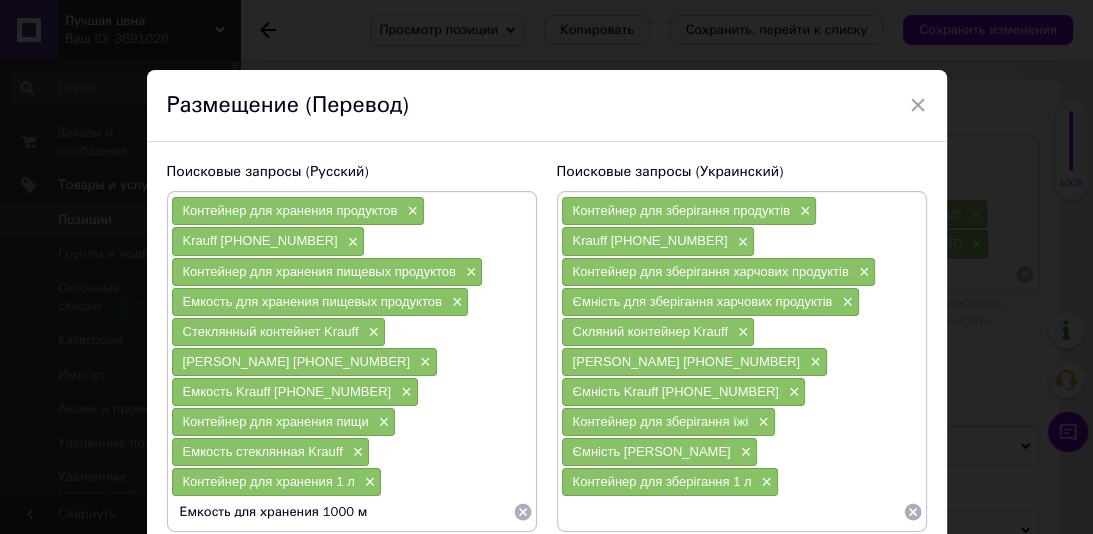 type on "Емкость для хранения 1000 мл" 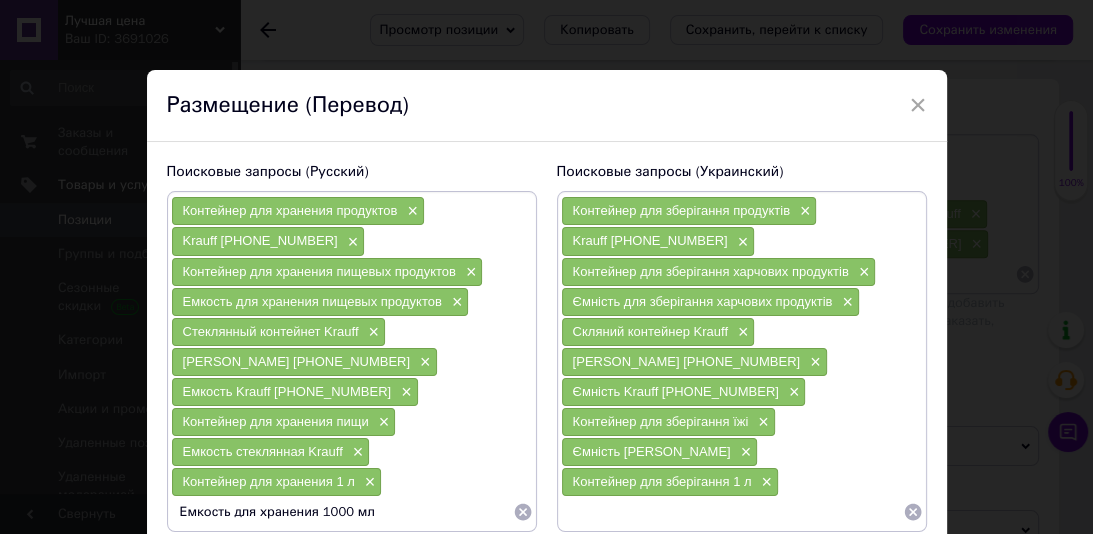 type 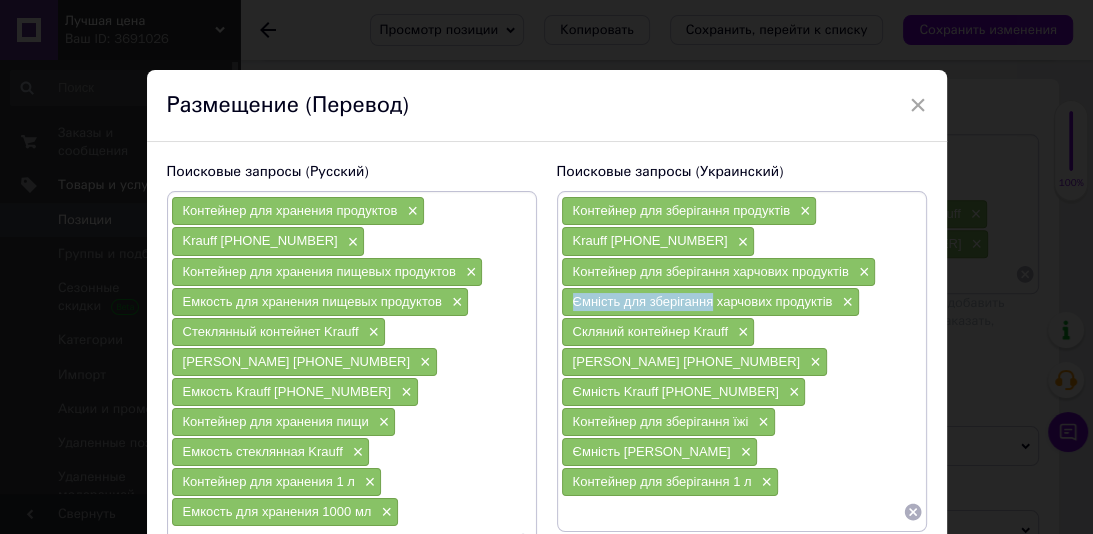 drag, startPoint x: 708, startPoint y: 303, endPoint x: 560, endPoint y: 303, distance: 148 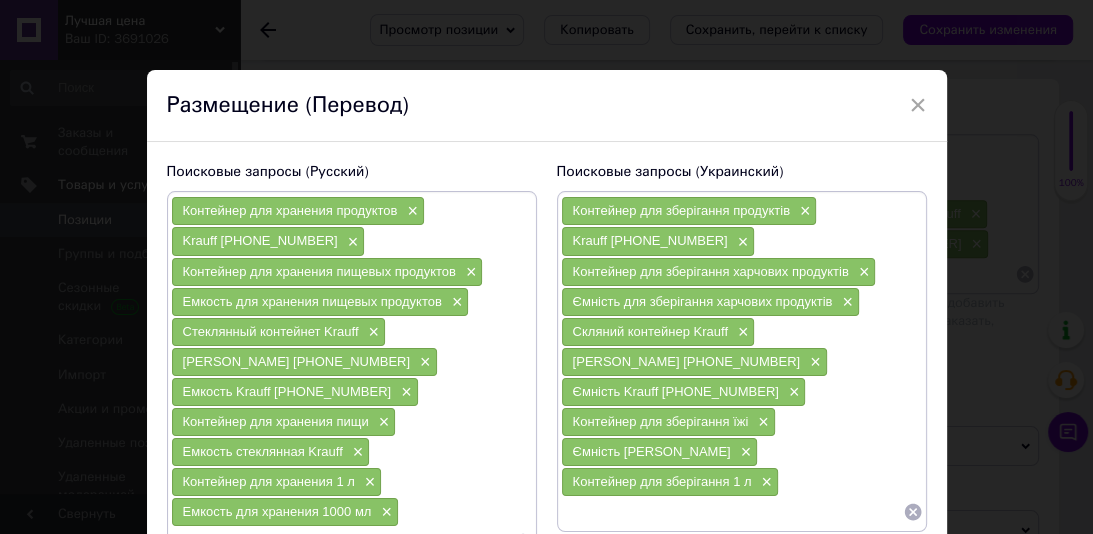 click at bounding box center [732, 512] 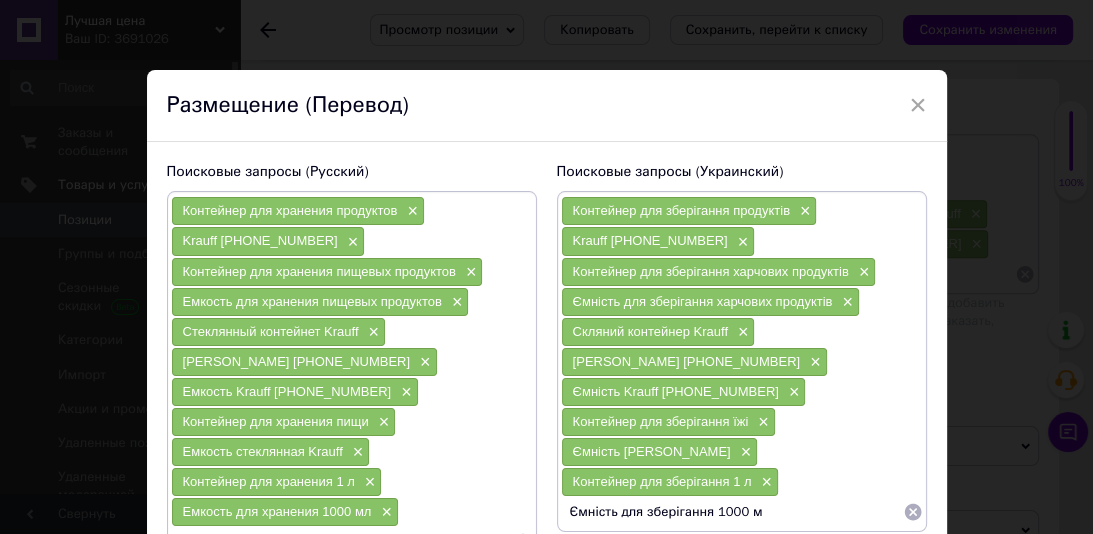 type on "Ємність для зберігання 1000 мл" 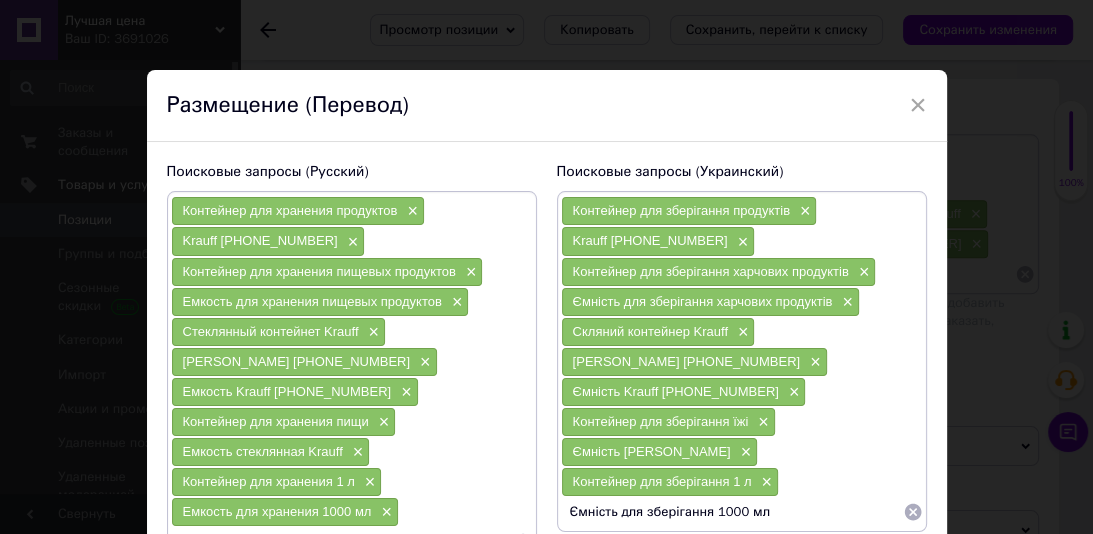 type 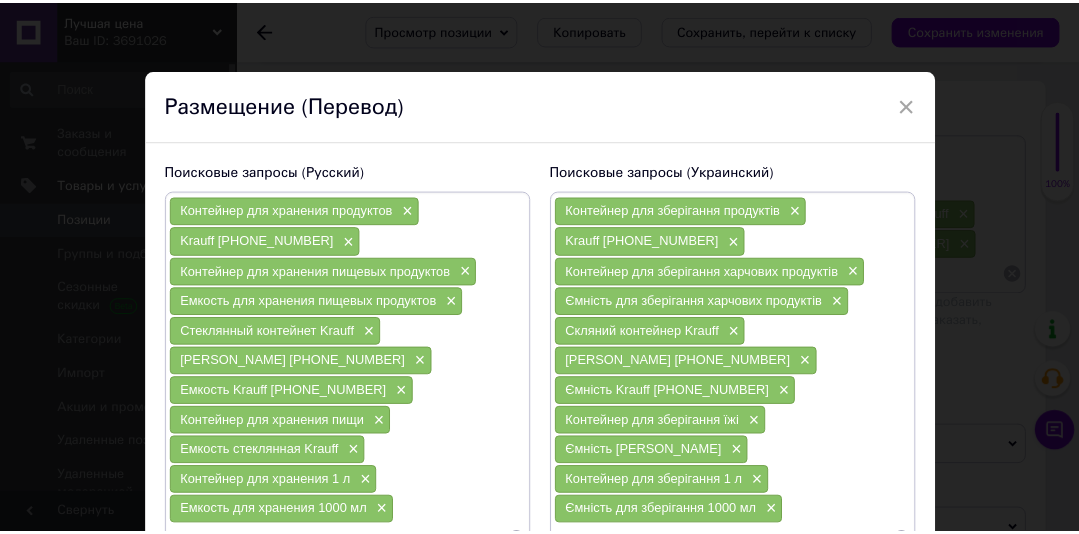 scroll, scrollTop: 187, scrollLeft: 0, axis: vertical 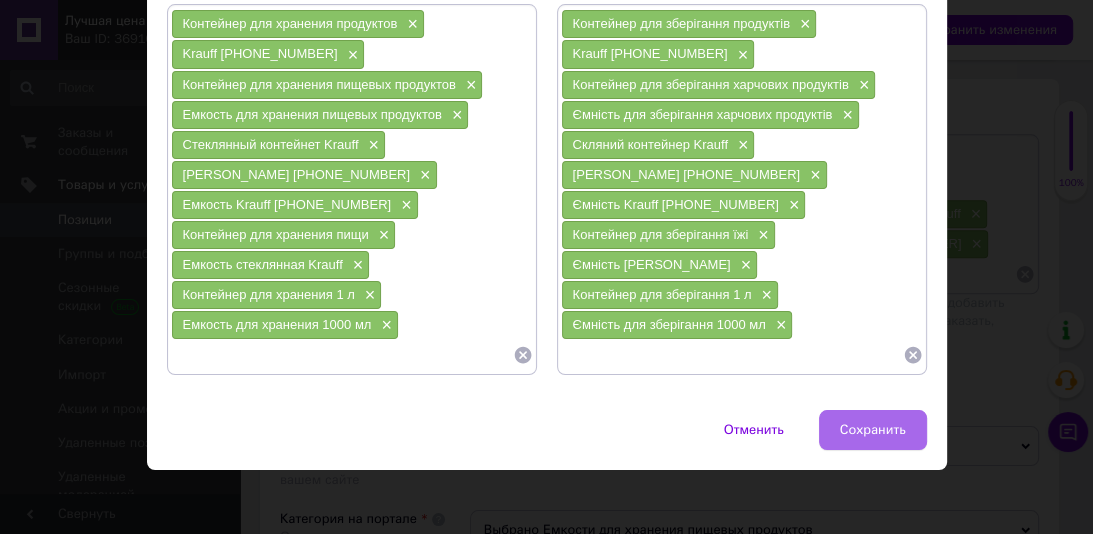 click on "Сохранить" at bounding box center (873, 430) 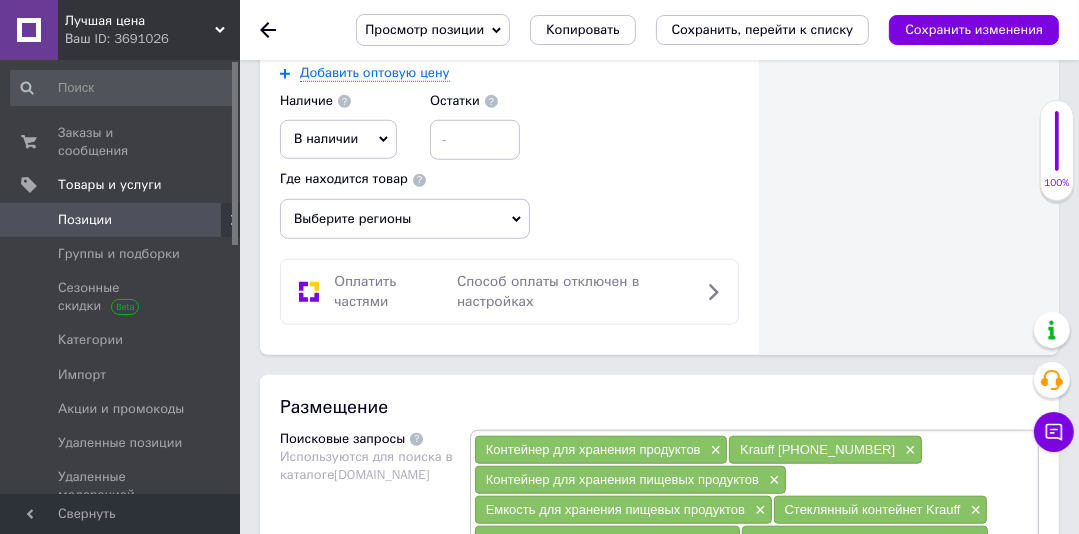 scroll, scrollTop: 354, scrollLeft: 0, axis: vertical 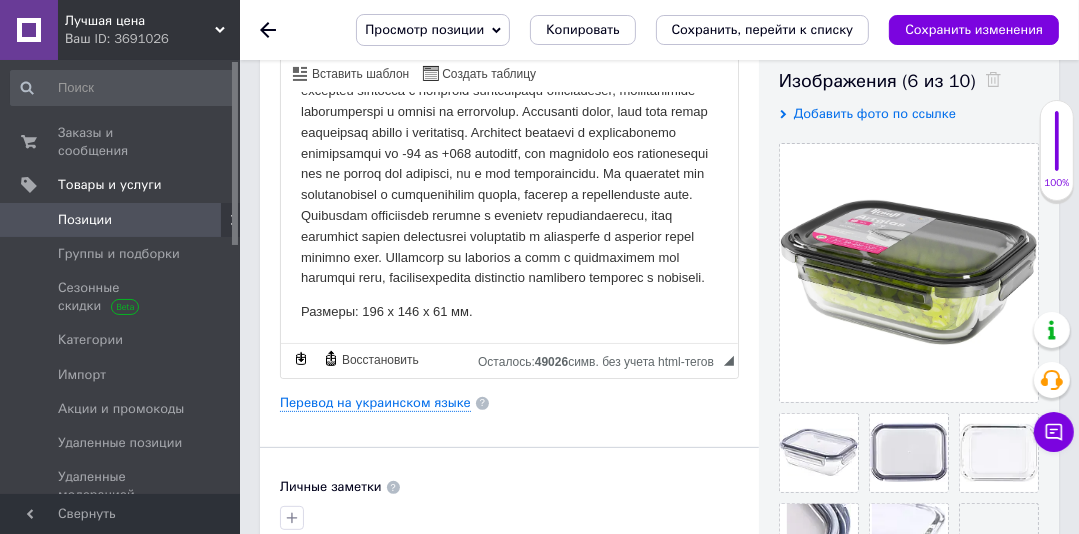 drag, startPoint x: 729, startPoint y: 177, endPoint x: 1045, endPoint y: 377, distance: 373.97327 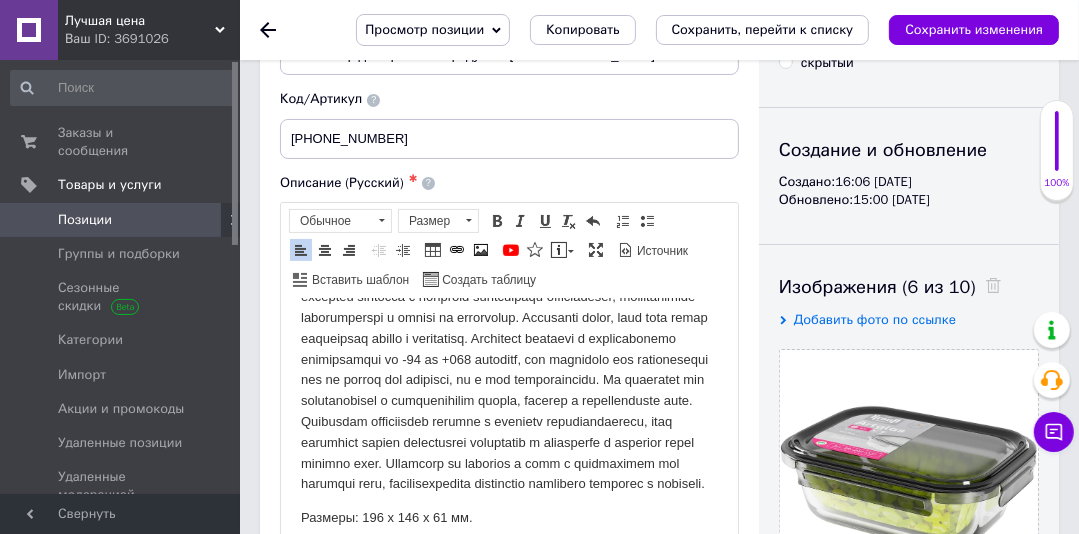 scroll, scrollTop: 0, scrollLeft: 0, axis: both 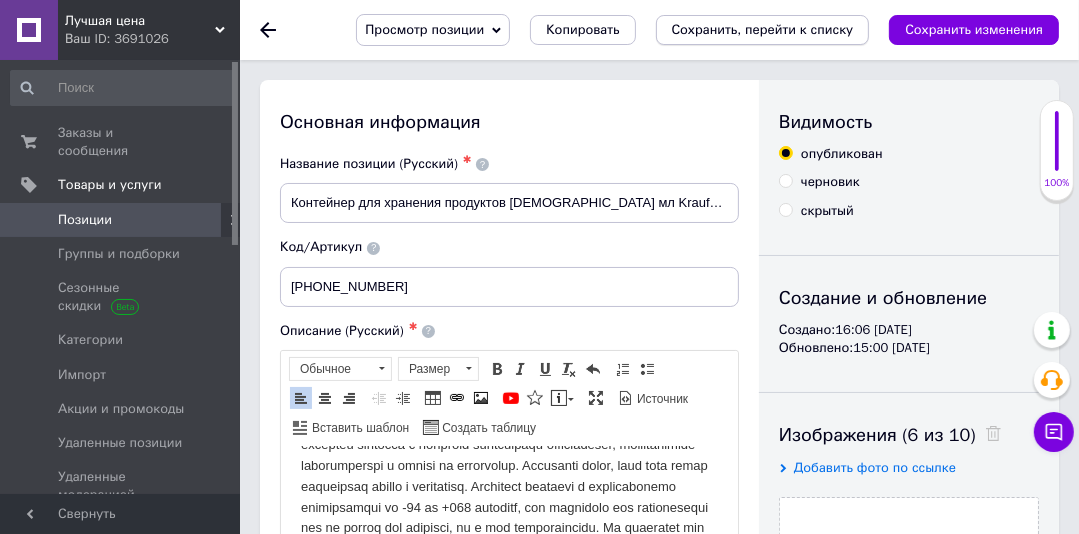 click on "Сохранить, перейти к списку" at bounding box center [763, 29] 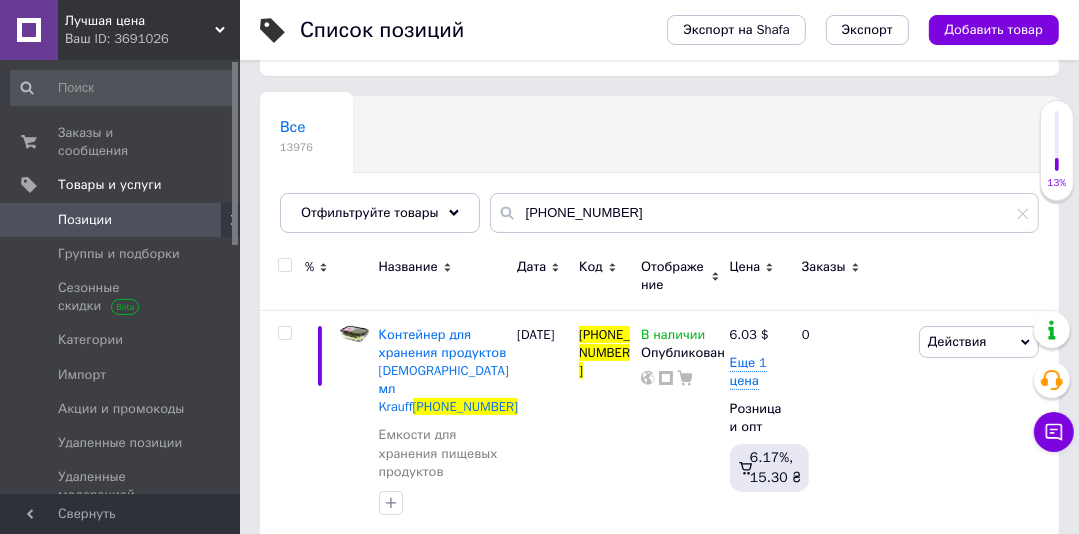 scroll, scrollTop: 177, scrollLeft: 0, axis: vertical 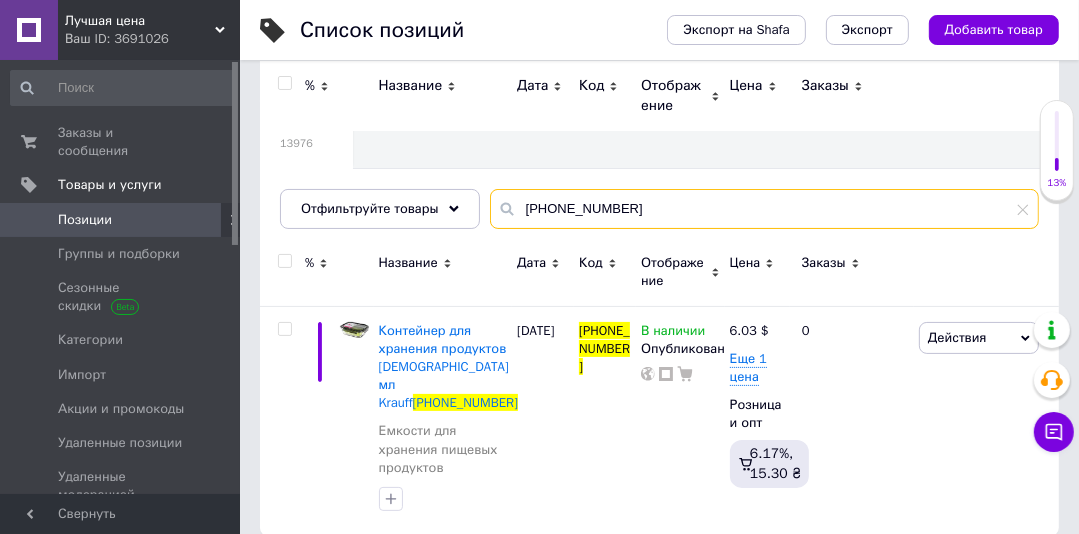 drag, startPoint x: 592, startPoint y: 216, endPoint x: 505, endPoint y: 214, distance: 87.02299 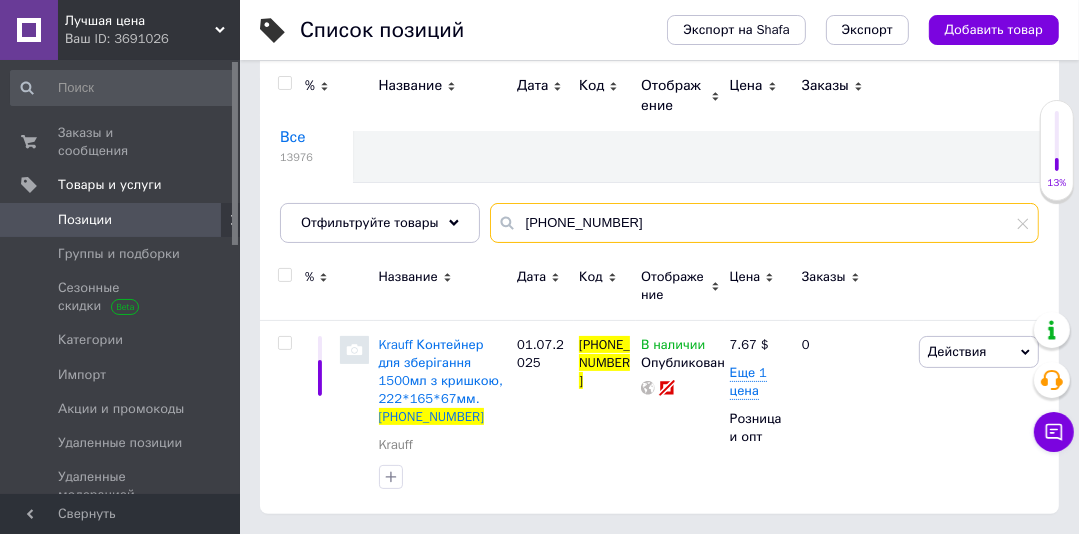 scroll, scrollTop: 162, scrollLeft: 0, axis: vertical 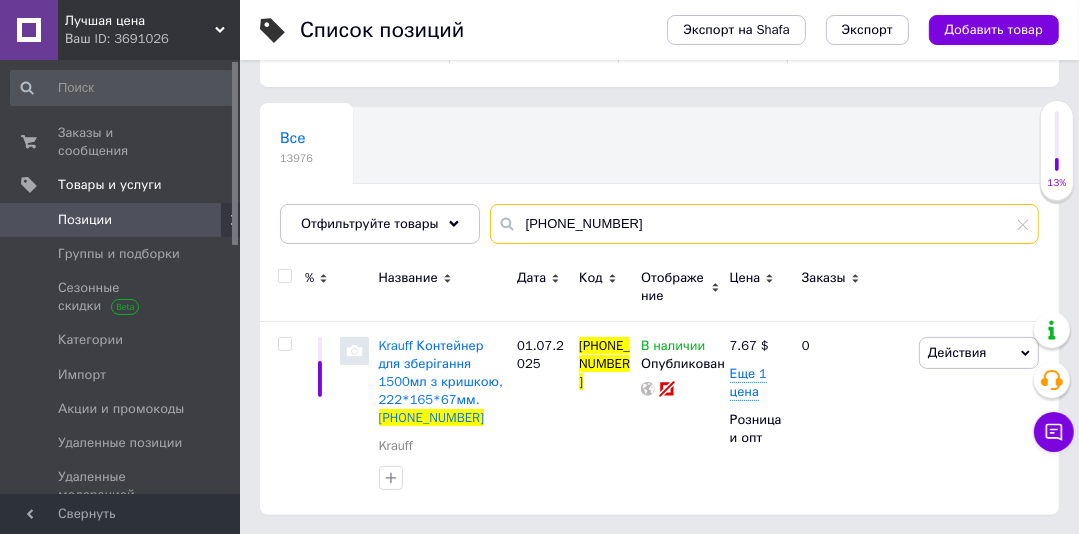 type on "[PHONE_NUMBER]" 